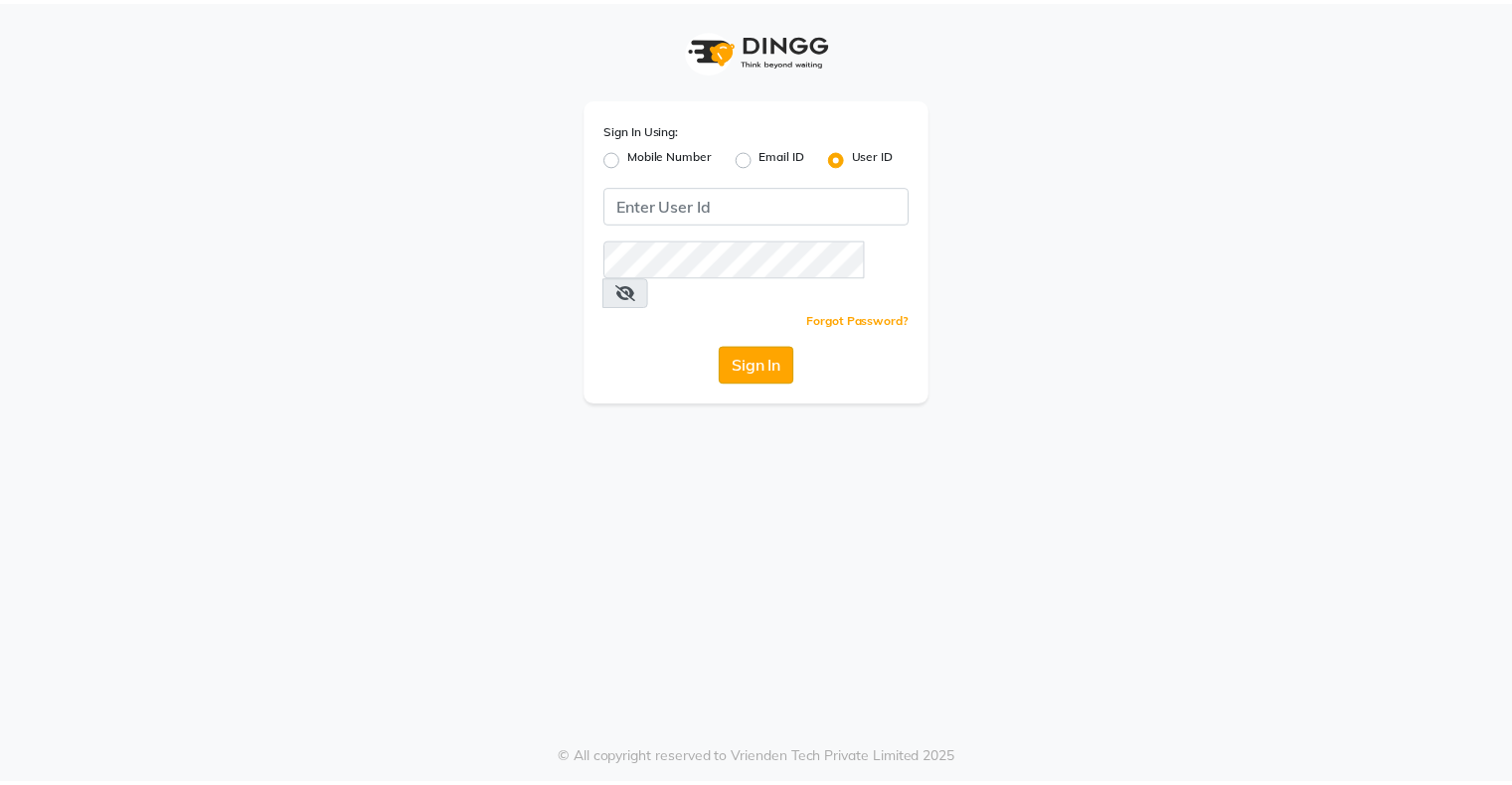 scroll, scrollTop: 0, scrollLeft: 0, axis: both 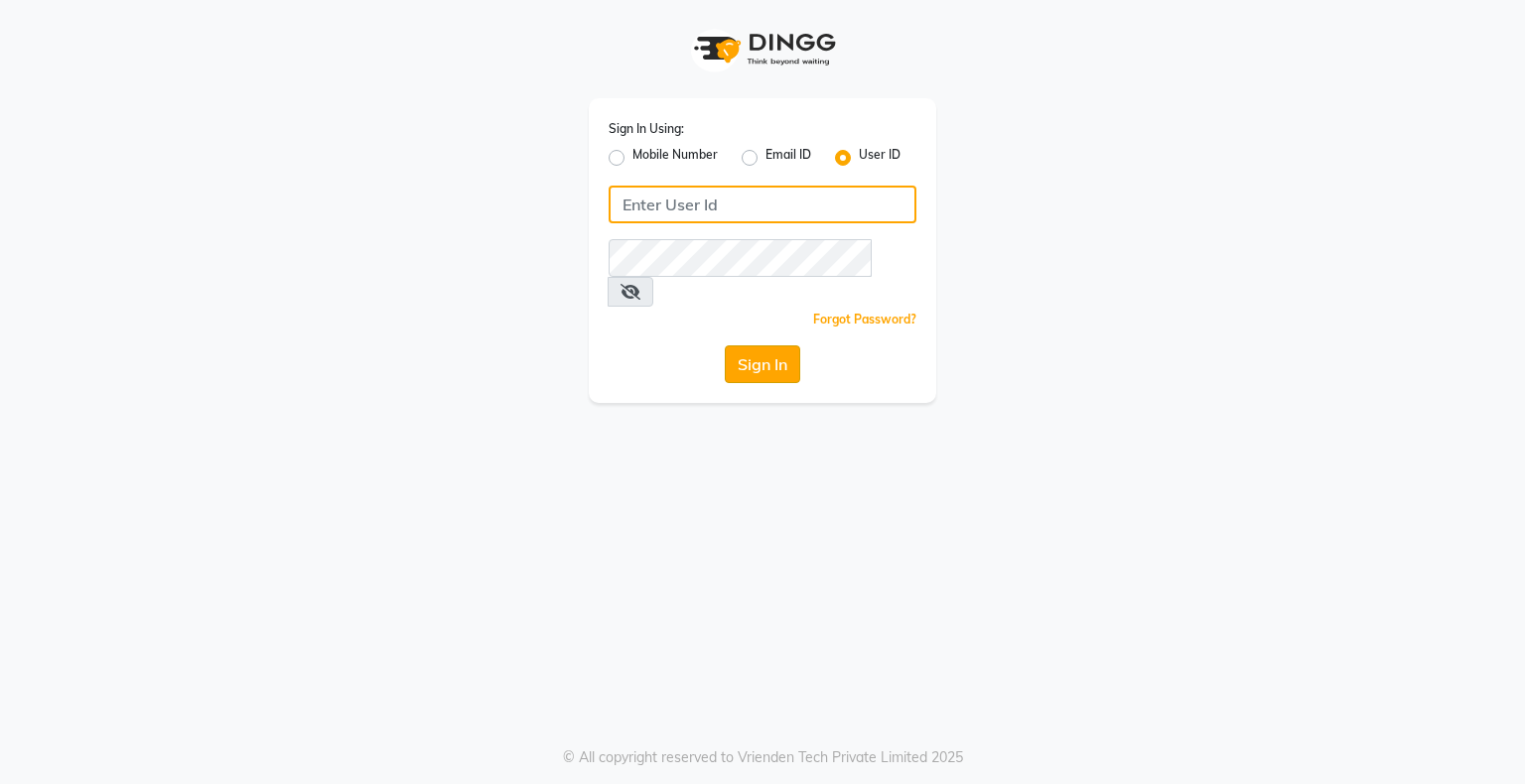 type on "bhavika1" 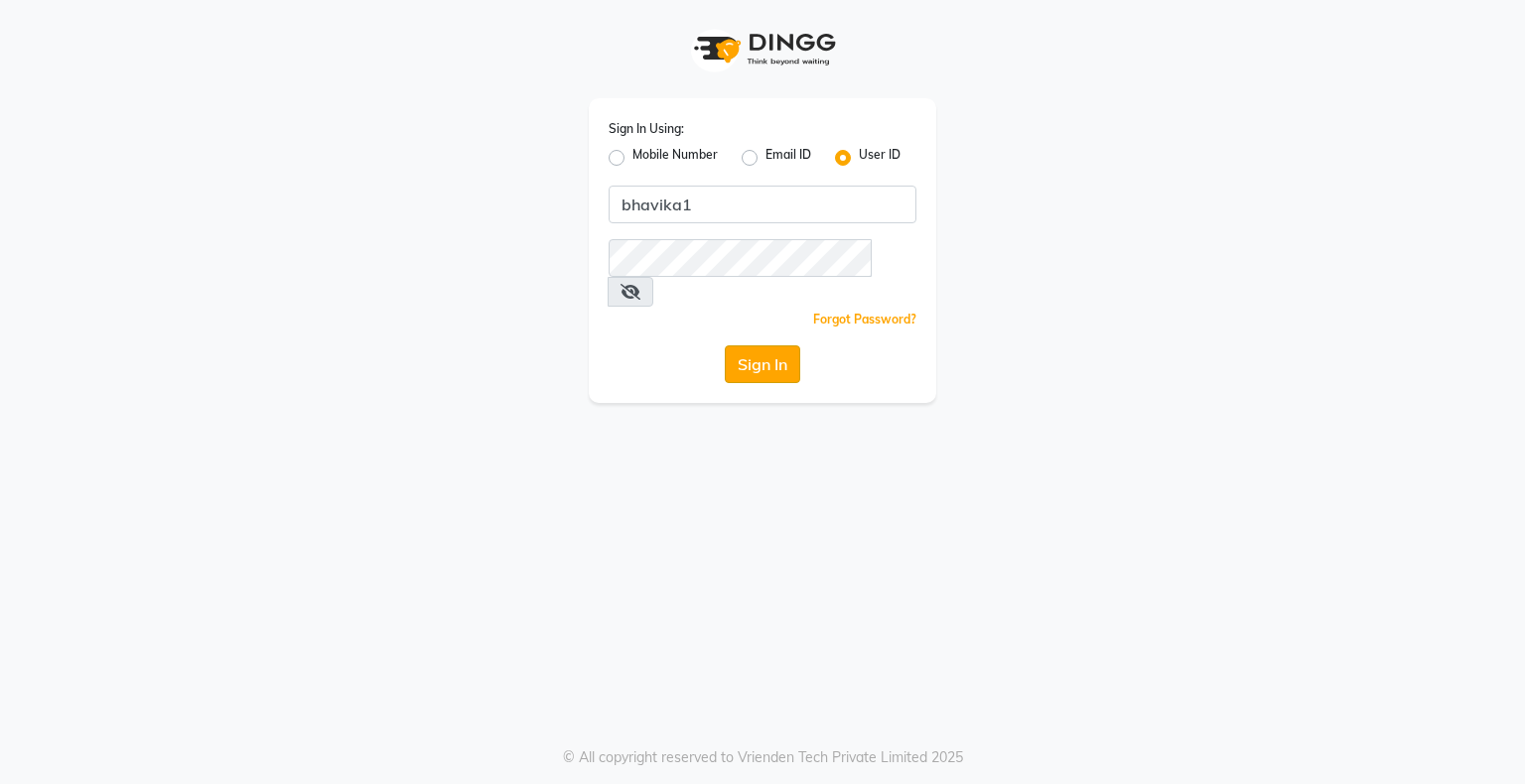 click on "Sign In" 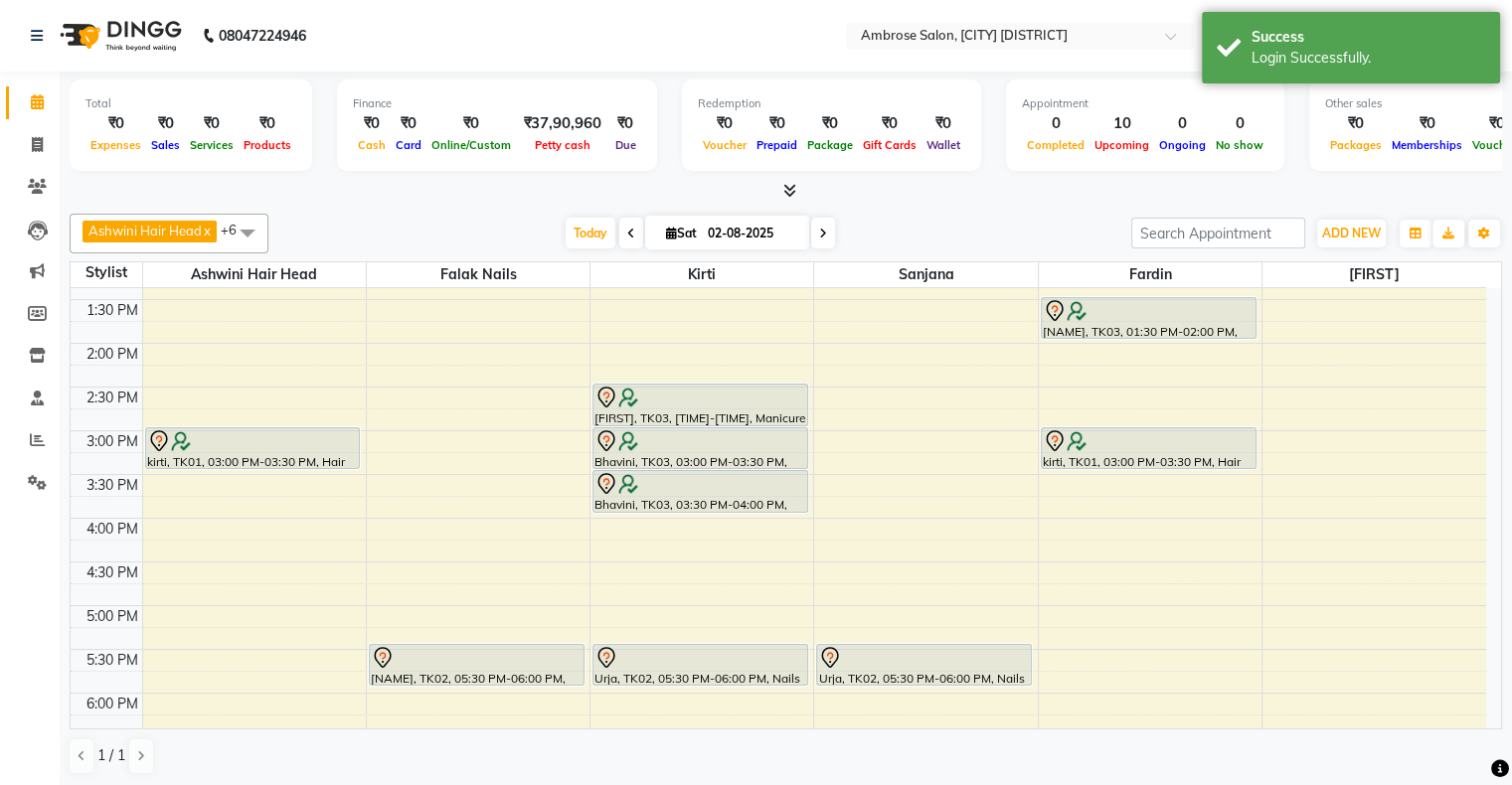 scroll, scrollTop: 298, scrollLeft: 0, axis: vertical 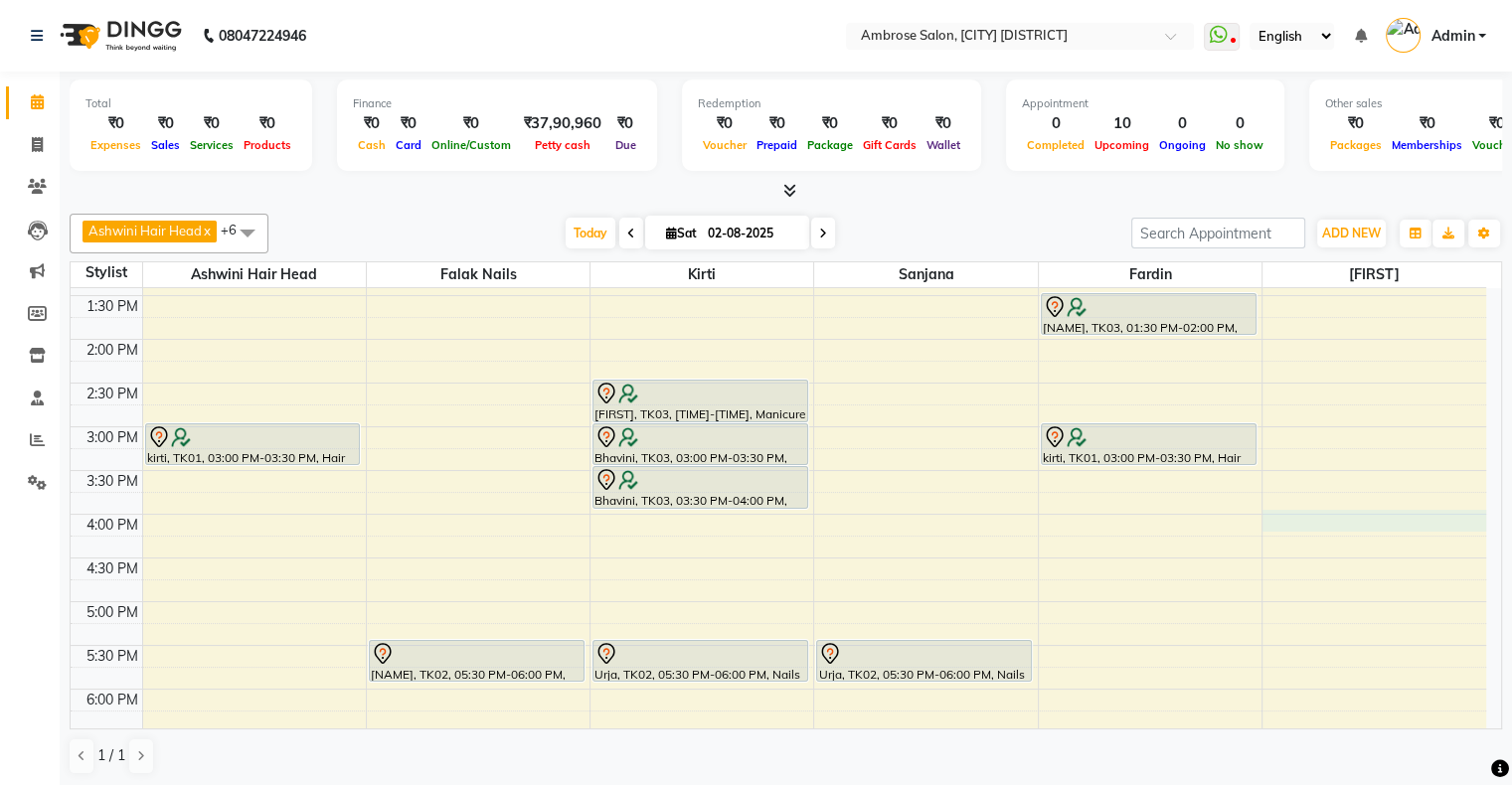 click on "10:00 AM 10:30 AM 11:00 AM 11:30 AM 12:00 PM 12:30 PM 1:00 PM 1:30 PM 2:00 PM 2:30 PM 3:00 PM 3:30 PM 4:00 PM 4:30 PM 5:00 PM 5:30 PM 6:00 PM 6:30 PM 7:00 PM 7:30 PM 8:00 PM 8:30 PM 9:00 PM 9:30 PM 10:00 PM 10:30 PM [FIRST], TK01, [TIME]-[TIME], Hair Cut - Female Haircut (Includes Haircut & Blowdry) - New [FIRST], TK02, [TIME]-[TIME], Nails - Acrylic Nails - New [FIRST], TK03, [TIME]-[TIME], Manicure - Classic Manicure - New [FIRST], TK03, [TIME]-[TIME], Pedicure - Classic Pedicure - New [FIRST], TK03, [TIME]-[TIME], Facials - Hydra Boost Facial - New [FIRST], TK02, [TIME]-[TIME], Nails - Gel Polish - New [FIRST], TK02, [TIME]-[TIME], Nails - Gel Polish - New [FIRST], TK04, [TIME]-[TIME], Treatment - Botox / Nanoplastia / Straightening / Smoothening Upto Waist - New [FIRST], TK03, [TIME]-[TIME], Hair Cut - Female Haircut (Includes Haircut & Blowdry) - New" at bounding box center [778, 557] 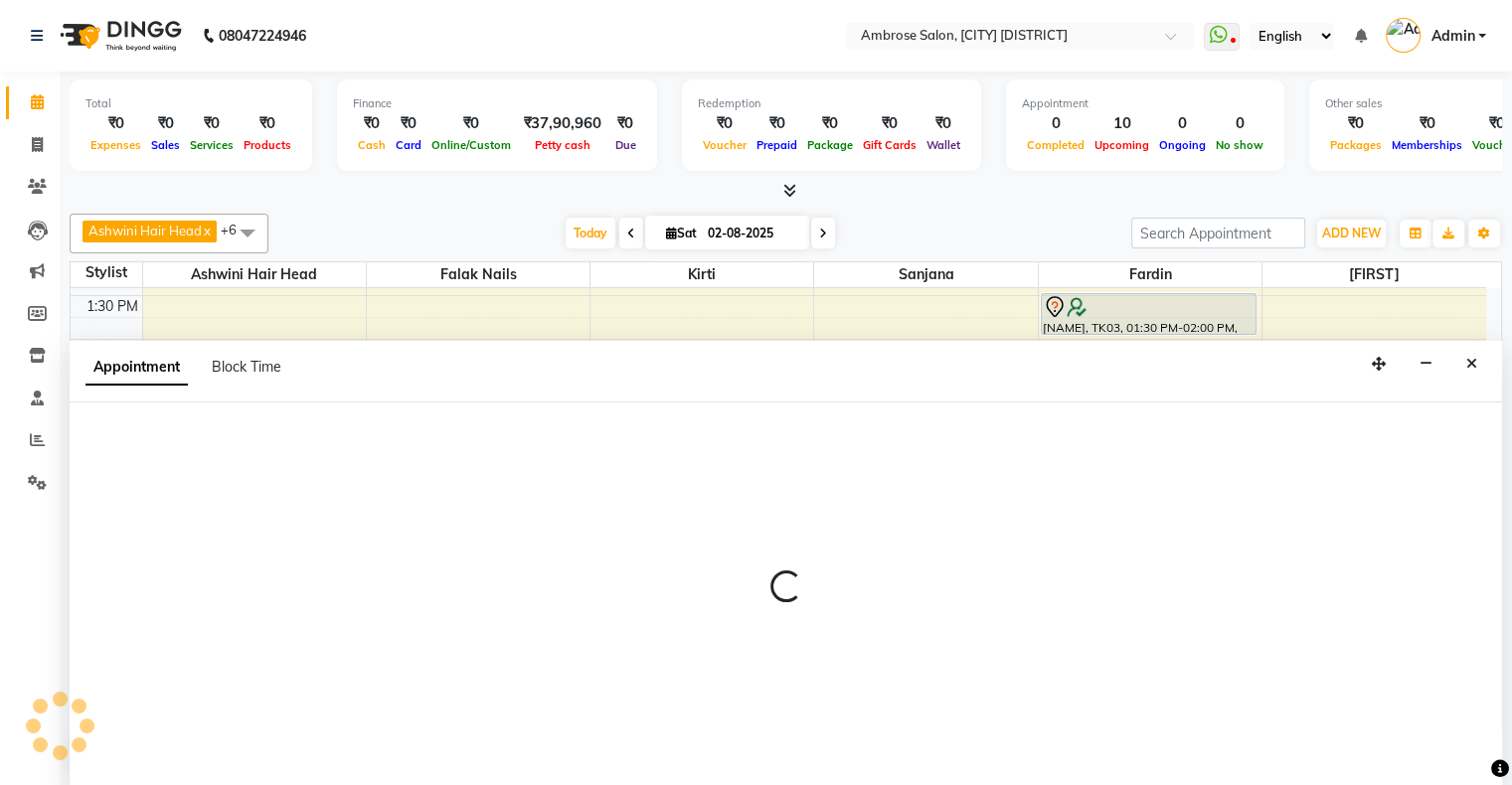 select on "87848" 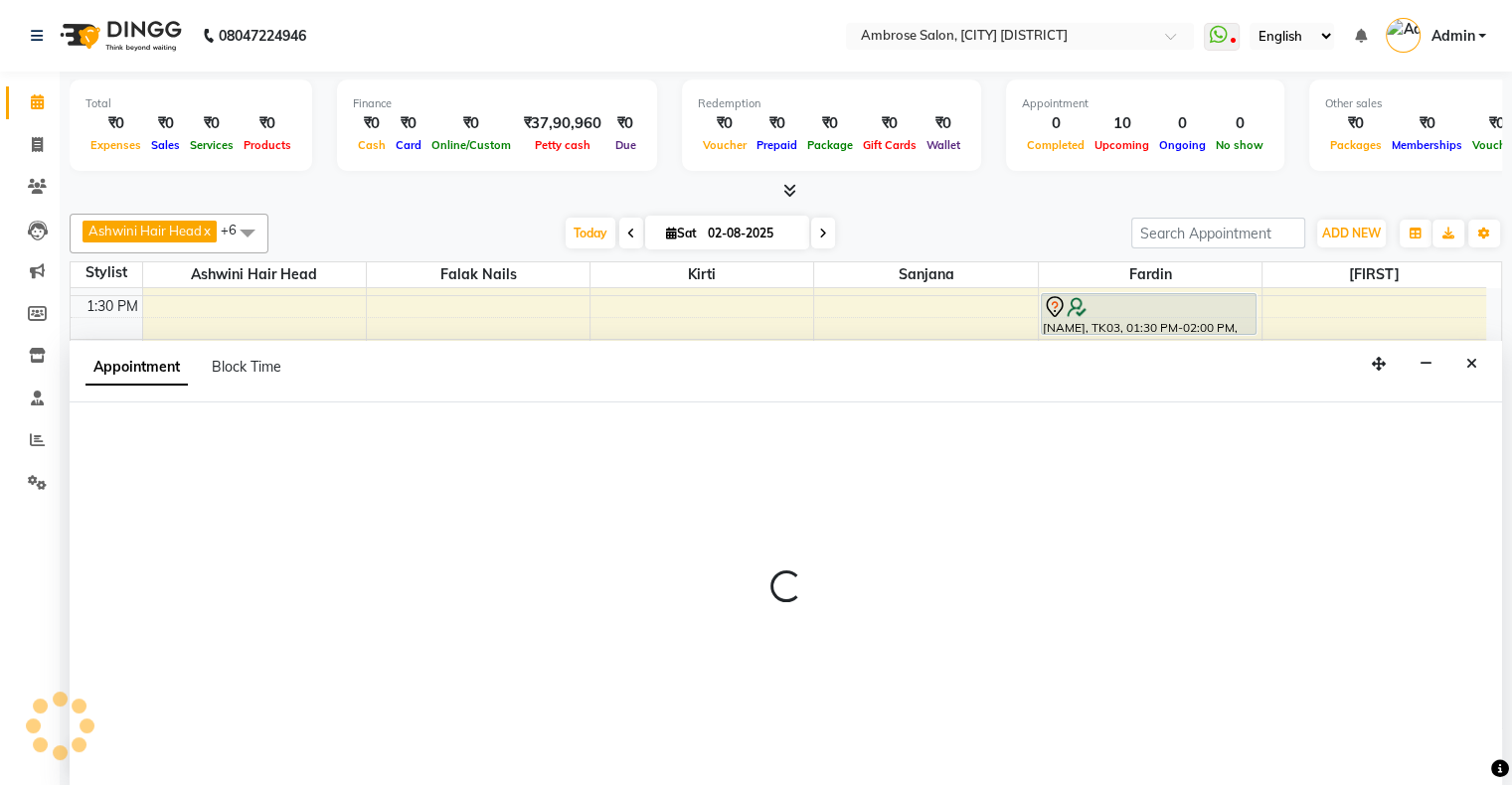 select on "tentative" 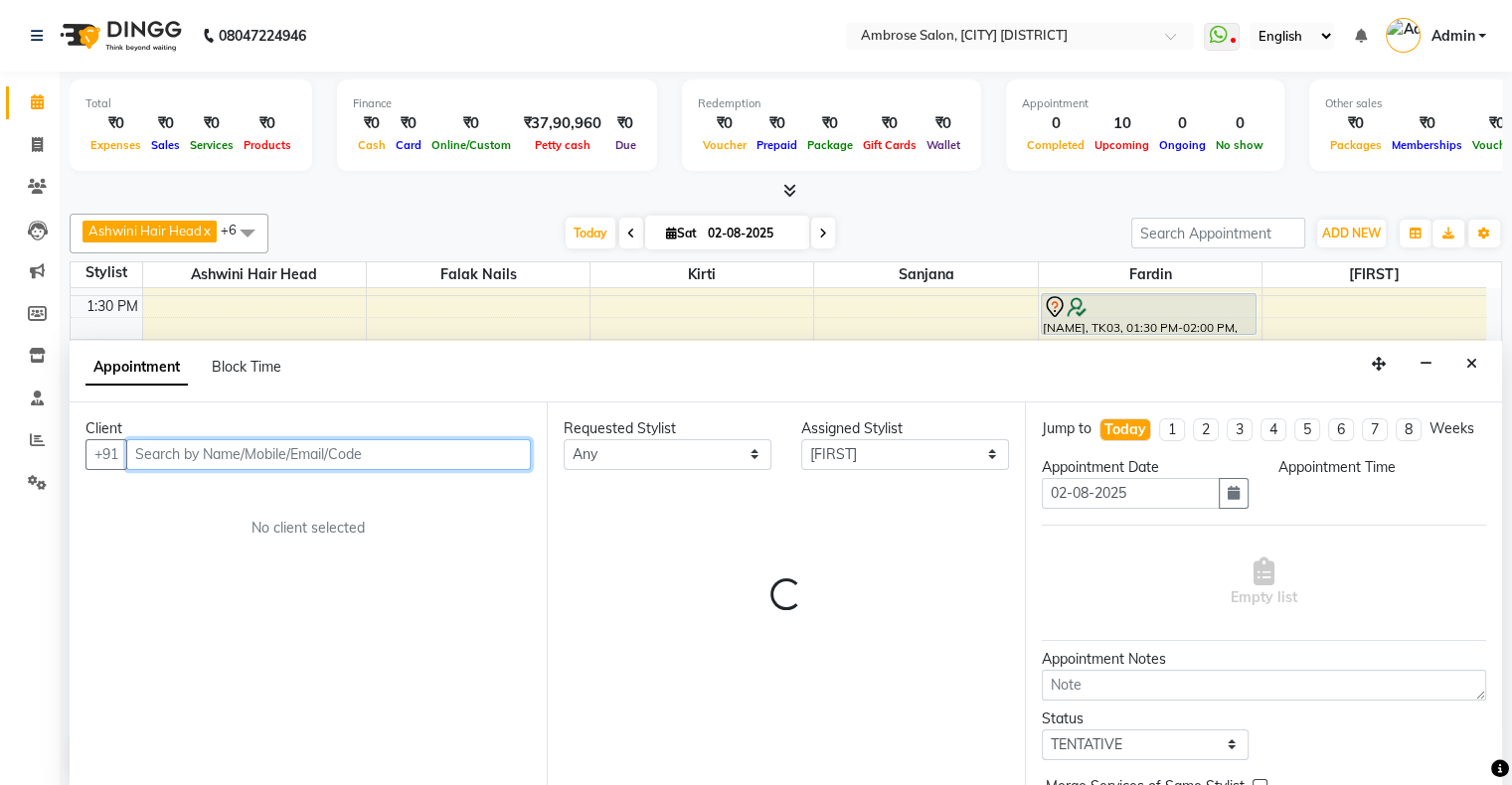 select on "960" 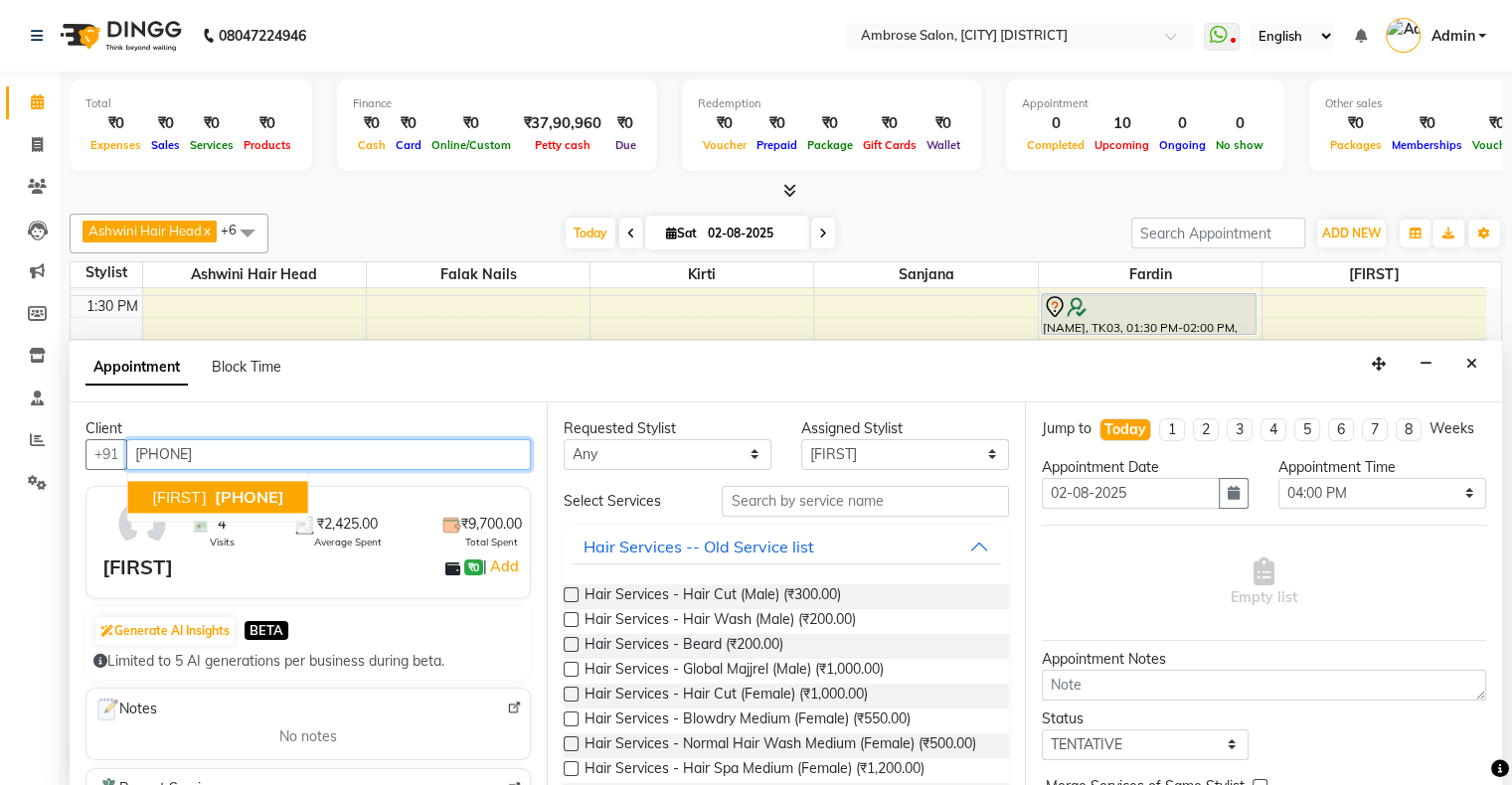 click on "[PHONE]" at bounding box center (250, 497) 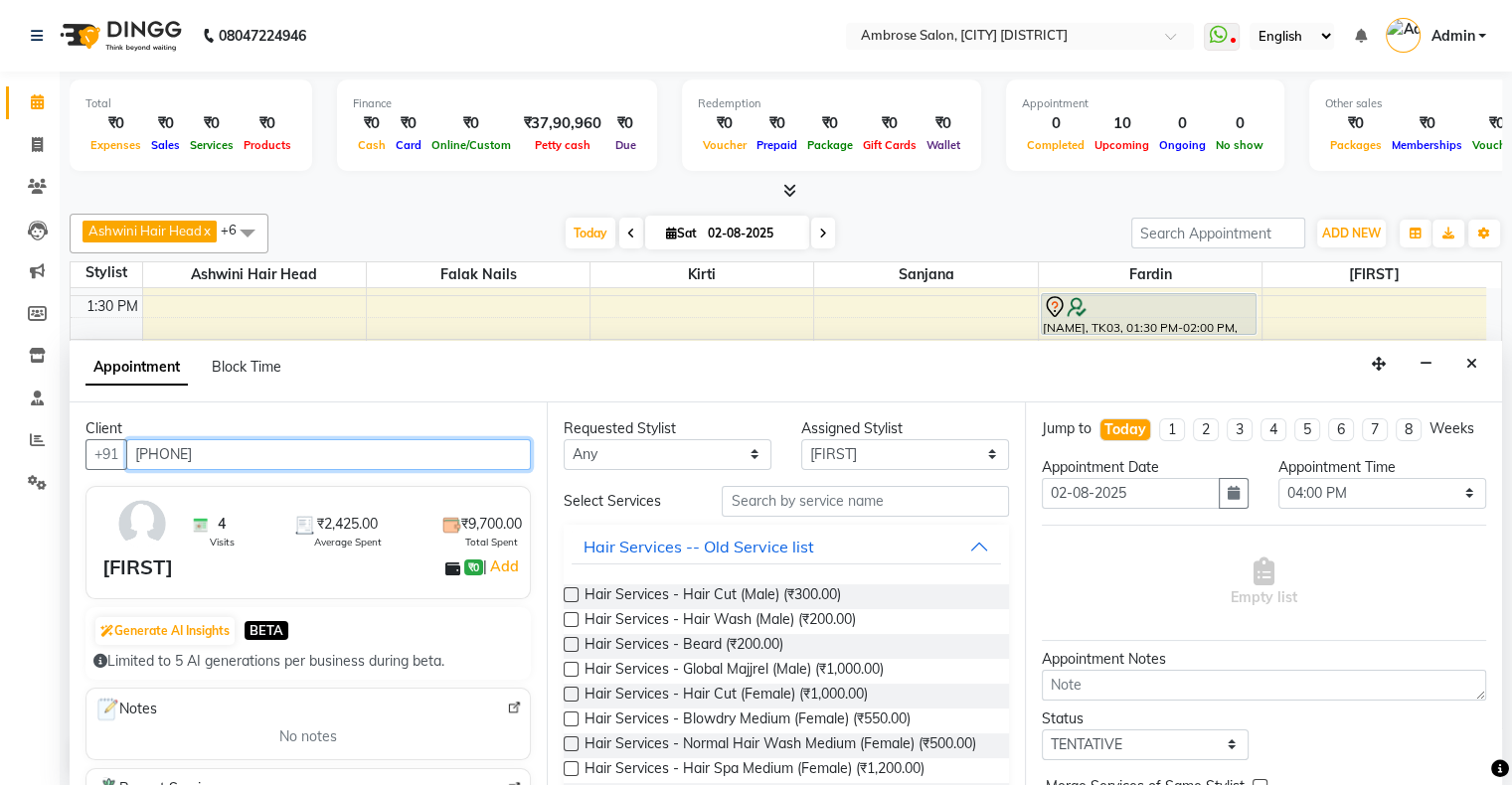 type on "[PHONE]" 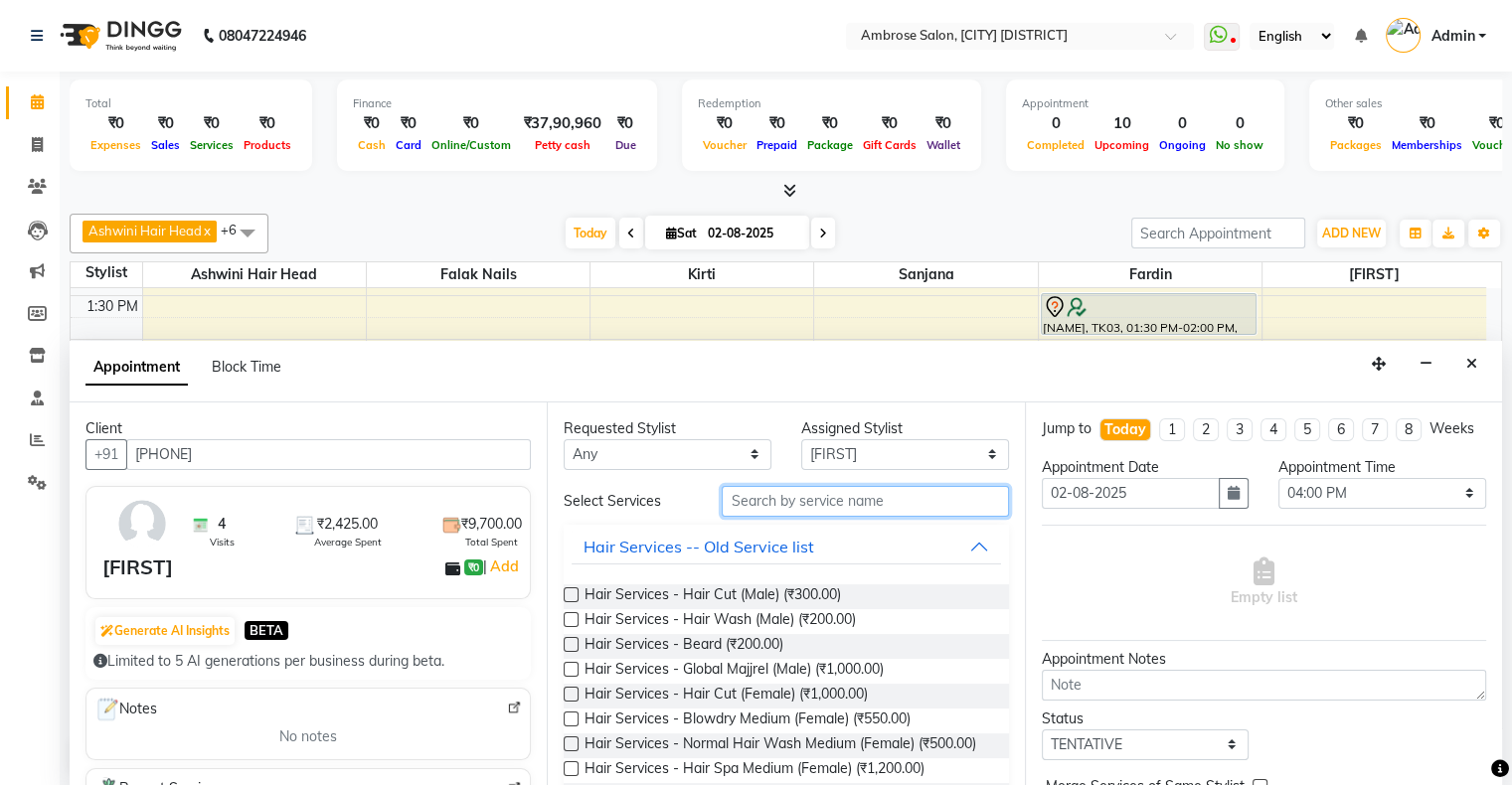 click at bounding box center [865, 501] 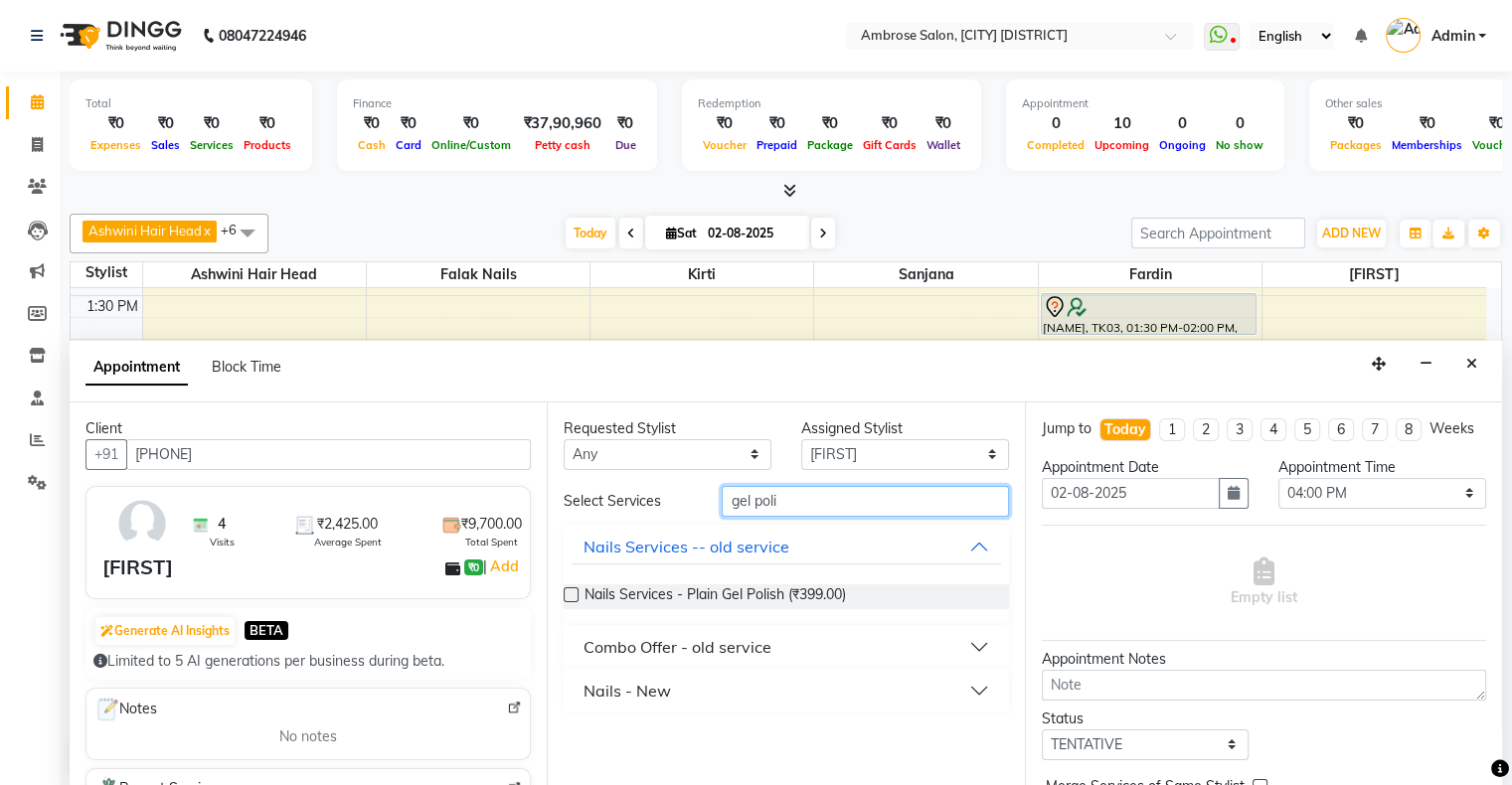 type on "gel poli" 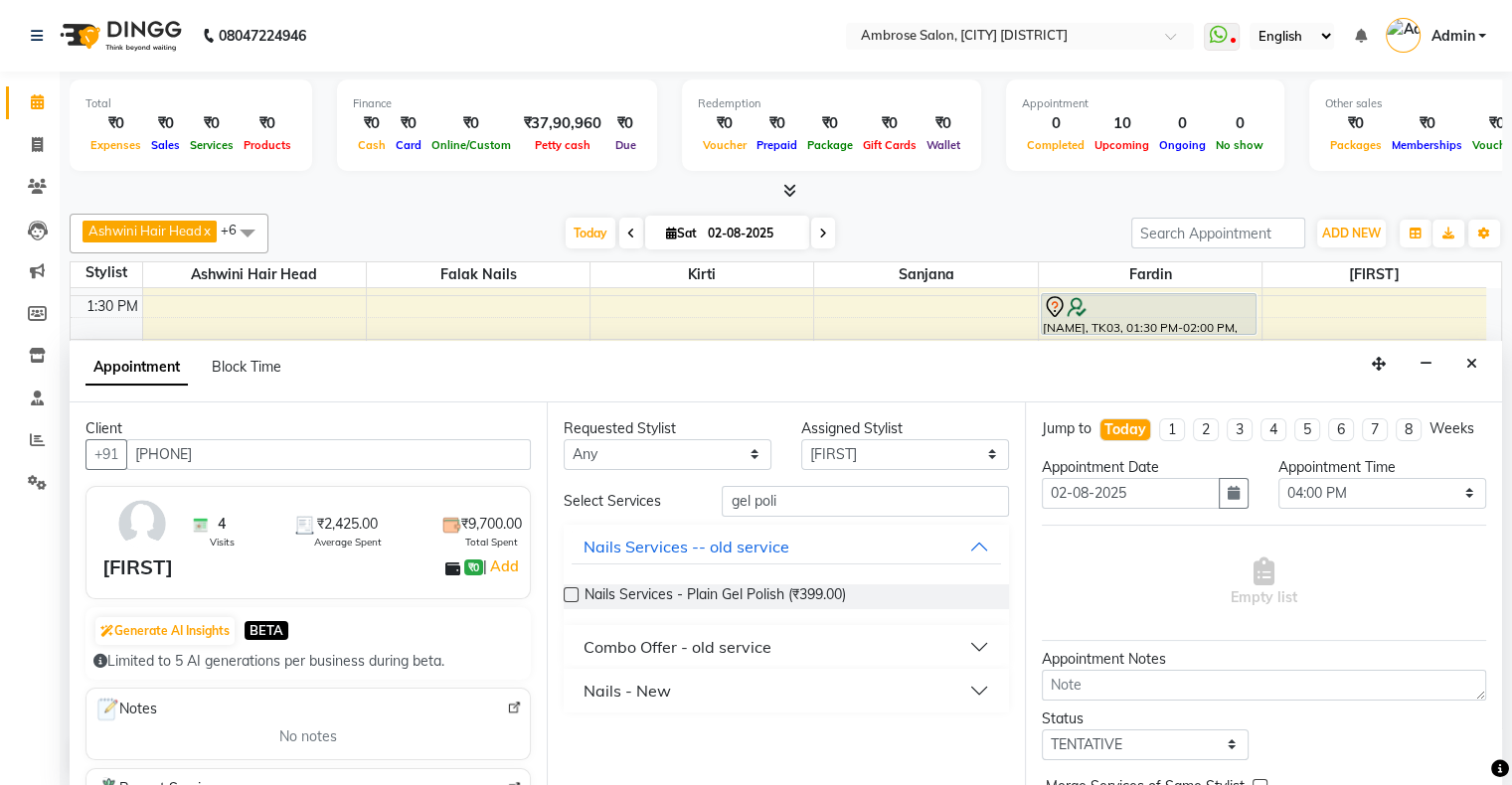 click on "Nails - New" at bounding box center [785, 691] 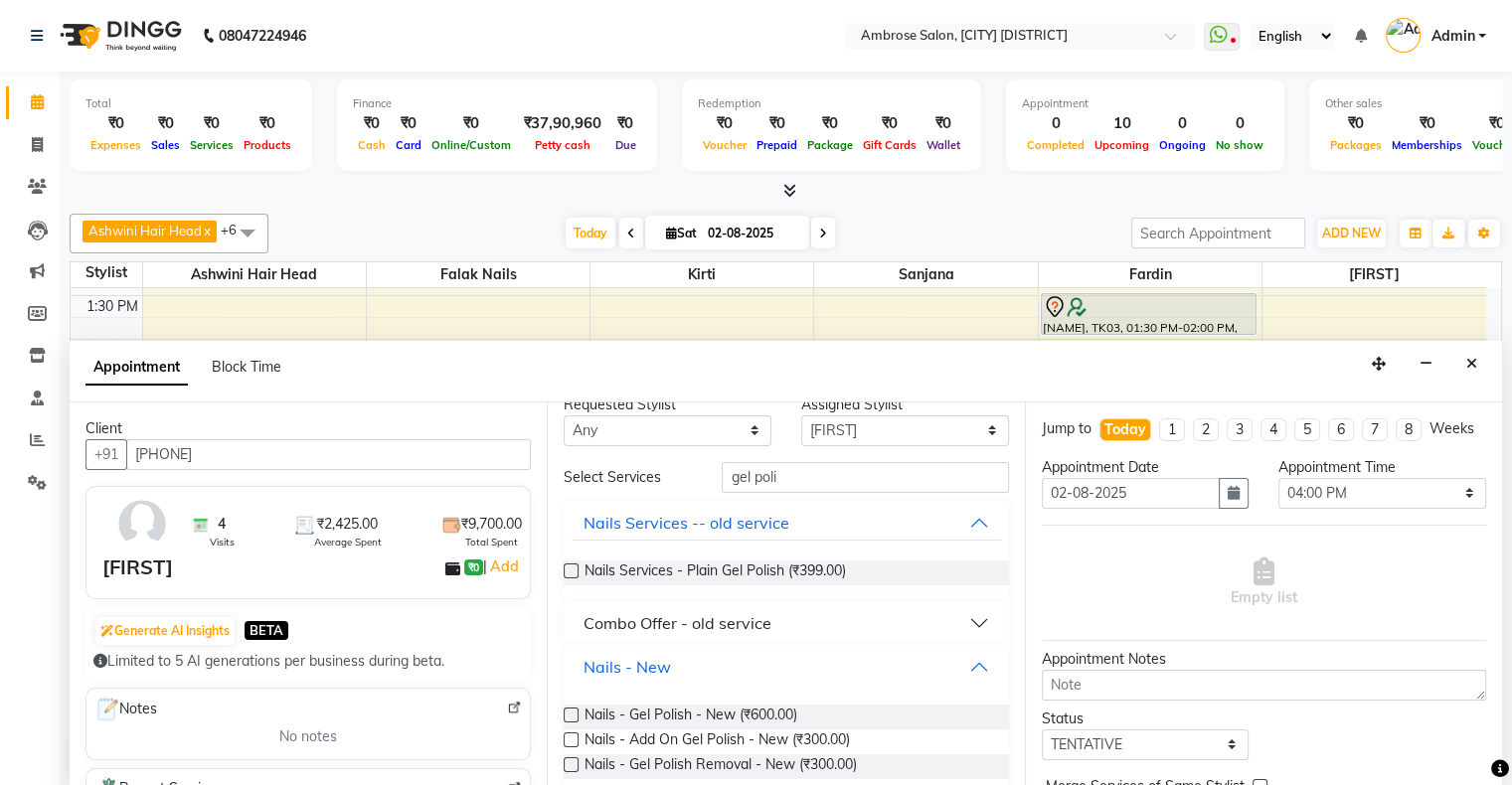 scroll, scrollTop: 46, scrollLeft: 0, axis: vertical 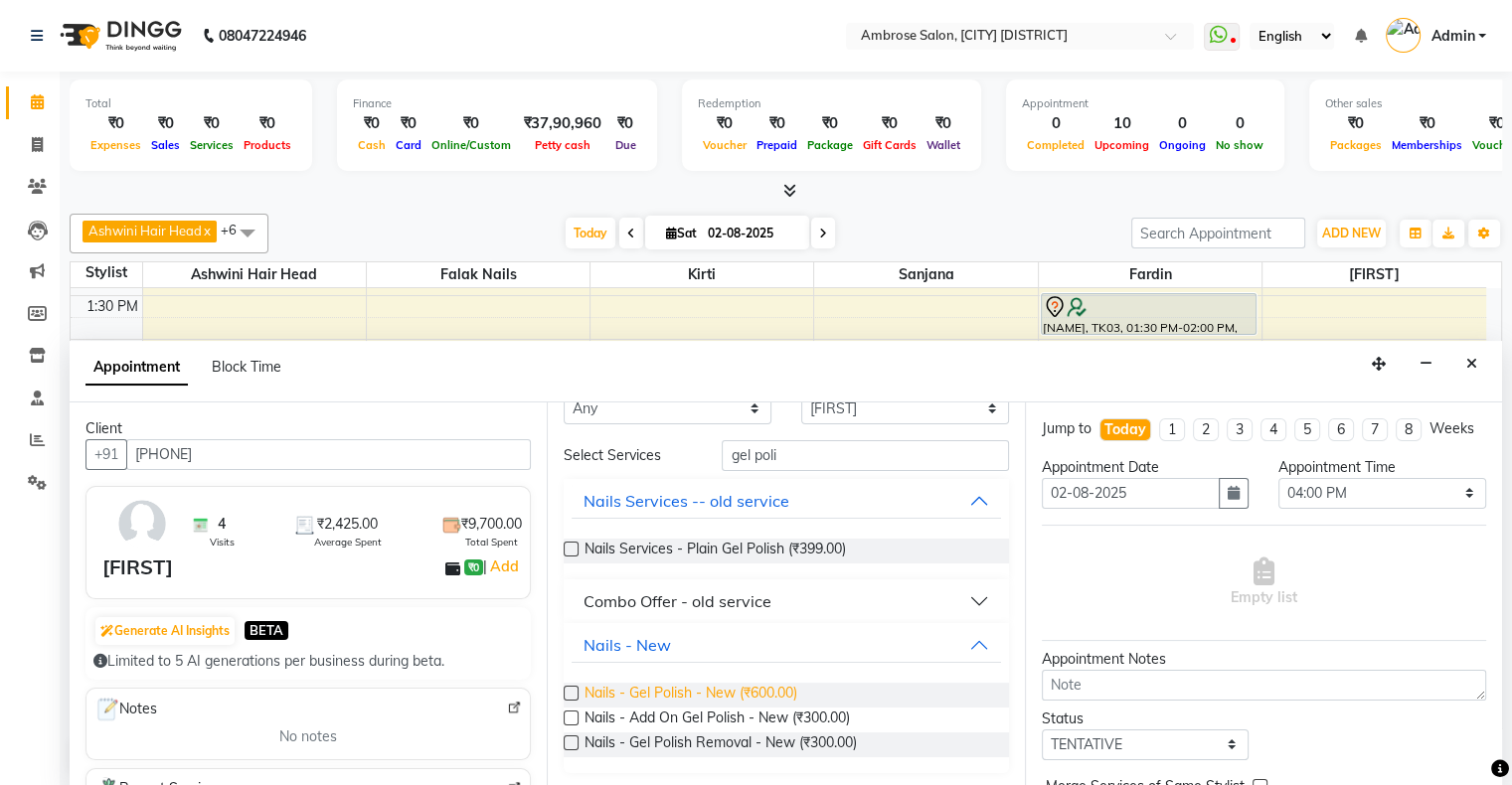 click on "Nails - Gel Polish - New (₹600.00)" at bounding box center (691, 695) 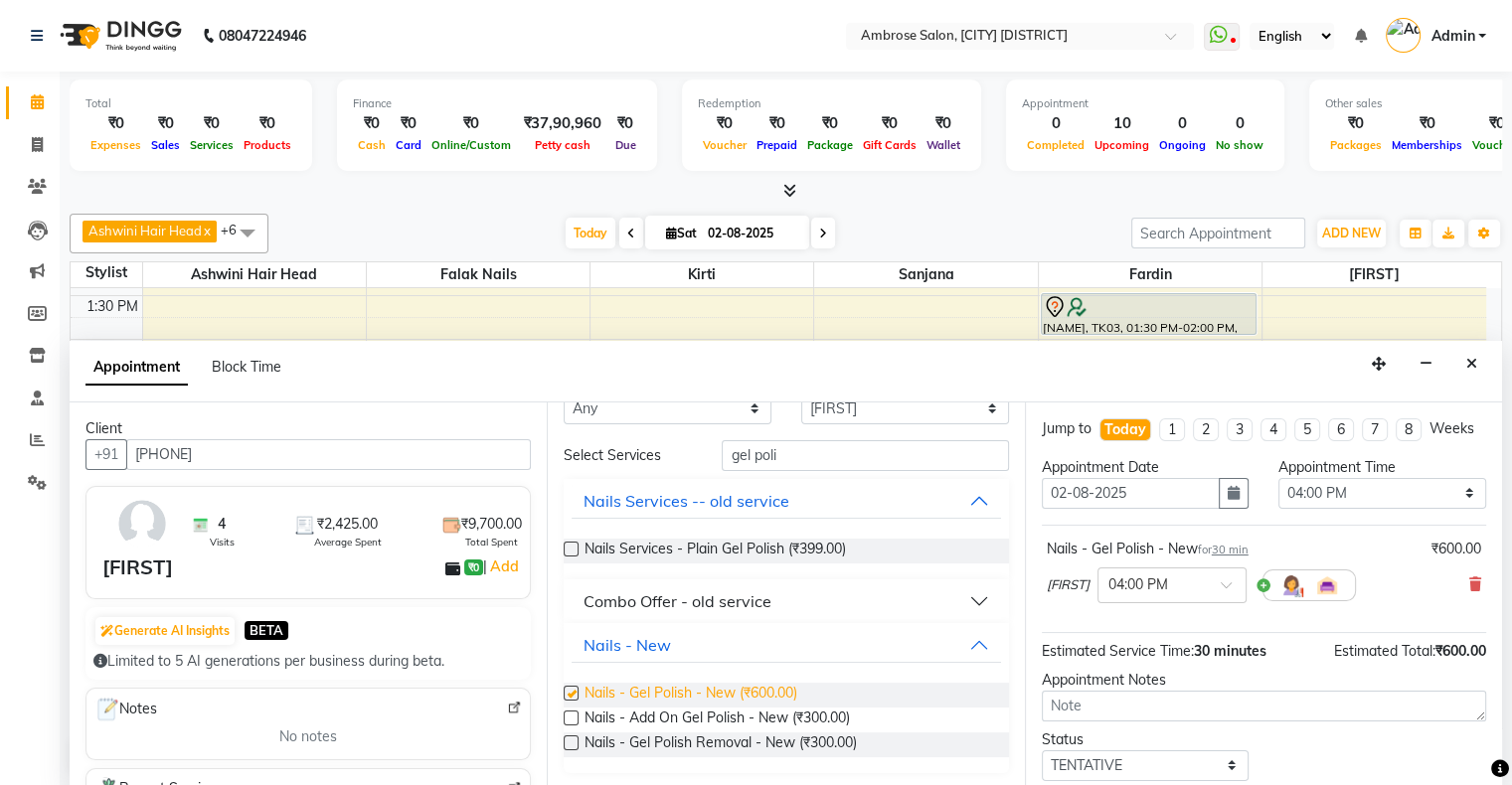 checkbox on "false" 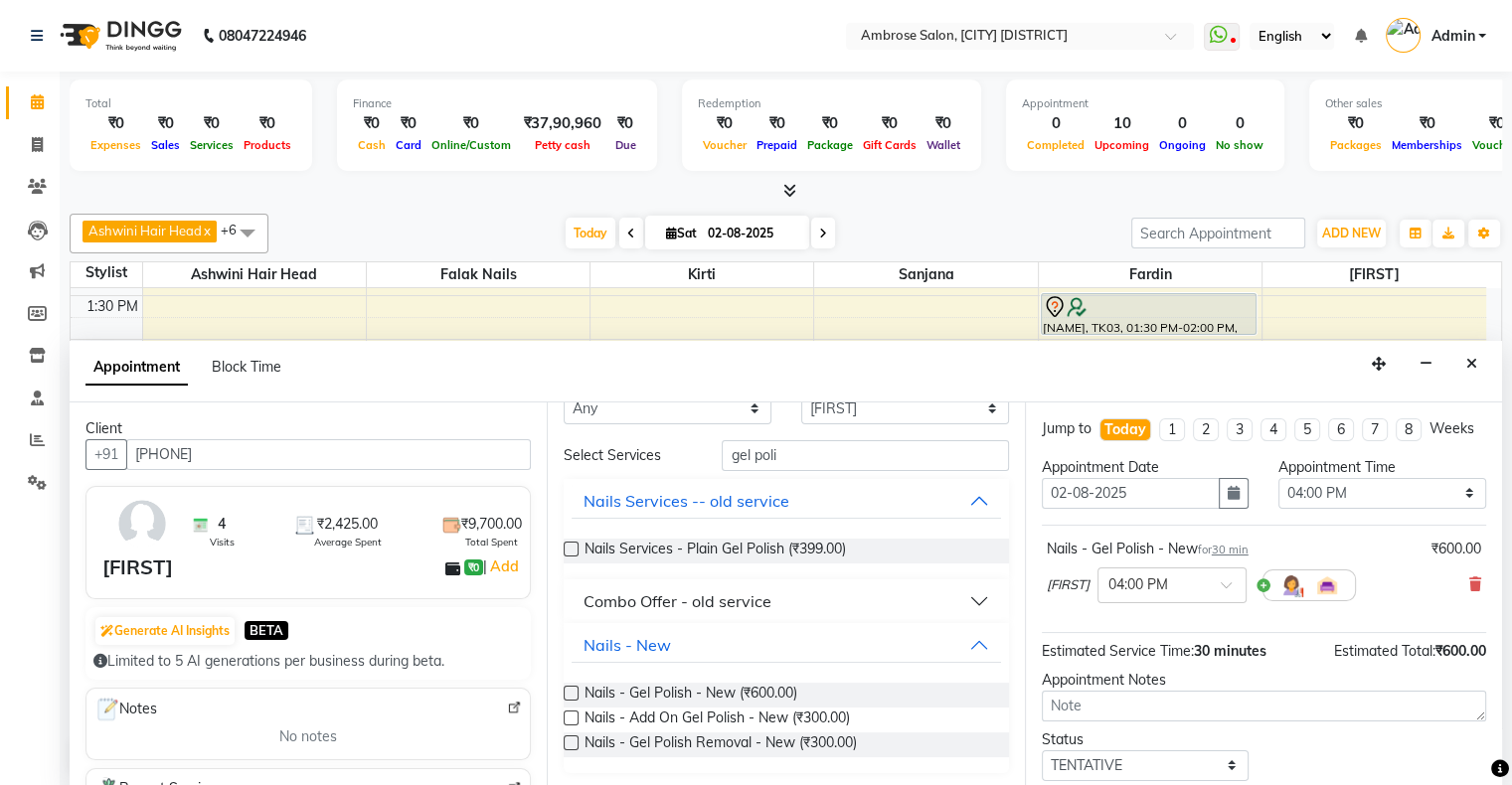 scroll, scrollTop: 0, scrollLeft: 0, axis: both 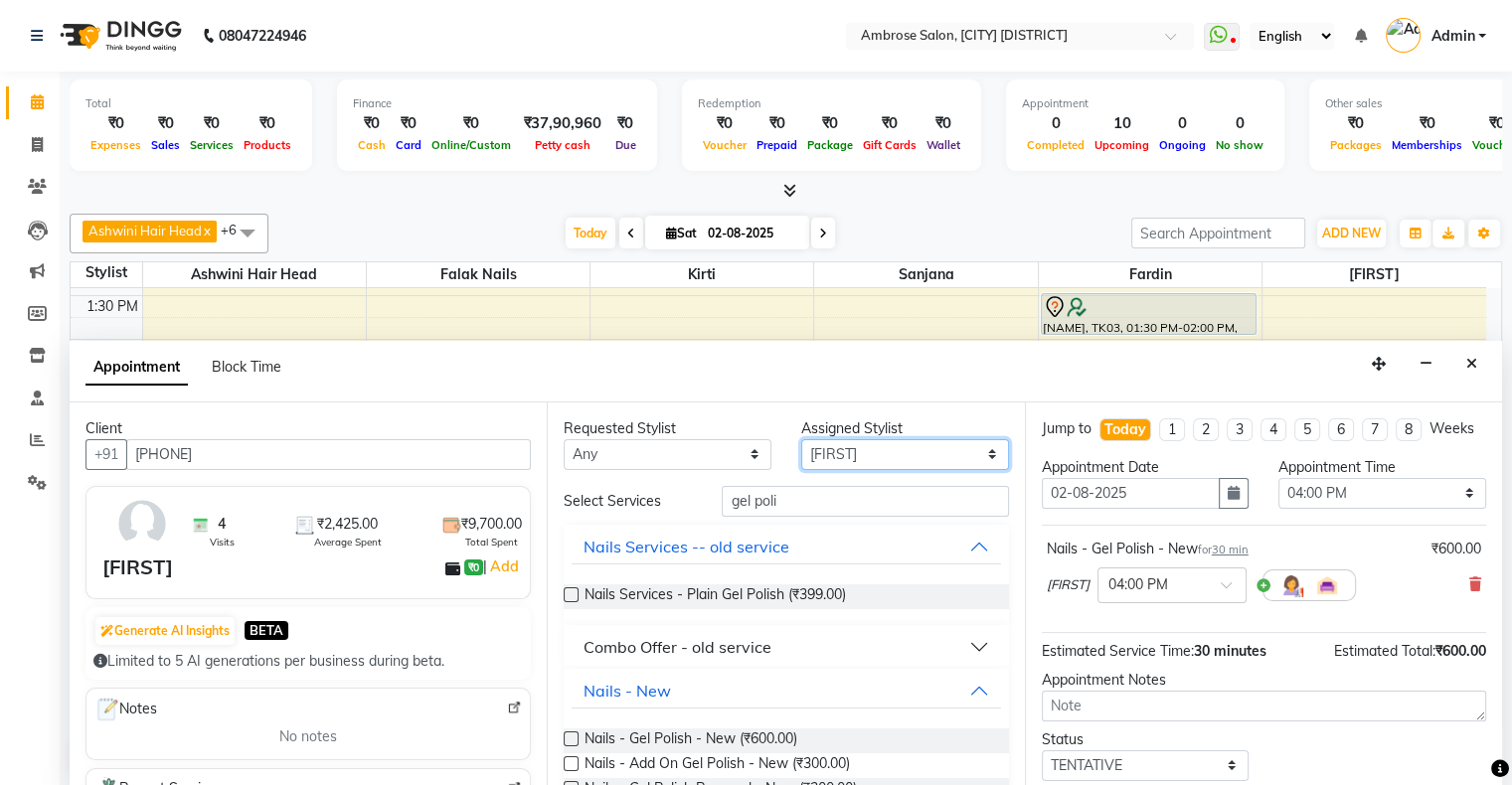 click on "Select Ashwini Hair Head Falak Nails Fardin Kirti Nida FD Pradip Pradip Vaishnav Sanjana  Vidhi Veera" at bounding box center [905, 454] 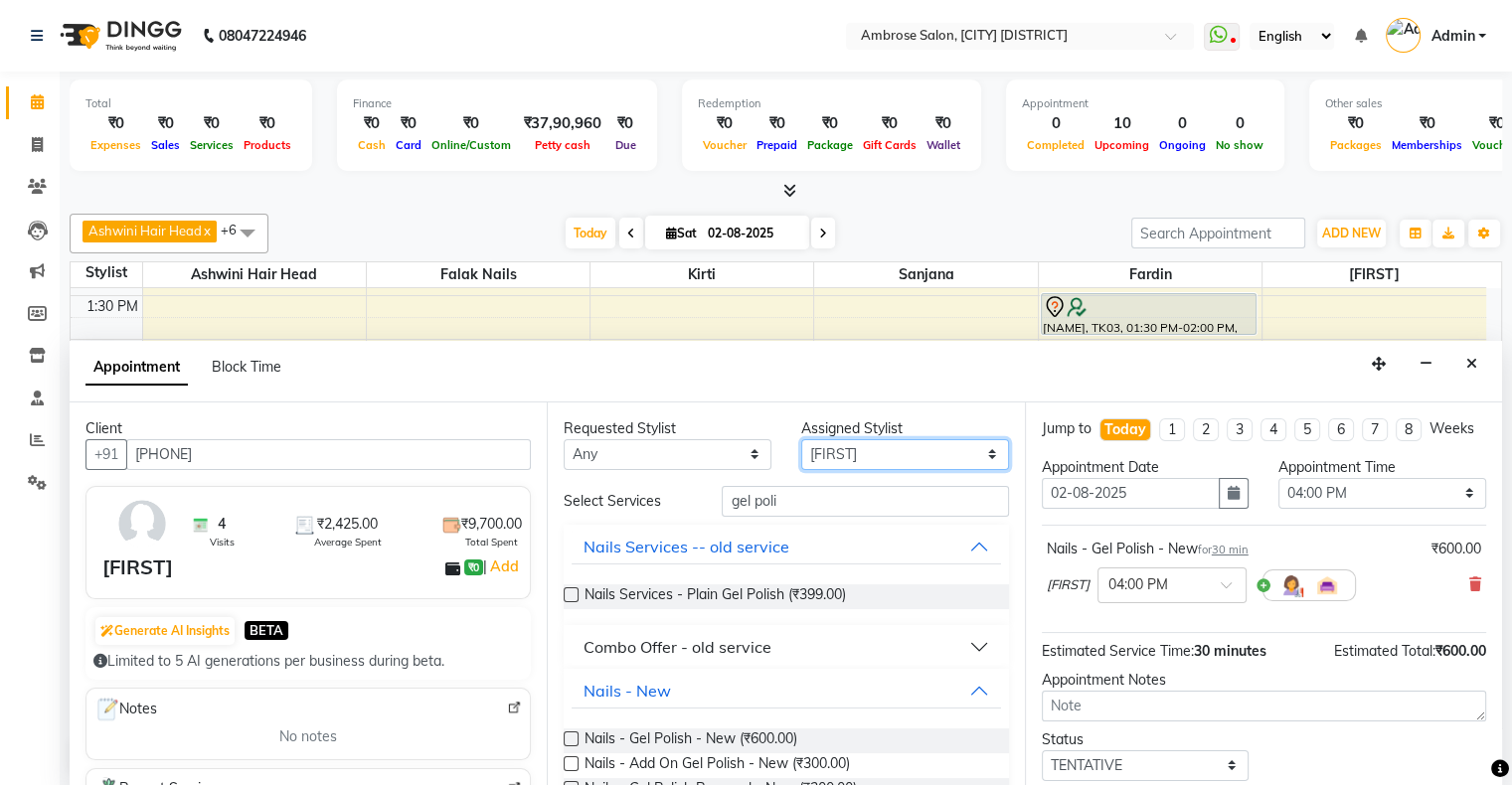 select on "82272" 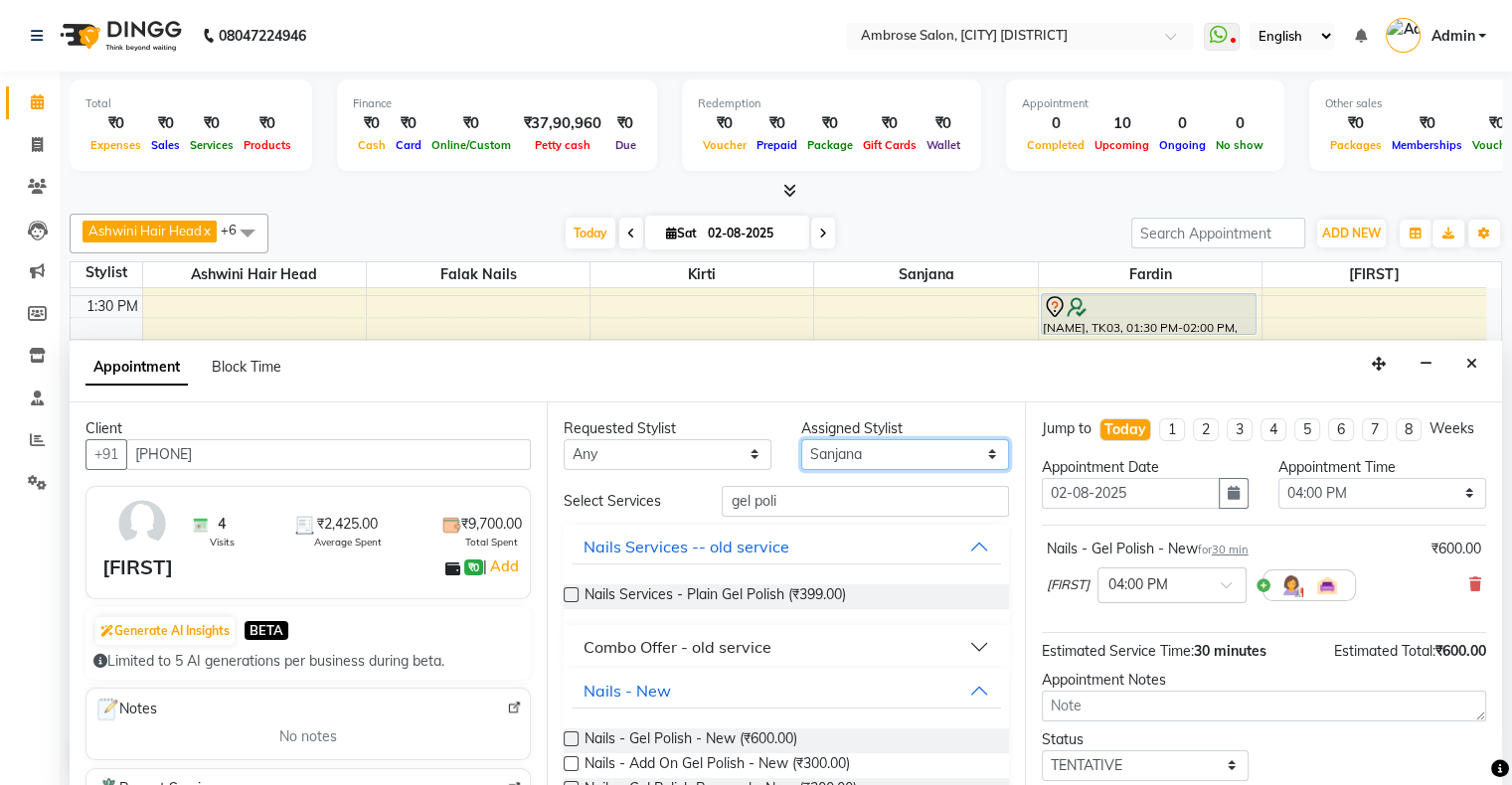 click on "Select Ashwini Hair Head Falak Nails Fardin Kirti Nida FD Pradip Pradip Vaishnav Sanjana  Vidhi Veera" at bounding box center (905, 454) 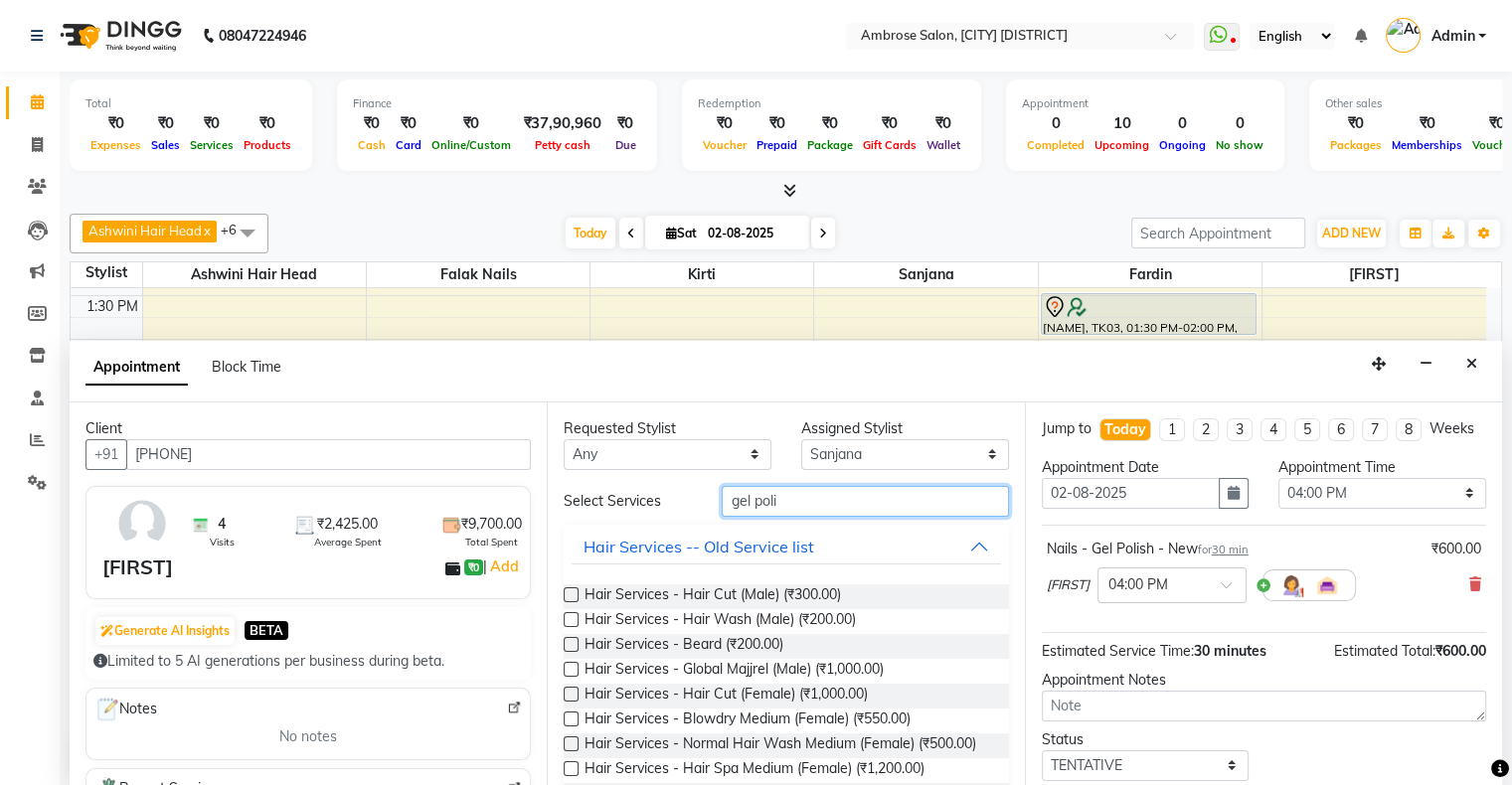 click on "gel poli" at bounding box center (865, 501) 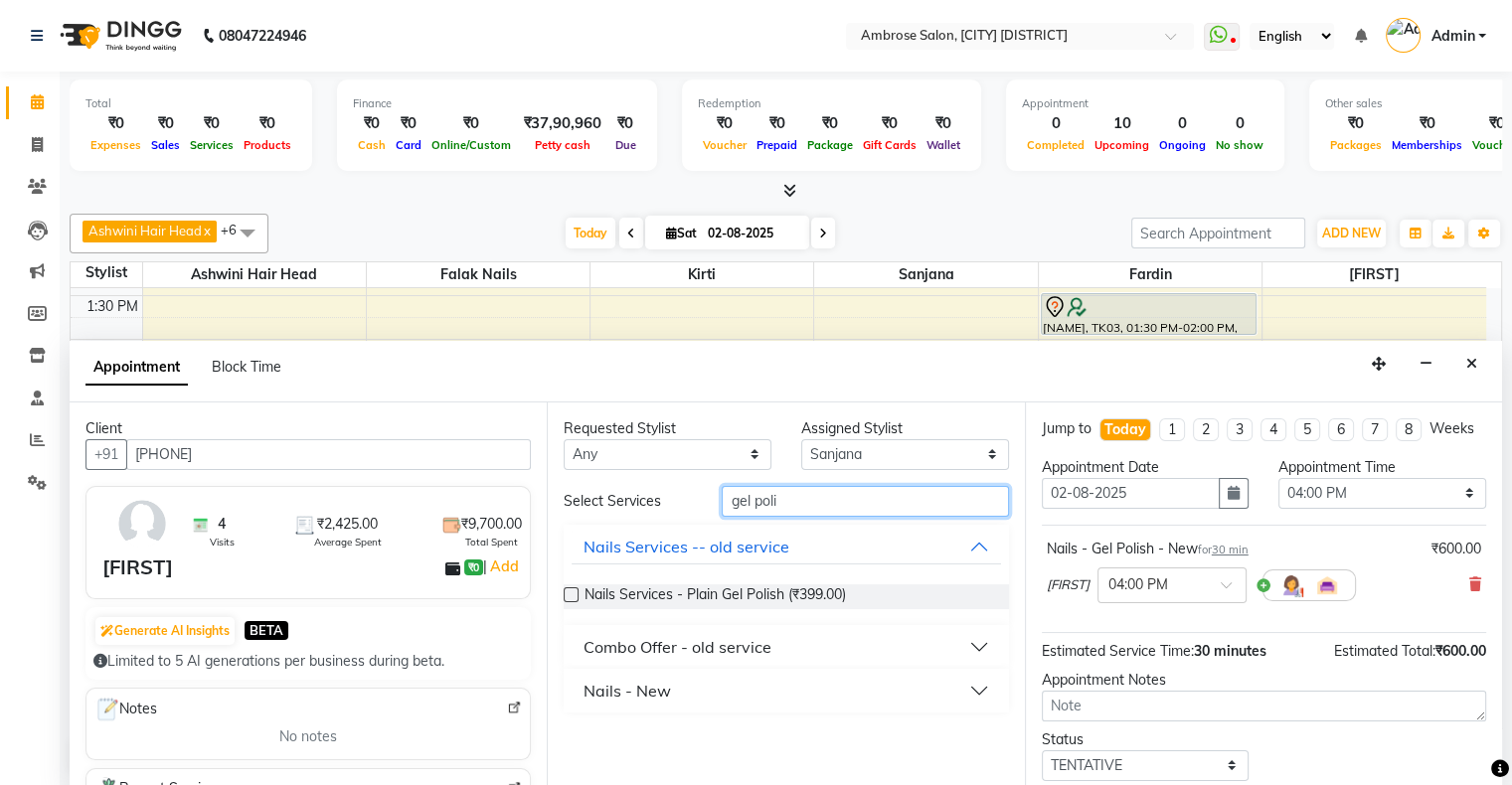 scroll, scrollTop: 0, scrollLeft: 0, axis: both 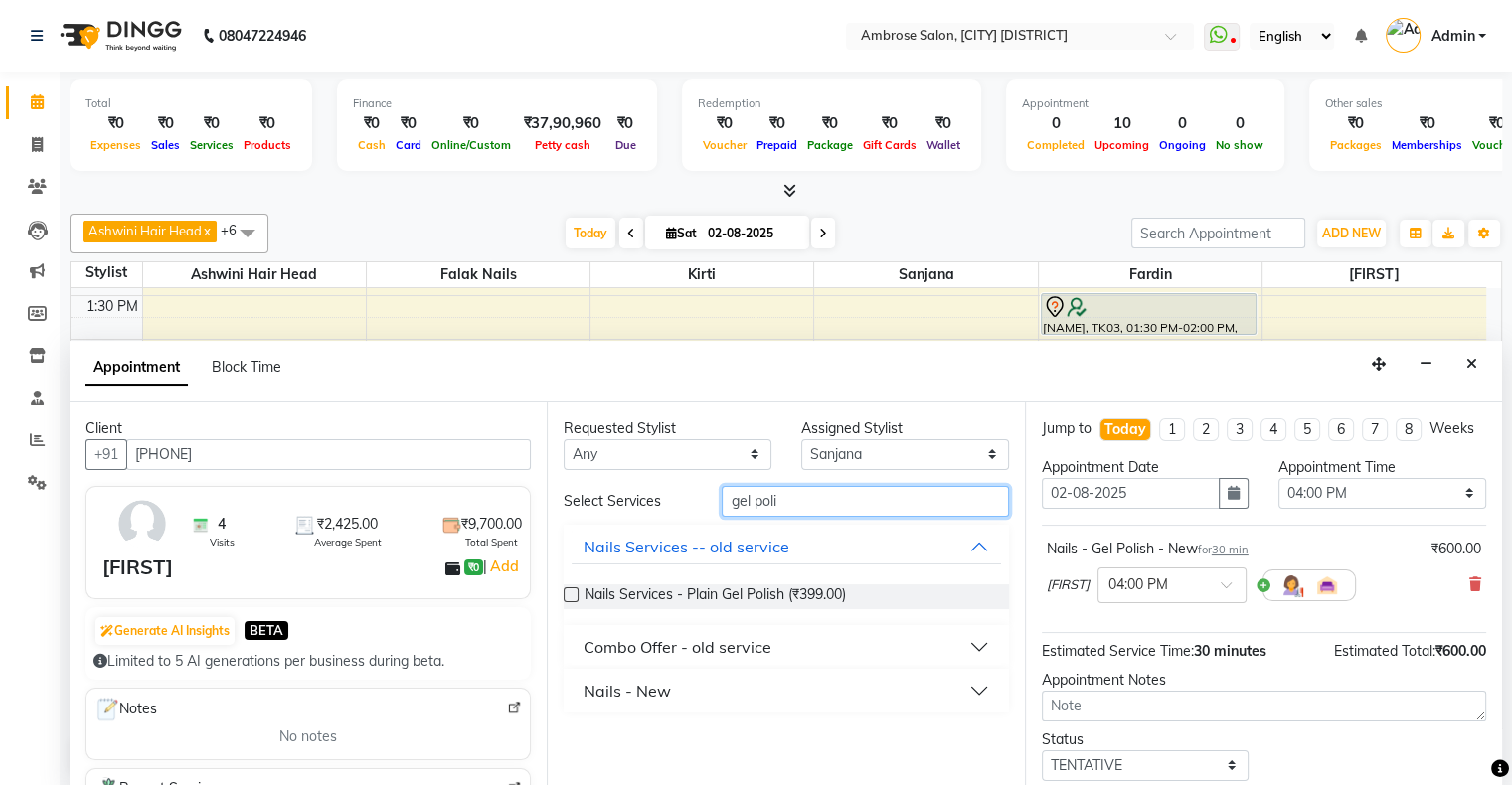 type on "gel poli" 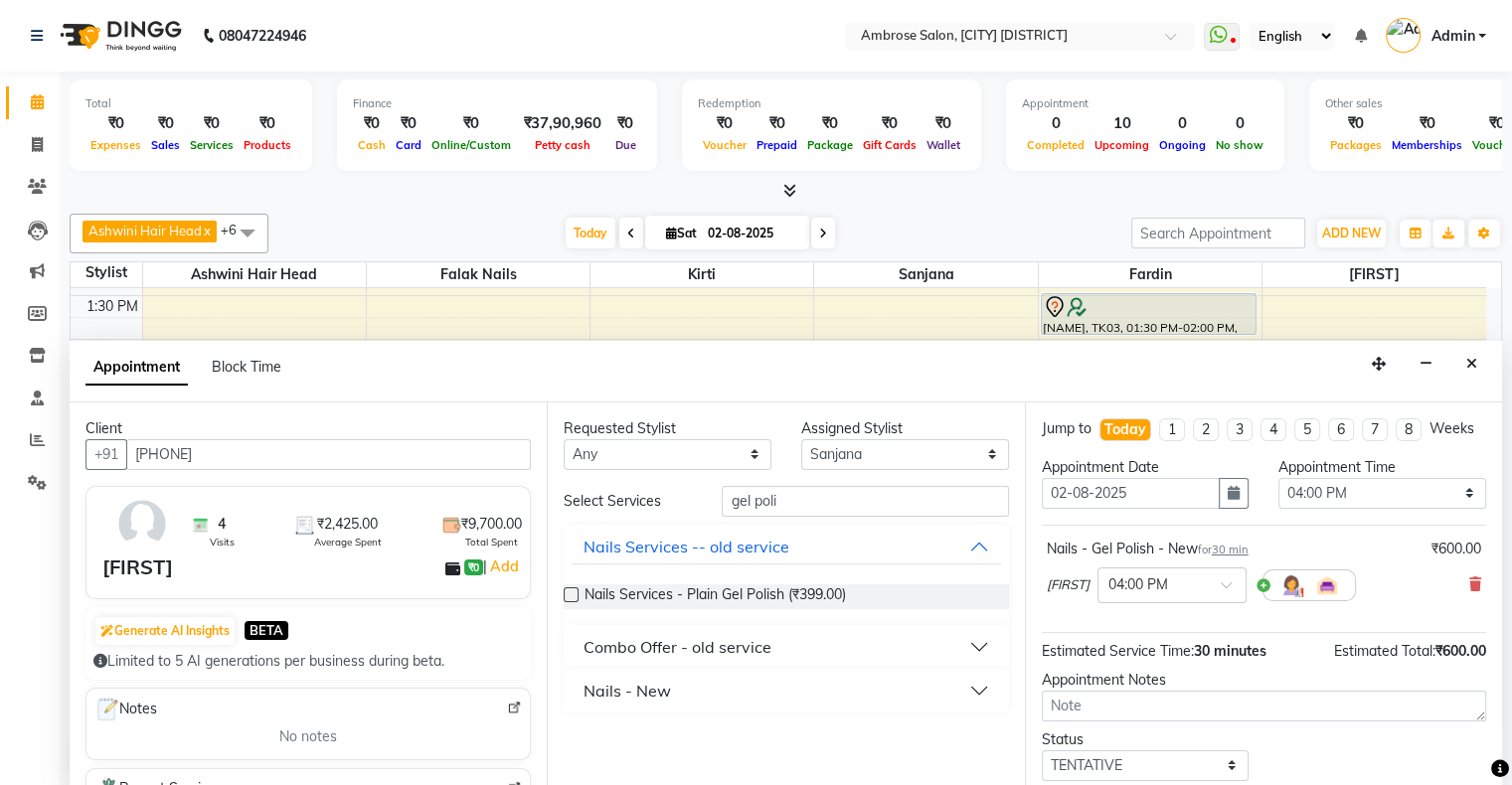 click on "Nails - New" at bounding box center (785, 691) 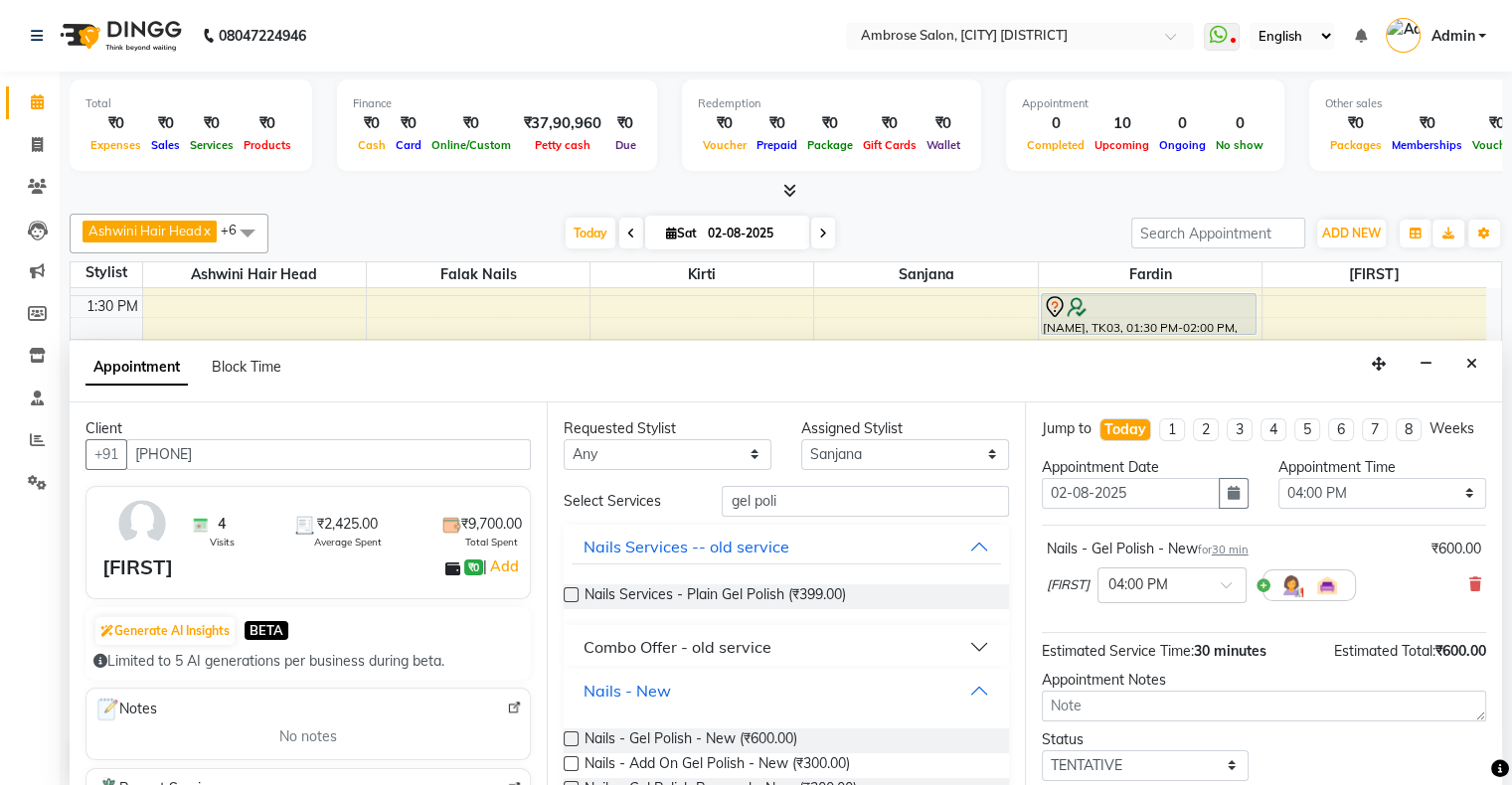 scroll, scrollTop: 46, scrollLeft: 0, axis: vertical 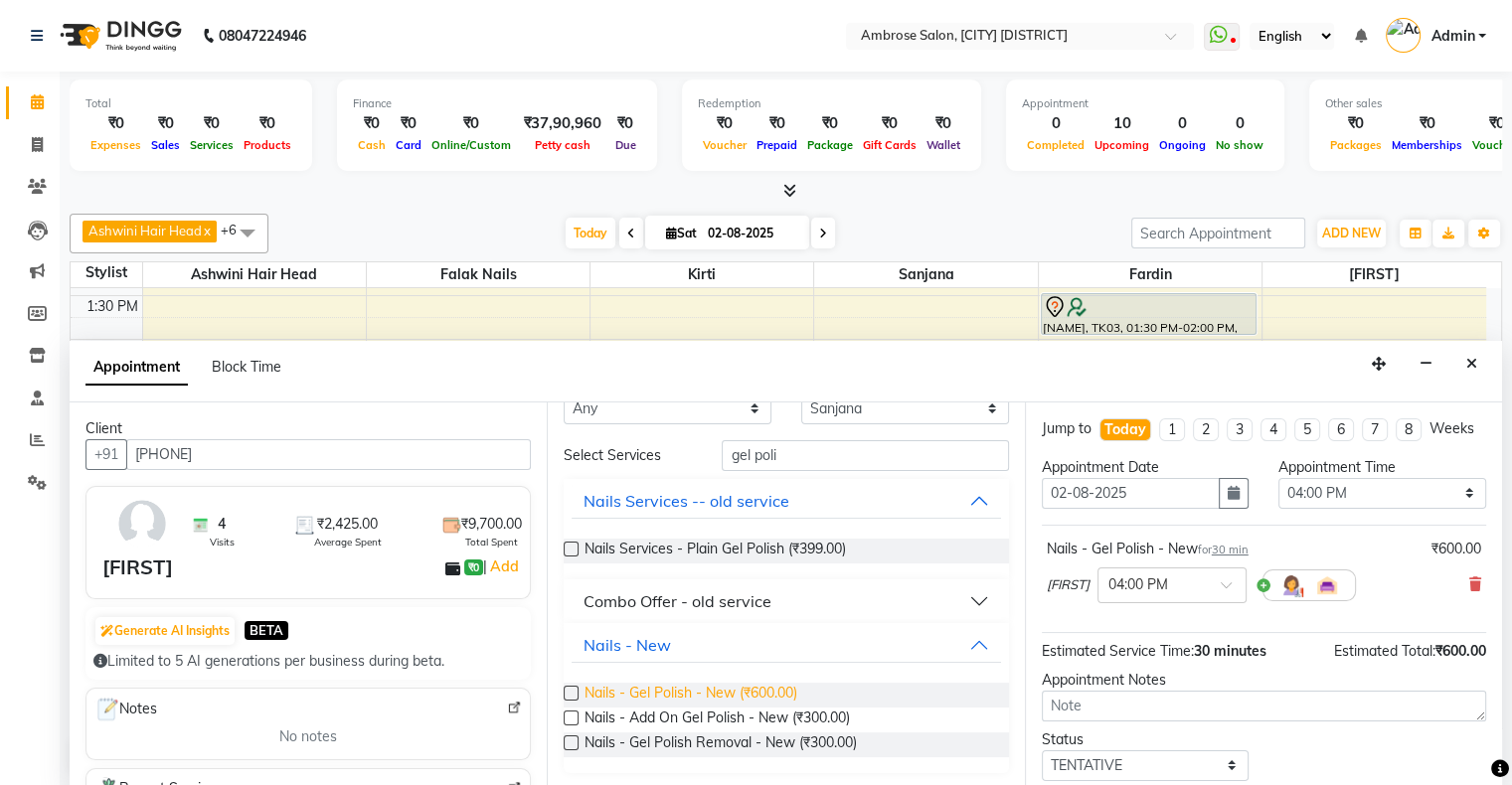 click on "Nails - Gel Polish - New (₹600.00)" at bounding box center [691, 695] 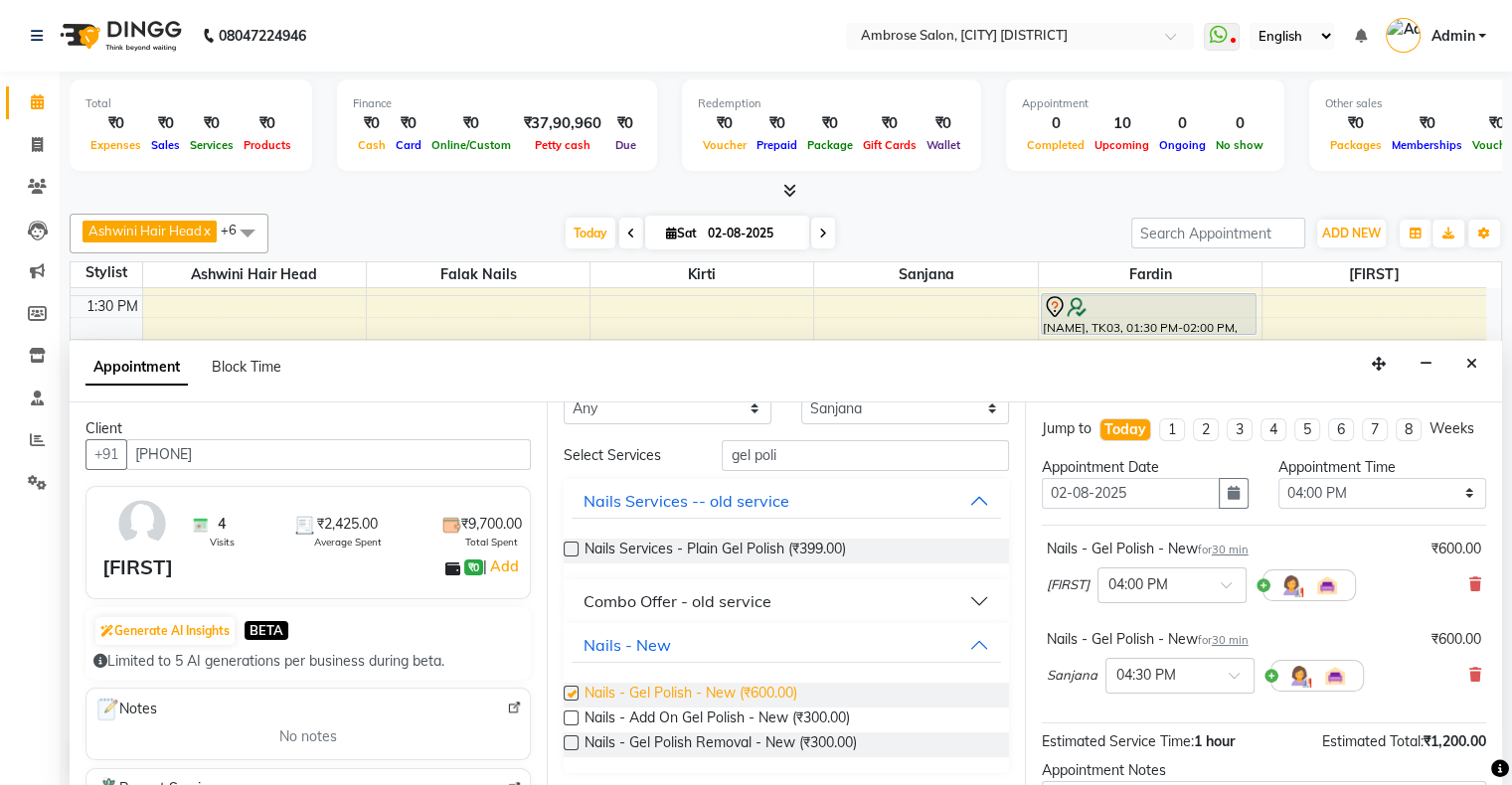 checkbox on "false" 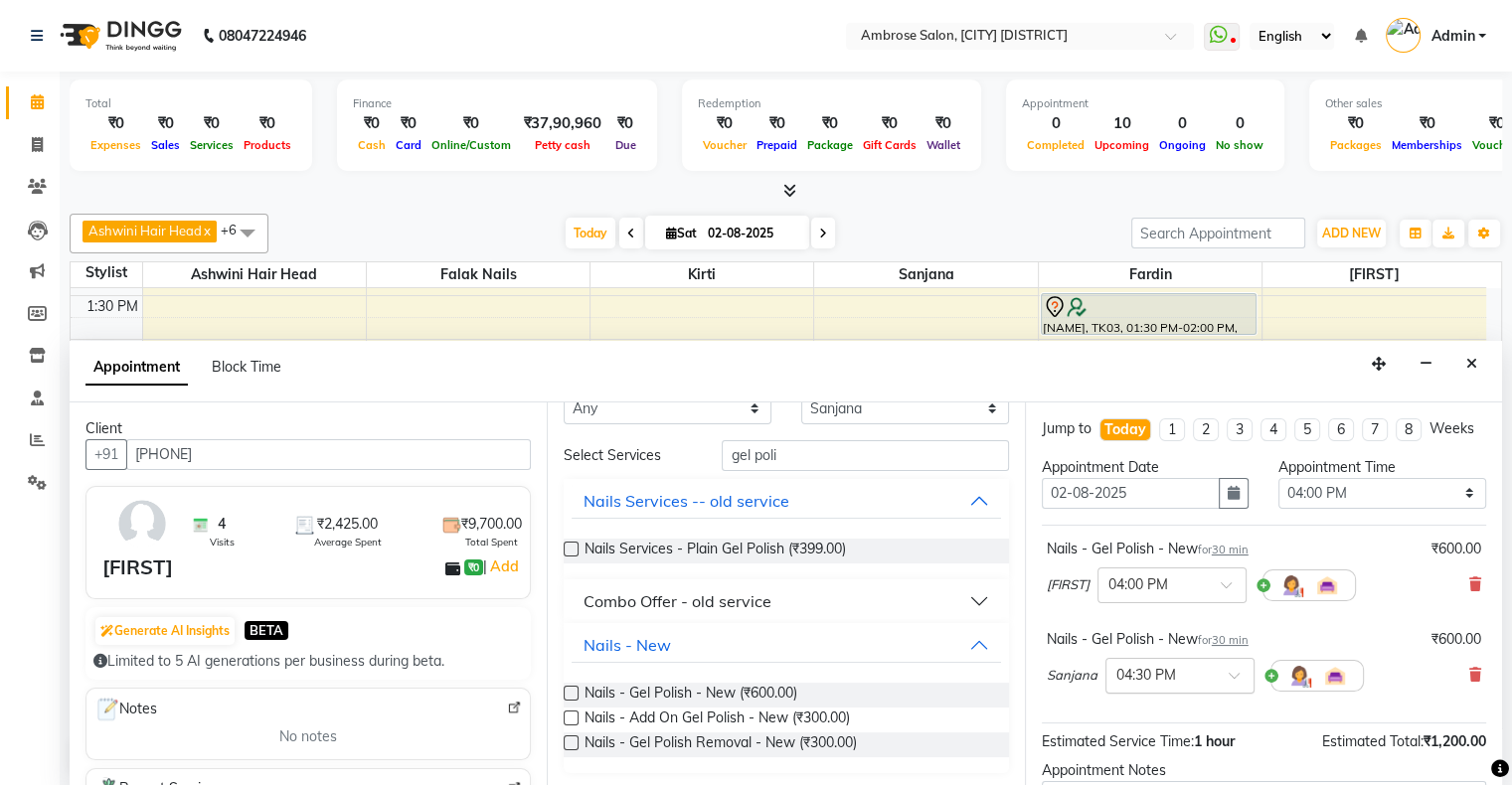click at bounding box center (1160, 674) 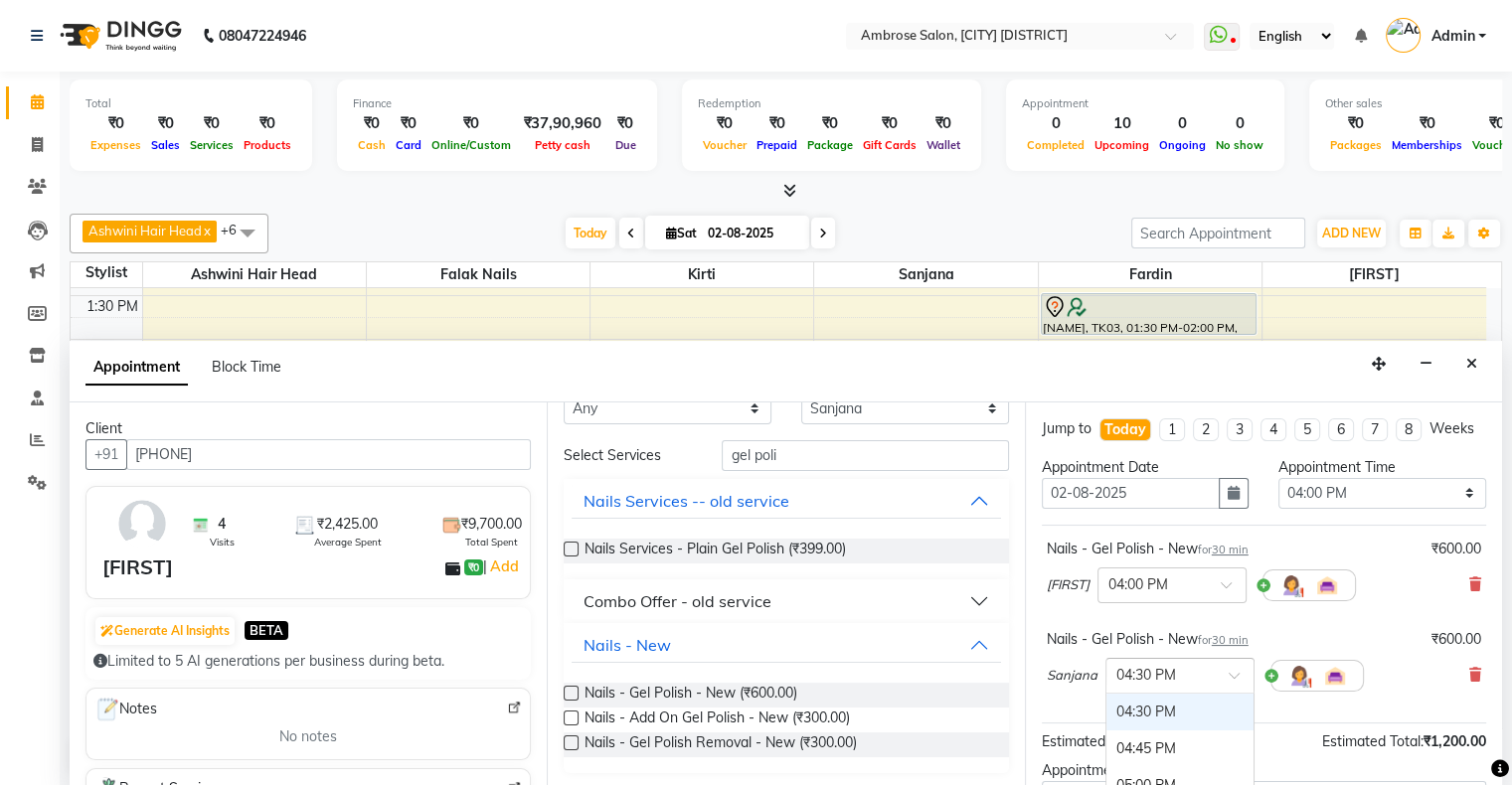 scroll, scrollTop: 709, scrollLeft: 0, axis: vertical 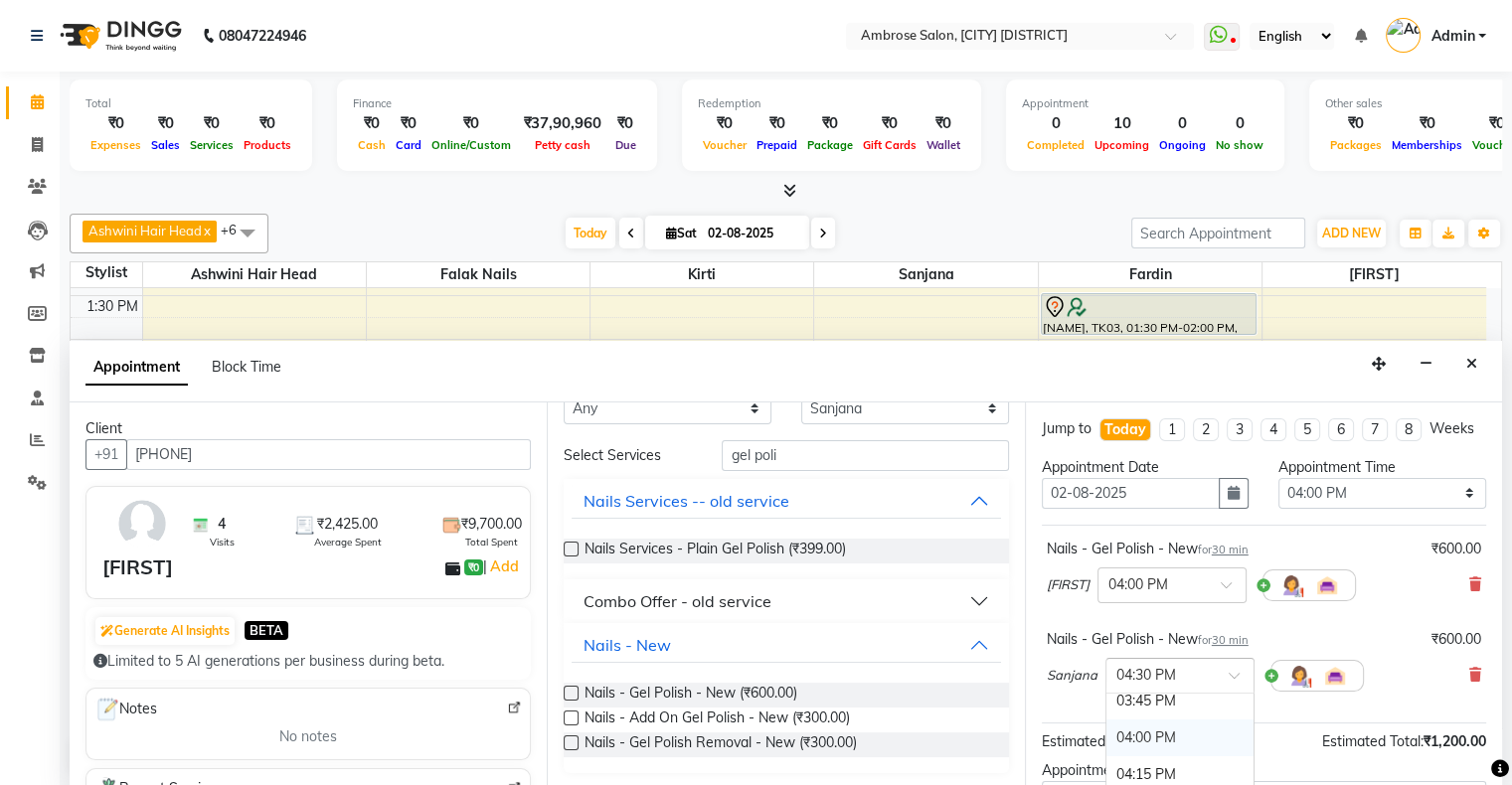click on "04:00 PM" at bounding box center [1180, 737] 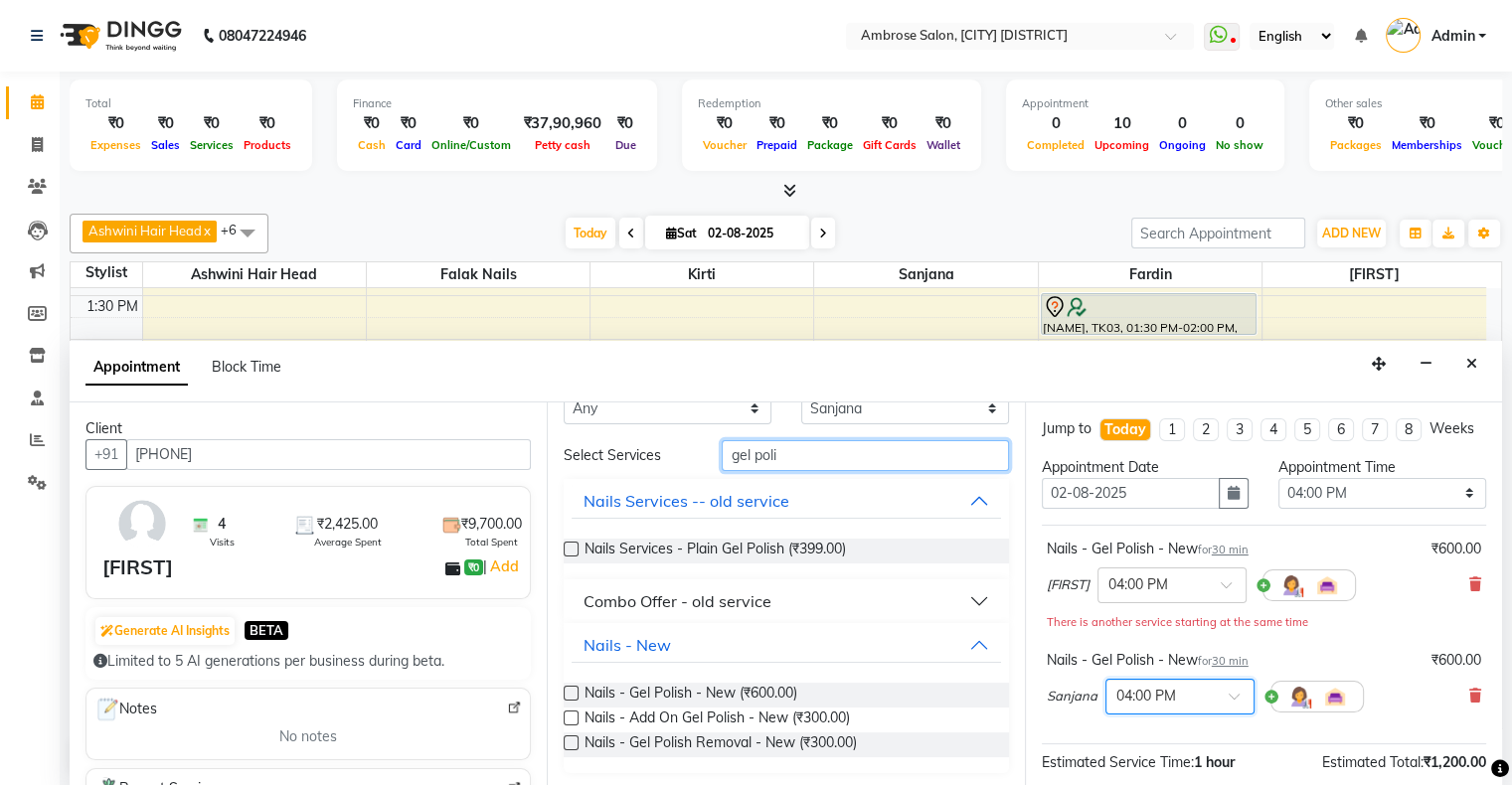 click on "gel poli" at bounding box center (865, 455) 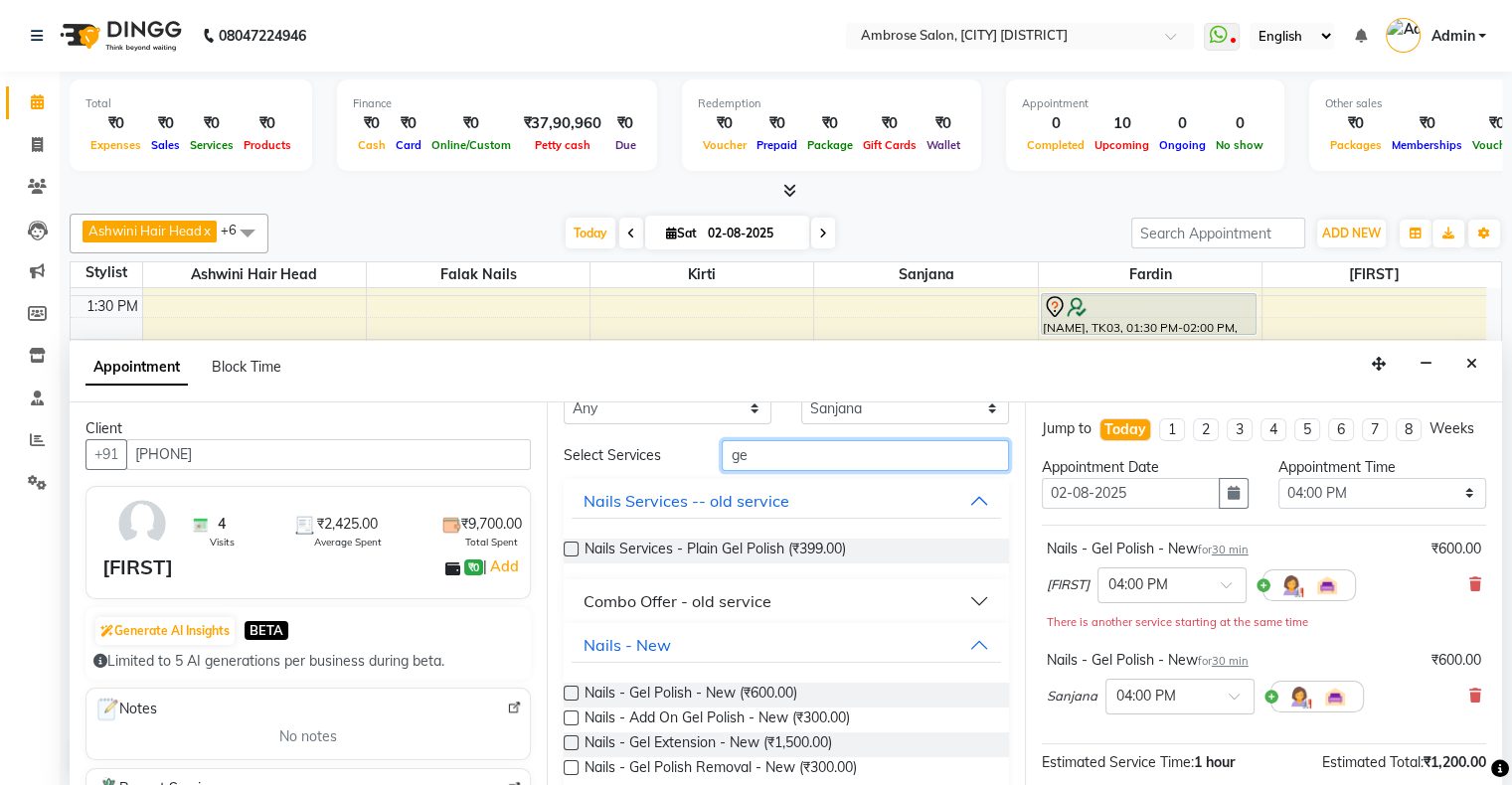 type on "g" 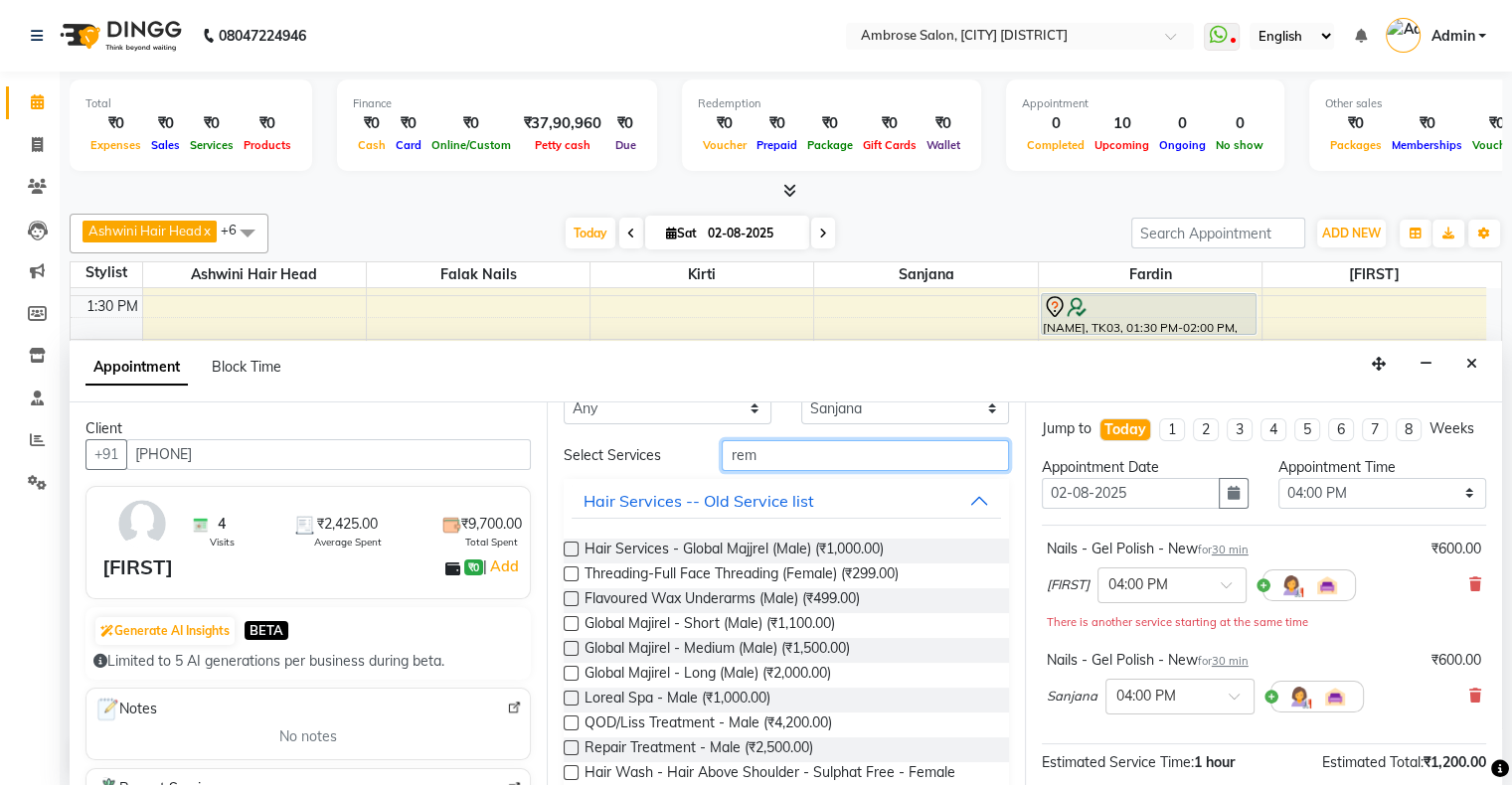 scroll, scrollTop: 0, scrollLeft: 0, axis: both 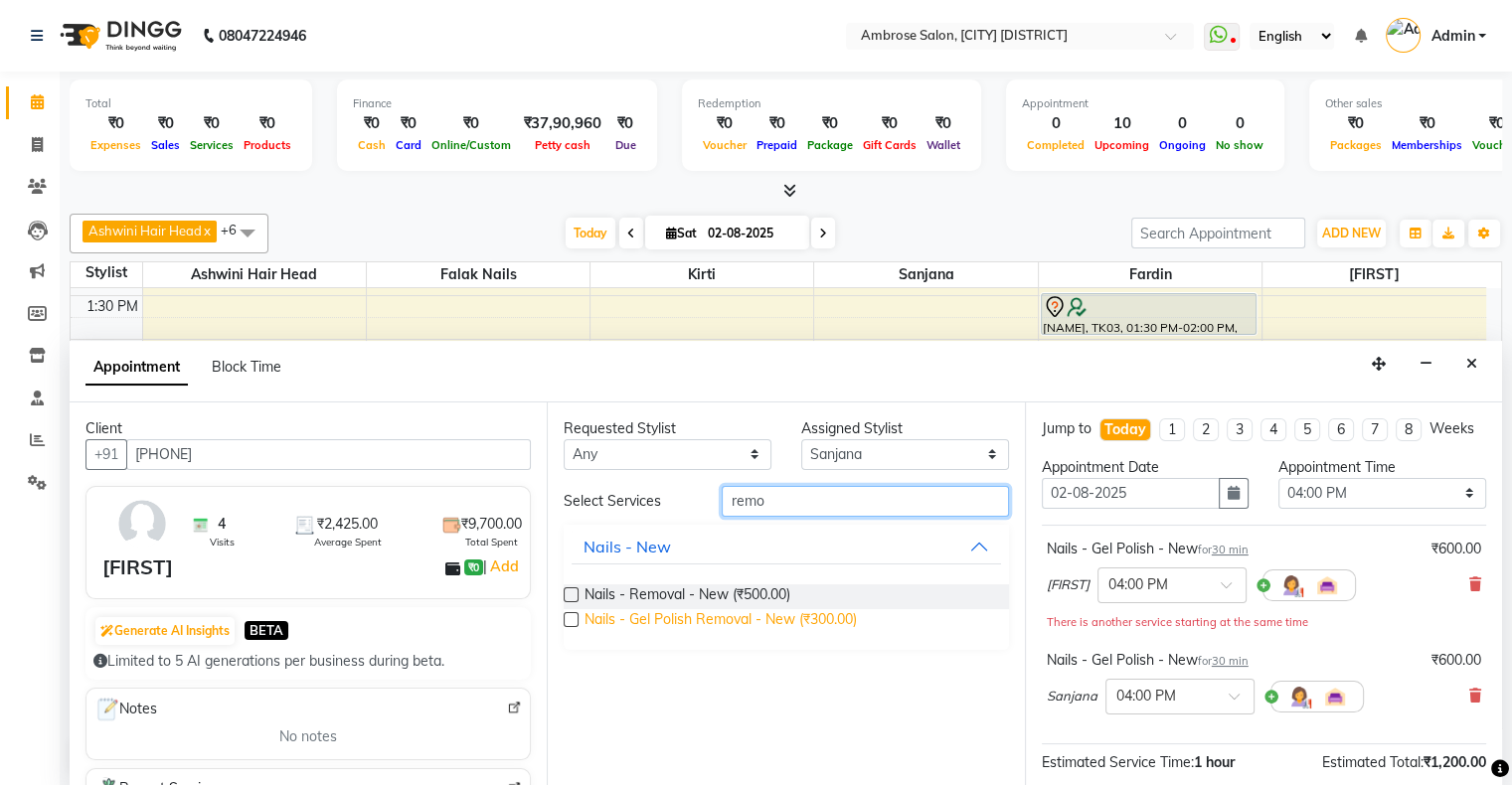 type on "remo" 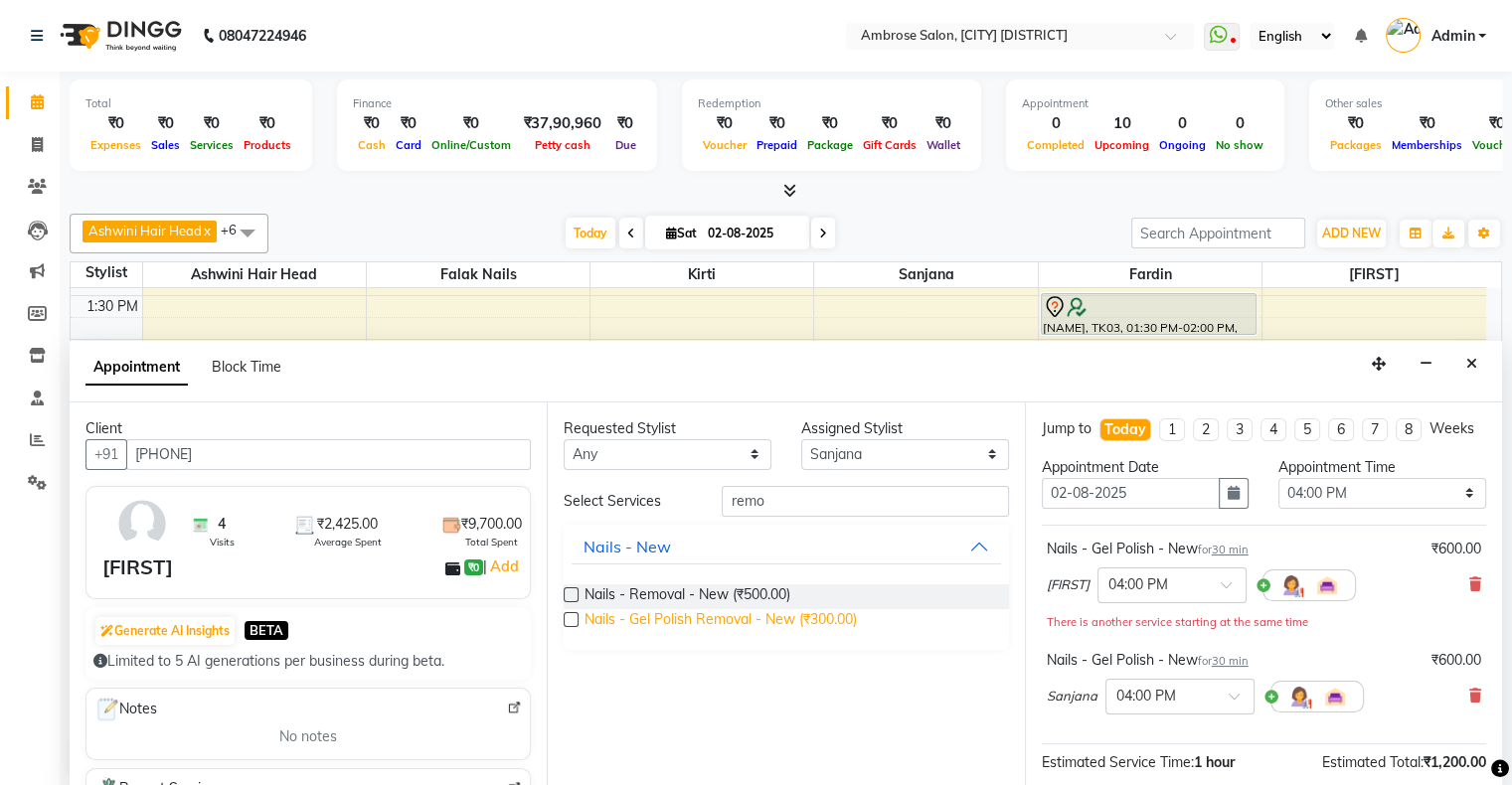 click on "Nails - Gel Polish Removal  - New (₹300.00)" at bounding box center (721, 621) 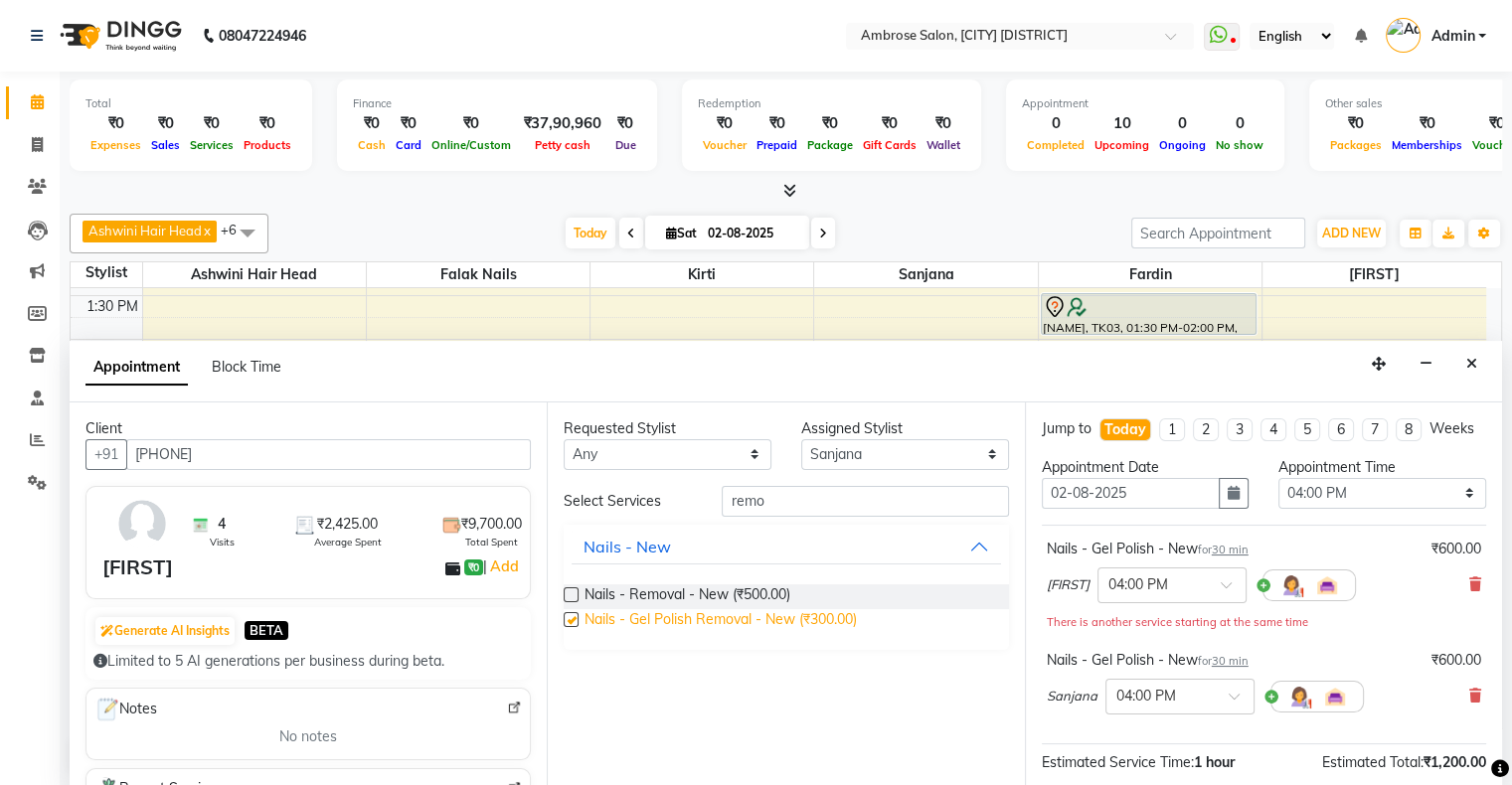 checkbox on "false" 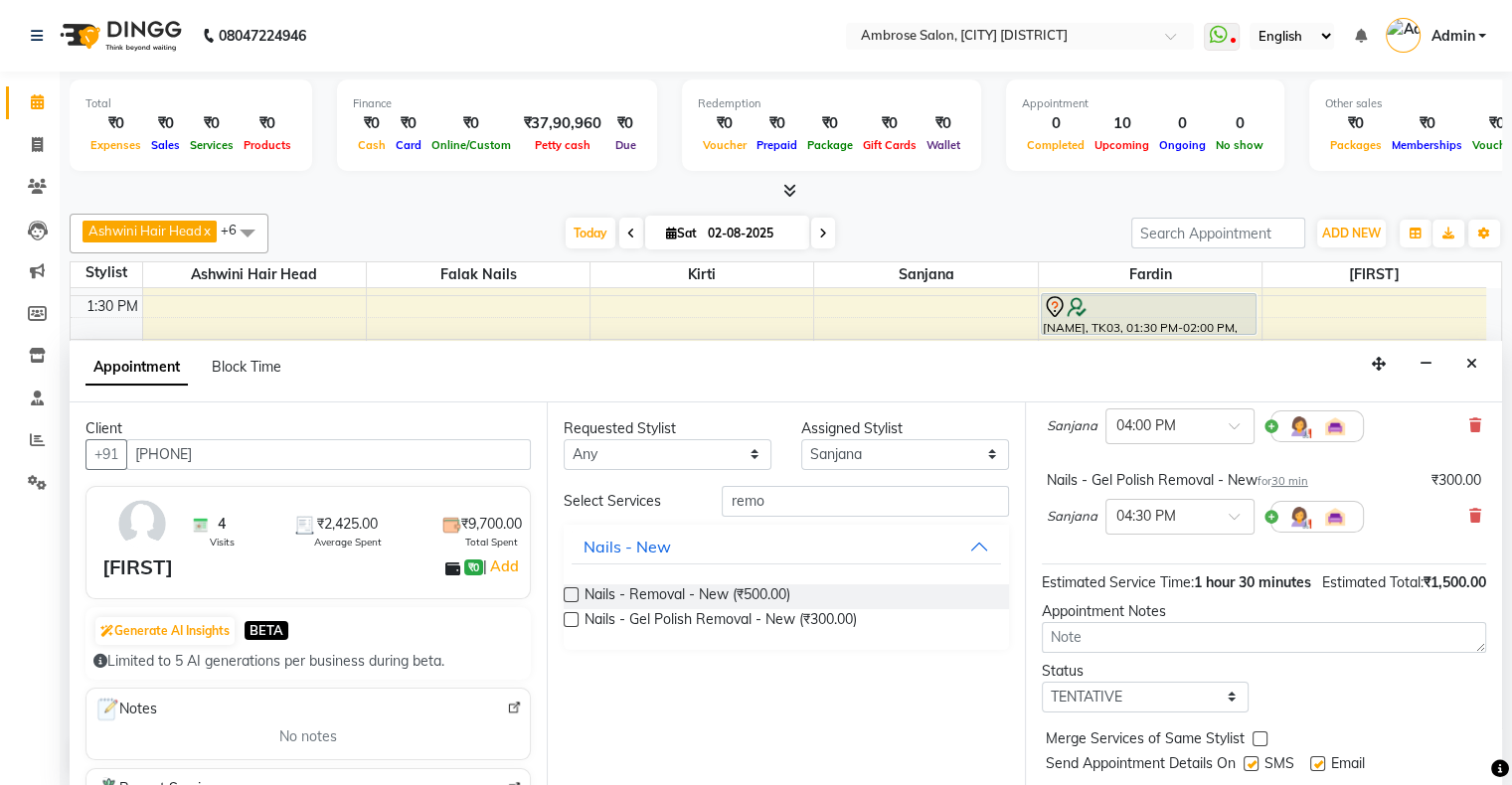 scroll, scrollTop: 338, scrollLeft: 0, axis: vertical 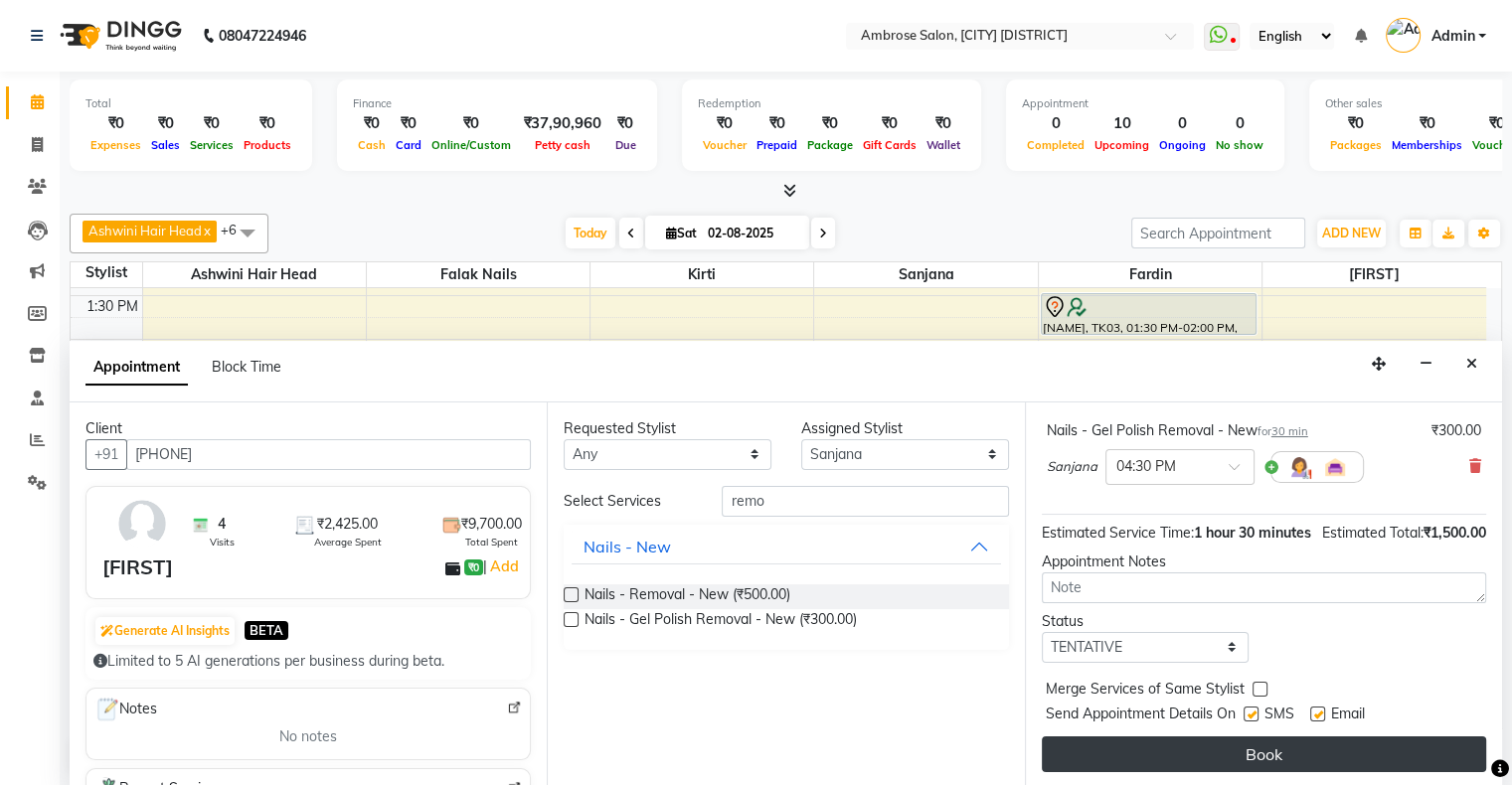 click on "Book" at bounding box center [1263, 754] 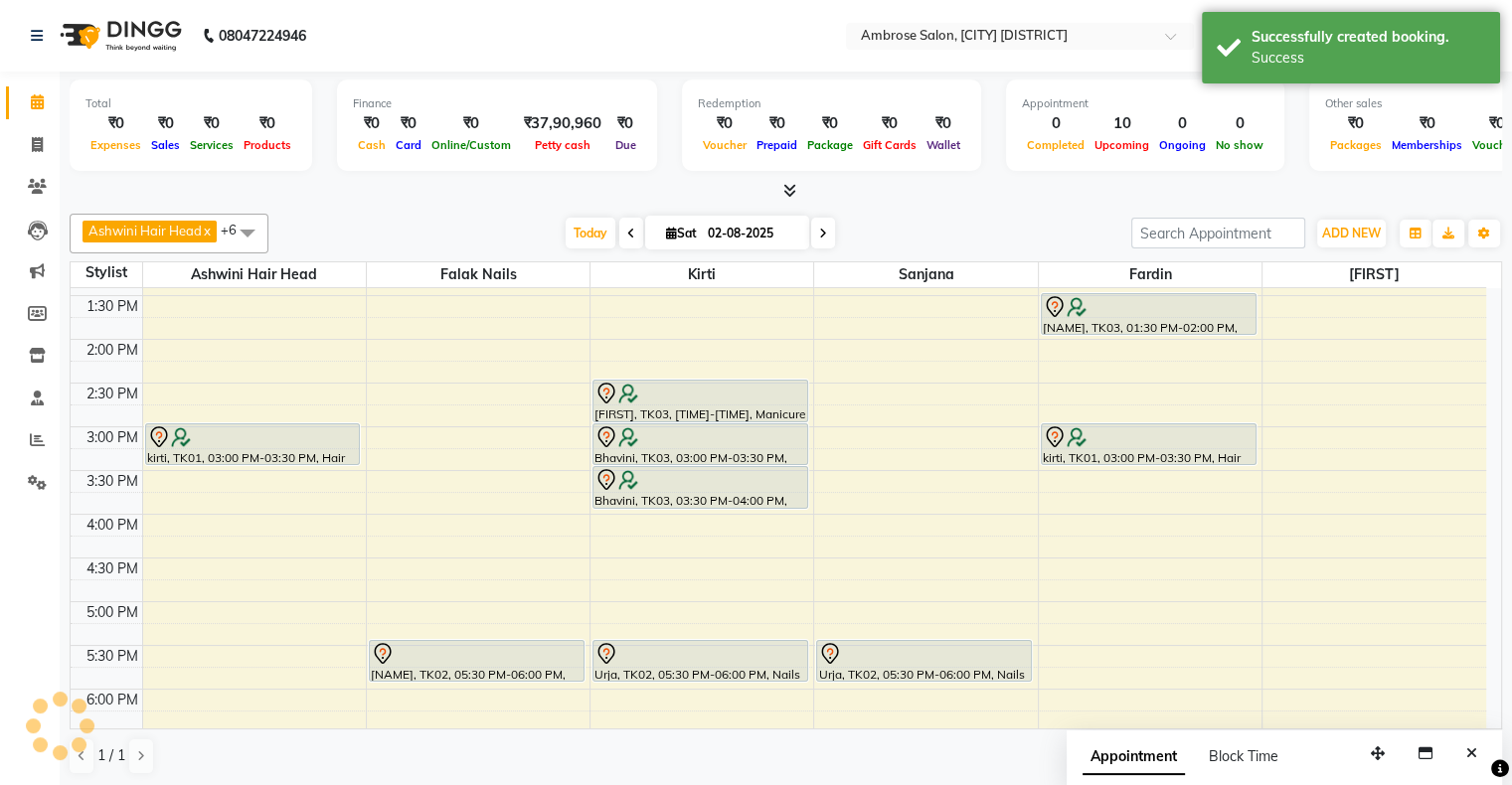 scroll, scrollTop: 0, scrollLeft: 0, axis: both 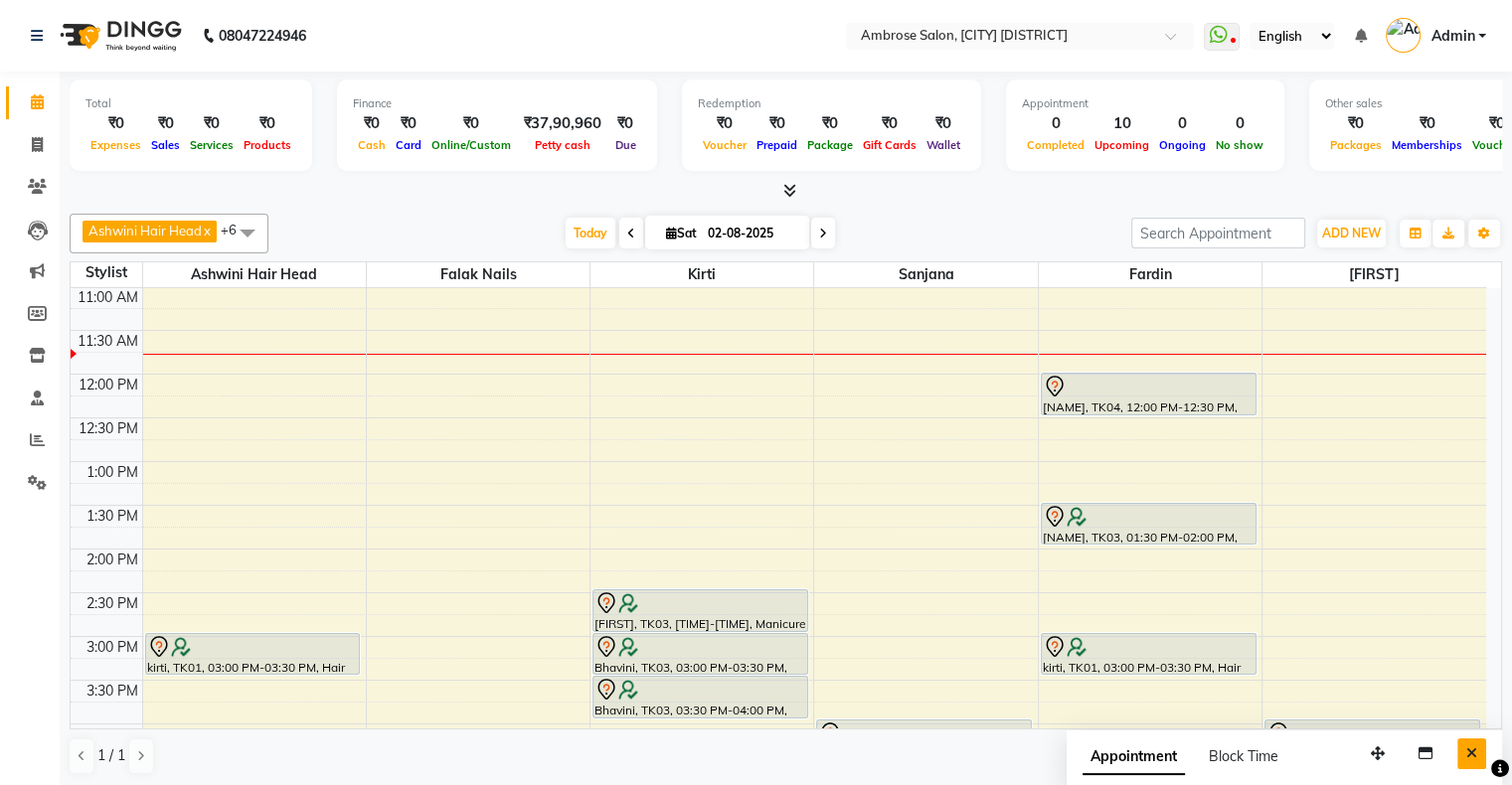 click at bounding box center (1471, 753) 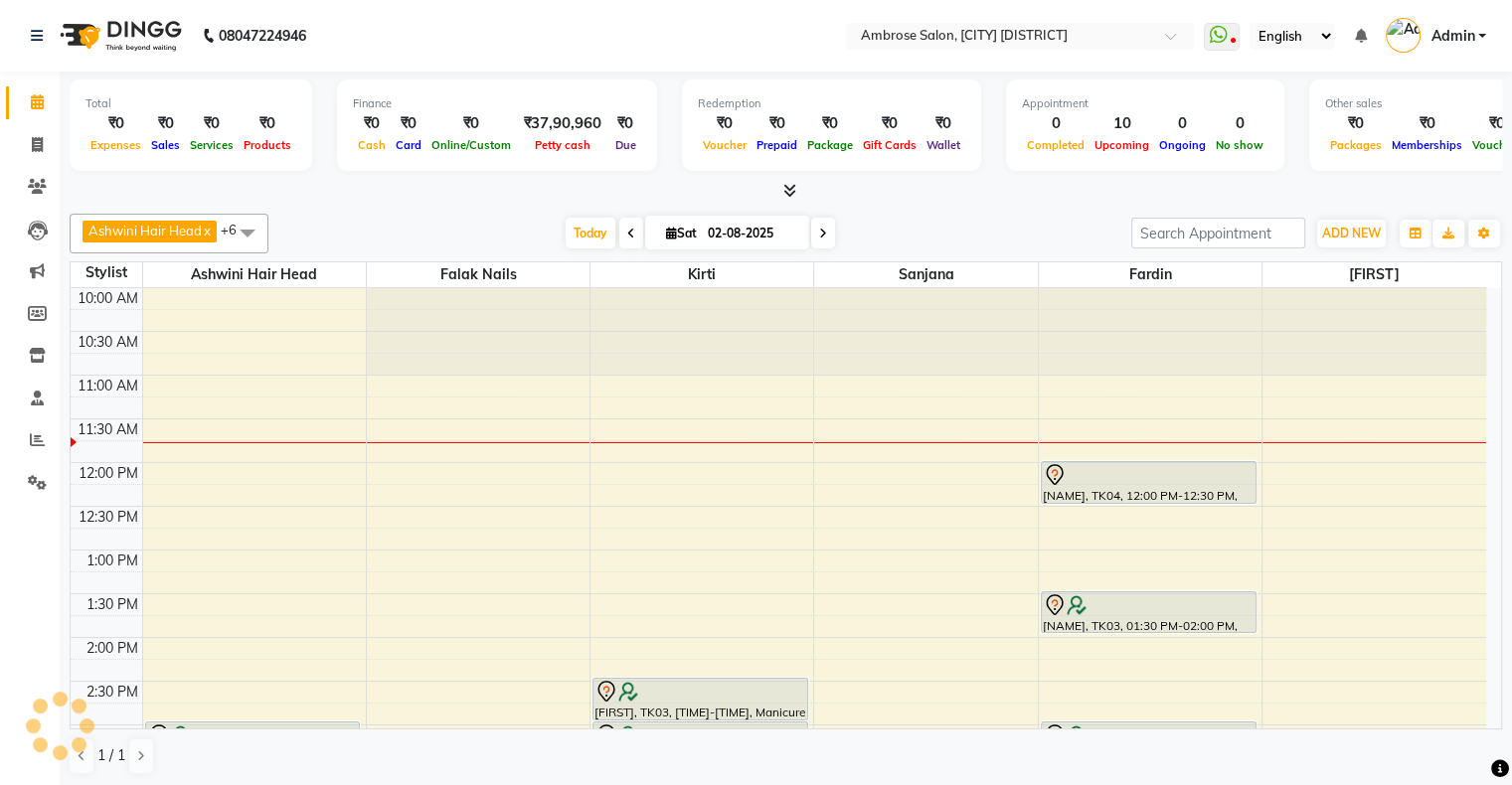 scroll, scrollTop: 0, scrollLeft: 0, axis: both 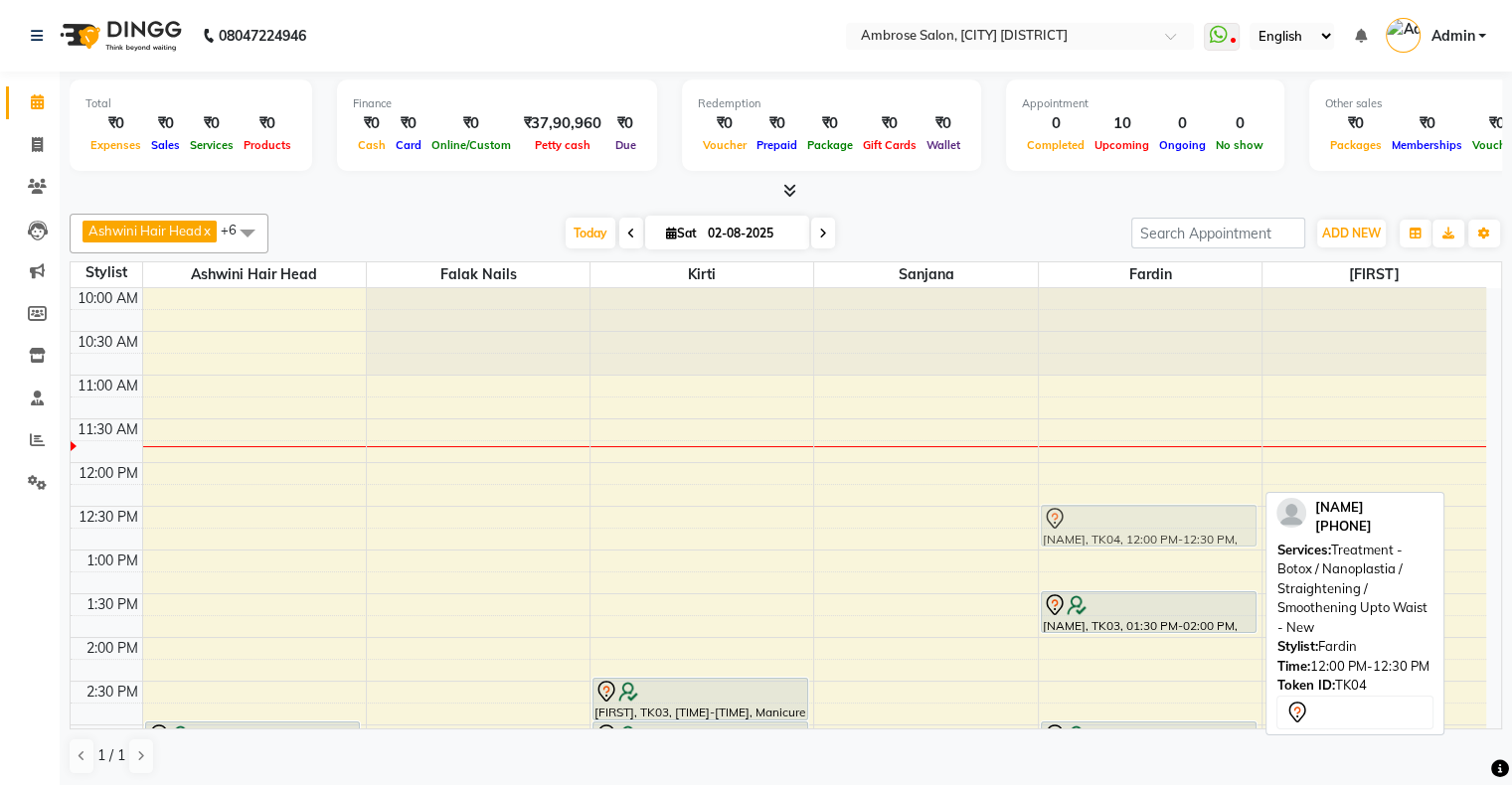 drag, startPoint x: 1164, startPoint y: 486, endPoint x: 1161, endPoint y: 539, distance: 53.08484 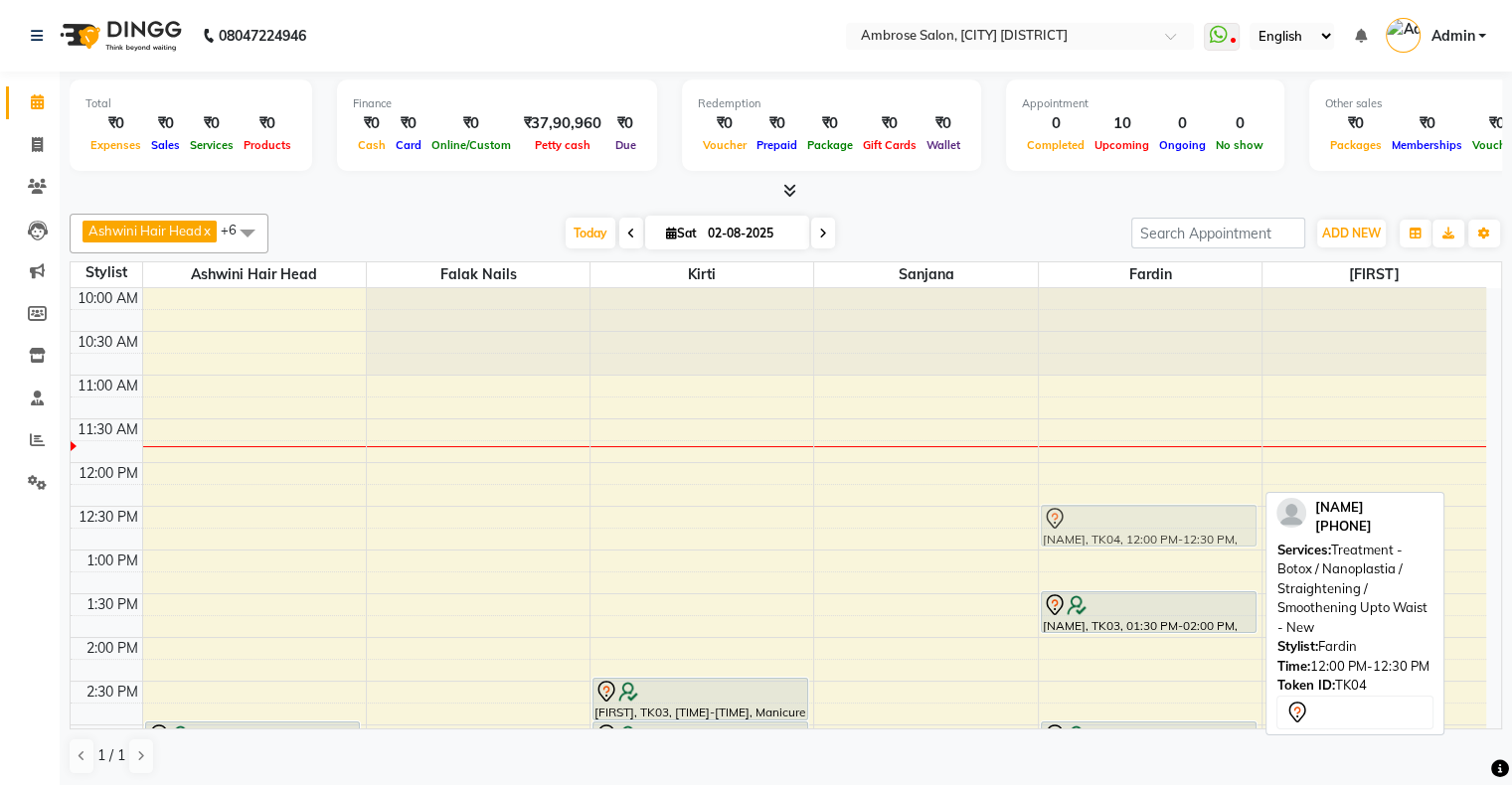 click on "Tejashri, TK04, 12:00 PM-12:30 PM, Treatment - Botox / Nanoplastia / Straightening / Smoothening Upto Waist - New             Bhavini, TK03, 01:30 PM-02:00 PM, Hair Cut - Female Haircut (Includes Haircut & Blowdry) - New             kirti, TK01, 03:00 PM-03:30 PM, Hair Cut - Female Haircut (Includes Haircut & Blowdry) - New             Tejashri, TK04, 12:00 PM-12:30 PM, Treatment - Botox / Nanoplastia / Straightening / Smoothening Upto Waist - New" at bounding box center (1150, 856) 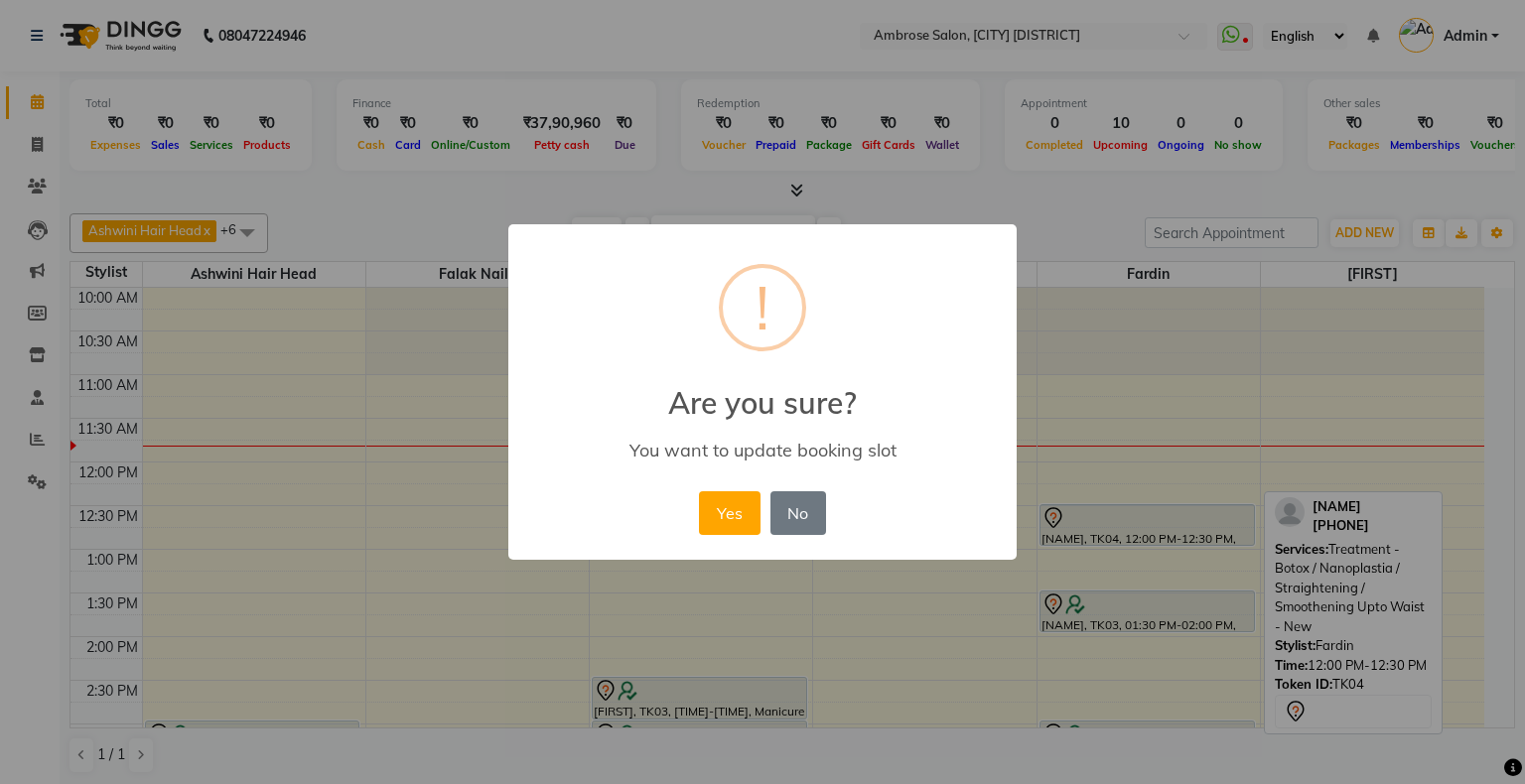 click on "Yes" at bounding box center [729, 513] 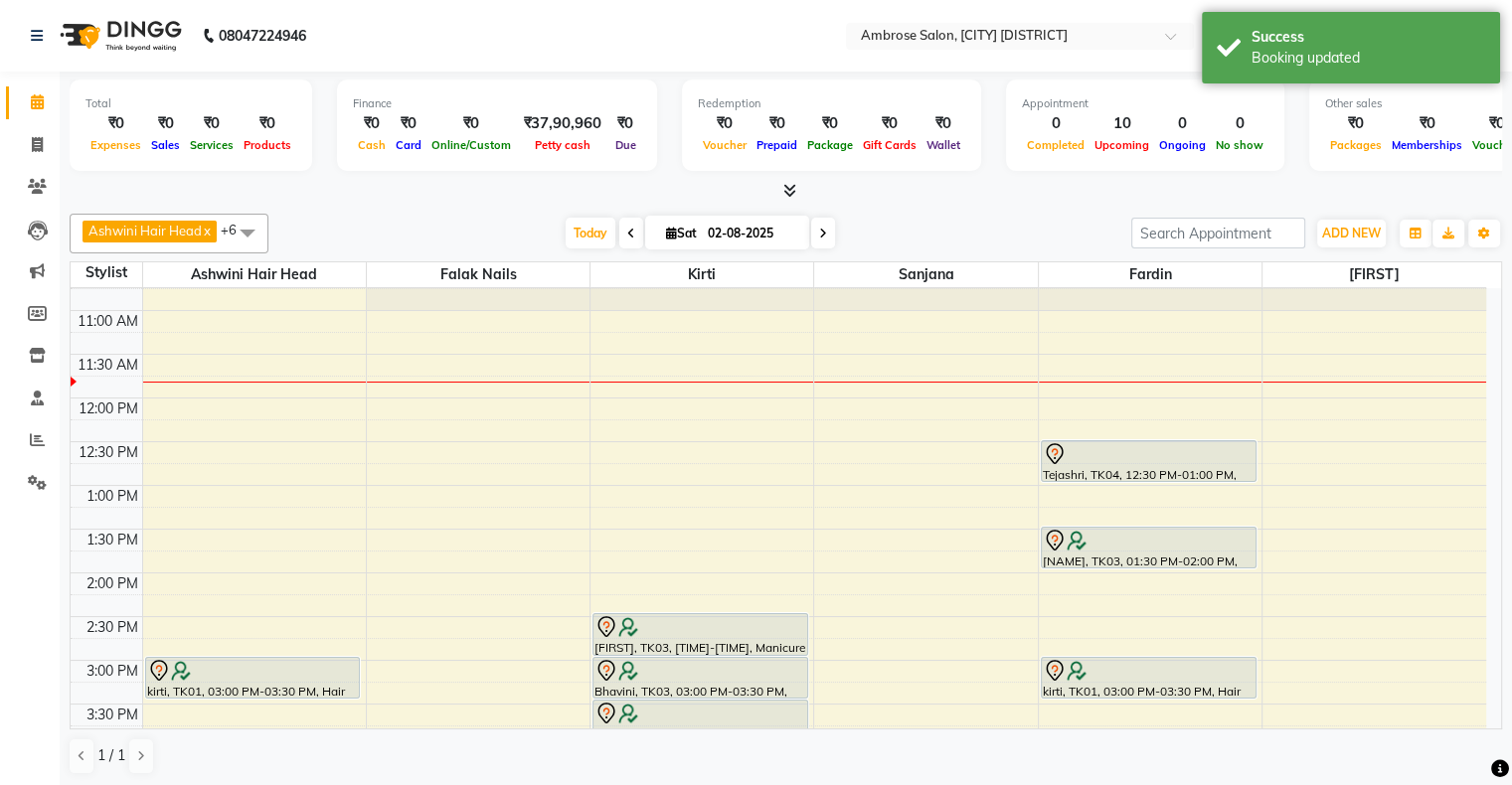 scroll, scrollTop: 99, scrollLeft: 0, axis: vertical 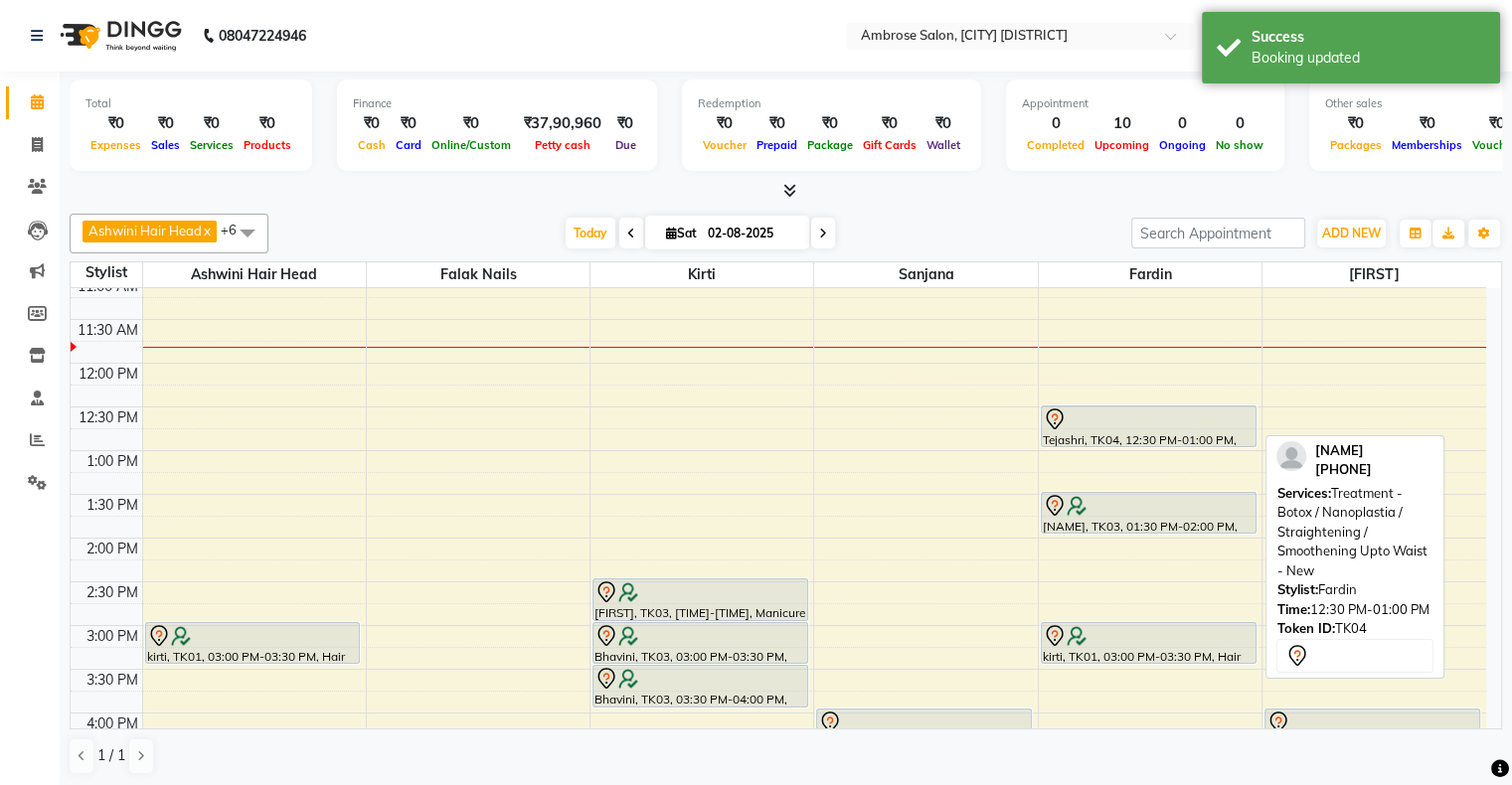 click on "Tejashri, TK04, 12:30 PM-01:00 PM, Treatment - Botox / Nanoplastia / Straightening / Smoothening Upto Waist - New" at bounding box center [1148, 426] 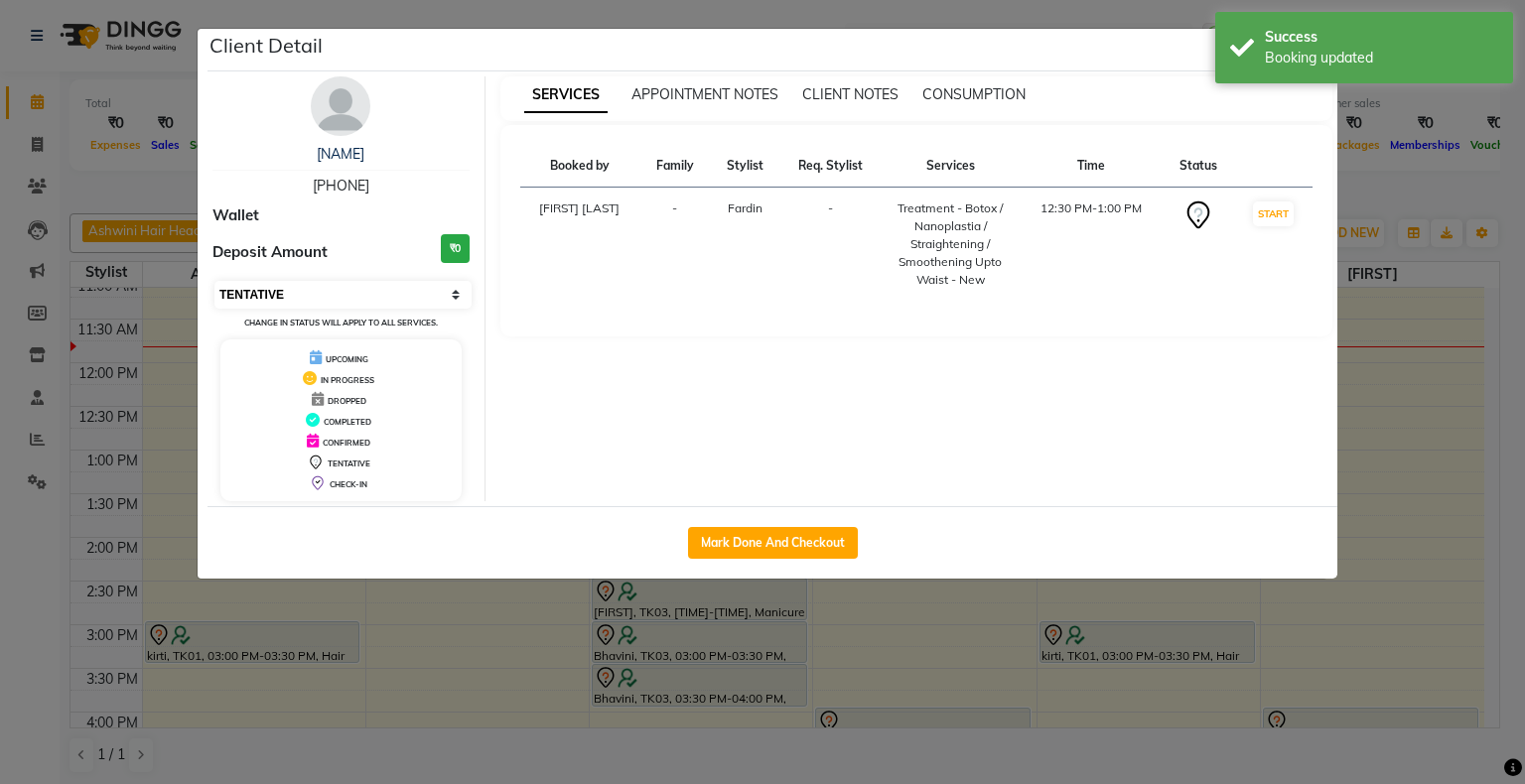 click on "Select IN SERVICE CONFIRMED TENTATIVE CHECK IN MARK DONE DROPPED UPCOMING" at bounding box center (343, 295) 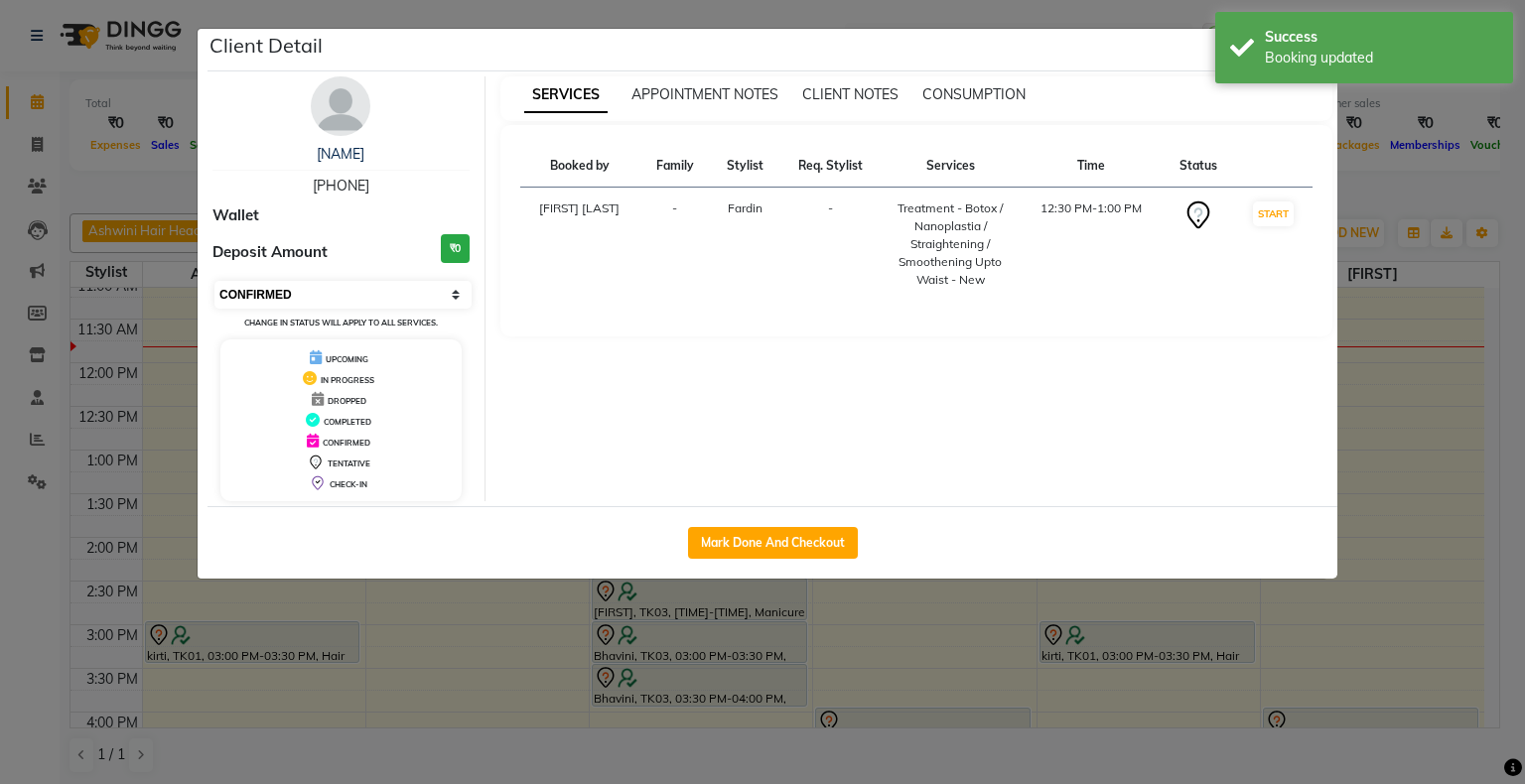 click on "Select IN SERVICE CONFIRMED TENTATIVE CHECK IN MARK DONE DROPPED UPCOMING" at bounding box center [343, 295] 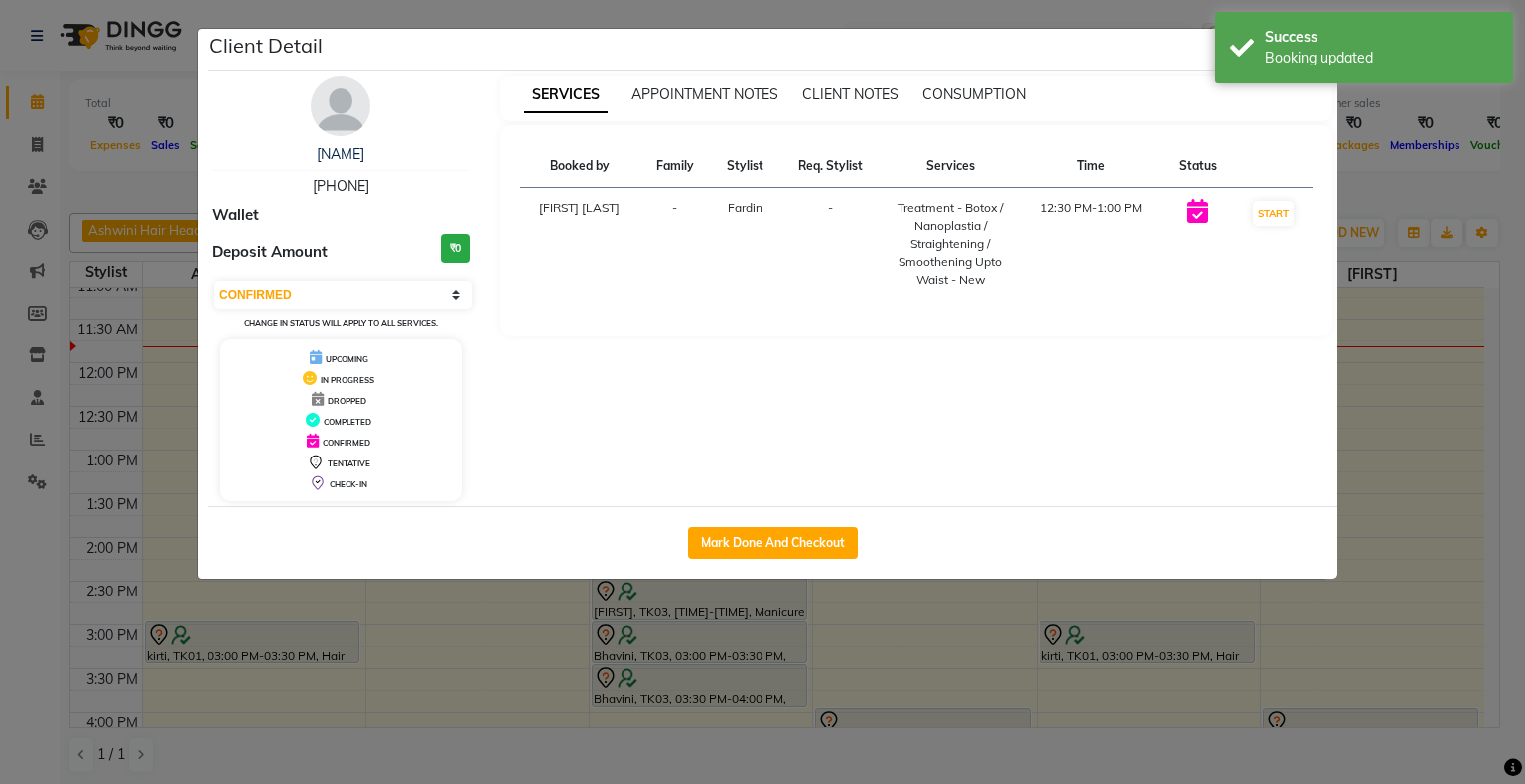 click on "Client Detail  Tejashri    [PHONE] Wallet Deposit Amount  ₹0  Select IN SERVICE CONFIRMED TENTATIVE CHECK IN MARK DONE DROPPED UPCOMING Change in status will apply to all services. UPCOMING IN PROGRESS DROPPED COMPLETED CONFIRMED TENTATIVE CHECK-IN SERVICES APPOINTMENT NOTES CLIENT NOTES CONSUMPTION Booked by Family Stylist Req. Stylist Services Time Status  Pradip Vaishnav  - Fardin -  Treatment - Botox / Nanoplastia / Straightening / Smoothening Upto Waist - New   12:30 PM-1:00 PM   START   Mark Done And Checkout" 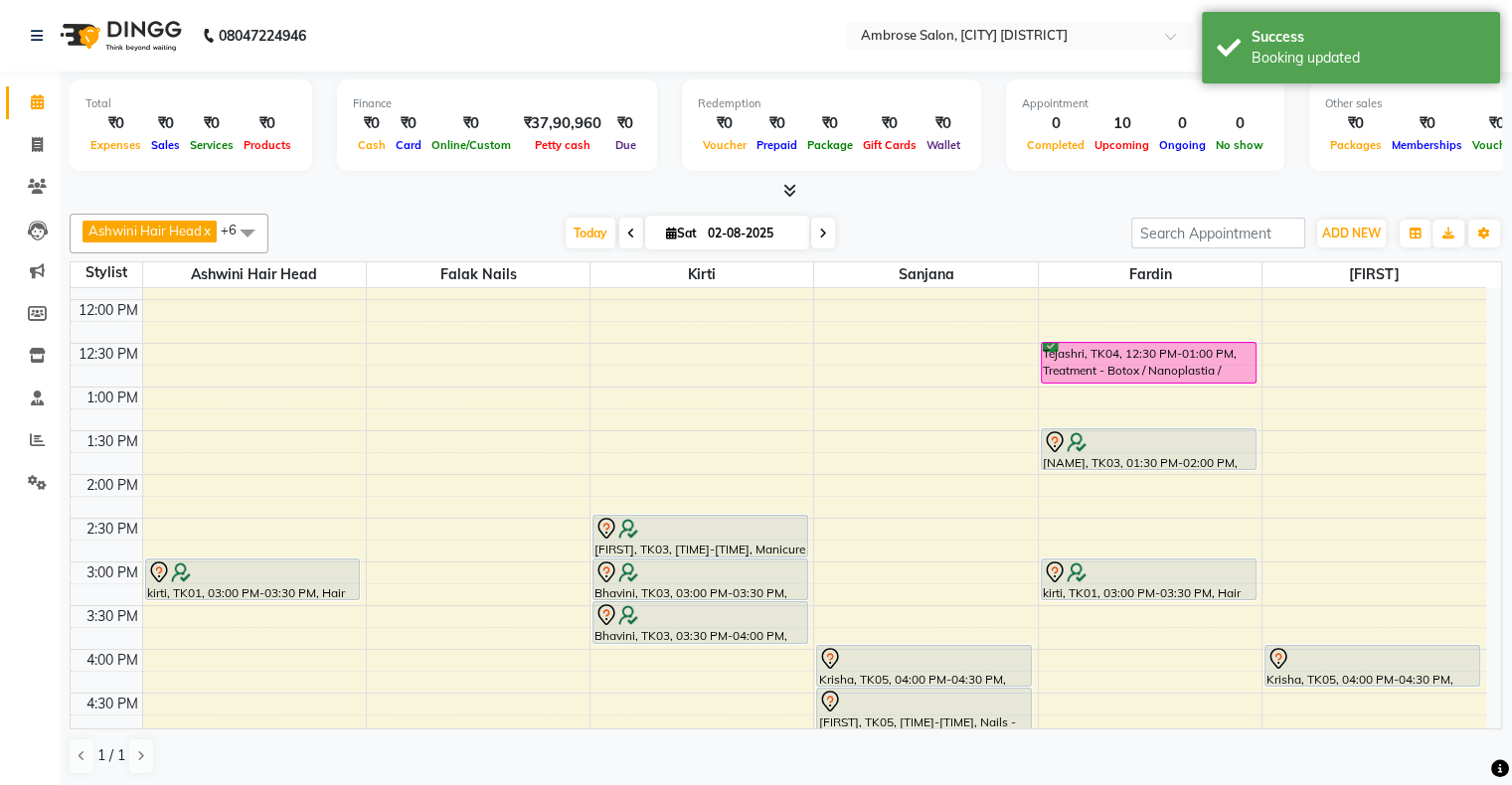 scroll, scrollTop: 199, scrollLeft: 0, axis: vertical 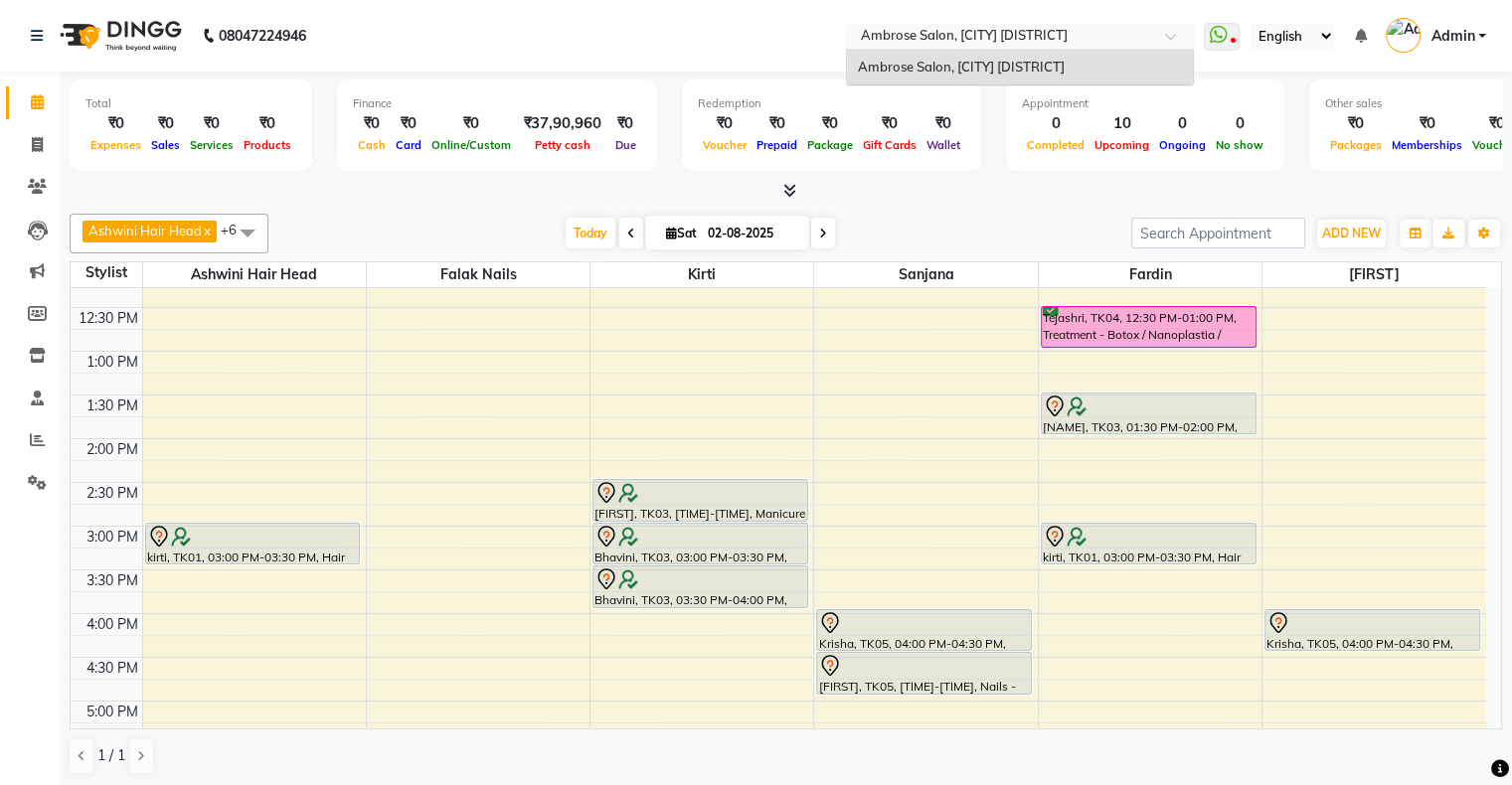 click at bounding box center (1000, 38) 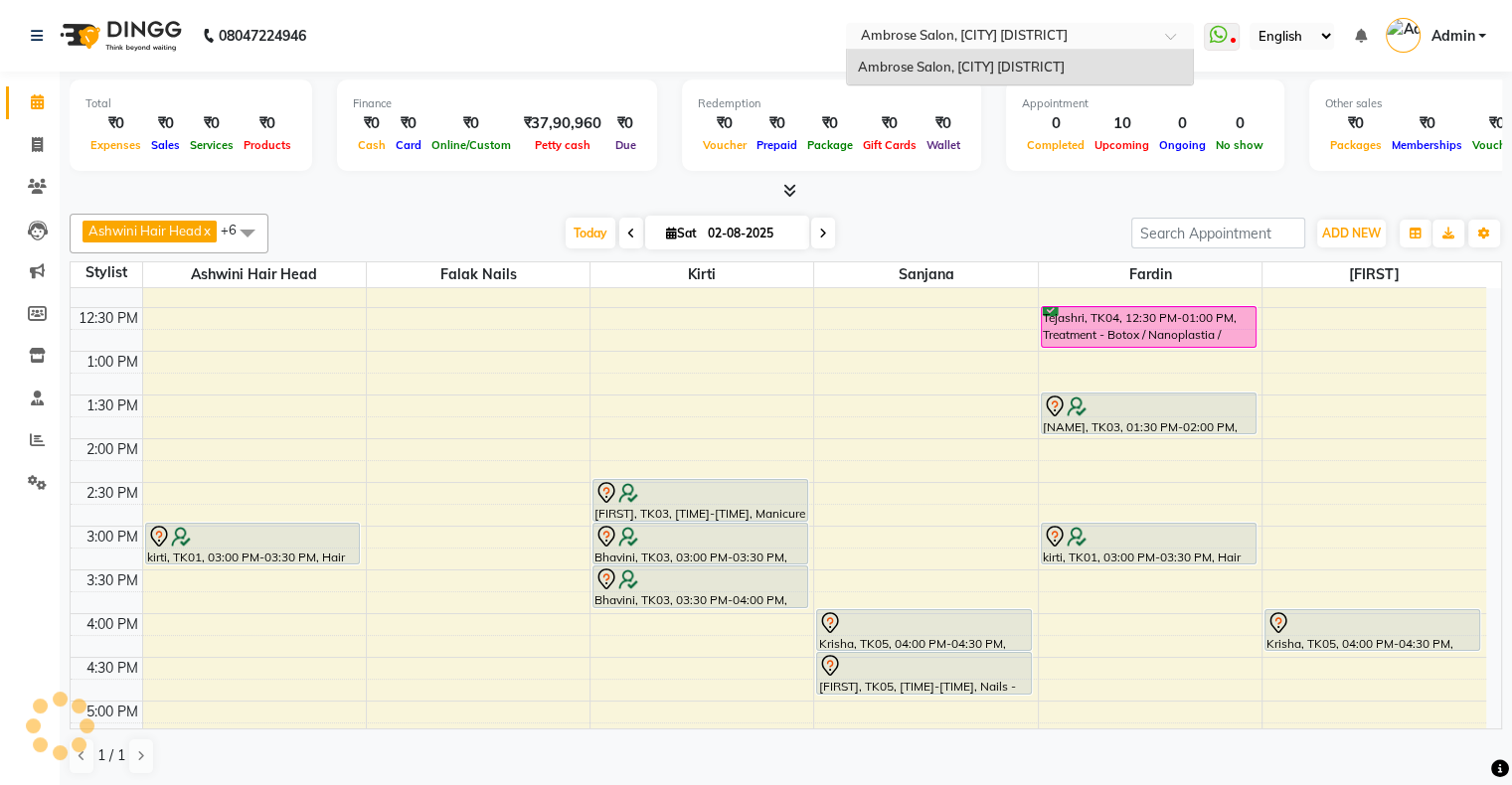 click at bounding box center [1020, 38] 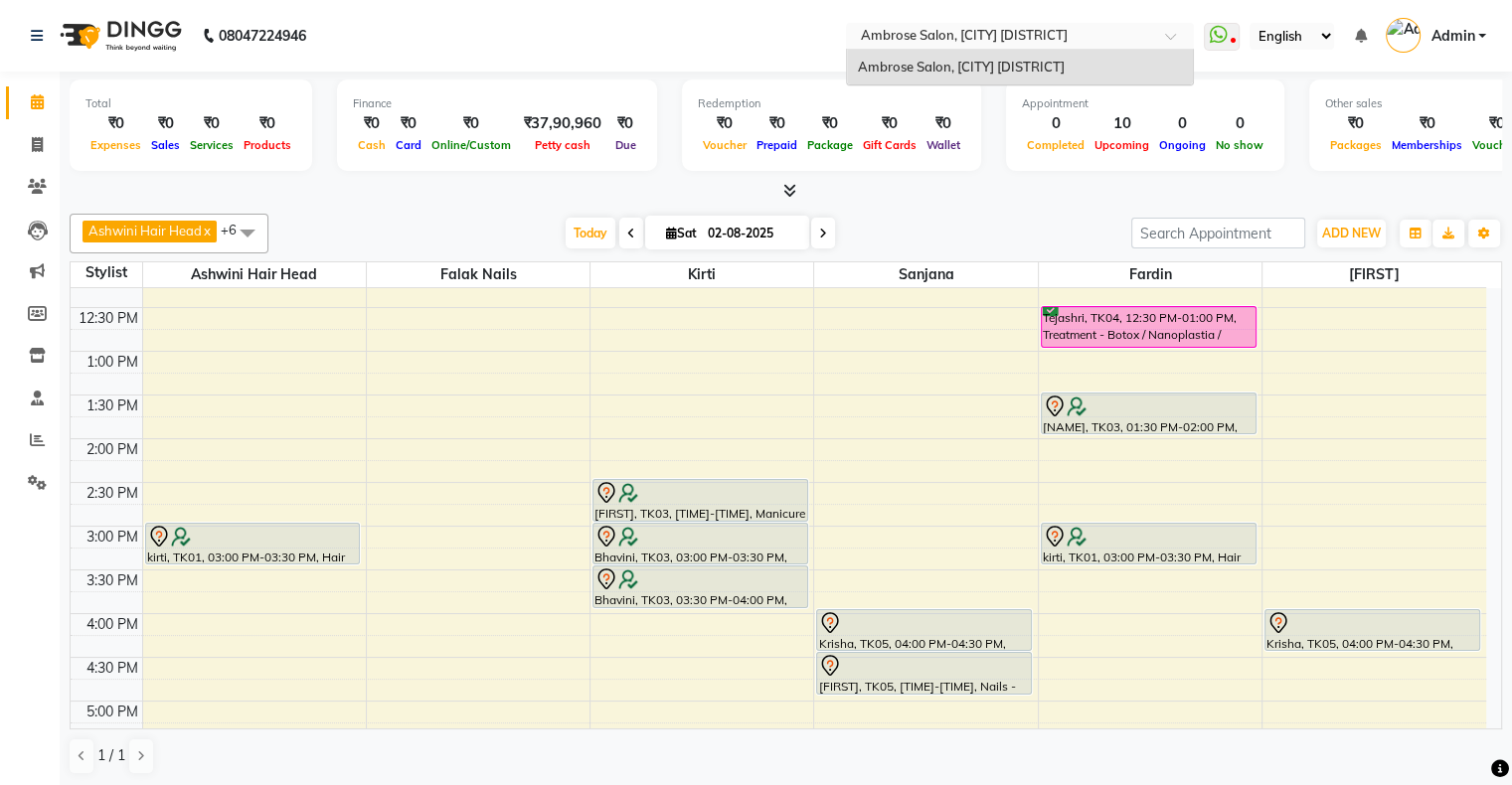click on "[PHONE] Select Location × Ambrose Salon, Kandivali West Ambrose Salon, Kandivali West  WhatsApp Status  ✕ Status:  Disconnected Most Recent Message: 26-07-2025     12:08 PM Recent Service Activity: 26-07-2025     02:31 PM  [PHONE] Whatsapp Settings English ENGLISH Español العربية मराठी हिंदी ગુજરાતી தமிழ் 中文 Notifications nothing to show Admin Manage Profile Change Password Sign out  Version:3.15.11" 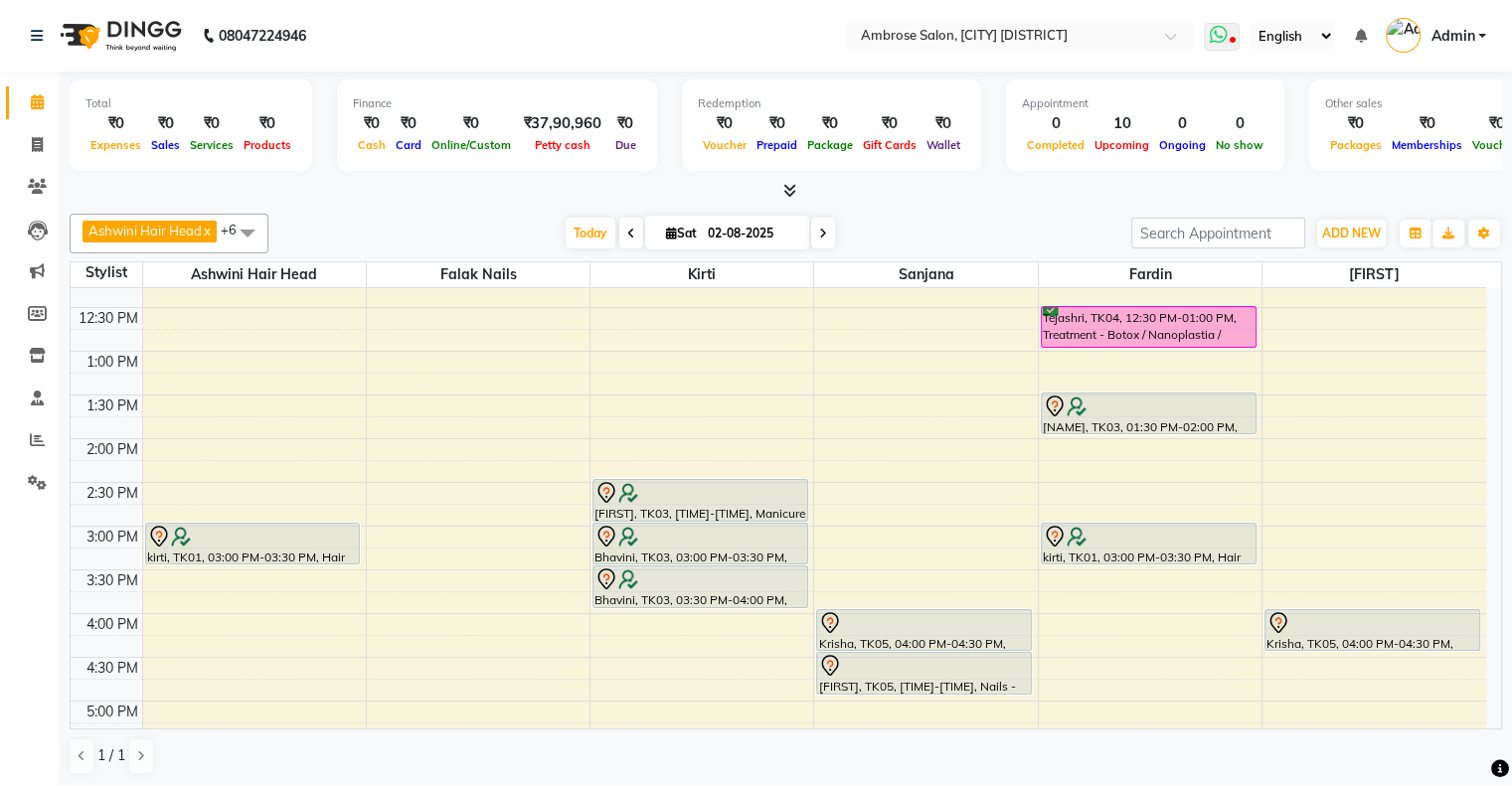 click at bounding box center [1218, 35] 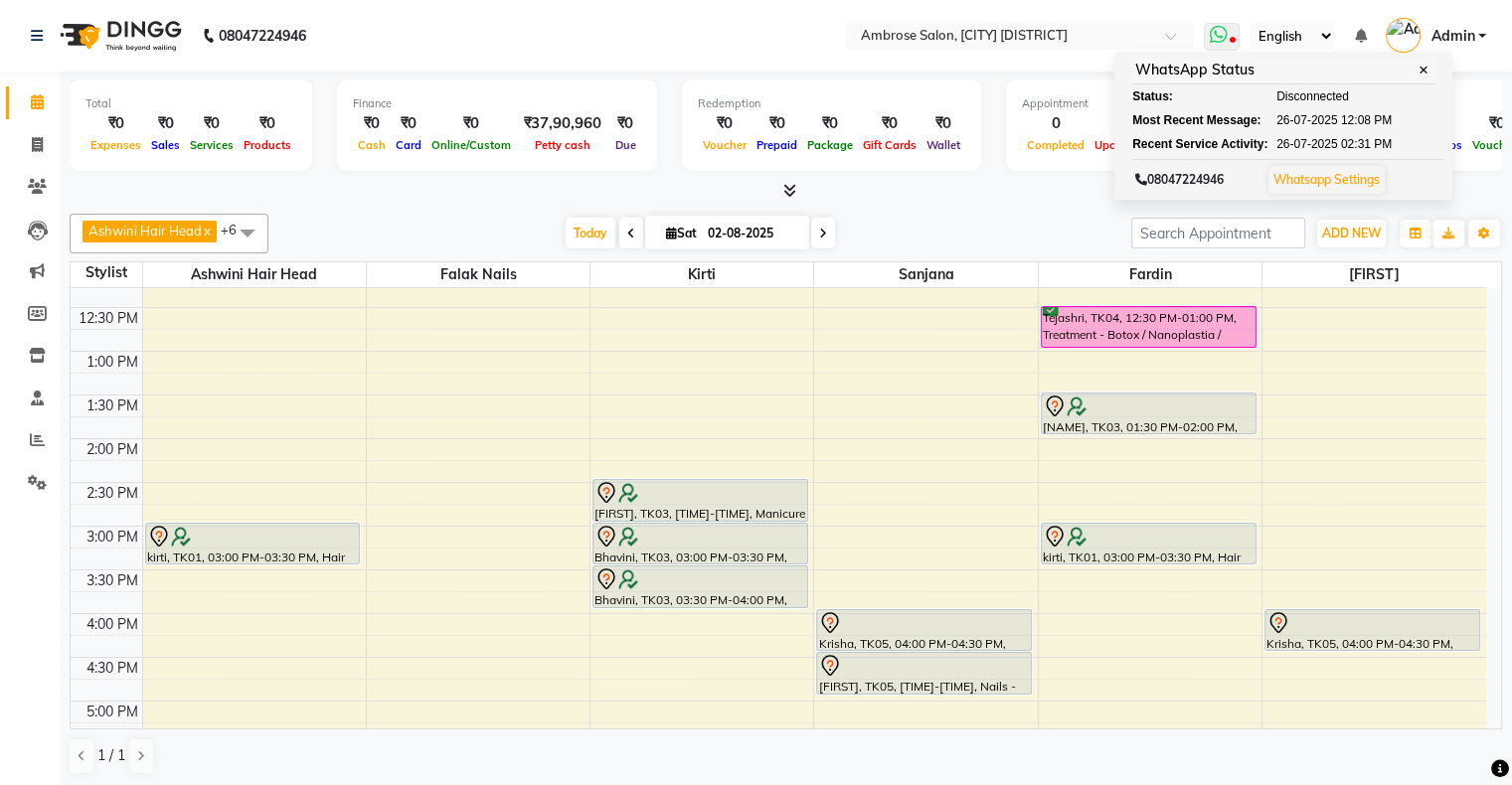 click on "✕" at bounding box center [1424, 70] 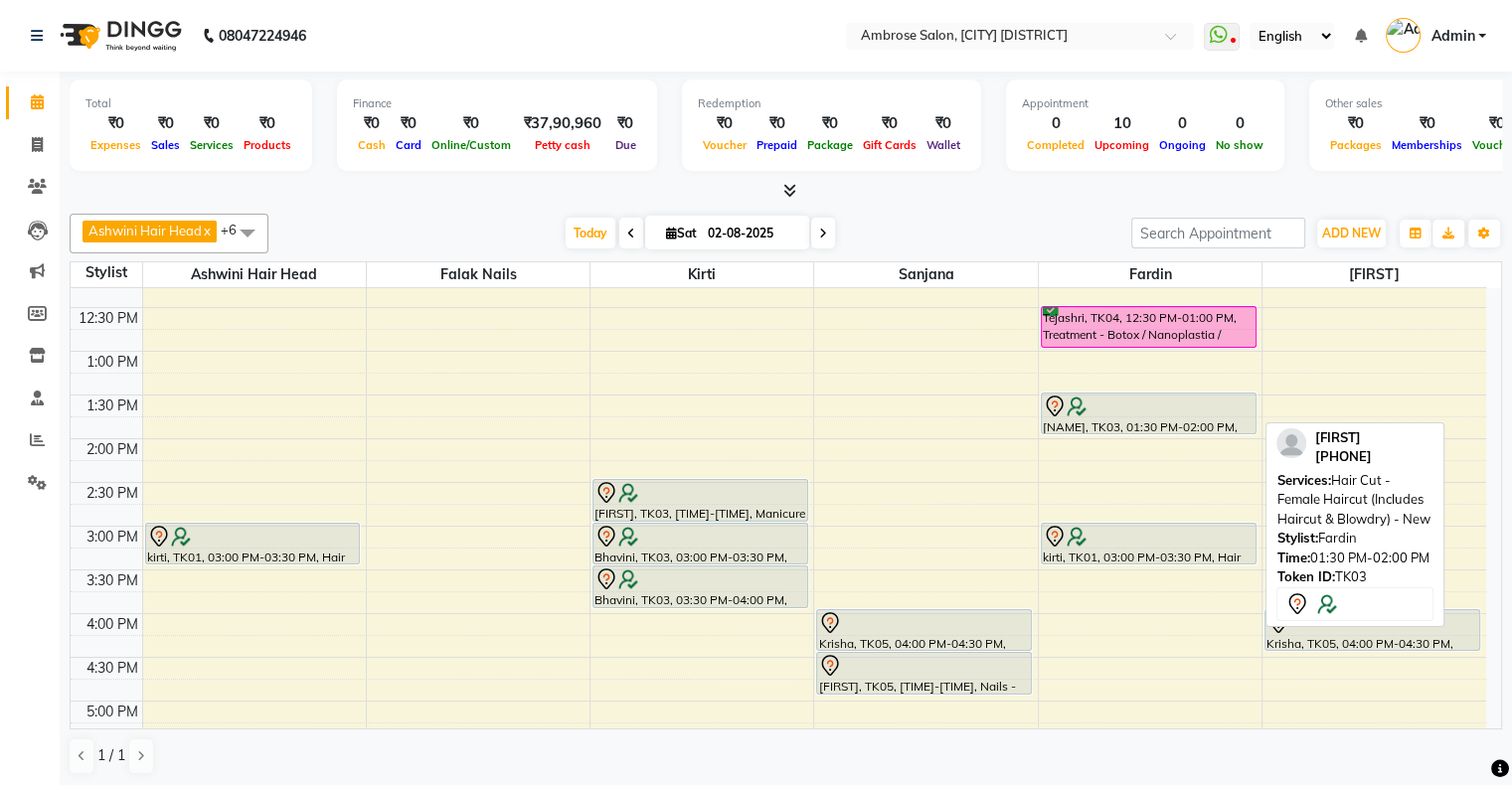 click on "[NAME], TK03, 01:30 PM-02:00 PM, Hair Cut - Female Haircut (Includes Haircut & Blowdry) - New" at bounding box center [1148, 413] 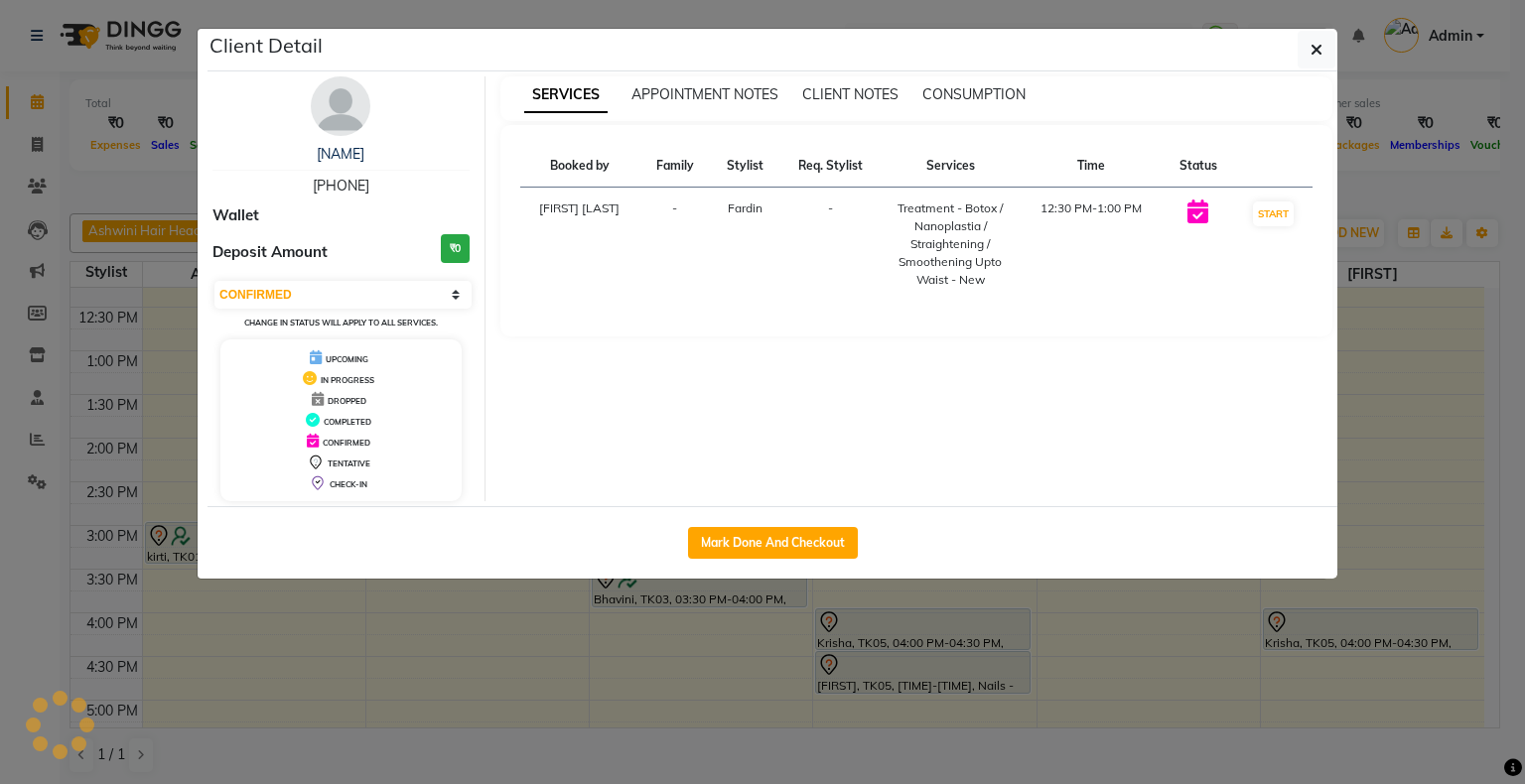 select on "7" 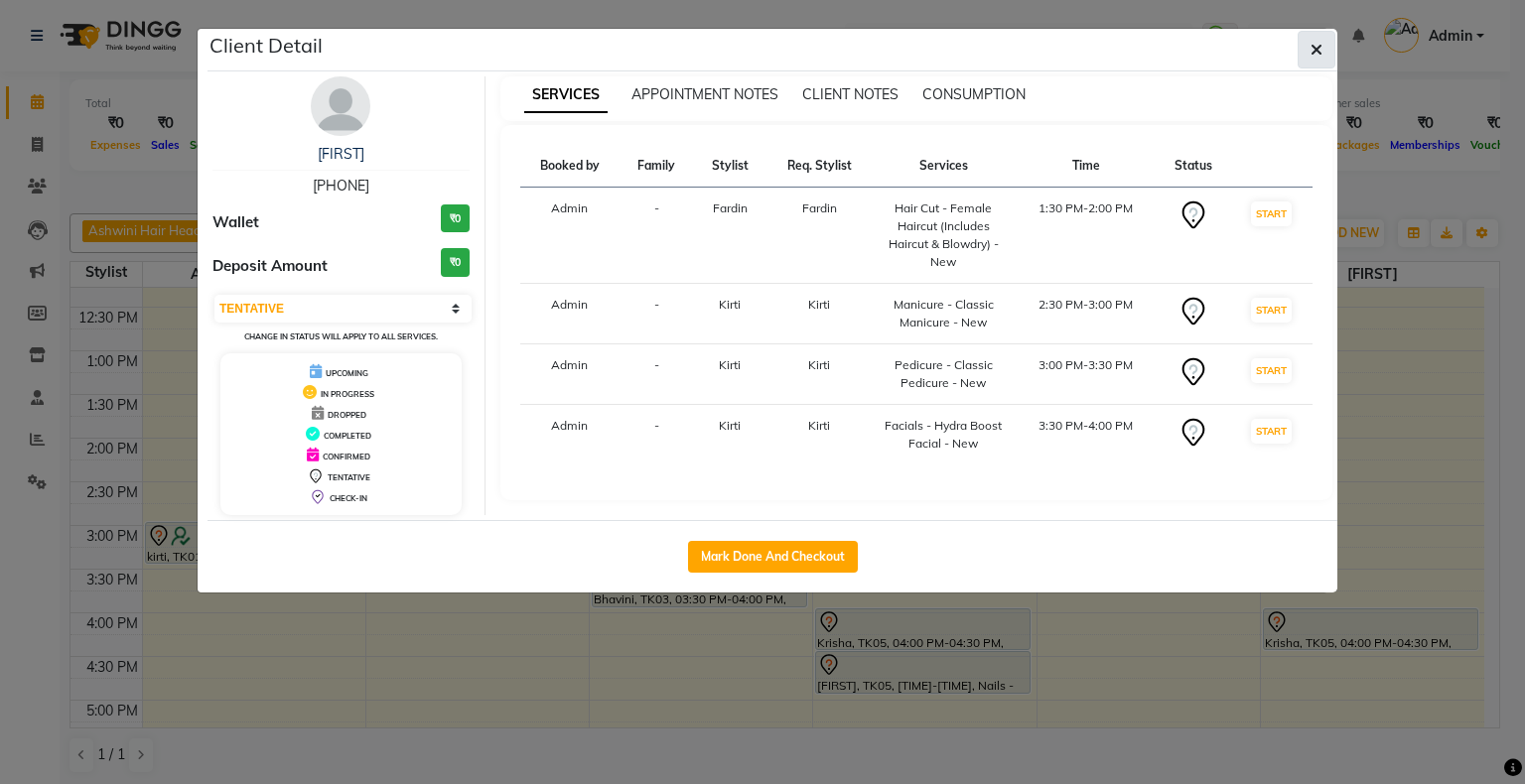 click 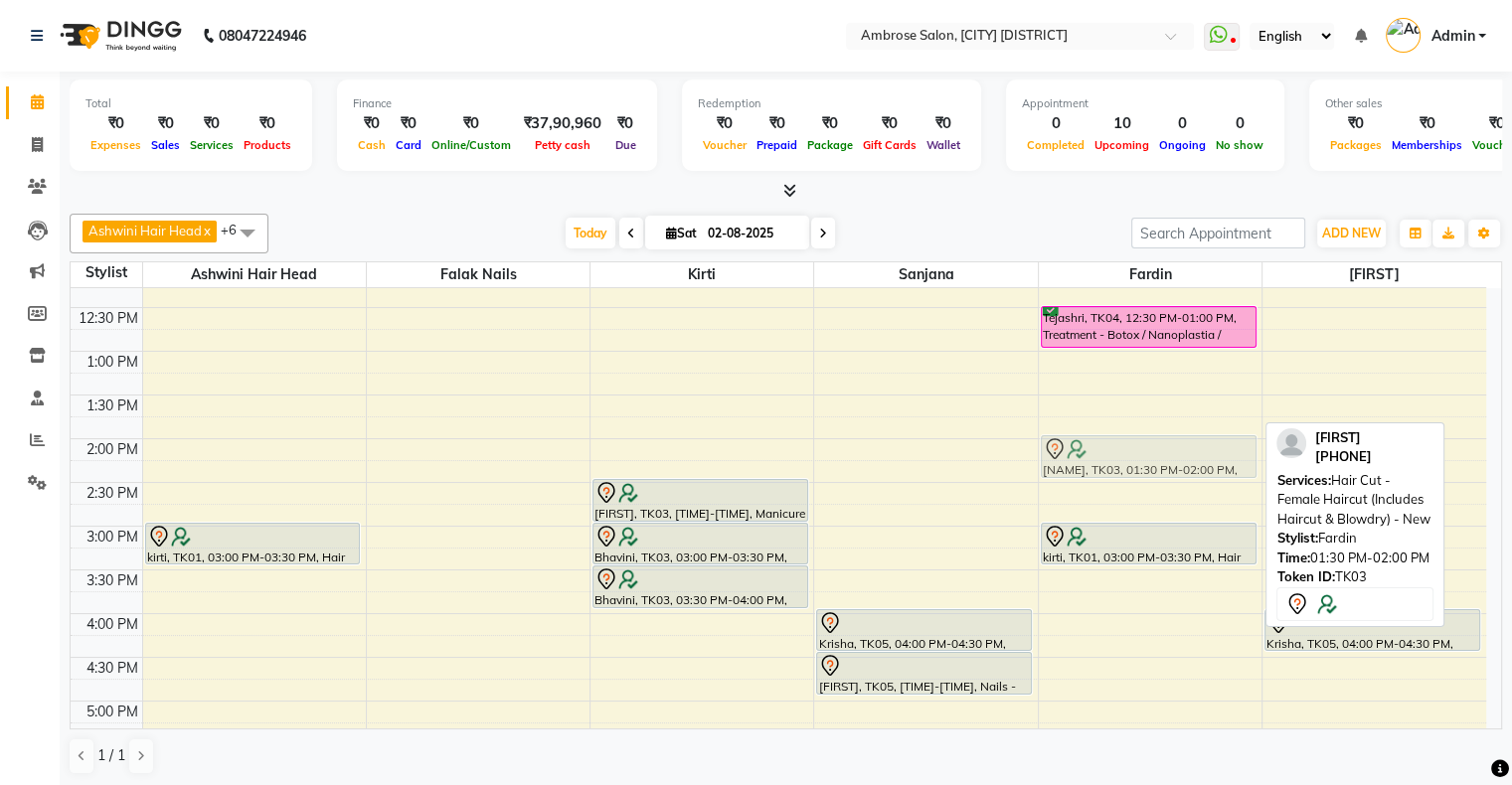 drag, startPoint x: 1168, startPoint y: 402, endPoint x: 1169, endPoint y: 439, distance: 37.01351 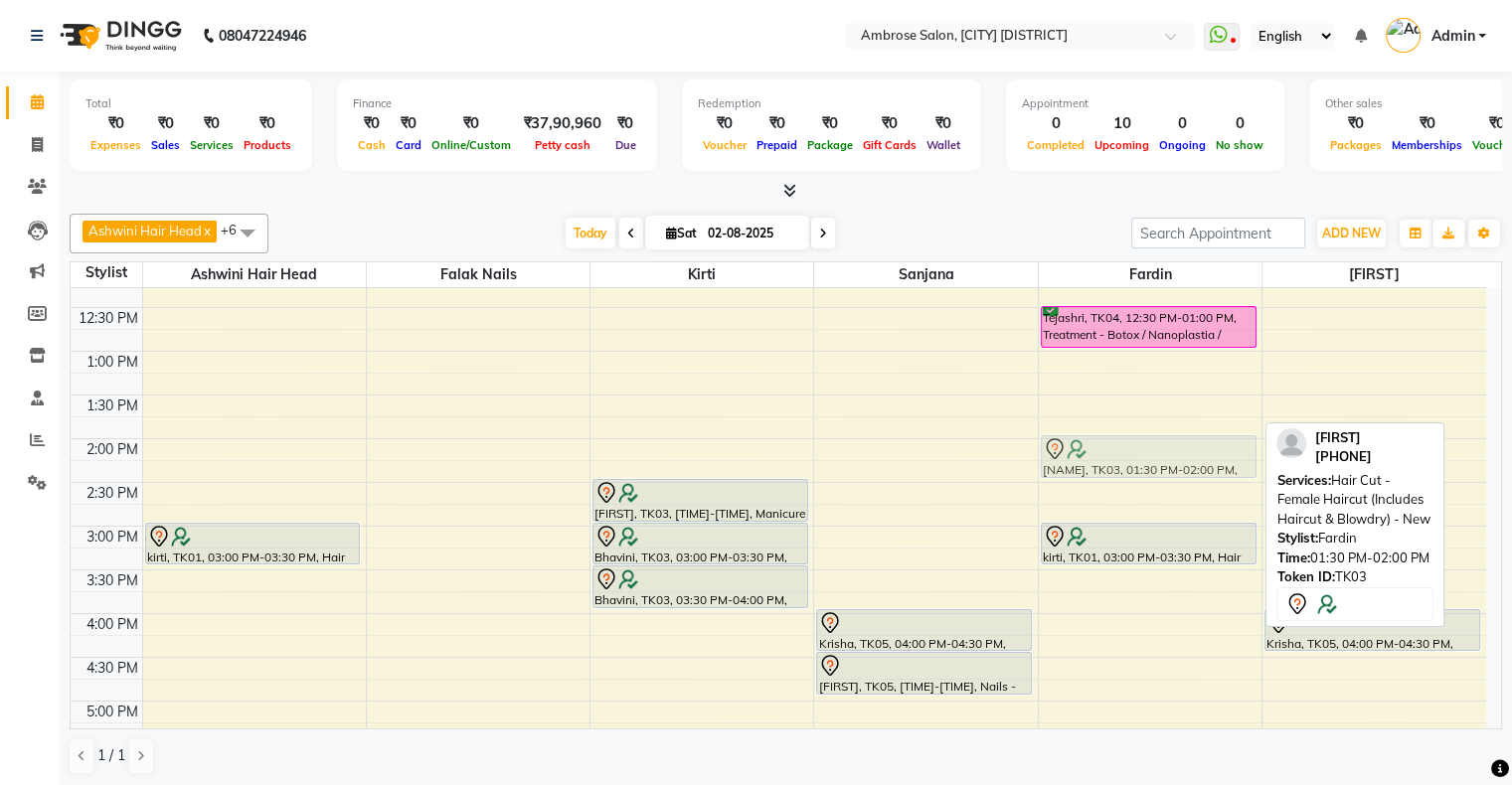 click on "[NAME], TK04, 12:30 PM-01:00 PM, Treatment - Botox / Nanoplastia / Straightening / Smoothening Upto Waist - New             [NAME], TK03, 01:30 PM-02:00 PM, Hair Cut - Female Haircut (Includes Haircut & Blowdry) - New             [NAME], TK01, 03:00 PM-03:30 PM, Hair Cut - Female Haircut (Includes Haircut & Blowdry) - New             [NAME], TK03, 01:30 PM-02:00 PM, Hair Cut - Female Haircut (Includes Haircut & Blowdry) - New" at bounding box center (1150, 657) 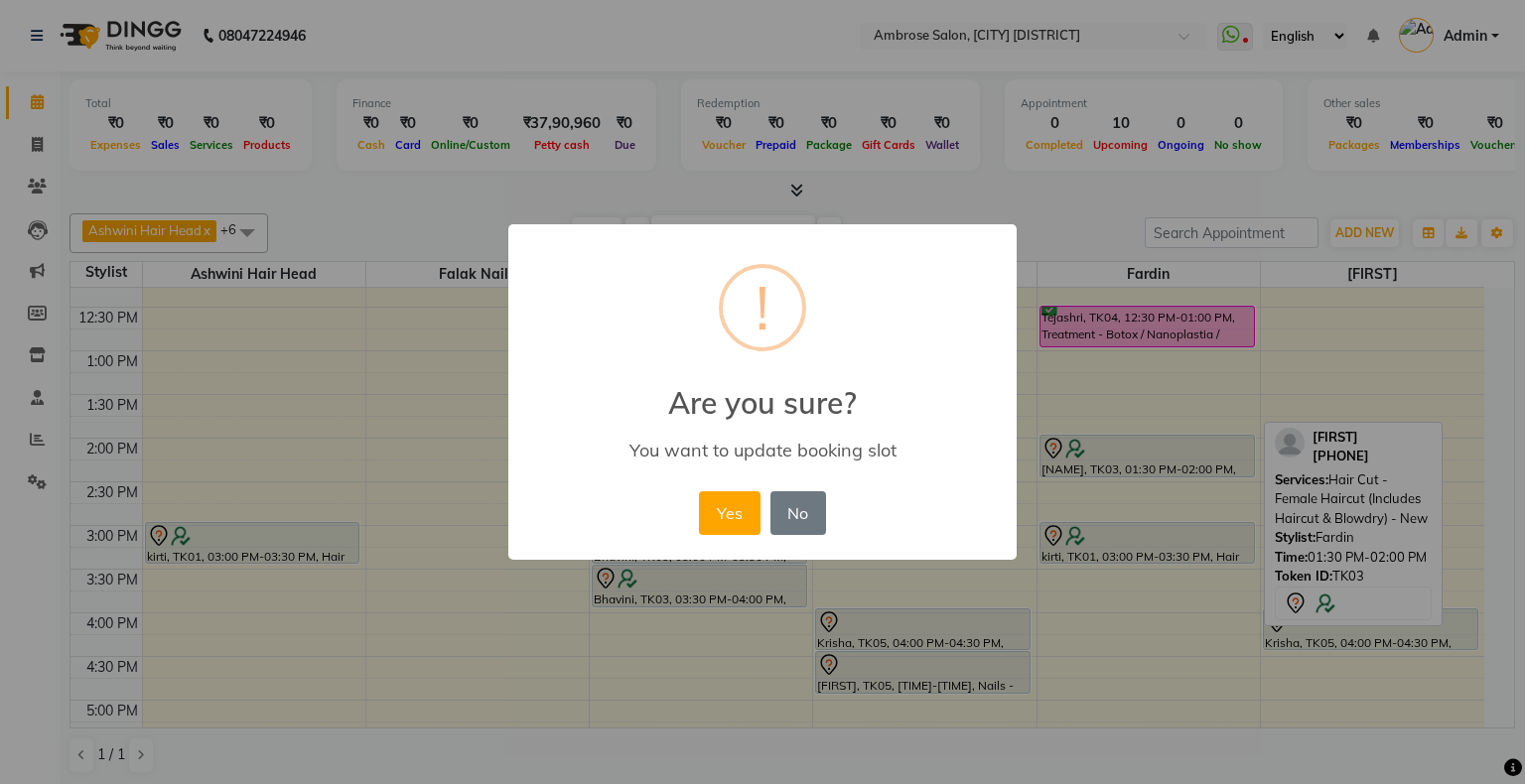 click on "Yes" at bounding box center (729, 513) 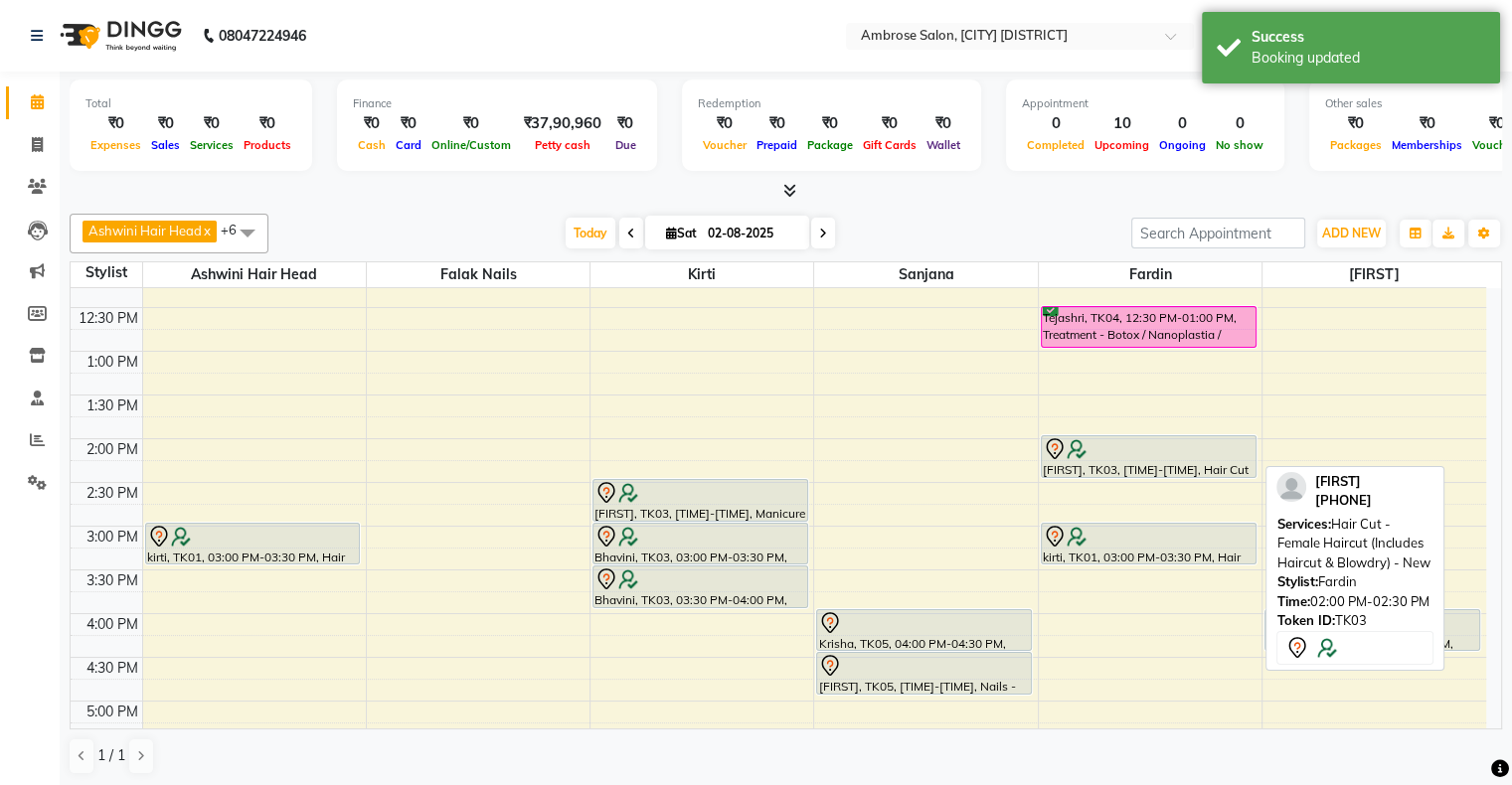 click at bounding box center [1148, 477] 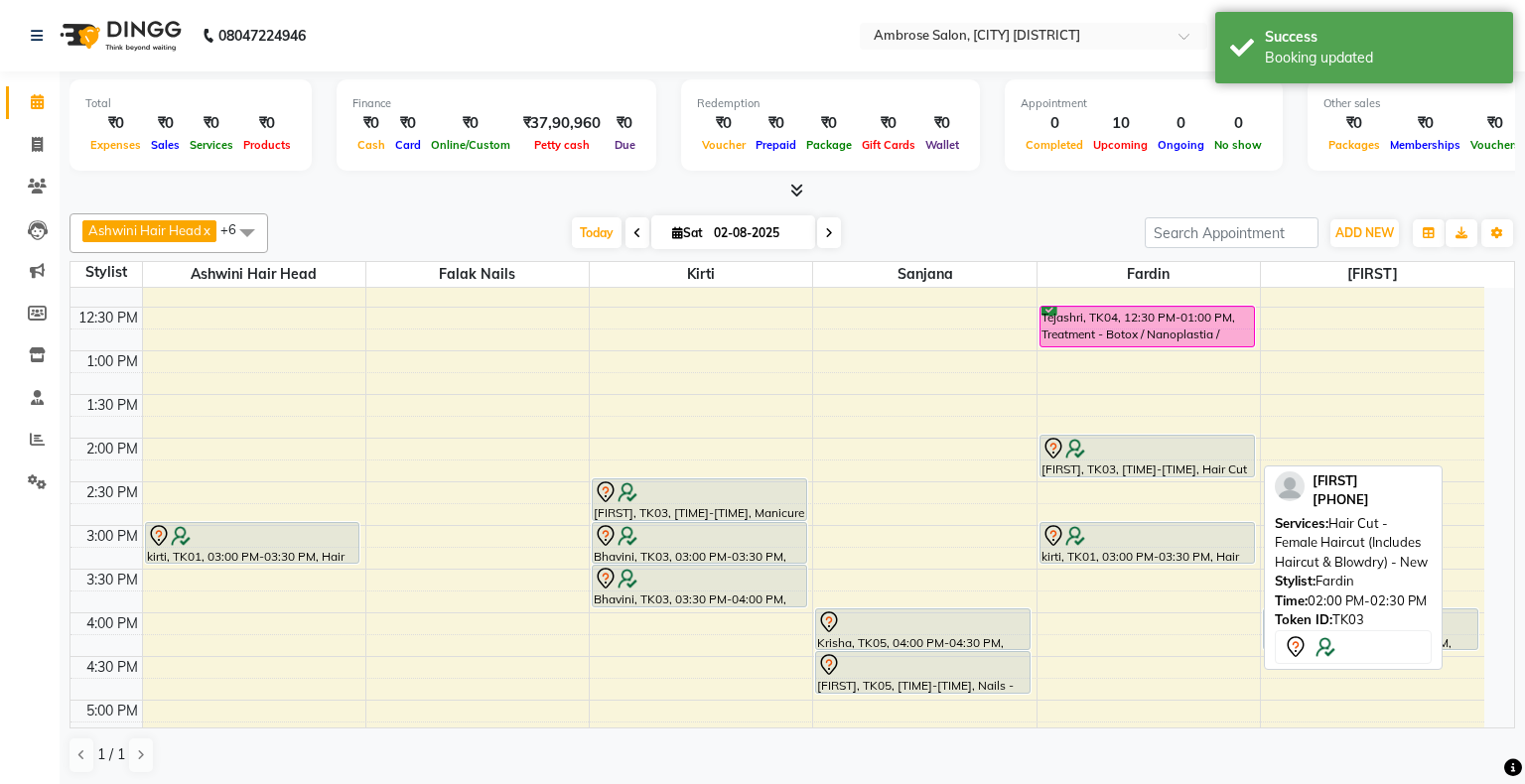 select on "7" 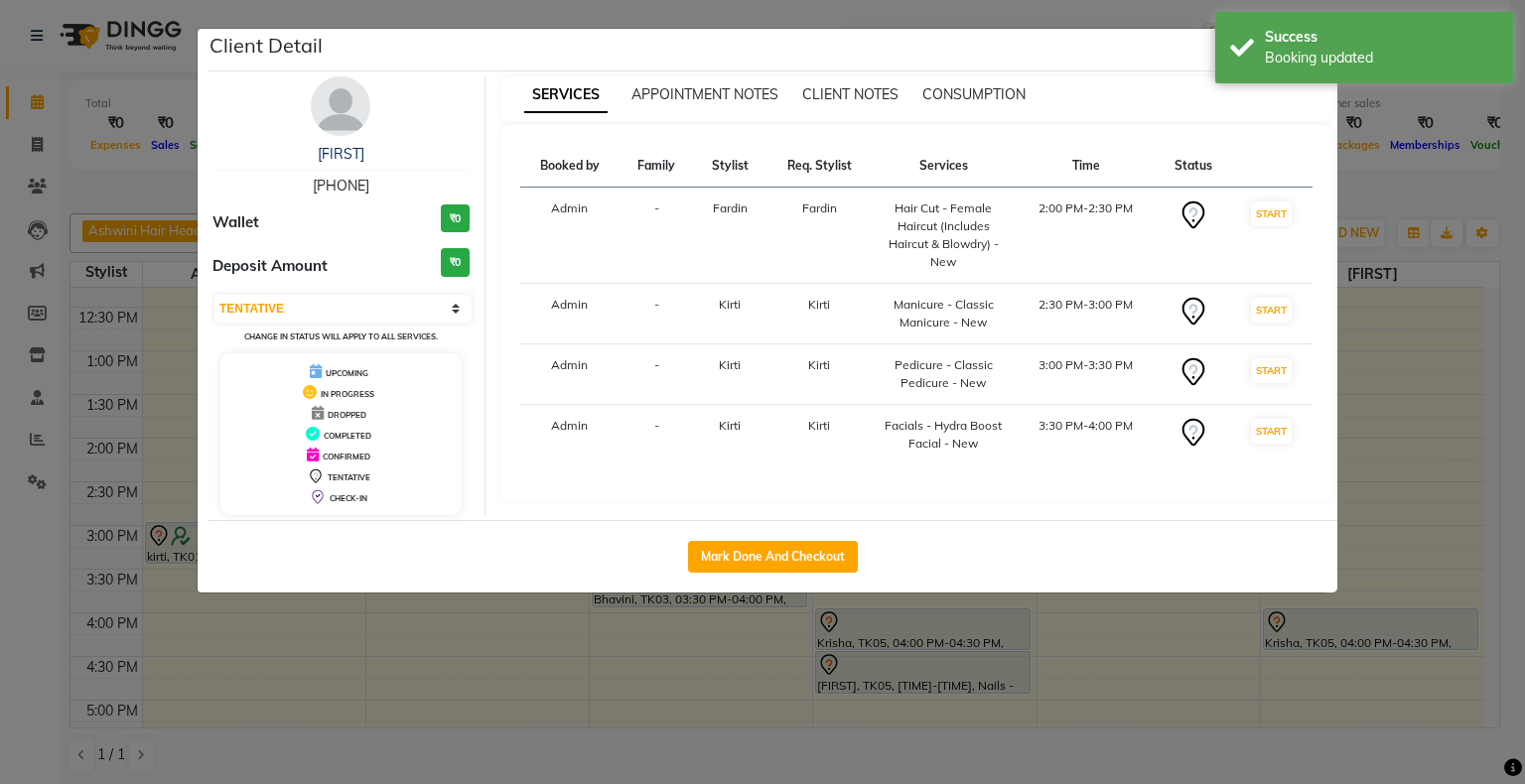 click on "Client Detail  [NAME]    [PHONE] Wallet ₹0 Deposit Amount  ₹0  Select IN SERVICE CONFIRMED TENTATIVE CHECK IN MARK DONE DROPPED UPCOMING Change in status will apply to all services. UPCOMING IN PROGRESS DROPPED COMPLETED CONFIRMED TENTATIVE CHECK-IN SERVICES APPOINTMENT NOTES CLIENT NOTES CONSUMPTION Booked by Family Stylist Req. Stylist Services Time Status  Admin  - [NAME] [NAME]  Hair Cut - Female Haircut (Includes Haircut & Blowdry) - New   2:00 PM-2:30 PM   START   Admin  - [NAME] [NAME]  Manicure - Classic Manicure - New   2:30 PM-3:00 PM   START   Admin  - [NAME] [NAME]  Pedicure - Classic Pedicure - New   3:00 PM-3:30 PM   START   Admin  - [NAME] [NAME]  Facials - Hydra Boost Facial - New   3:30 PM-4:00 PM   START   Mark Done And Checkout" 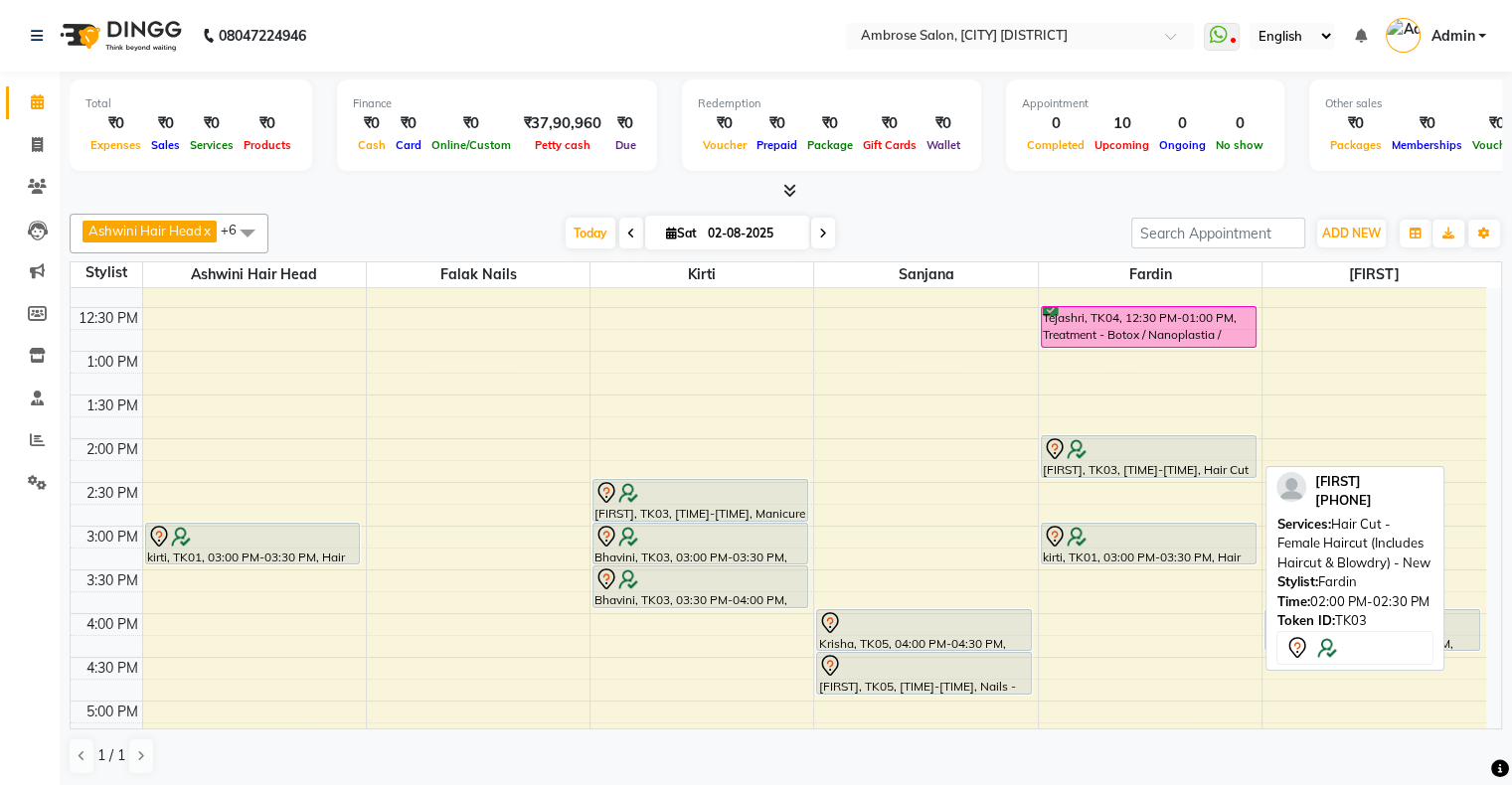 click on "[FIRST], TK03, [TIME]-[TIME], Hair Cut - Female Haircut (Includes Haircut & Blowdry) - New" at bounding box center (1148, 456) 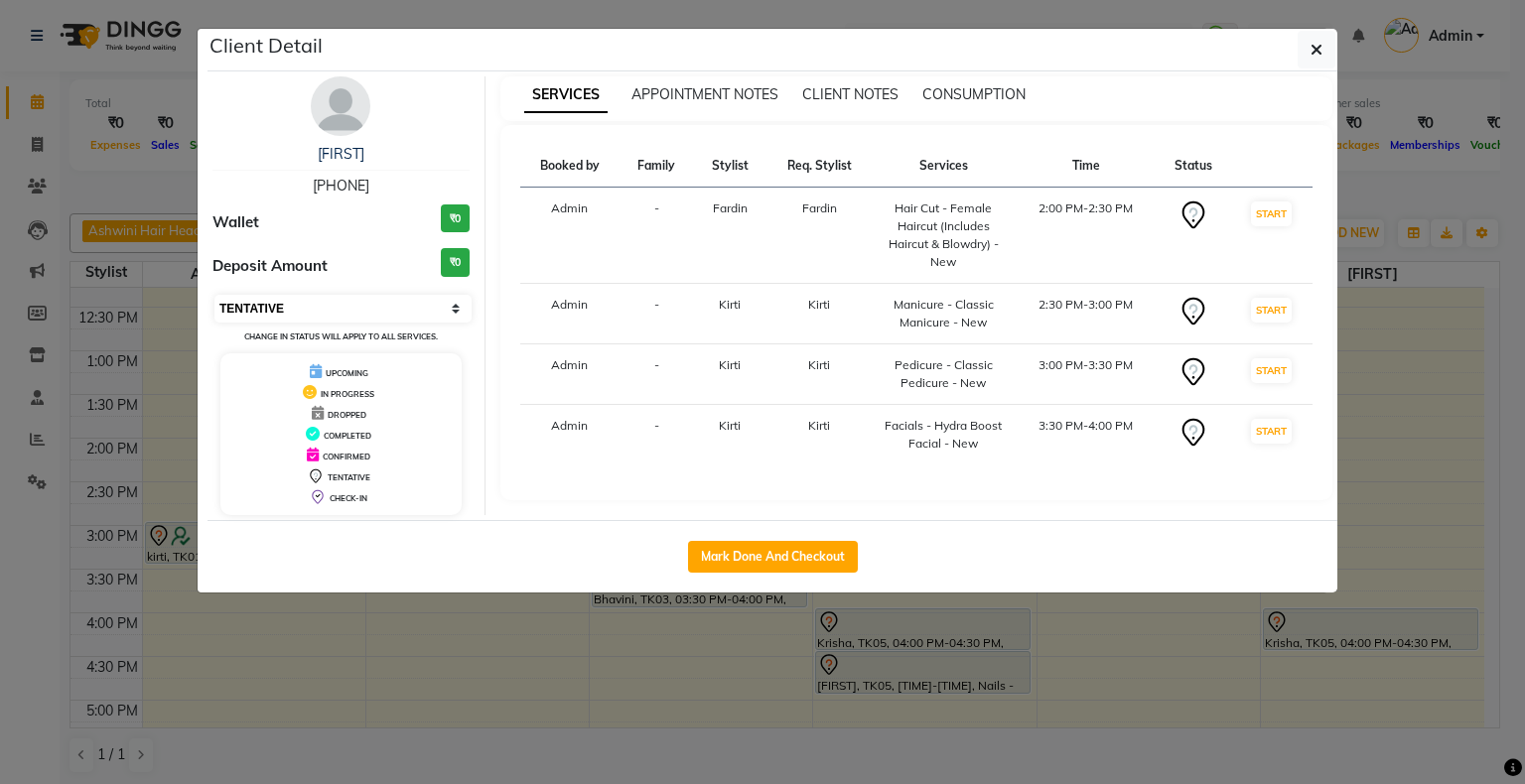 click on "Select IN SERVICE CONFIRMED TENTATIVE CHECK IN MARK DONE DROPPED UPCOMING" at bounding box center [343, 309] 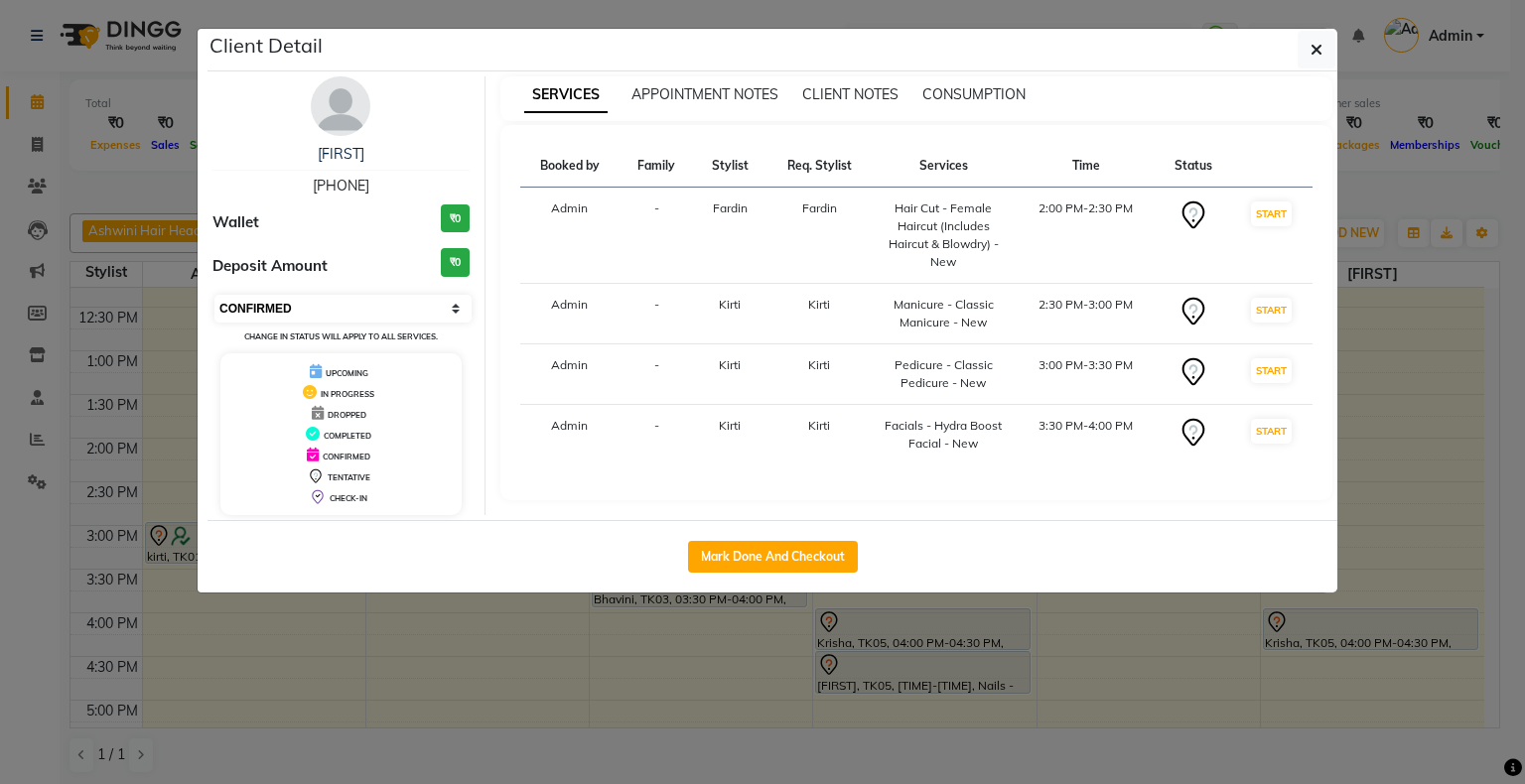 click on "Select IN SERVICE CONFIRMED TENTATIVE CHECK IN MARK DONE DROPPED UPCOMING" at bounding box center (343, 309) 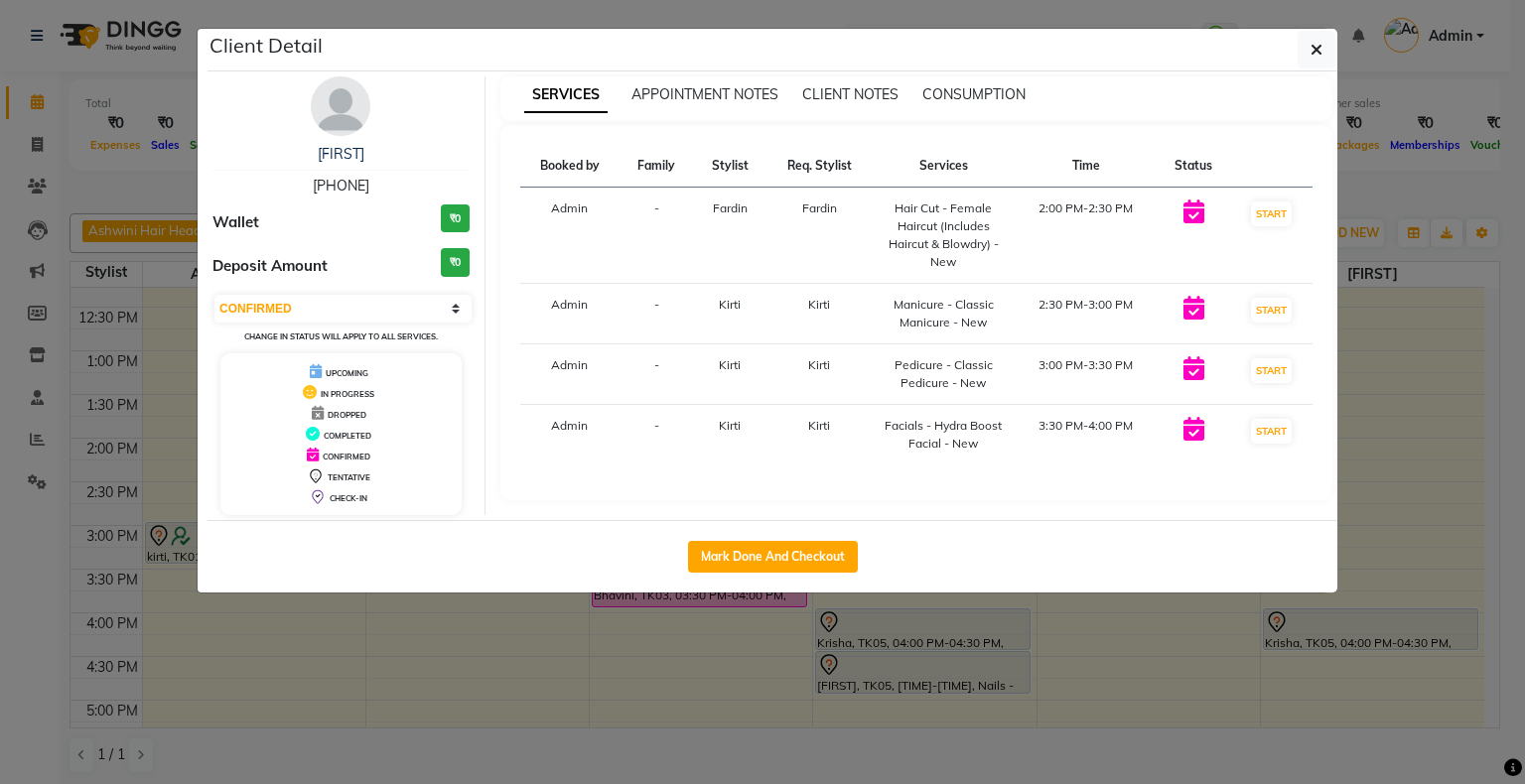 click on "Client Detail  [NAME]    [PHONE] Wallet ₹0 Deposit Amount  ₹0  Select IN SERVICE CONFIRMED TENTATIVE CHECK IN MARK DONE DROPPED UPCOMING Change in status will apply to all services. UPCOMING IN PROGRESS DROPPED COMPLETED CONFIRMED TENTATIVE CHECK-IN SERVICES APPOINTMENT NOTES CLIENT NOTES CONSUMPTION Booked by Family Stylist Req. Stylist Services Time Status  Admin  - [NAME] [NAME]  Hair Cut - Female Haircut (Includes Haircut & Blowdry) - New   2:00 PM-2:30 PM   START   Admin  - [NAME] [NAME]  Manicure - Classic Manicure - New   2:30 PM-3:00 PM   START   Admin  - [NAME] [NAME]  Pedicure - Classic Pedicure - New   3:00 PM-3:30 PM   START   Admin  - [NAME] [NAME]  Facials - Hydra Boost Facial - New   3:30 PM-4:00 PM   START   Mark Done And Checkout" 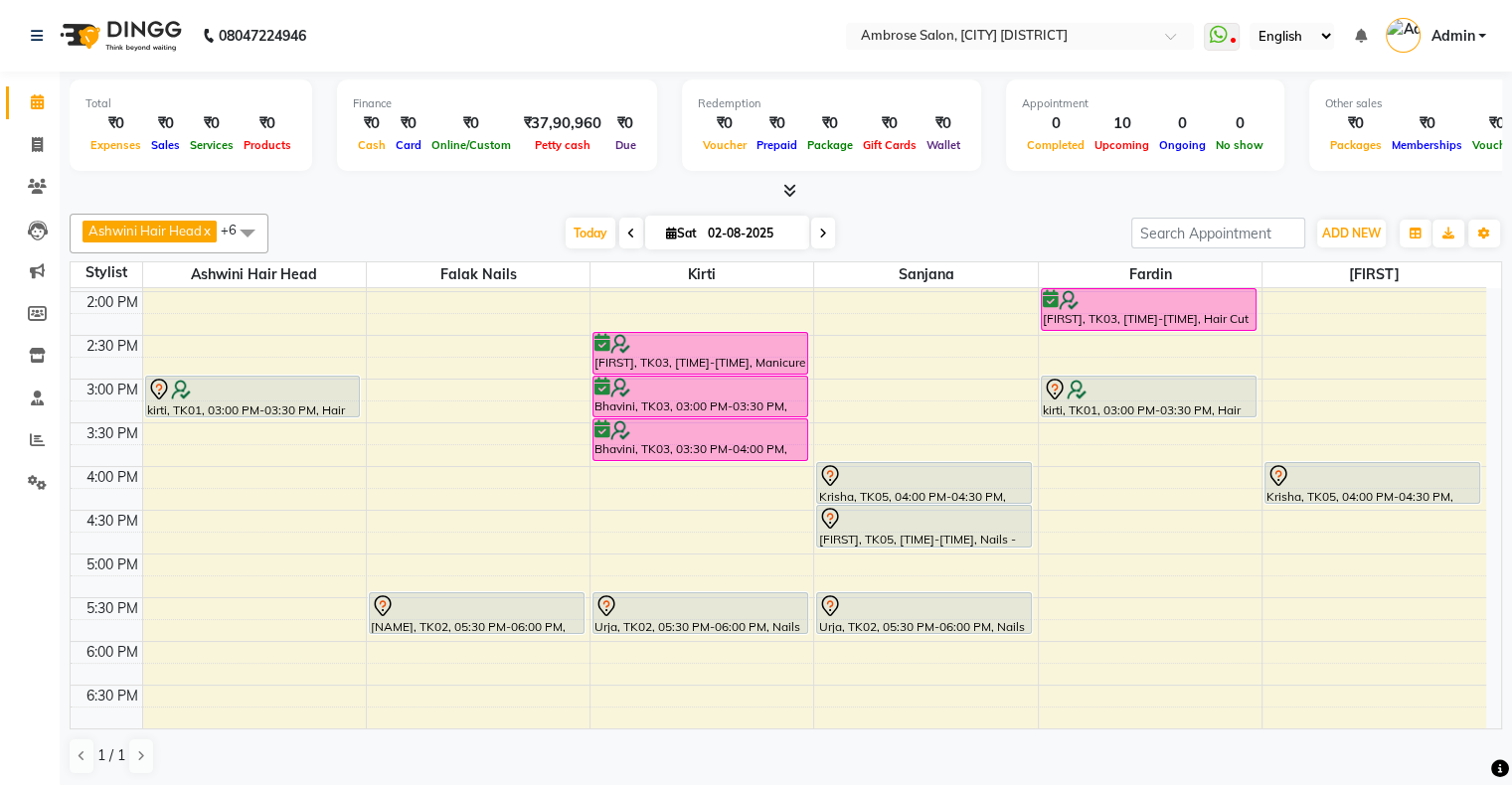 scroll, scrollTop: 397, scrollLeft: 0, axis: vertical 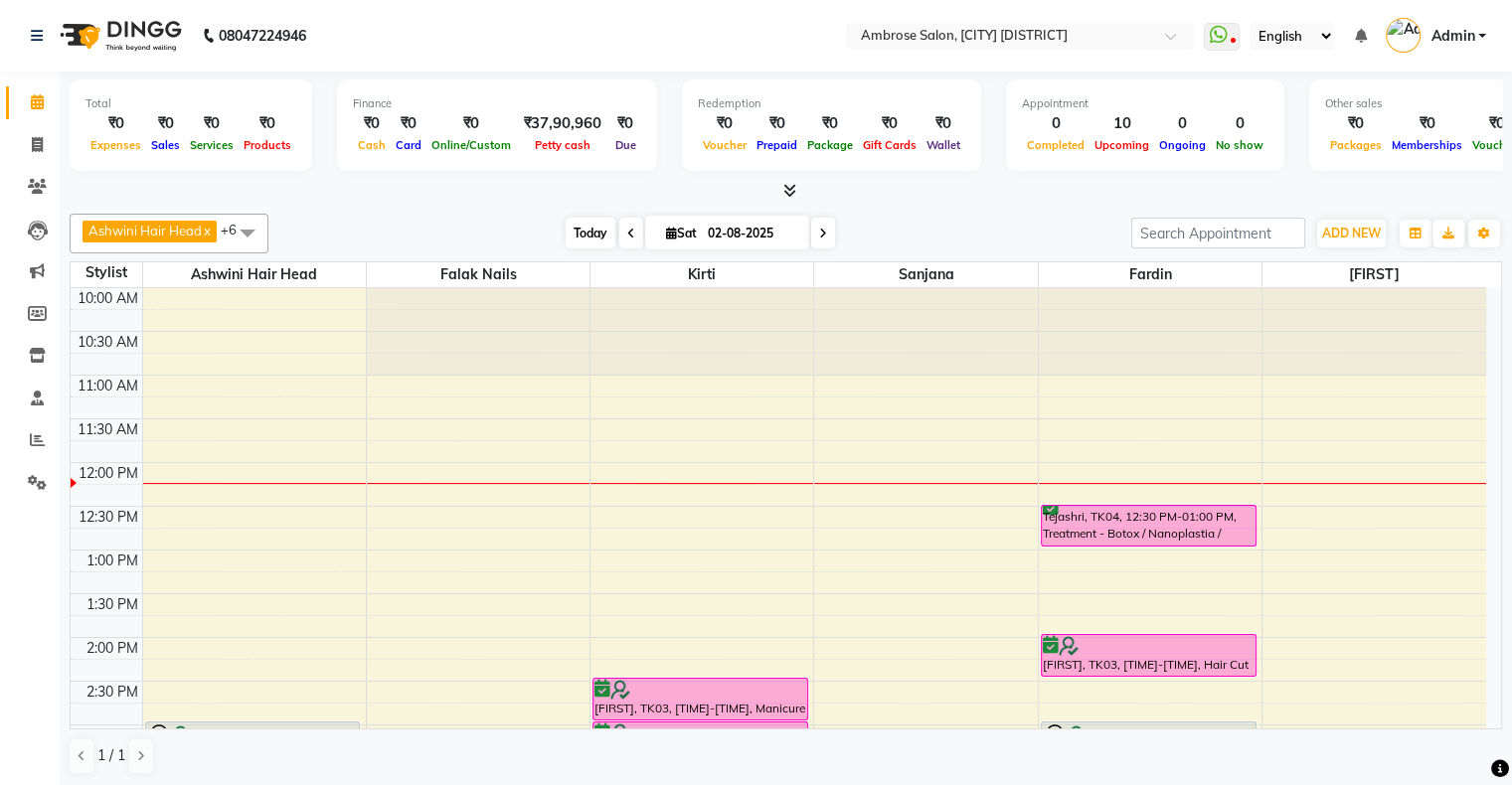 click on "Today" at bounding box center [590, 233] 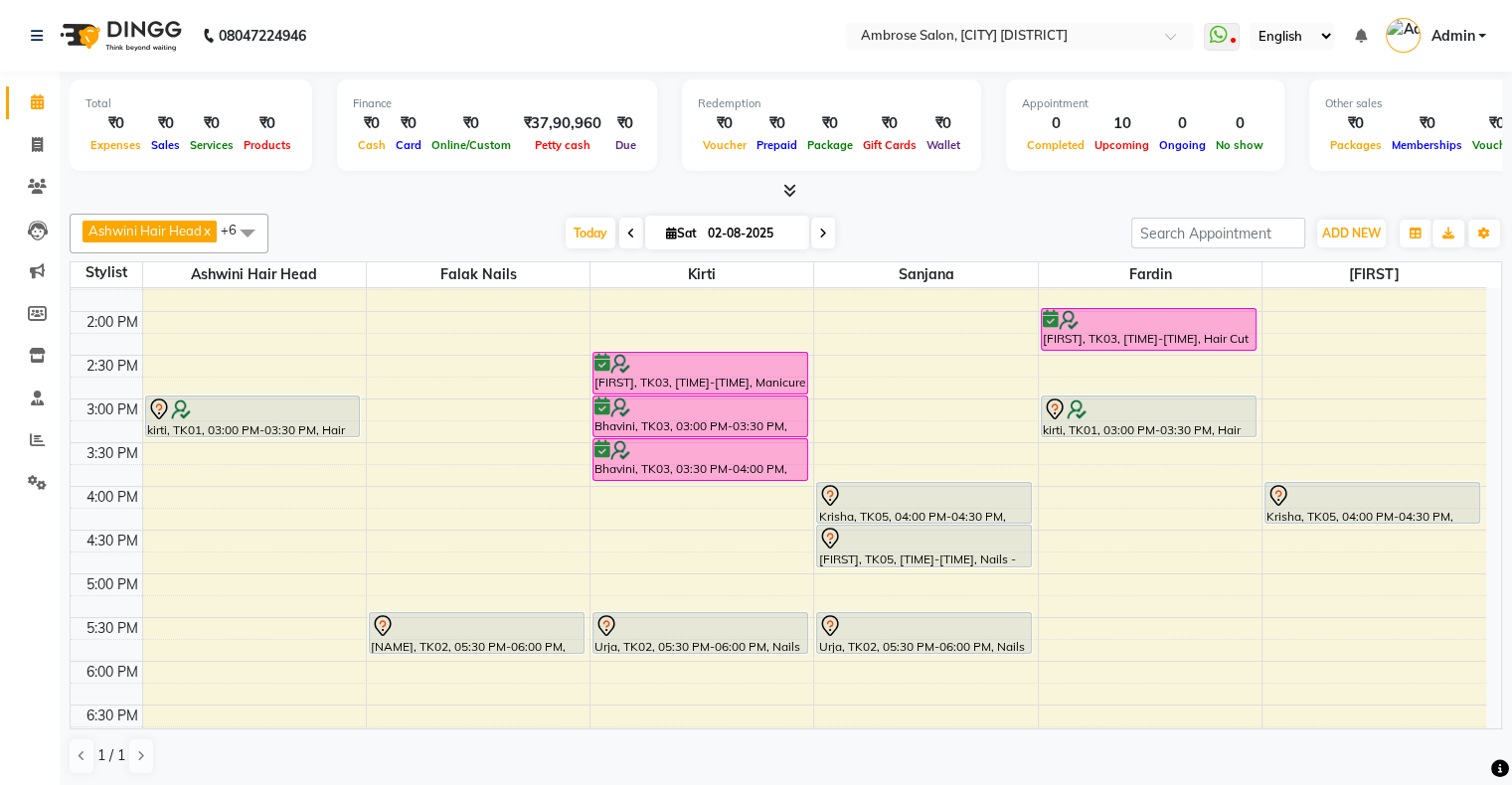 scroll, scrollTop: 373, scrollLeft: 0, axis: vertical 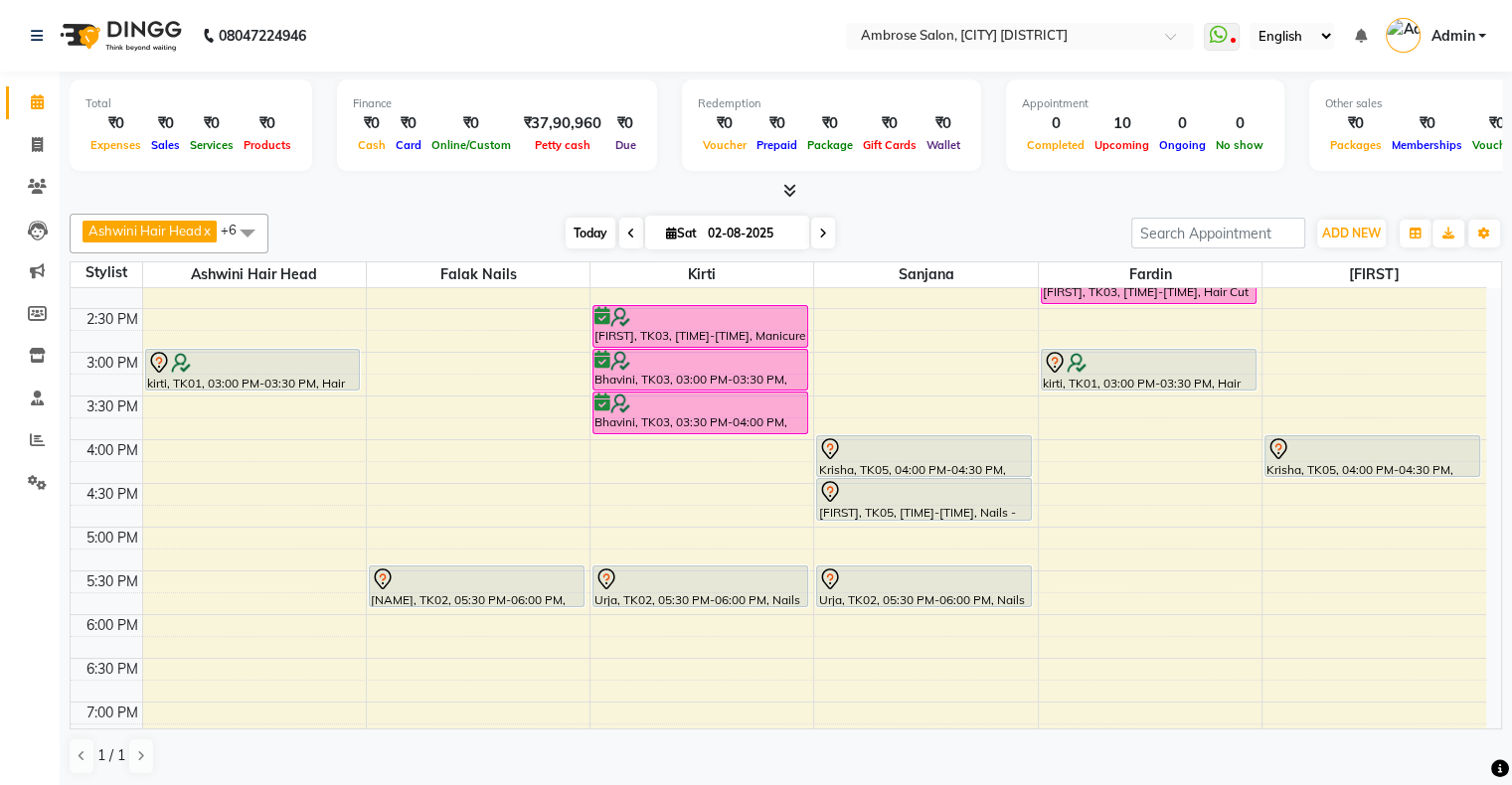 click on "Today" at bounding box center (590, 233) 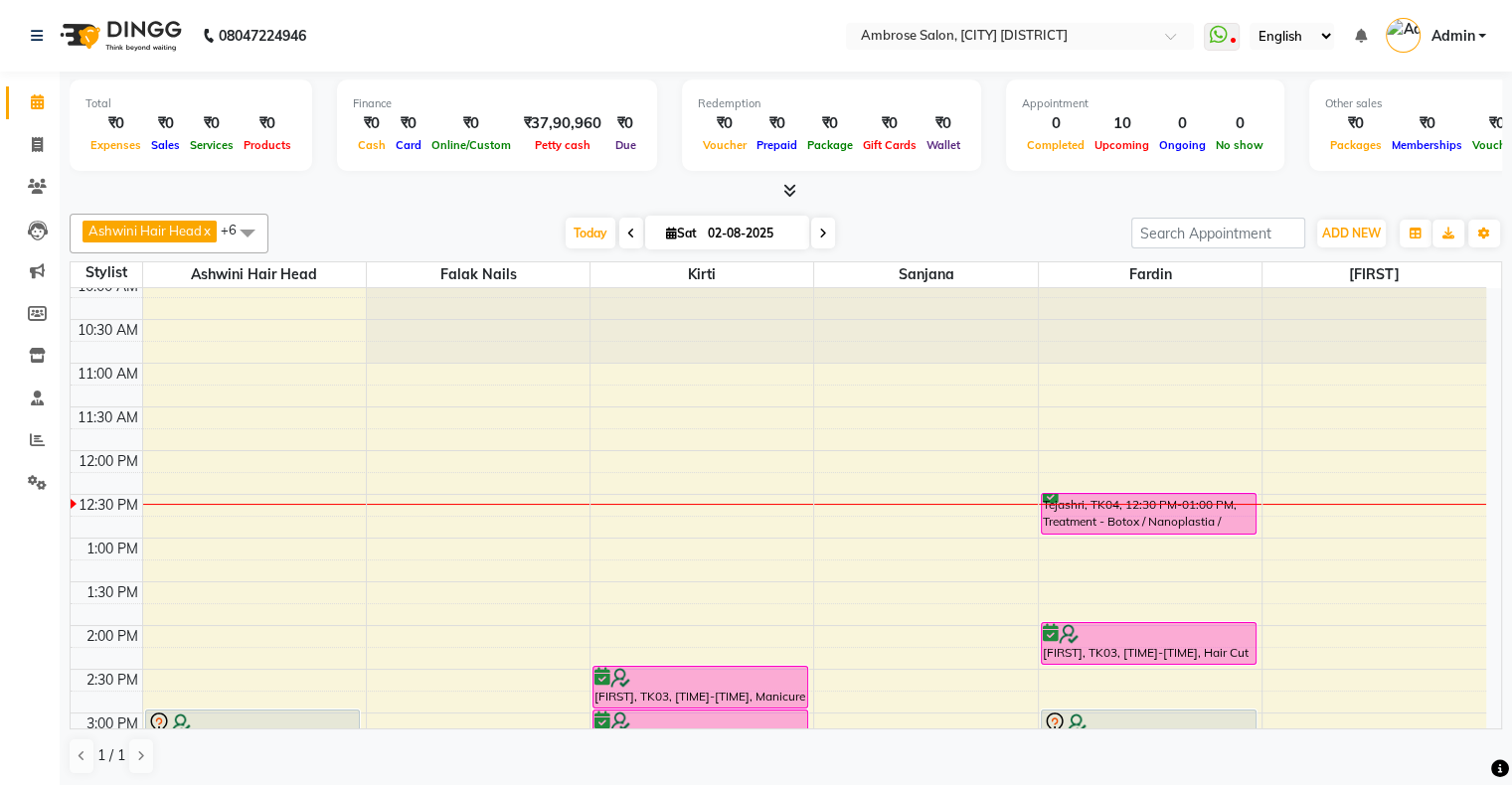 scroll, scrollTop: 0, scrollLeft: 0, axis: both 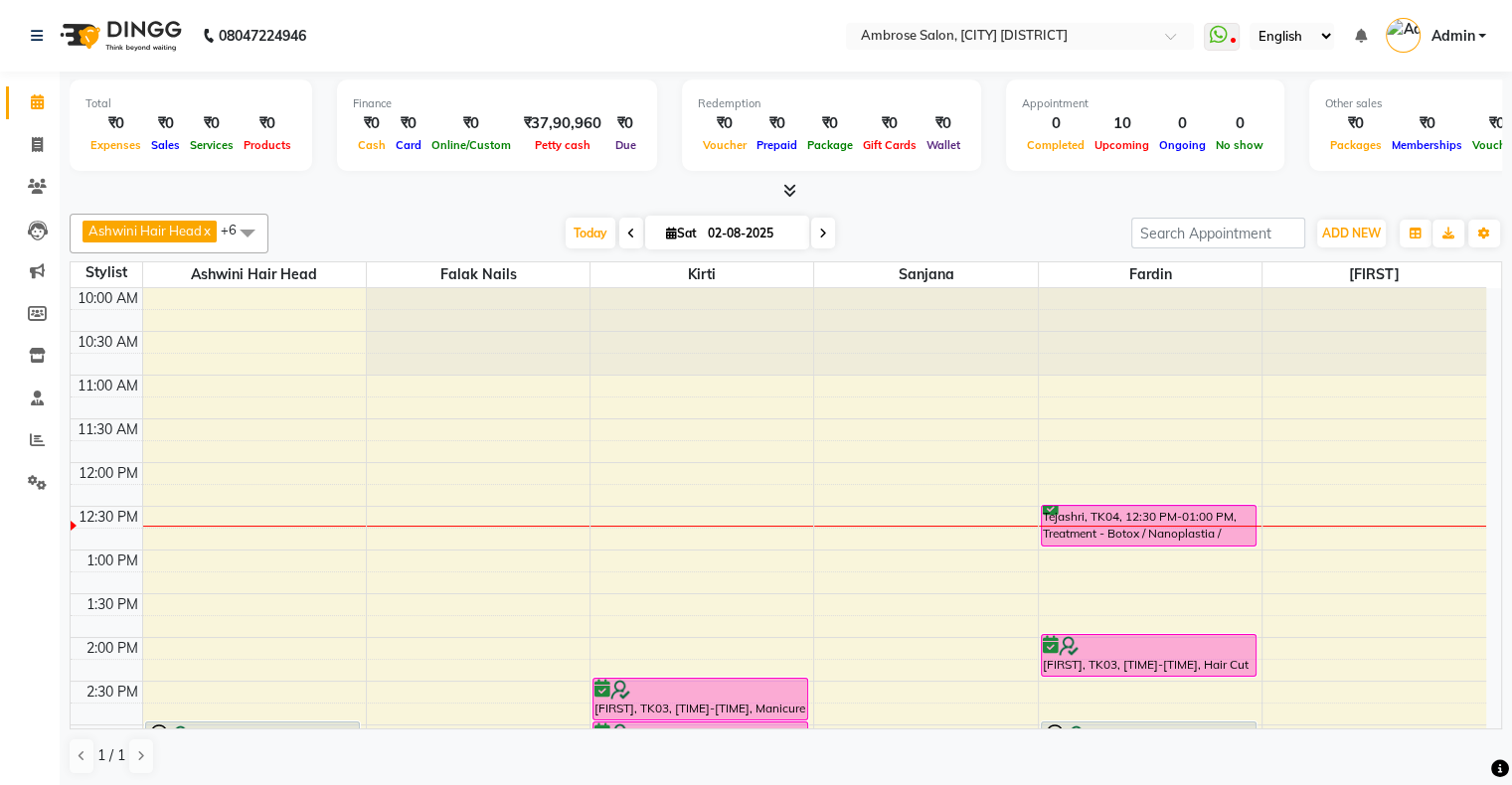 click on "Today  Sat 02-08-2025" at bounding box center (700, 234) 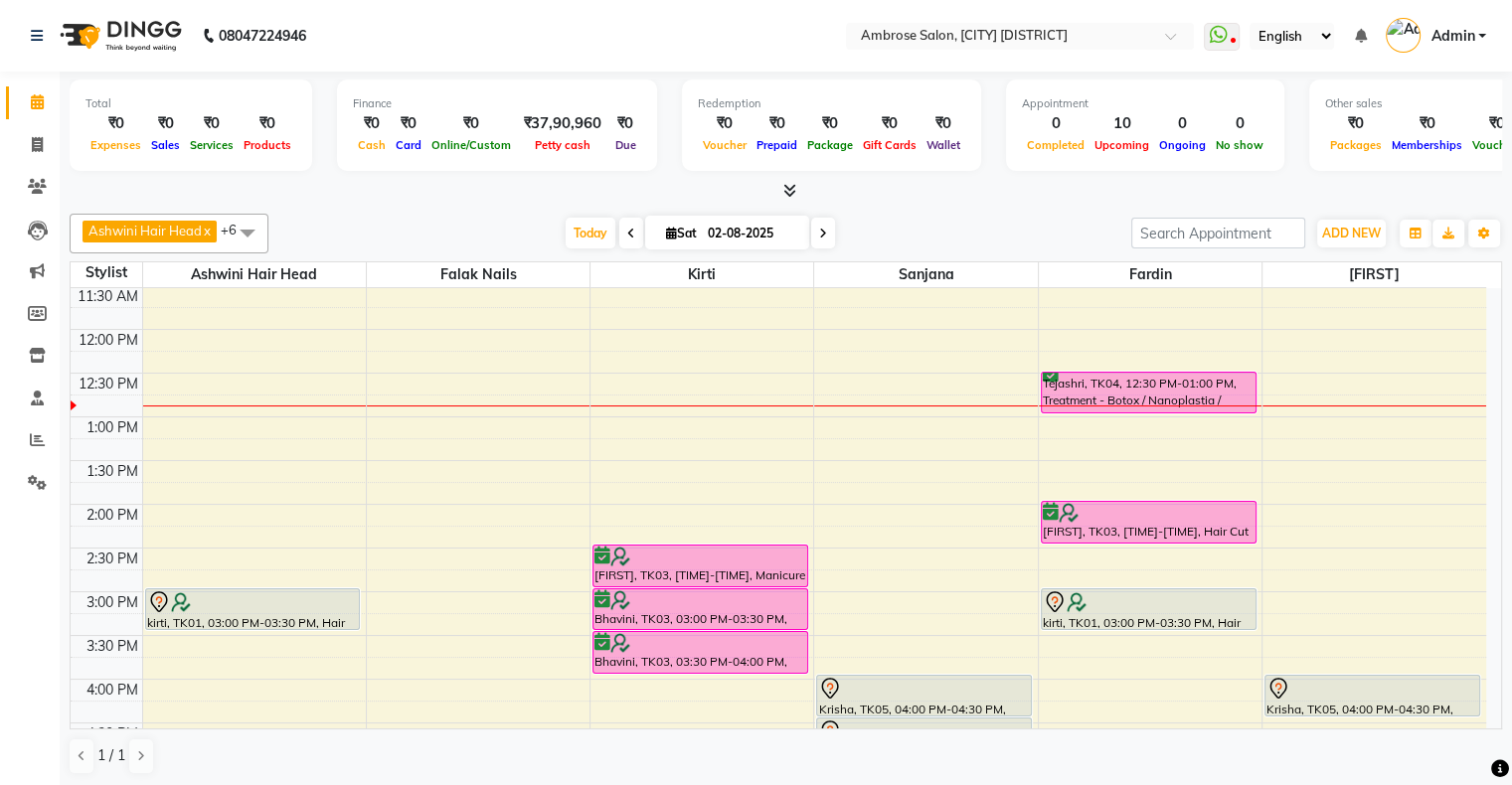 scroll, scrollTop: 99, scrollLeft: 0, axis: vertical 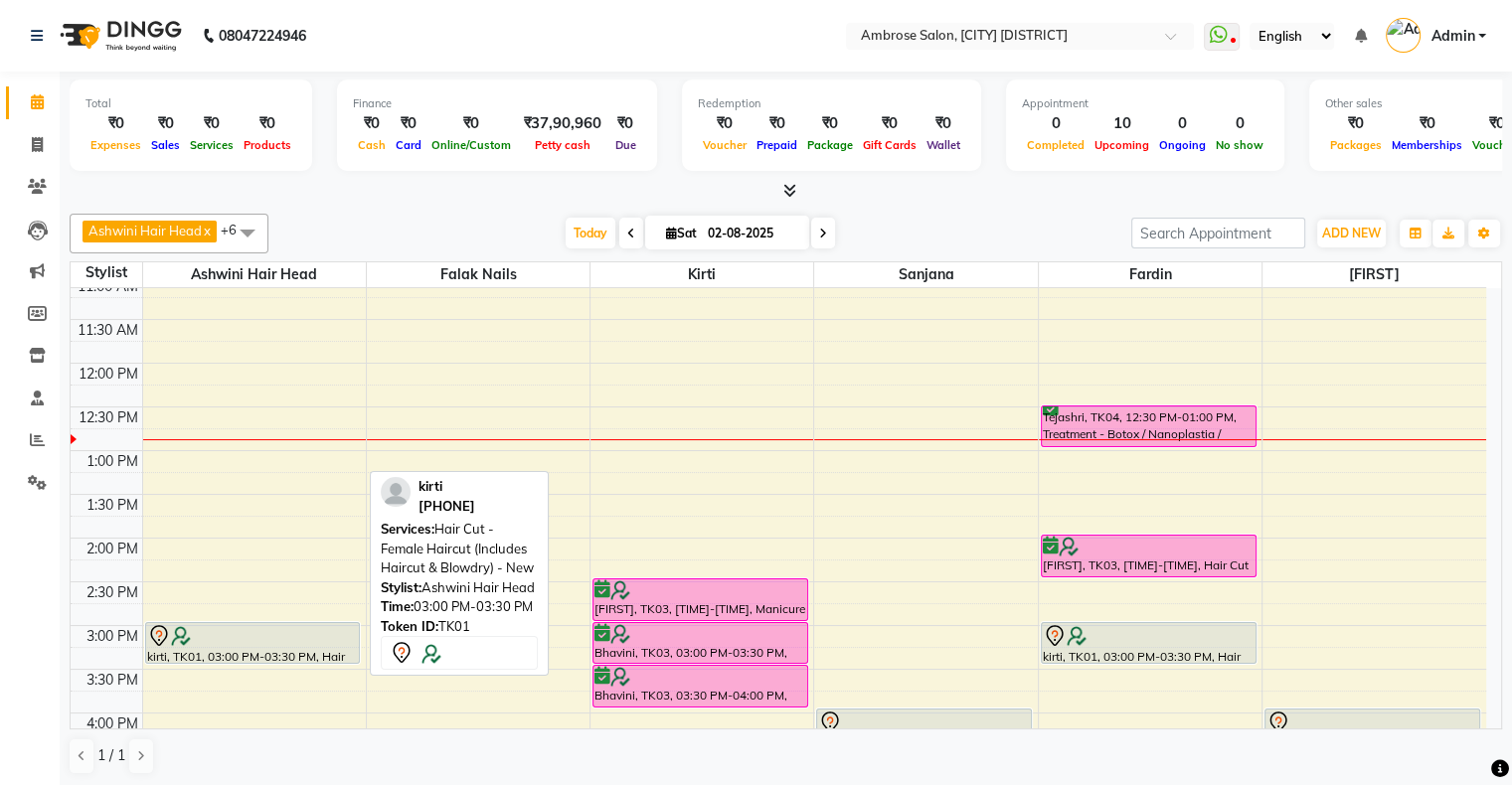 click on "kirti, TK01, 03:00 PM-03:30 PM, Hair Cut - Female Haircut (Includes Haircut & Blowdry) - New" at bounding box center [252, 643] 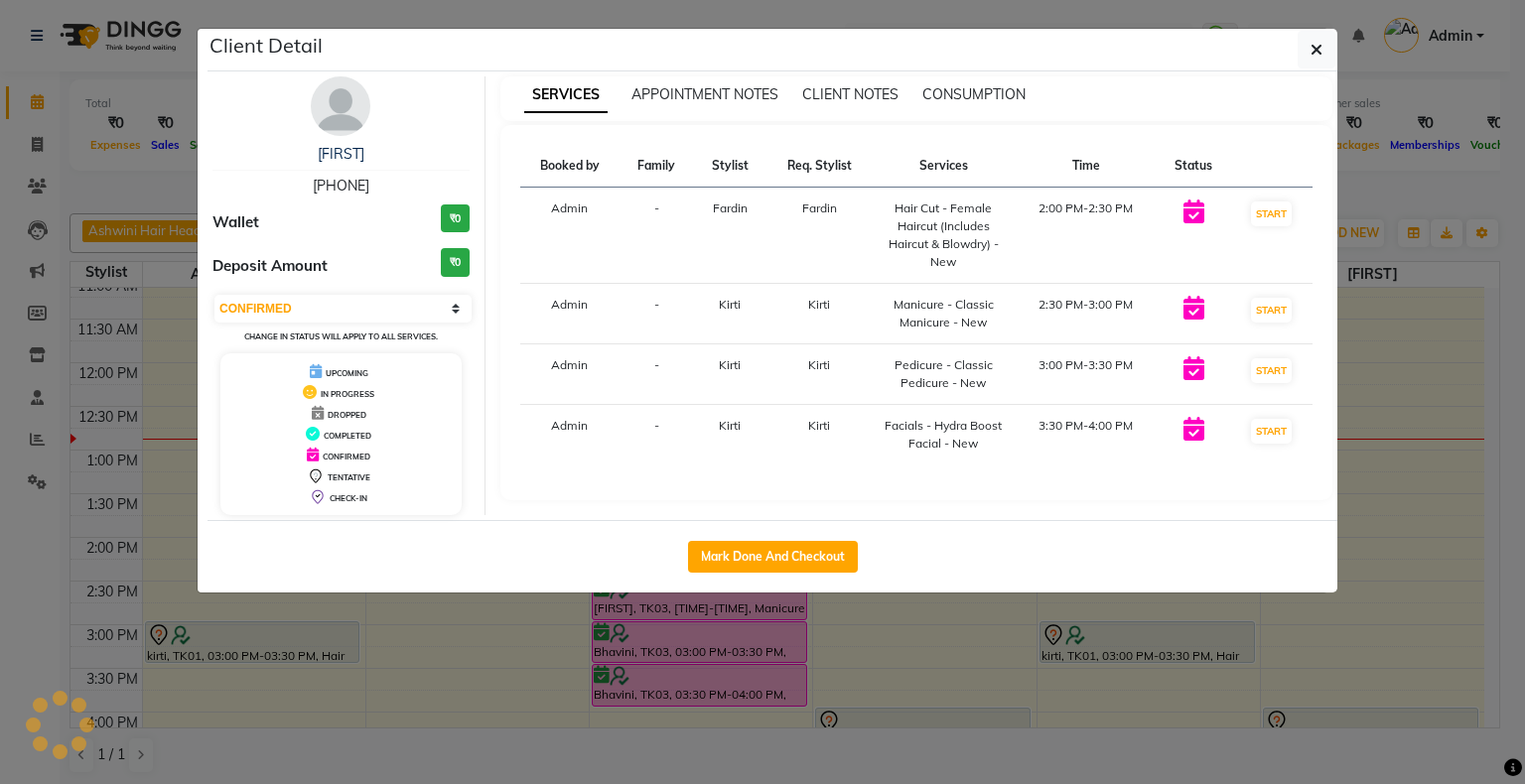 select on "7" 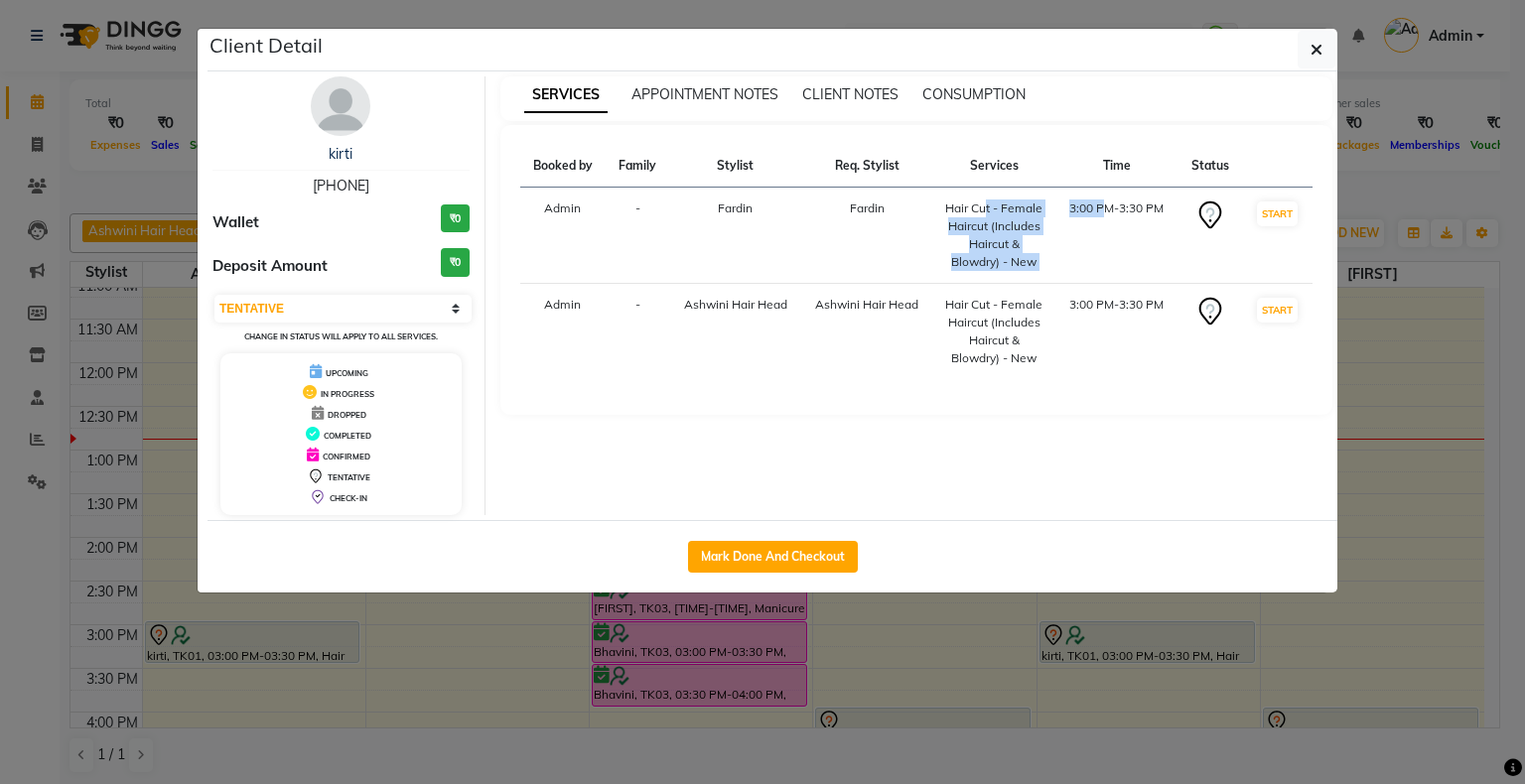drag, startPoint x: 979, startPoint y: 196, endPoint x: 1095, endPoint y: 253, distance: 129.24782 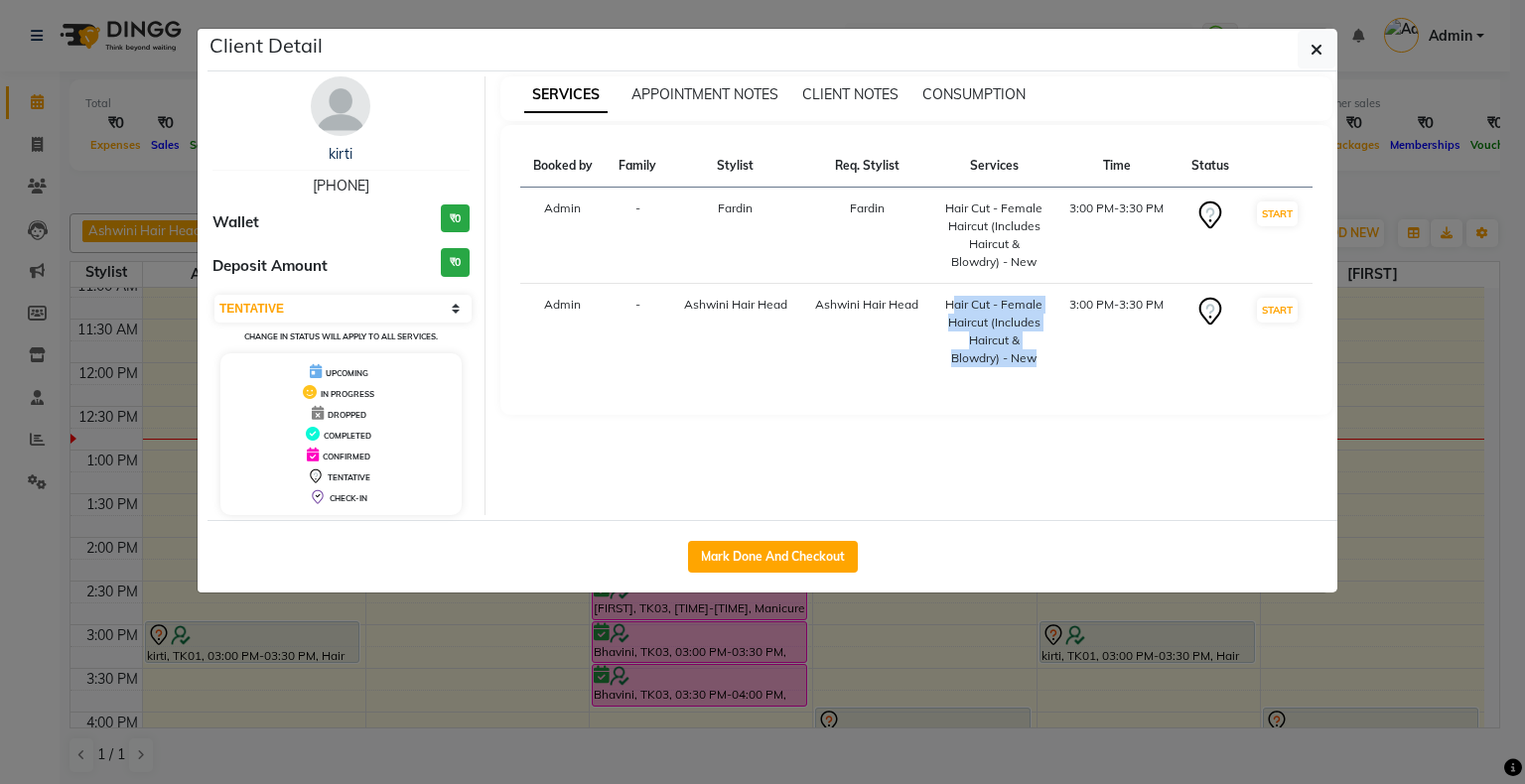 drag, startPoint x: 937, startPoint y: 300, endPoint x: 1031, endPoint y: 349, distance: 106.00472 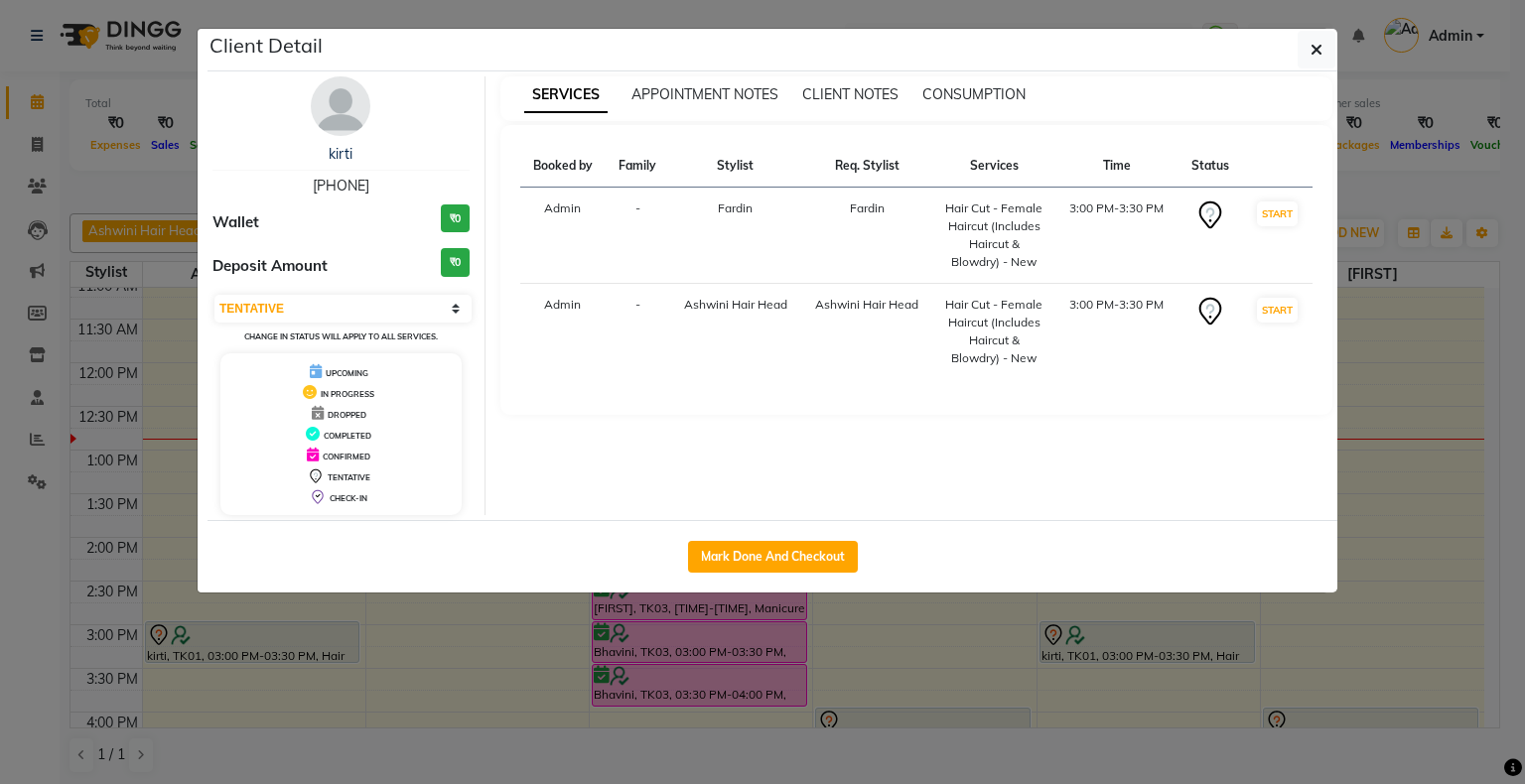 click on "Mark Done And Checkout" 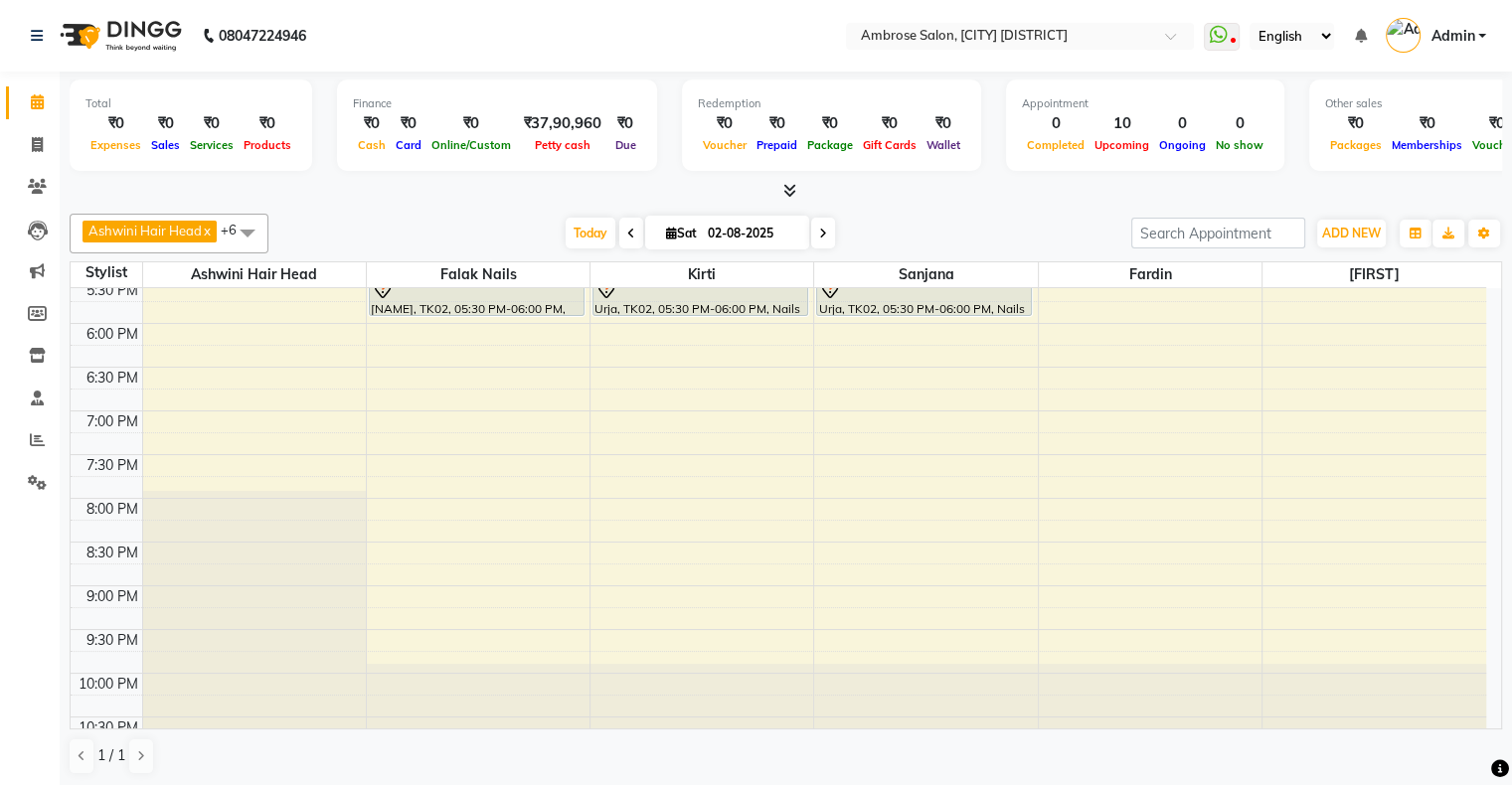scroll, scrollTop: 685, scrollLeft: 0, axis: vertical 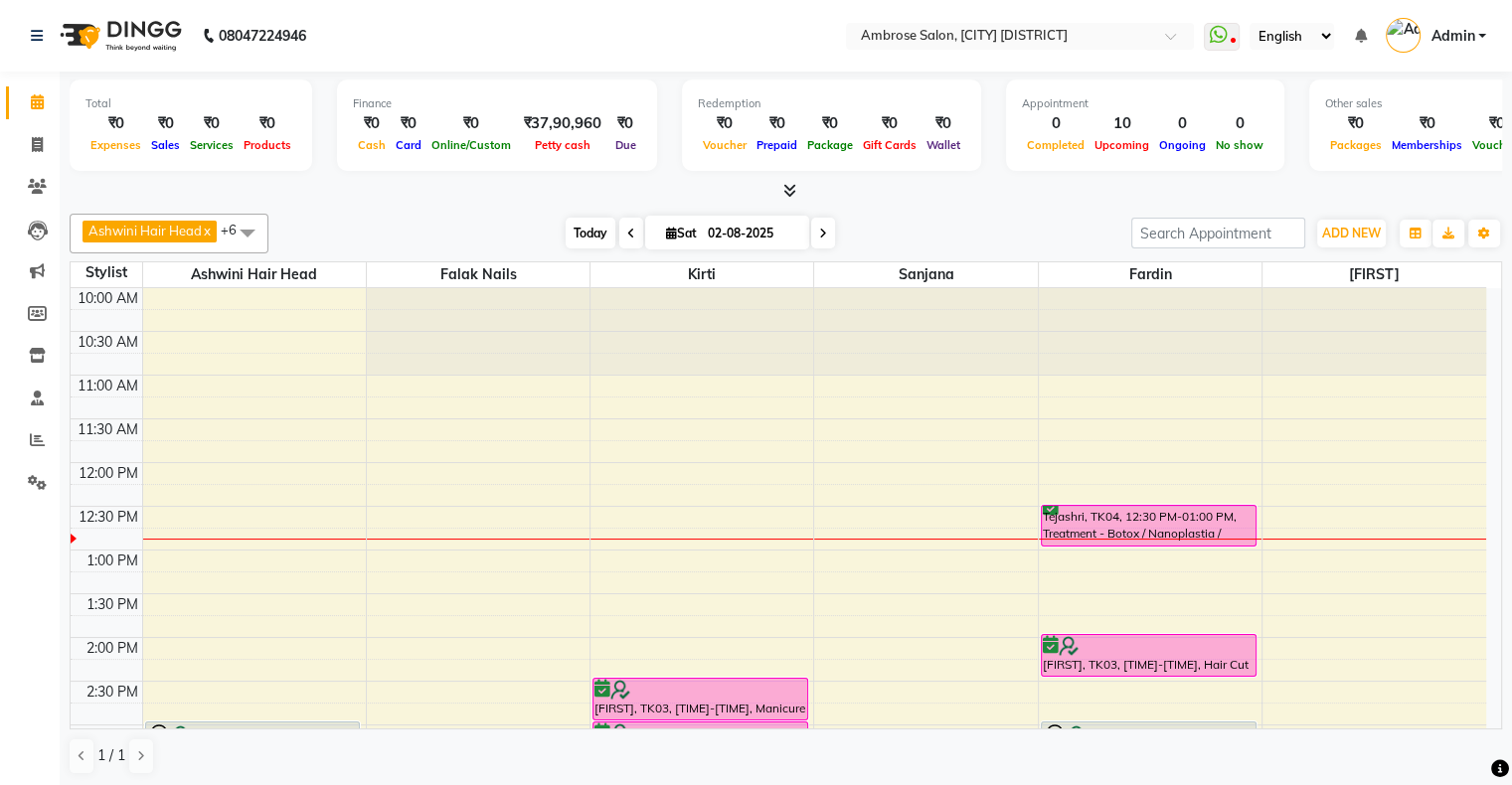 click on "Today" at bounding box center (590, 233) 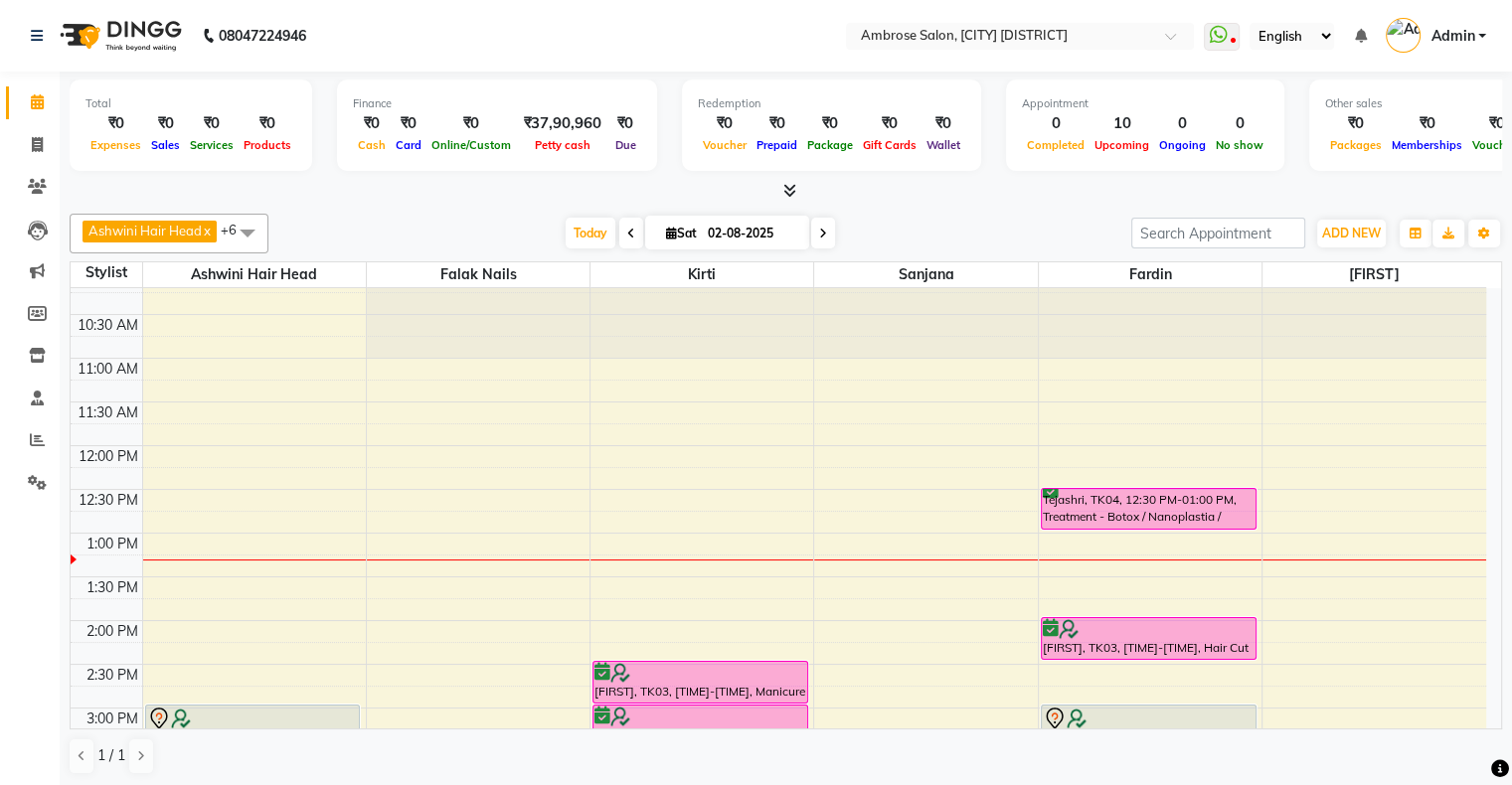 scroll, scrollTop: 0, scrollLeft: 0, axis: both 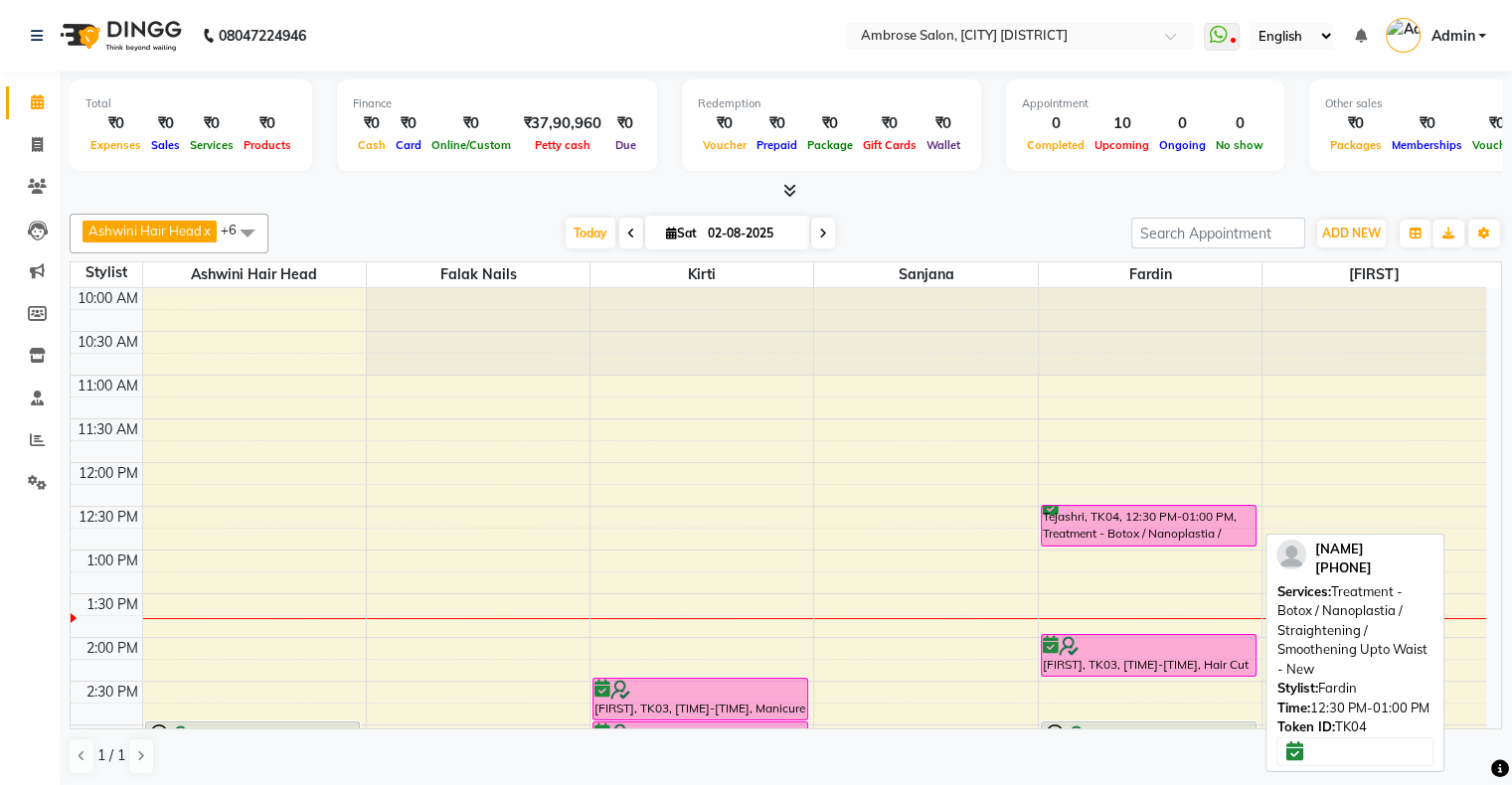 click on "Tejashri, TK04, 12:30 PM-01:00 PM, Treatment - Botox / Nanoplastia / Straightening / Smoothening Upto Waist - New" at bounding box center [1148, 526] 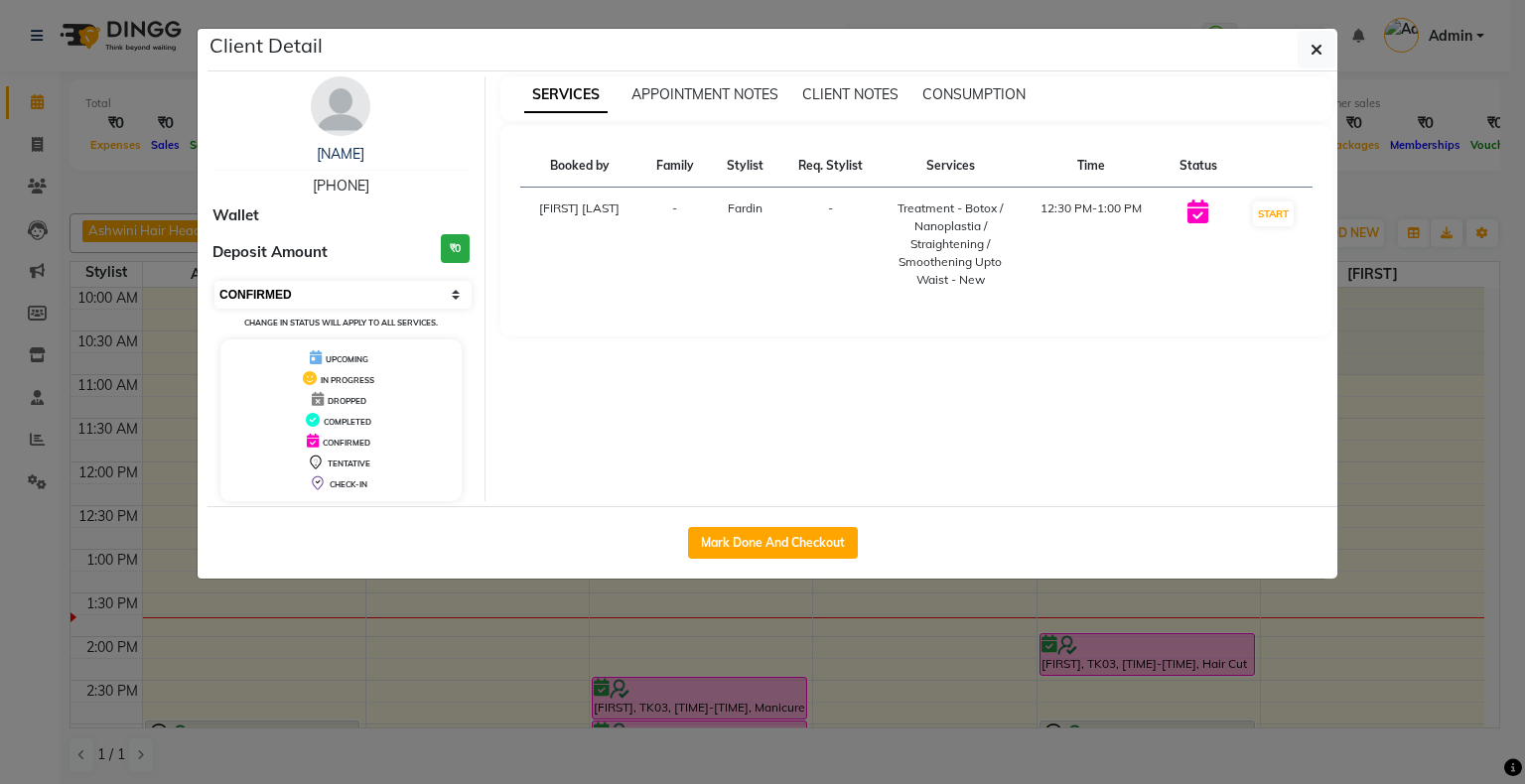 click on "Select IN SERVICE CONFIRMED TENTATIVE CHECK IN MARK DONE DROPPED UPCOMING" at bounding box center (343, 295) 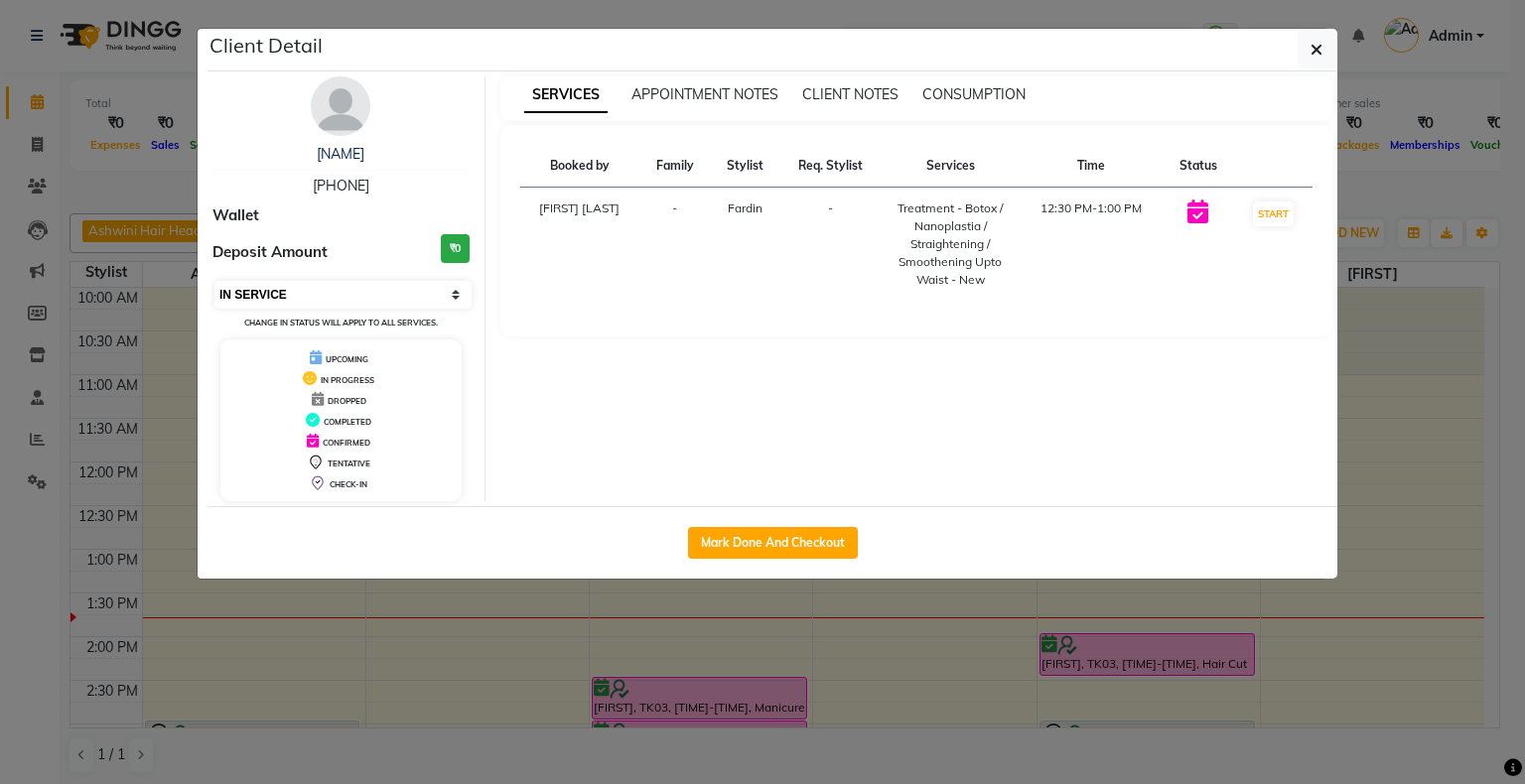 click on "Select IN SERVICE CONFIRMED TENTATIVE CHECK IN MARK DONE DROPPED UPCOMING" at bounding box center (343, 295) 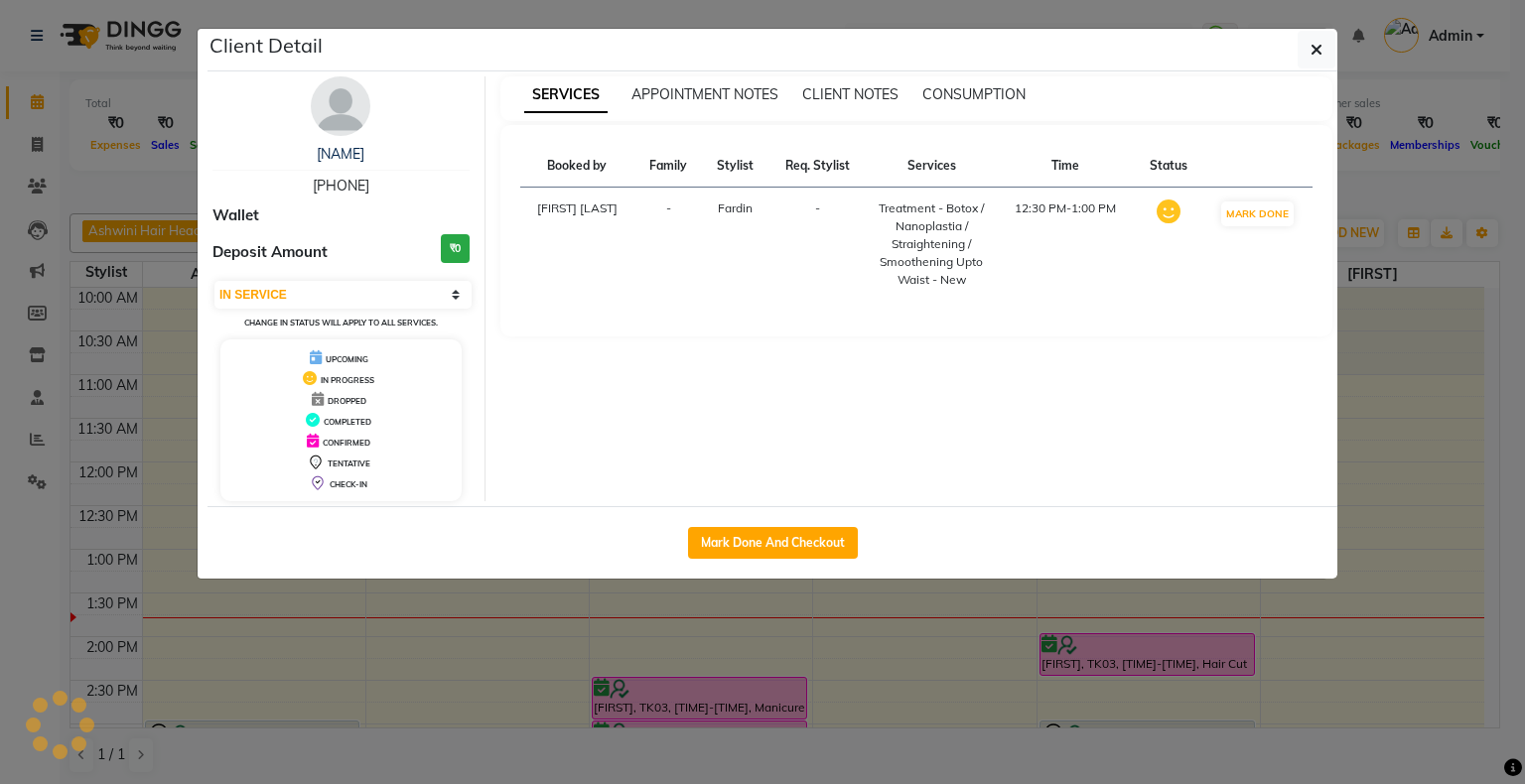 click on "Client Detail  [NAME]    [PHONE] Wallet Deposit Amount  ₹0  Select IN SERVICE CONFIRMED TENTATIVE CHECK IN MARK DONE DROPPED UPCOMING Change in status will apply to all services. UPCOMING IN PROGRESS DROPPED COMPLETED CONFIRMED TENTATIVE CHECK-IN SERVICES APPOINTMENT NOTES CLIENT NOTES CONSUMPTION Booked by Family Stylist Req. Stylist Services Time Status  [NAME] [NAME]  - [NAME] -  Treatment - Botox / Nanoplastia / Straightening / Smoothening Upto Waist - New   12:30 PM-1:00 PM   MARK DONE   Mark Done And Checkout" 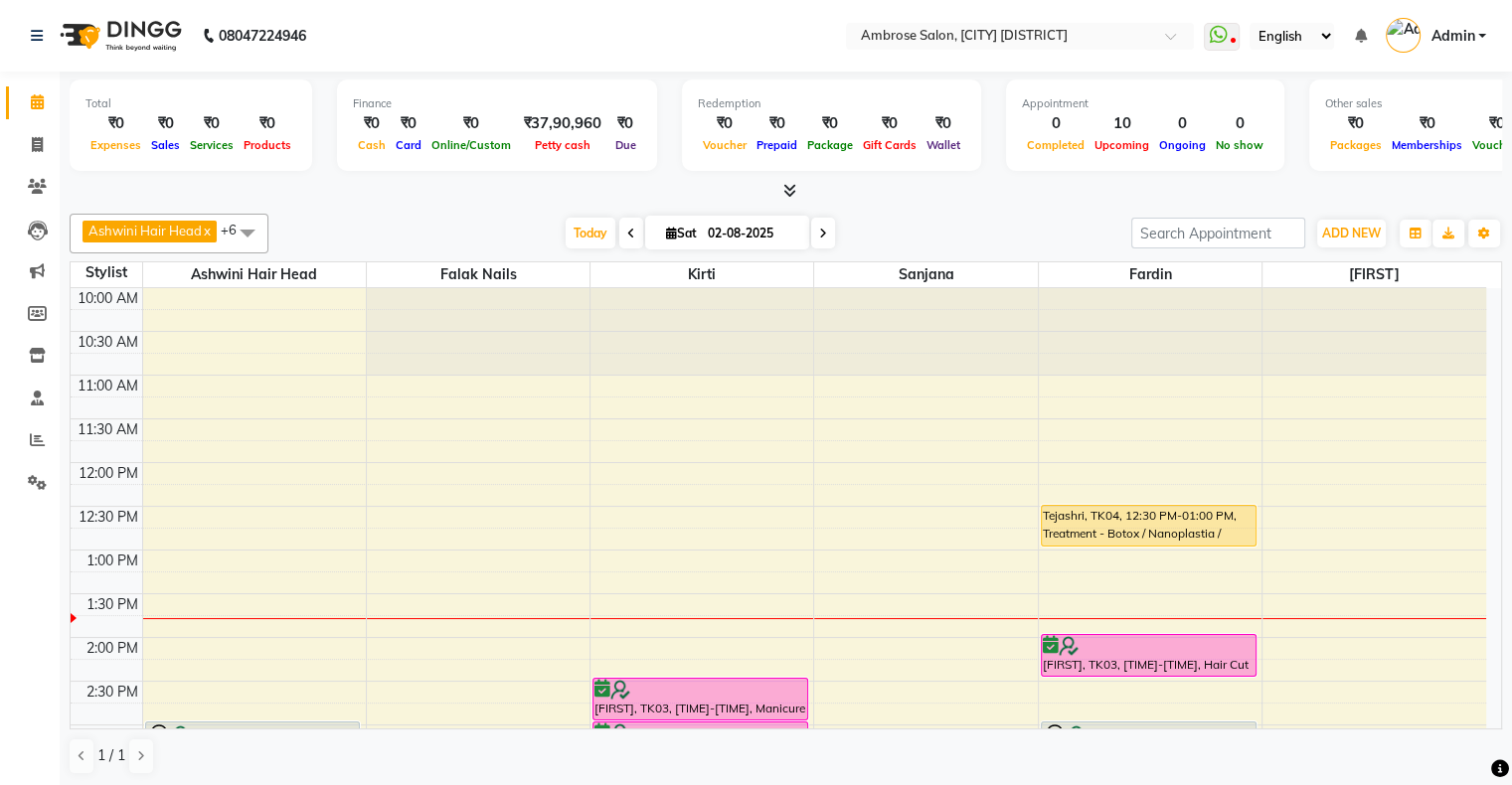 scroll, scrollTop: 99, scrollLeft: 0, axis: vertical 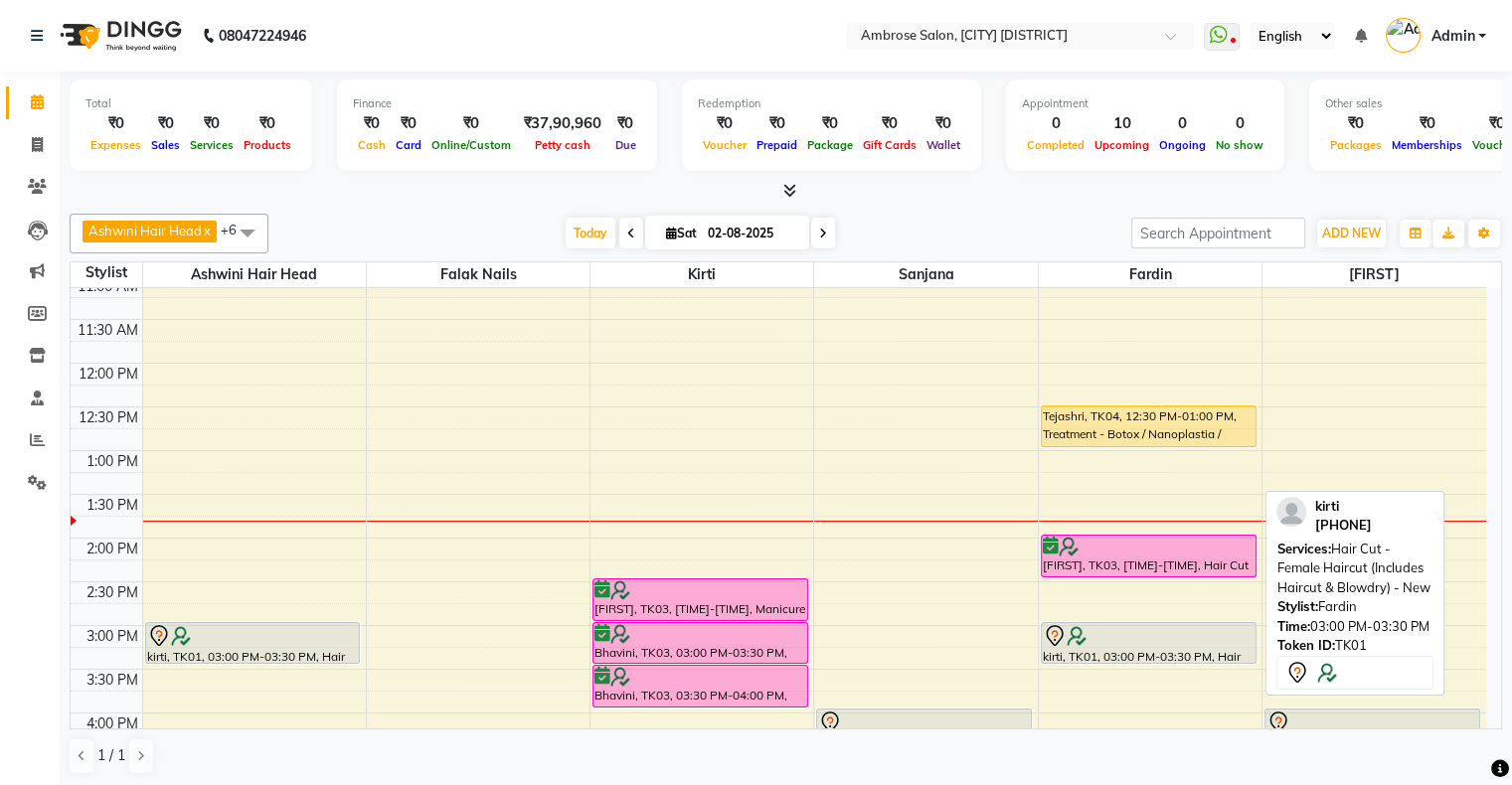 click at bounding box center [1148, 636] 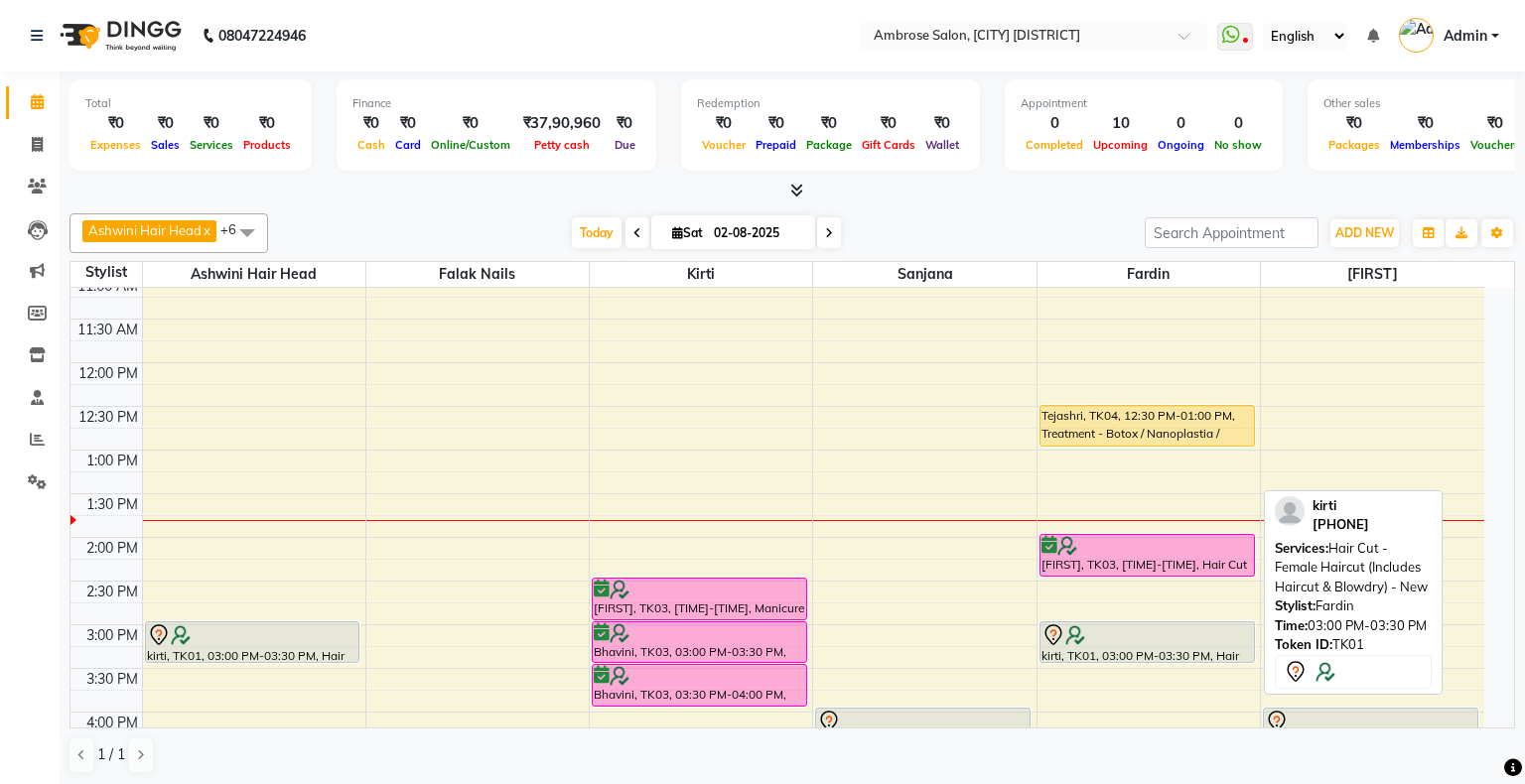 select on "7" 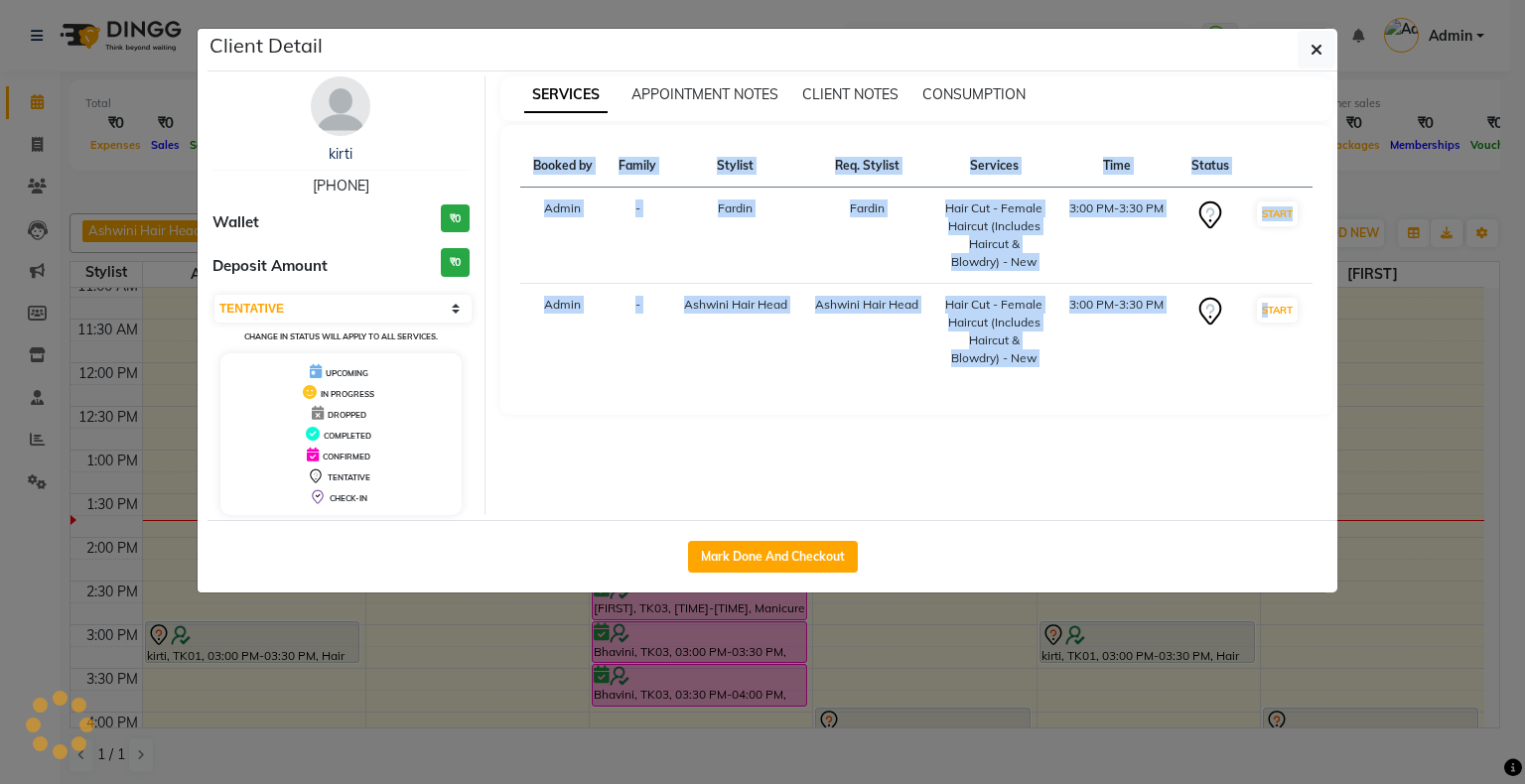 drag, startPoint x: 1152, startPoint y: 630, endPoint x: 1164, endPoint y: 667, distance: 38.8973 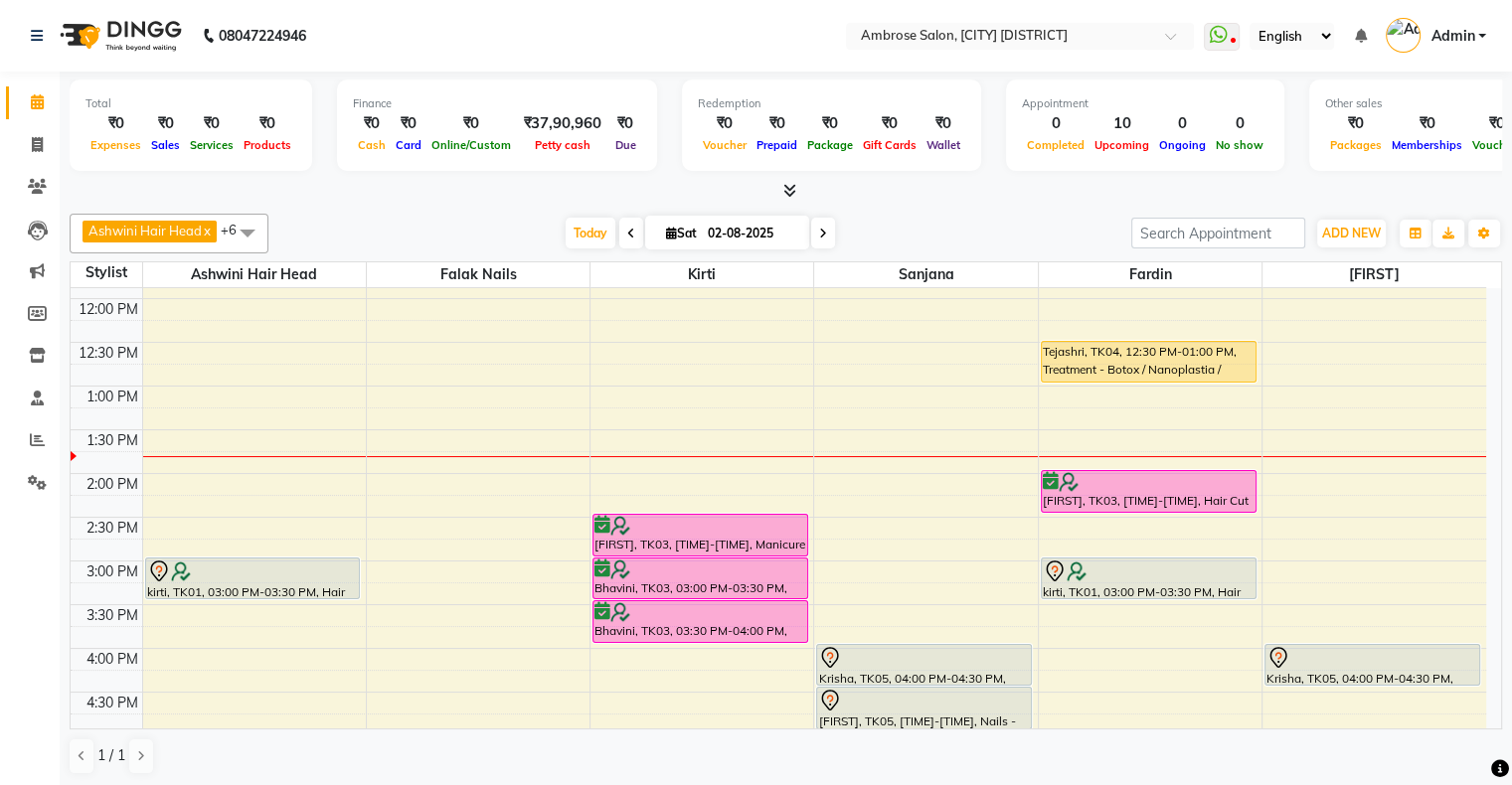 scroll, scrollTop: 199, scrollLeft: 0, axis: vertical 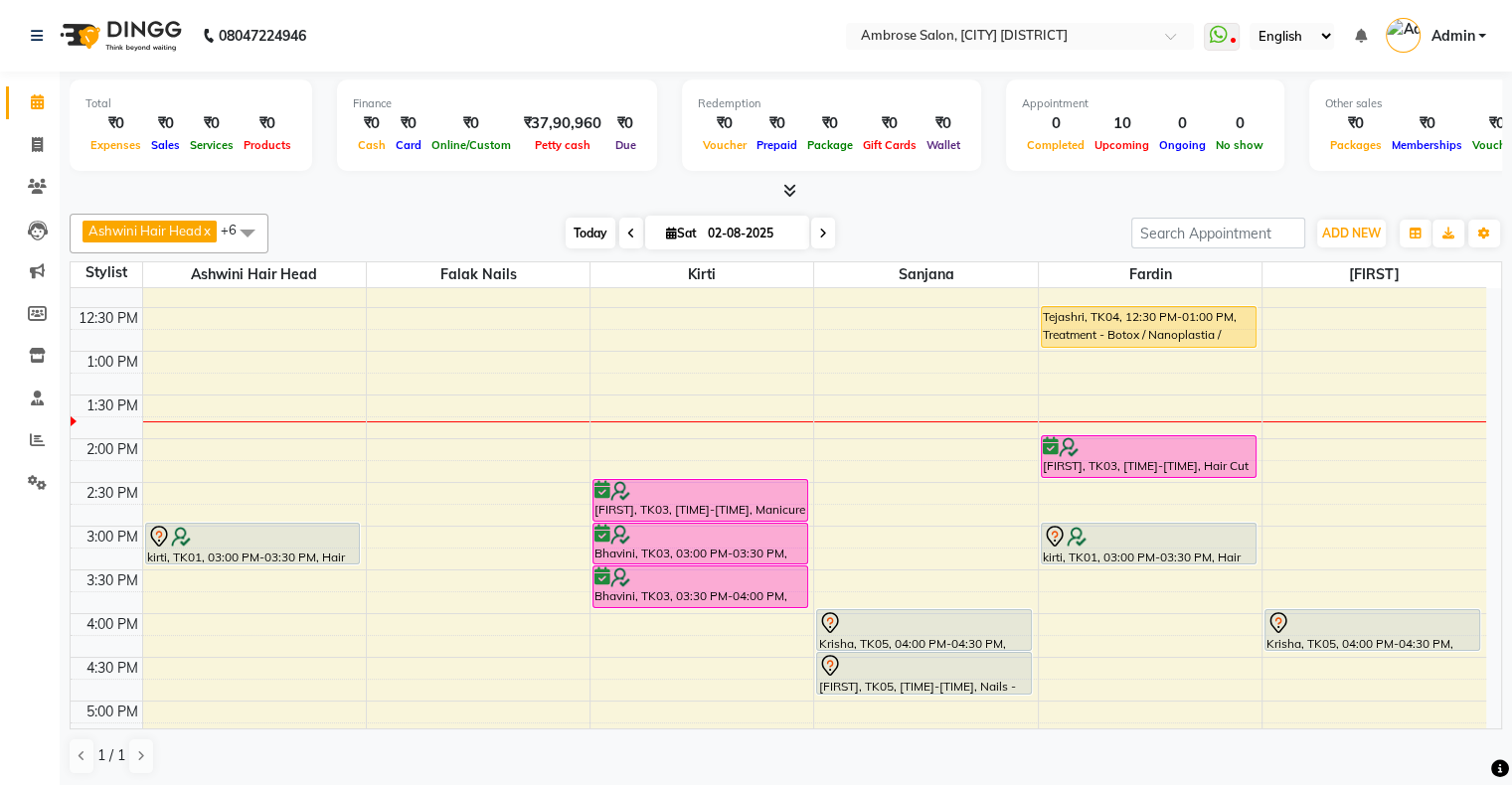 click on "Today" at bounding box center [590, 233] 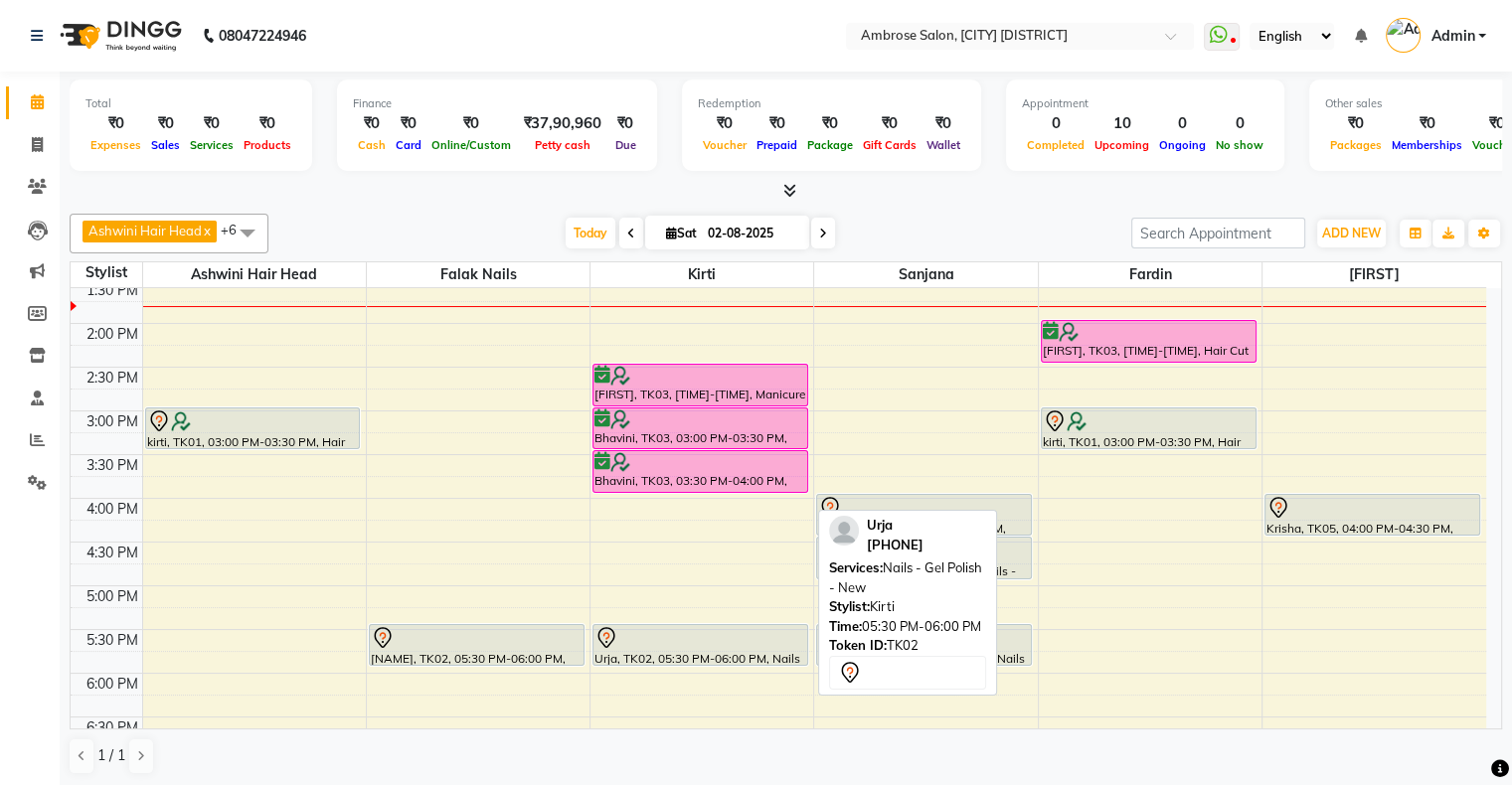 scroll, scrollTop: 361, scrollLeft: 0, axis: vertical 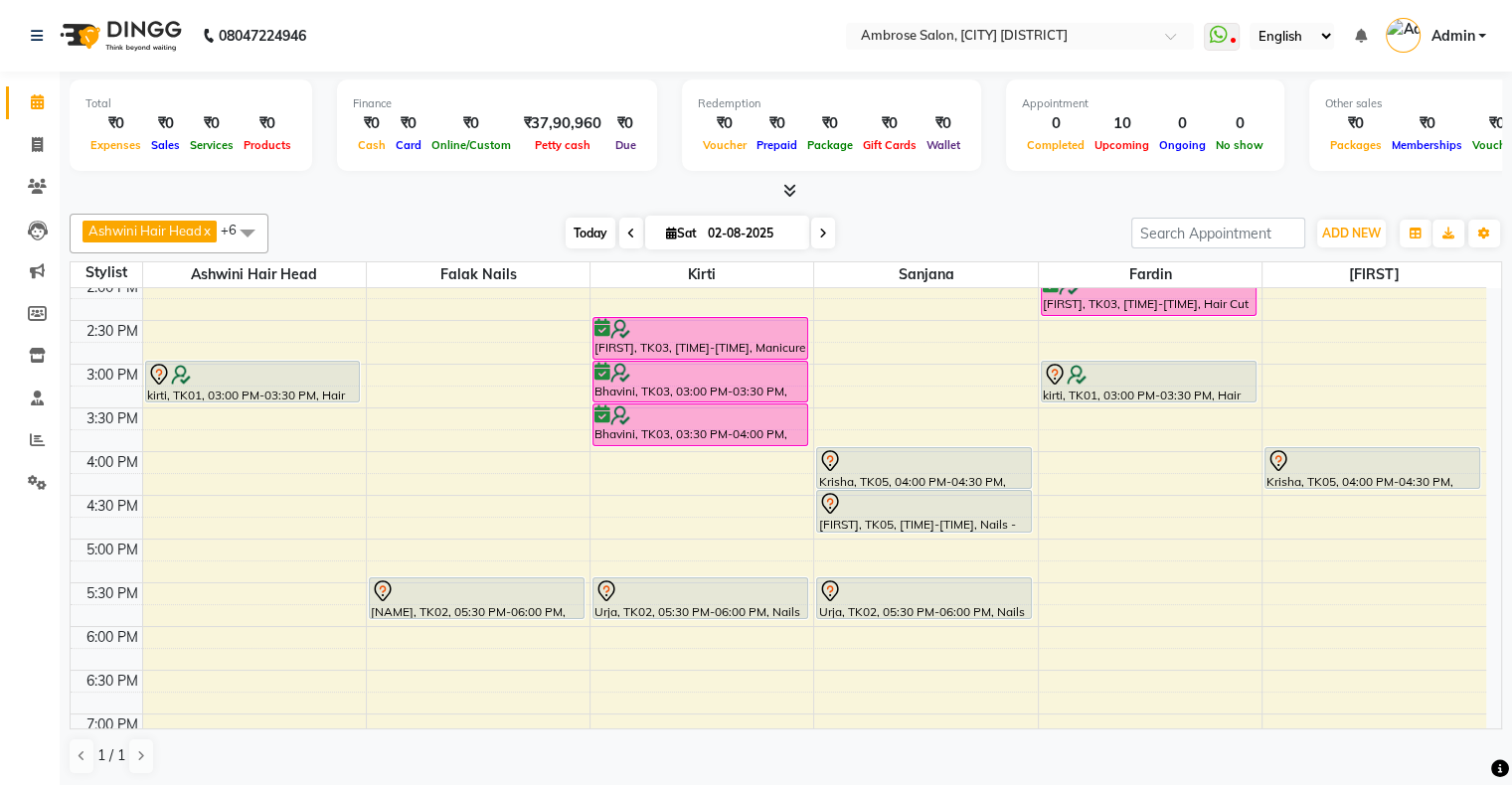 click on "Today" at bounding box center [590, 233] 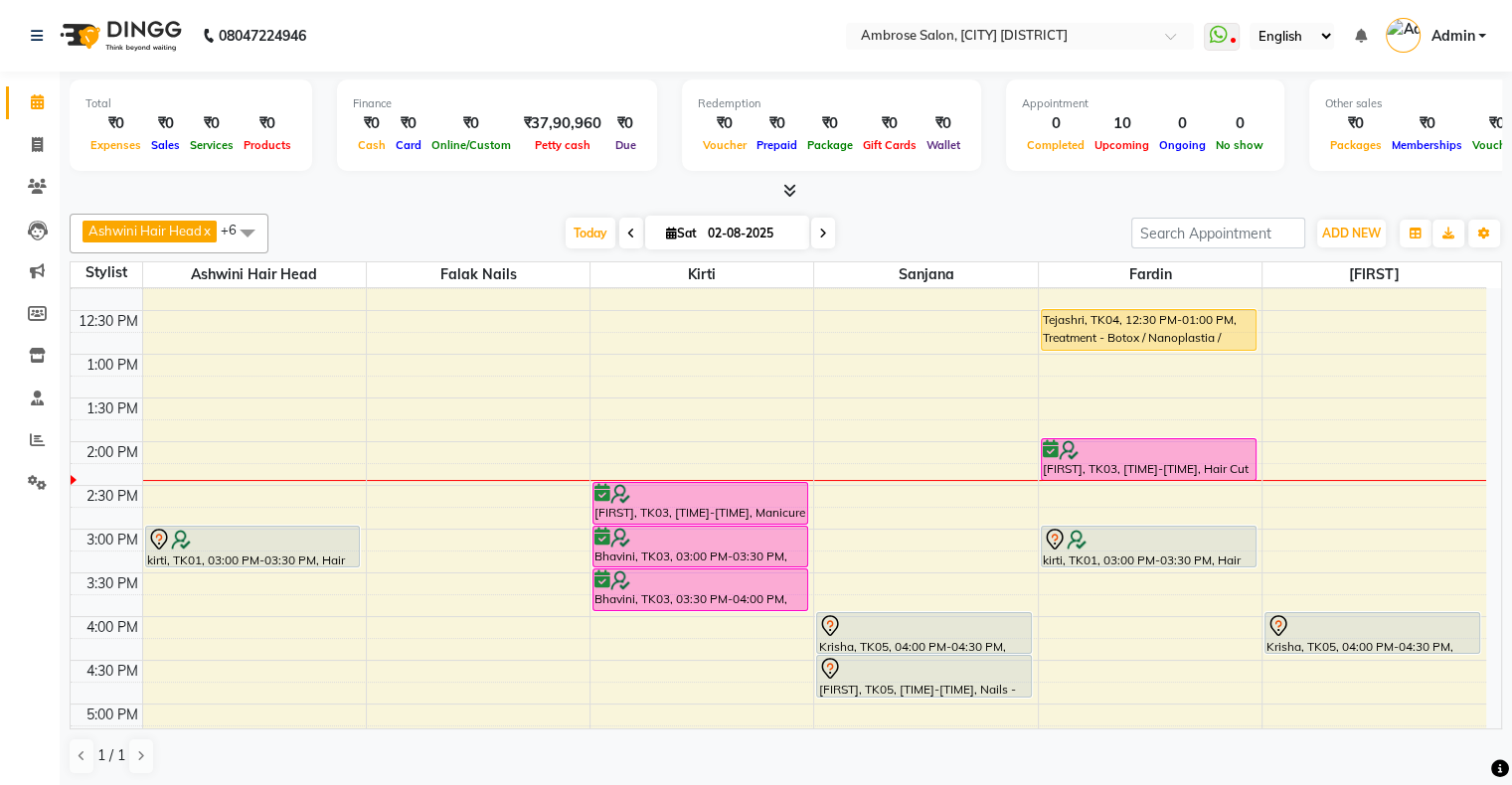 scroll, scrollTop: 199, scrollLeft: 0, axis: vertical 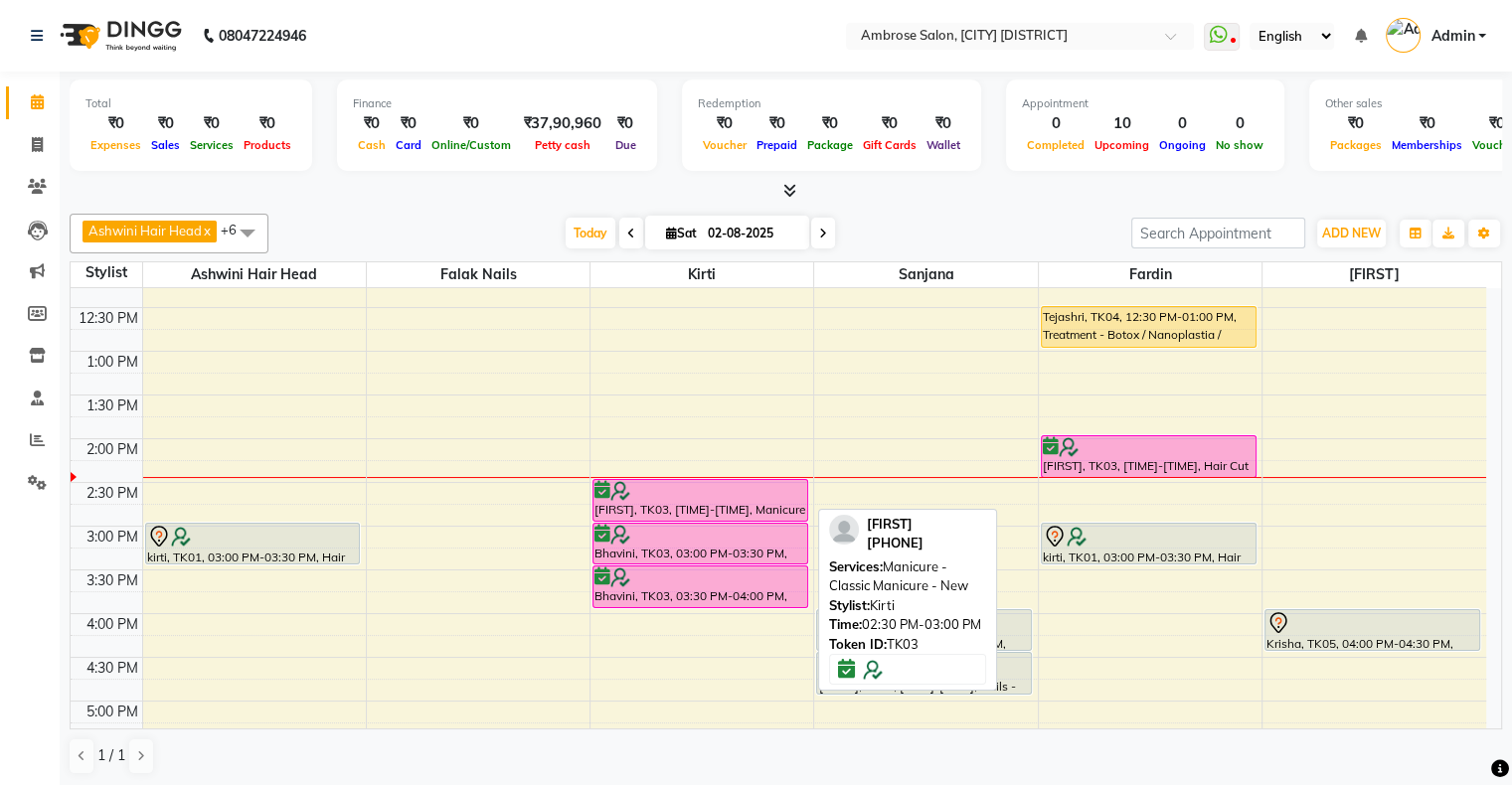 click on "[FIRST], TK03, [TIME]-[TIME], Manicure - Classic Manicure - New" at bounding box center (700, 500) 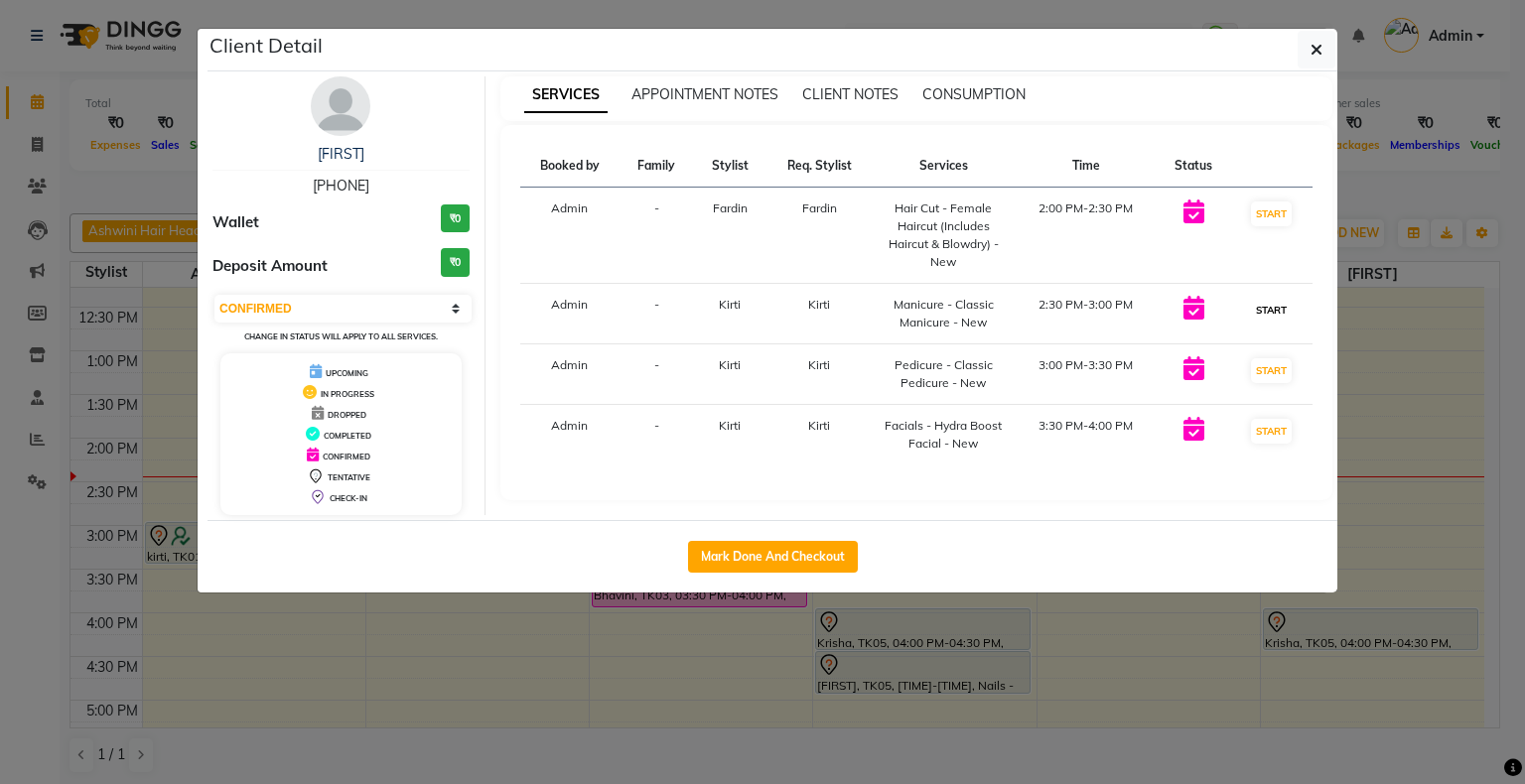 click on "START" at bounding box center (1271, 310) 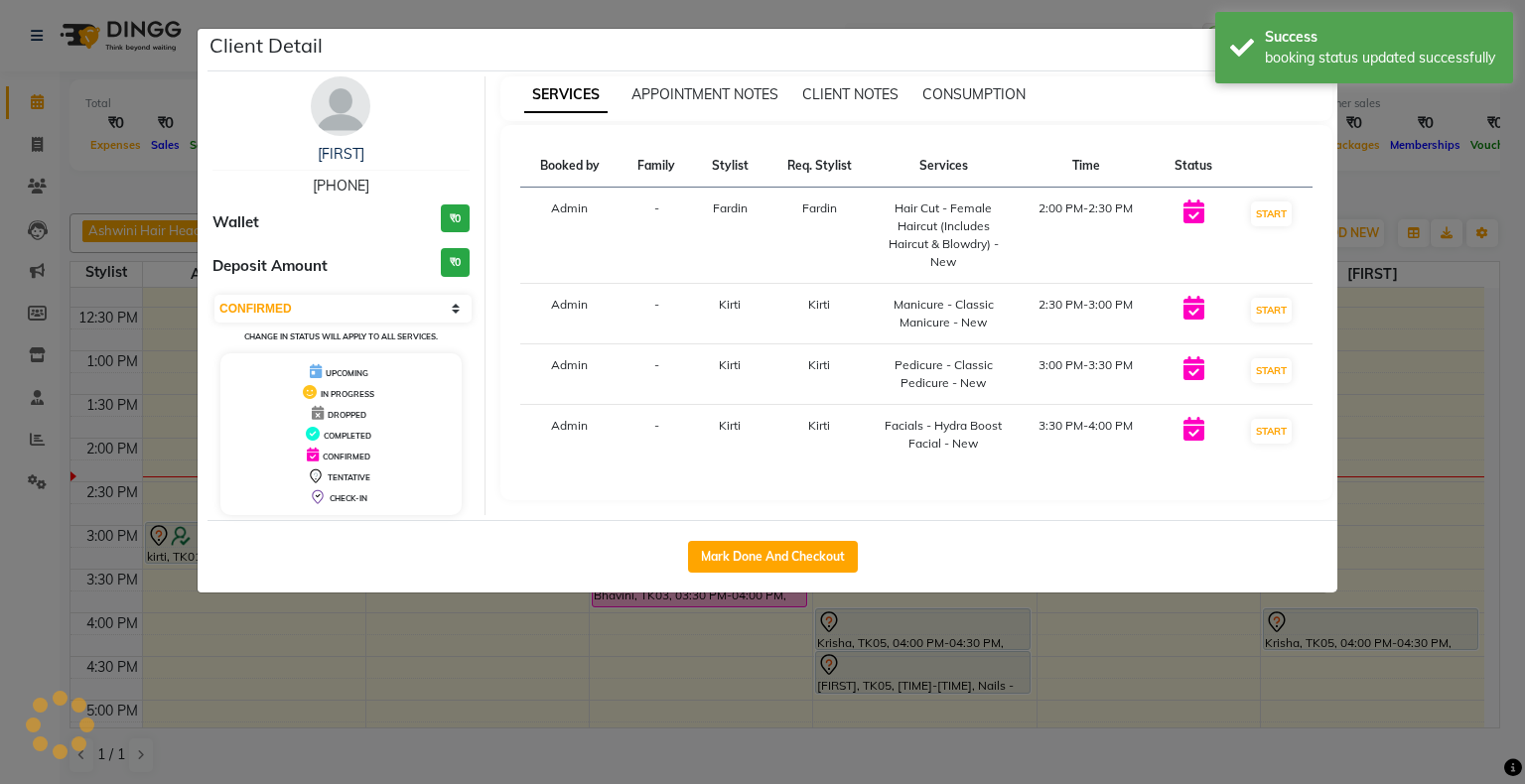 select on "select" 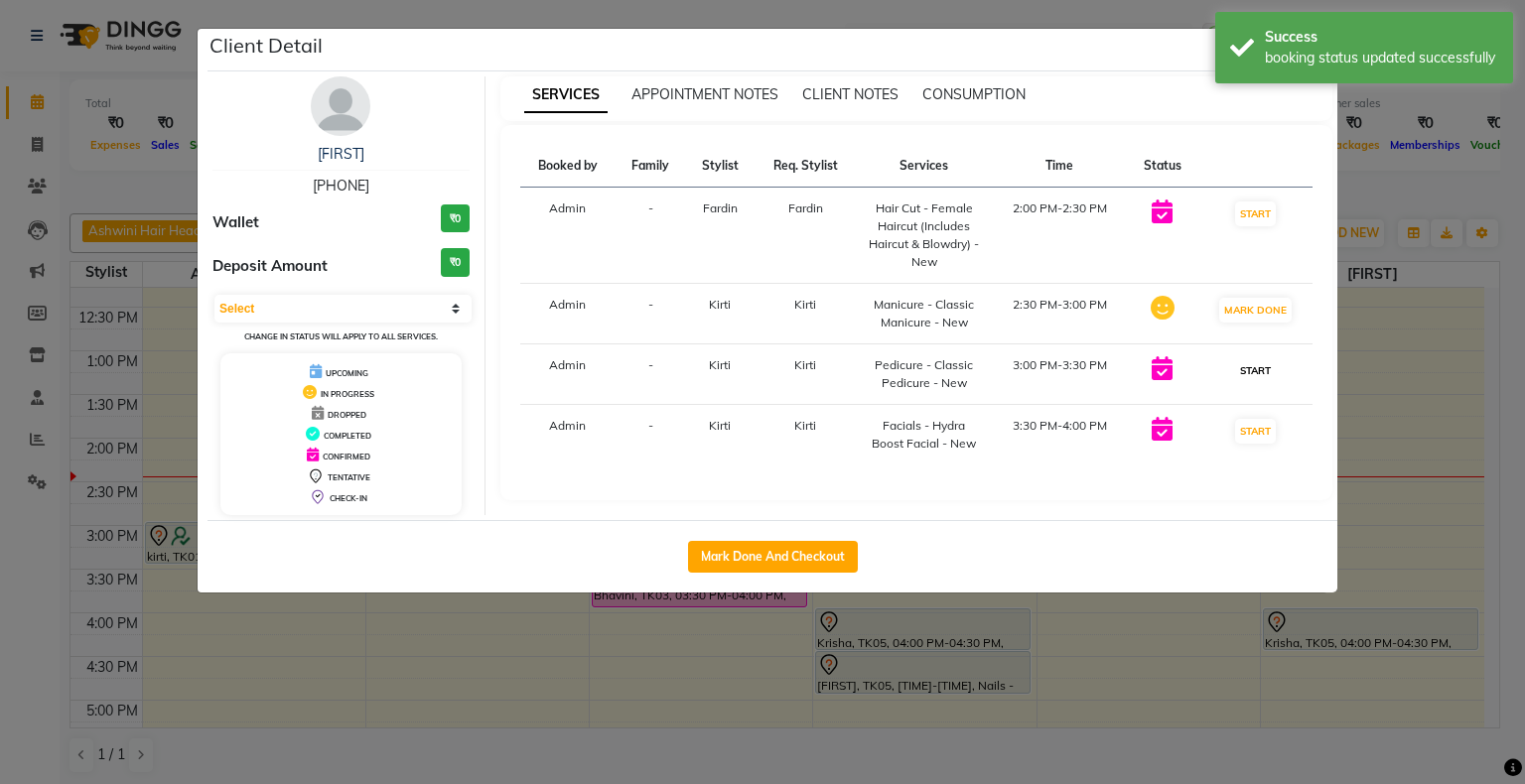 click on "START" at bounding box center (1255, 370) 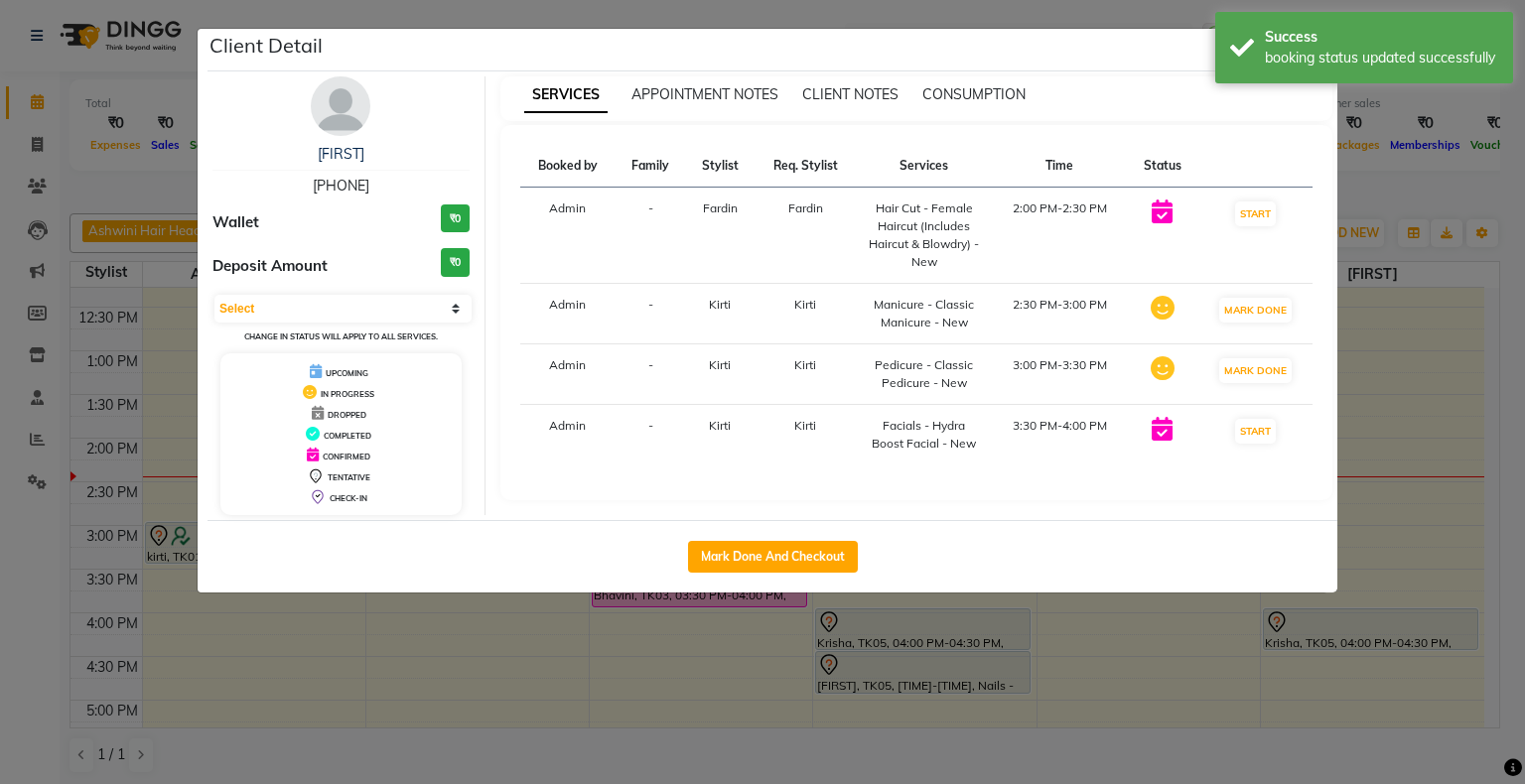 click on "Client Detail [FIRST] [PHONE] Wallet ₹0 Deposit Amount ₹0 Select IN SERVICE CONFIRMED TENTATIVE CHECK IN MARK DONE DROPPED UPCOMING Change in status will apply to all services. UPCOMING IN PROGRESS DROPPED COMPLETED CONFIRMED TENTATIVE CHECK-IN SERVICES APPOINTMENT NOTES CLIENT NOTES CONSUMPTION Booked by Family Stylist Req. Stylist Services Time Status Admin - Fardin Fardin Hair Cut - Female Haircut (Includes Haircut & Blowdry) - New 2:00 PM-2:30 PM START Admin - Kirti Kirti Manicure - Classic Manicure - New 2:30 PM-3:00 PM MARK DONE Admin - Kirti Kirti Pedicure - Classic Pedicure - New 3:00 PM-3:30 PM MARK DONE Admin - Kirti Kirti Facials - Hydra Boost Facial - New 3:30 PM-4:00 PM START Mark Done And Checkout" 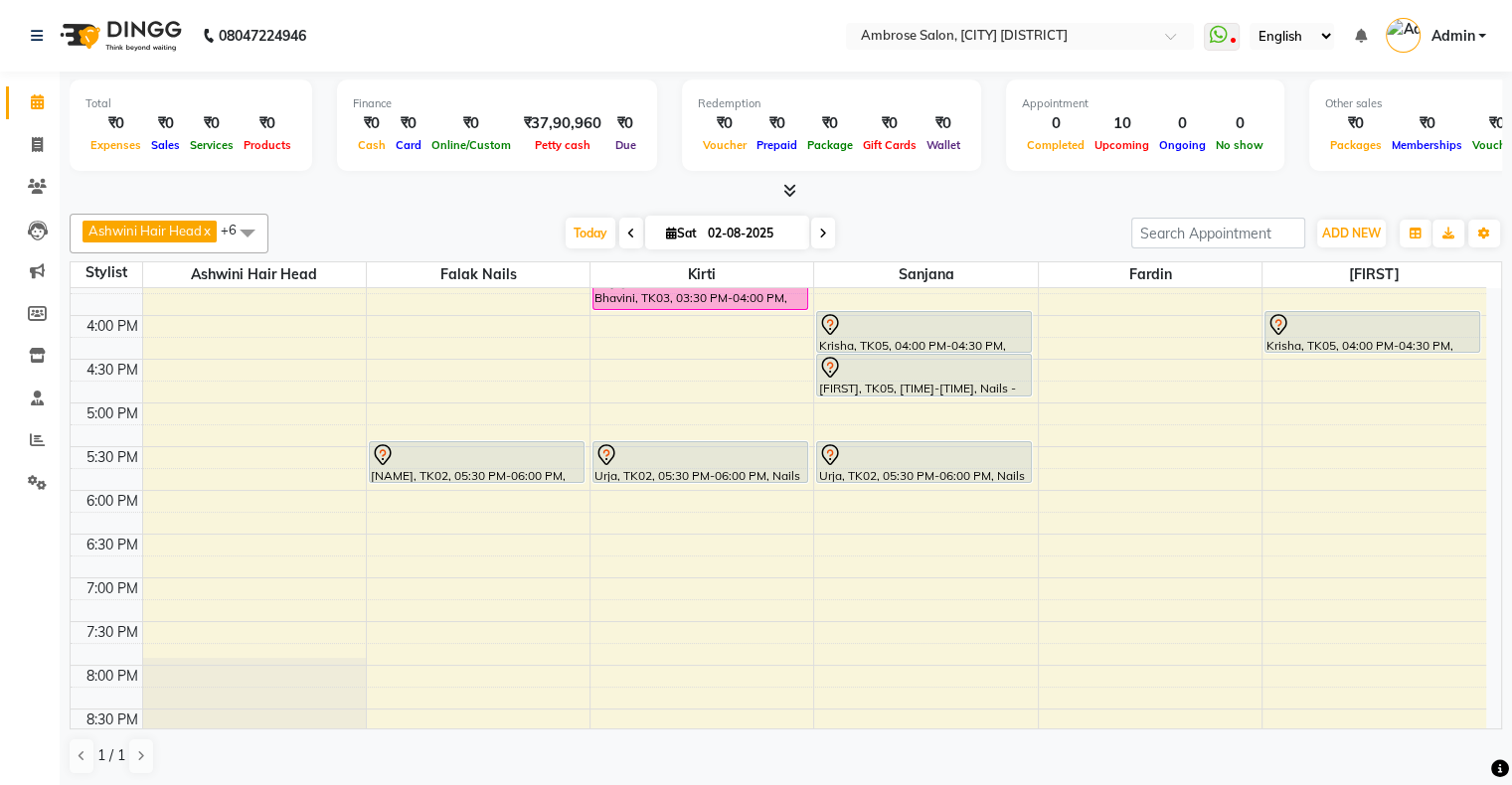 scroll, scrollTop: 397, scrollLeft: 0, axis: vertical 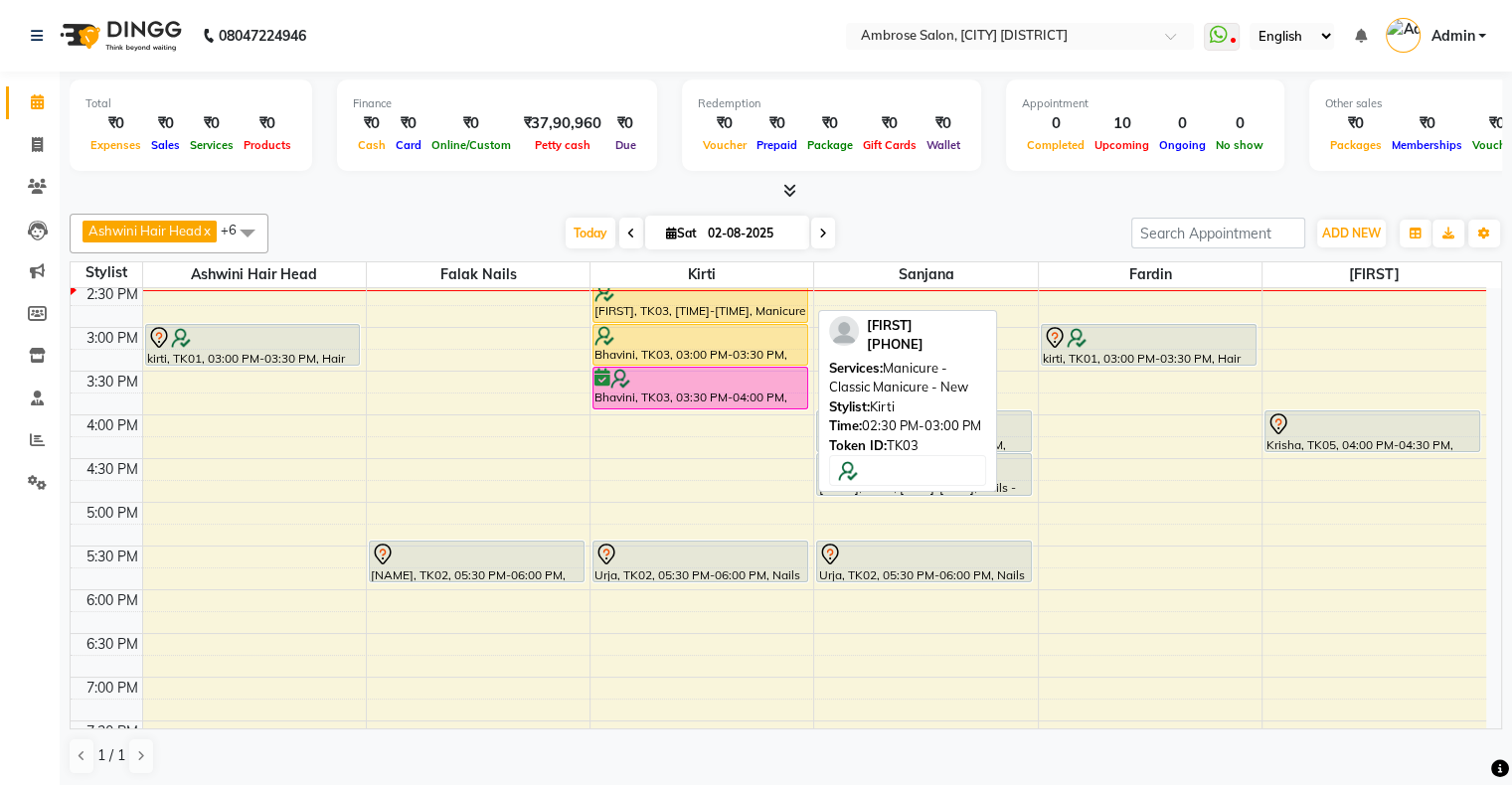 click on "[FIRST], TK03, [TIME]-[TIME], Manicure - Classic Manicure - New" at bounding box center [700, 301] 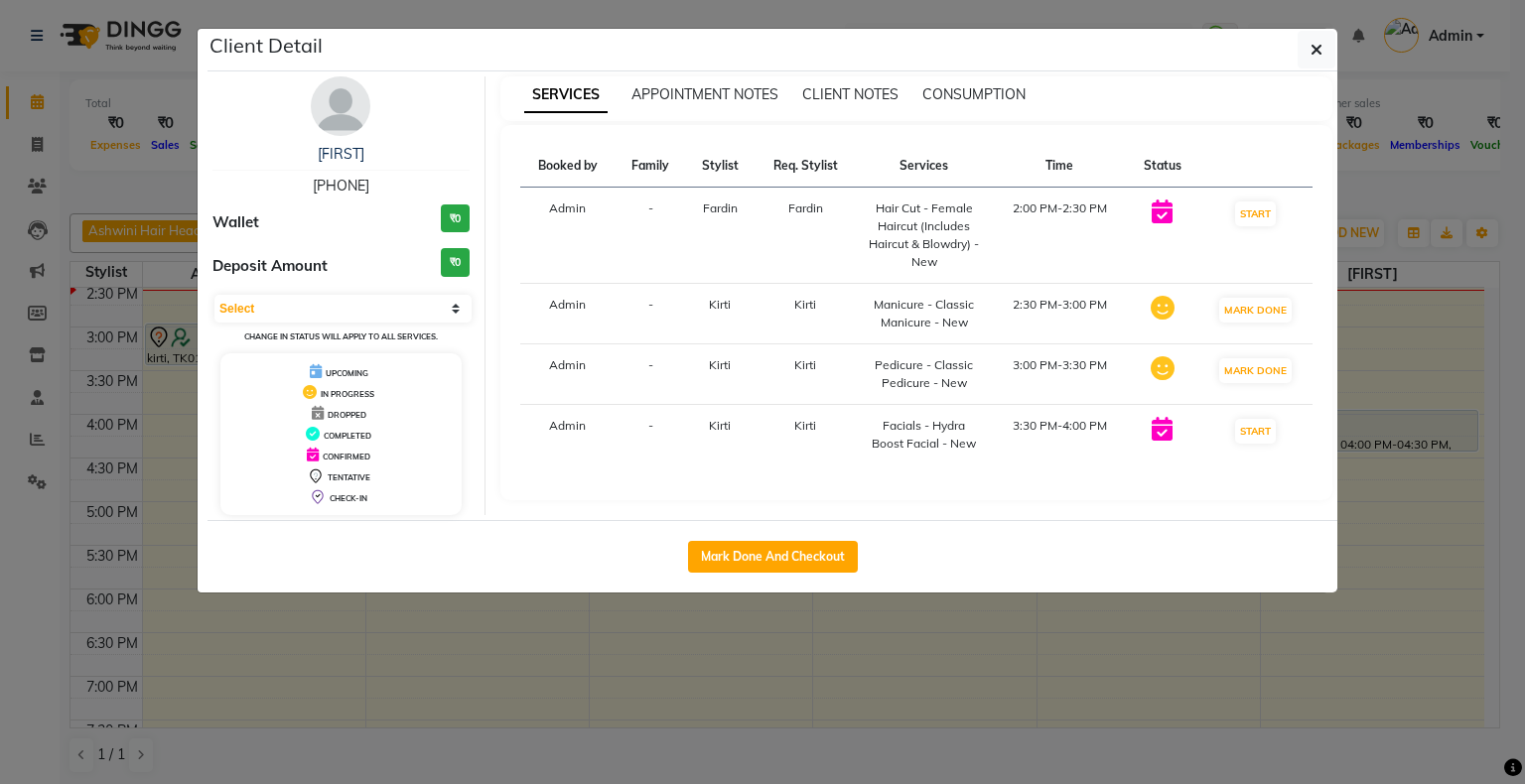click on "[PHONE]" at bounding box center [341, 186] 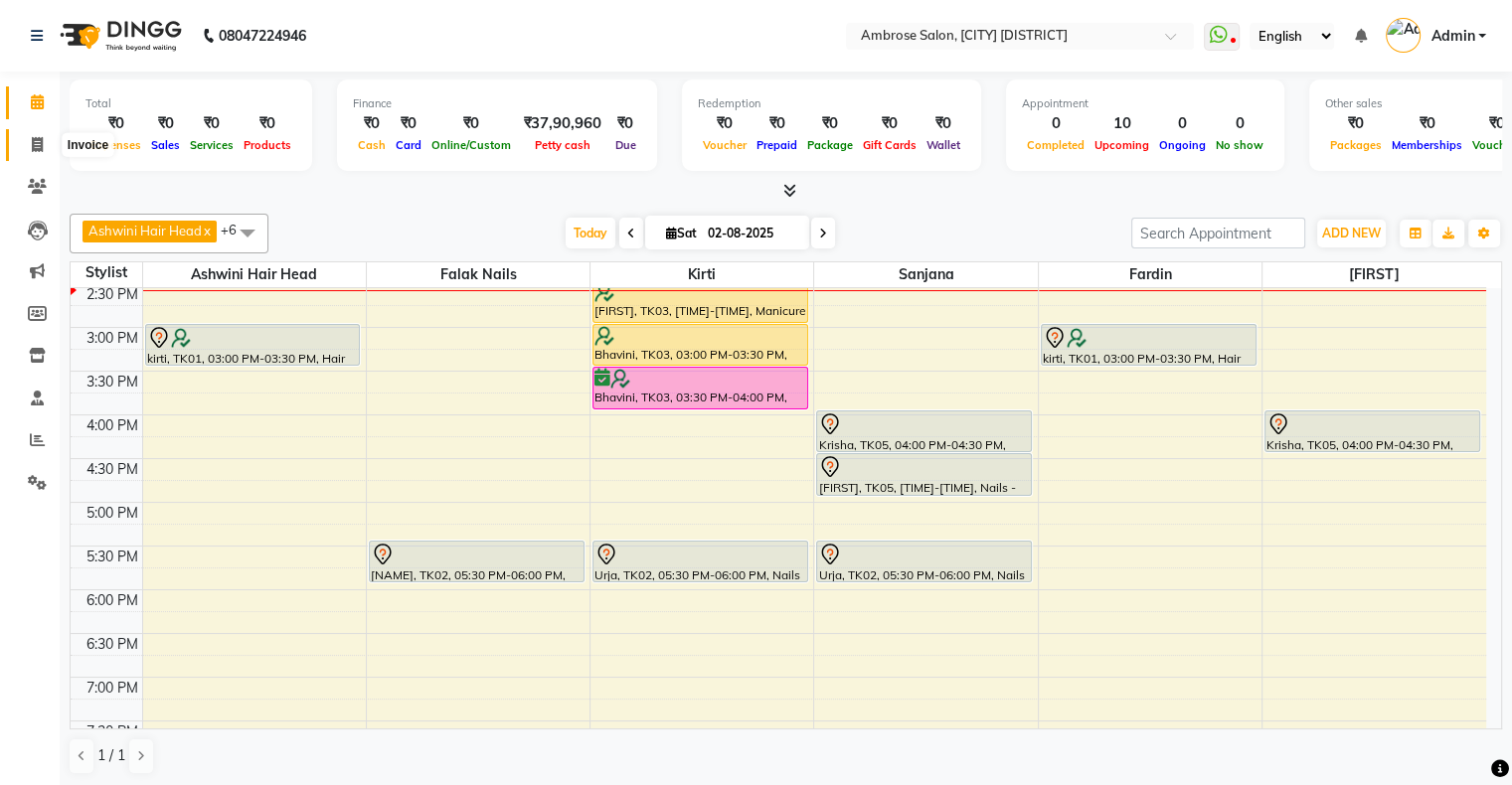 click 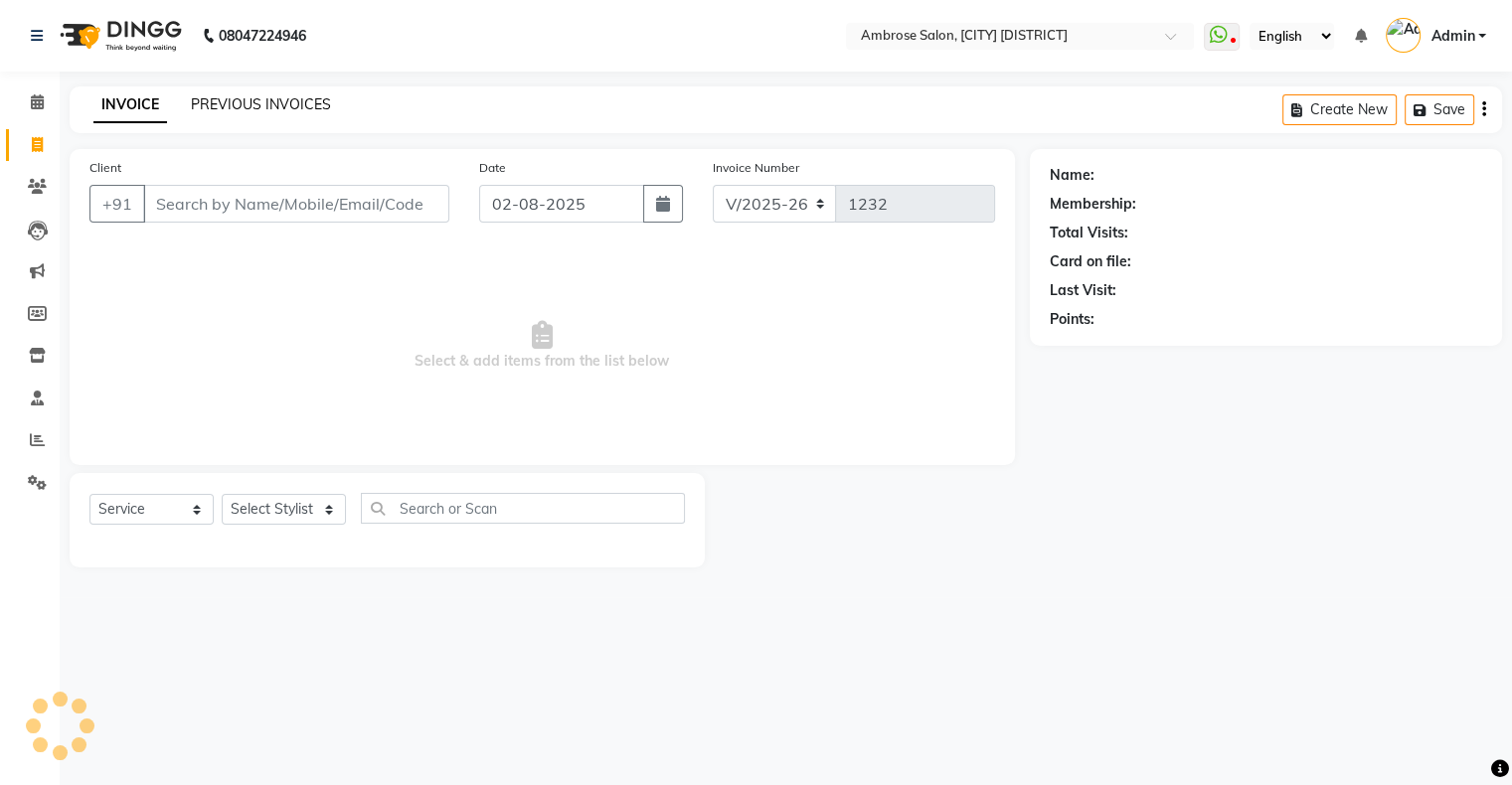scroll, scrollTop: 0, scrollLeft: 0, axis: both 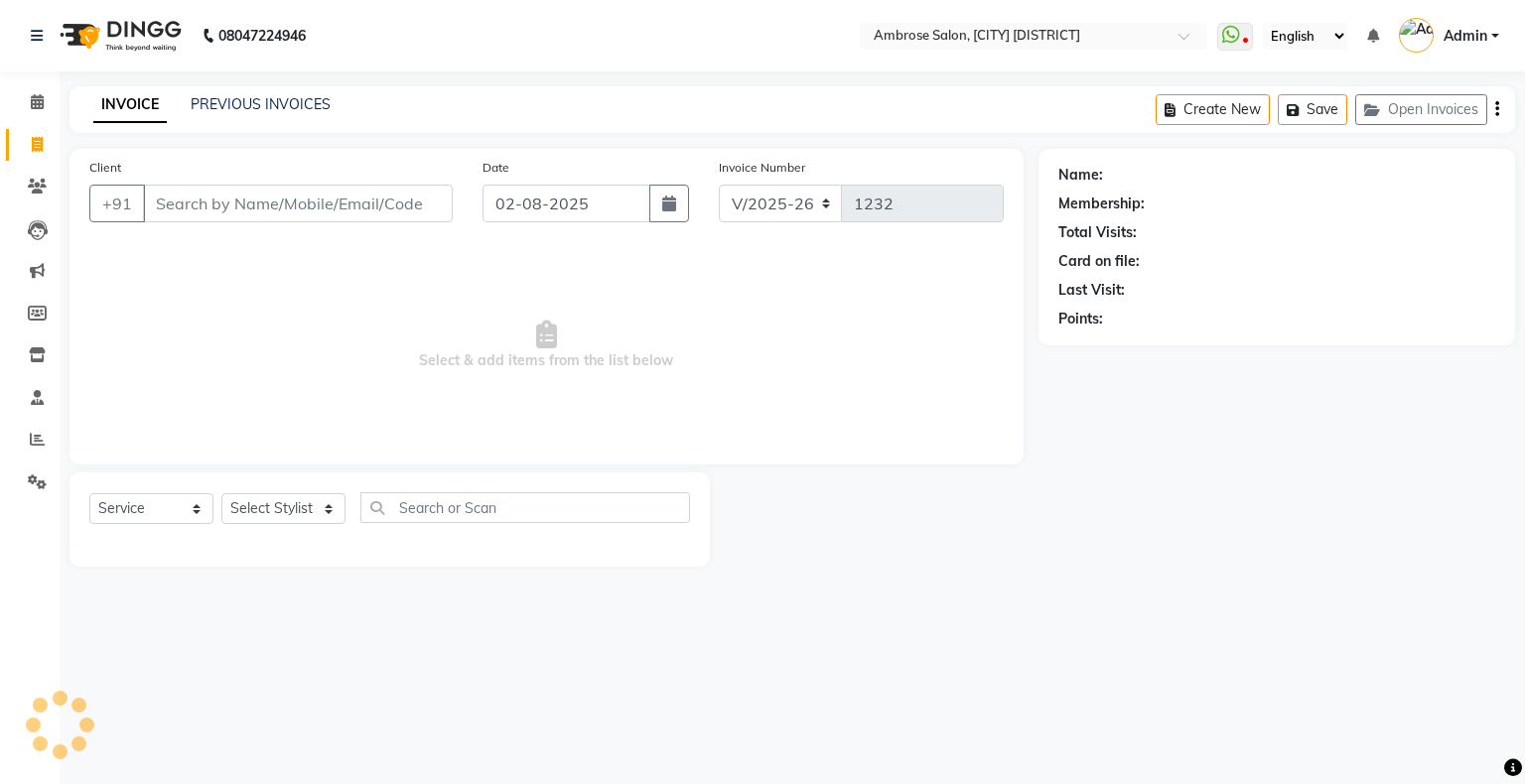 click on "INVOICE PREVIOUS INVOICES Create New   Save   Open Invoices" 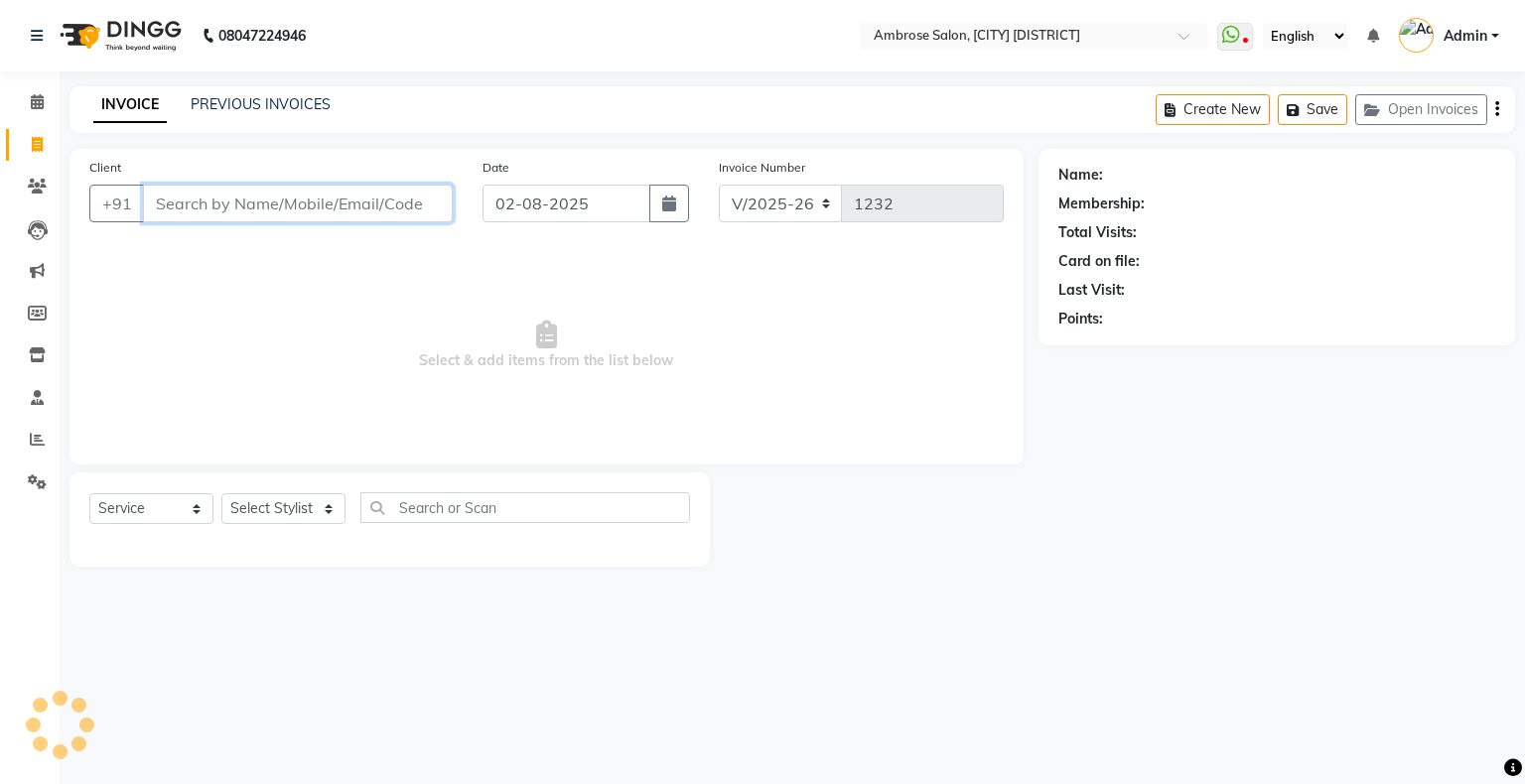 click on "Client" at bounding box center [298, 203] 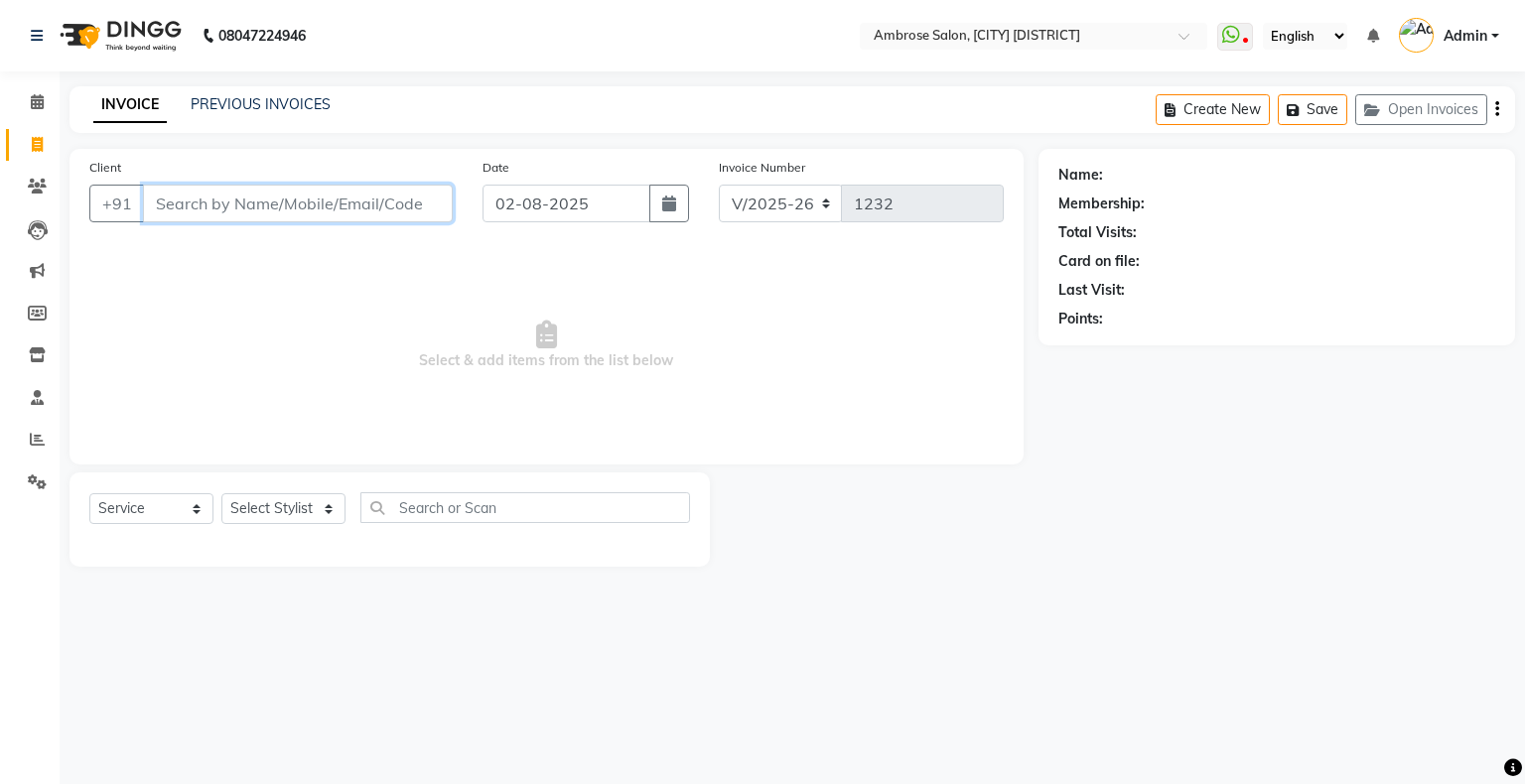 paste on "[PHONE]" 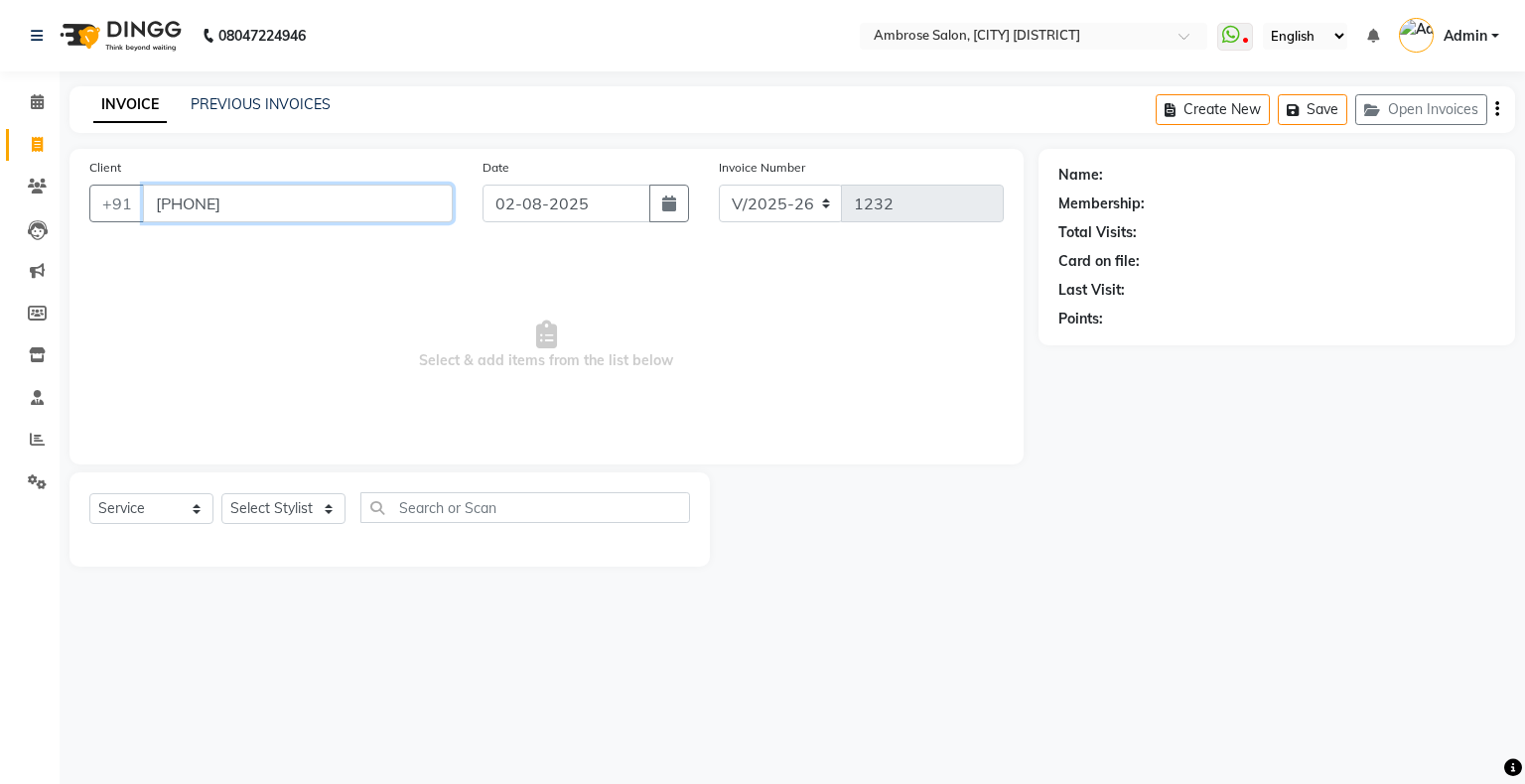 type on "[PHONE]" 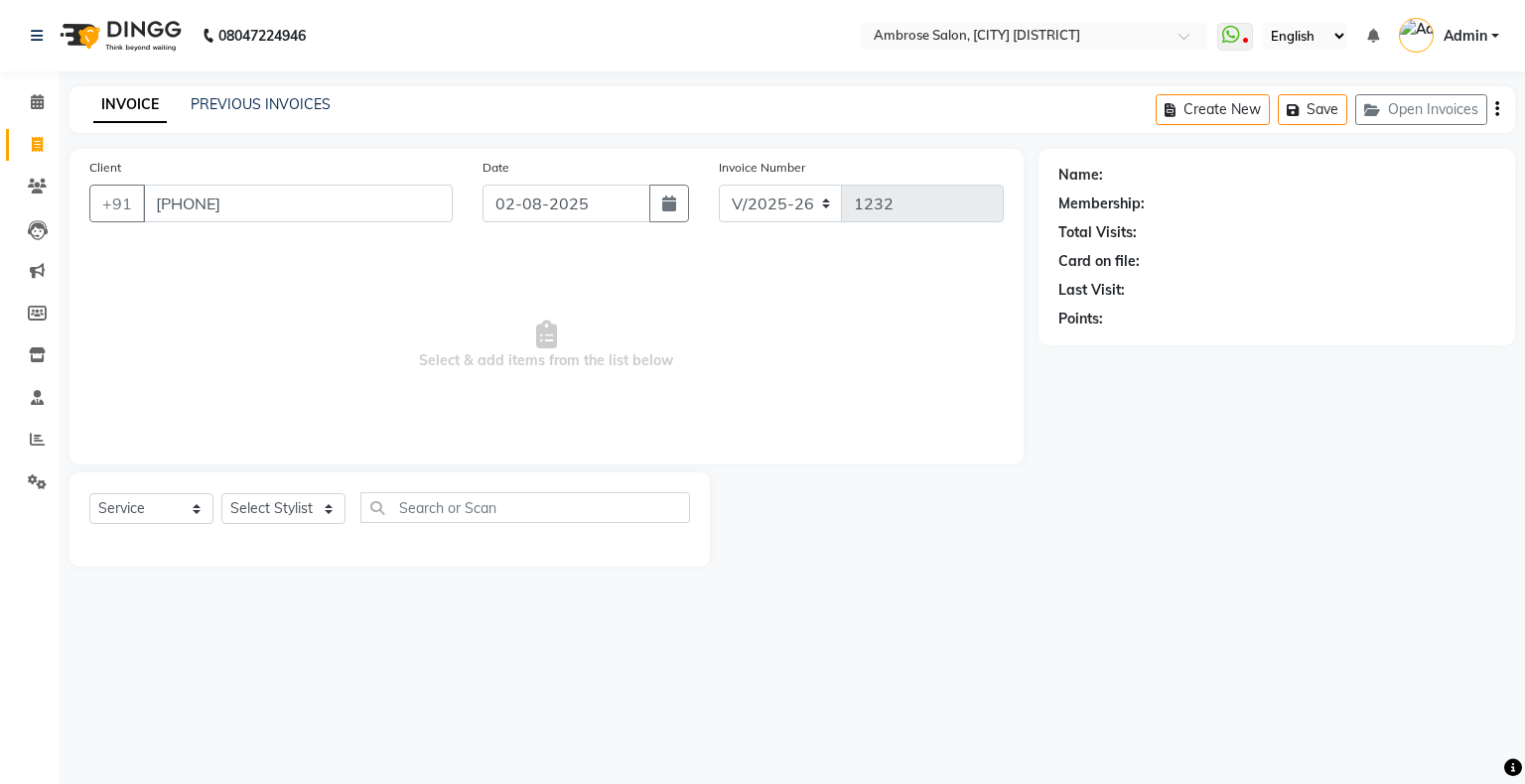 select on "1: Object" 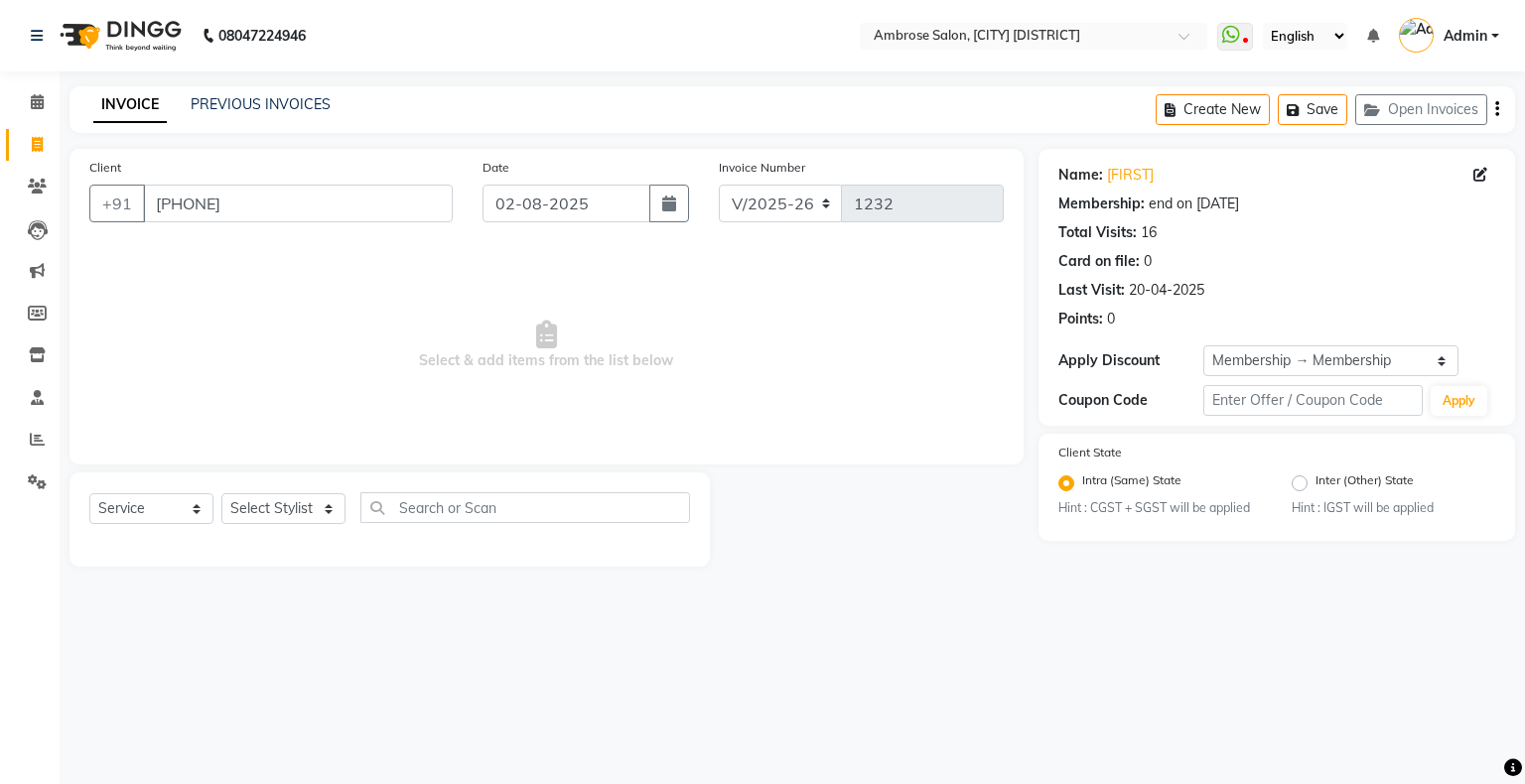 click on "end on [DATE]" 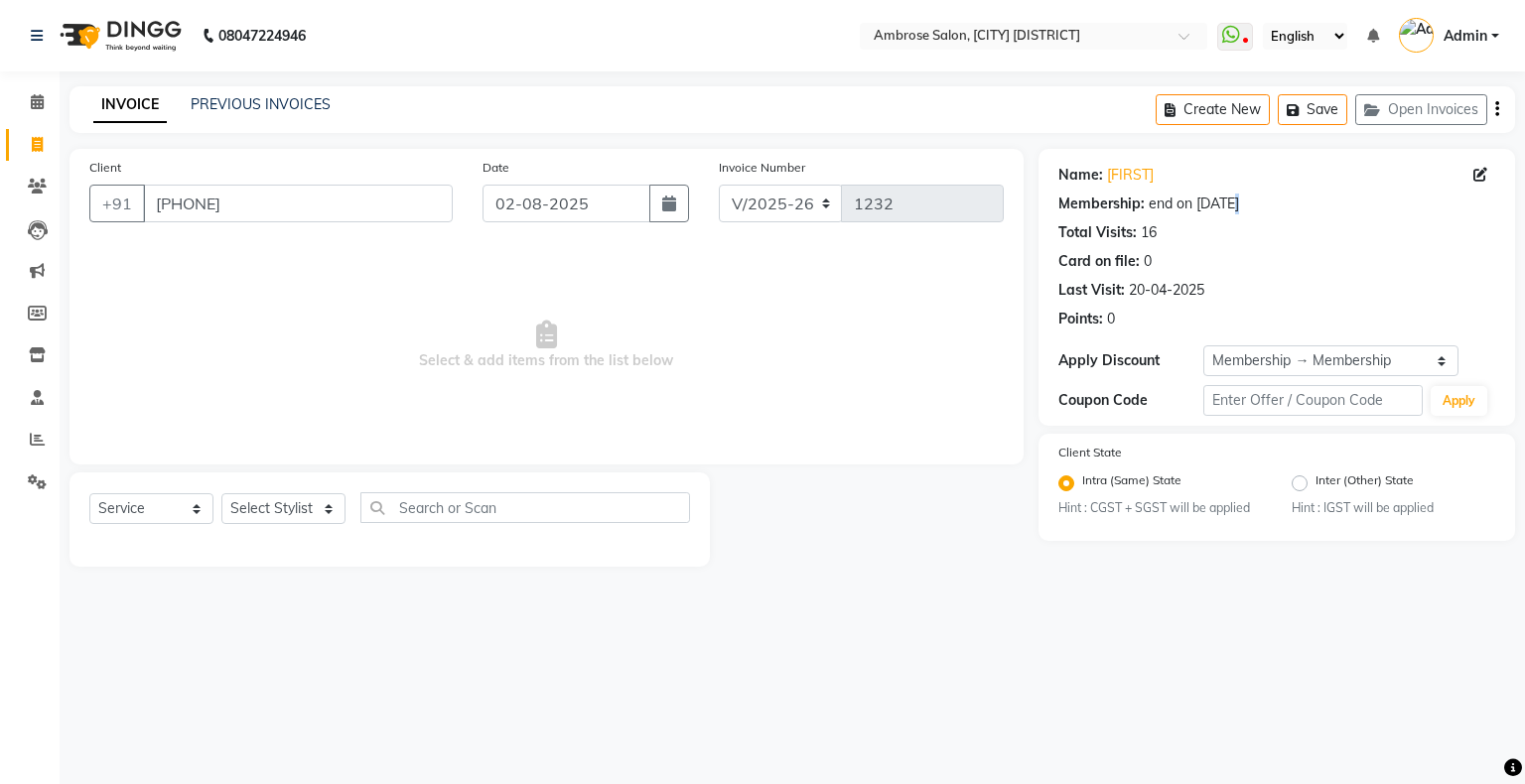 click on "end on [DATE]" 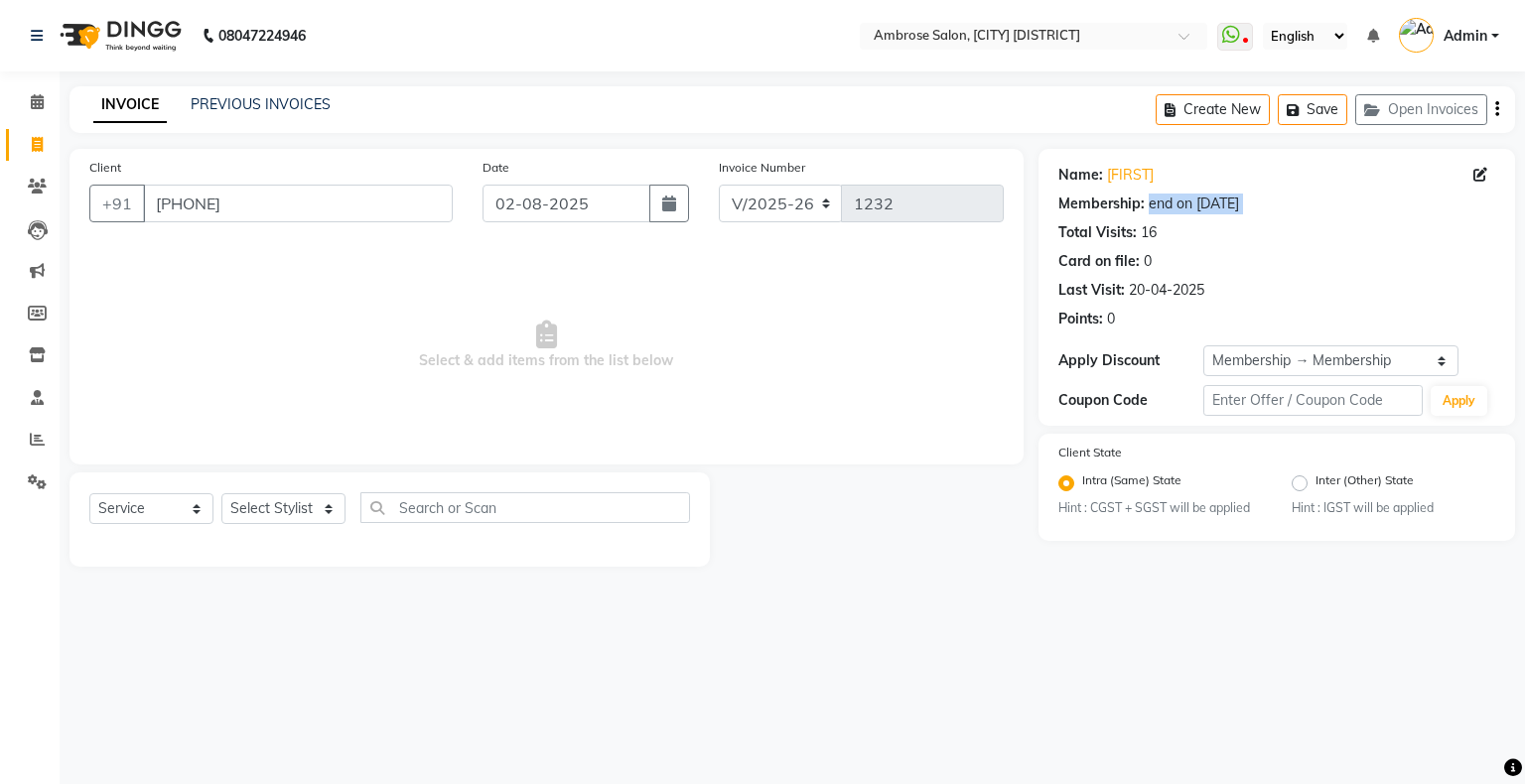 click on "end on [DATE]" 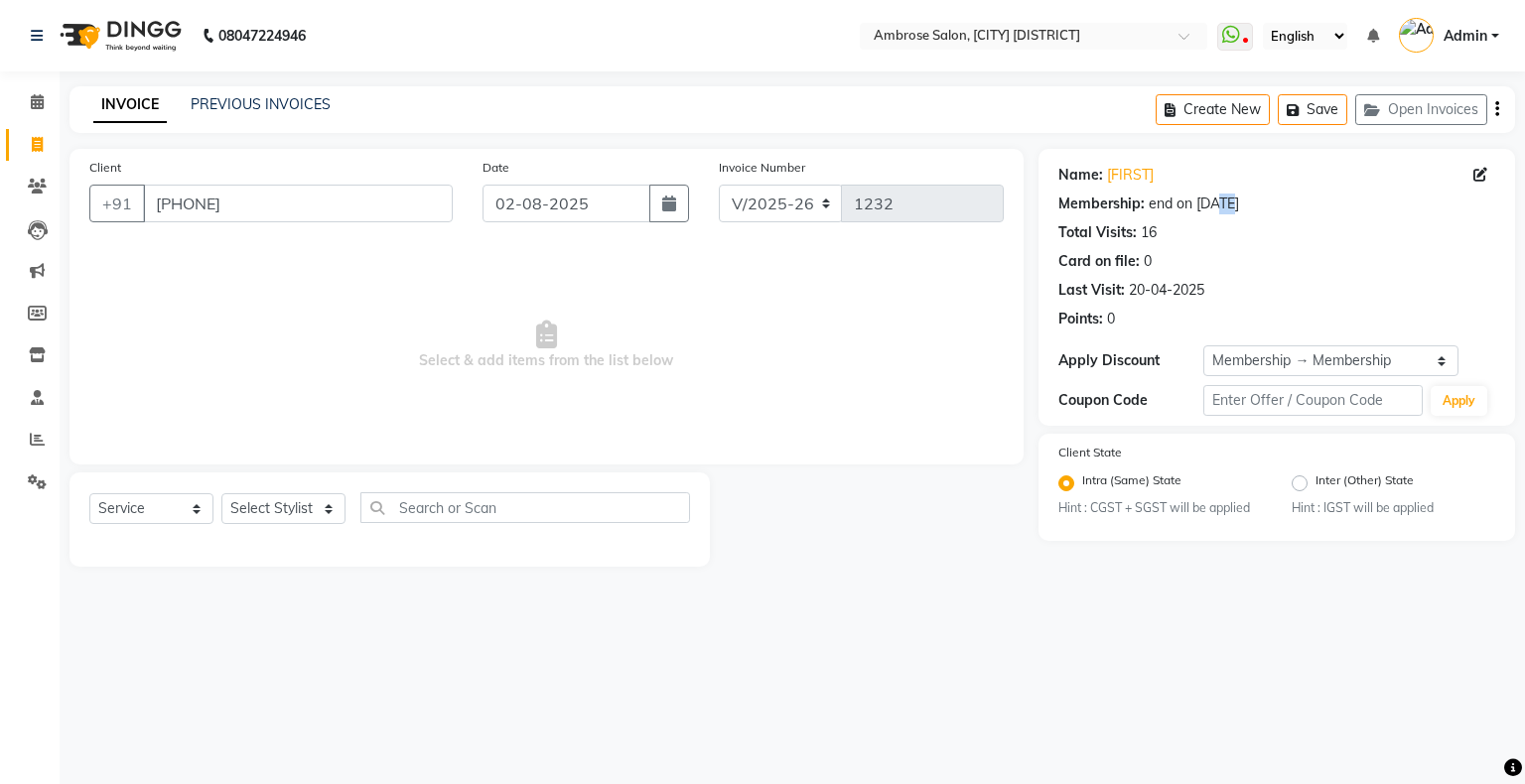 click on "end on [DATE]" 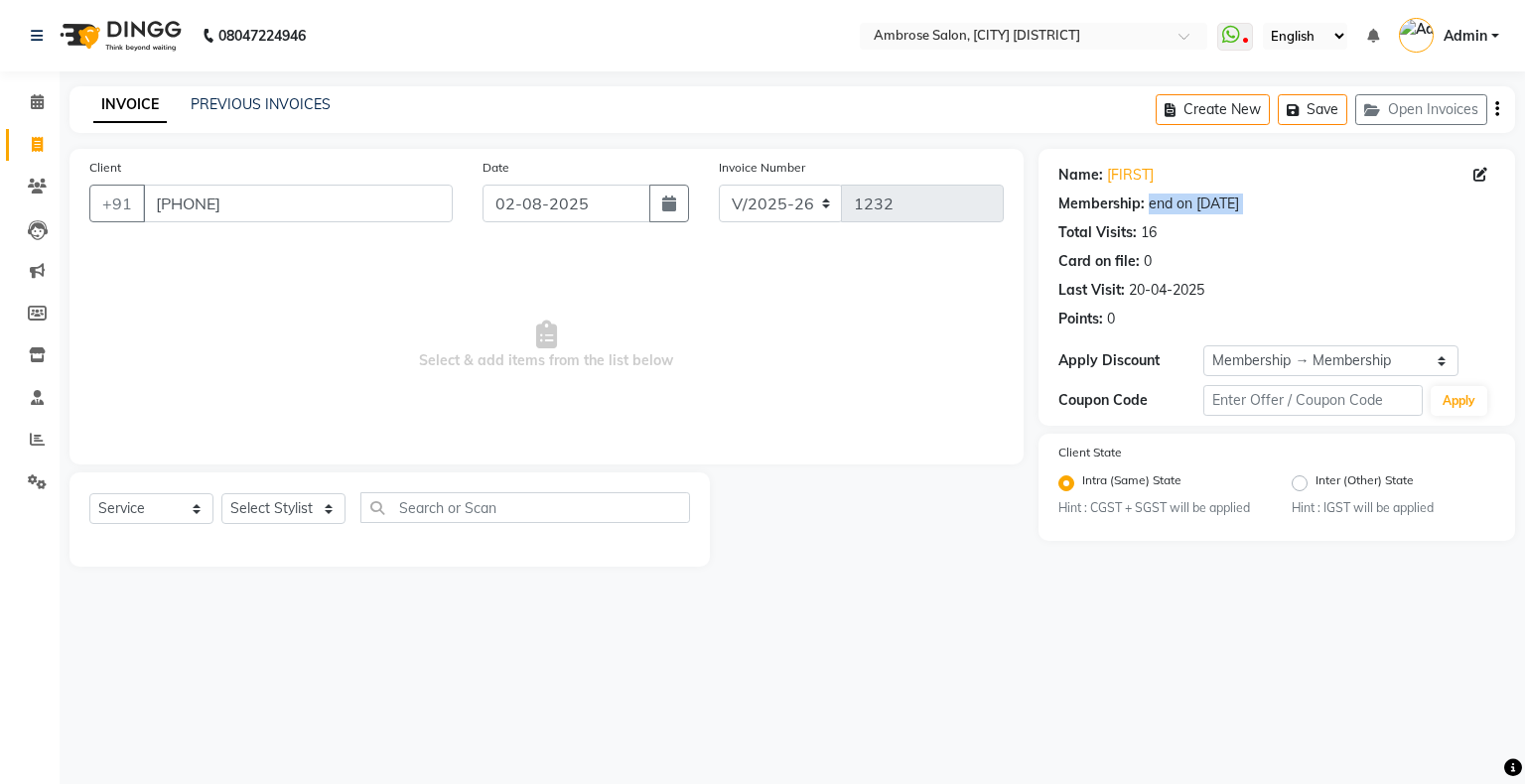 click on "end on [DATE]" 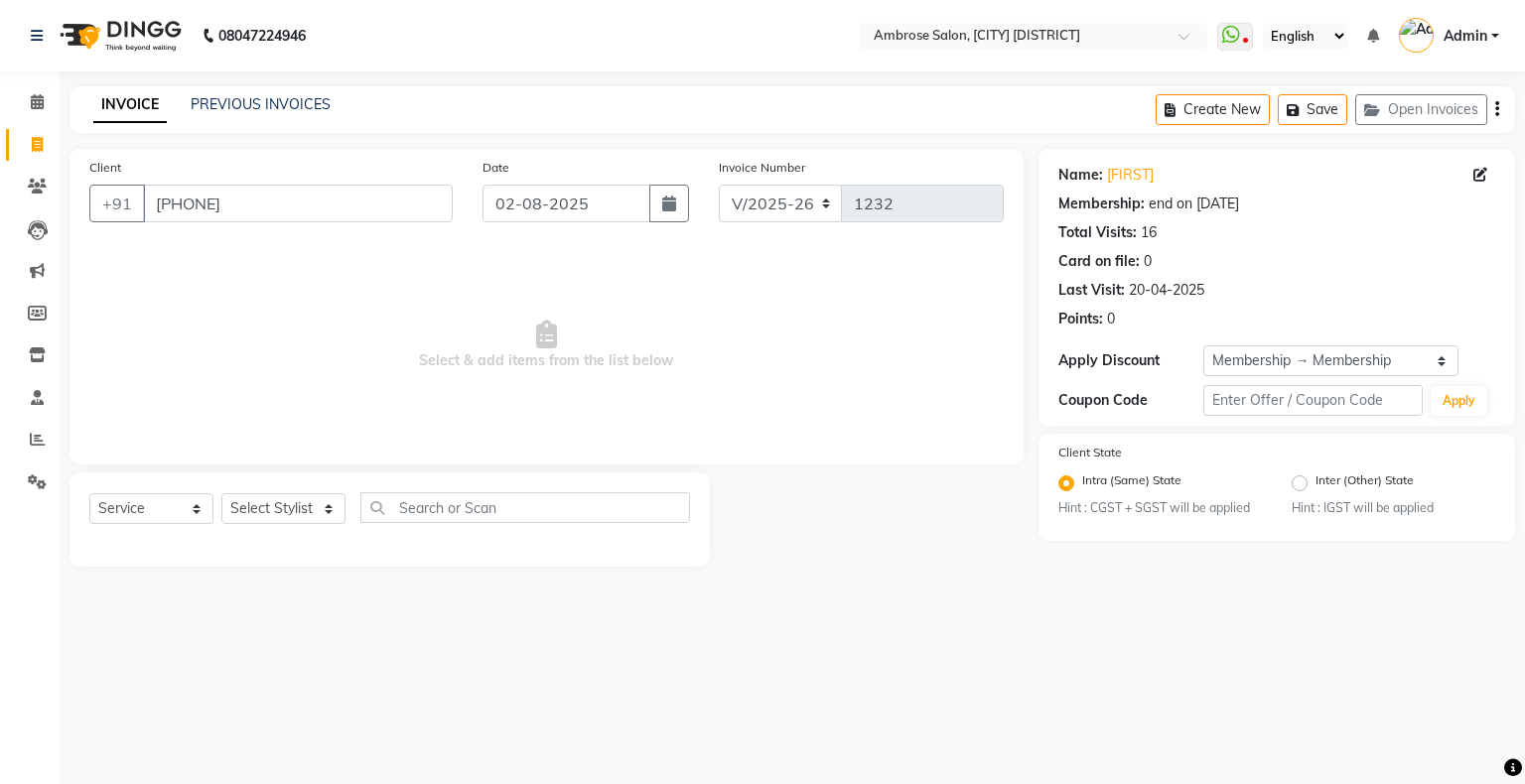 click on "end on [DATE]" 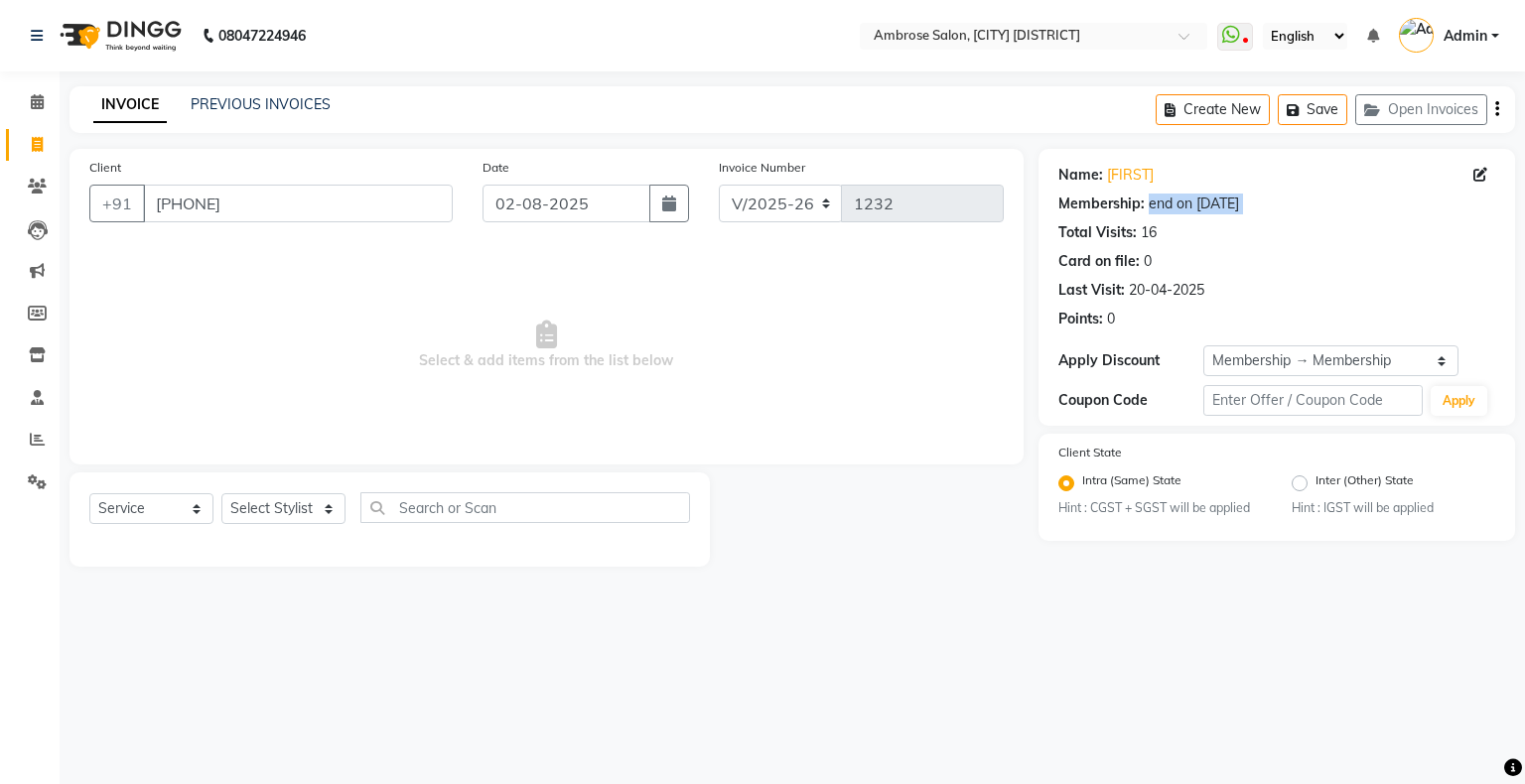 click on "end on [DATE]" 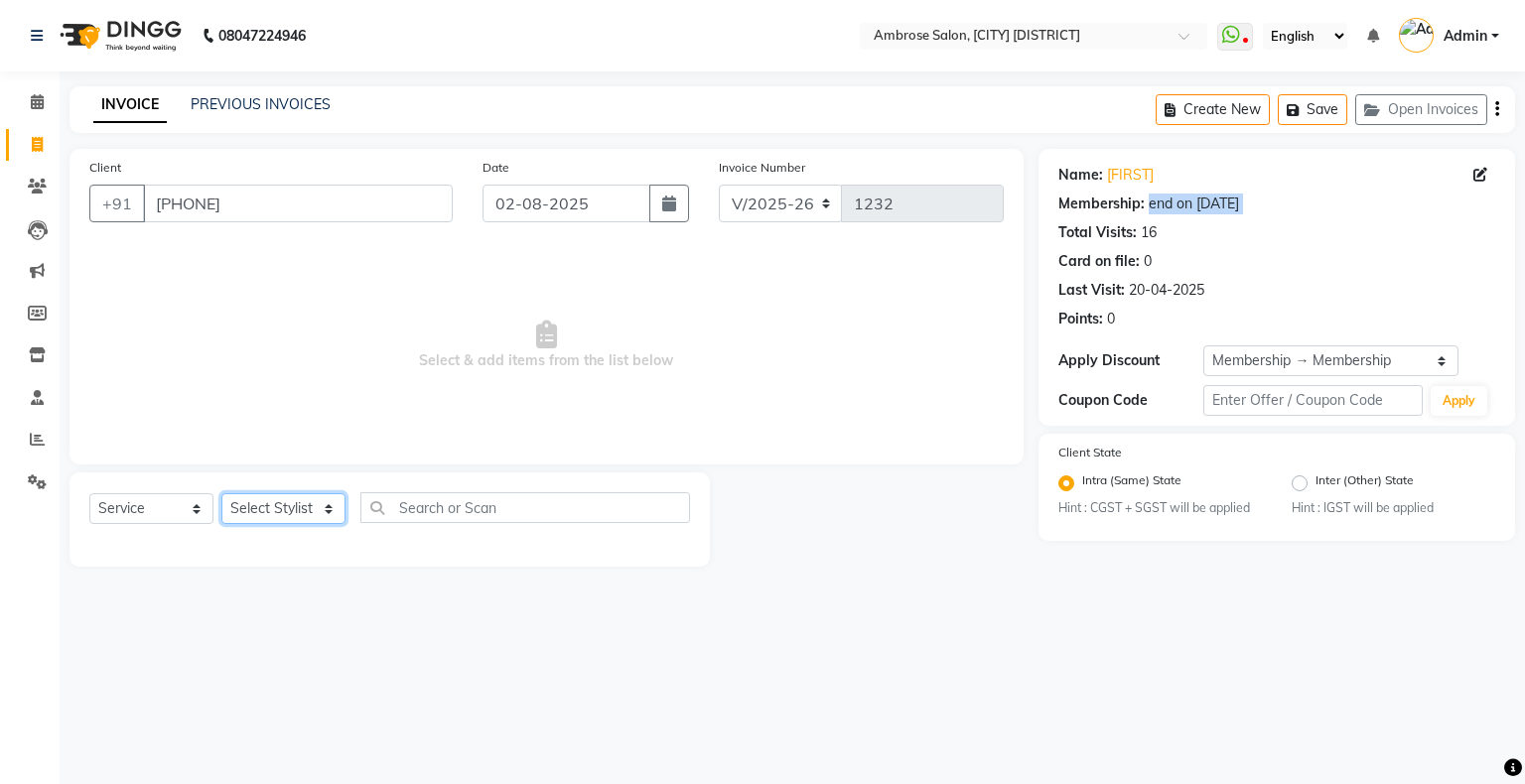click on "Select Stylist Akshay Divecha Ashwini Hair Head Falak Nails Fardin Kirti Nida FD Pradip Pradip Vaishnav Sanjana Vidhi Veera" 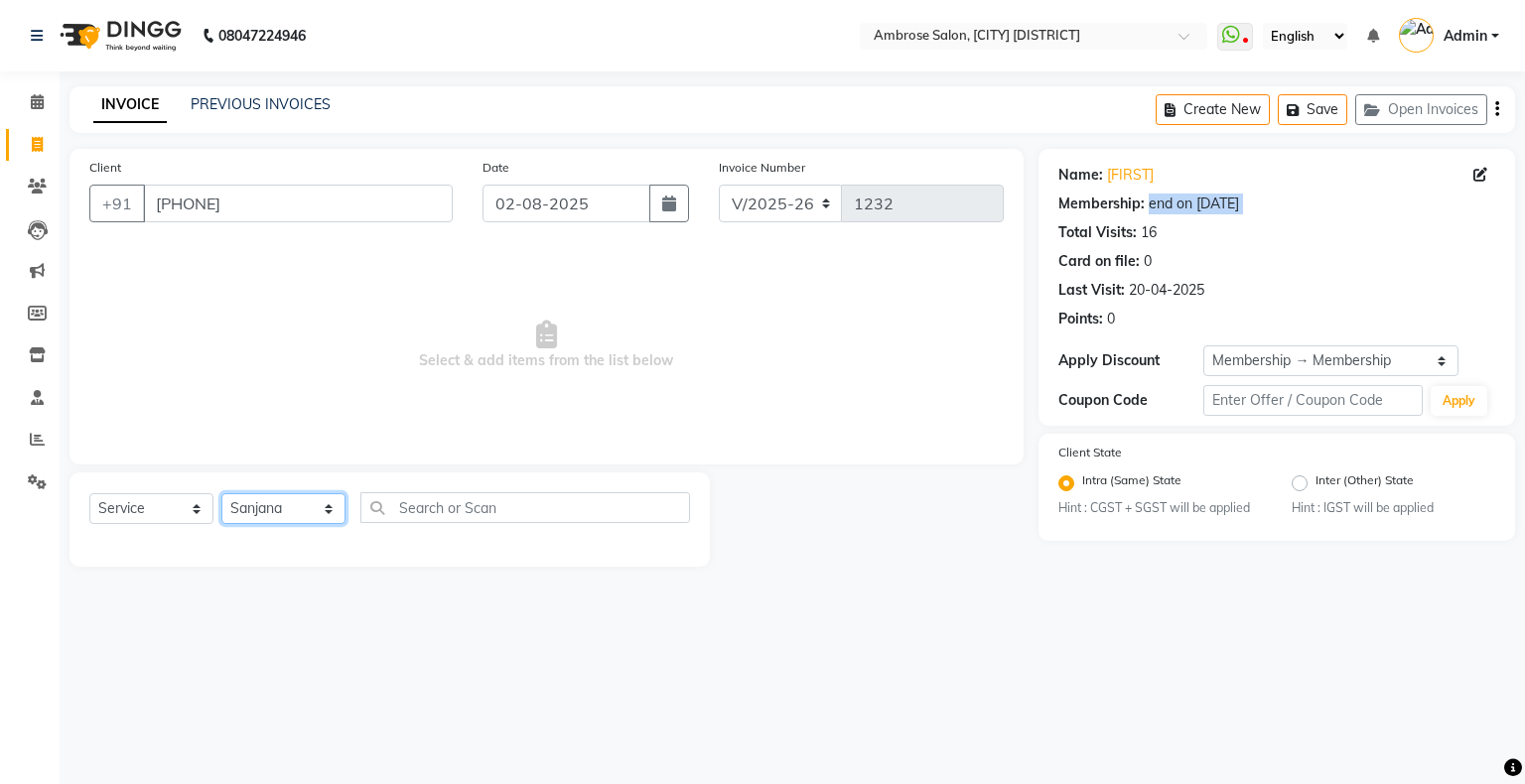 click on "Select Stylist Akshay Divecha Ashwini Hair Head Falak Nails Fardin Kirti Nida FD Pradip Pradip Vaishnav Sanjana Vidhi Veera" 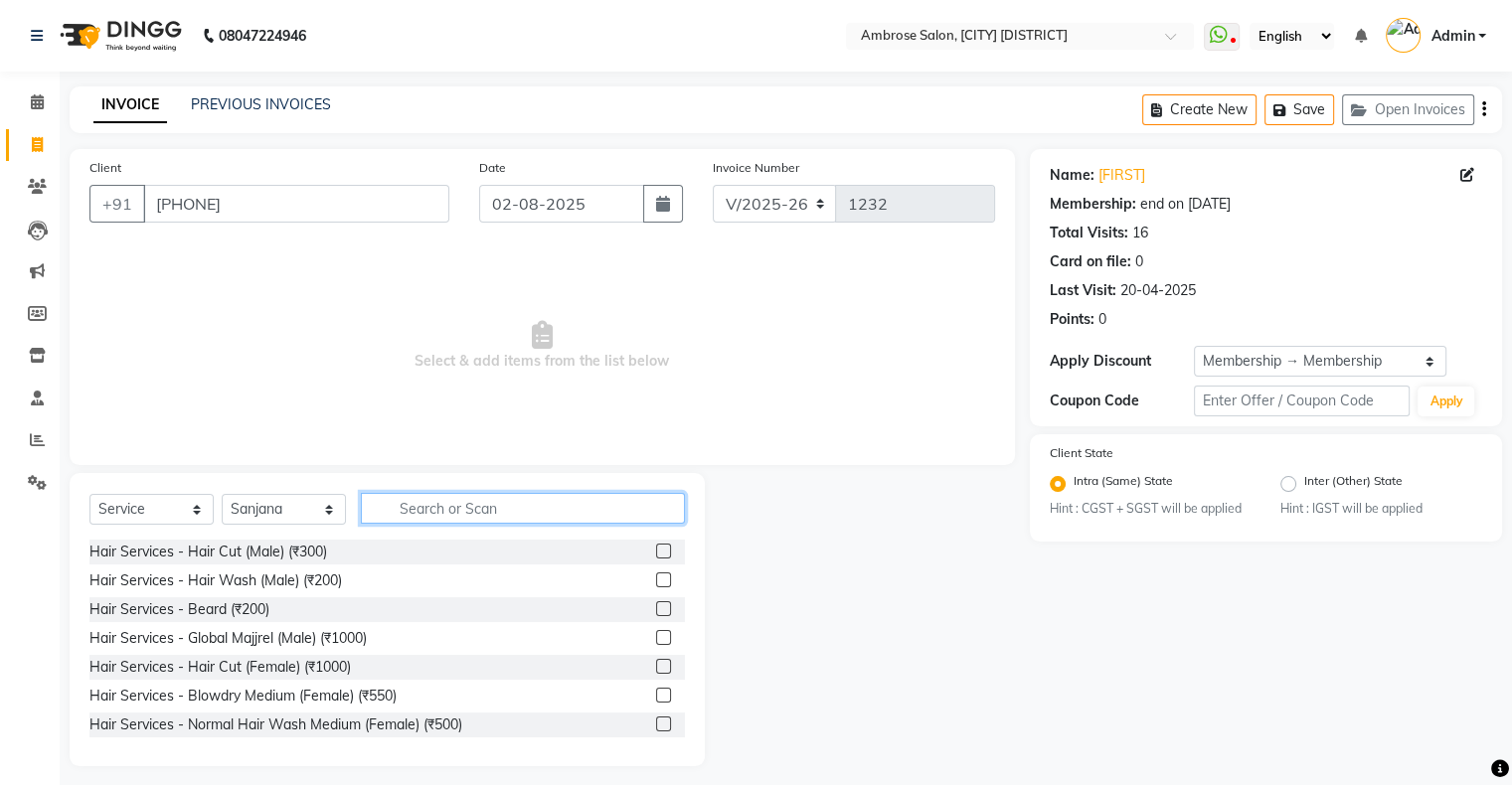 click 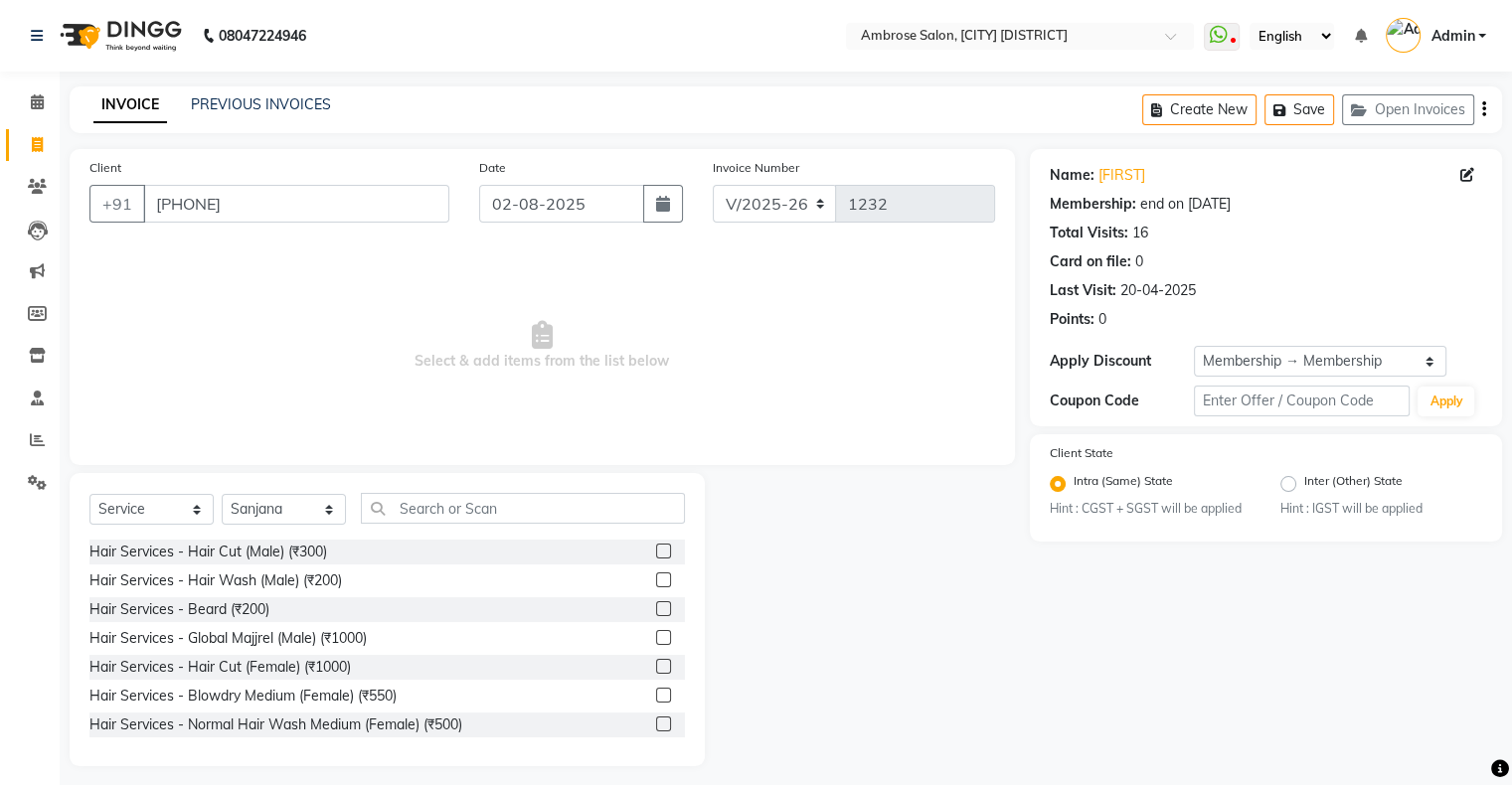 click 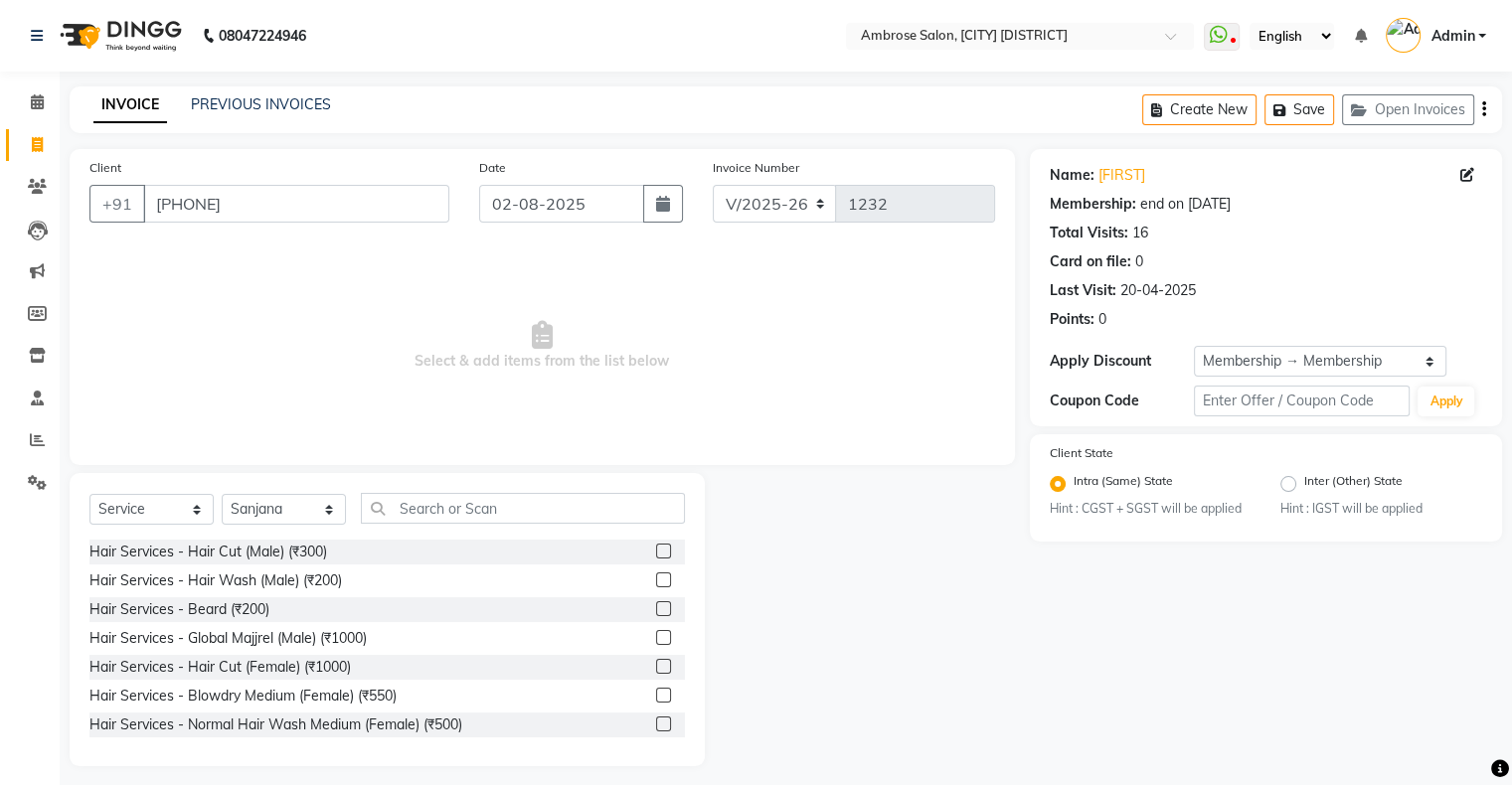click at bounding box center [662, 551] 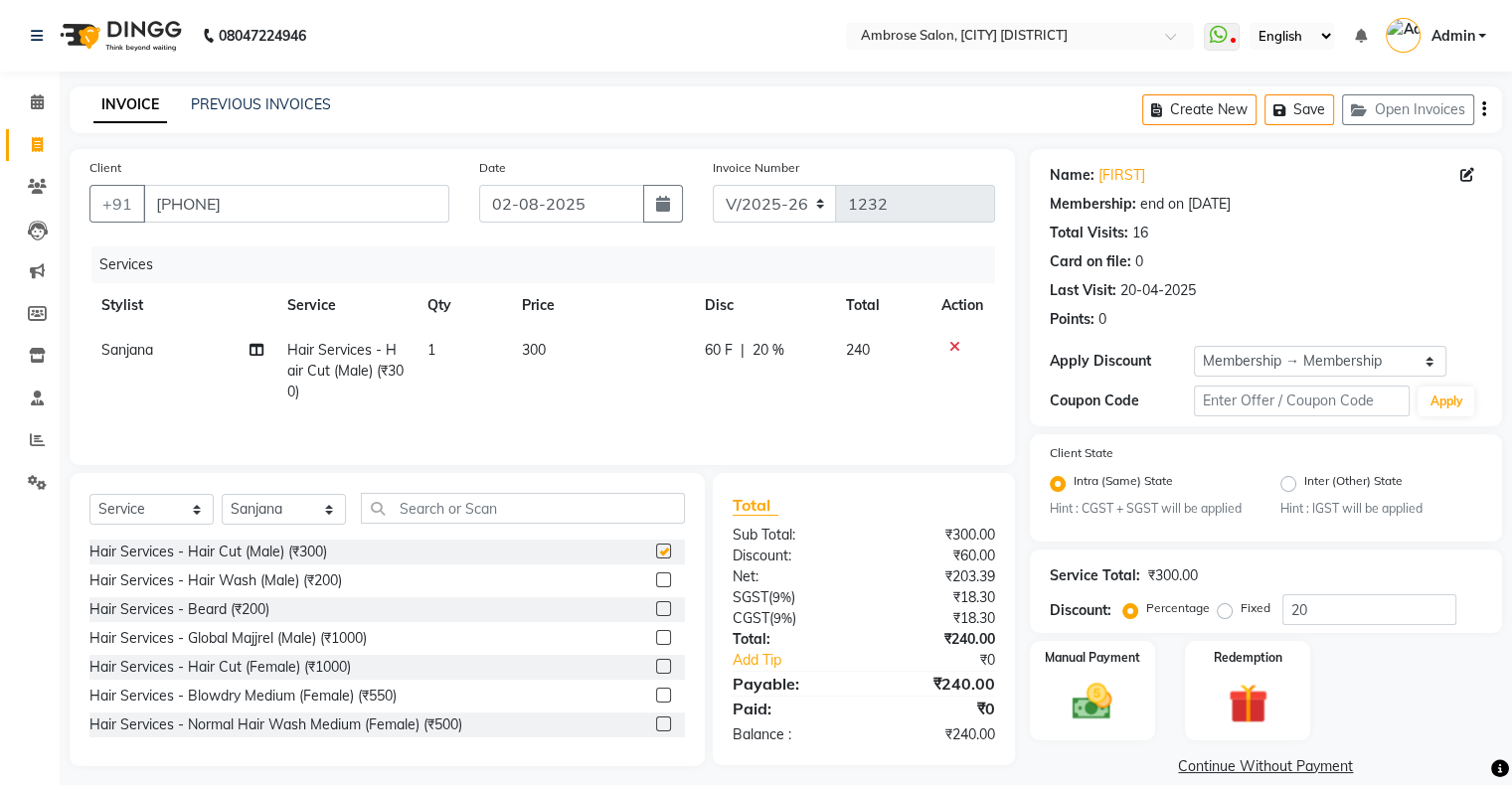 checkbox on "false" 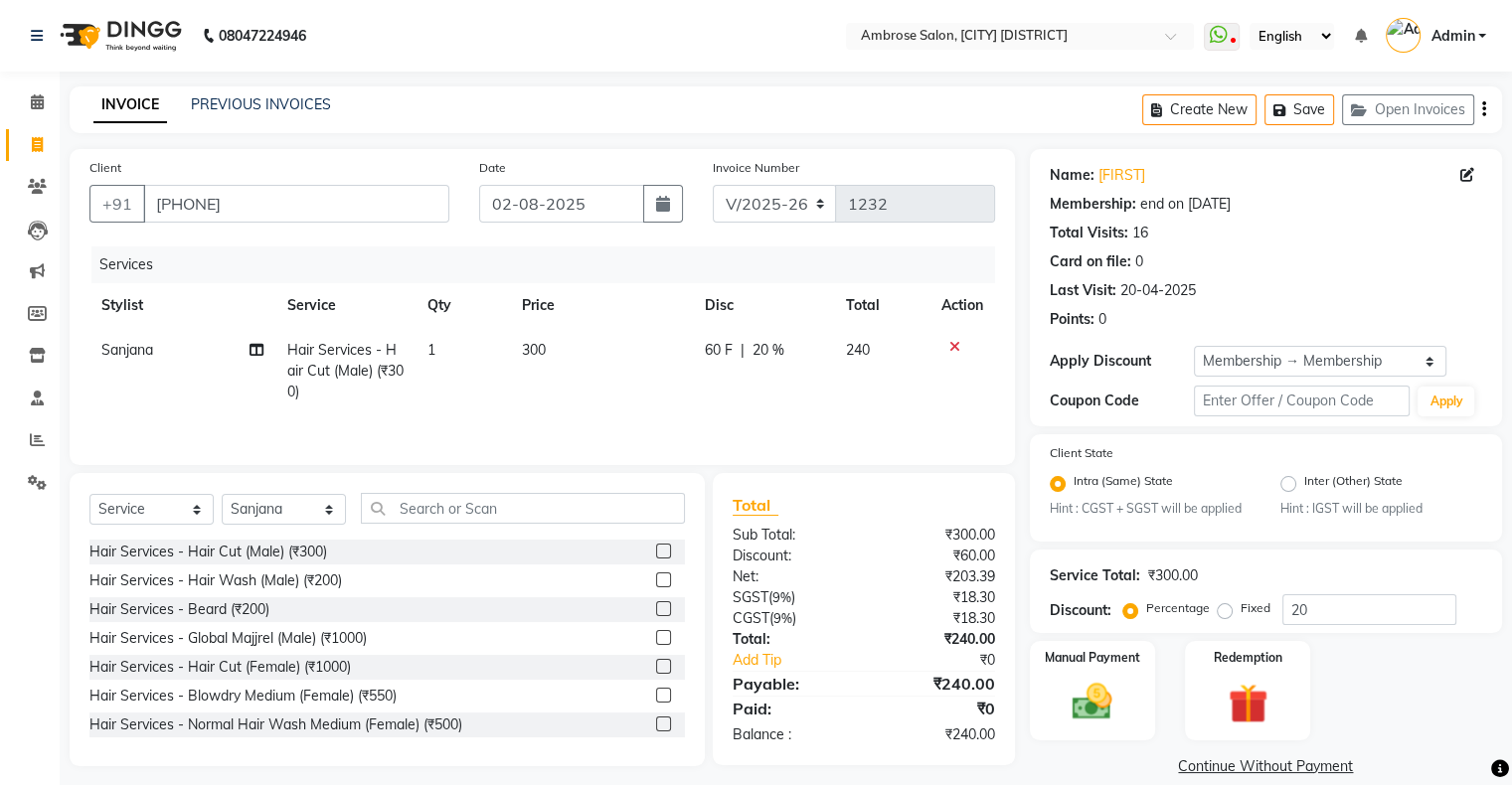click 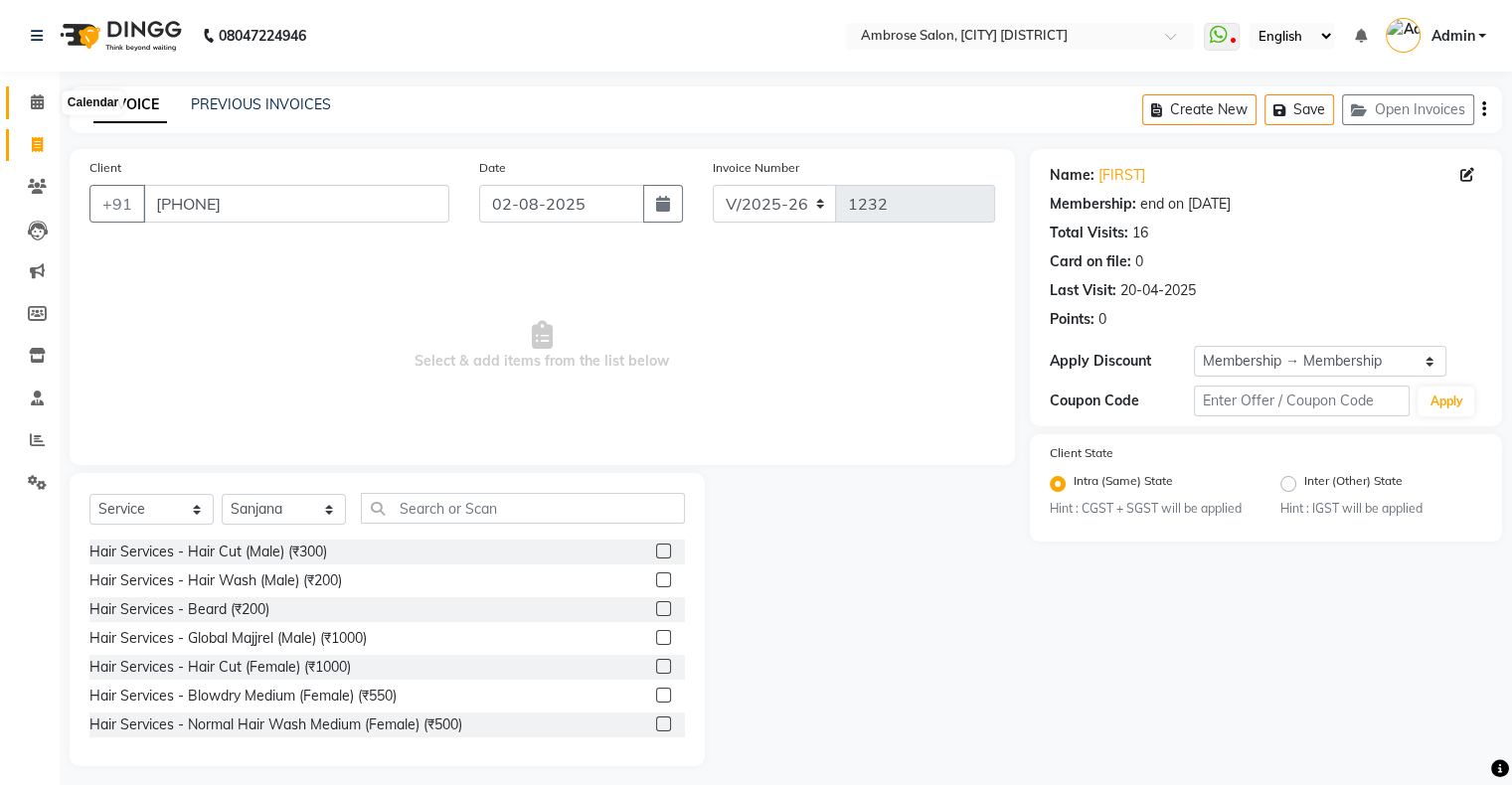 click 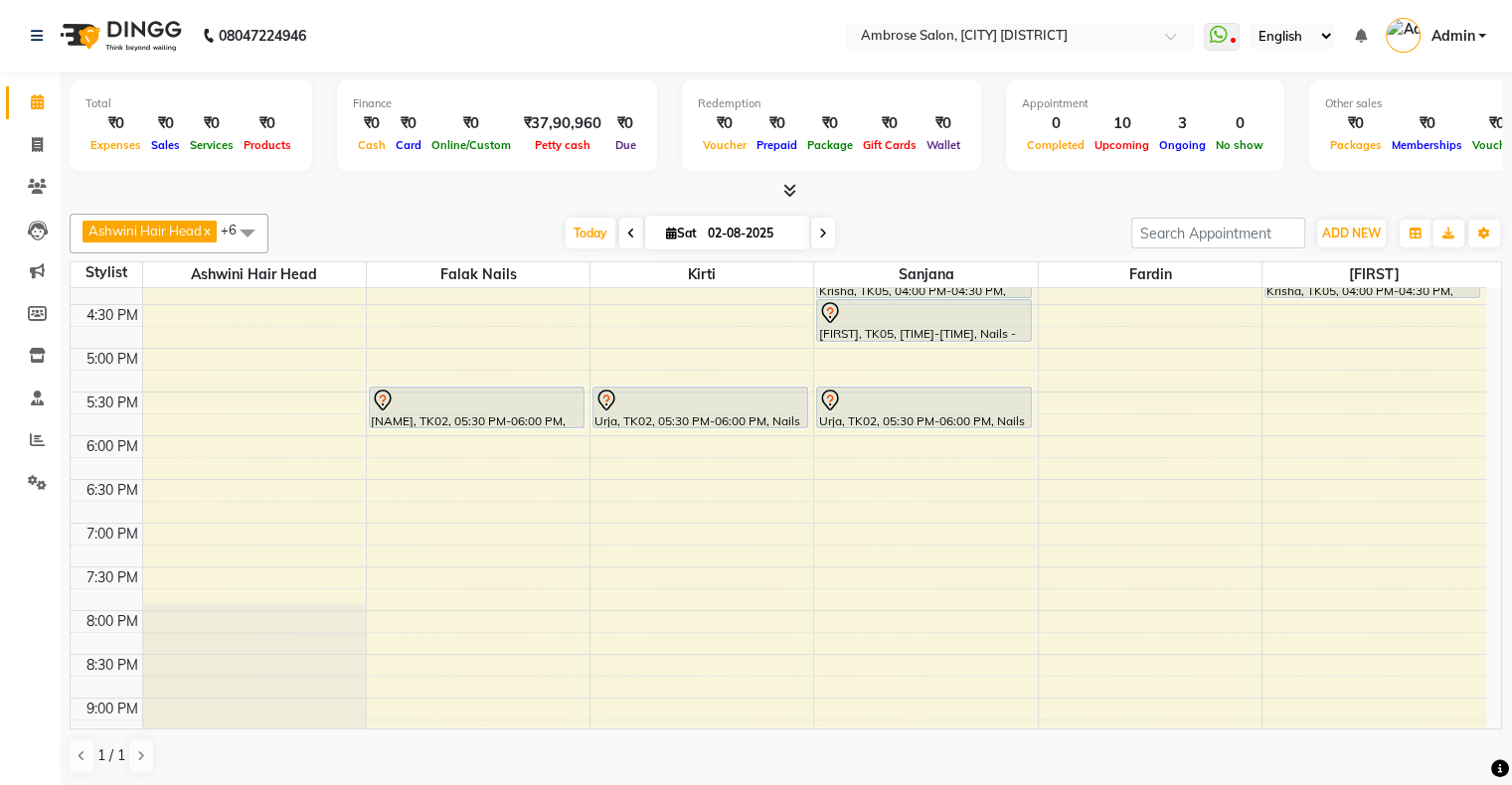 scroll, scrollTop: 596, scrollLeft: 0, axis: vertical 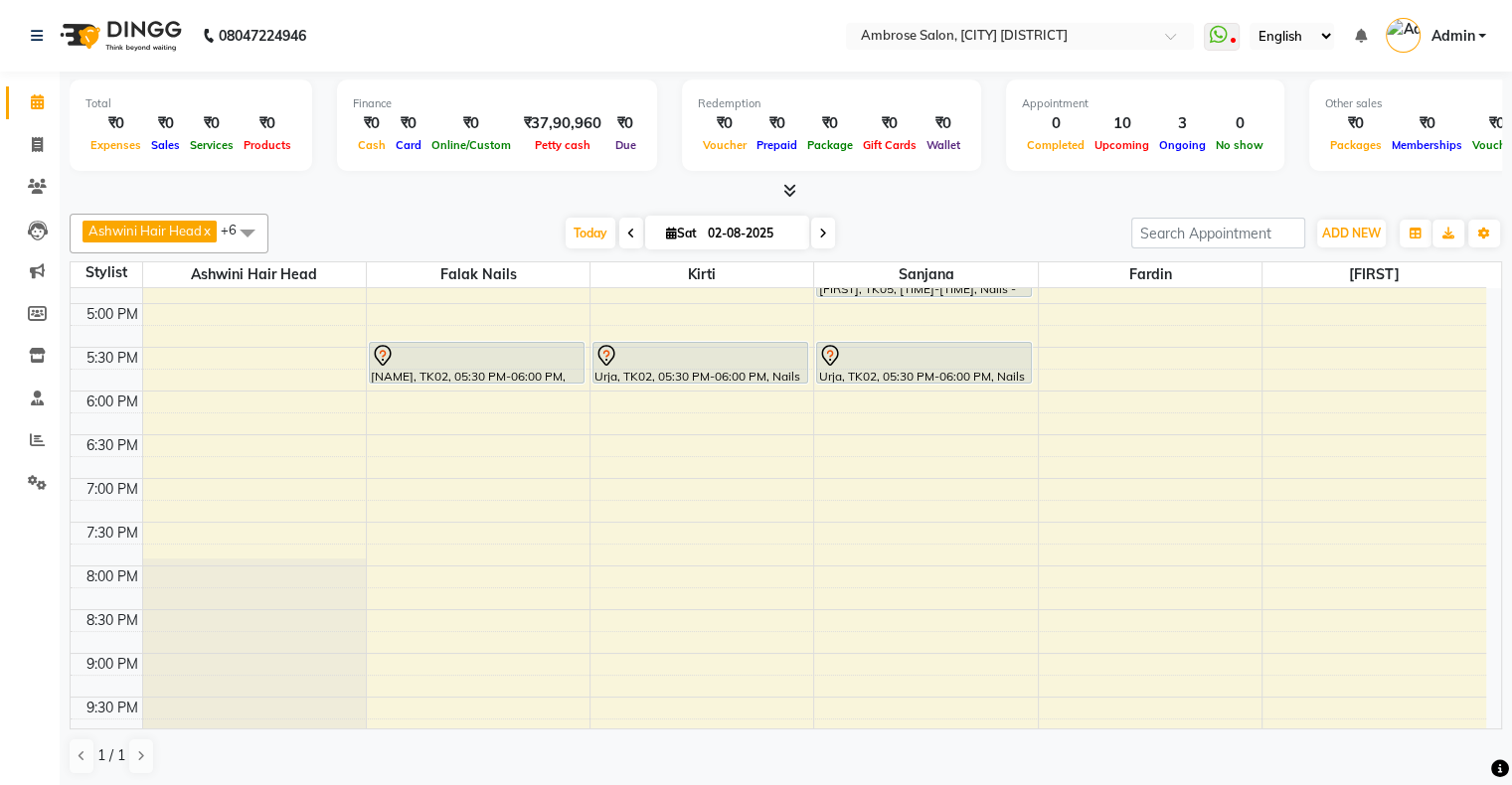 click at bounding box center [823, 234] 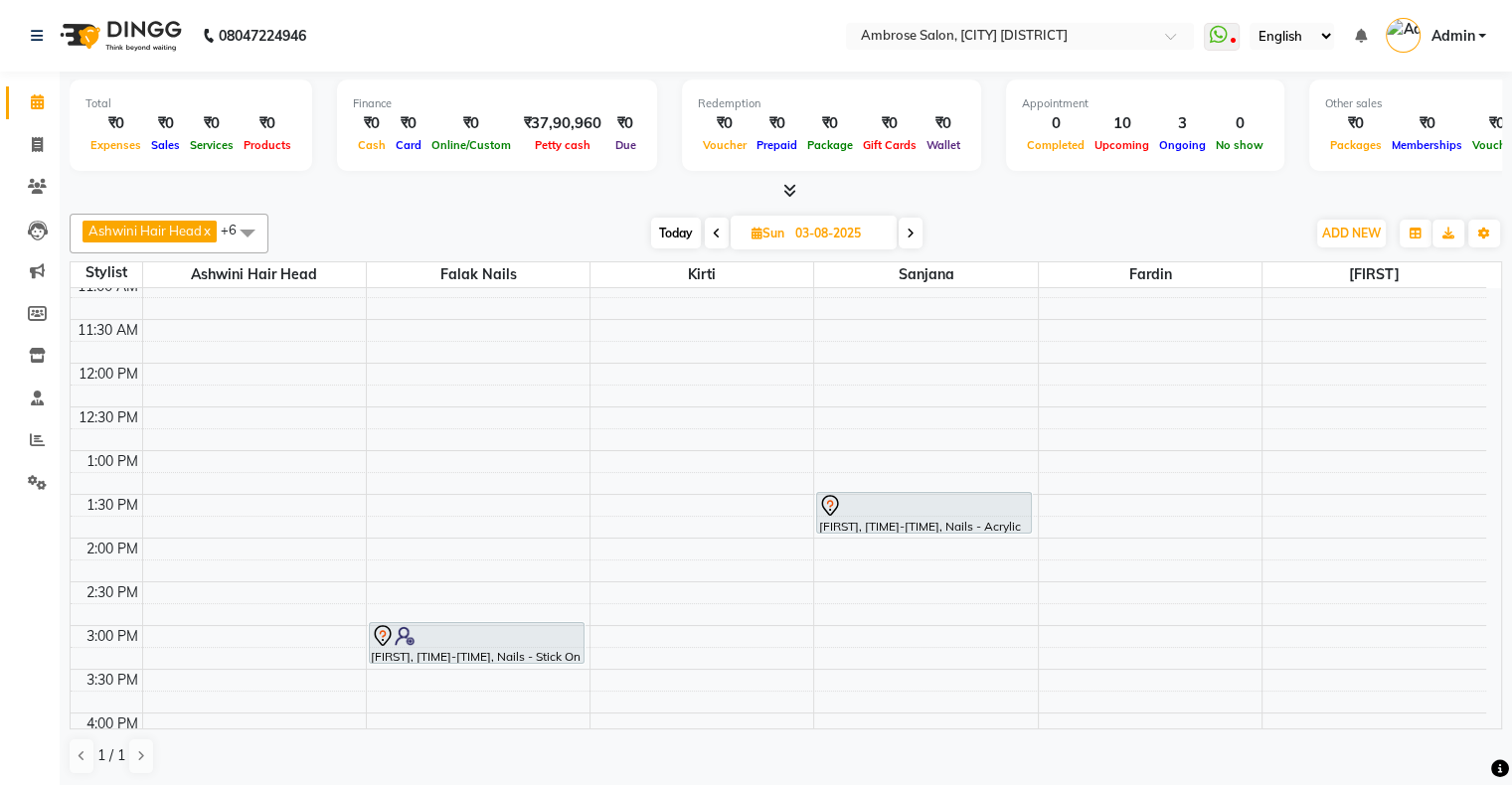 scroll, scrollTop: 199, scrollLeft: 0, axis: vertical 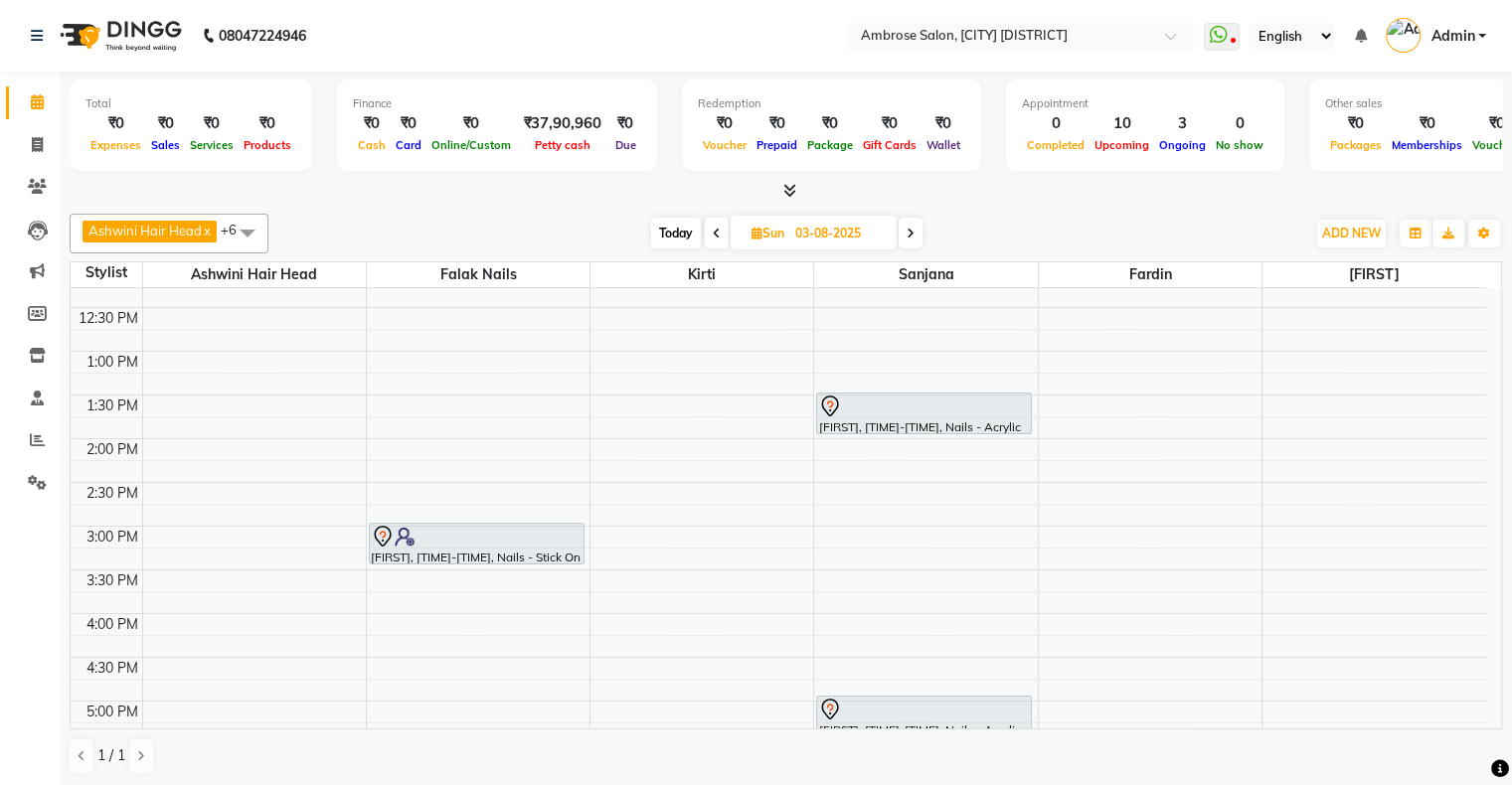 click on "Today" at bounding box center [676, 233] 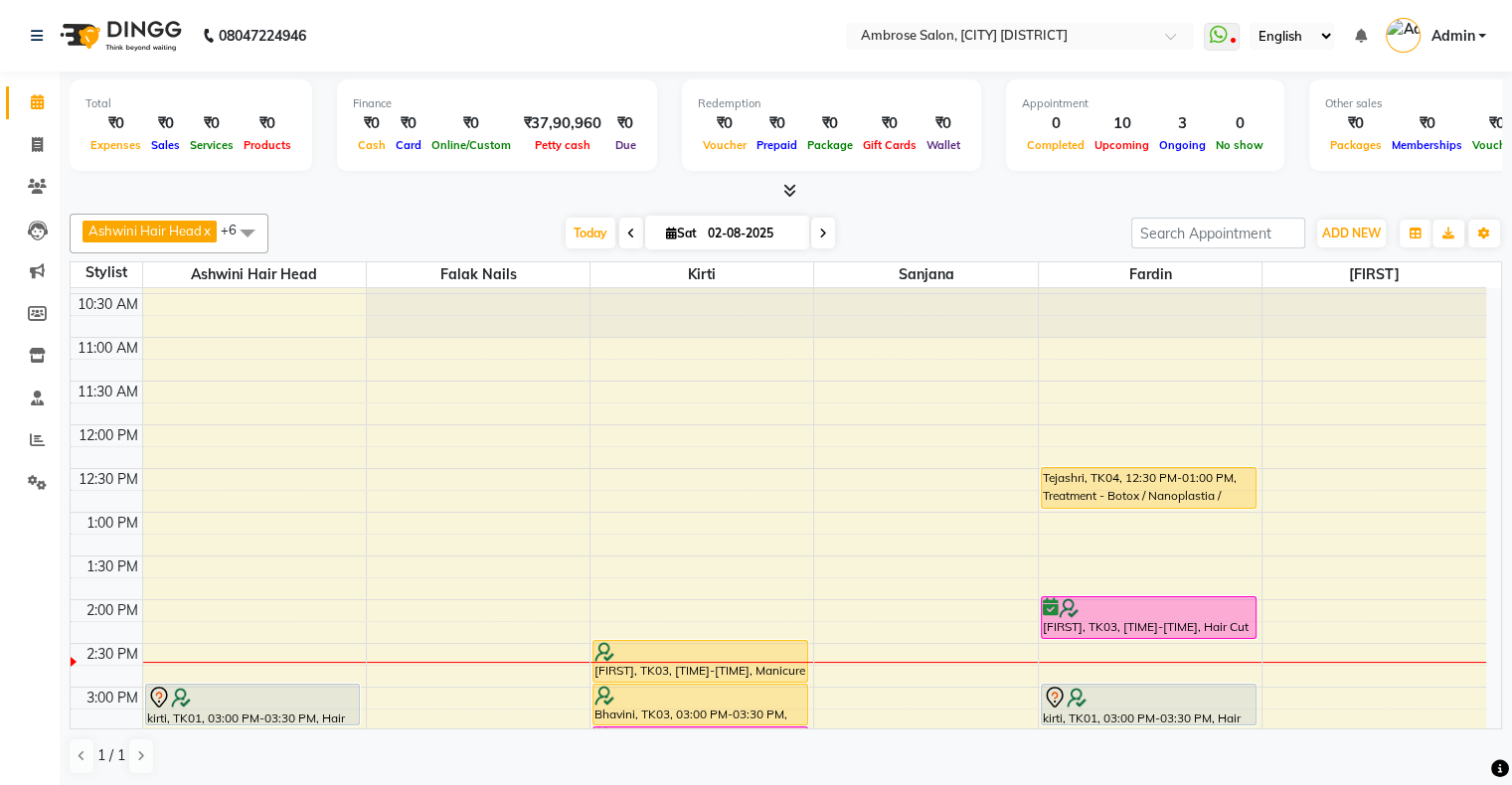 scroll, scrollTop: 99, scrollLeft: 0, axis: vertical 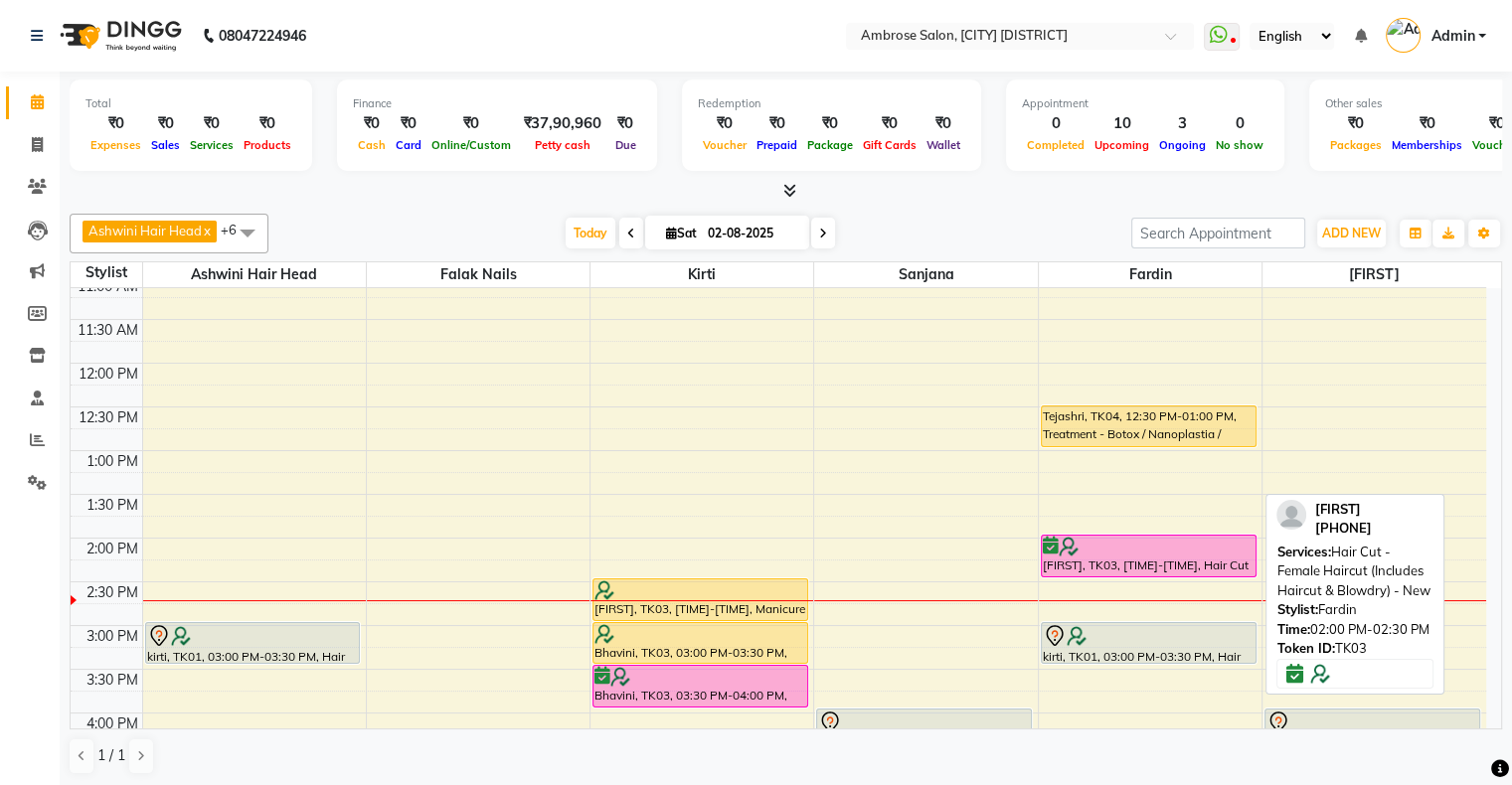 click at bounding box center (1148, 547) 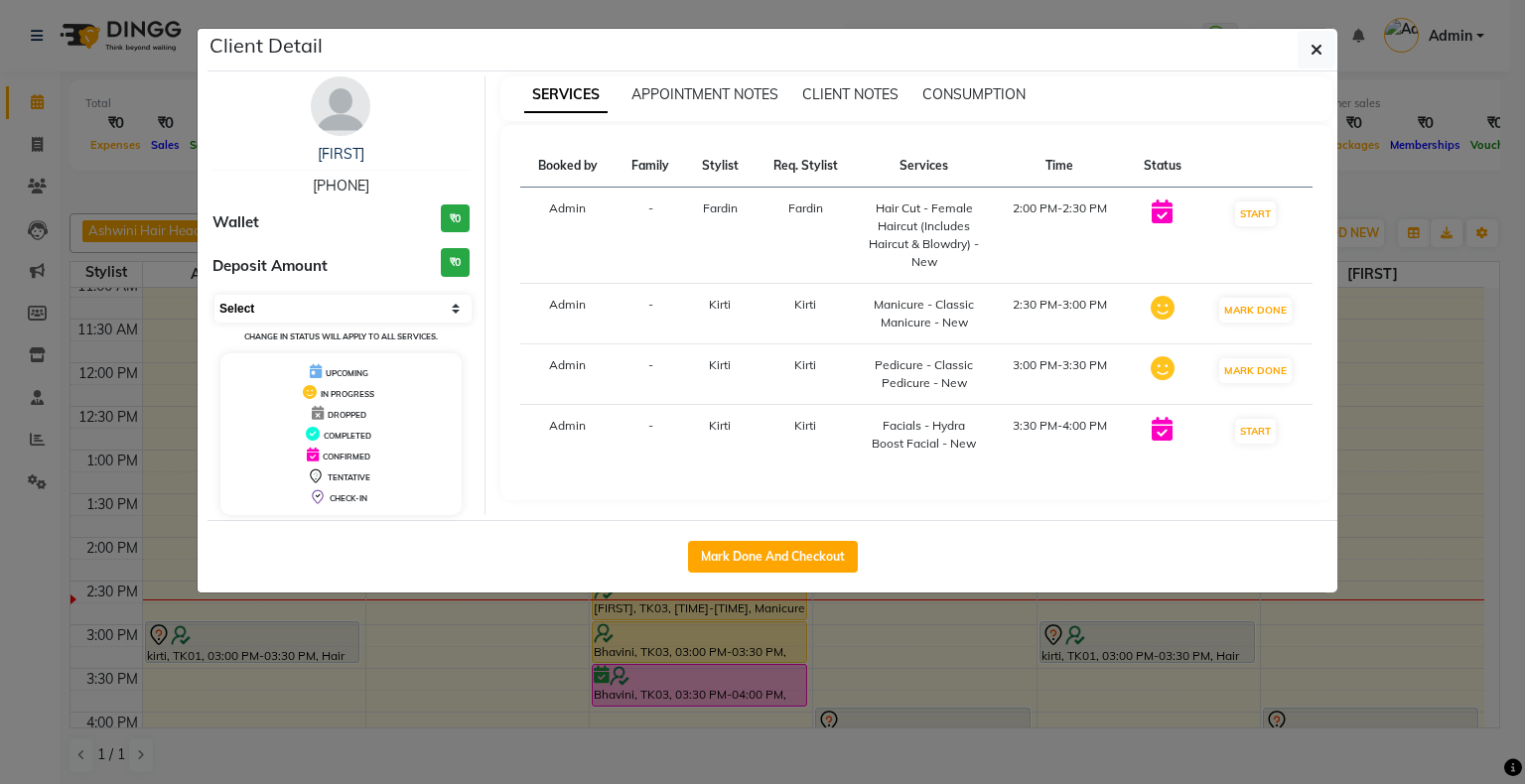 click on "Select IN SERVICE CONFIRMED TENTATIVE CHECK IN MARK DONE DROPPED UPCOMING" at bounding box center (343, 309) 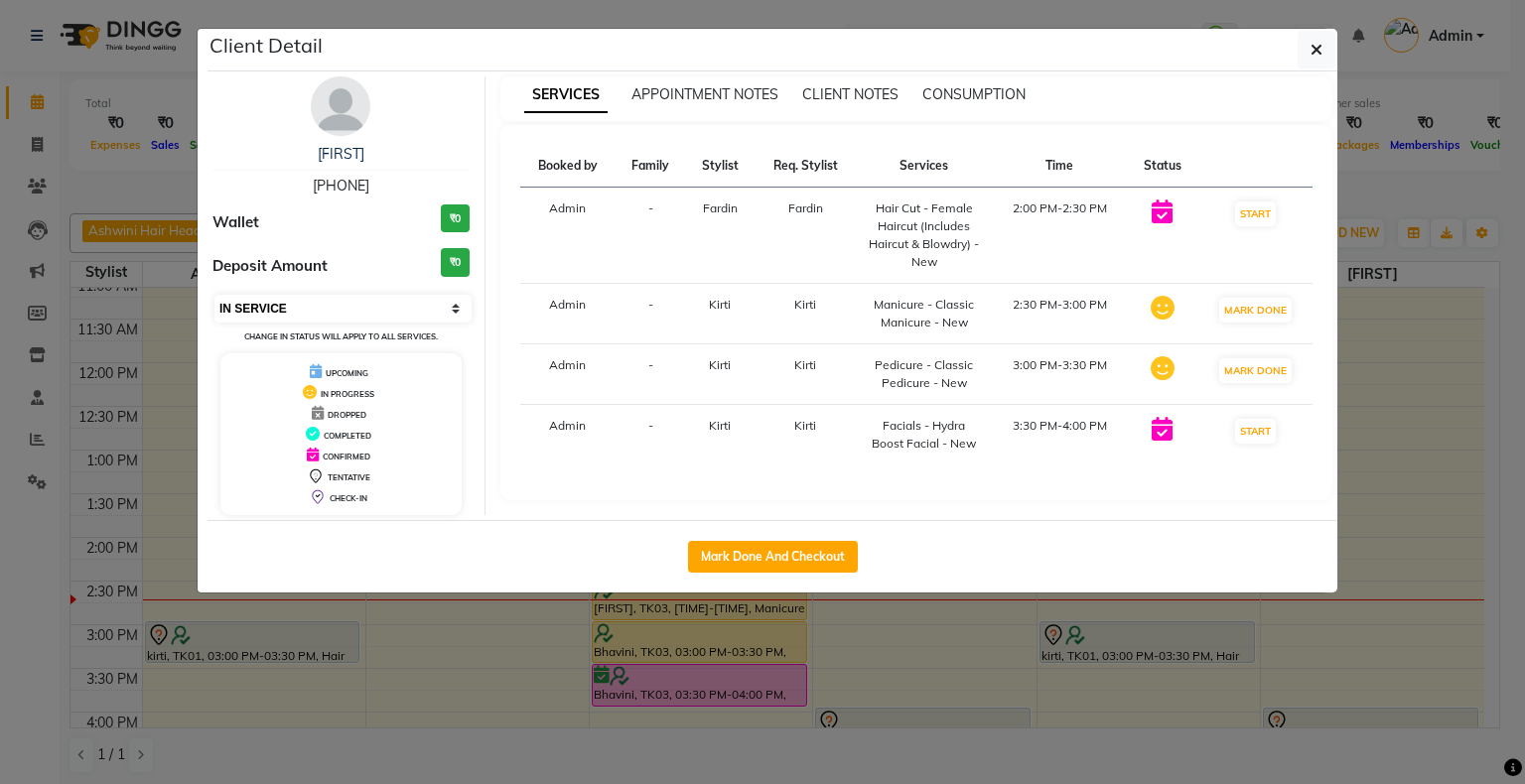 click on "Select IN SERVICE CONFIRMED TENTATIVE CHECK IN MARK DONE DROPPED UPCOMING" at bounding box center [343, 309] 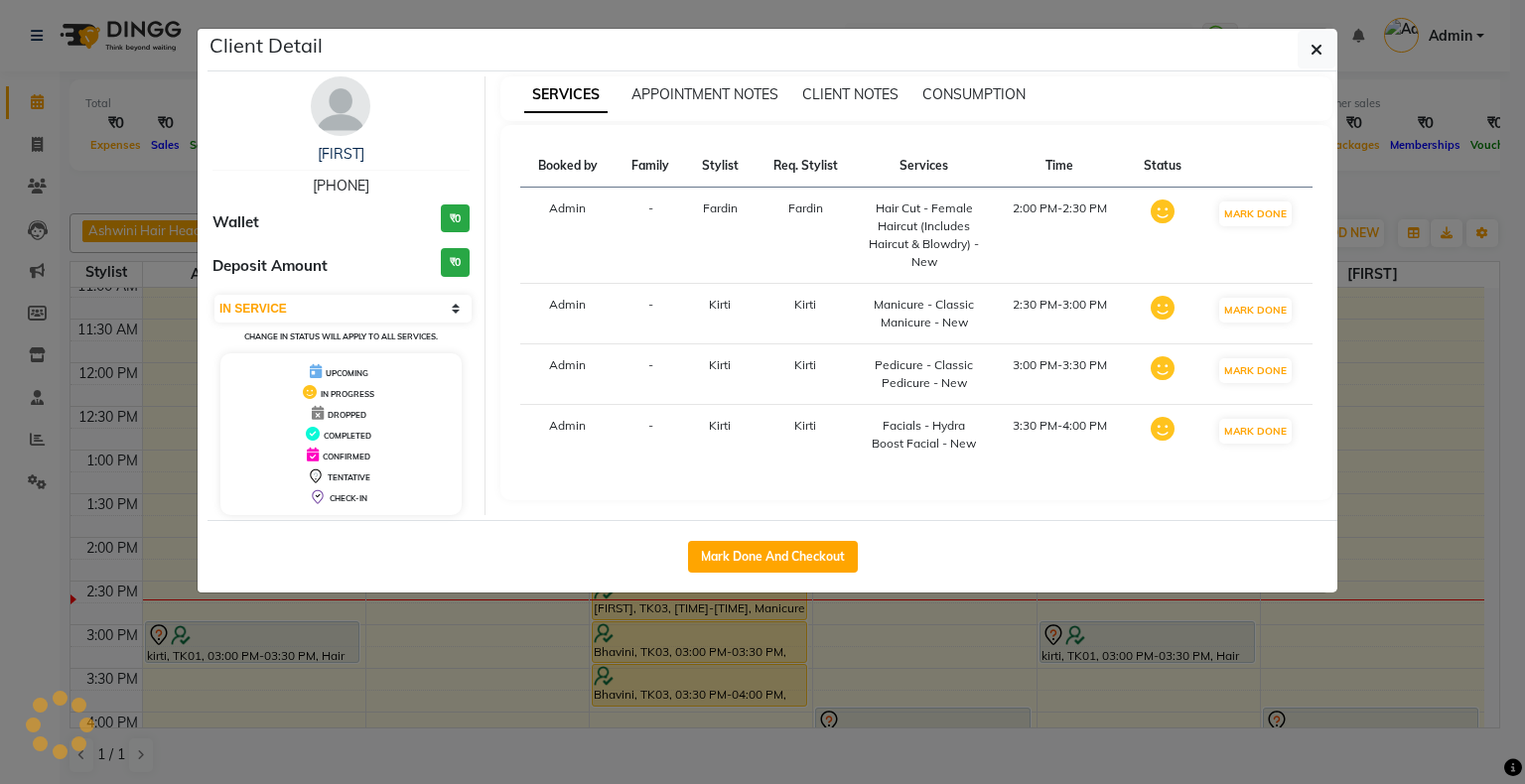 click on "Client Detail  Bhavini    [PHONE] Wallet ₹0 Deposit Amount  ₹0  Select IN SERVICE CONFIRMED TENTATIVE CHECK IN MARK DONE DROPPED UPCOMING Change in status will apply to all services. UPCOMING IN PROGRESS DROPPED COMPLETED CONFIRMED TENTATIVE CHECK-IN SERVICES APPOINTMENT NOTES CLIENT NOTES CONSUMPTION Booked by Family Stylist Req. Stylist Services Time Status  Admin  - Fardin Fardin  Hair Cut - Female Haircut (Includes Haircut & Blowdry) - New   2:00 PM-2:30 PM   MARK DONE   Admin  - Kirti Kirti  Manicure - Classic Manicure - New   2:30 PM-3:00 PM   MARK DONE   Admin  - Kirti Kirti  Pedicure - Classic Pedicure - New   3:00 PM-3:30 PM   MARK DONE   Admin  - Kirti Kirti  Facials - Hydra Boost Facial - New   3:30 PM-4:00 PM   MARK DONE   Mark Done And Checkout" 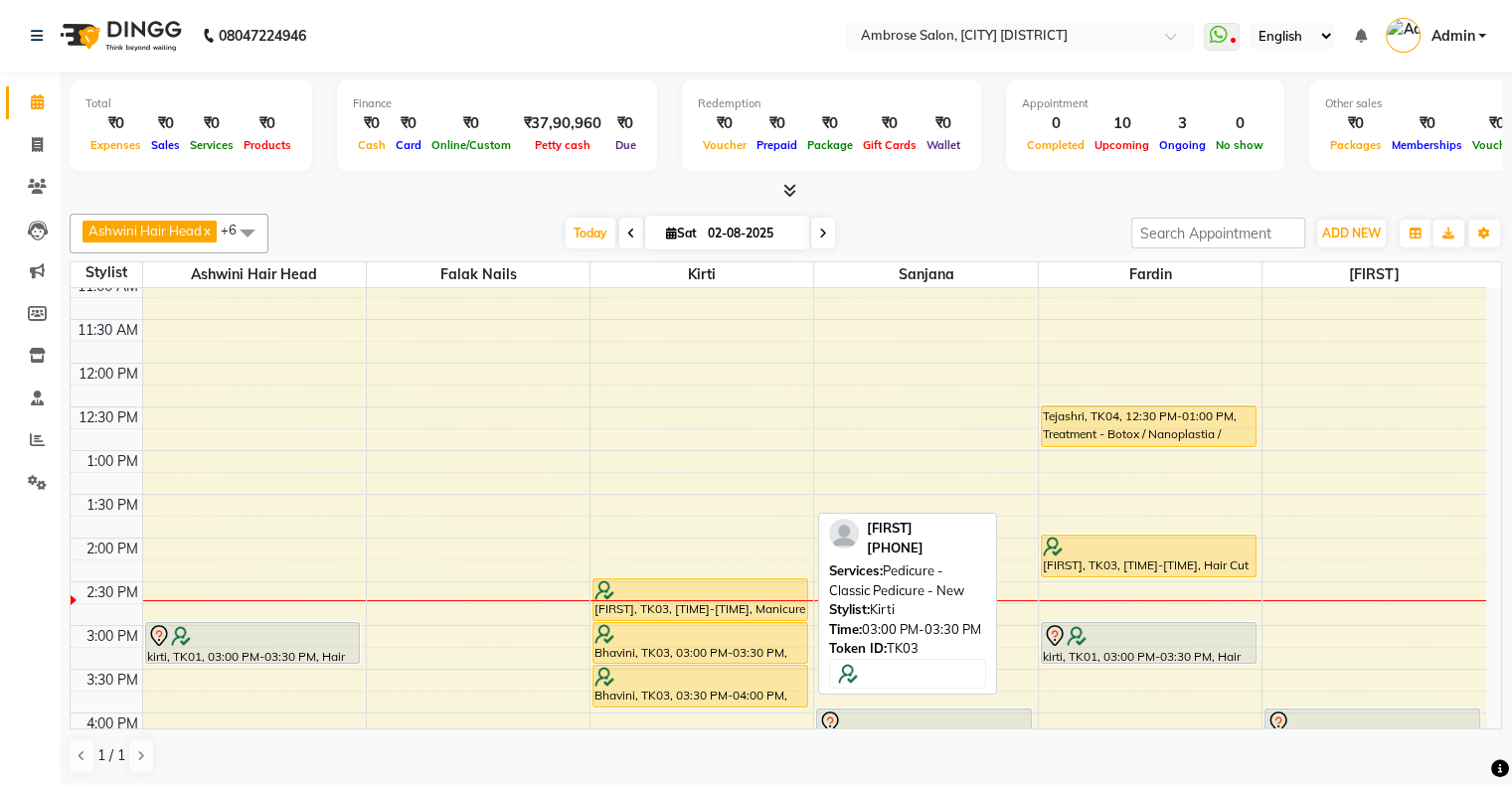 scroll, scrollTop: 0, scrollLeft: 0, axis: both 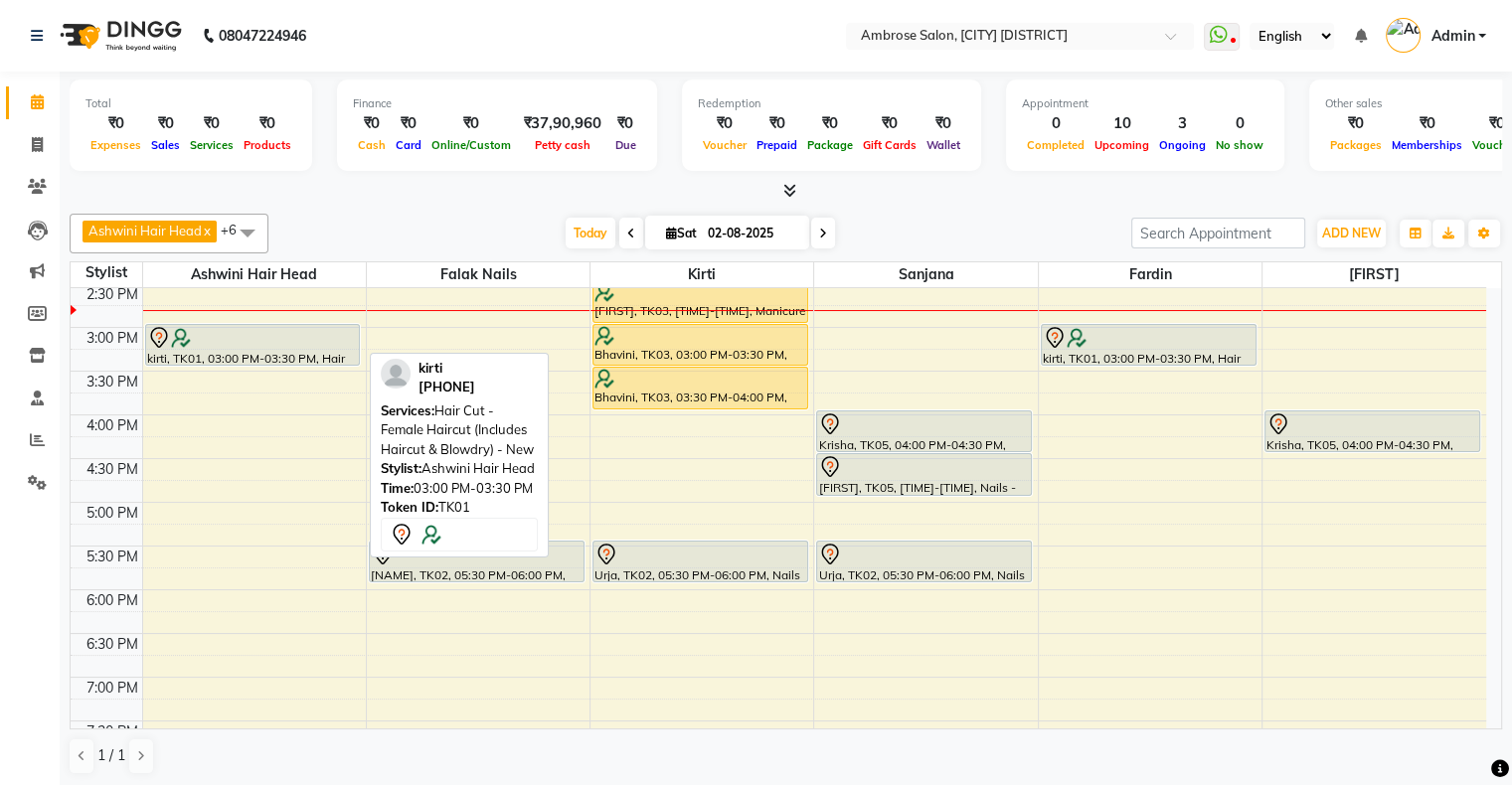 click at bounding box center [252, 338] 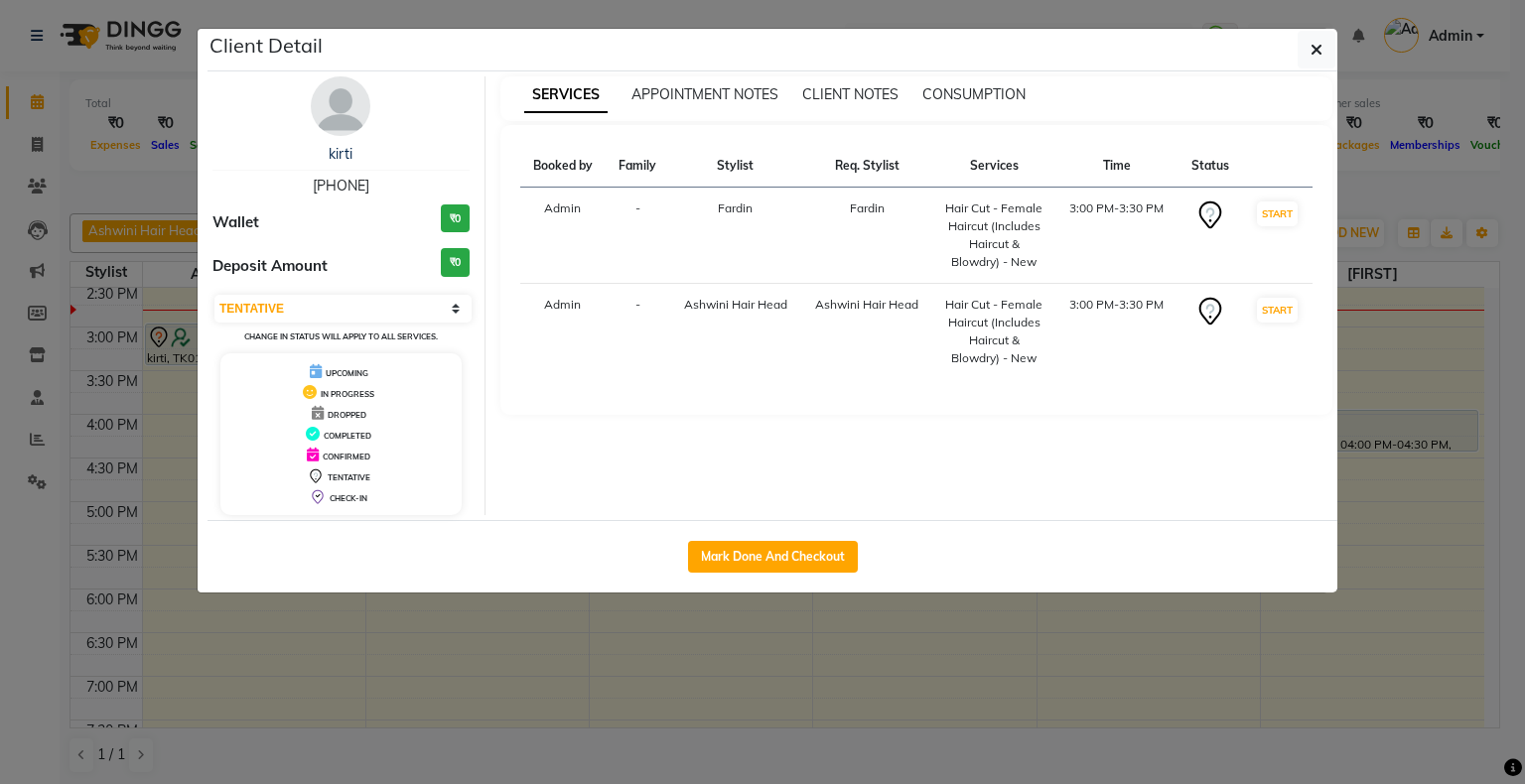 click on "Client Detail  kirti    [PHONE] Wallet ₹0 Deposit Amount  ₹0  Select IN SERVICE CONFIRMED TENTATIVE CHECK IN MARK DONE DROPPED UPCOMING Change in status will apply to all services. UPCOMING IN PROGRESS DROPPED COMPLETED CONFIRMED TENTATIVE CHECK-IN SERVICES APPOINTMENT NOTES CLIENT NOTES CONSUMPTION Booked by Family Stylist Req. Stylist Services Time Status  Admin  - Fardin Fardin  Hair Cut - Female Haircut (Includes Haircut & Blowdry) - New   3:00 PM-3:30 PM   START   Admin  - Ashwini Hair Head Ashwini Hair Head  Hair Cut - Female Haircut (Includes Haircut & Blowdry) - New   3:00 PM-3:30 PM   START   Mark Done And Checkout" 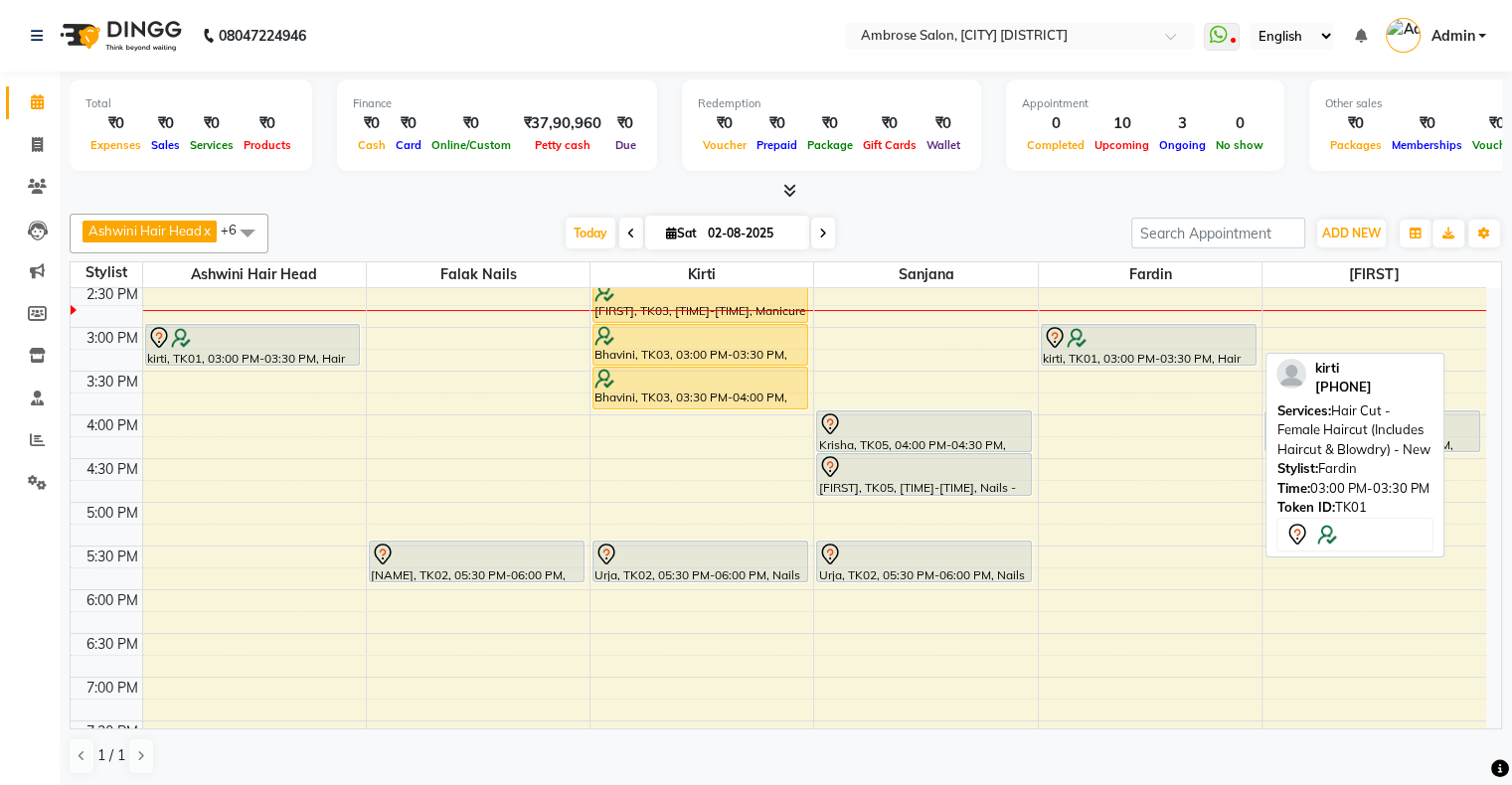 click at bounding box center (1148, 338) 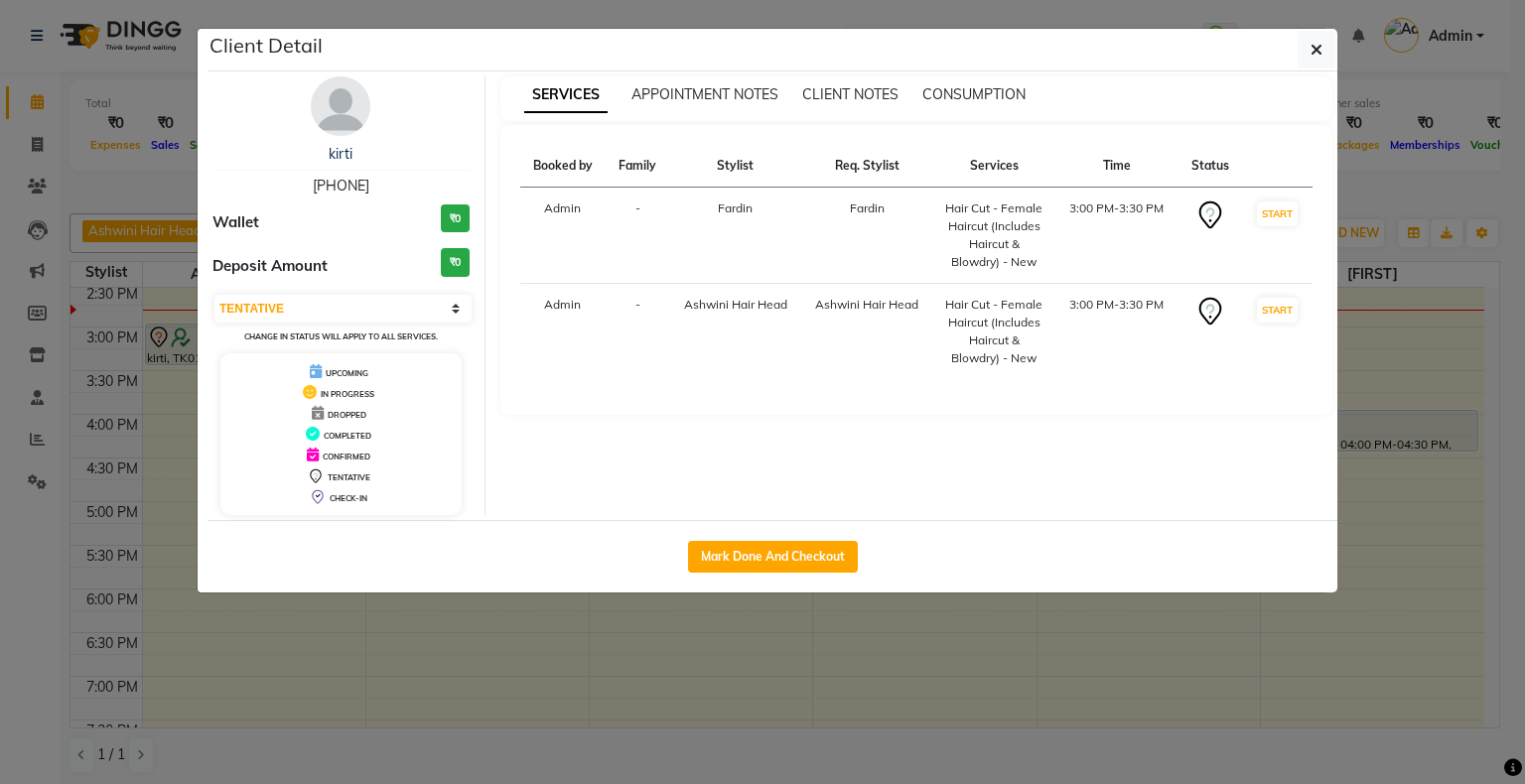 drag, startPoint x: 977, startPoint y: 298, endPoint x: 1033, endPoint y: 370, distance: 91.21403 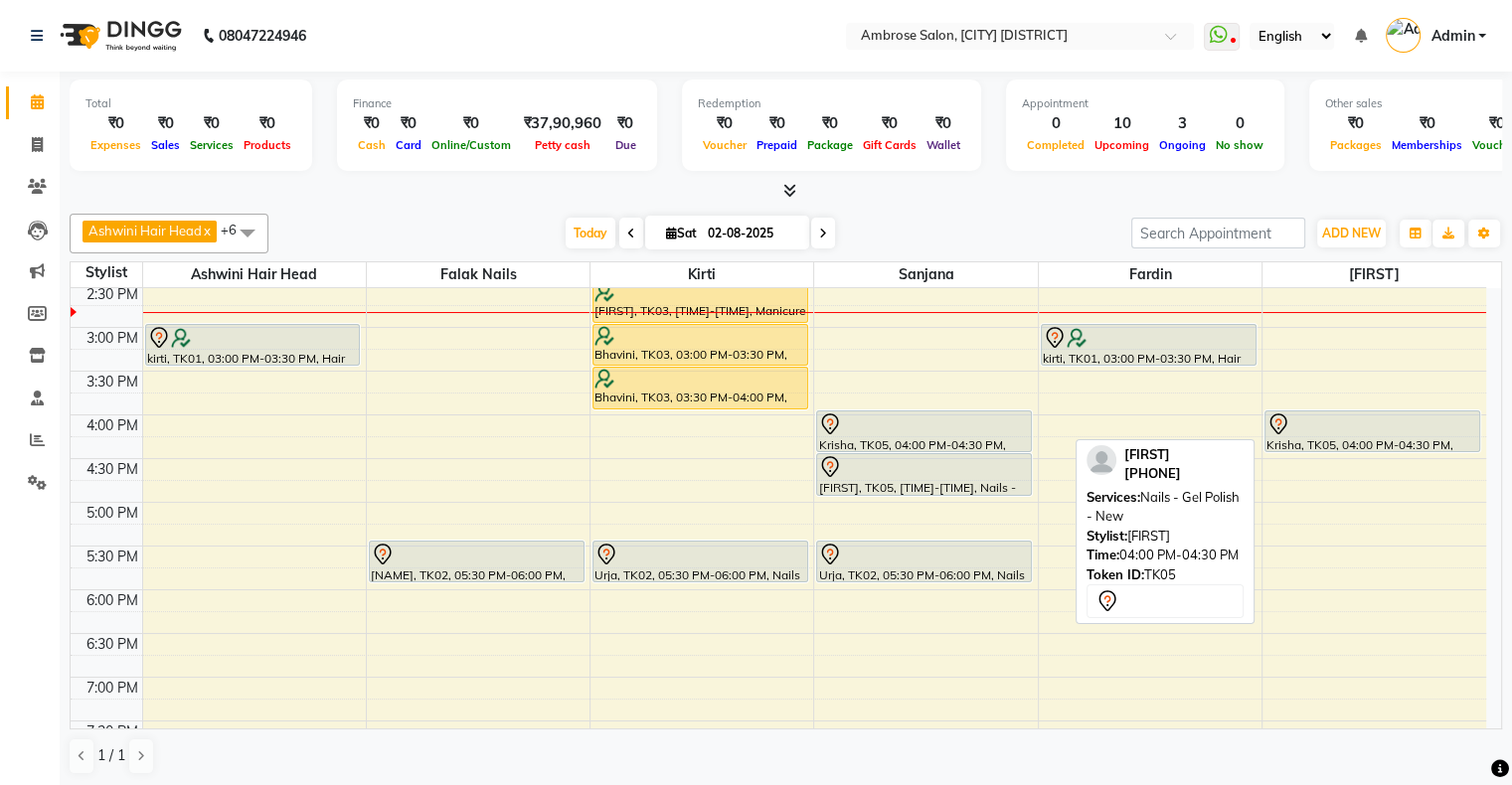 click at bounding box center [1372, 424] 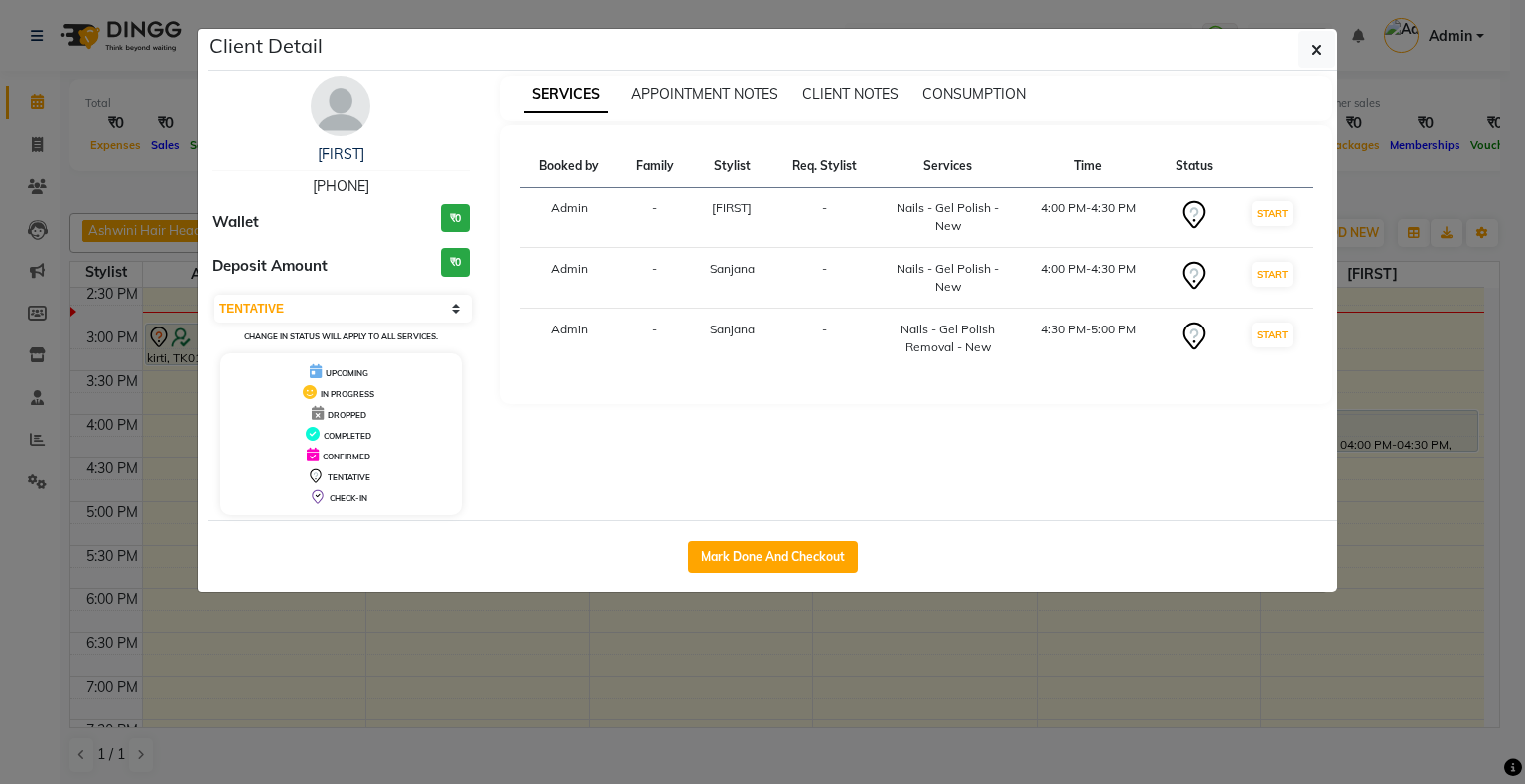 click on "Client Detail  [NAME]    [PHONE] Wallet ₹0 Deposit Amount  ₹0  Select IN SERVICE CONFIRMED TENTATIVE CHECK IN MARK DONE DROPPED UPCOMING Change in status will apply to all services. UPCOMING IN PROGRESS DROPPED COMPLETED CONFIRMED TENTATIVE CHECK-IN SERVICES APPOINTMENT NOTES CLIENT NOTES CONSUMPTION Booked by Family Stylist Req. Stylist Services Time Status  Admin  - [NAME] -  Nails - Gel Polish - New   4:00 PM-4:30 PM   START   Admin  - [NAME]  -  Nails - Gel Polish - New   4:00 PM-4:30 PM   START   Admin  - [NAME]  -  Nails - Gel Polish Removal  - New   4:30 PM-5:00 PM   START   Mark Done And Checkout" 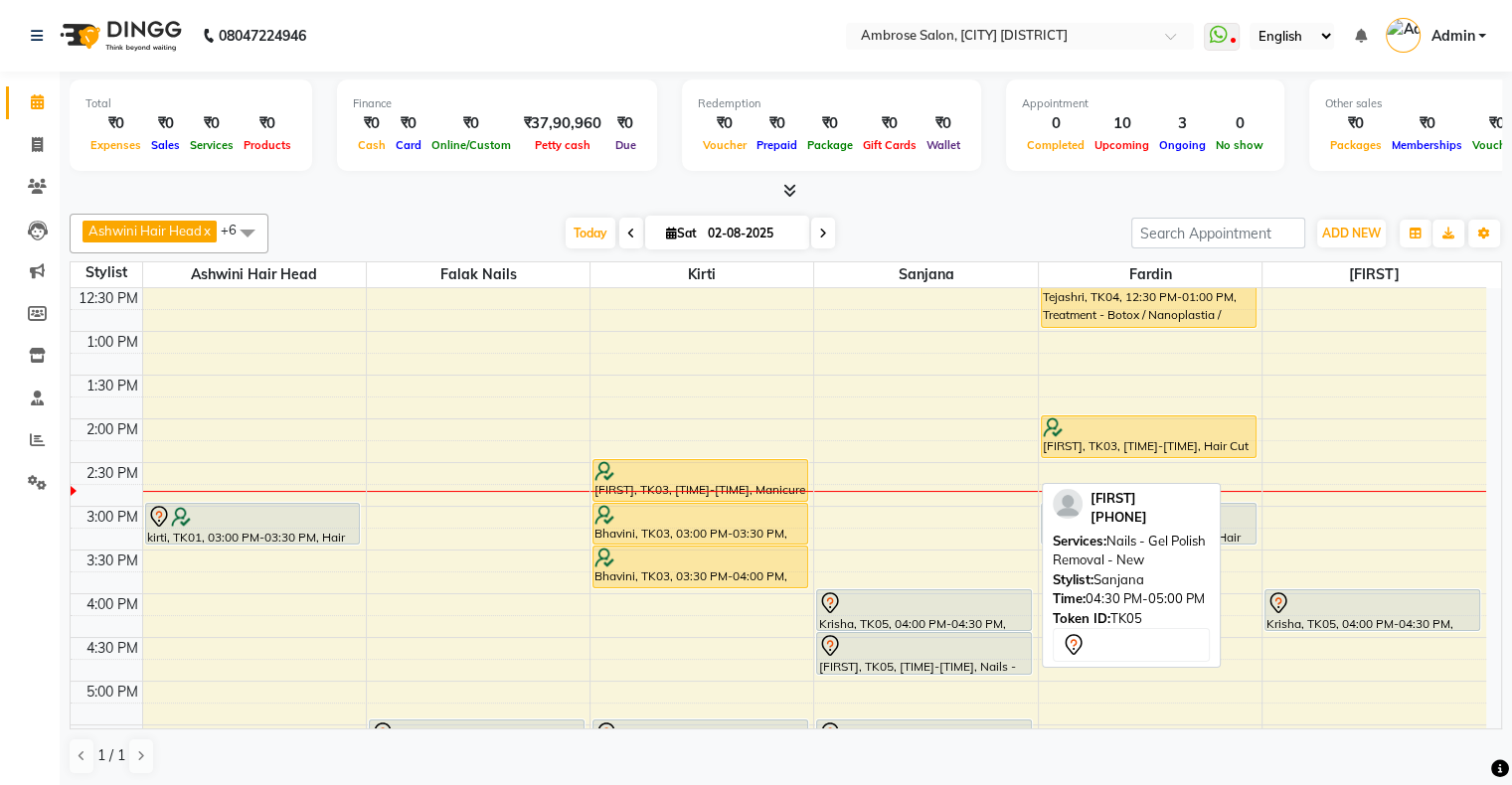 scroll, scrollTop: 199, scrollLeft: 0, axis: vertical 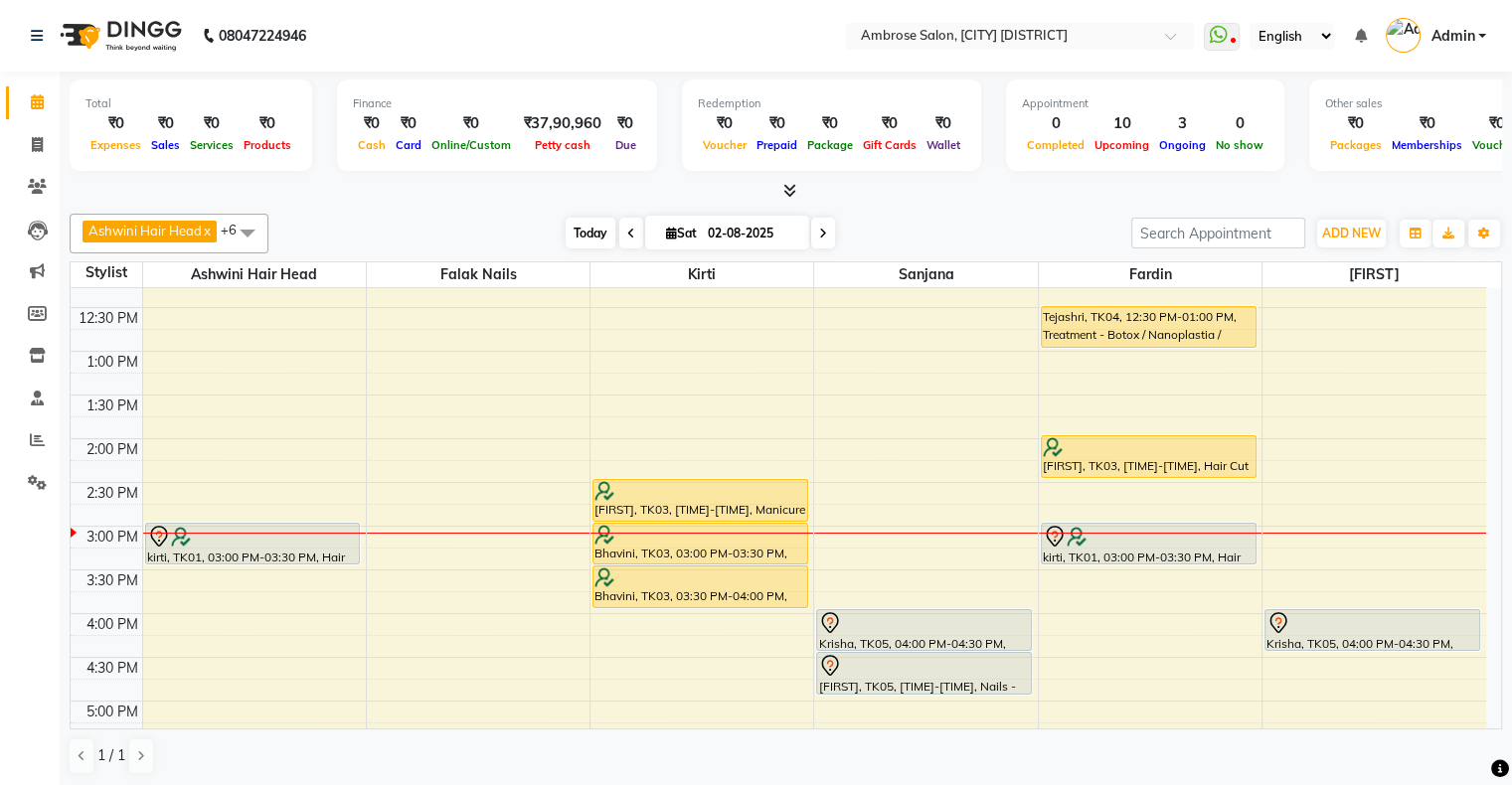 click on "Today" at bounding box center (590, 233) 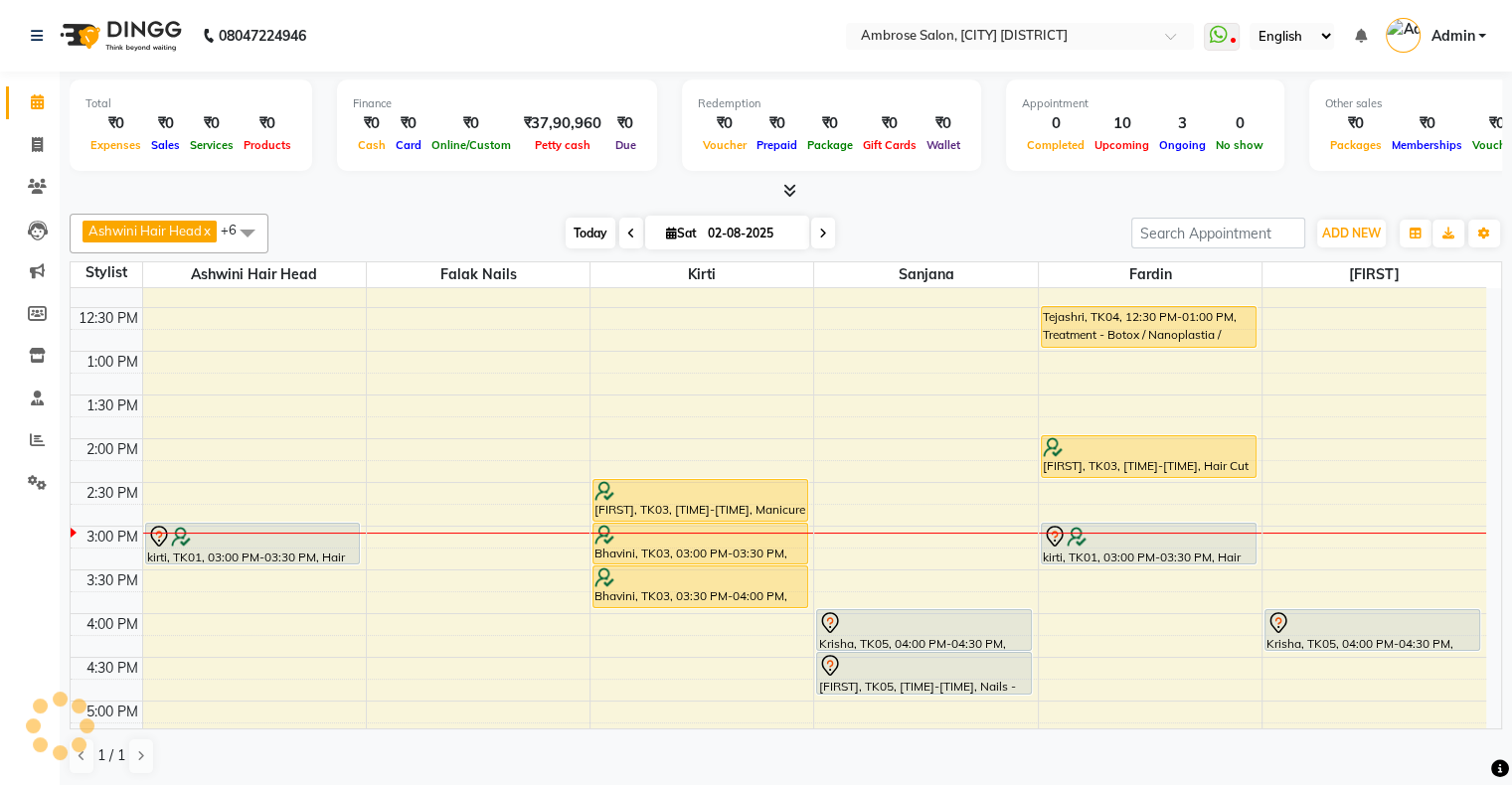 scroll, scrollTop: 433, scrollLeft: 0, axis: vertical 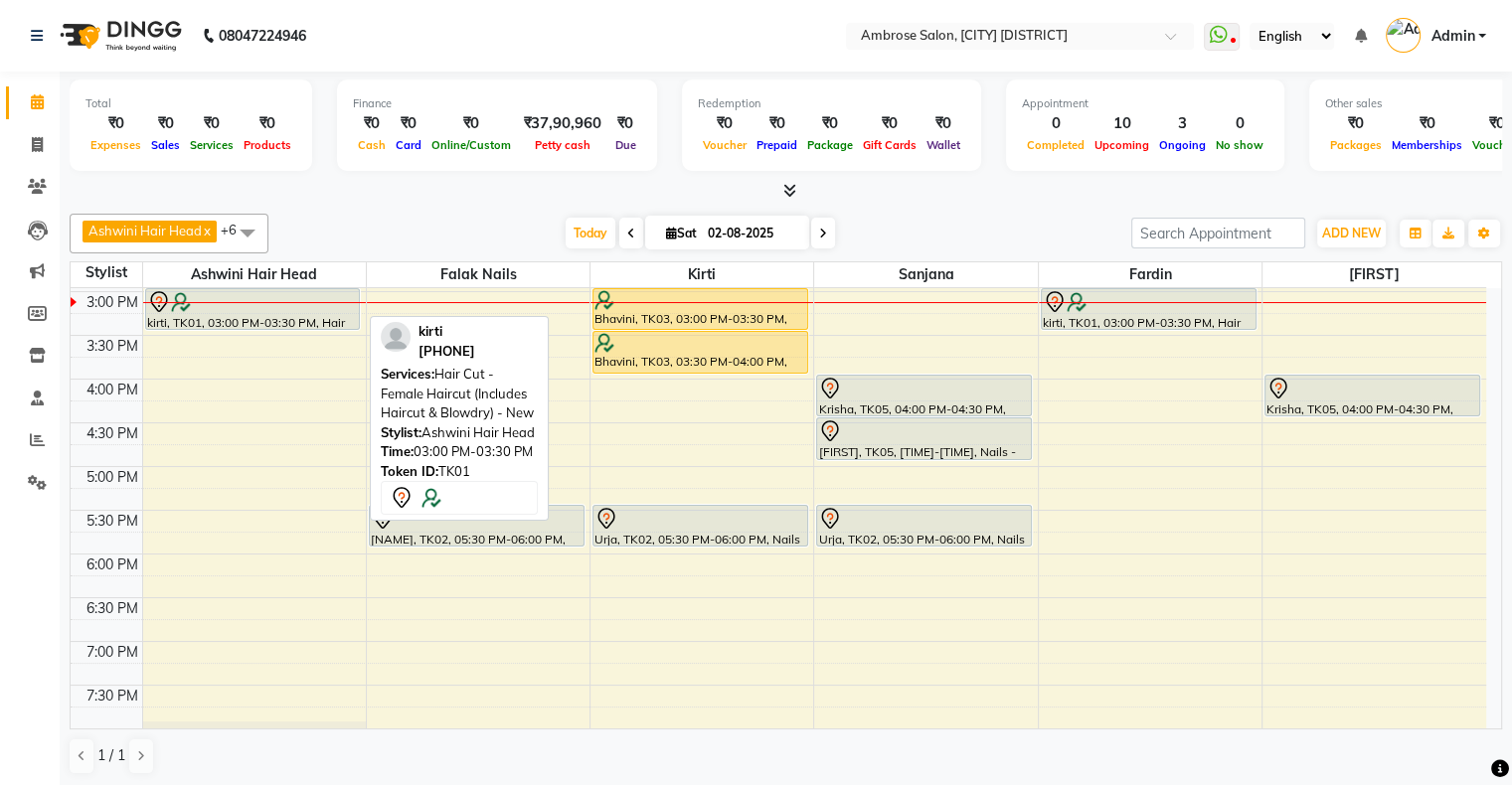 click at bounding box center [252, 302] 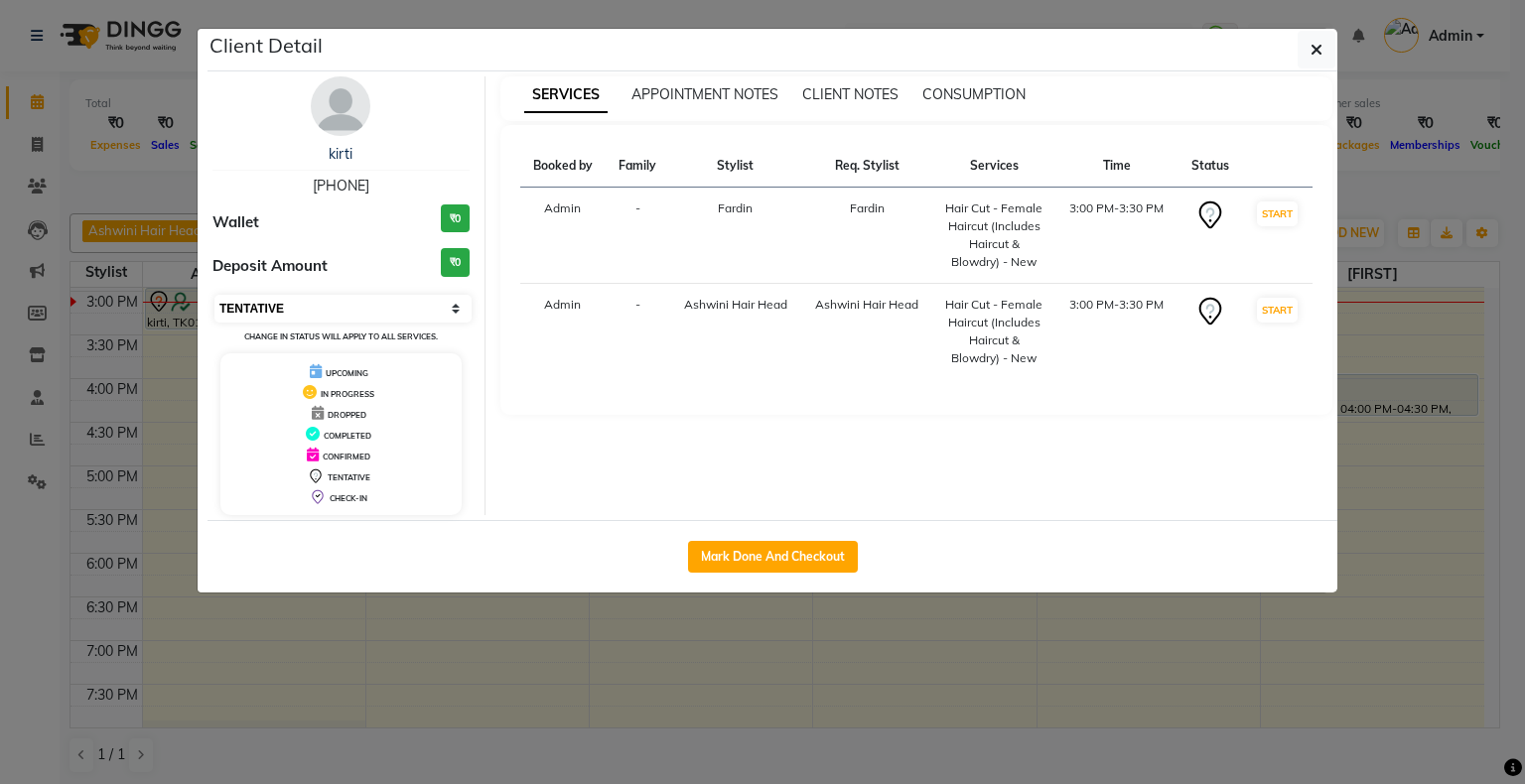 click on "Select IN SERVICE CONFIRMED TENTATIVE CHECK IN MARK DONE DROPPED UPCOMING" at bounding box center [343, 309] 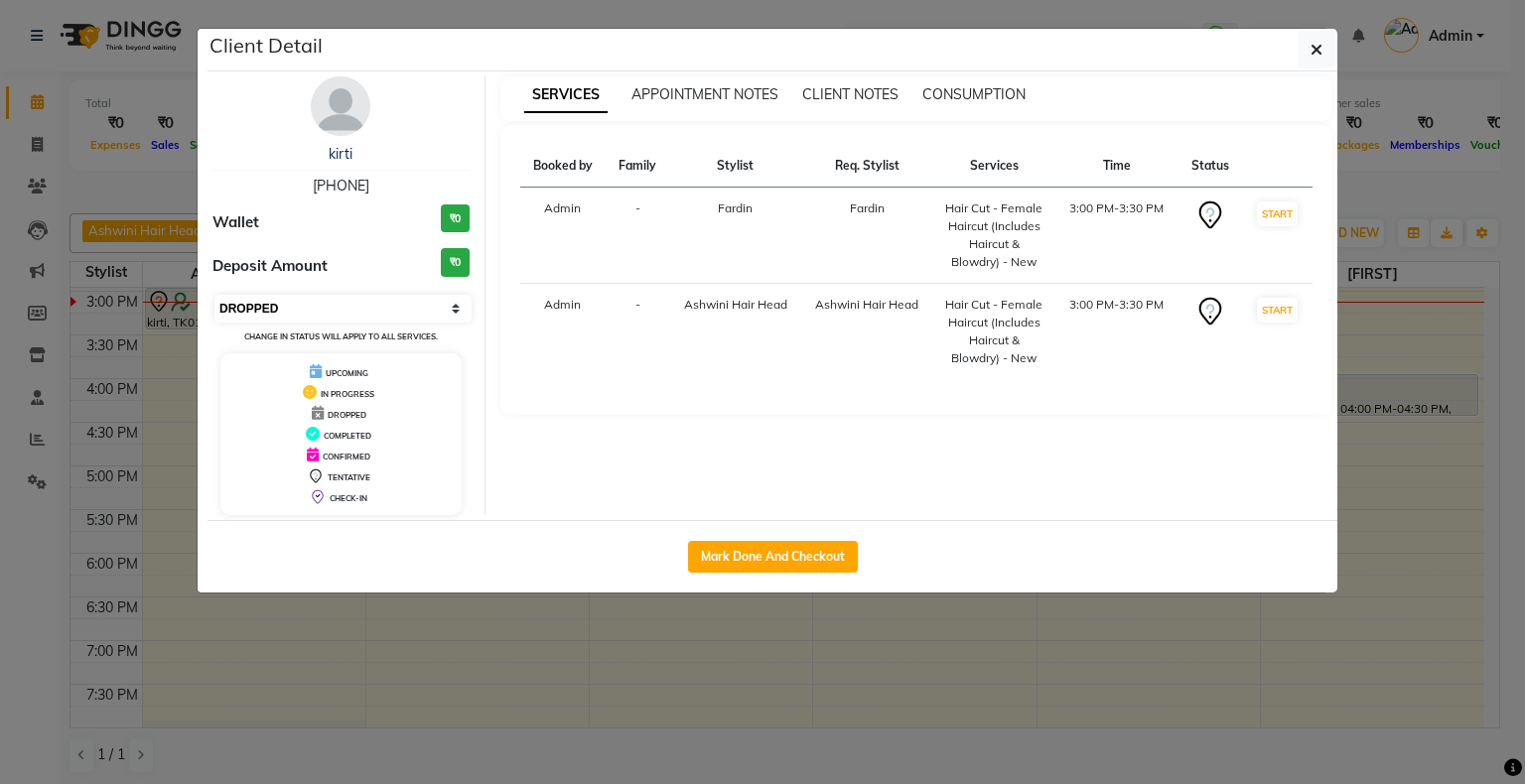 click on "Select IN SERVICE CONFIRMED TENTATIVE CHECK IN MARK DONE DROPPED UPCOMING" at bounding box center (343, 309) 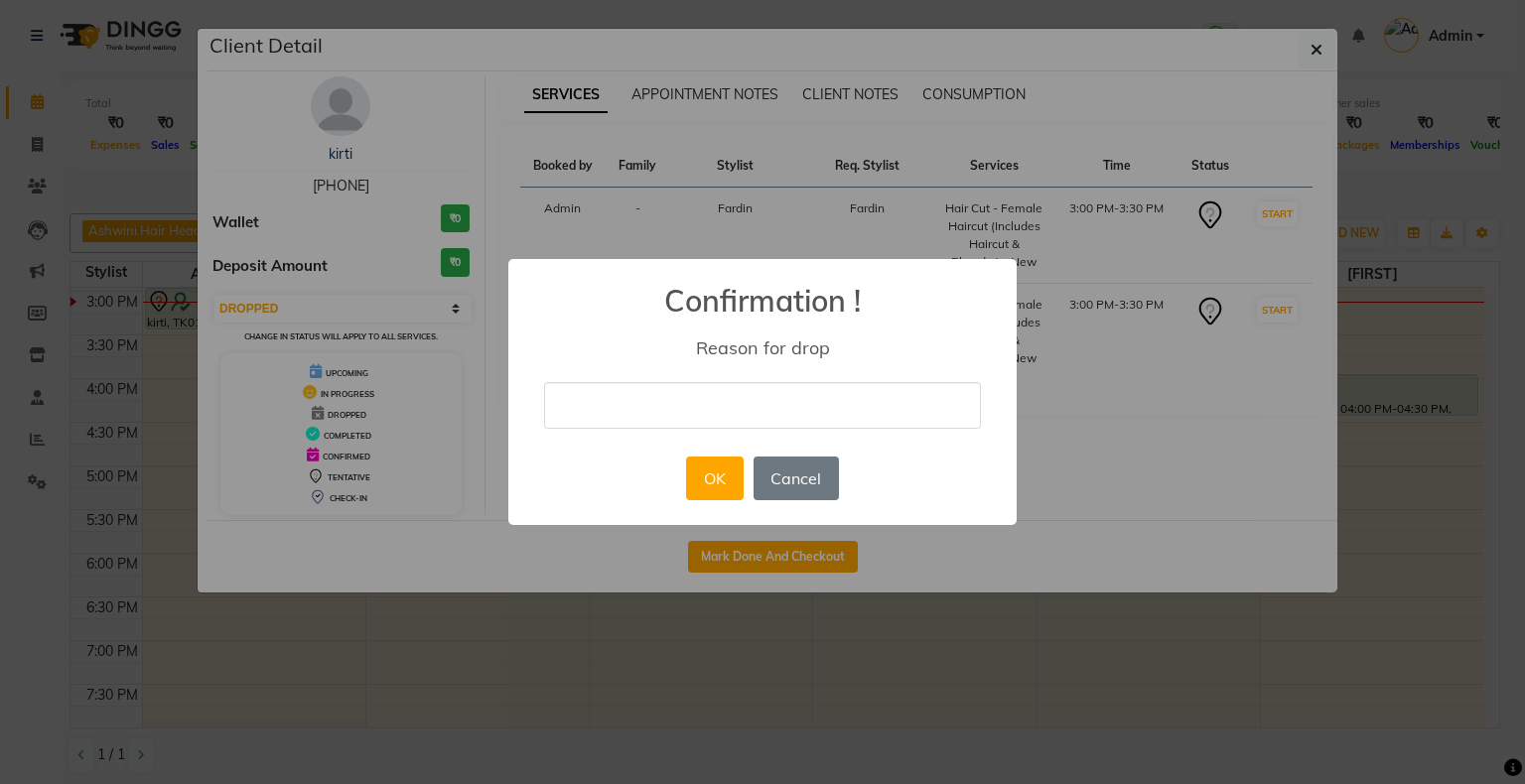click at bounding box center (762, 405) 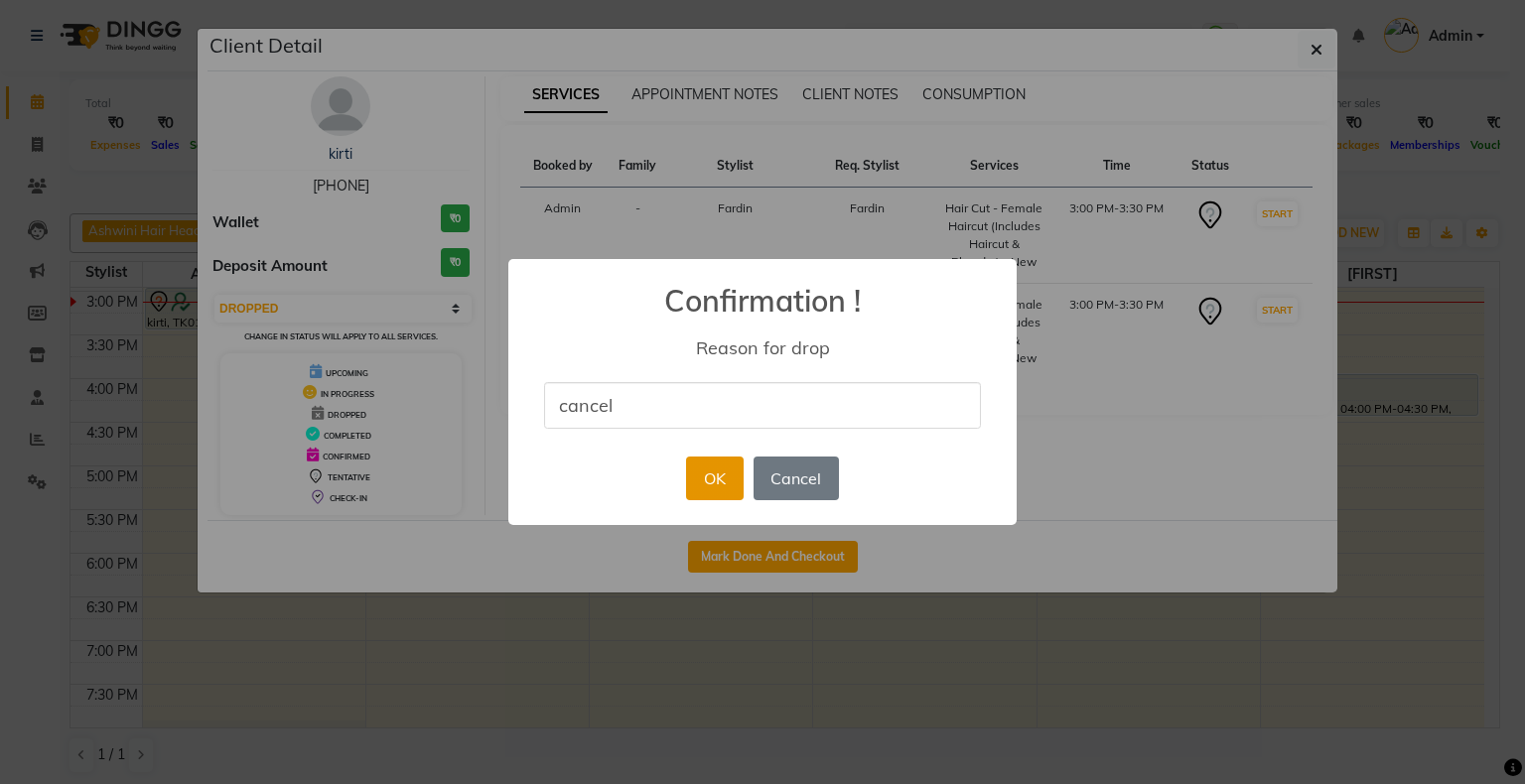click on "OK" at bounding box center [714, 478] 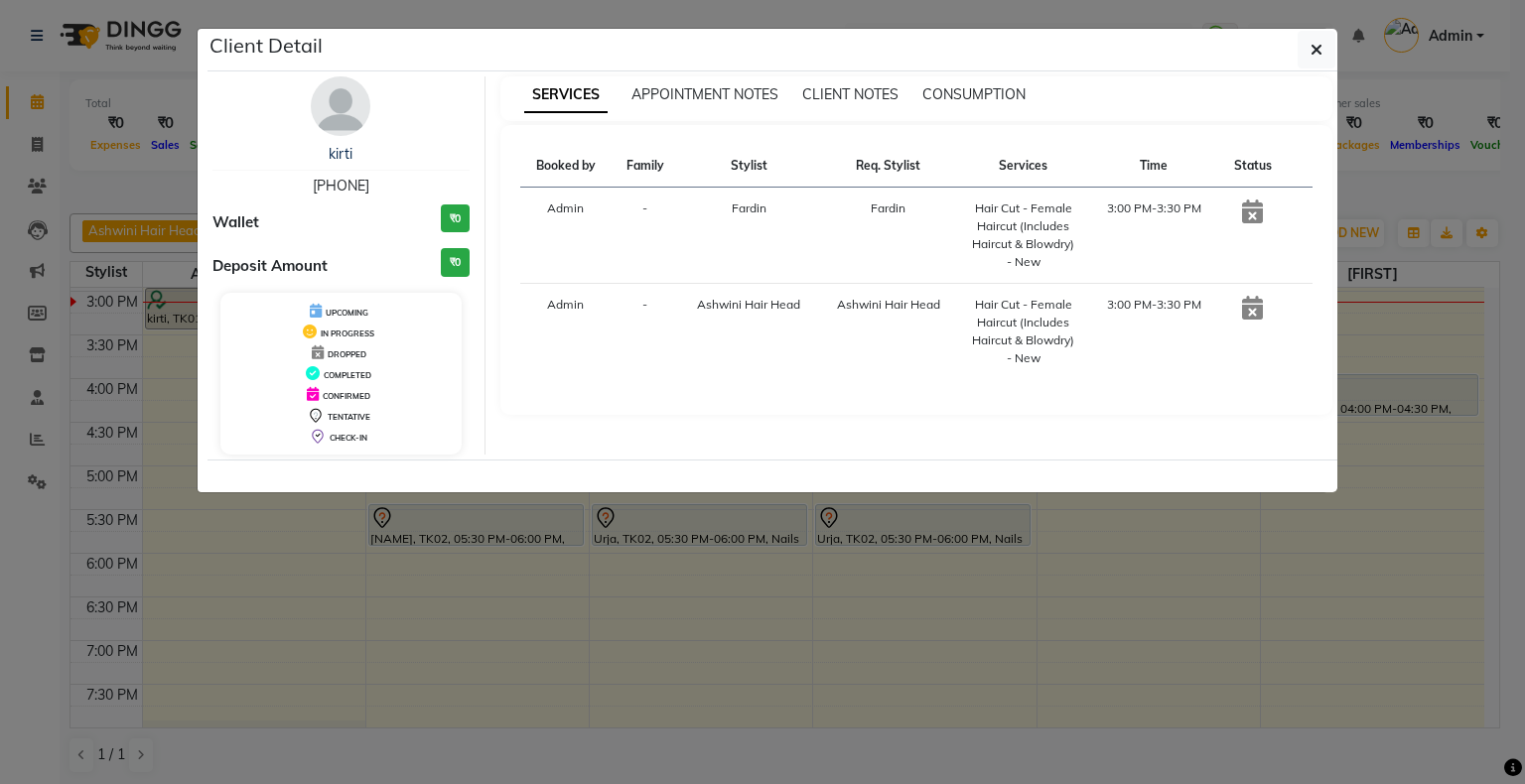 click on "Client Detail [FIRST] [PHONE] Wallet ₹0 Deposit Amount ₹0 UPCOMING IN PROGRESS DROPPED COMPLETED CONFIRMED TENTATIVE CHECK-IN SERVICES APPOINTMENT NOTES CLIENT NOTES CONSUMPTION Booked by Family Stylist Req. Stylist Services Time Status Admin - Fardin Fardin Hair Cut - Female Haircut (Includes Haircut & Blowdry) - New 3:00 PM-3:30 PM Admin - Ashwini Hair Head Ashwini Hair Head Hair Cut - Female Haircut (Includes Haircut & Blowdry) - New 3:00 PM-3:30 PM" 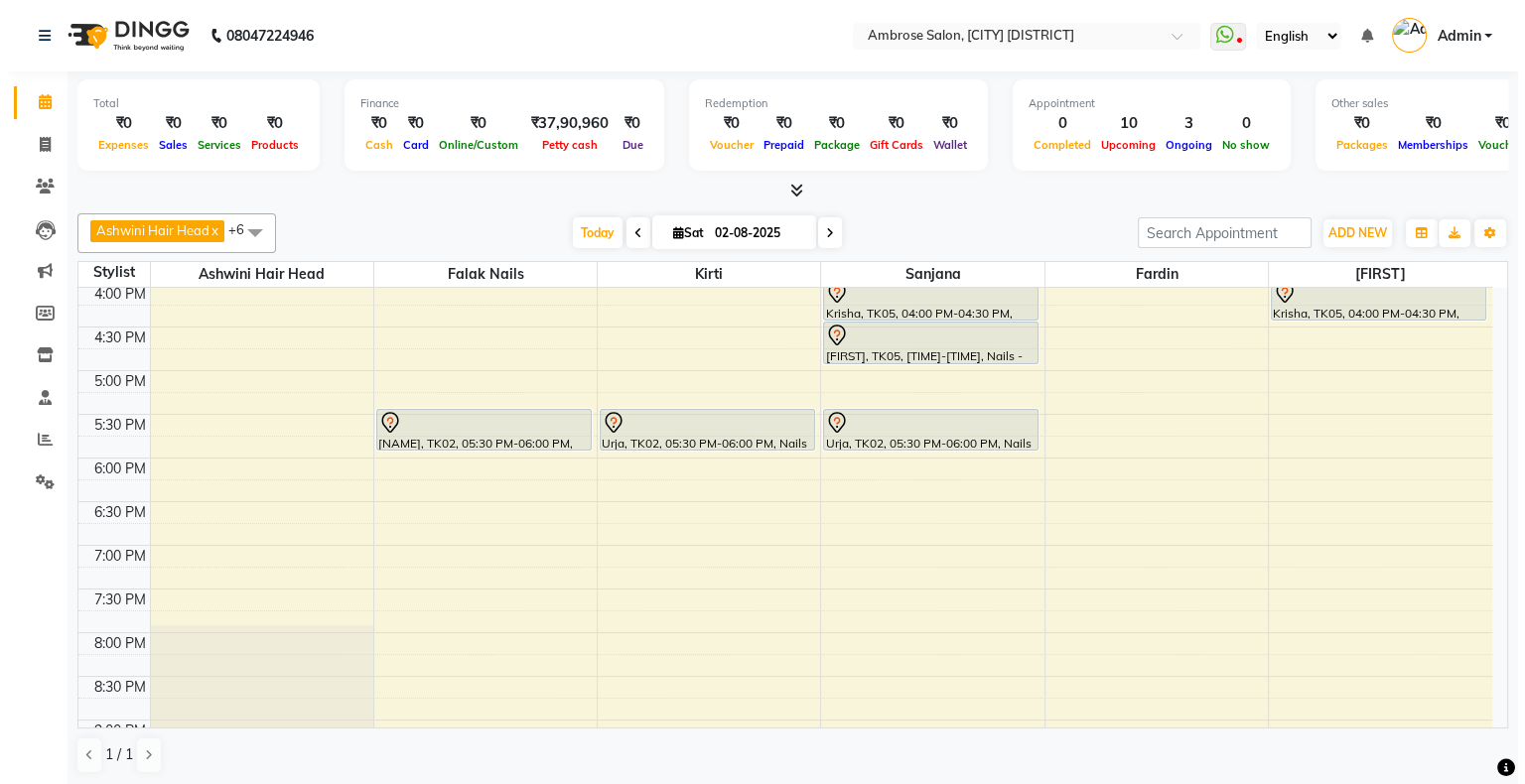 scroll, scrollTop: 485, scrollLeft: 0, axis: vertical 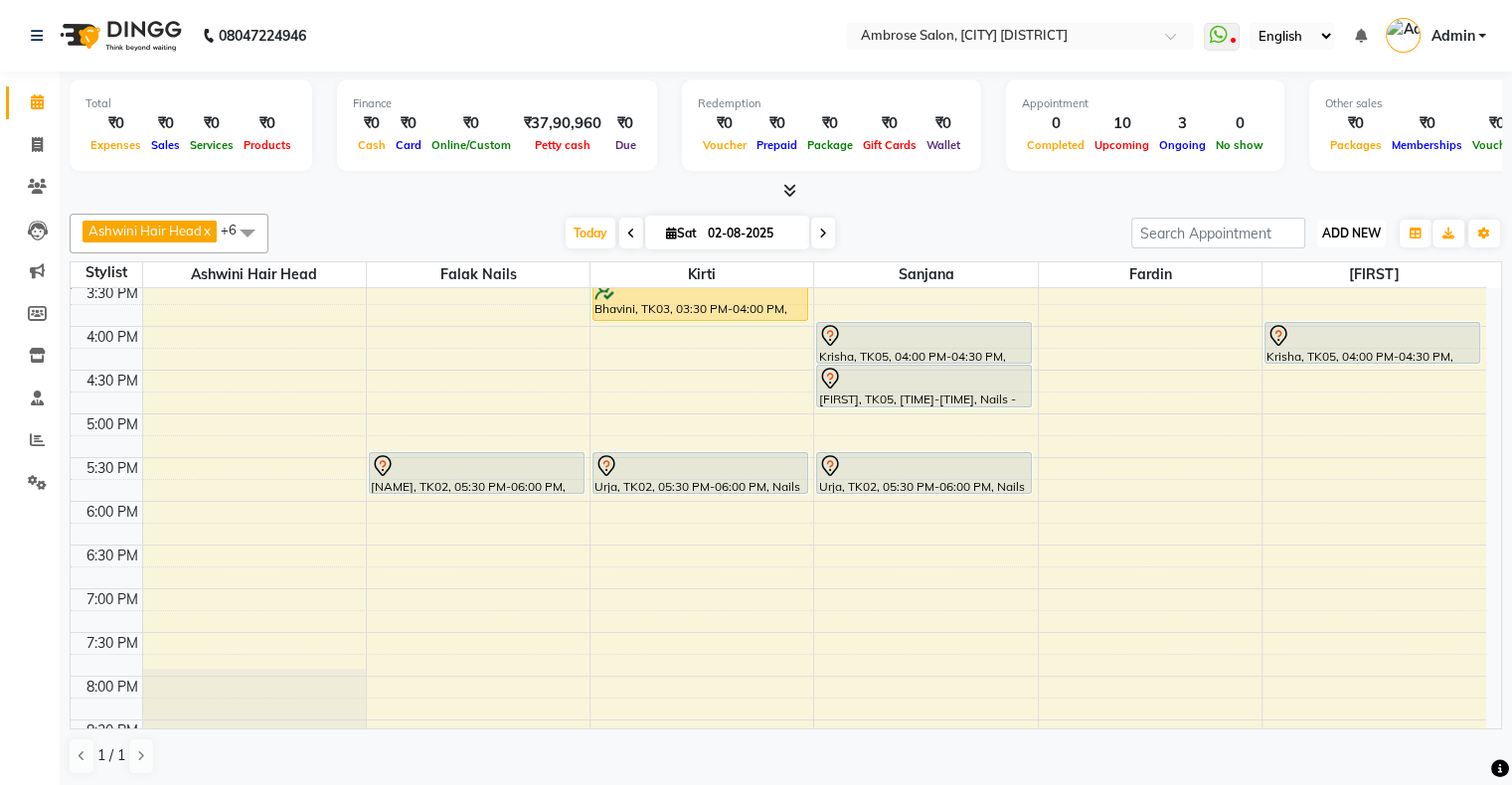 click on "ADD NEW" at bounding box center (1351, 233) 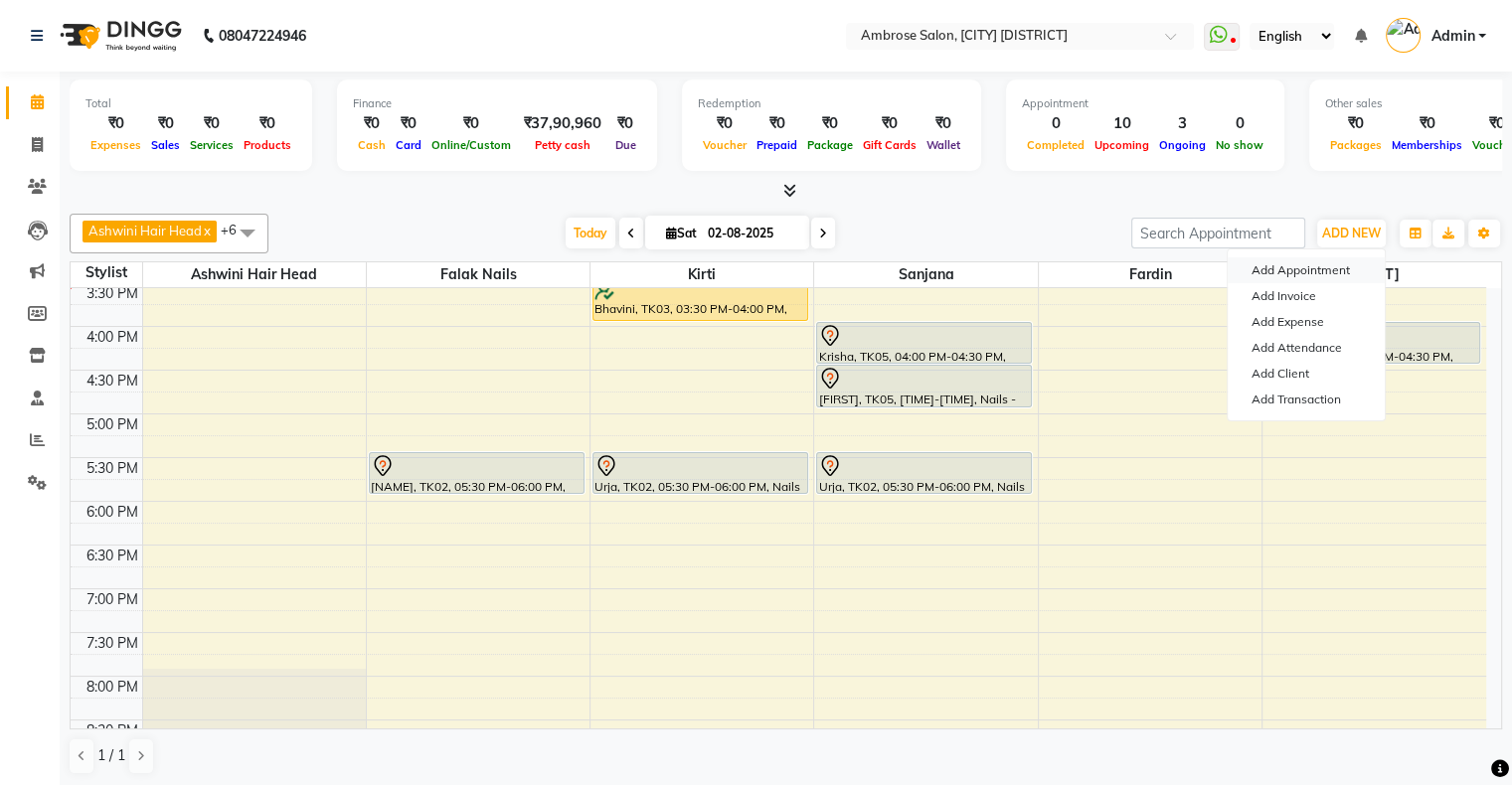 click on "Add Appointment" at bounding box center [1306, 270] 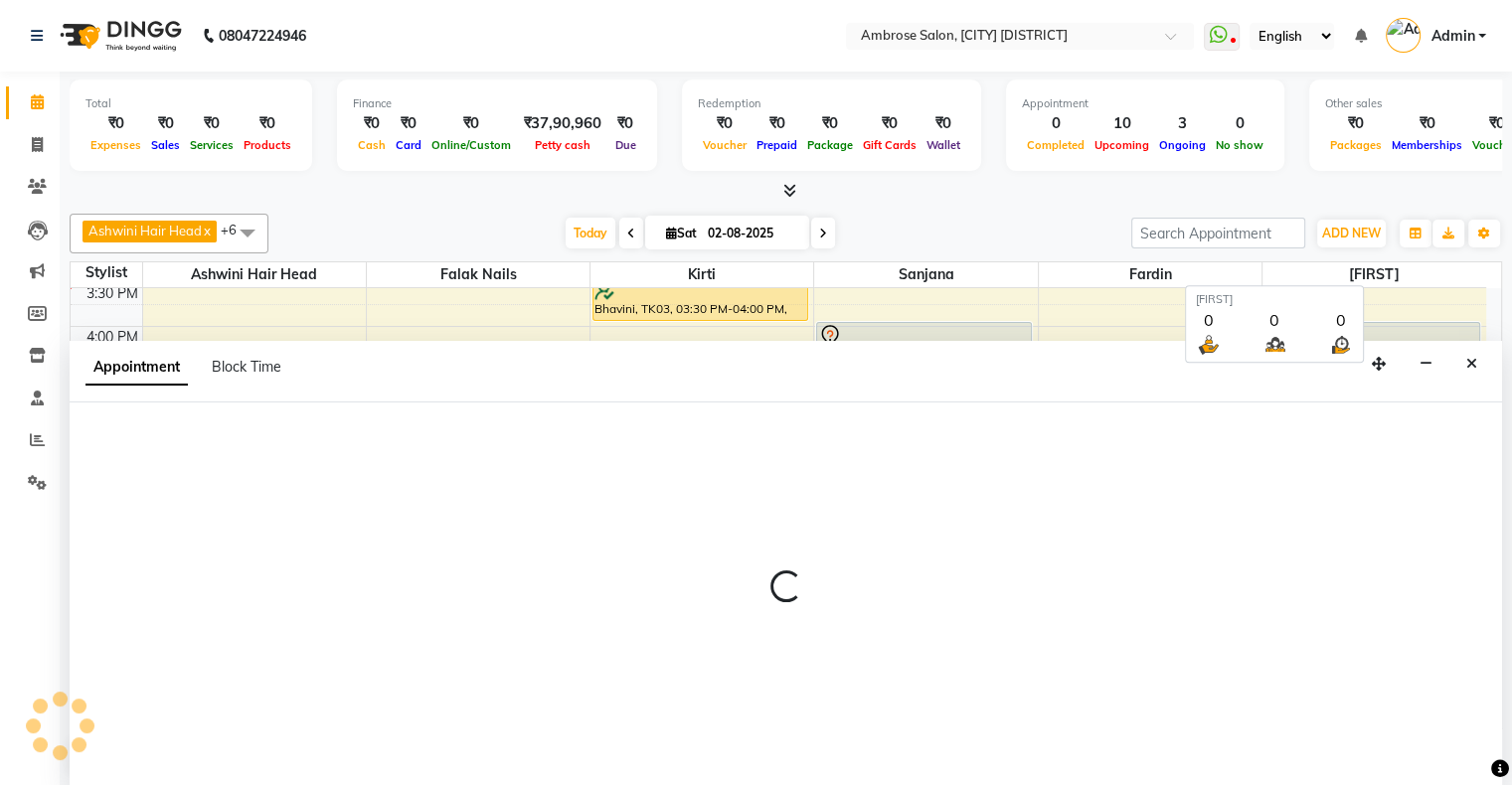 select on "660" 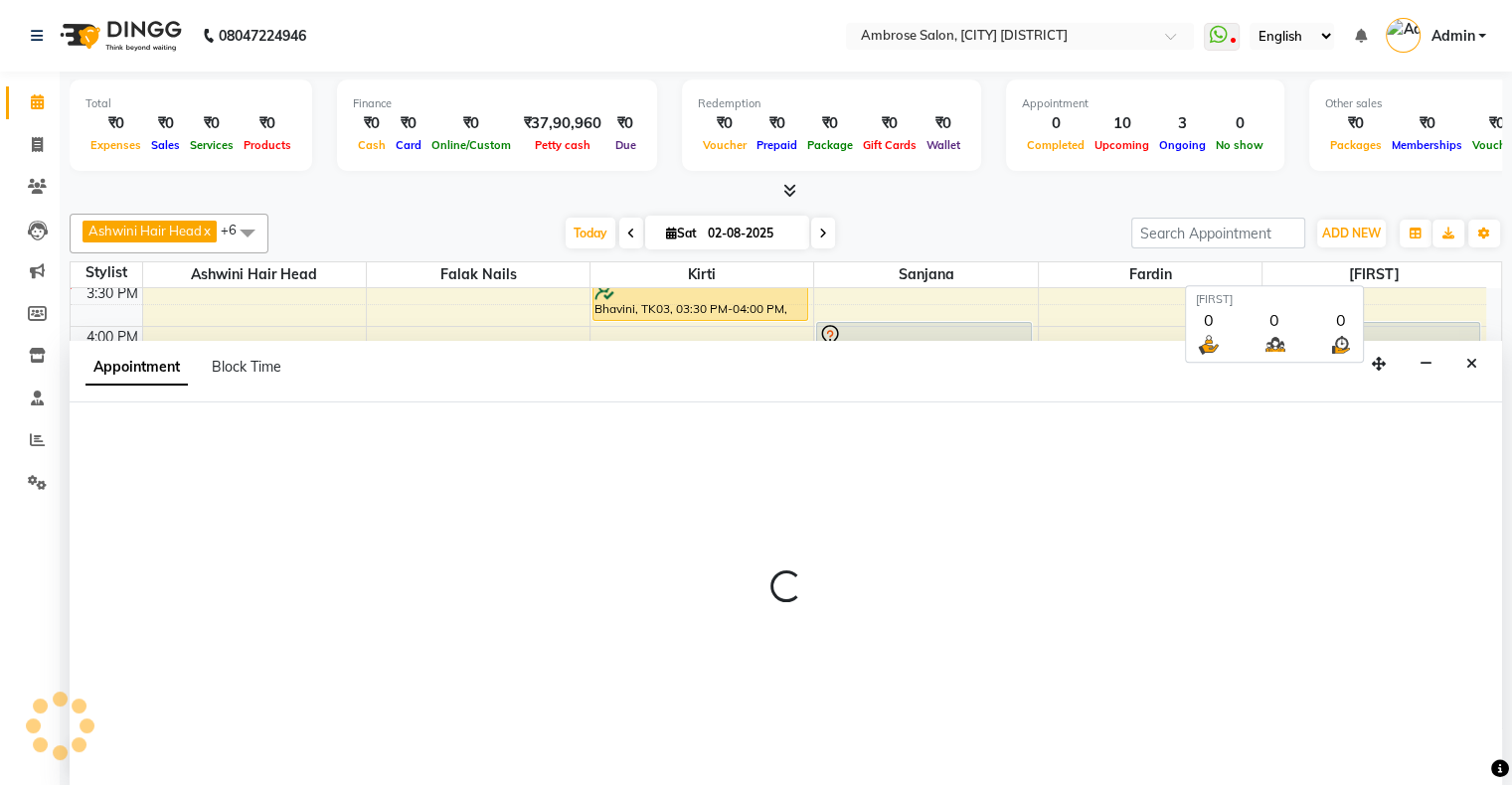 select on "tentative" 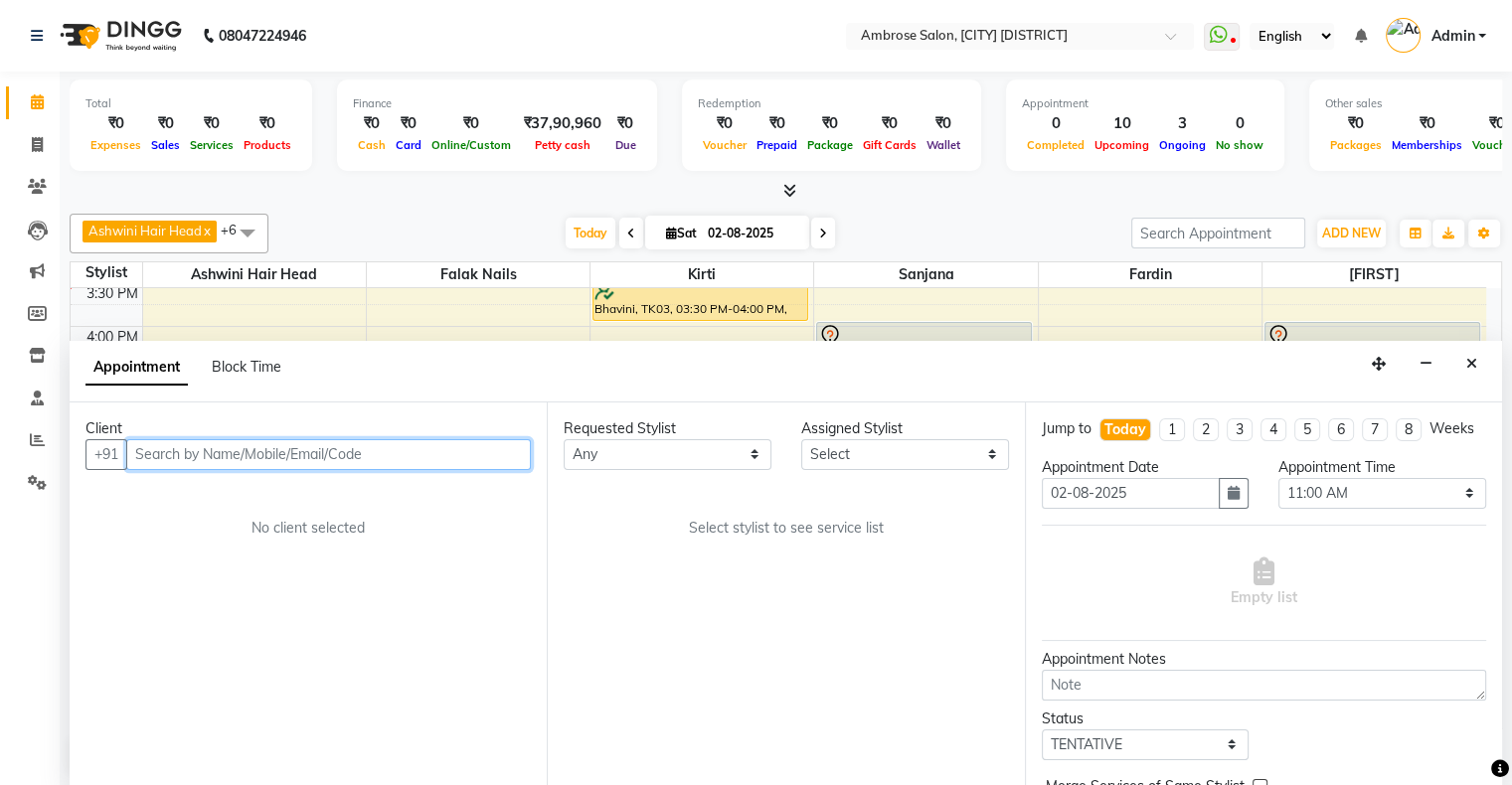 click at bounding box center (328, 454) 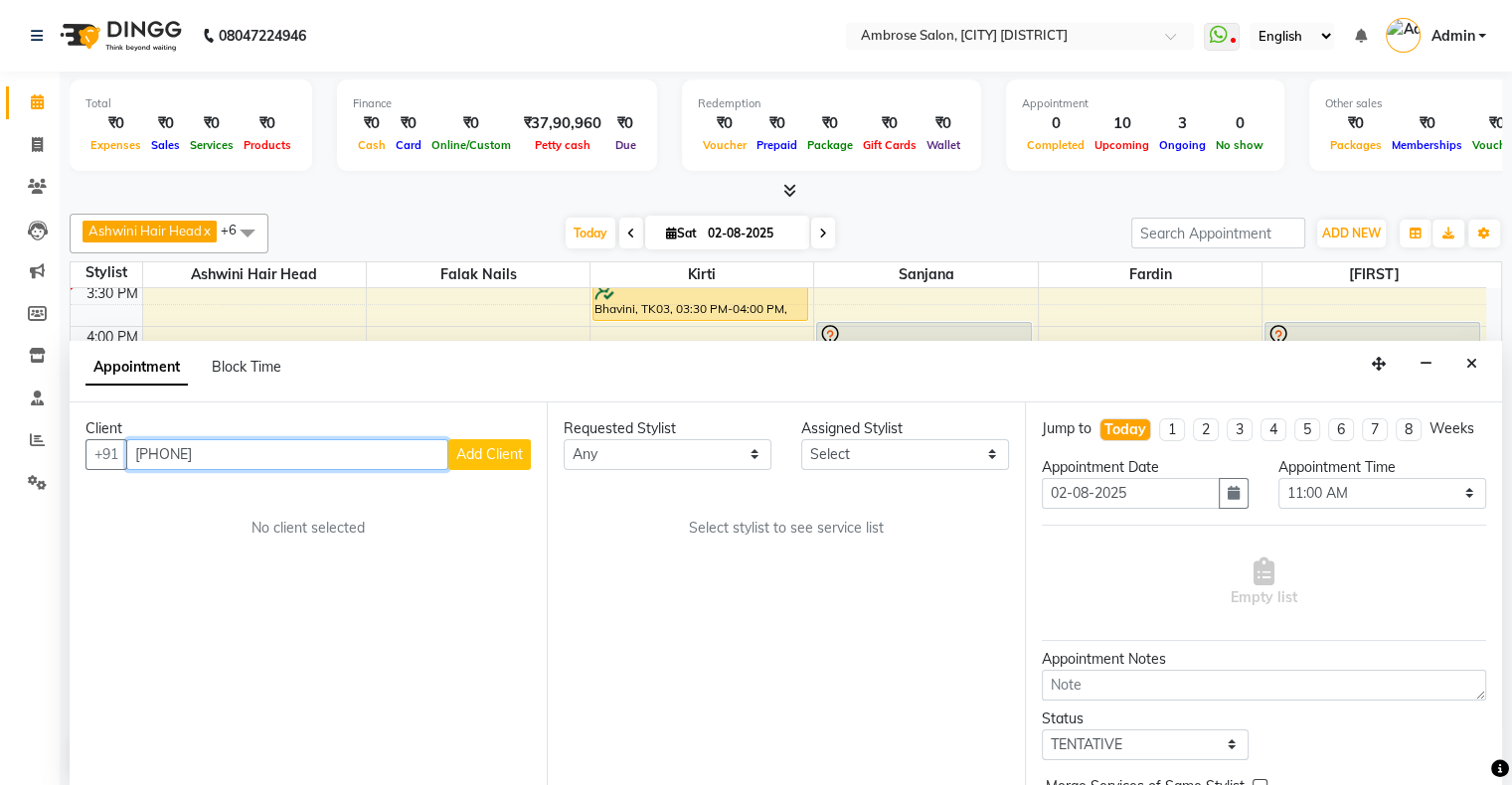 type on "[PHONE]" 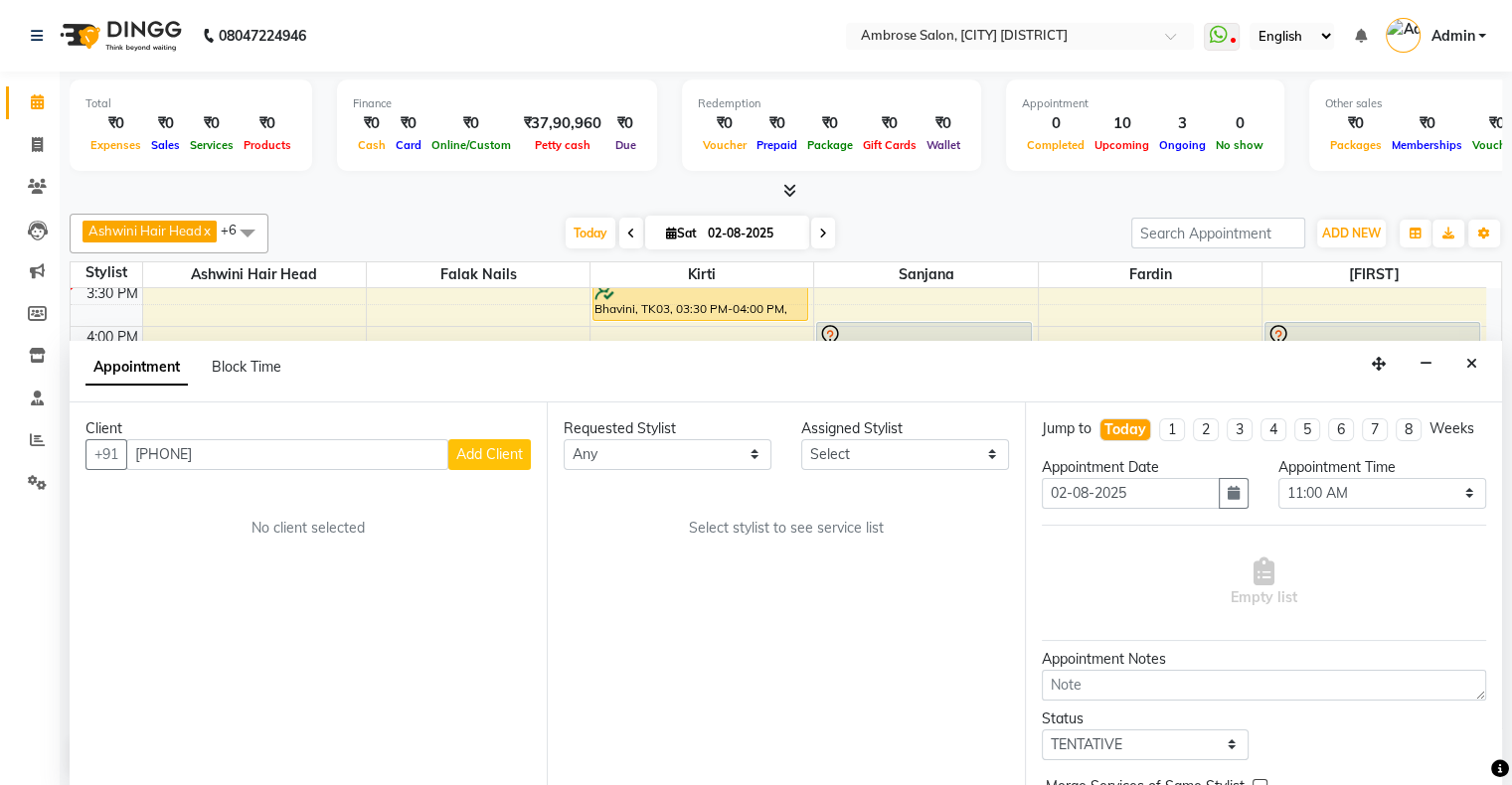 click on "Add Client" at bounding box center (489, 454) 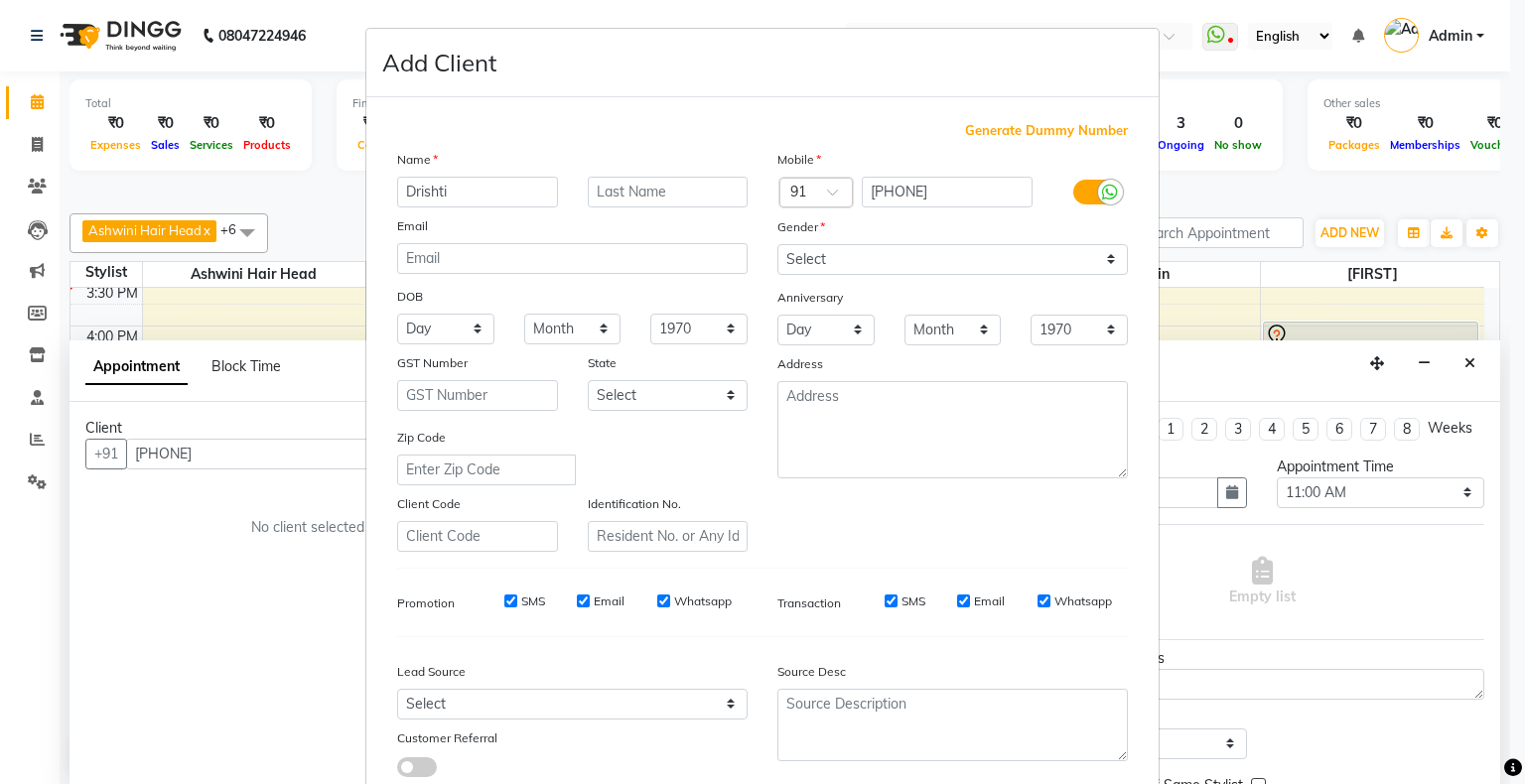 type on "Drishti" 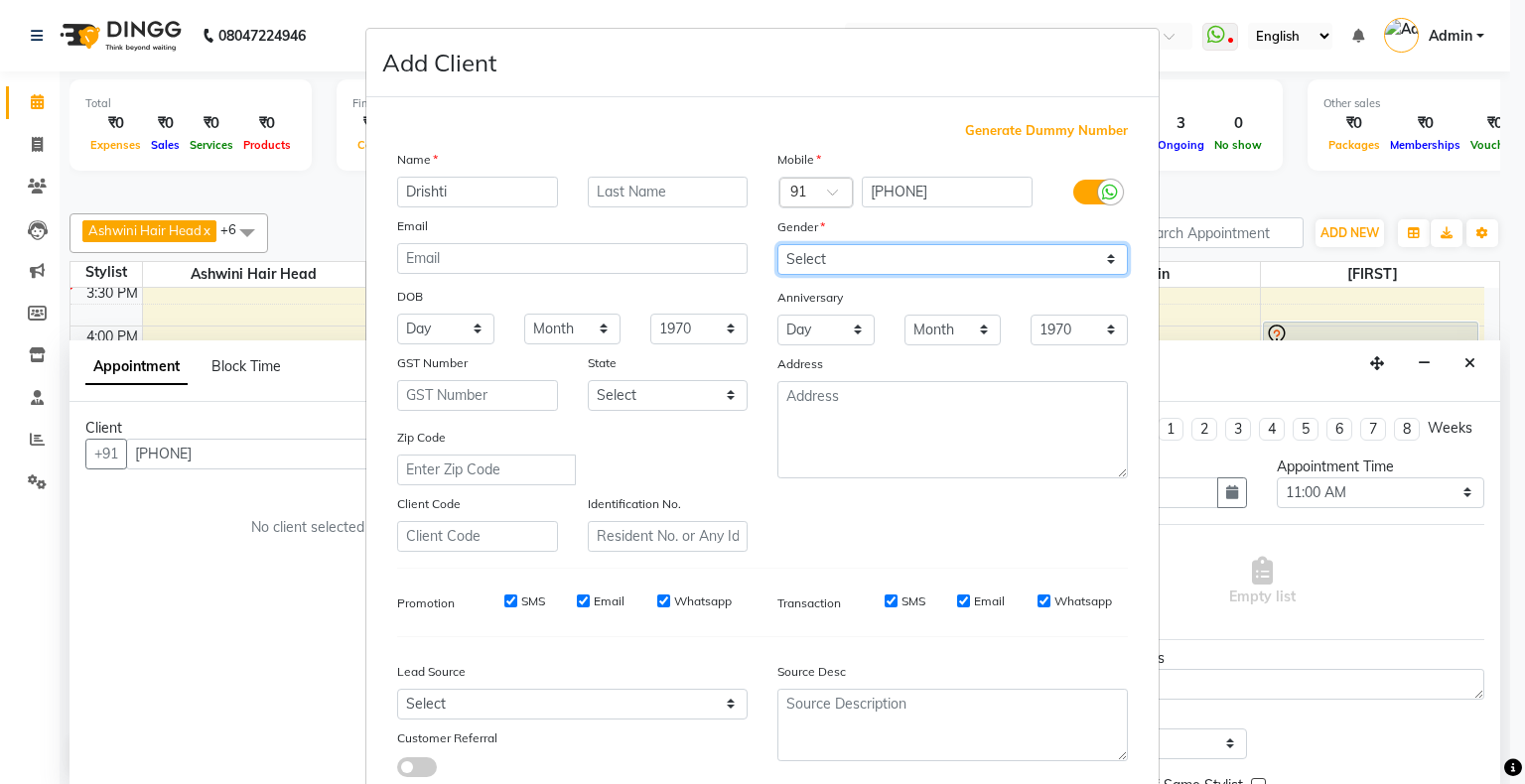 click on "Select Male Female Other Prefer Not To Say" at bounding box center [952, 259] 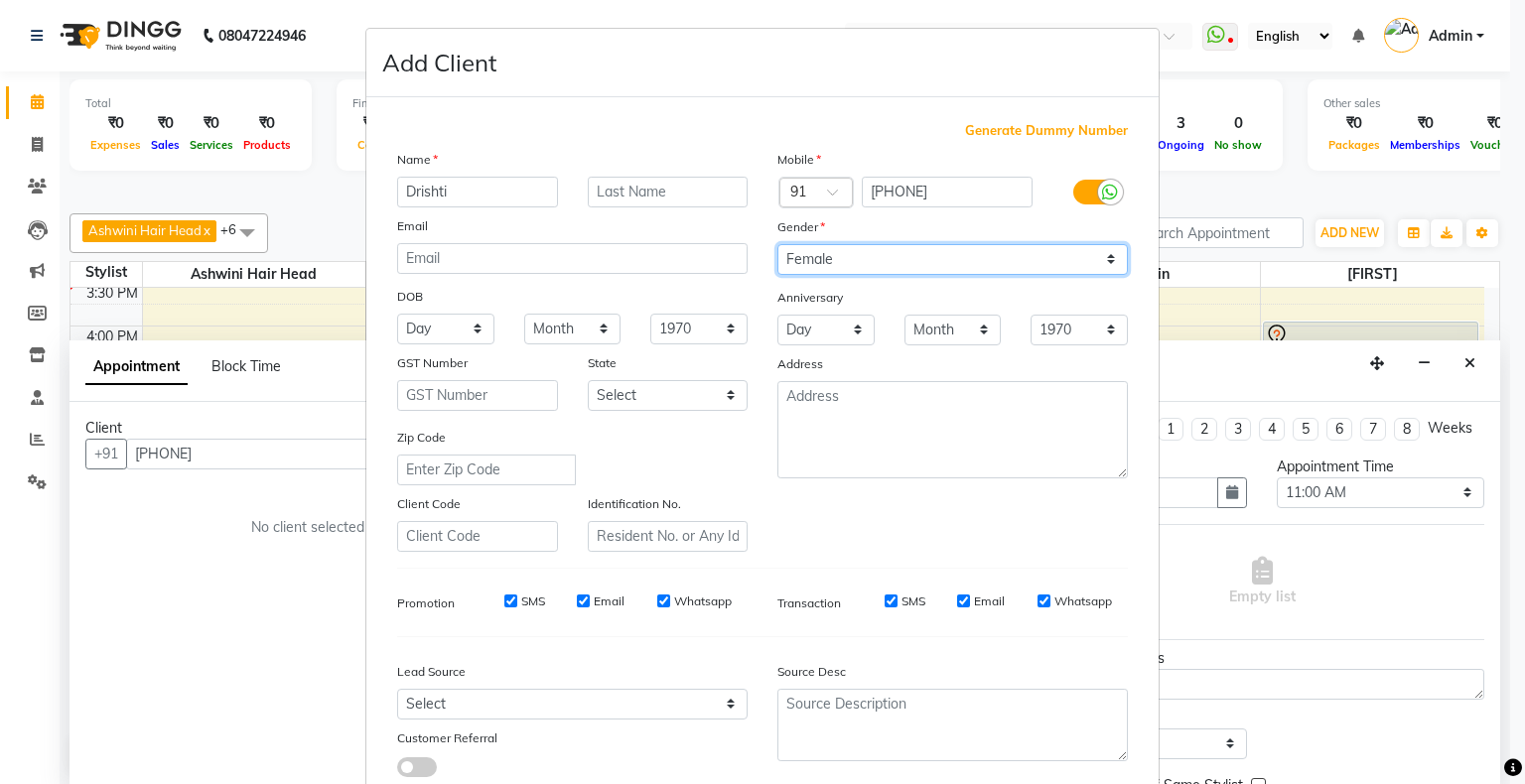 click on "Select Male Female Other Prefer Not To Say" at bounding box center (952, 259) 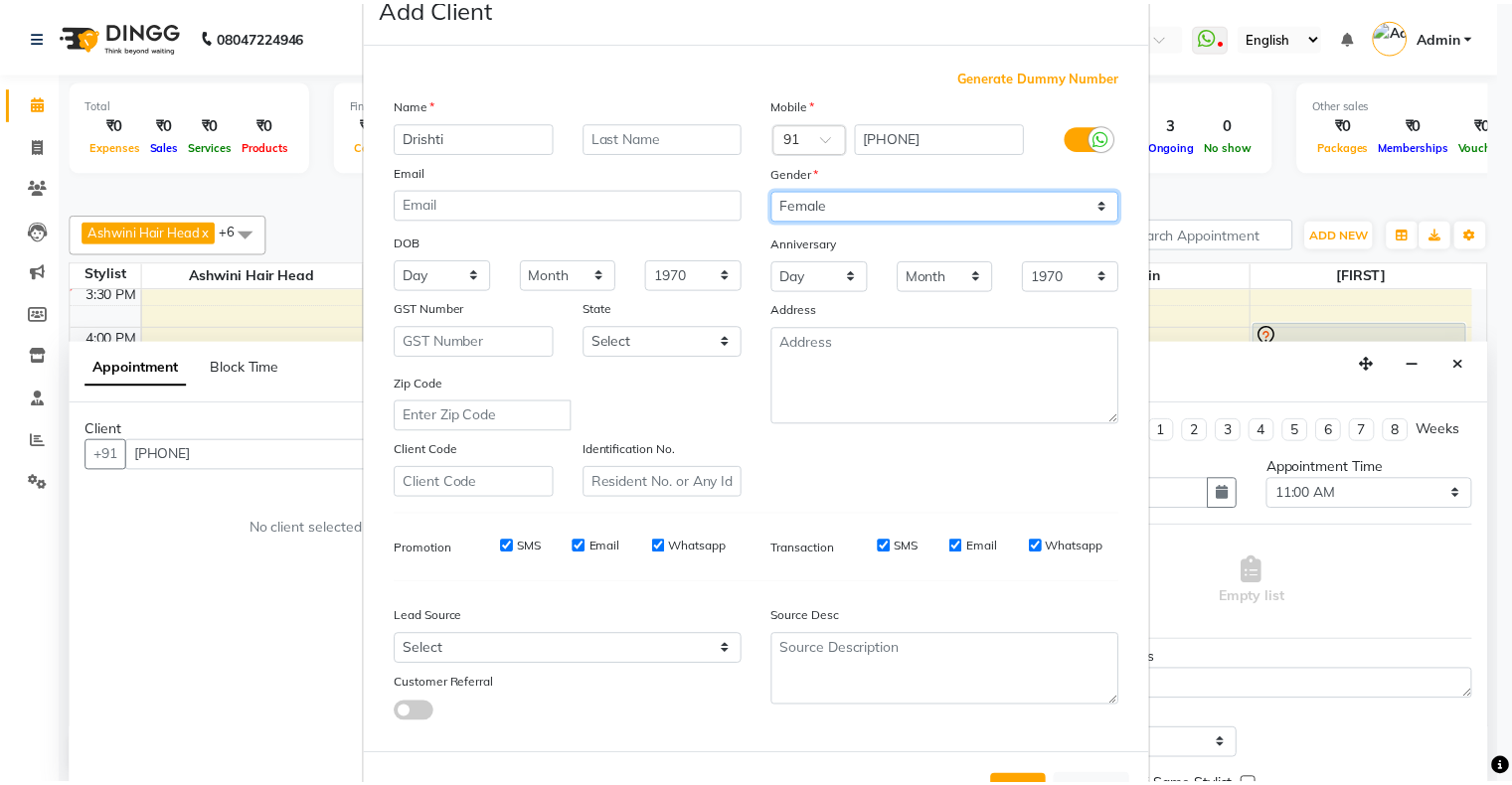 scroll, scrollTop: 141, scrollLeft: 0, axis: vertical 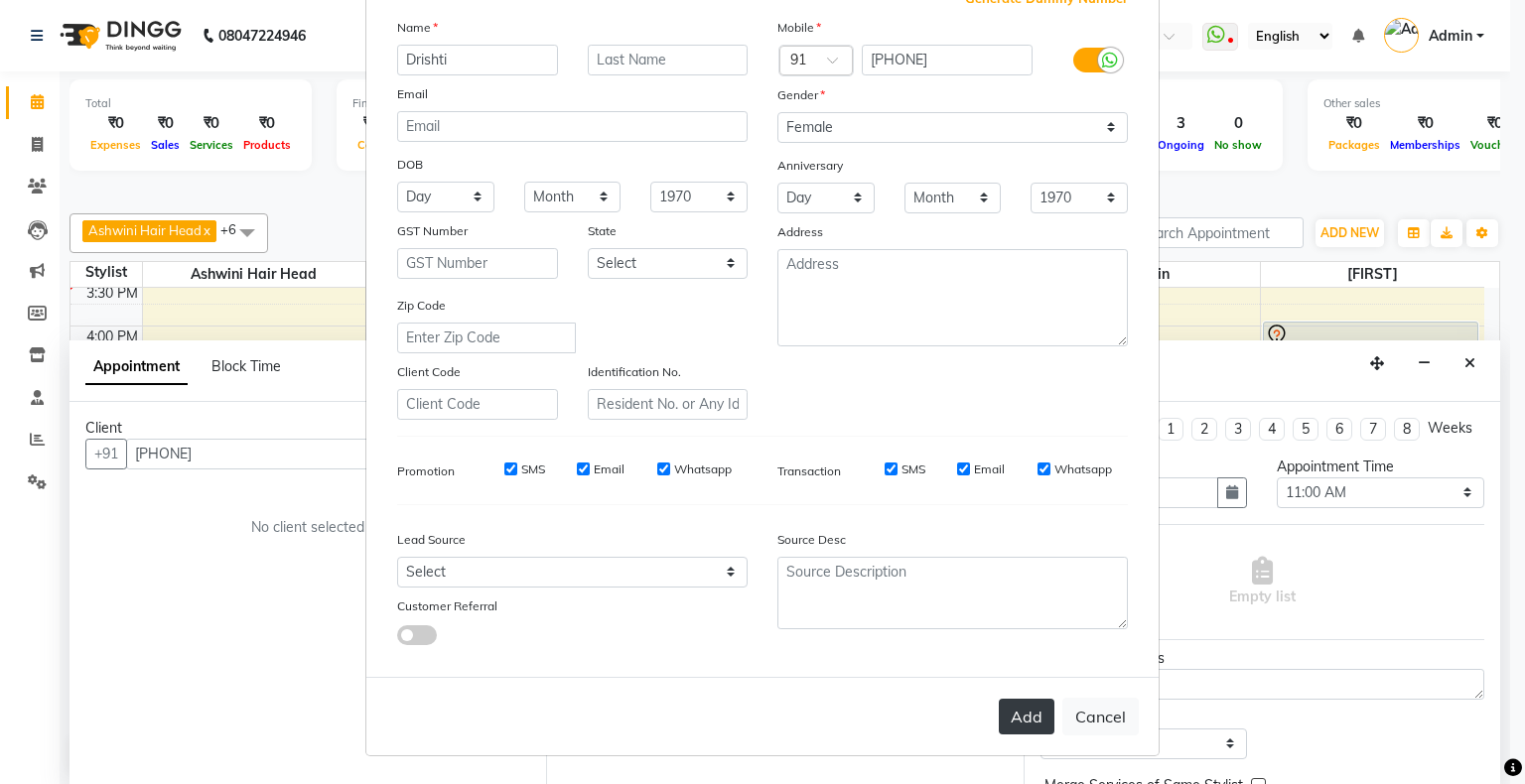 click on "Add" at bounding box center (1027, 717) 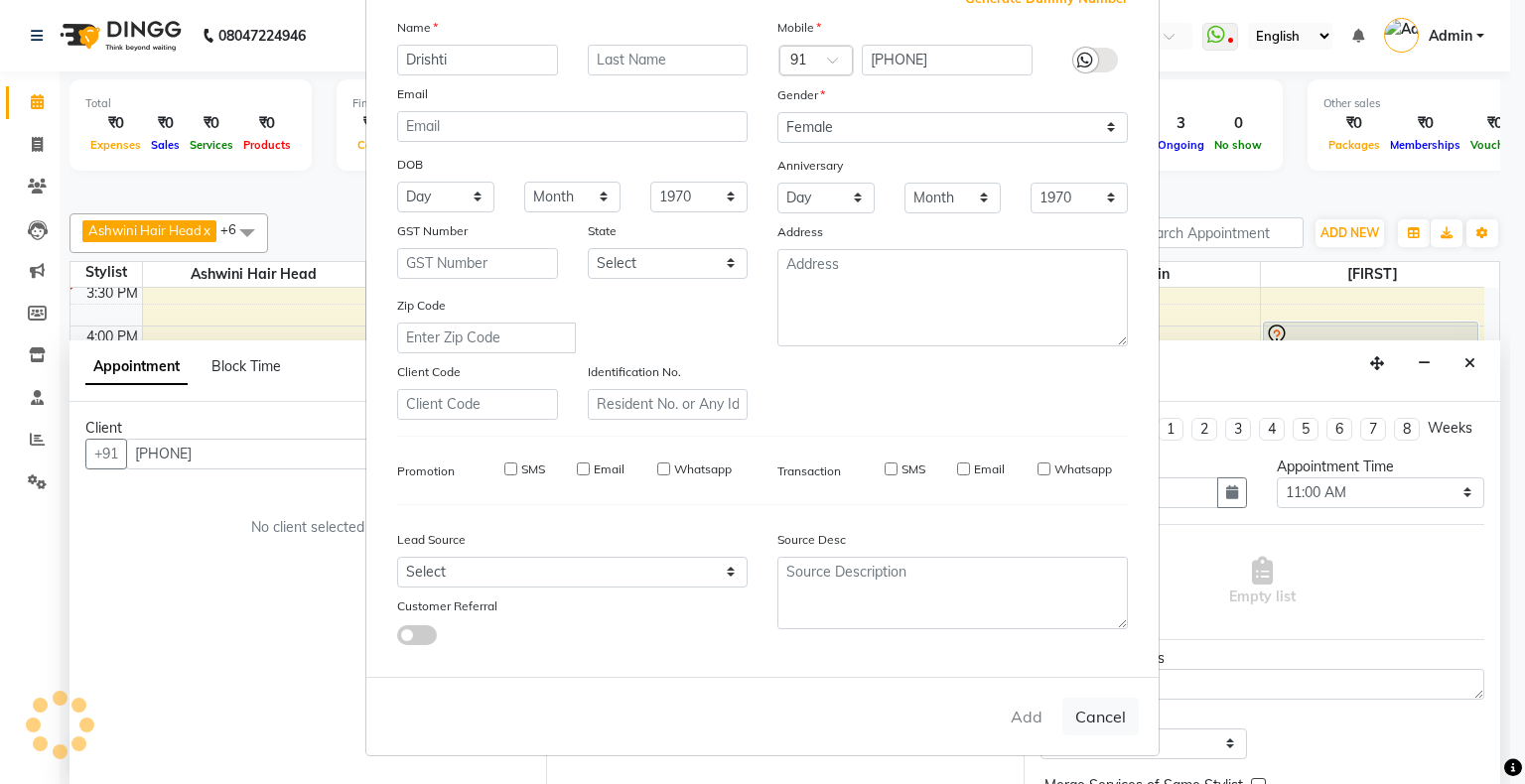 type 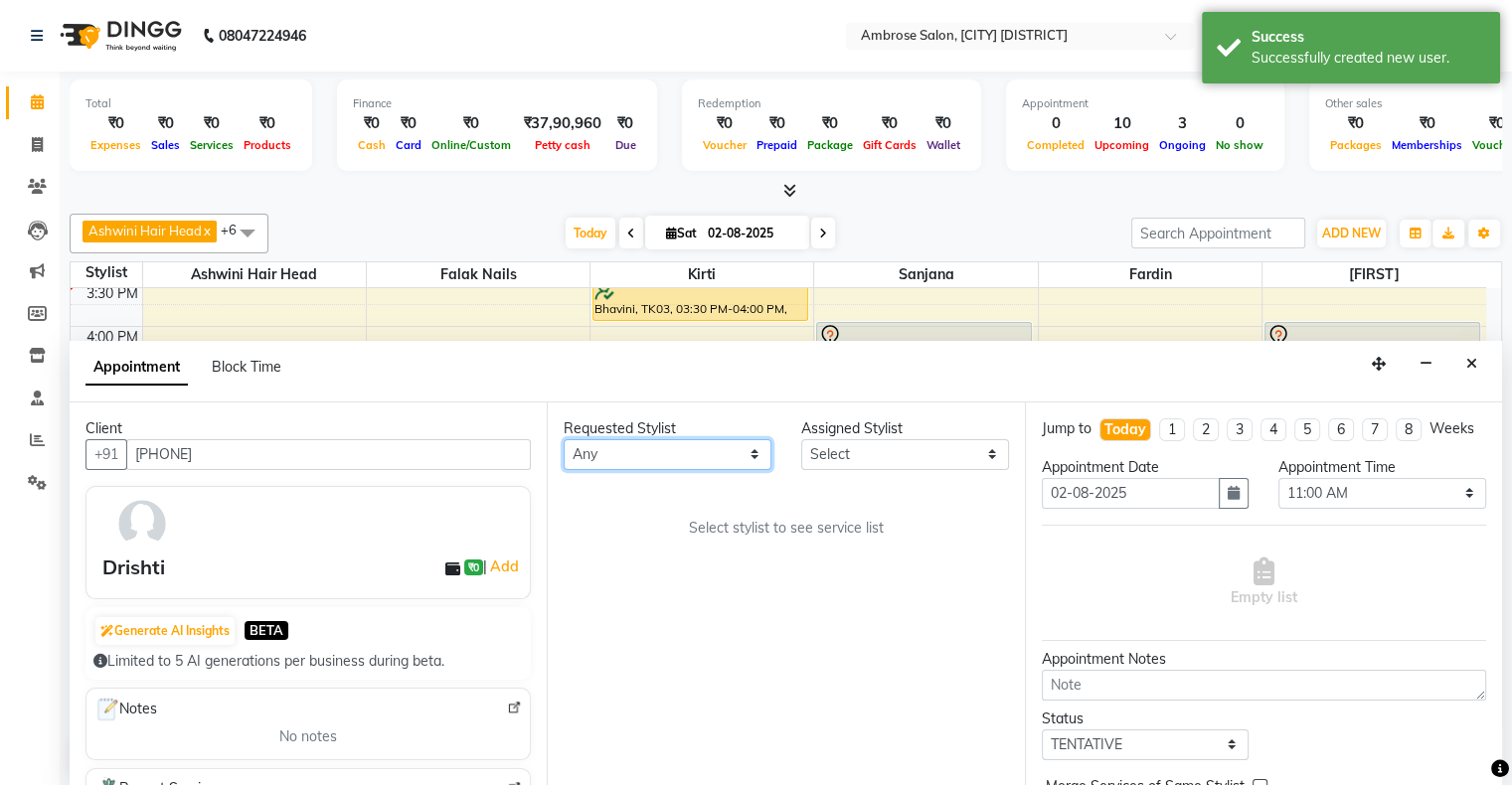 click on "Any Akshay Divecha Ashwini Hair Head Falak Nails Fardin Kirti Nida FD Pradip Pradip Vaishnav Sanjana Vidhi Veera" at bounding box center [667, 454] 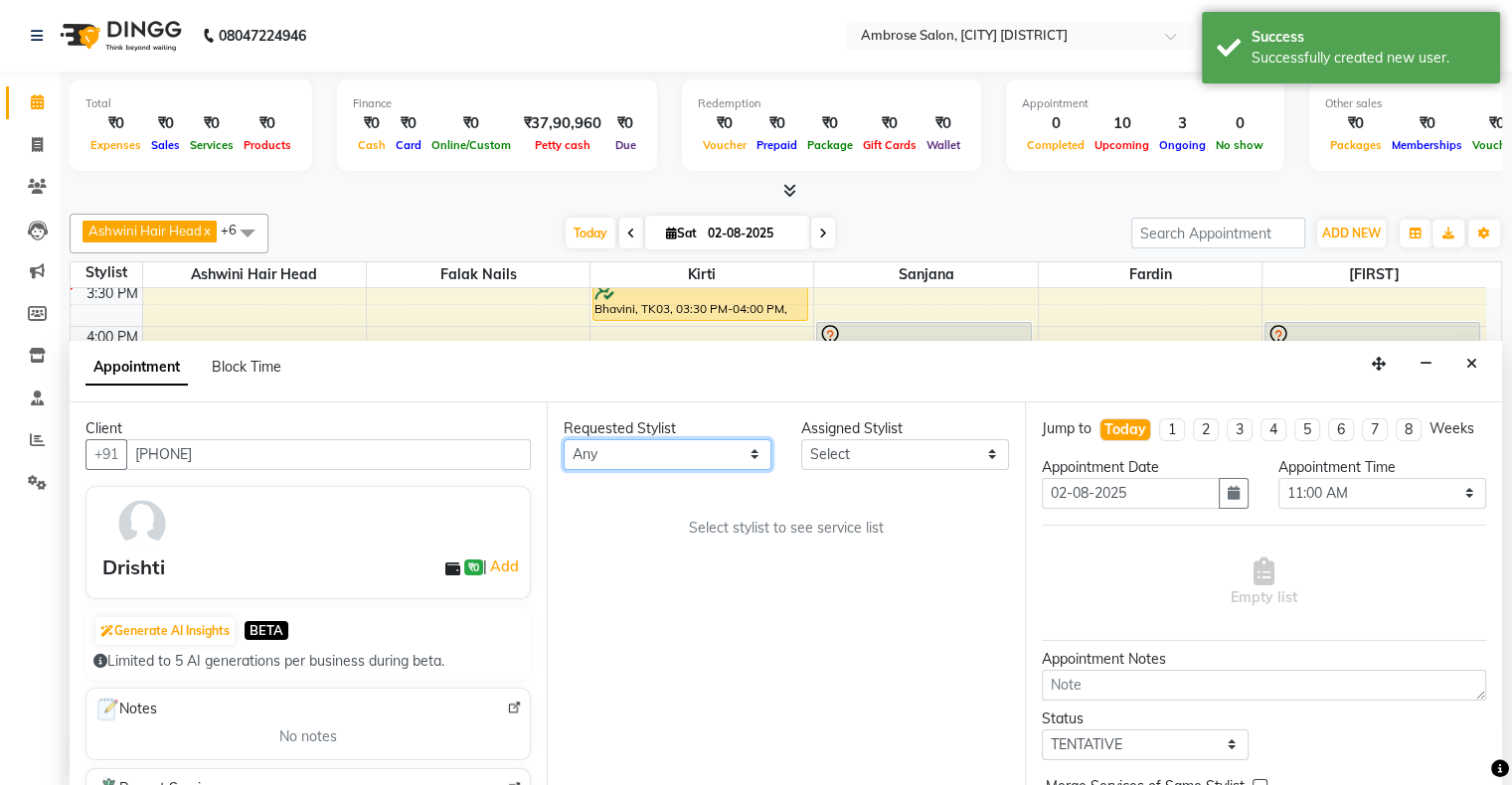 select on "82272" 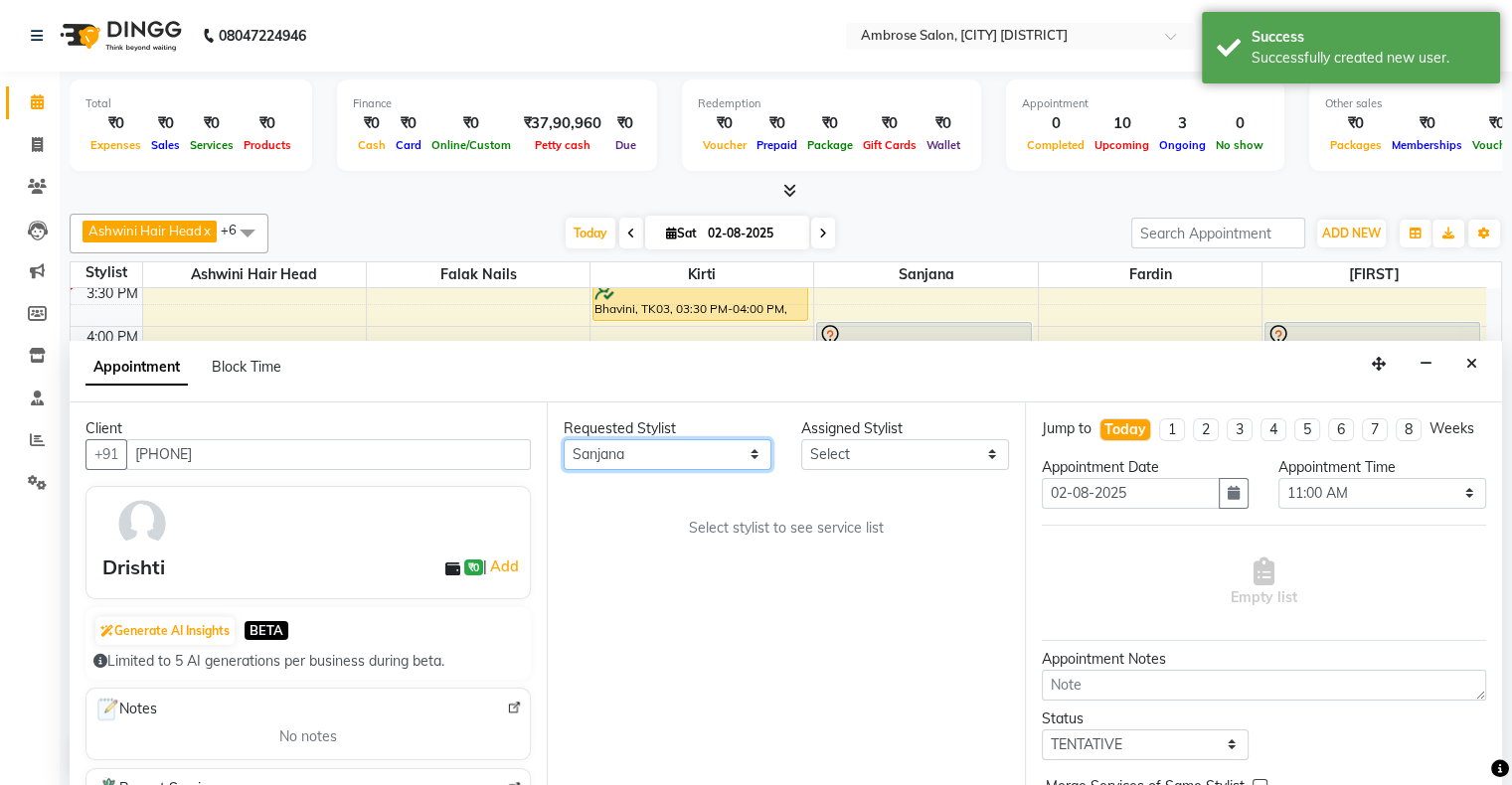 click on "Any Akshay Divecha Ashwini Hair Head Falak Nails Fardin Kirti Nida FD Pradip Pradip Vaishnav Sanjana Vidhi Veera" at bounding box center [667, 454] 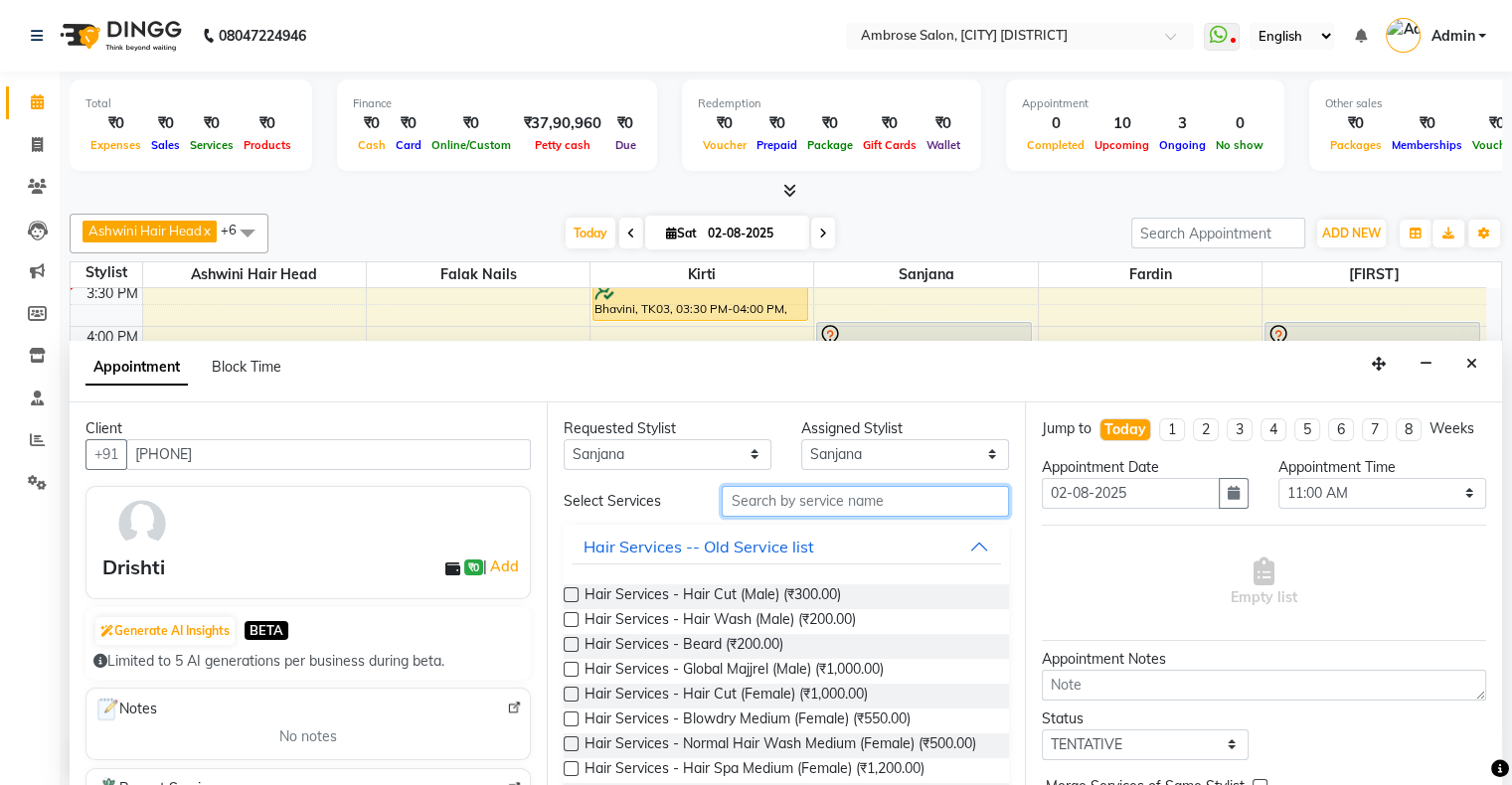 click at bounding box center [865, 501] 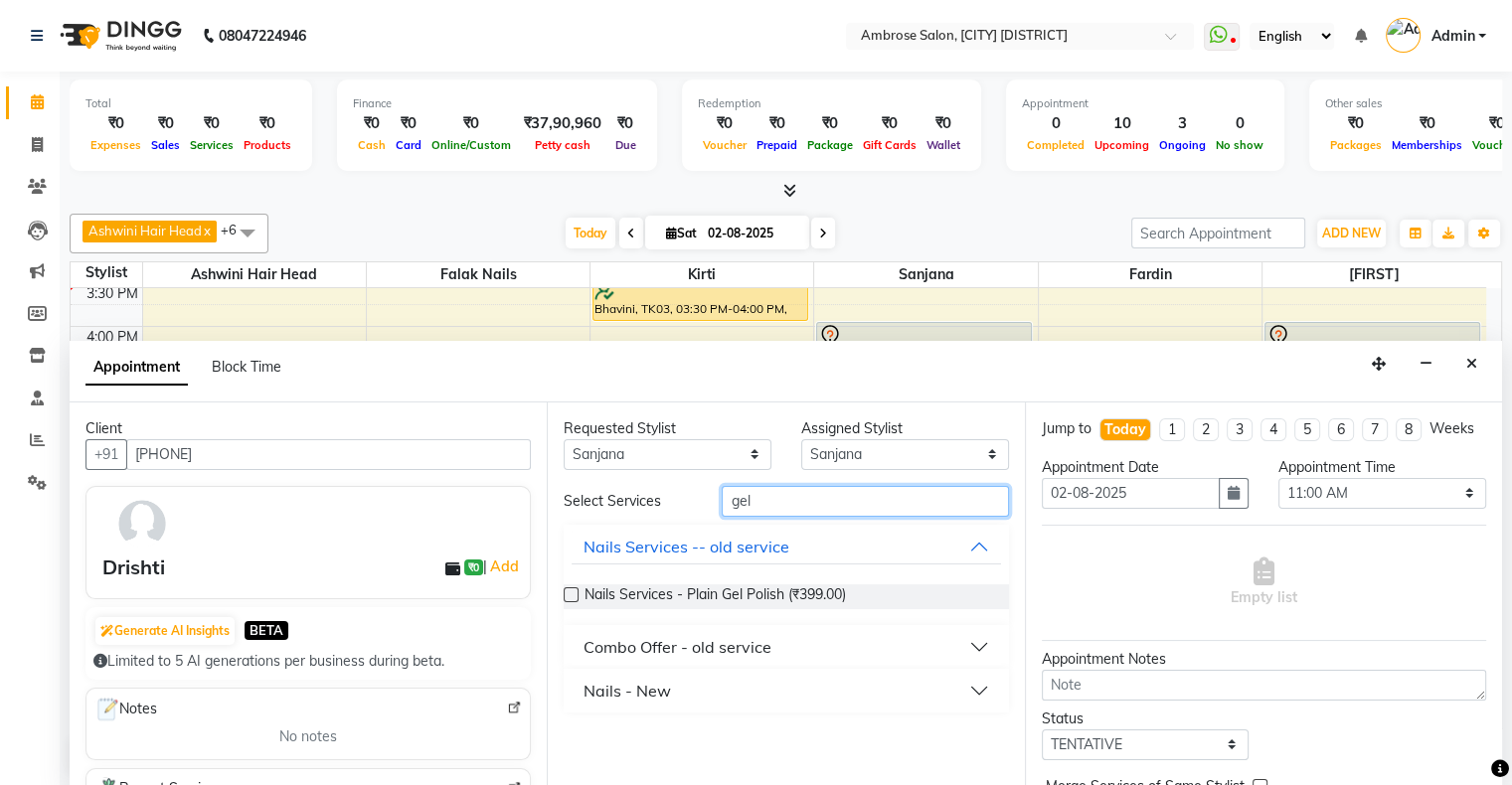 type on "gel" 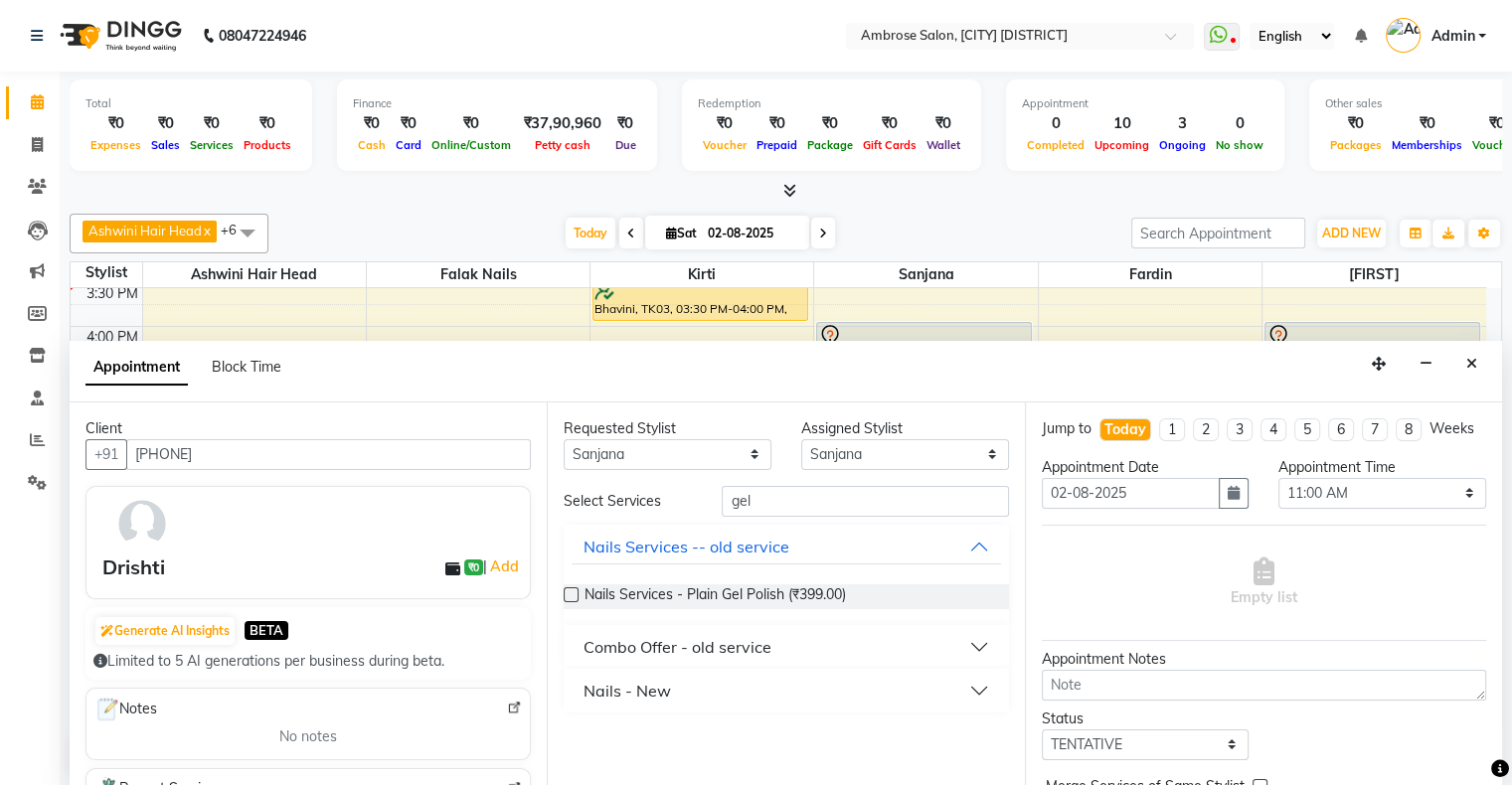 click on "Nails - New" at bounding box center (627, 691) 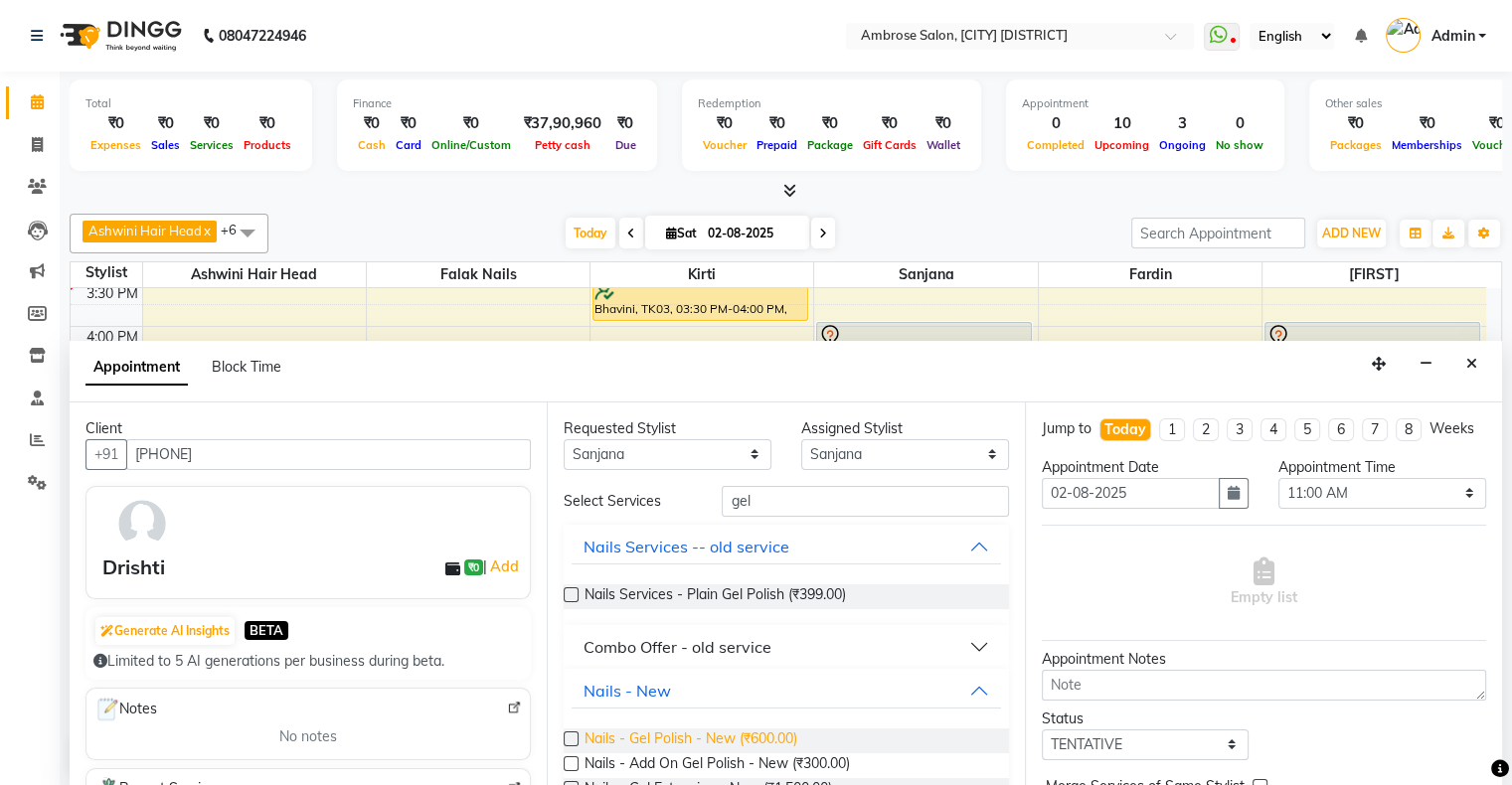click on "Nails - Gel Polish - New (₹600.00)" at bounding box center [691, 740] 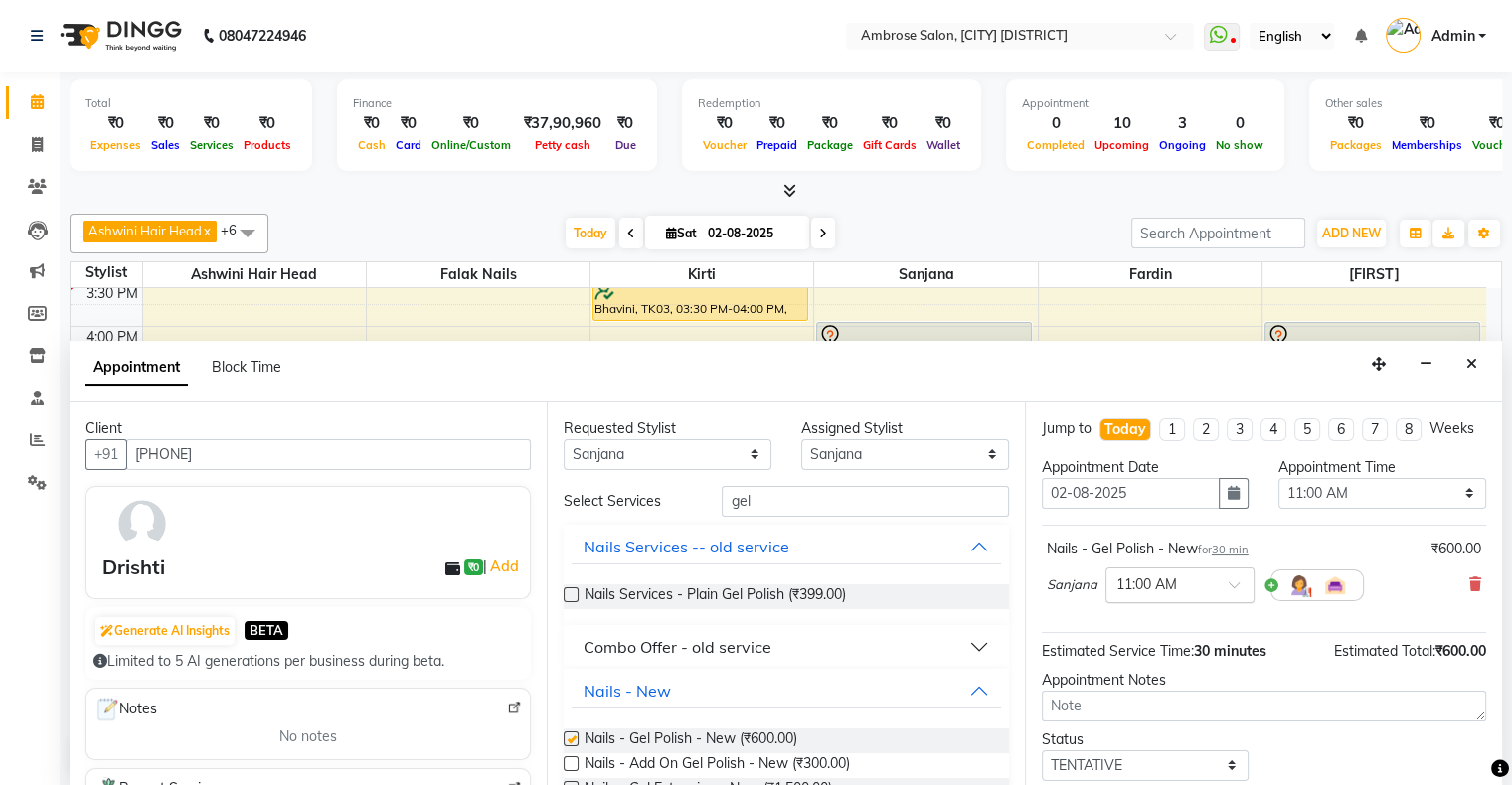 checkbox on "false" 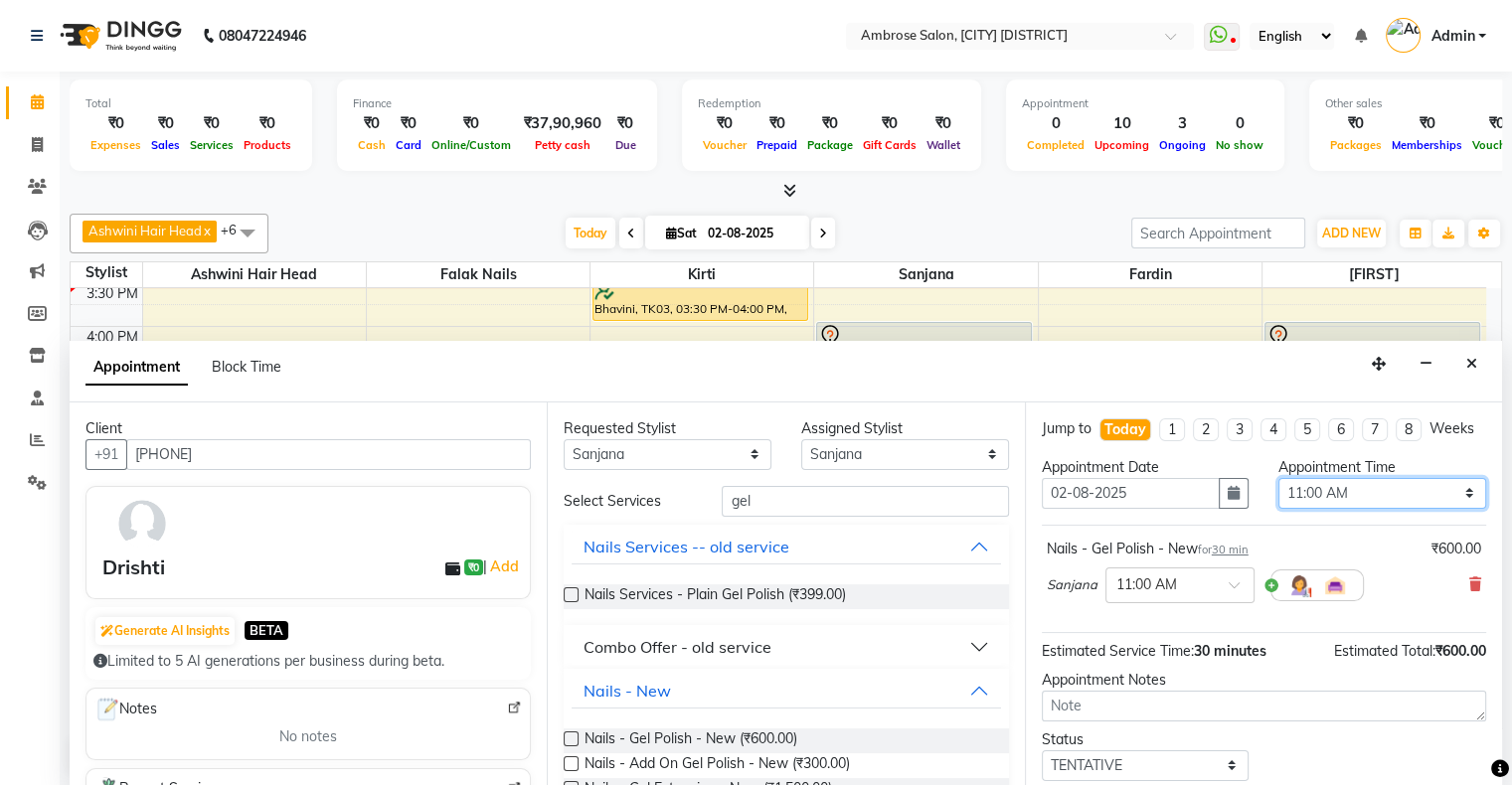 click on "Select 11:00 AM 11:15 AM 11:30 AM 11:45 AM 12:00 PM 12:15 PM 12:30 PM 12:45 PM 01:00 PM 01:15 PM 01:30 PM 01:45 PM 02:00 PM 02:15 PM 02:30 PM 02:45 PM 03:00 PM 03:15 PM 03:30 PM 03:45 PM 04:00 PM 04:15 PM 04:30 PM 04:45 PM 05:00 PM 05:15 PM 05:30 PM 05:45 PM 06:00 PM 06:15 PM 06:30 PM 06:45 PM 07:00 PM 07:15 PM 07:30 PM 07:45 PM 08:00 PM 08:15 PM 08:30 PM 08:45 PM 09:00 PM 09:15 PM 09:30 PM 09:45 PM 10:00 PM" at bounding box center (1382, 493) 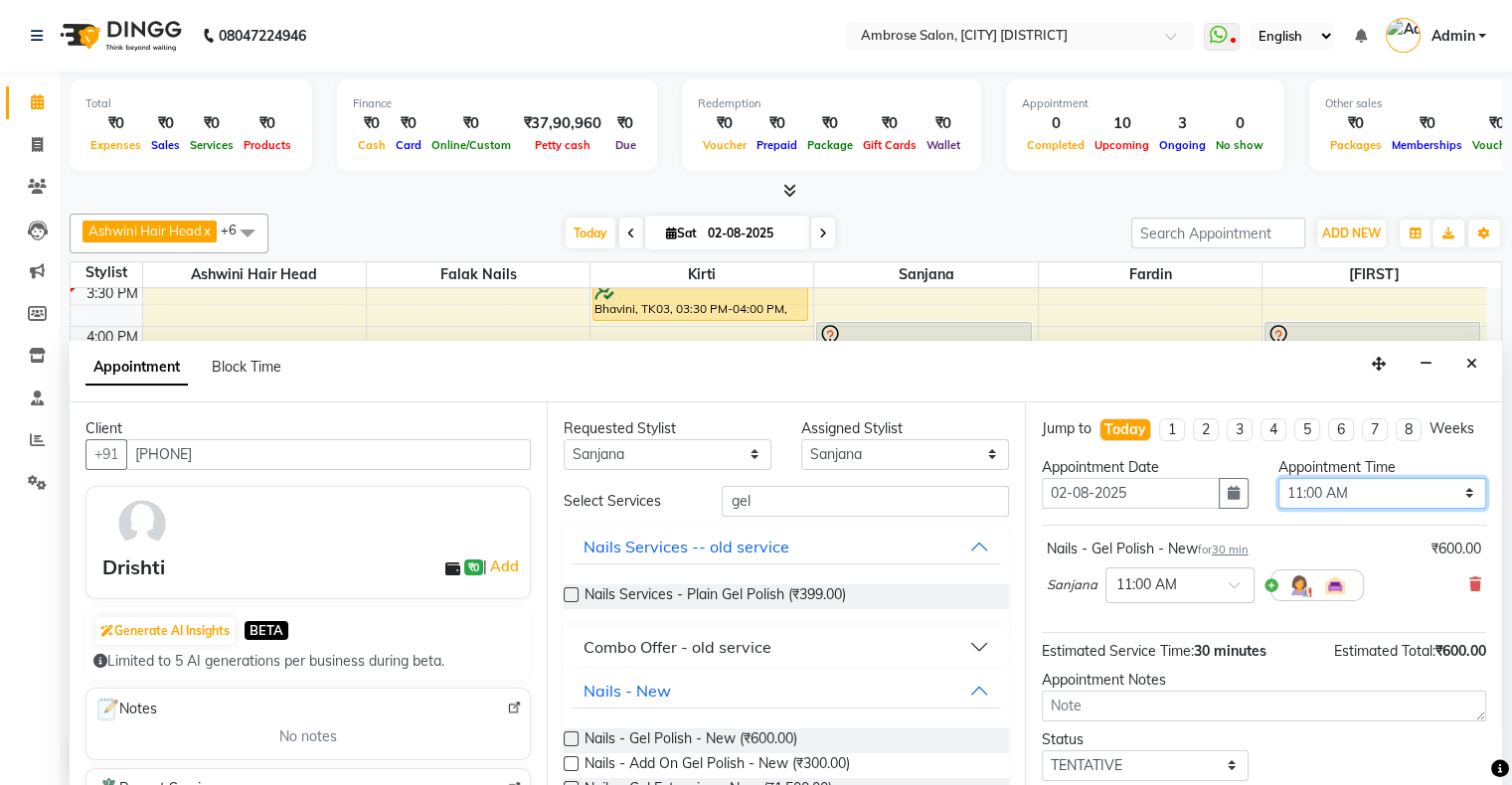 select on "1140" 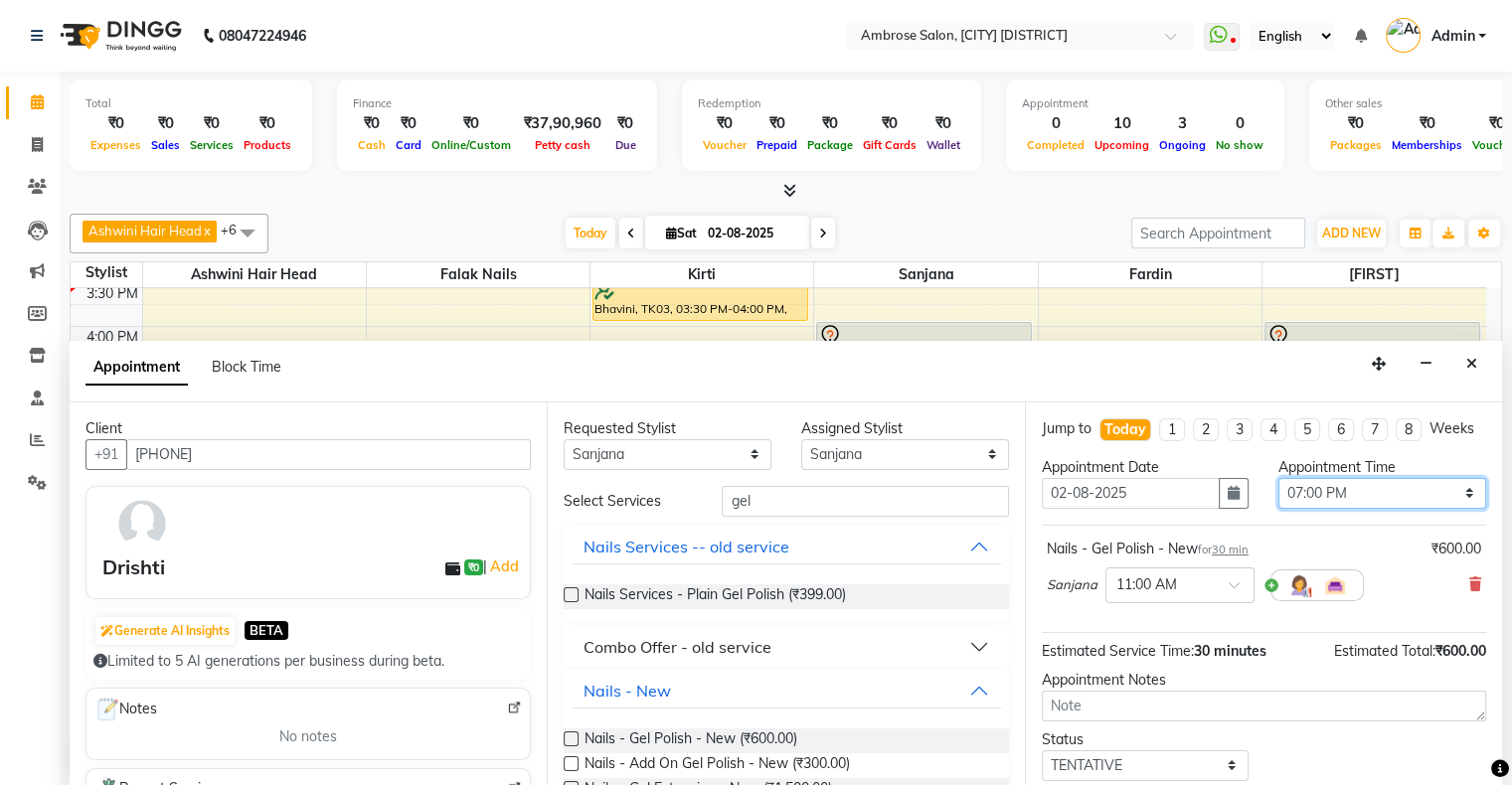 click on "Select 11:00 AM 11:15 AM 11:30 AM 11:45 AM 12:00 PM 12:15 PM 12:30 PM 12:45 PM 01:00 PM 01:15 PM 01:30 PM 01:45 PM 02:00 PM 02:15 PM 02:30 PM 02:45 PM 03:00 PM 03:15 PM 03:30 PM 03:45 PM 04:00 PM 04:15 PM 04:30 PM 04:45 PM 05:00 PM 05:15 PM 05:30 PM 05:45 PM 06:00 PM 06:15 PM 06:30 PM 06:45 PM 07:00 PM 07:15 PM 07:30 PM 07:45 PM 08:00 PM 08:15 PM 08:30 PM 08:45 PM 09:00 PM 09:15 PM 09:30 PM 09:45 PM 10:00 PM" at bounding box center [1382, 493] 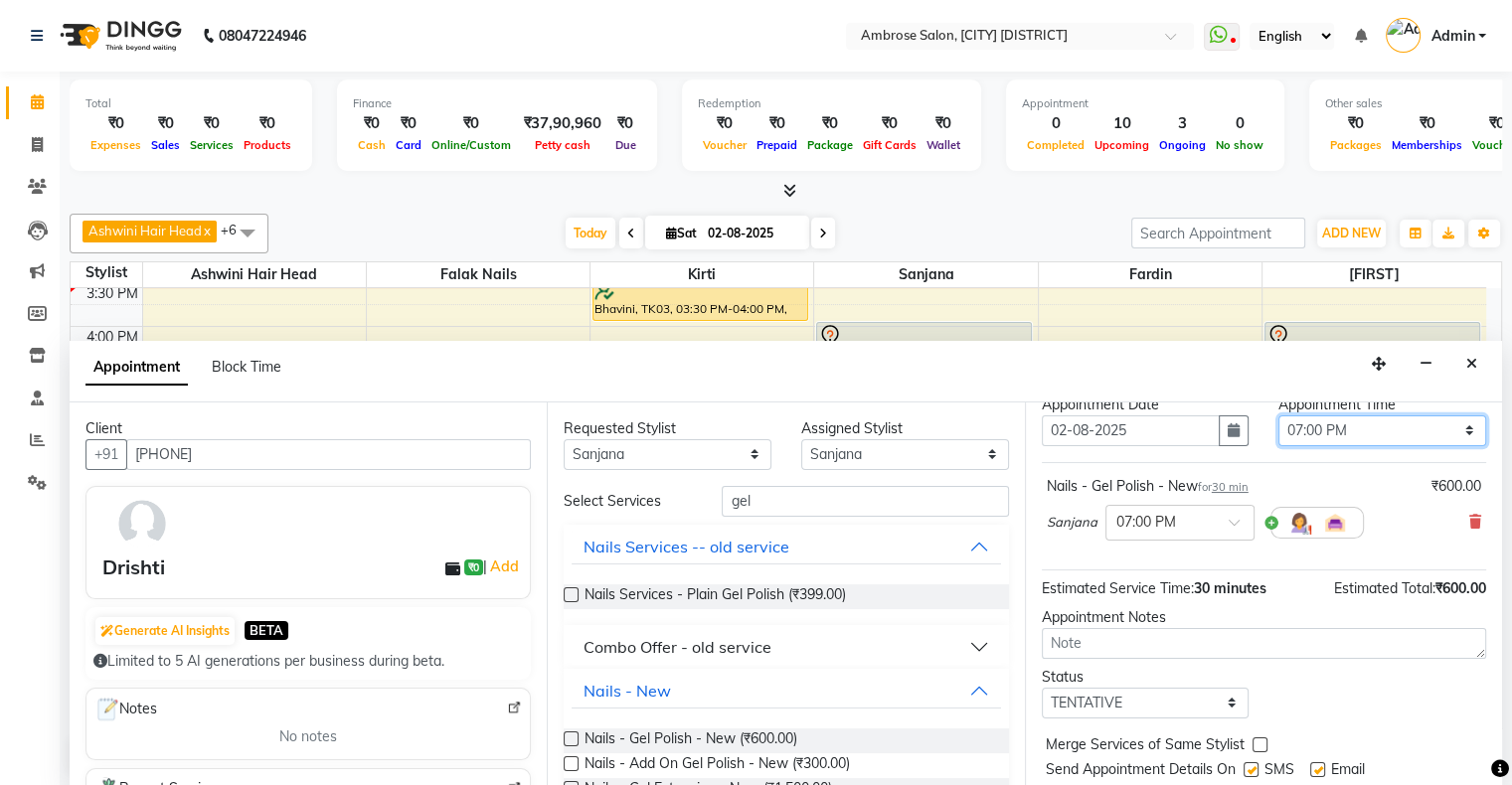 scroll, scrollTop: 136, scrollLeft: 0, axis: vertical 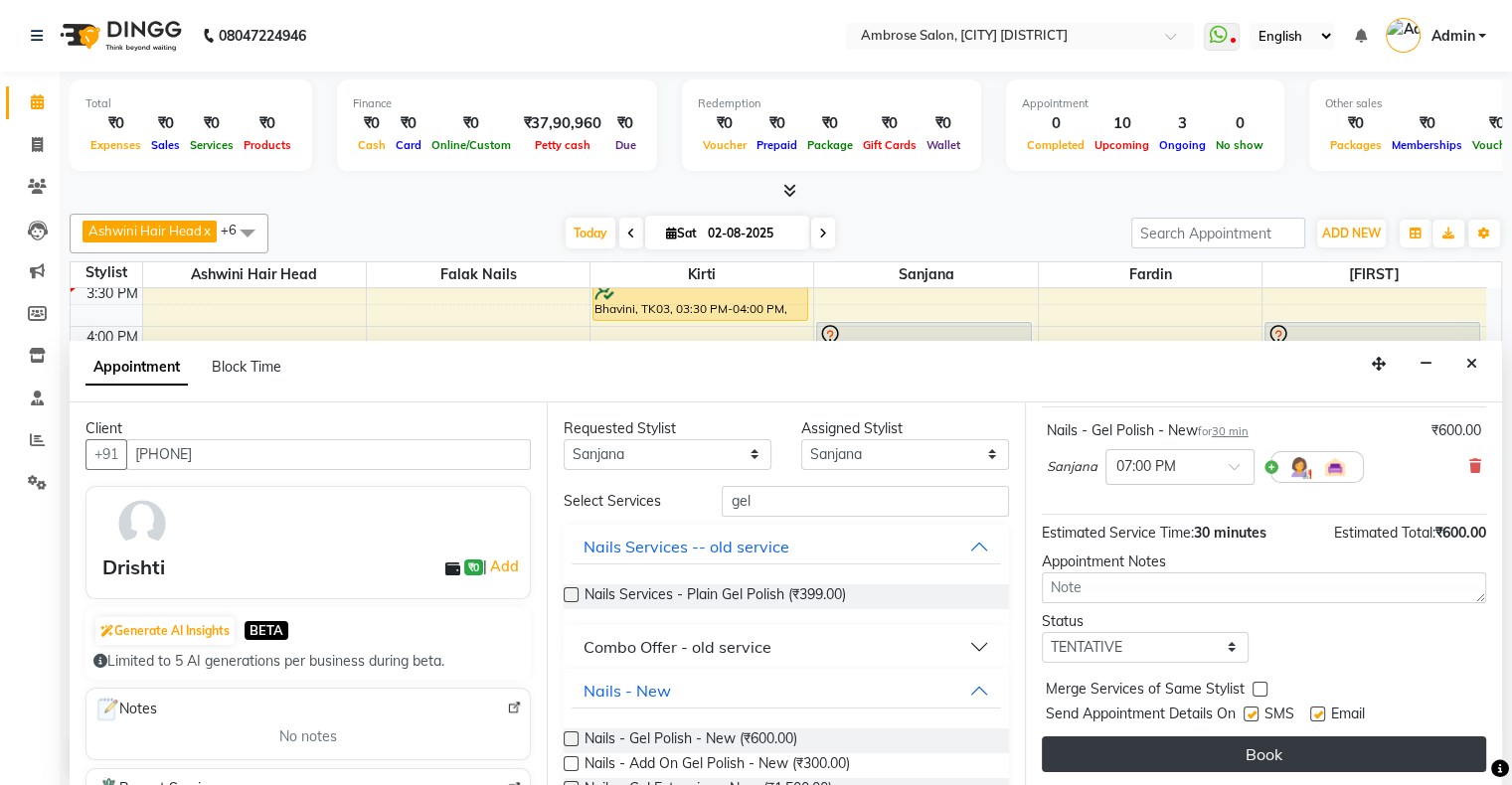click on "Book" at bounding box center [1263, 754] 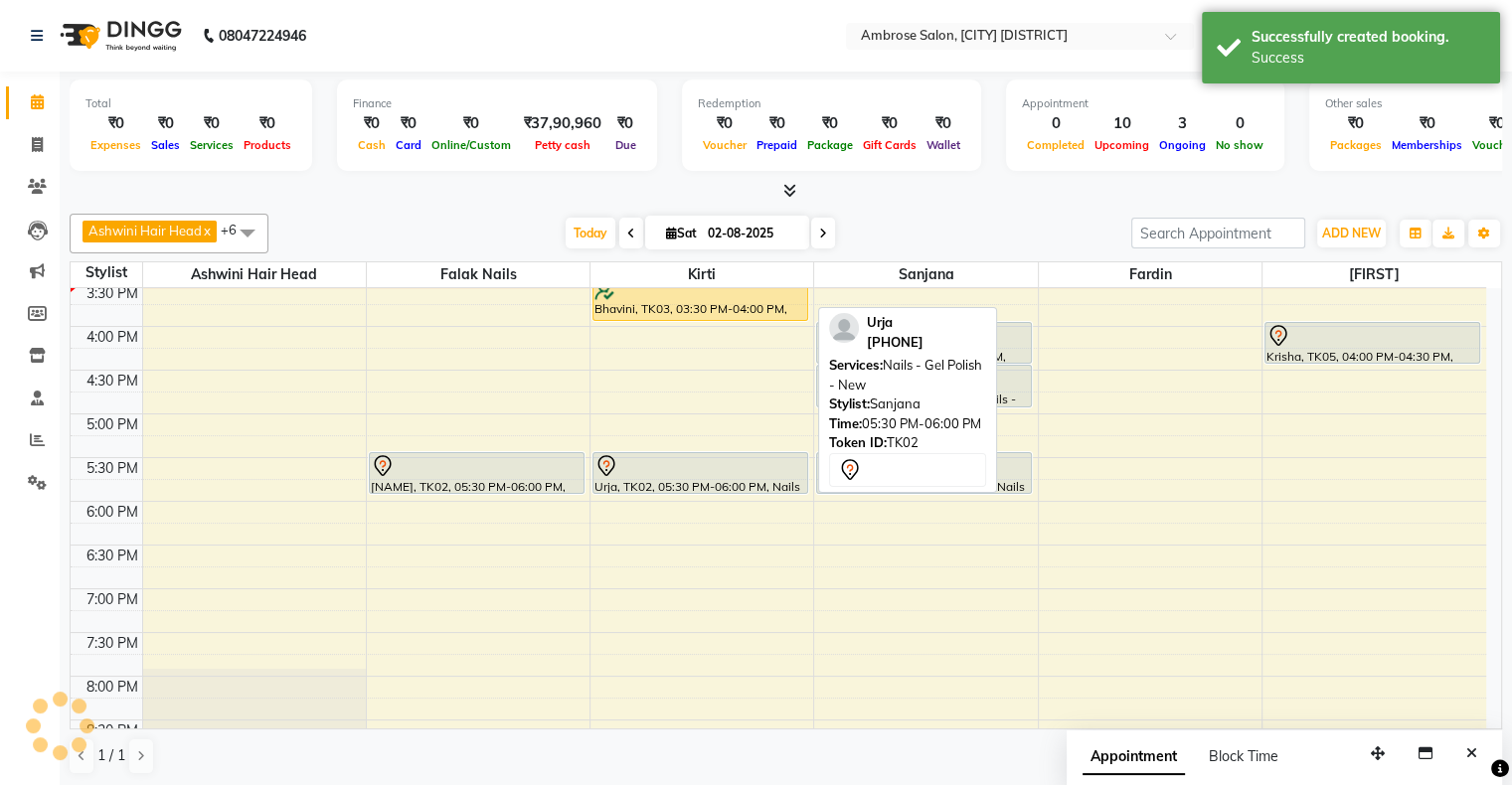 scroll, scrollTop: 0, scrollLeft: 0, axis: both 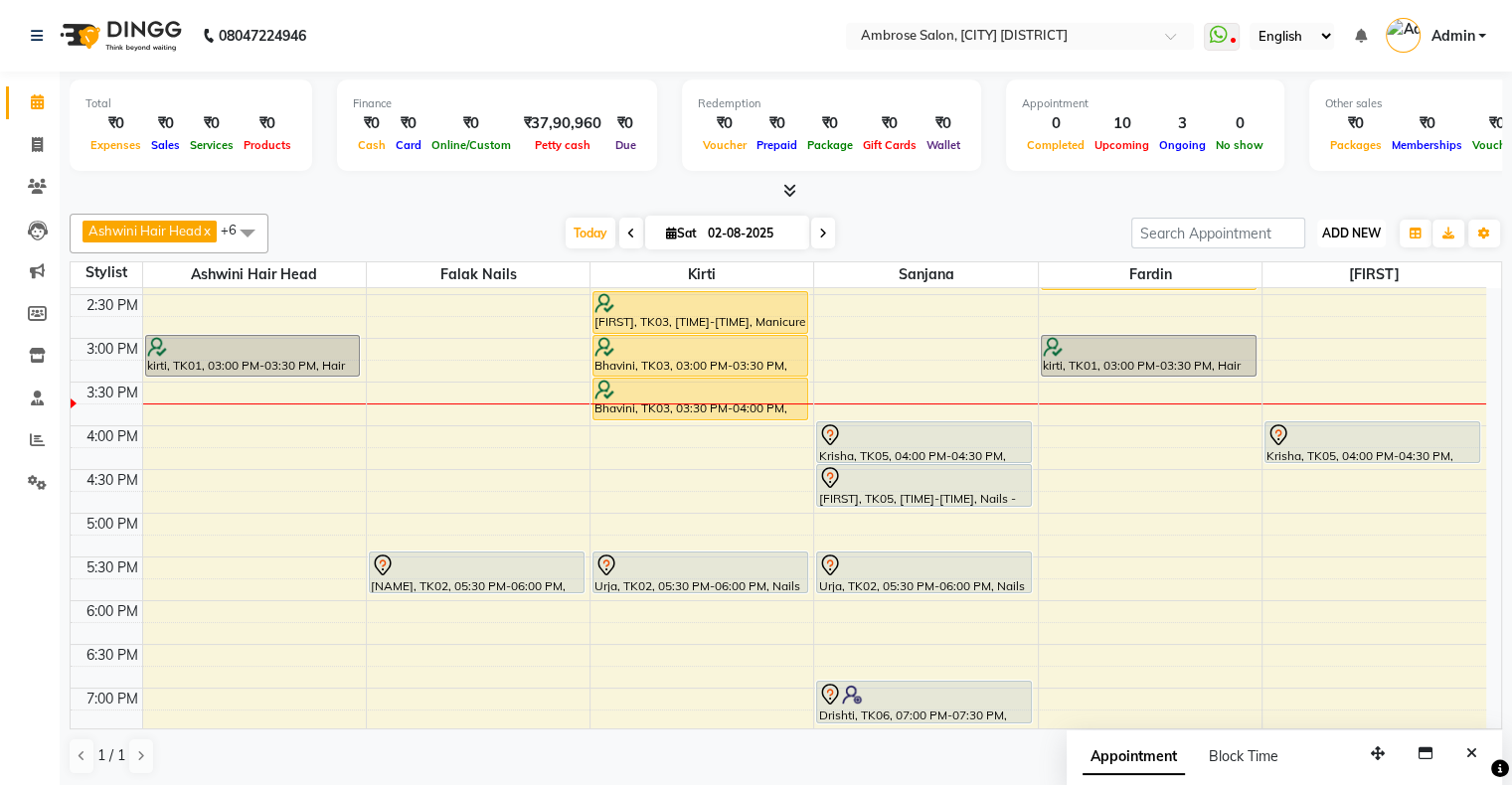 click on "ADD NEW" at bounding box center (1351, 233) 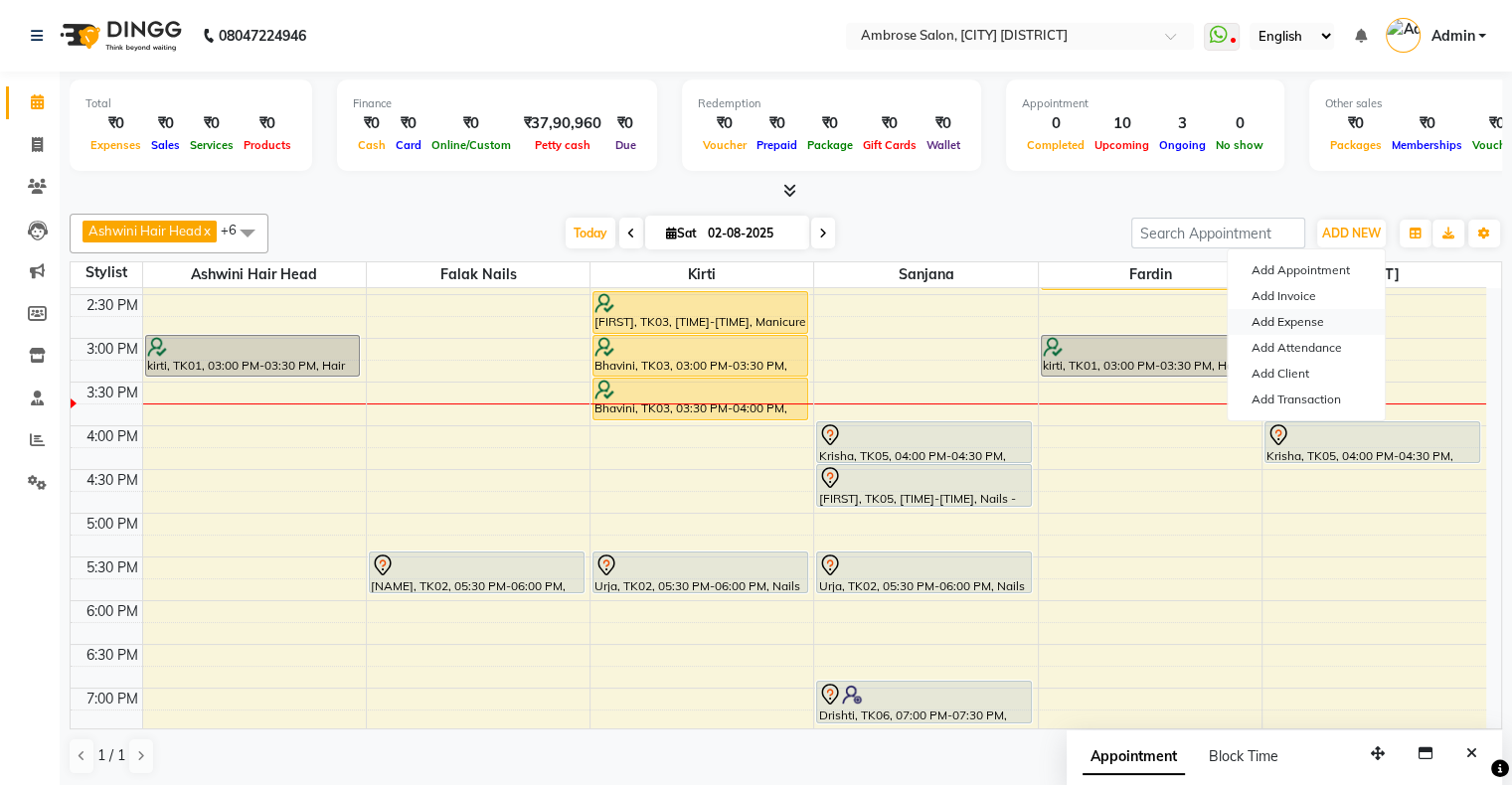 click on "Add Expense" at bounding box center [1306, 322] 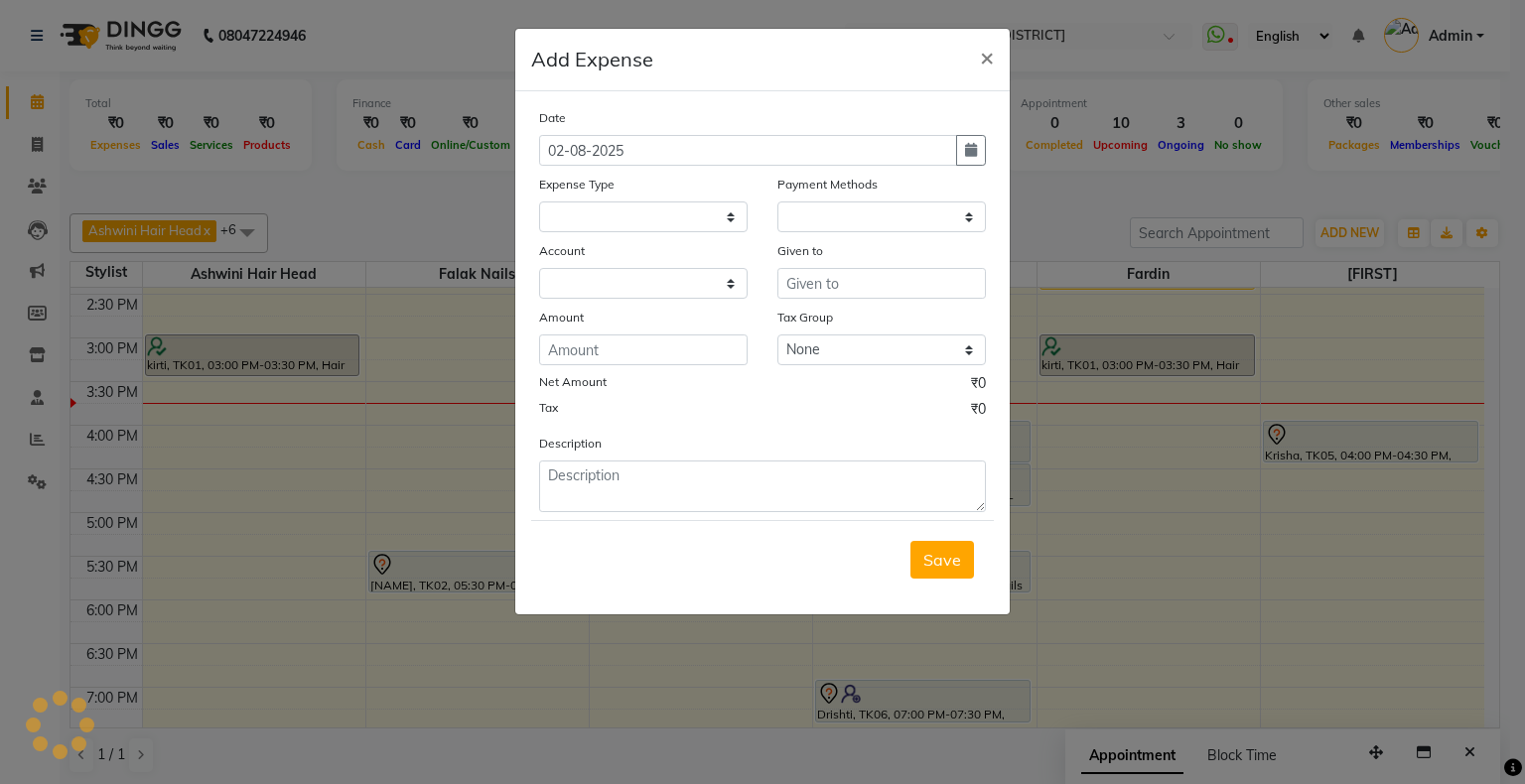 select 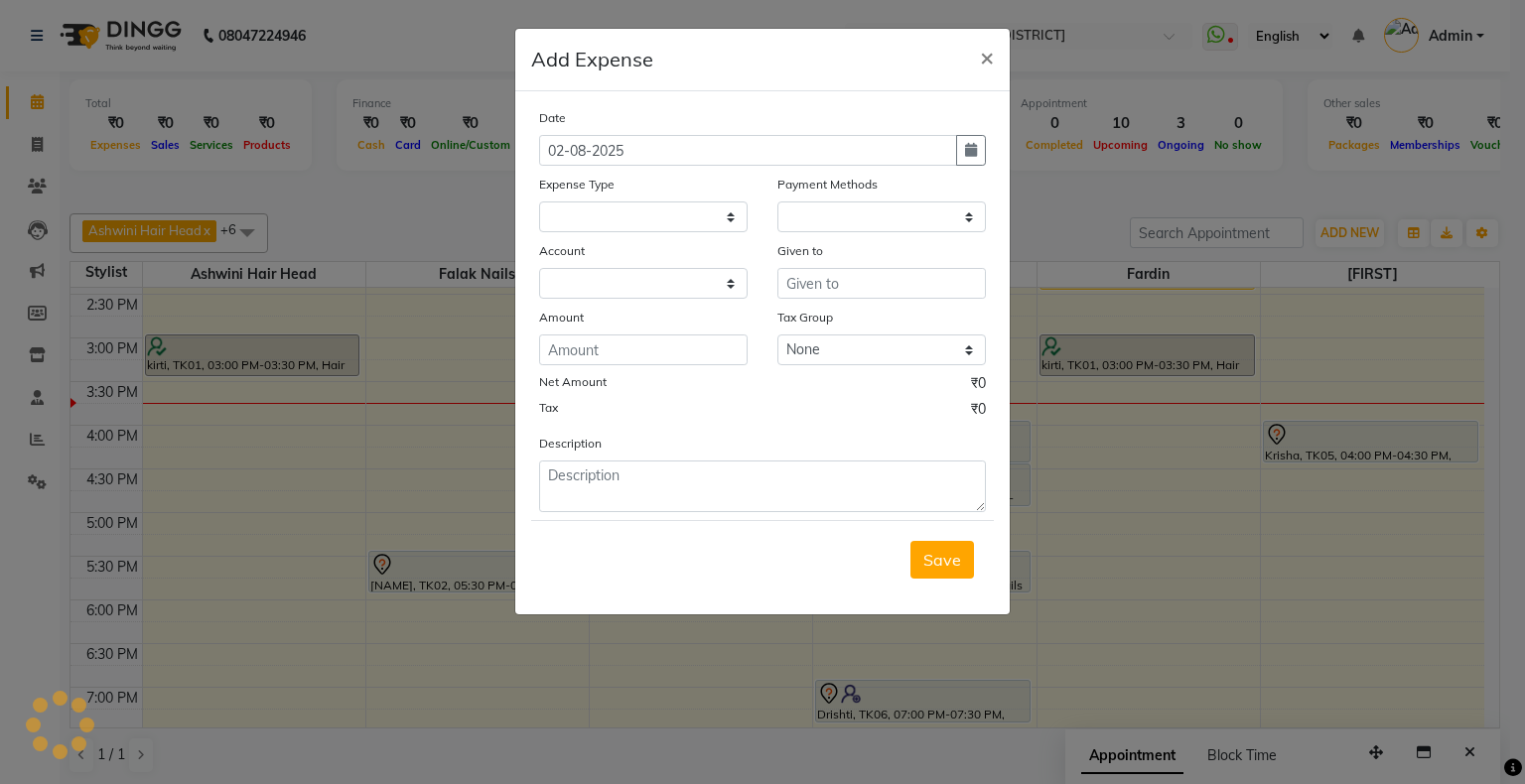 select on "1" 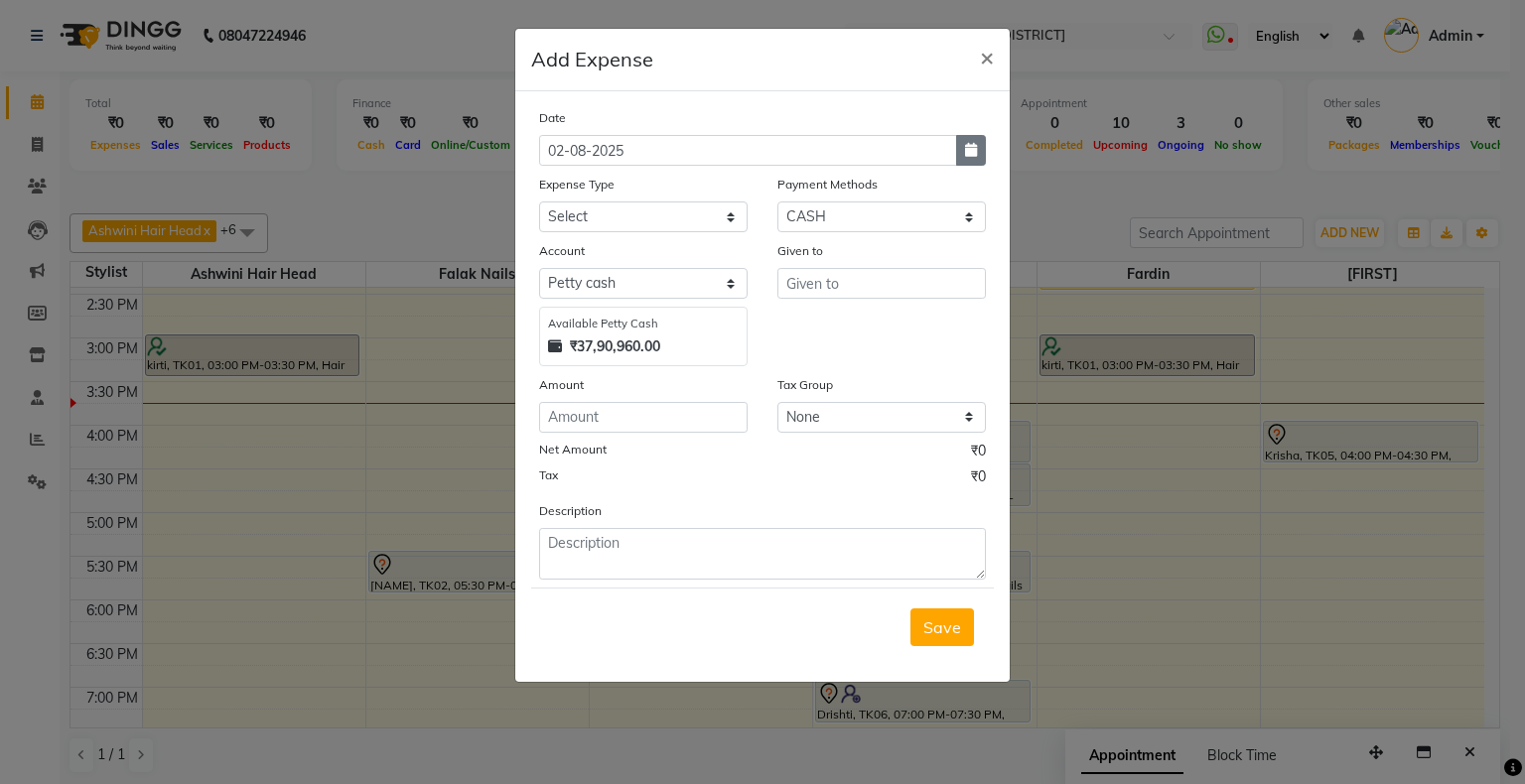 click 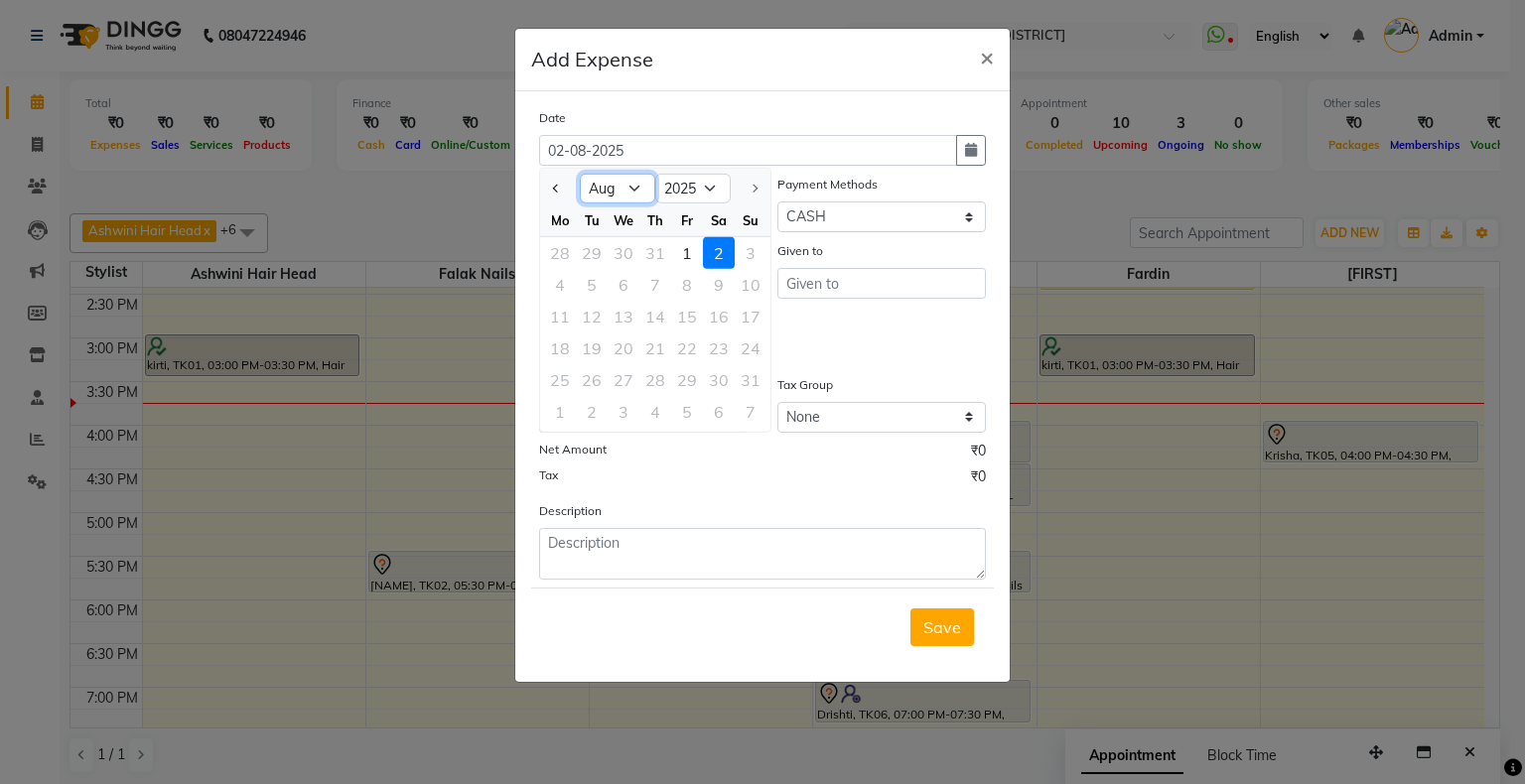 click on "Jan Feb Mar Apr May Jun Jul Aug" 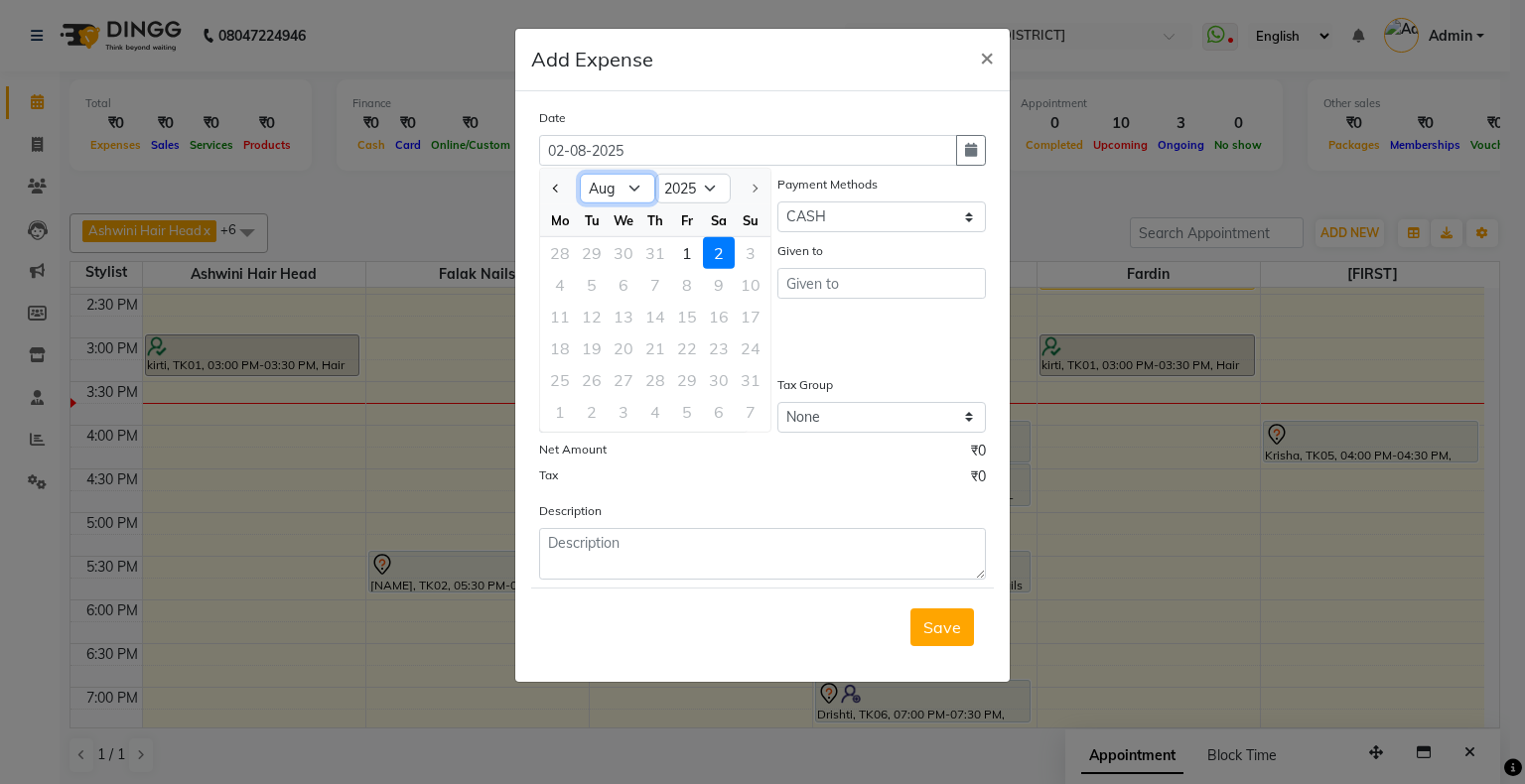 select on "7" 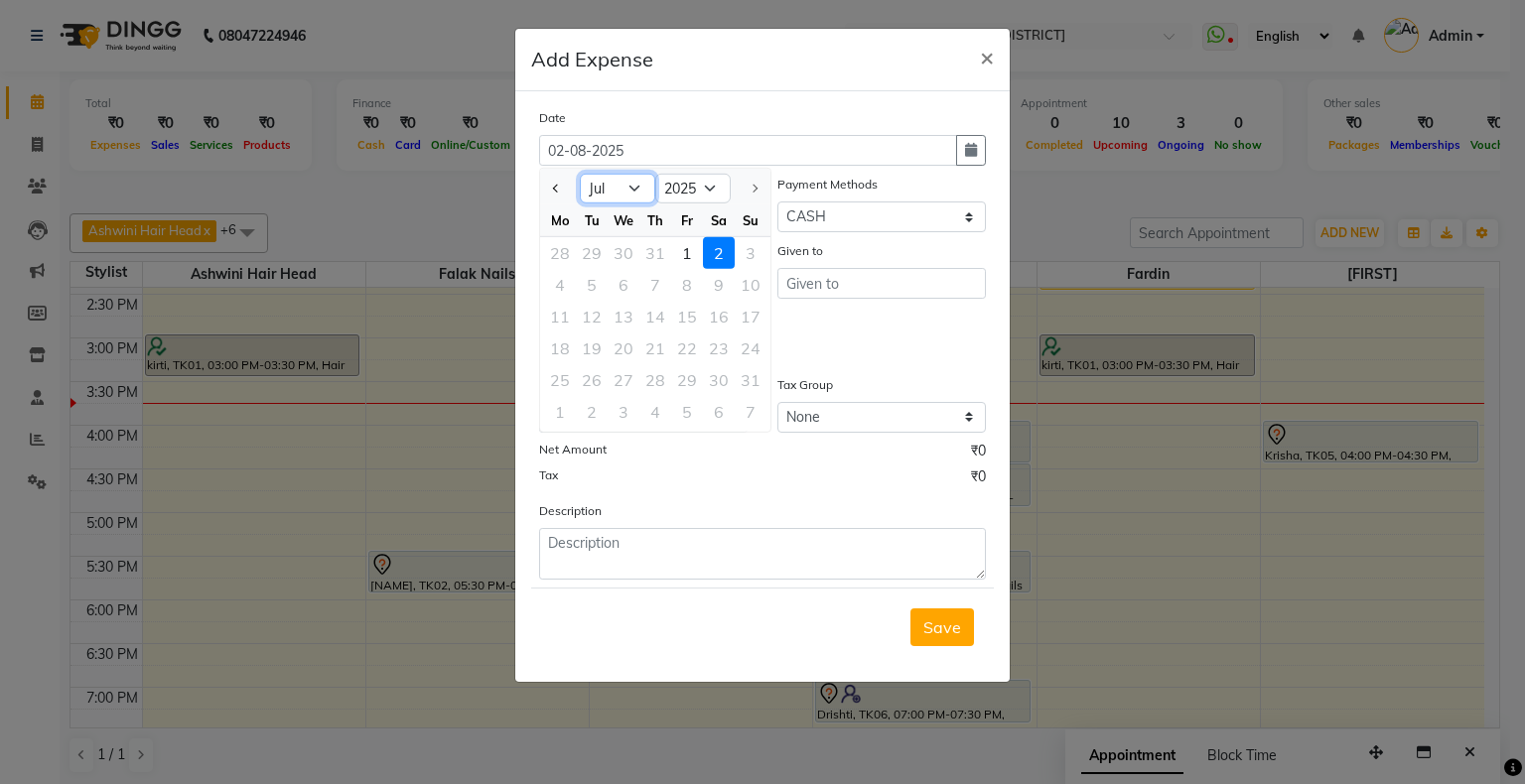 click on "Jan Feb Mar Apr May Jun Jul Aug" 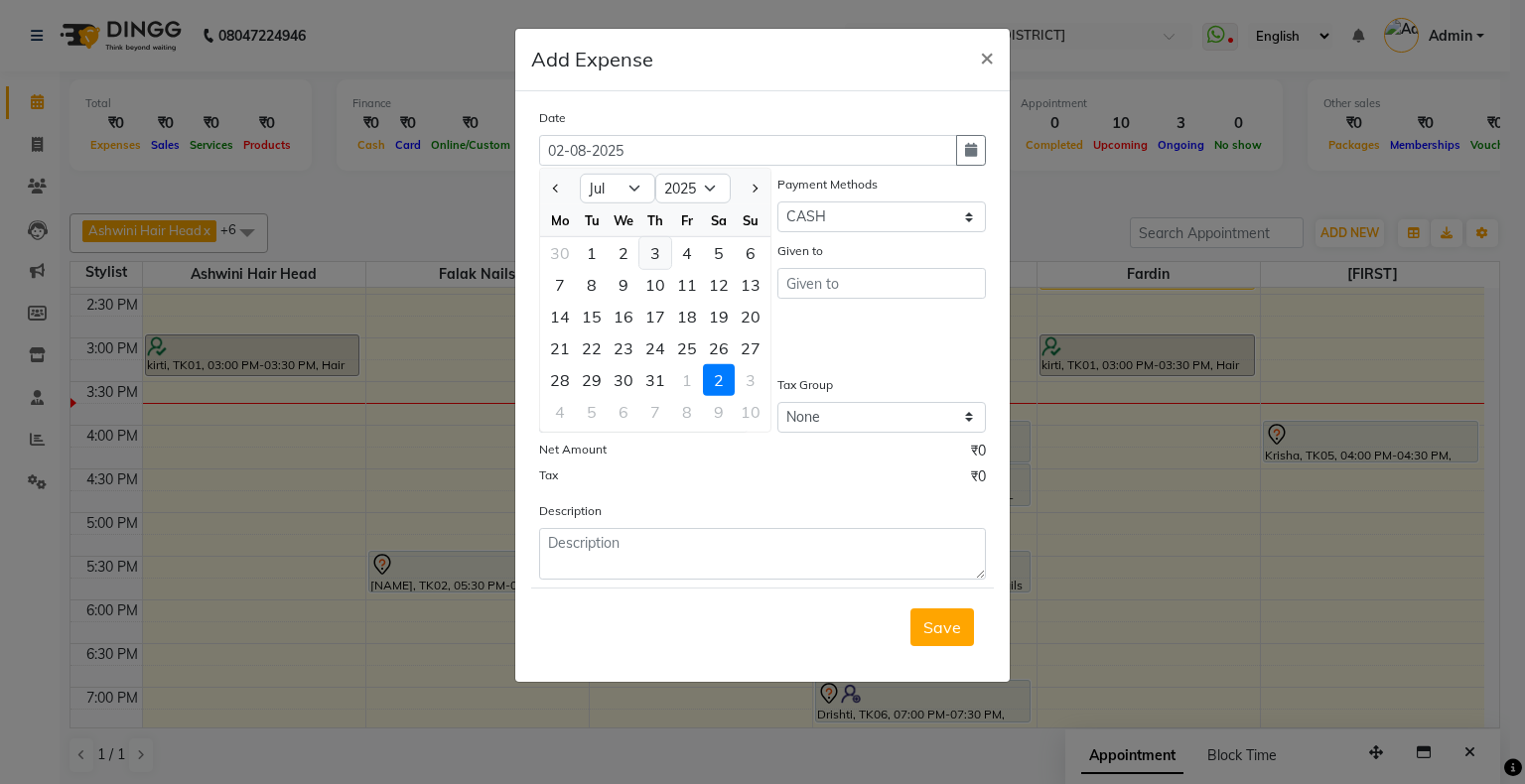 click on "3" 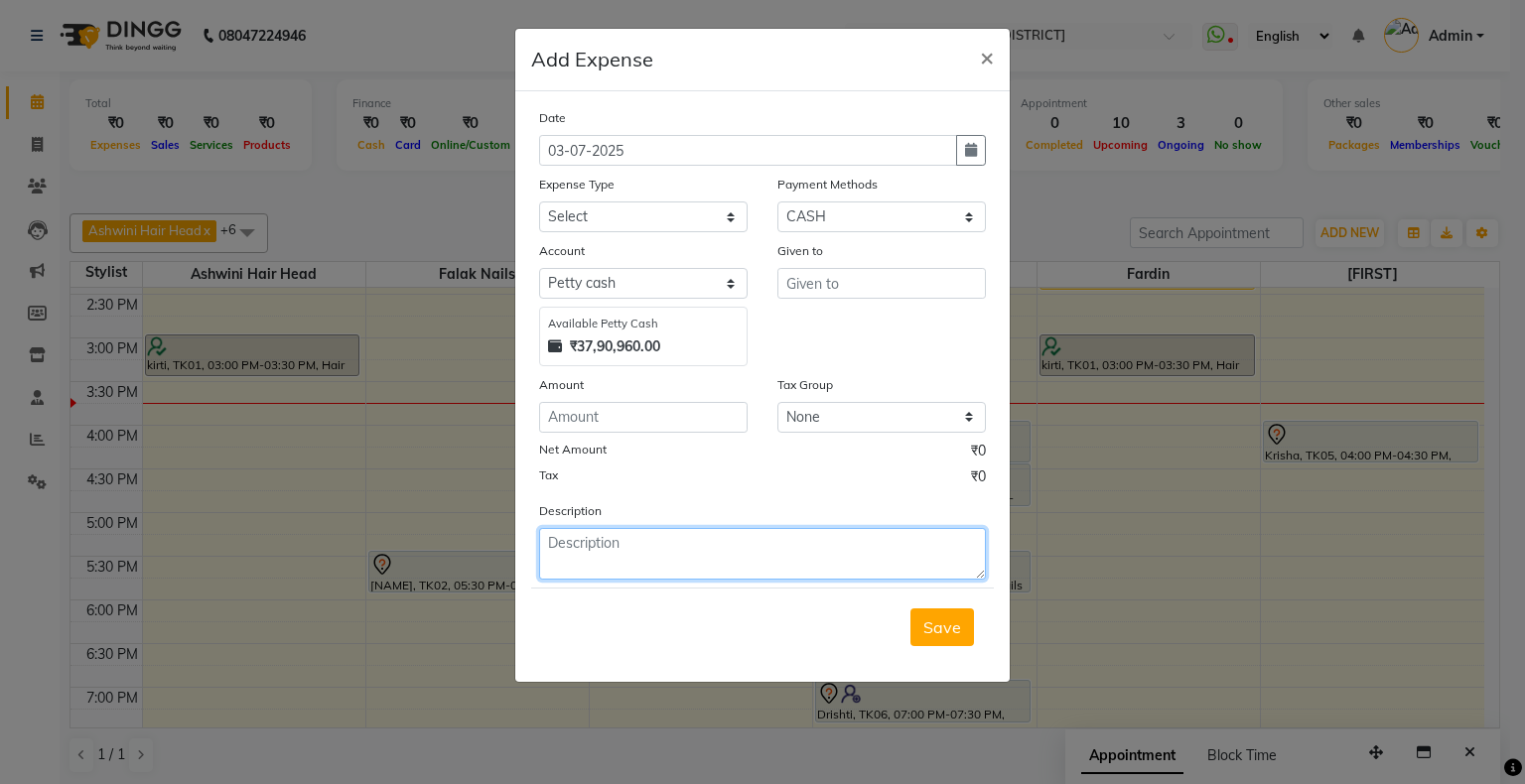 click 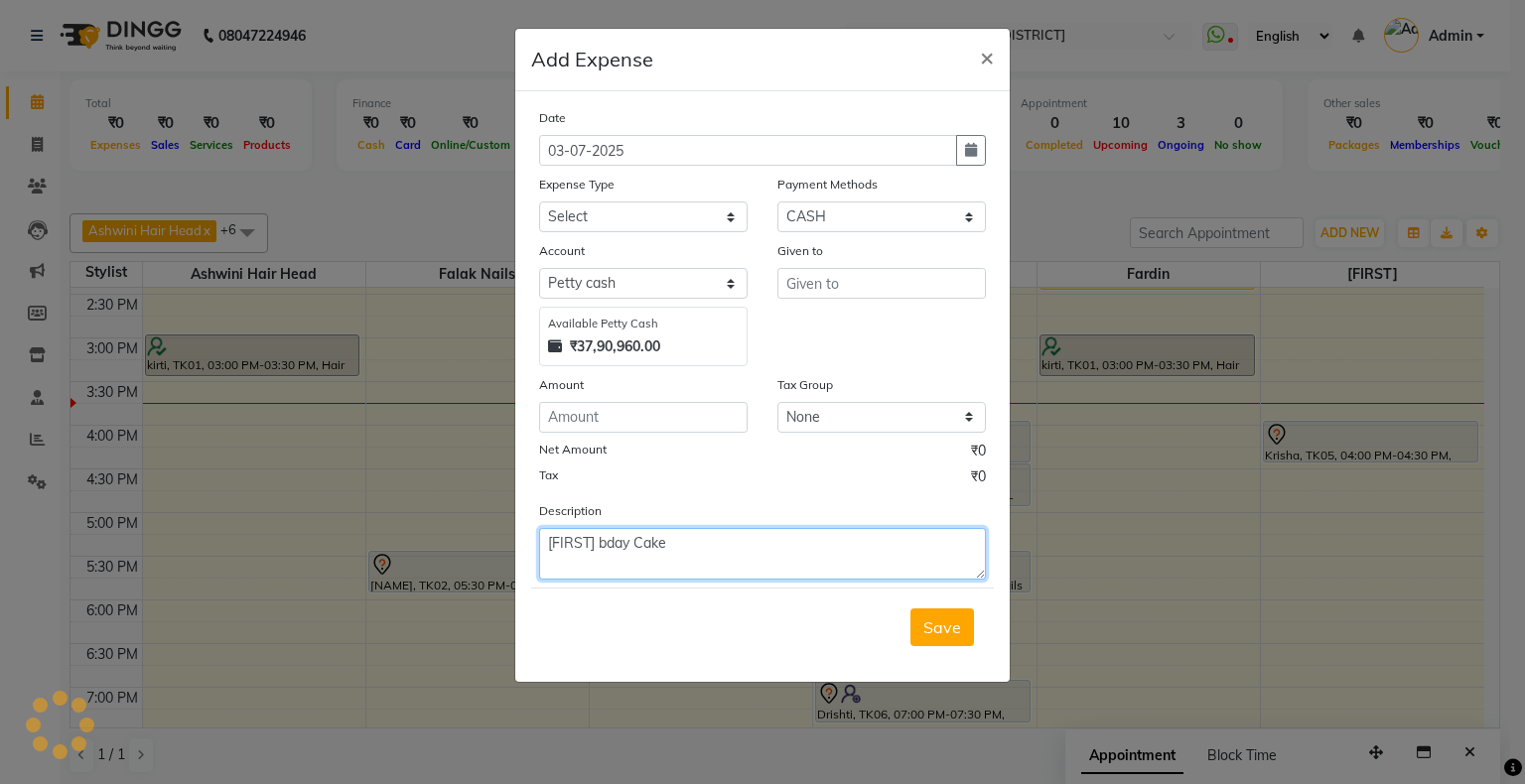 type on "[FIRST] bday Cake" 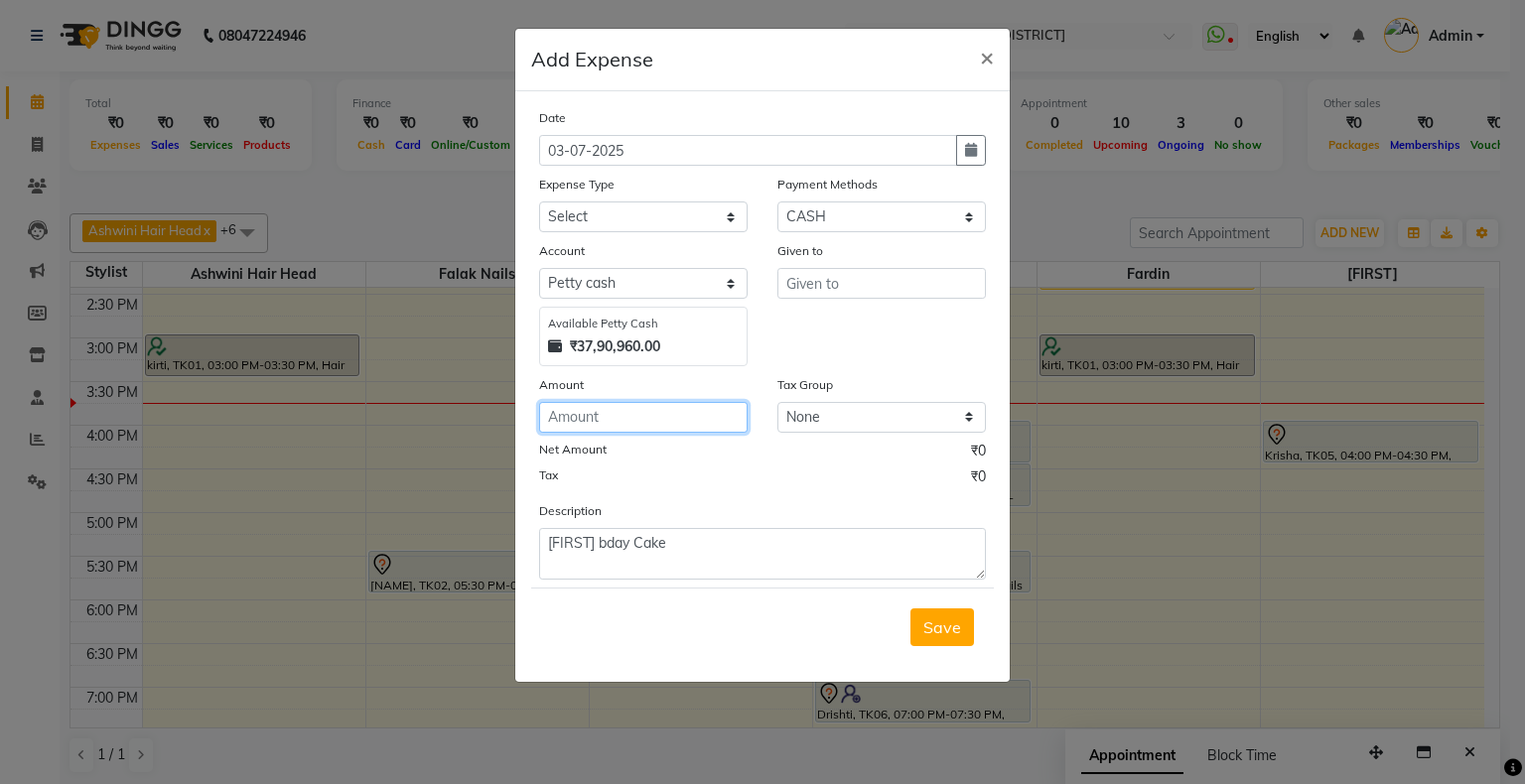 click 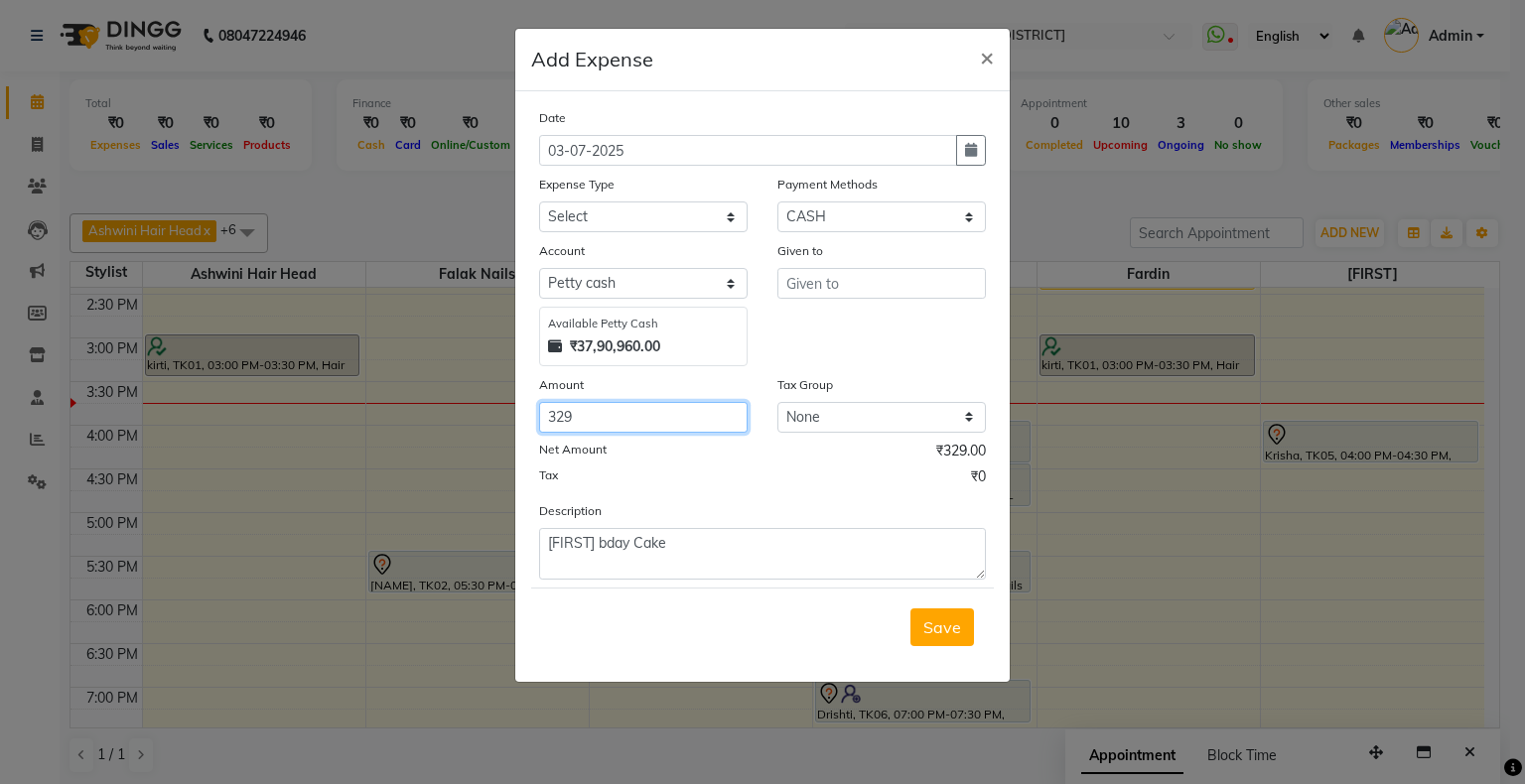 type on "329" 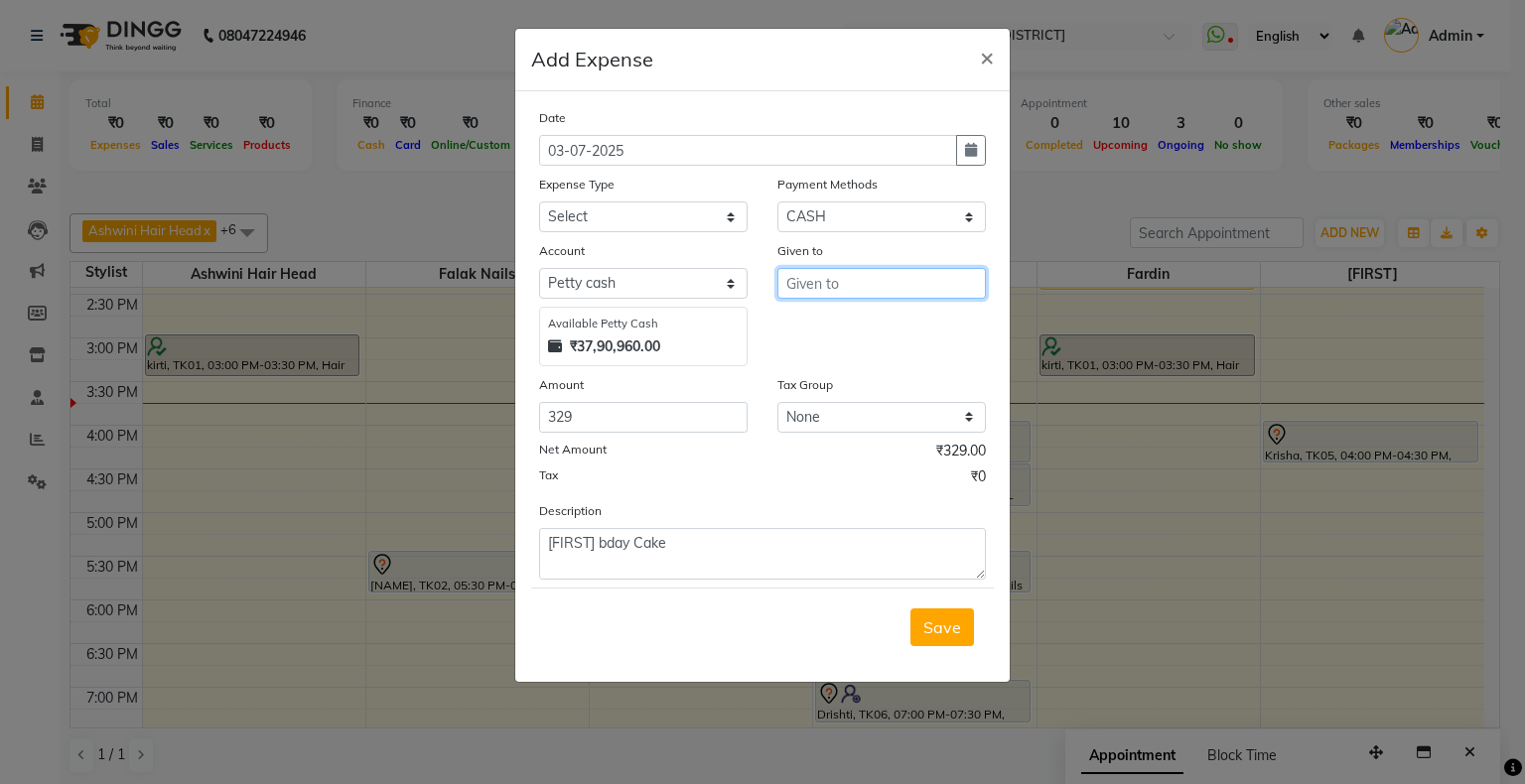 click at bounding box center [882, 283] 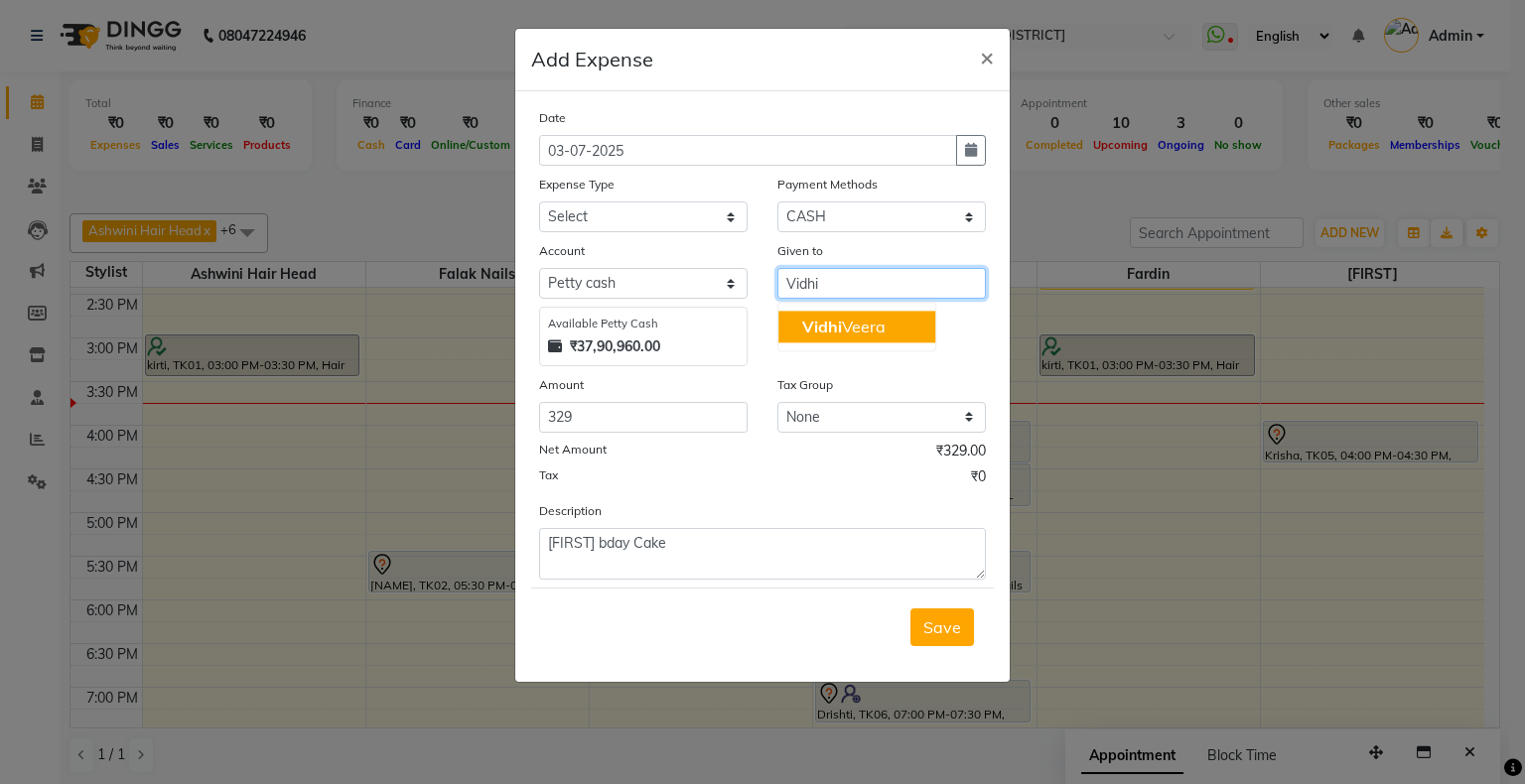 click on "[FIRST] [LAST]" at bounding box center (844, 327) 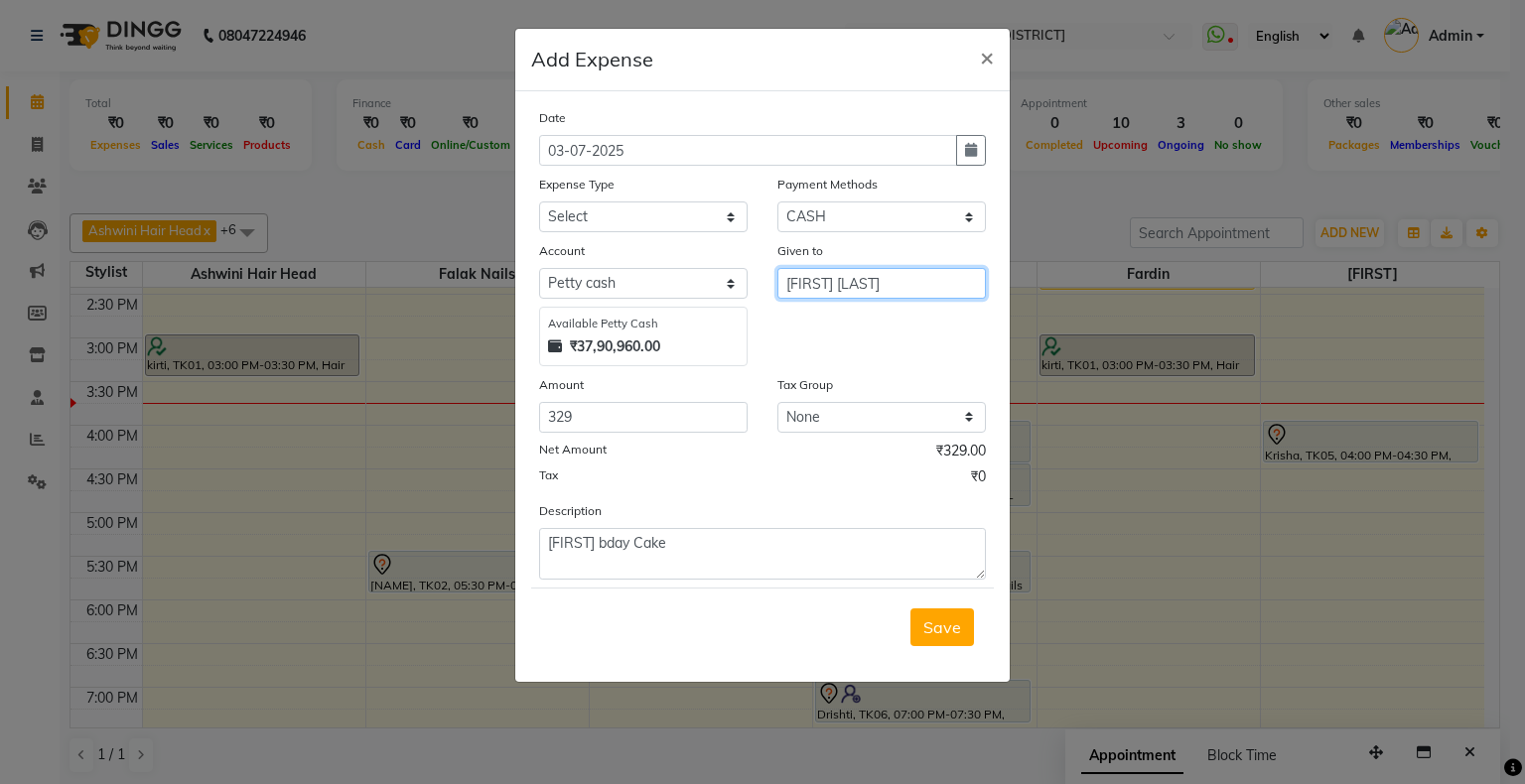 type on "[FIRST] [LAST]" 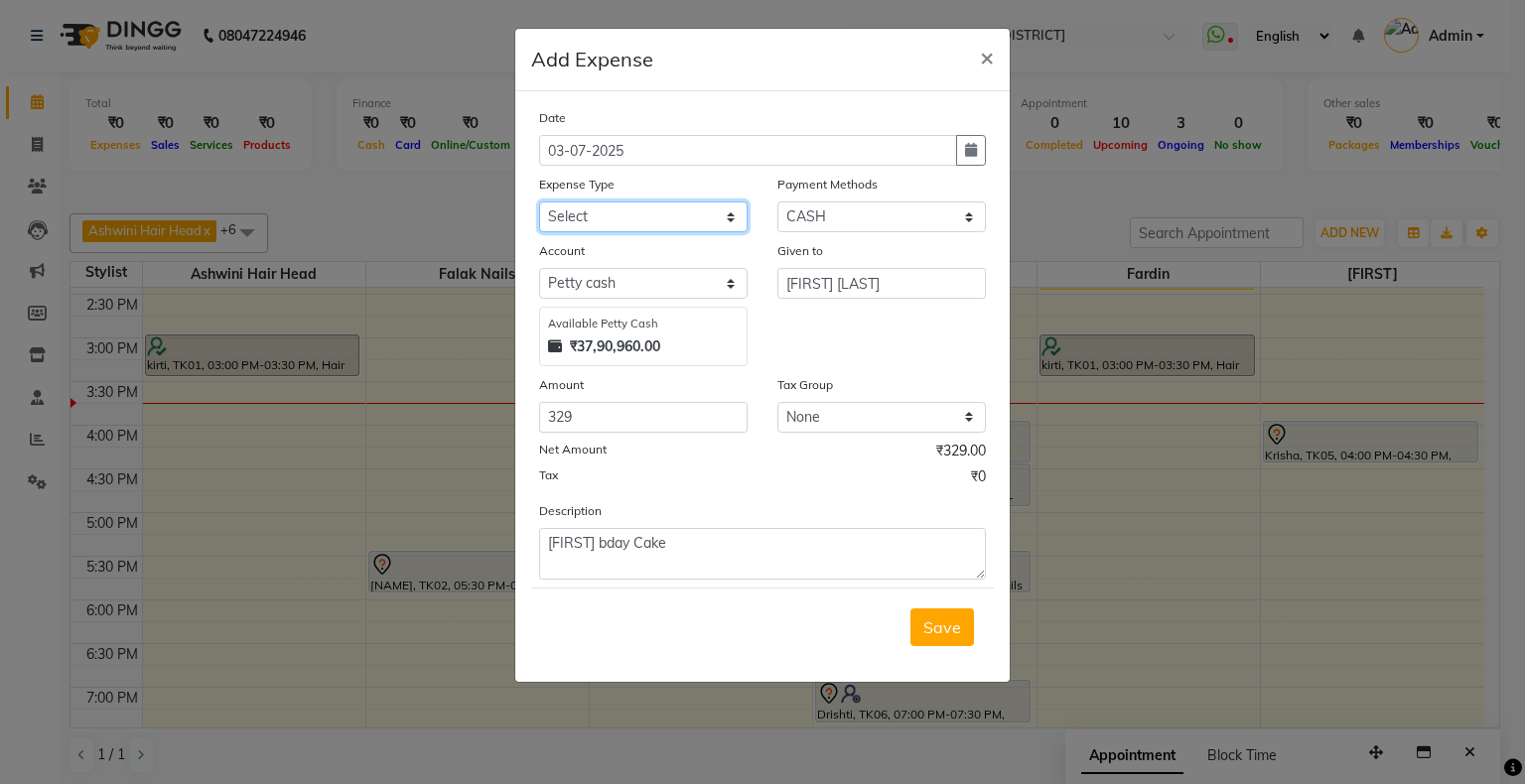 click on "Select Advance Salary Bank charges Cash transfer to bank Cash transfer to hub Client Snacks Clinical charges Equipment Fuel Govt fee Incentive Insurance International purchase Loan Repayment Maintenance Marketing Miscellaneous MRA Other Pantry Product Rent Salary Staff Snacks Tax Tea & Refreshment Tip Travelling Utilities" 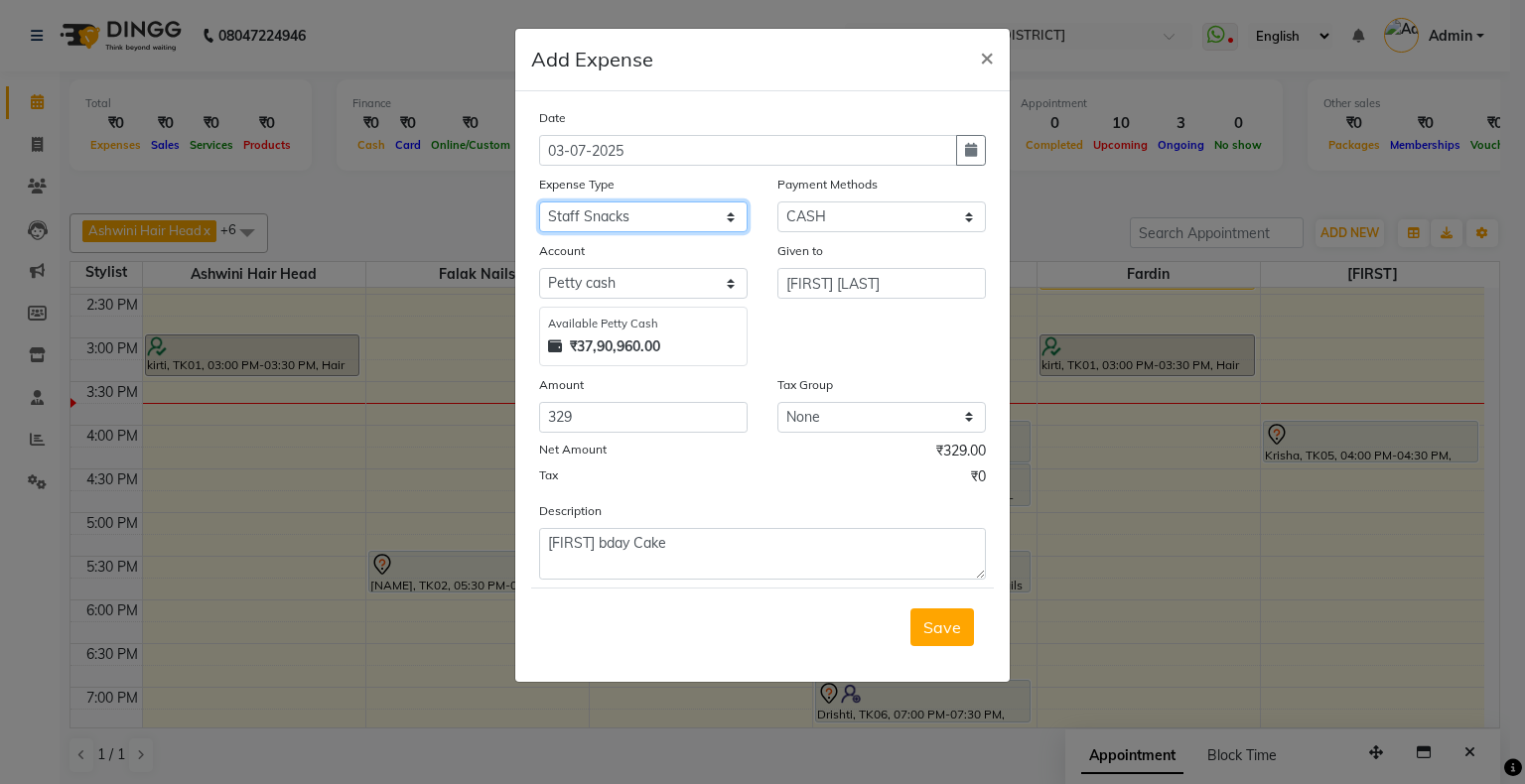 click on "Select Advance Salary Bank charges Cash transfer to bank Cash transfer to hub Client Snacks Clinical charges Equipment Fuel Govt fee Incentive Insurance International purchase Loan Repayment Maintenance Marketing Miscellaneous MRA Other Pantry Product Rent Salary Staff Snacks Tax Tea & Refreshment Tip Travelling Utilities" 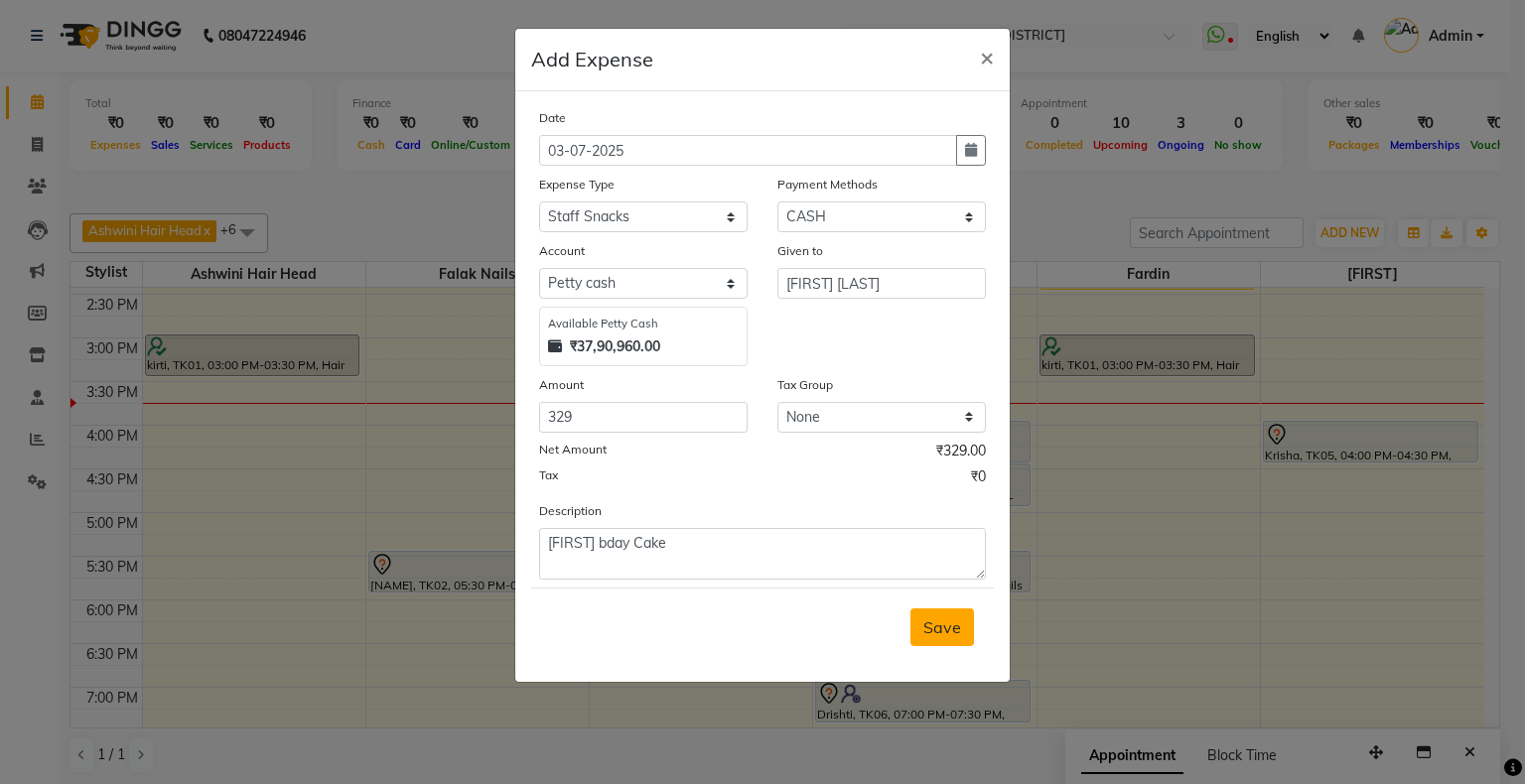 click on "Save" at bounding box center [942, 627] 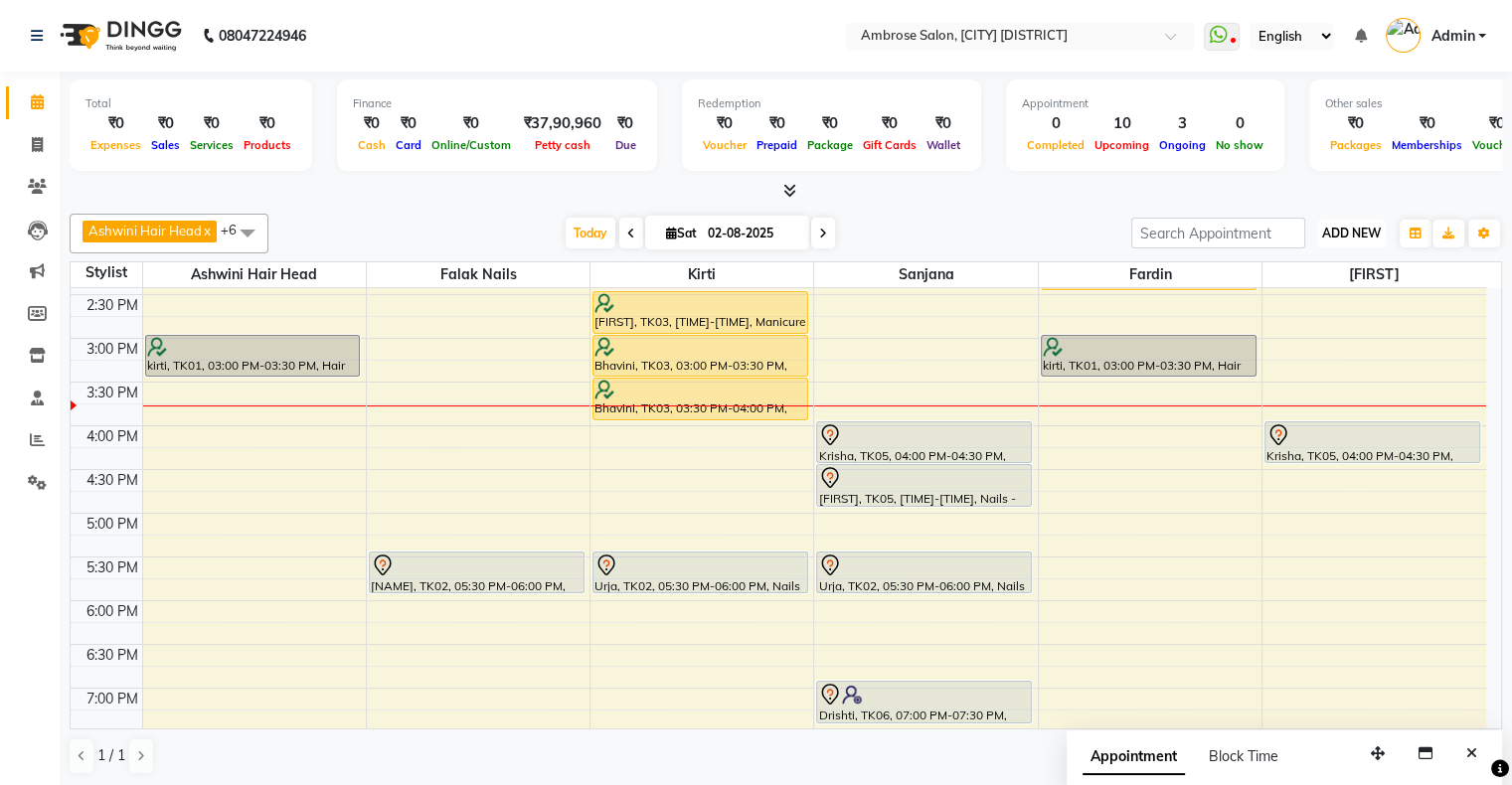 click on "ADD NEW" at bounding box center [1351, 233] 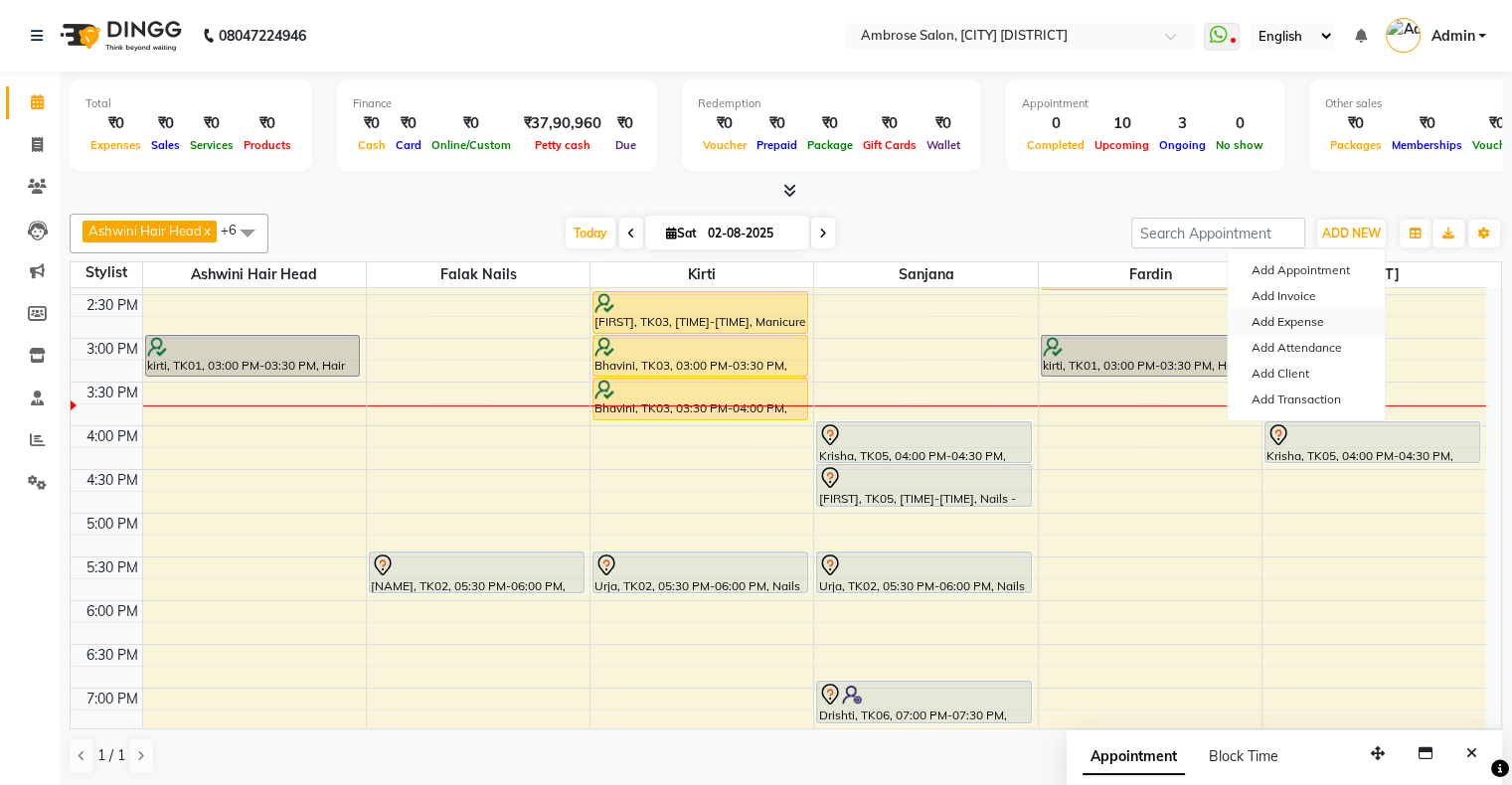 click on "Add Expense" at bounding box center [1306, 322] 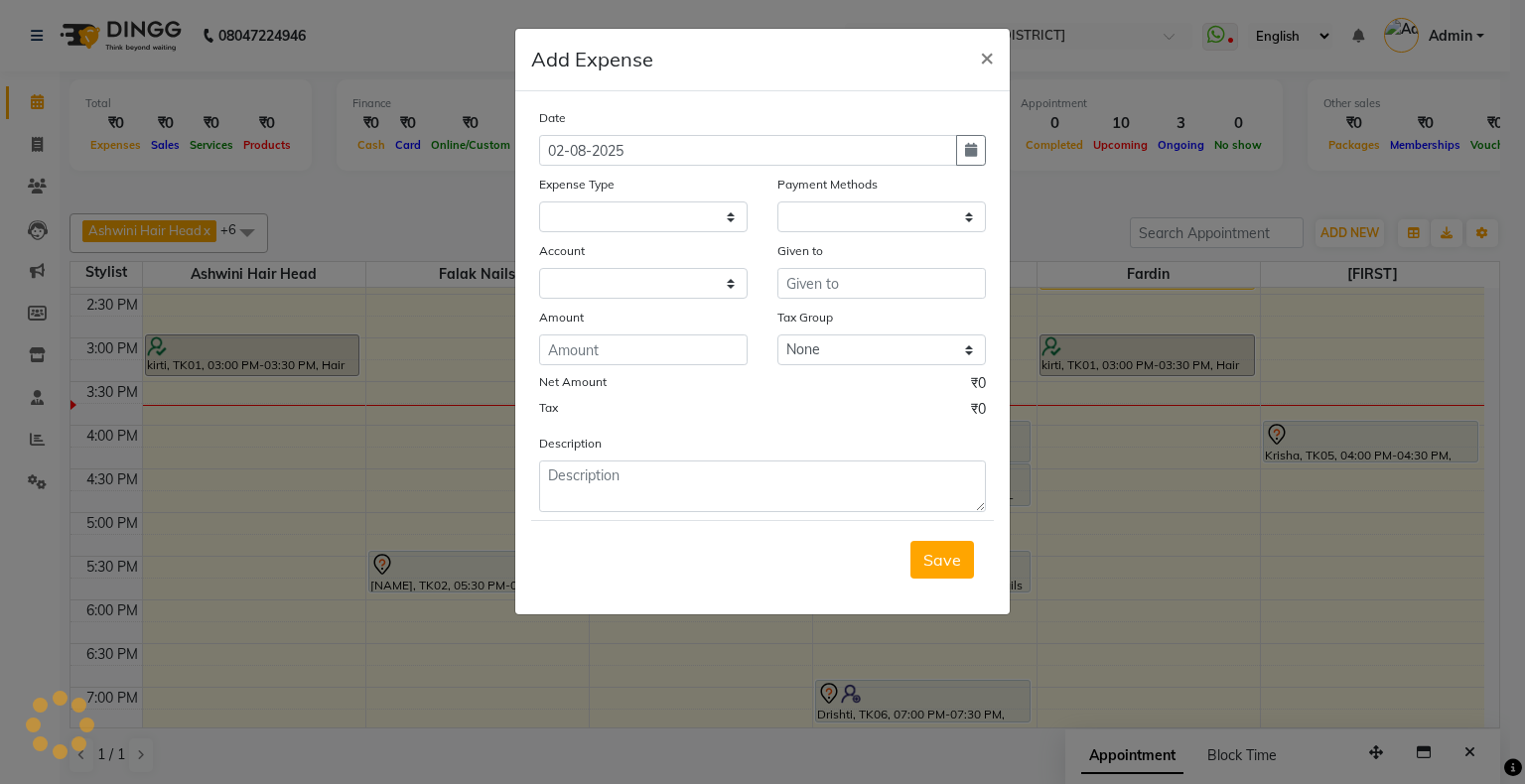 select on "1" 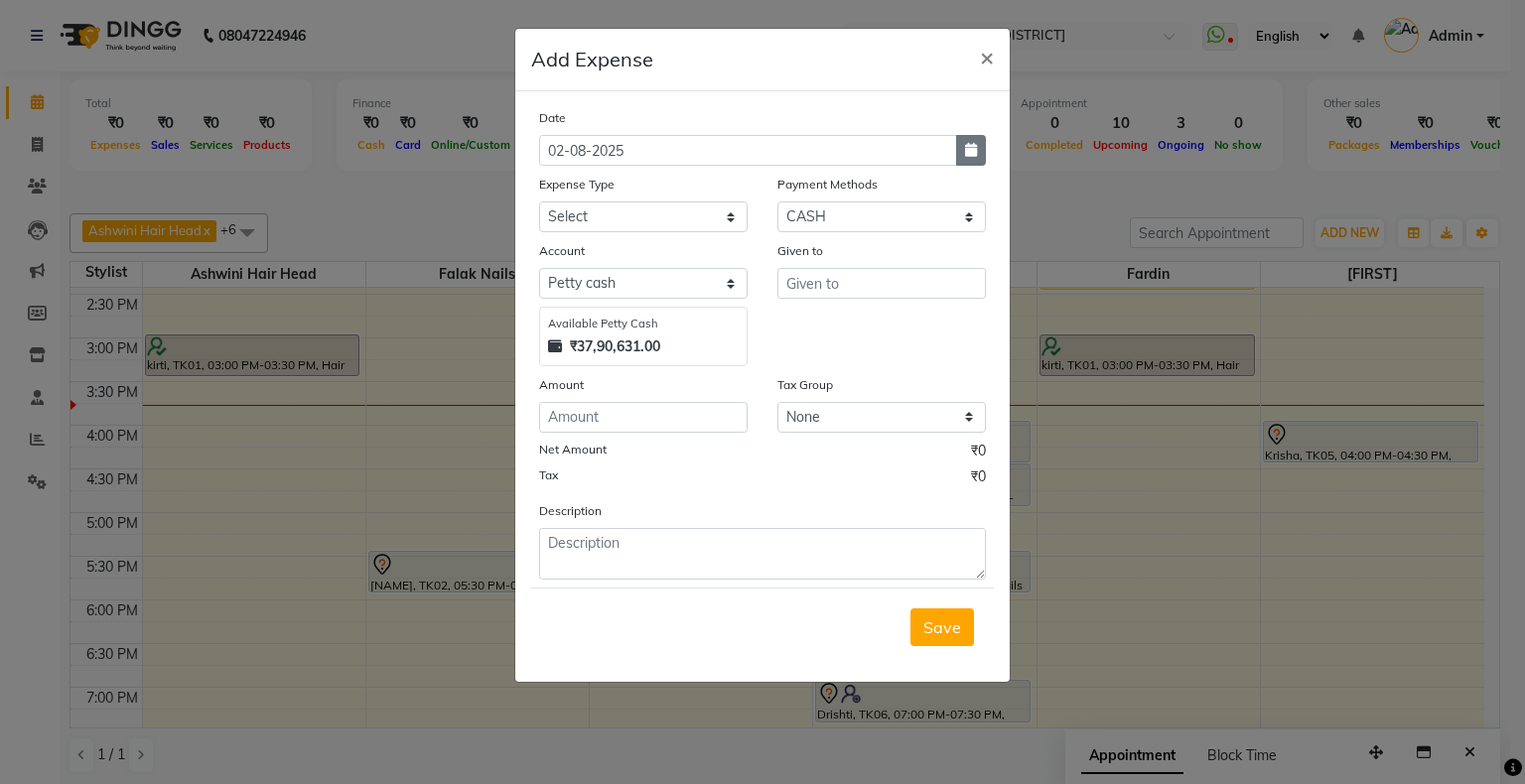 click 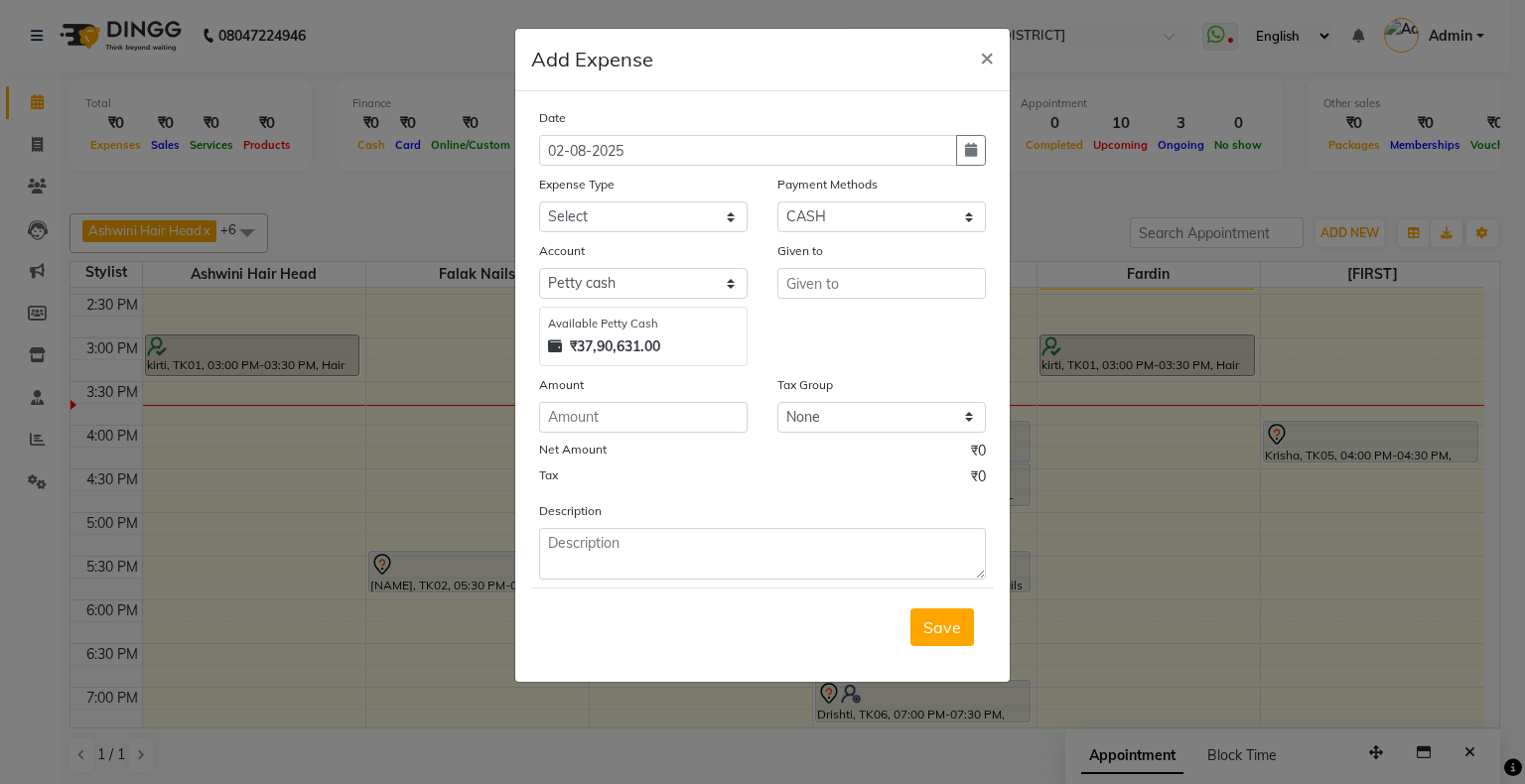 select on "8" 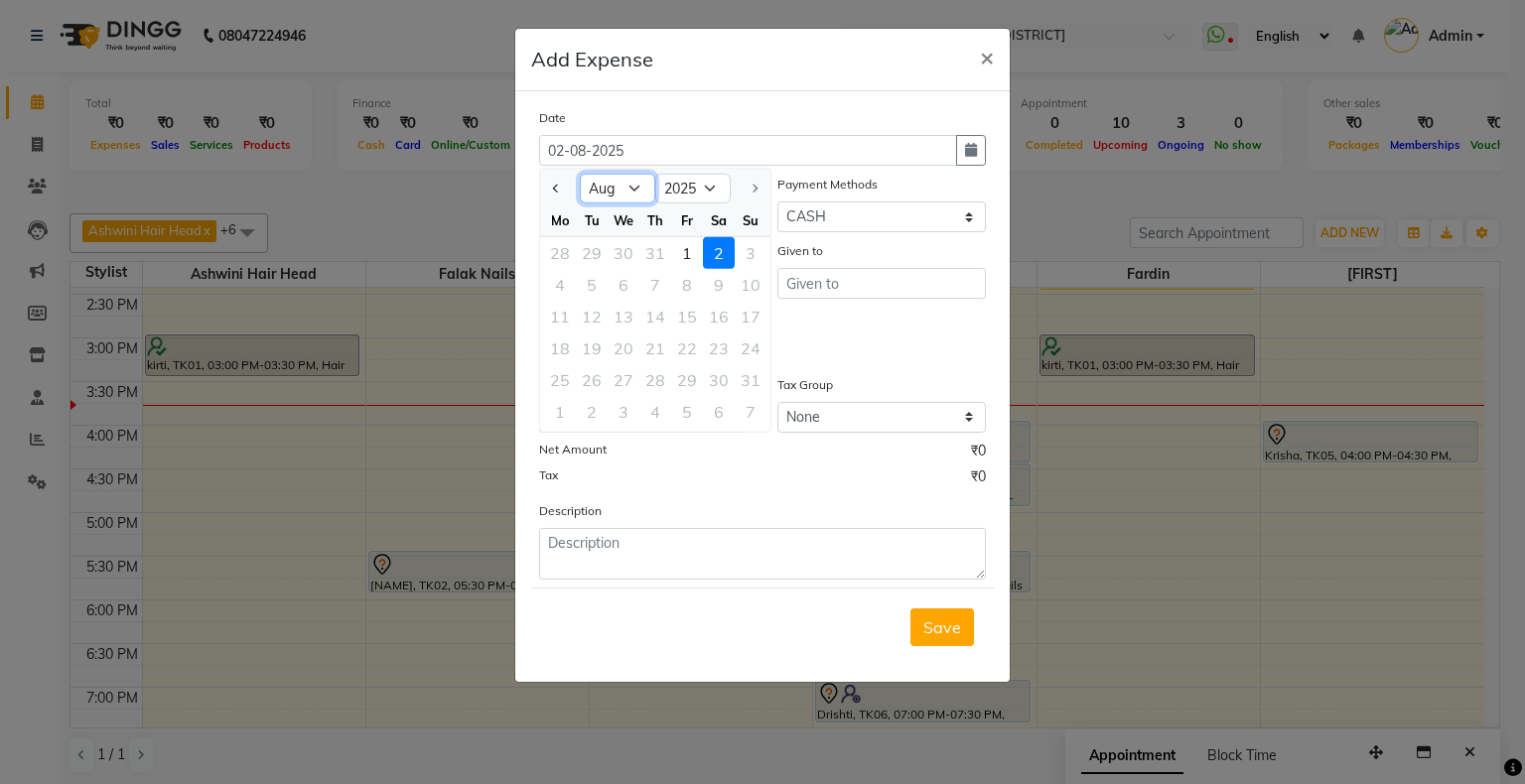 click on "Jan Feb Mar Apr May Jun Jul Aug" 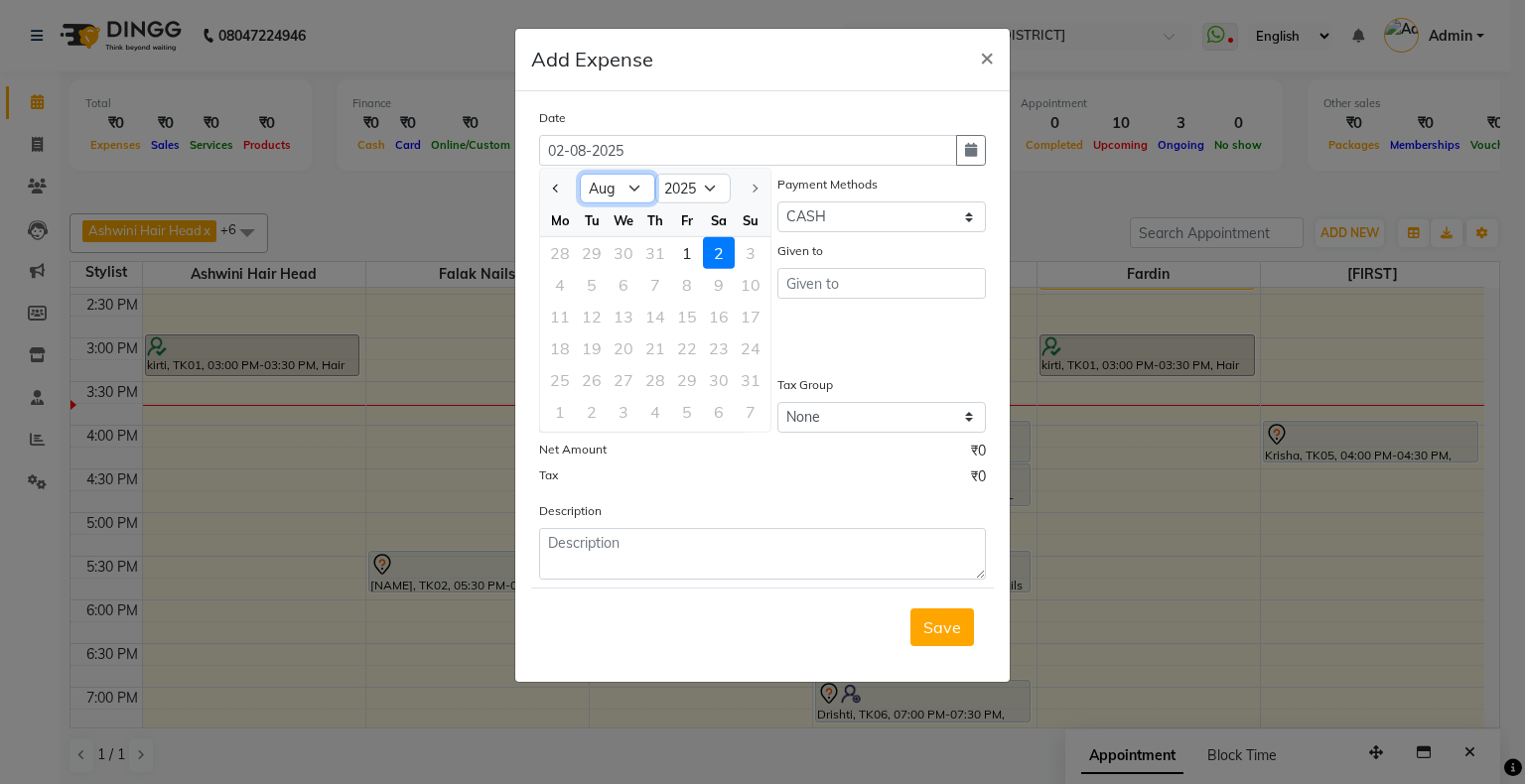 select on "7" 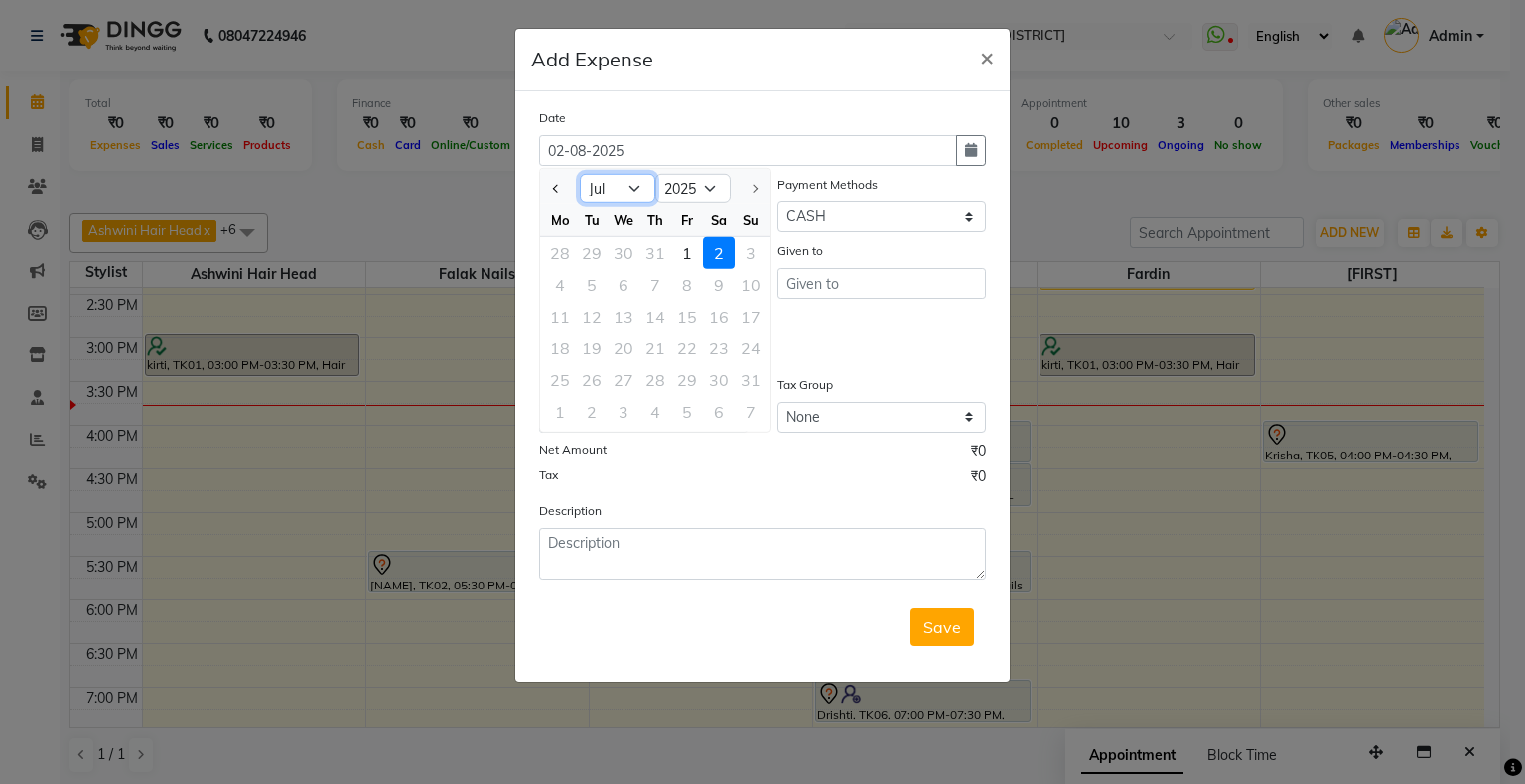 click on "Jan Feb Mar Apr May Jun Jul Aug" 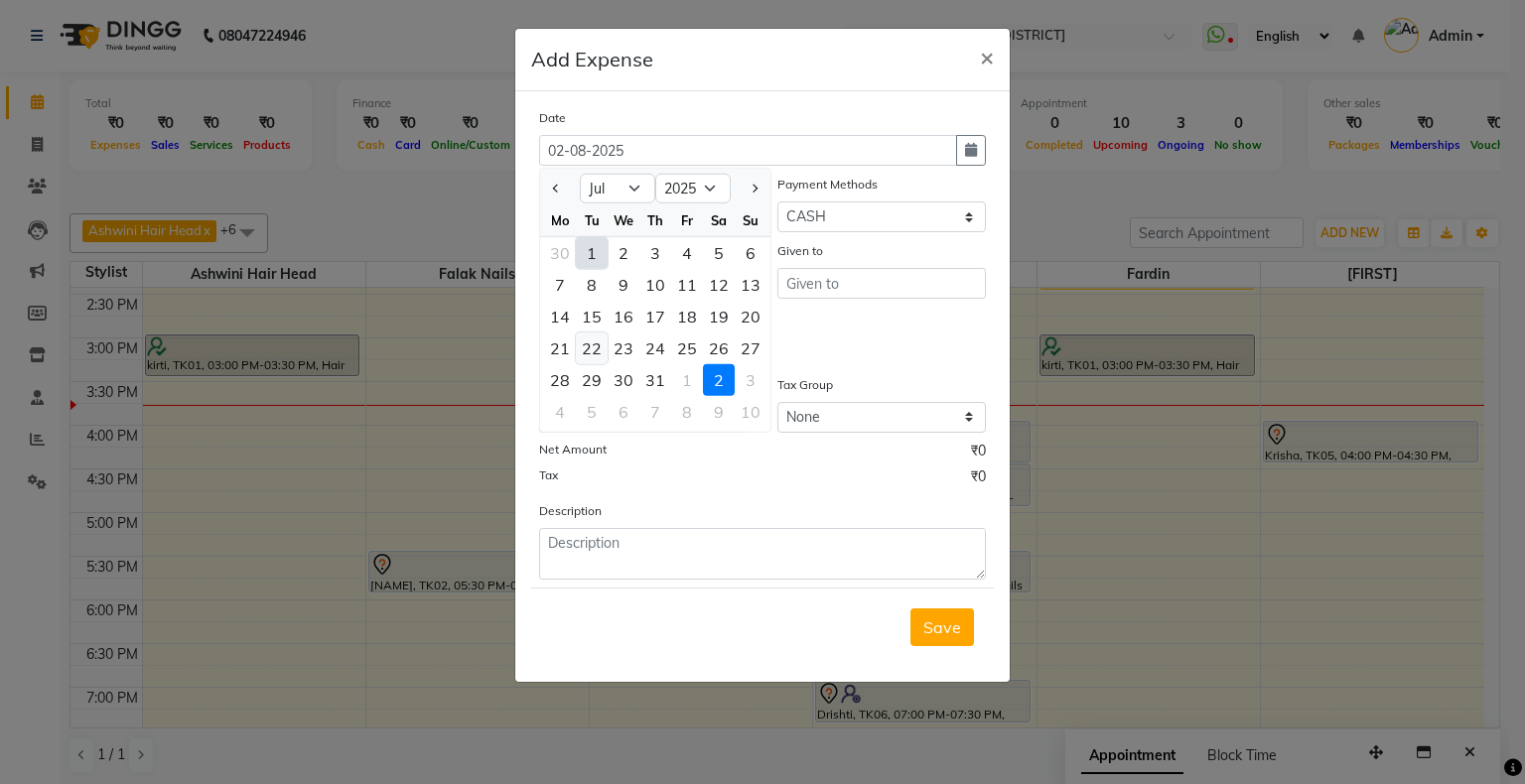 click on "22" 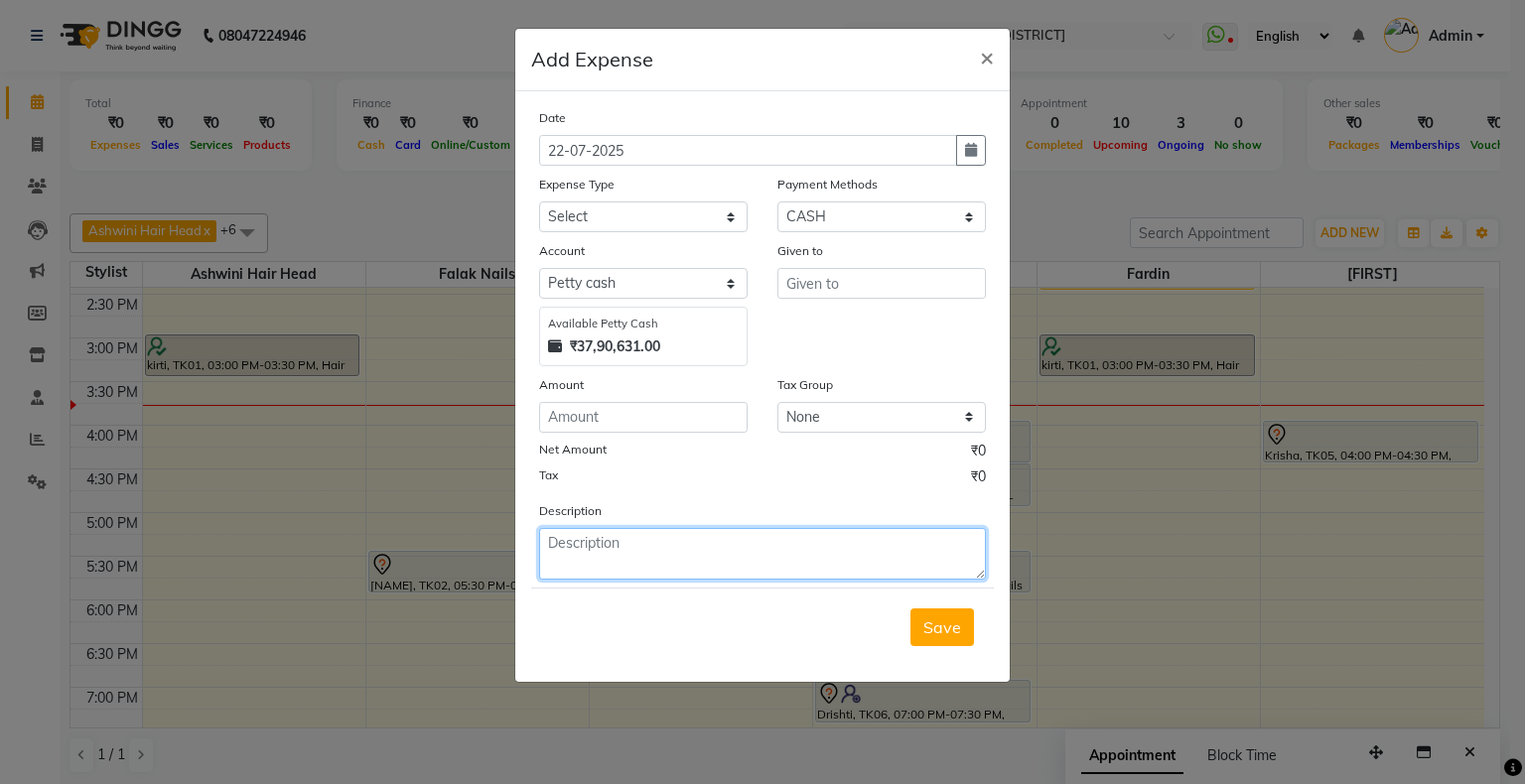 click 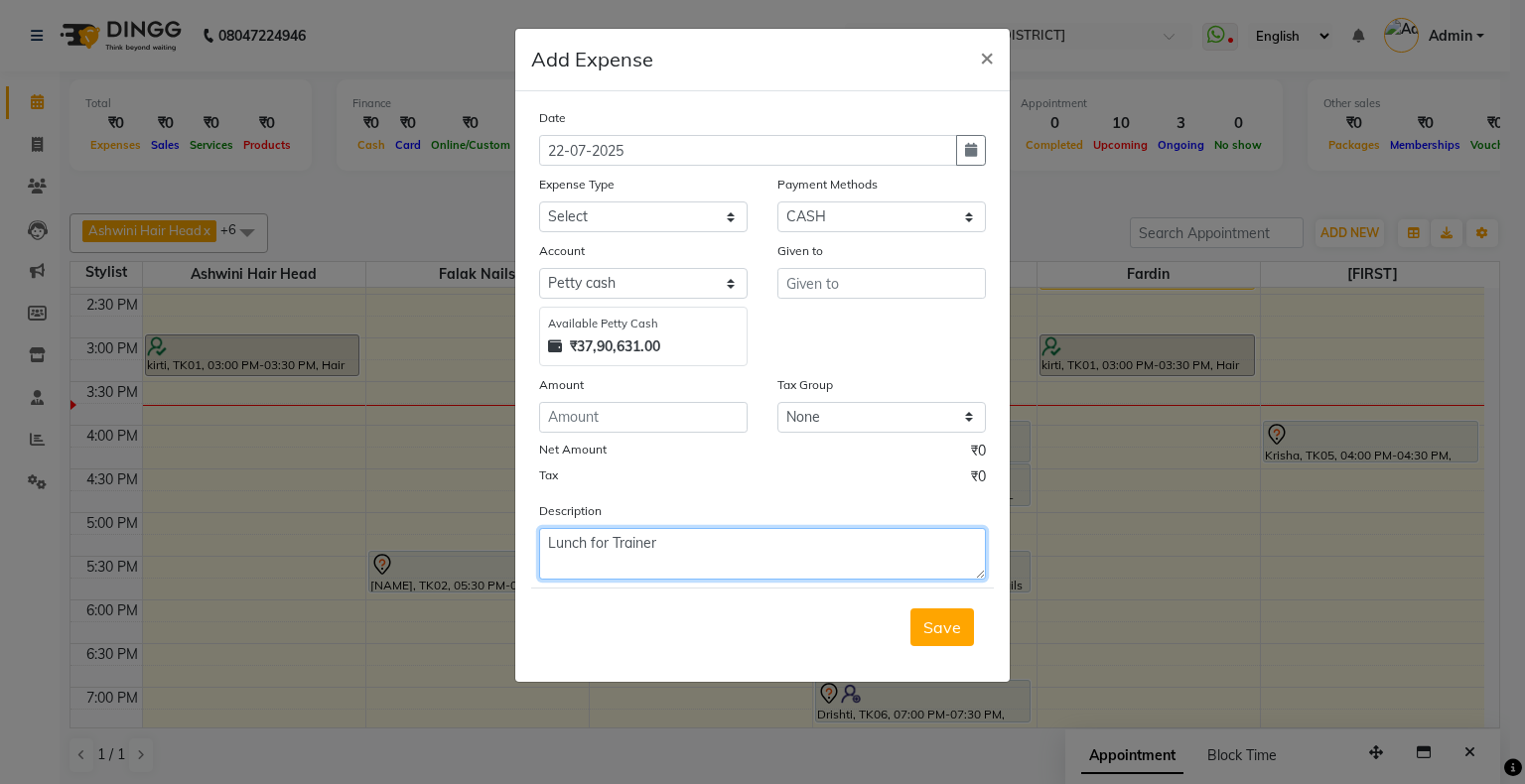 type on "Lunch for Trainer" 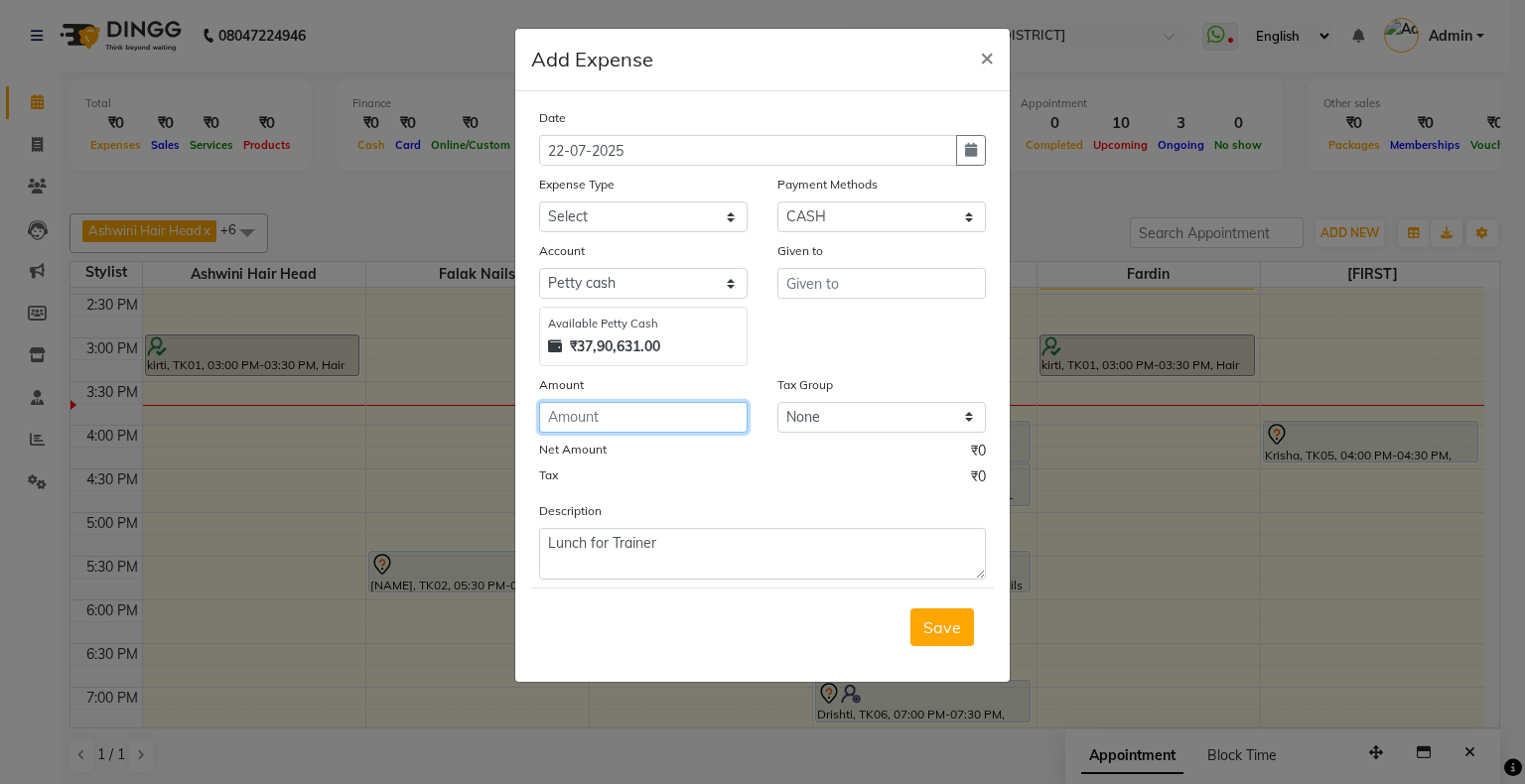click 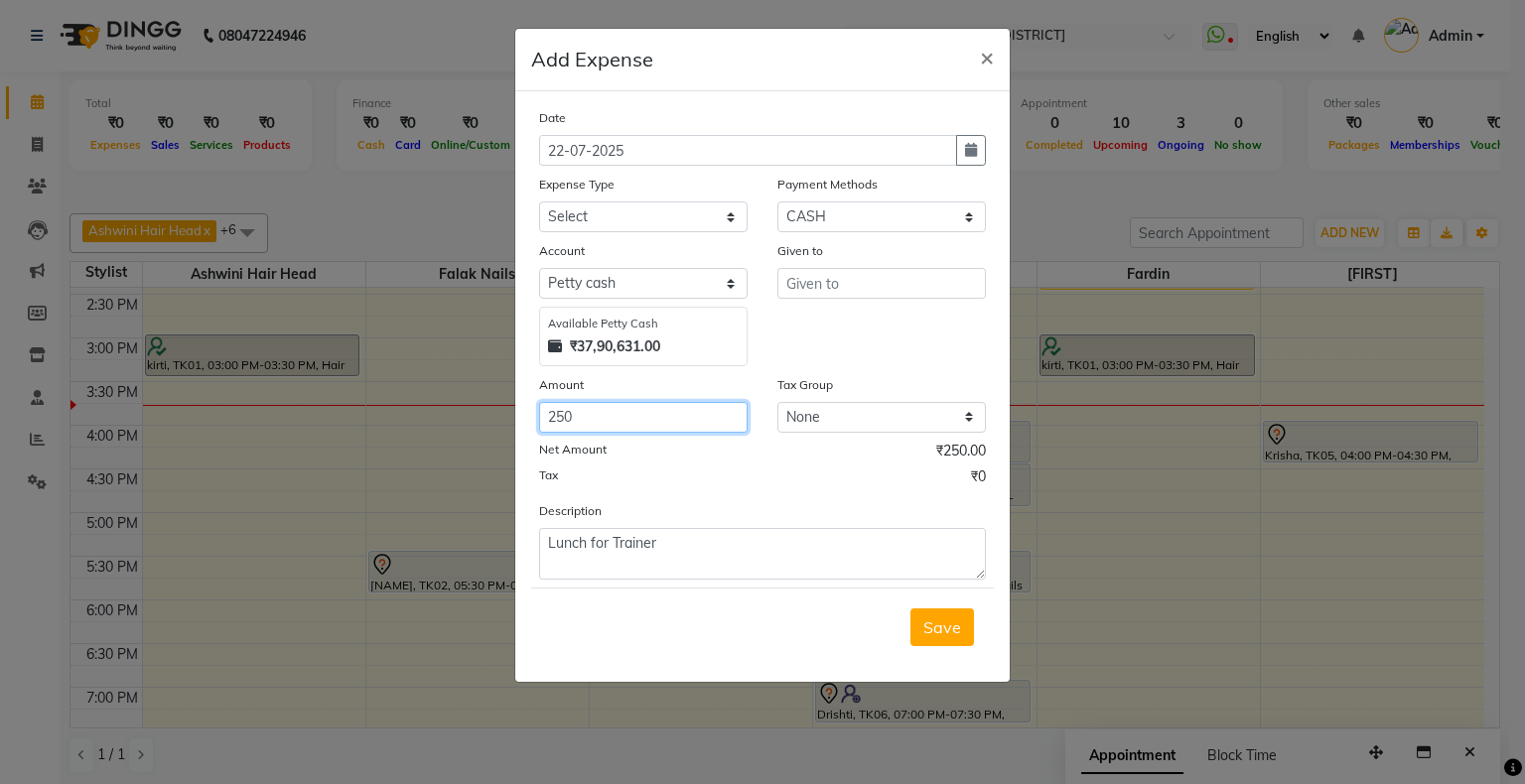 type on "250" 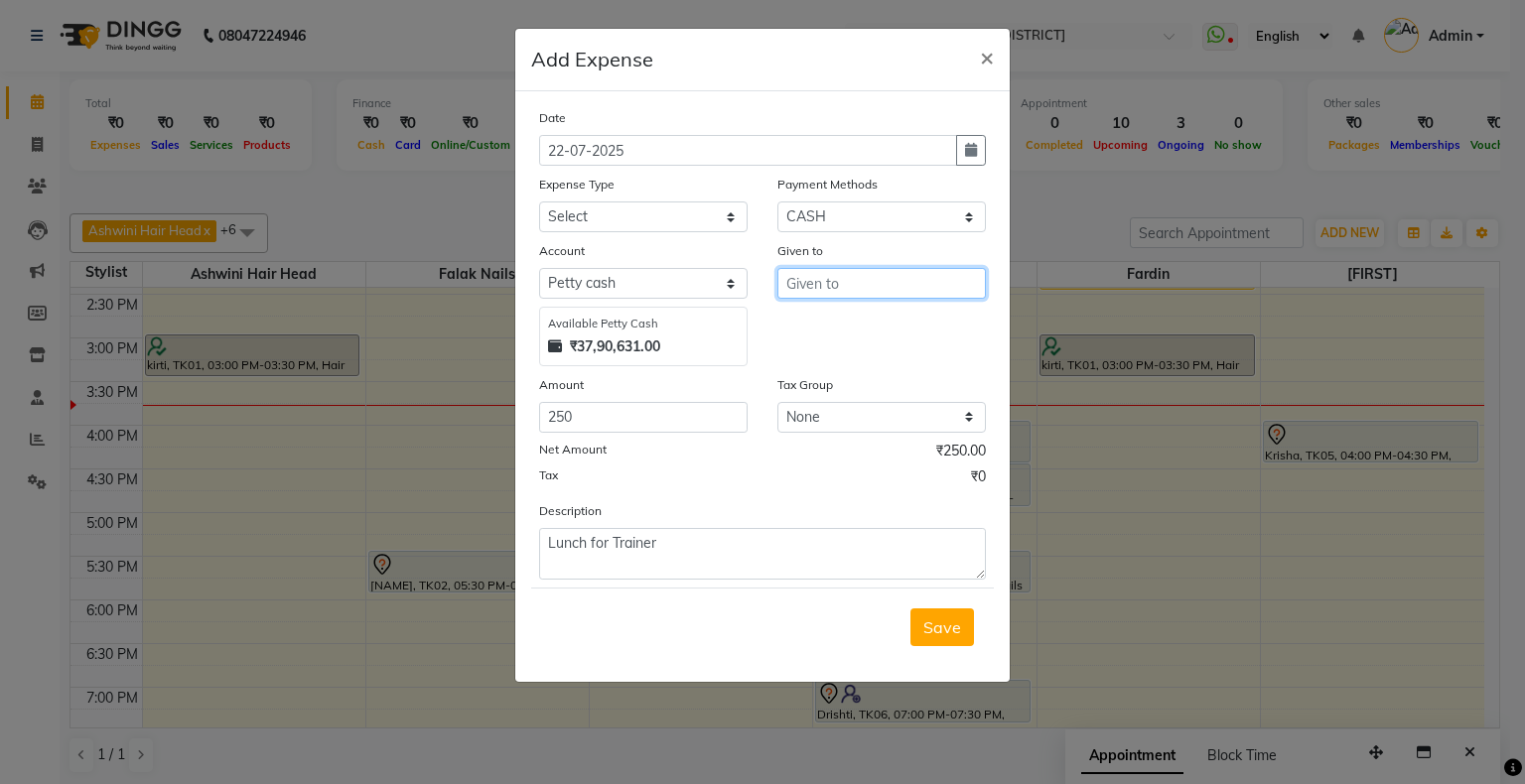 click at bounding box center [882, 283] 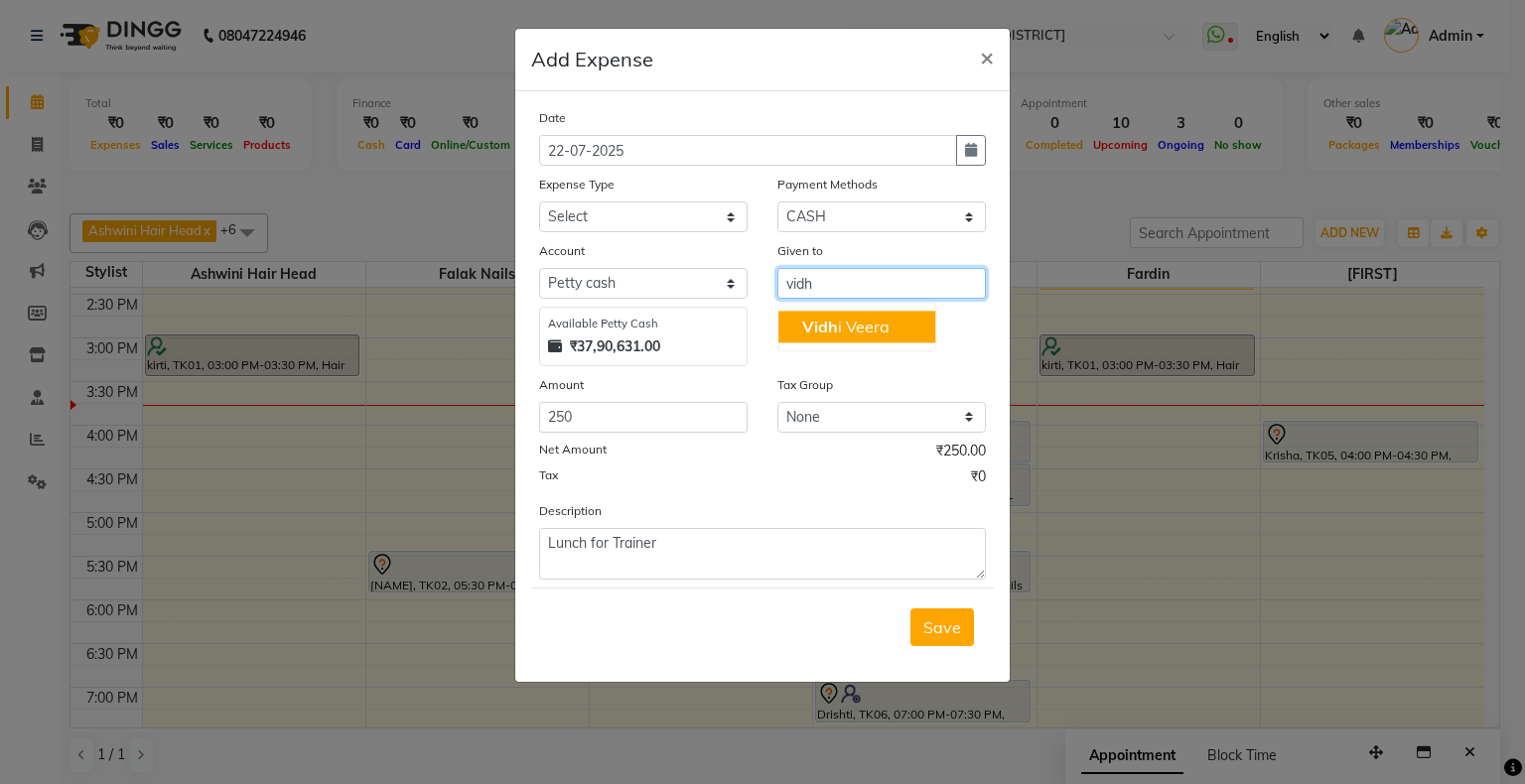 click on "Vidh i Veera" at bounding box center (846, 327) 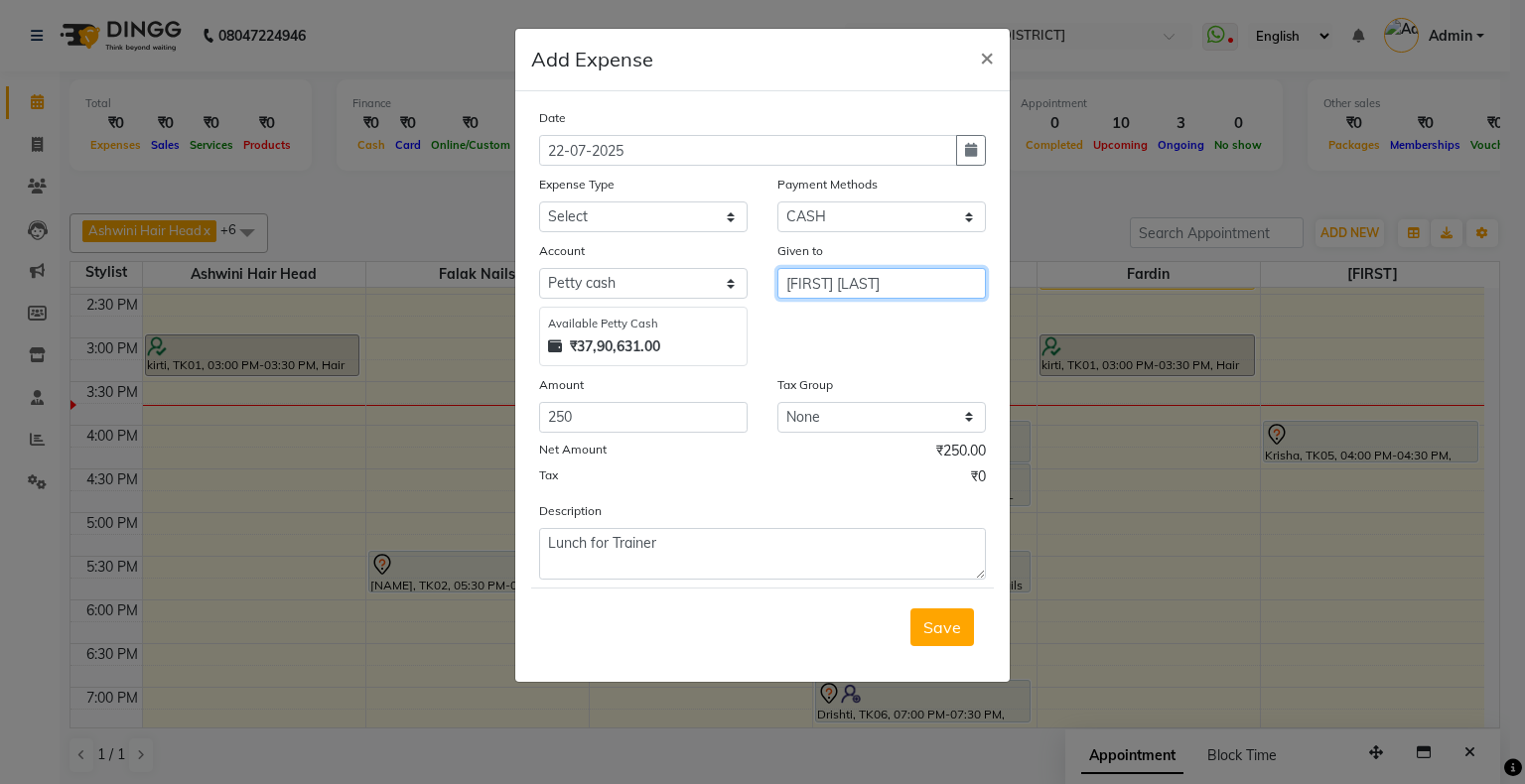type on "[FIRST] [LAST]" 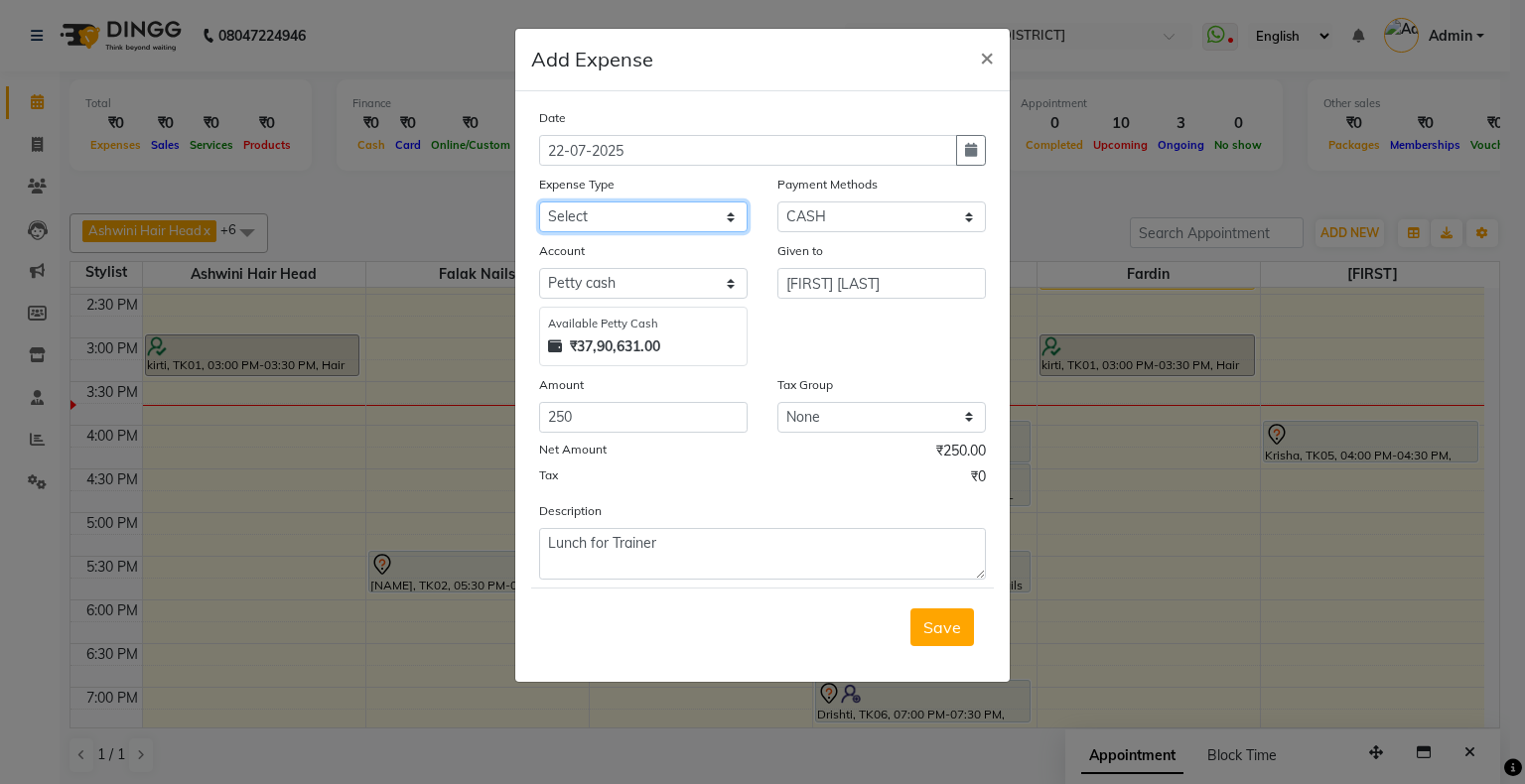 click on "Select Advance Salary Bank charges Cash transfer to bank Cash transfer to hub Client Snacks Clinical charges Equipment Fuel Govt fee Incentive Insurance International purchase Loan Repayment Maintenance Marketing Miscellaneous MRA Other Pantry Product Rent Salary Staff Snacks Tax Tea & Refreshment Tip Travelling Utilities" 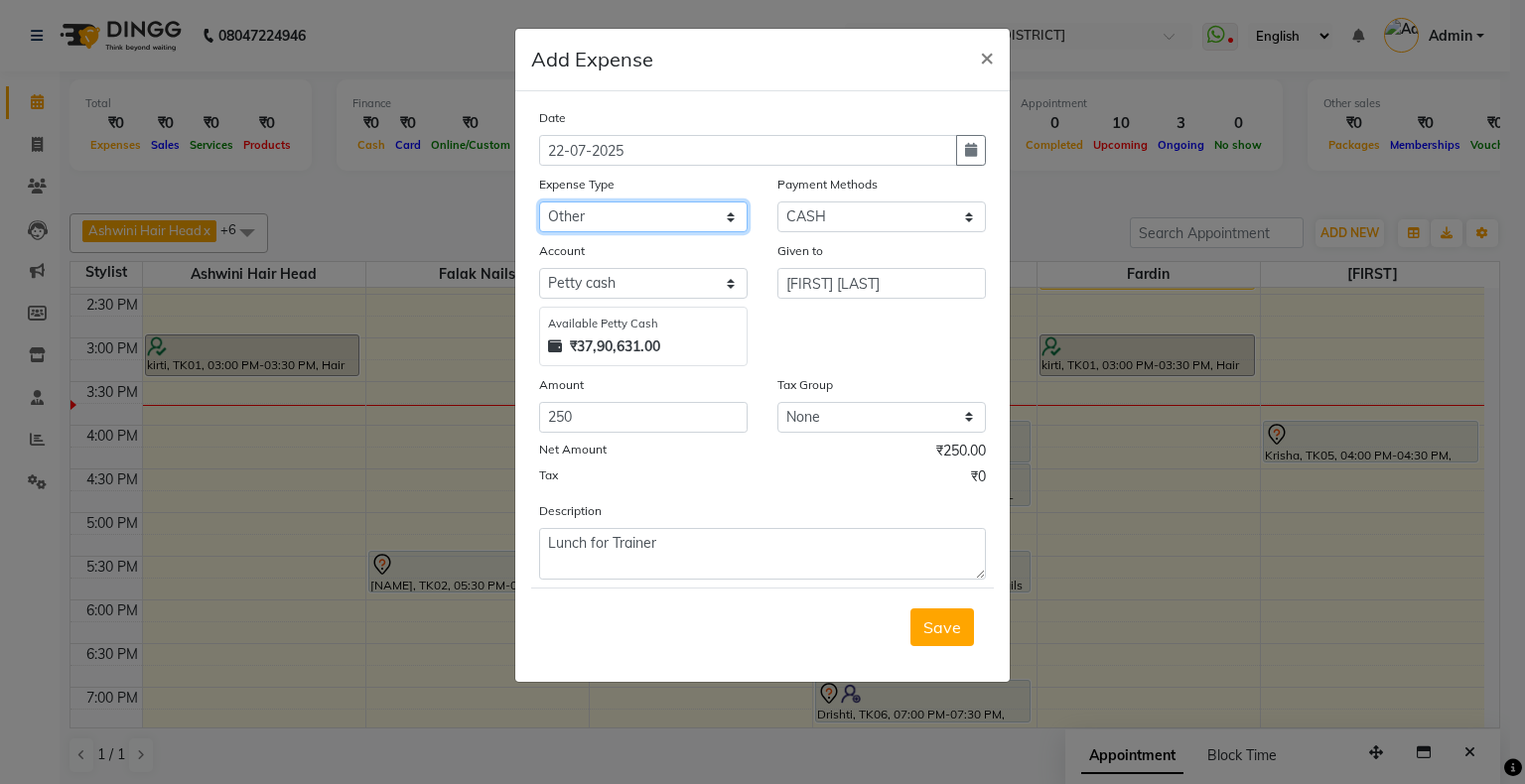 click on "Select Advance Salary Bank charges Cash transfer to bank Cash transfer to hub Client Snacks Clinical charges Equipment Fuel Govt fee Incentive Insurance International purchase Loan Repayment Maintenance Marketing Miscellaneous MRA Other Pantry Product Rent Salary Staff Snacks Tax Tea & Refreshment Tip Travelling Utilities" 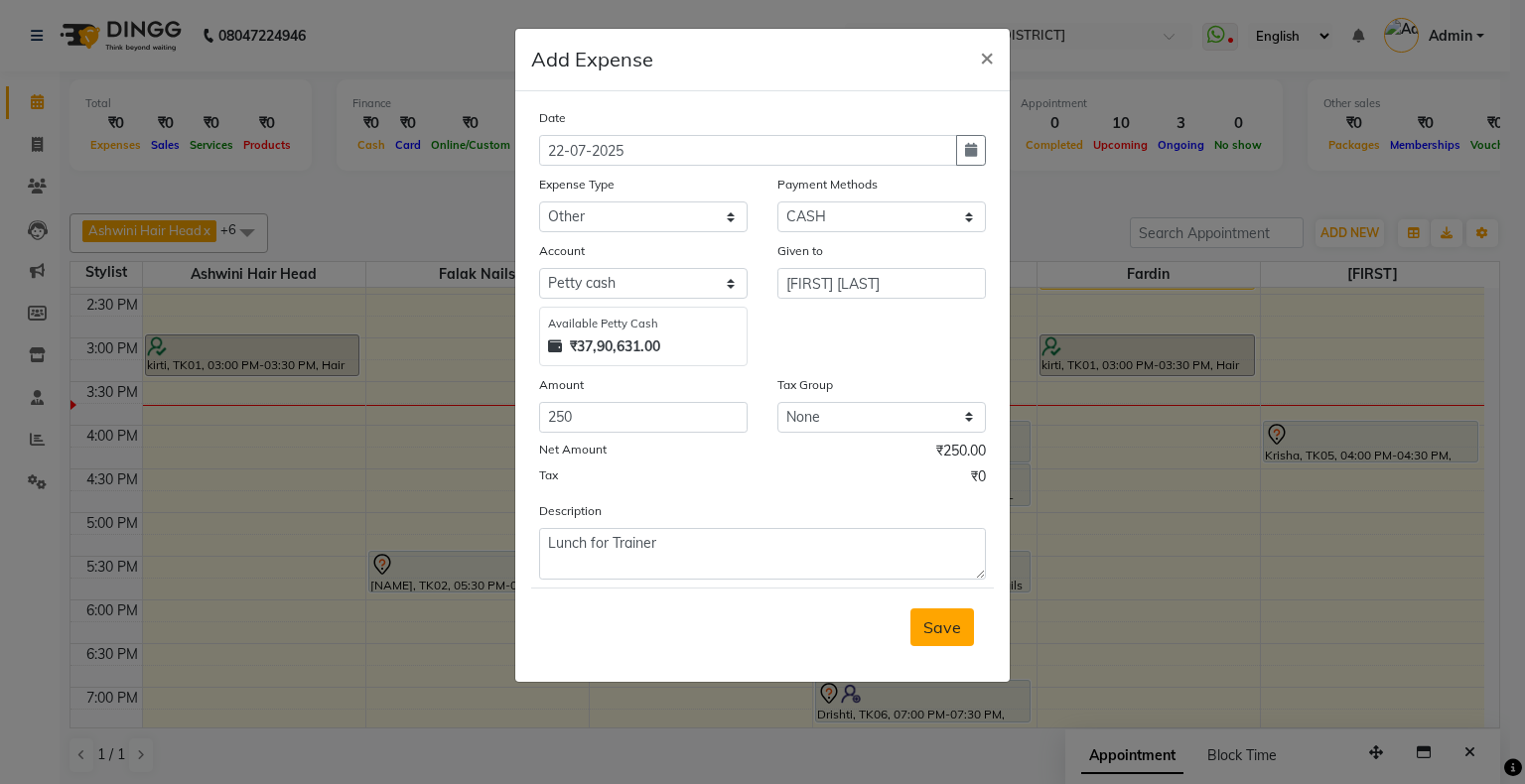 click on "Save" at bounding box center (942, 627) 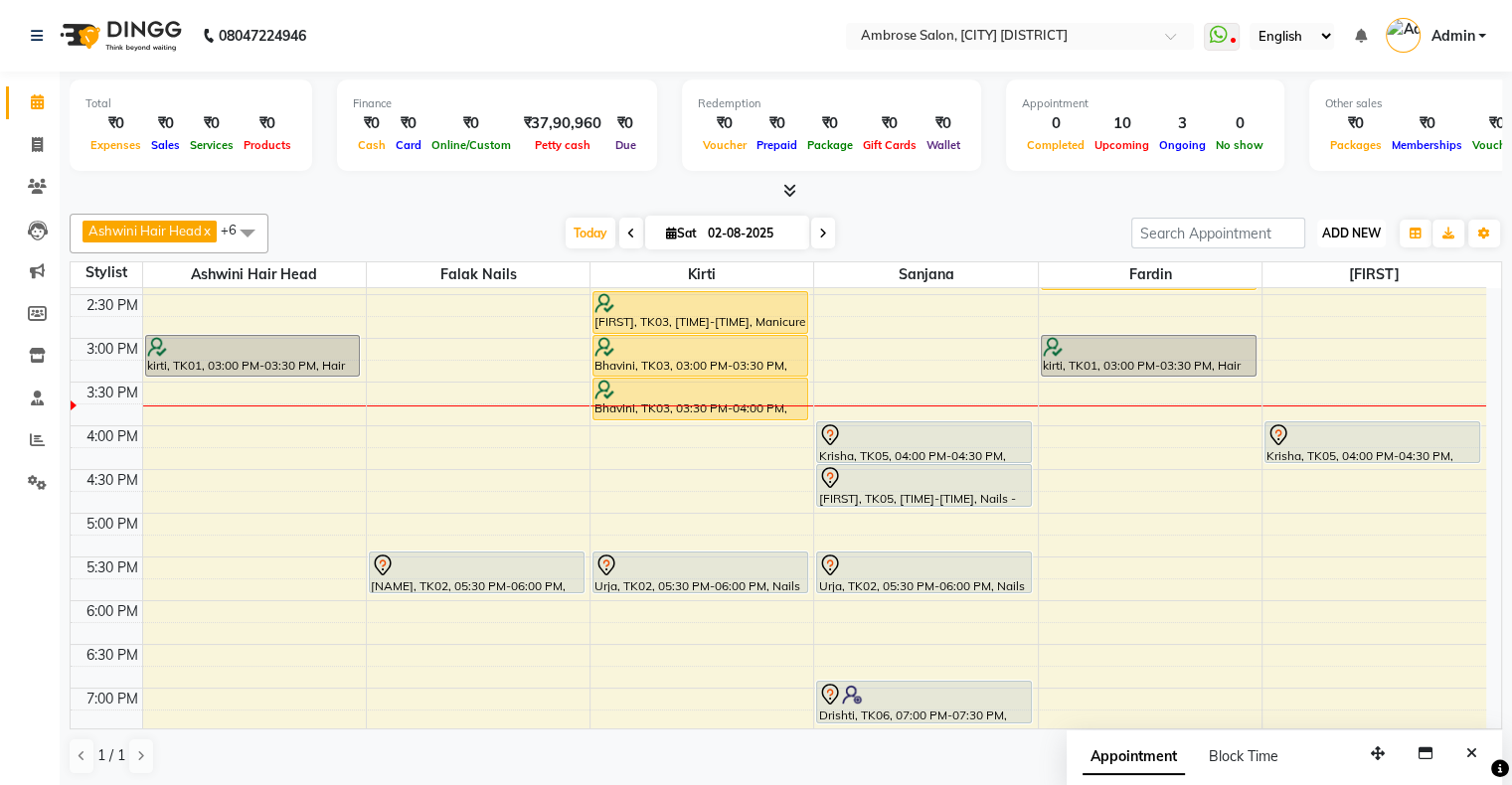 click on "ADD NEW" at bounding box center [1351, 233] 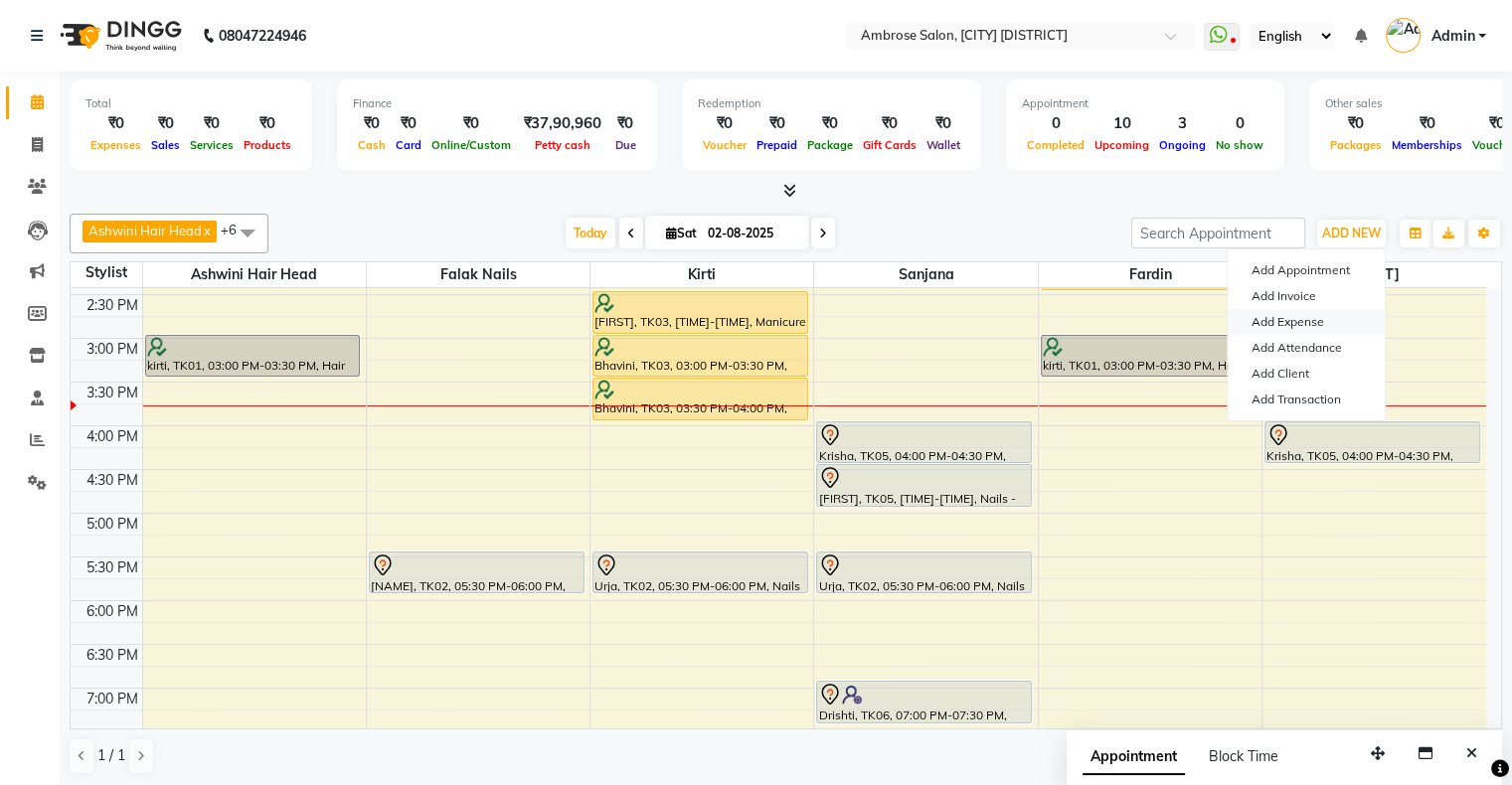 click on "Add Expense" at bounding box center [1306, 322] 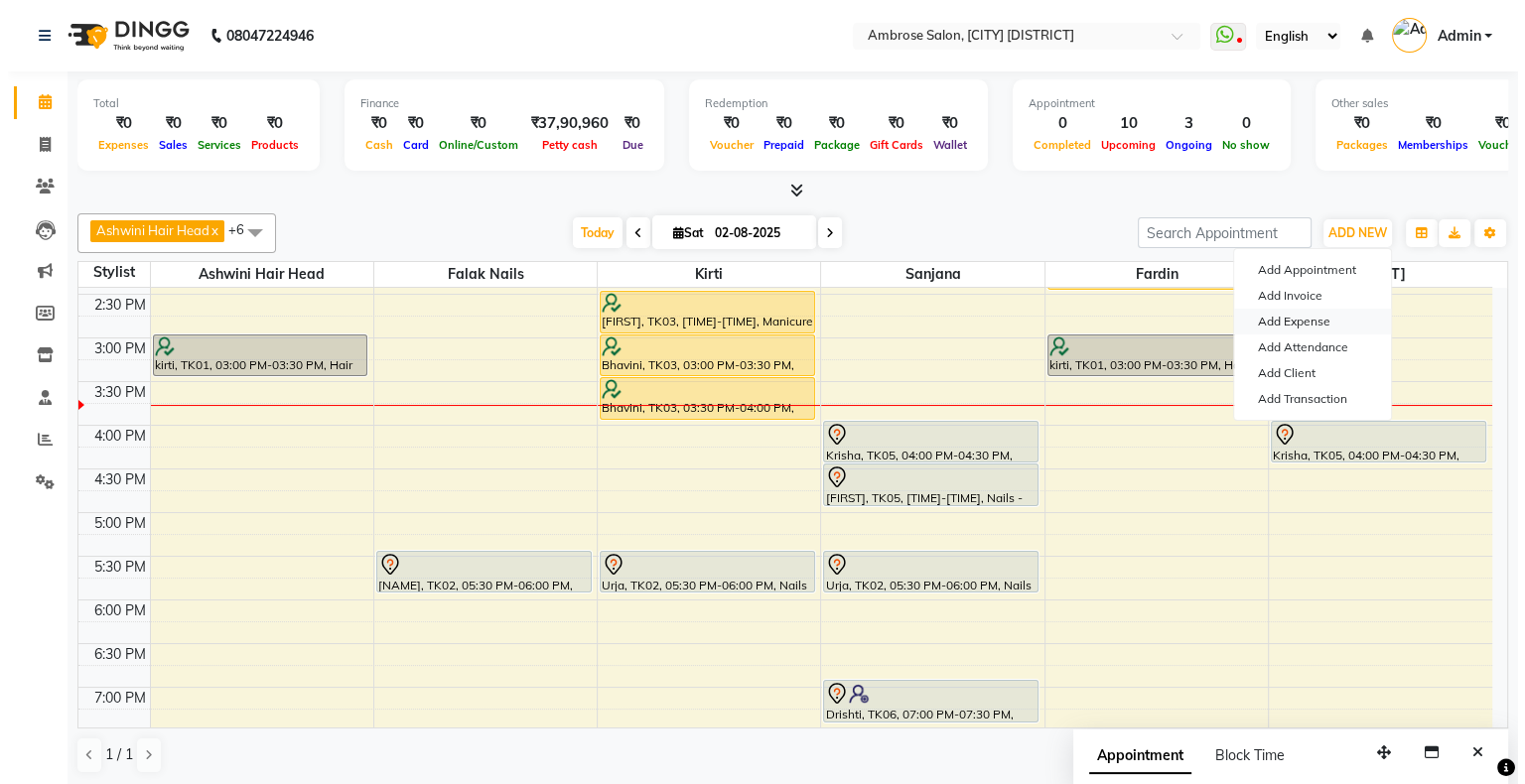 select on "1" 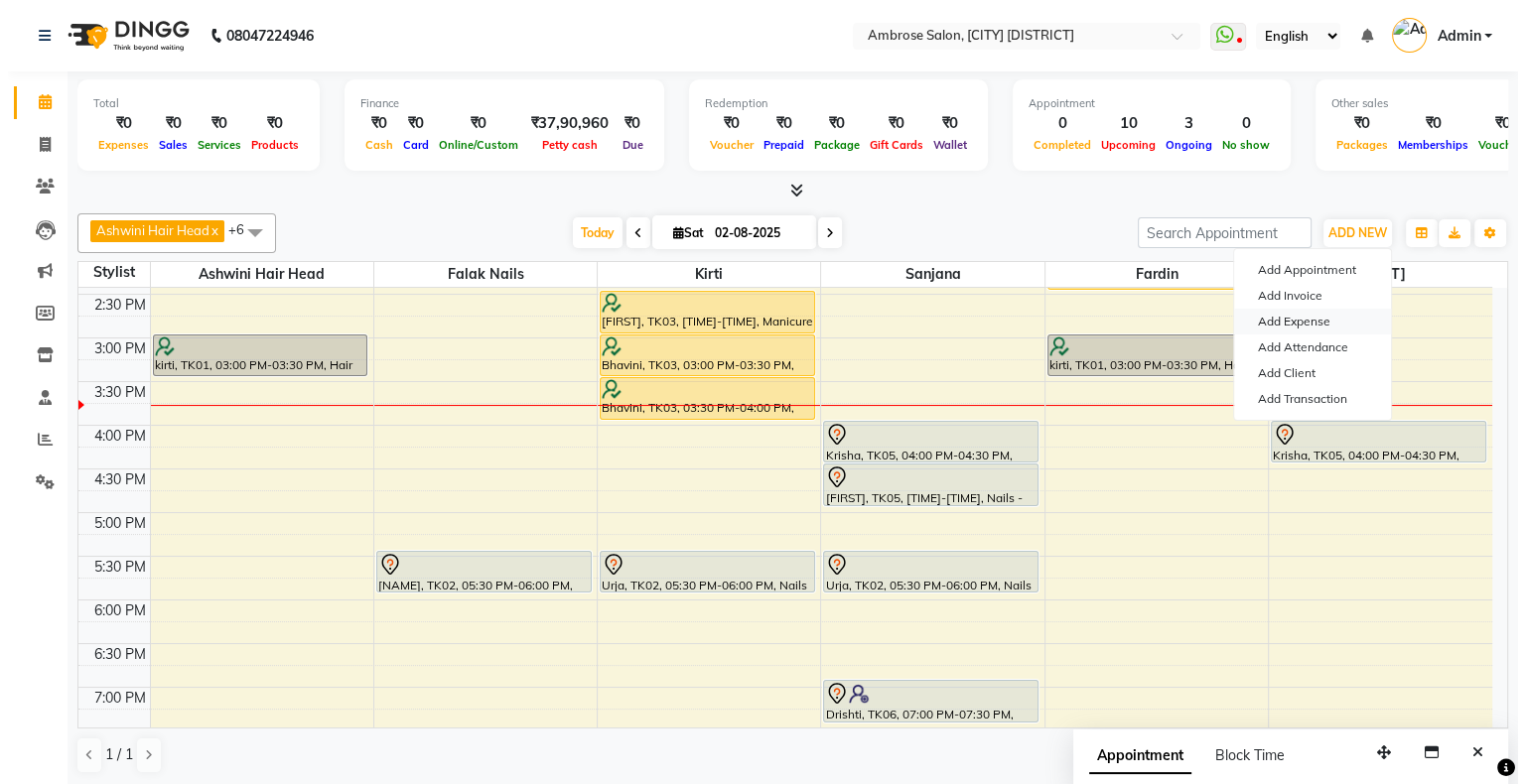 select on "2890" 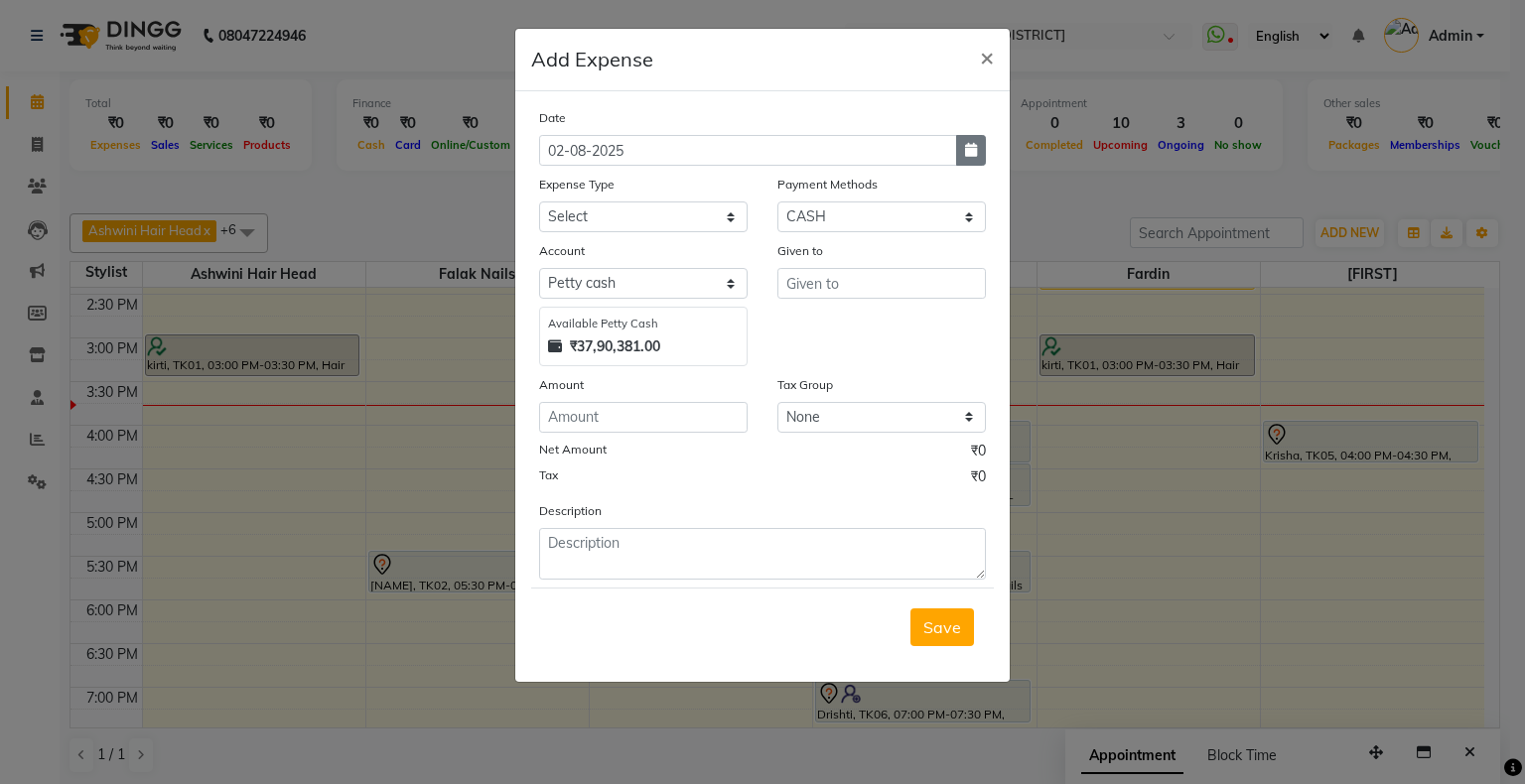 click 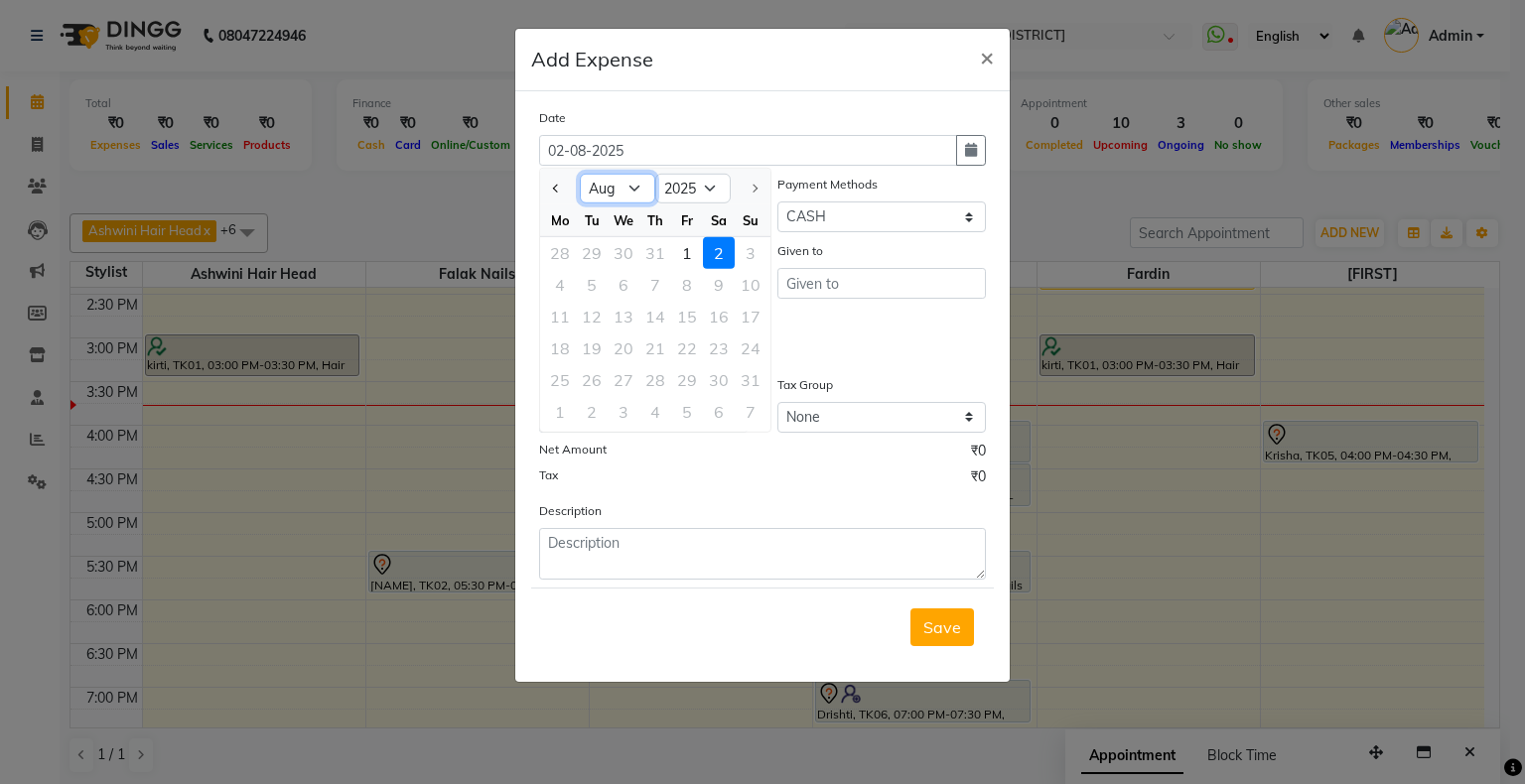 click on "Jan Feb Mar Apr May Jun Jul Aug" 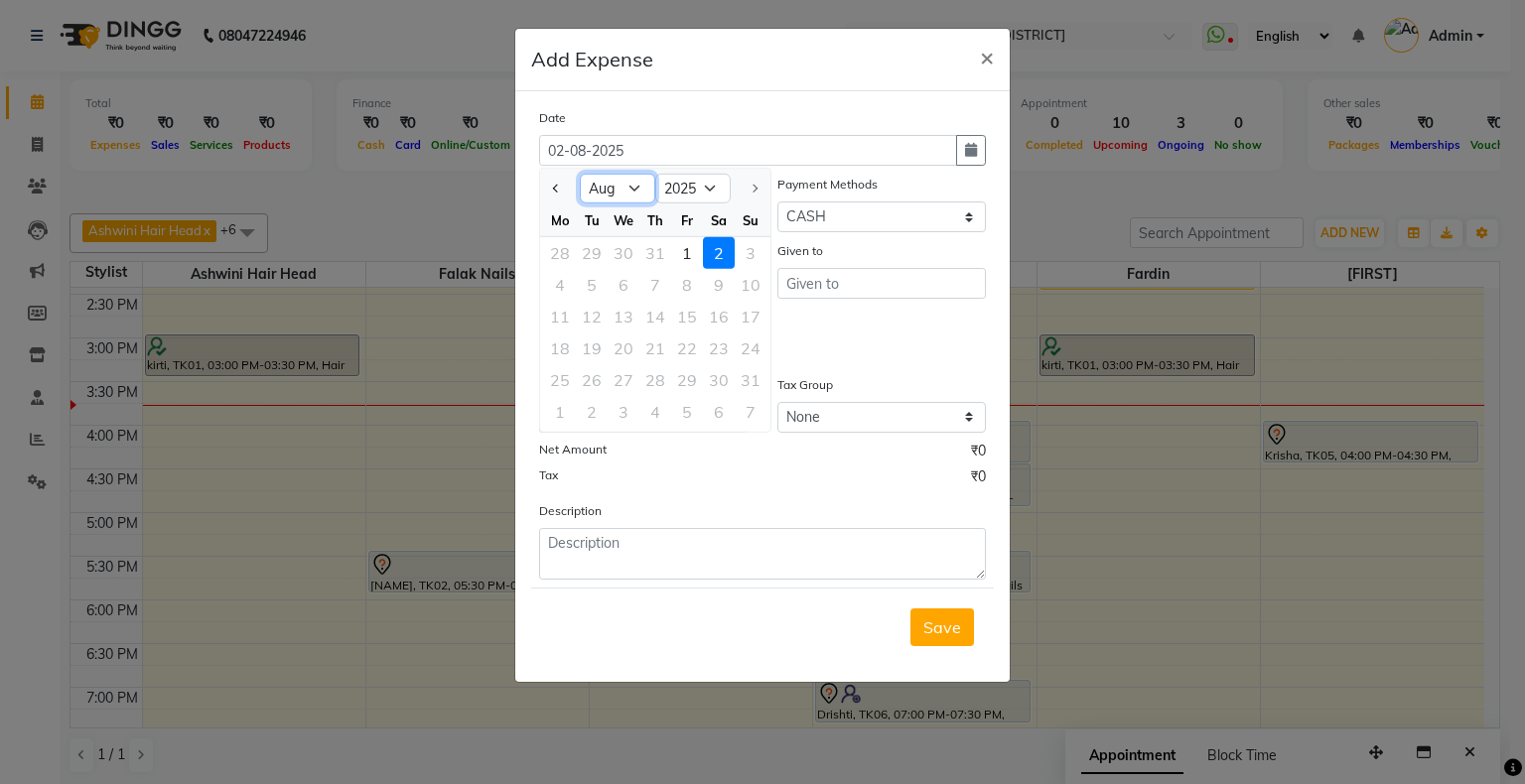 select on "7" 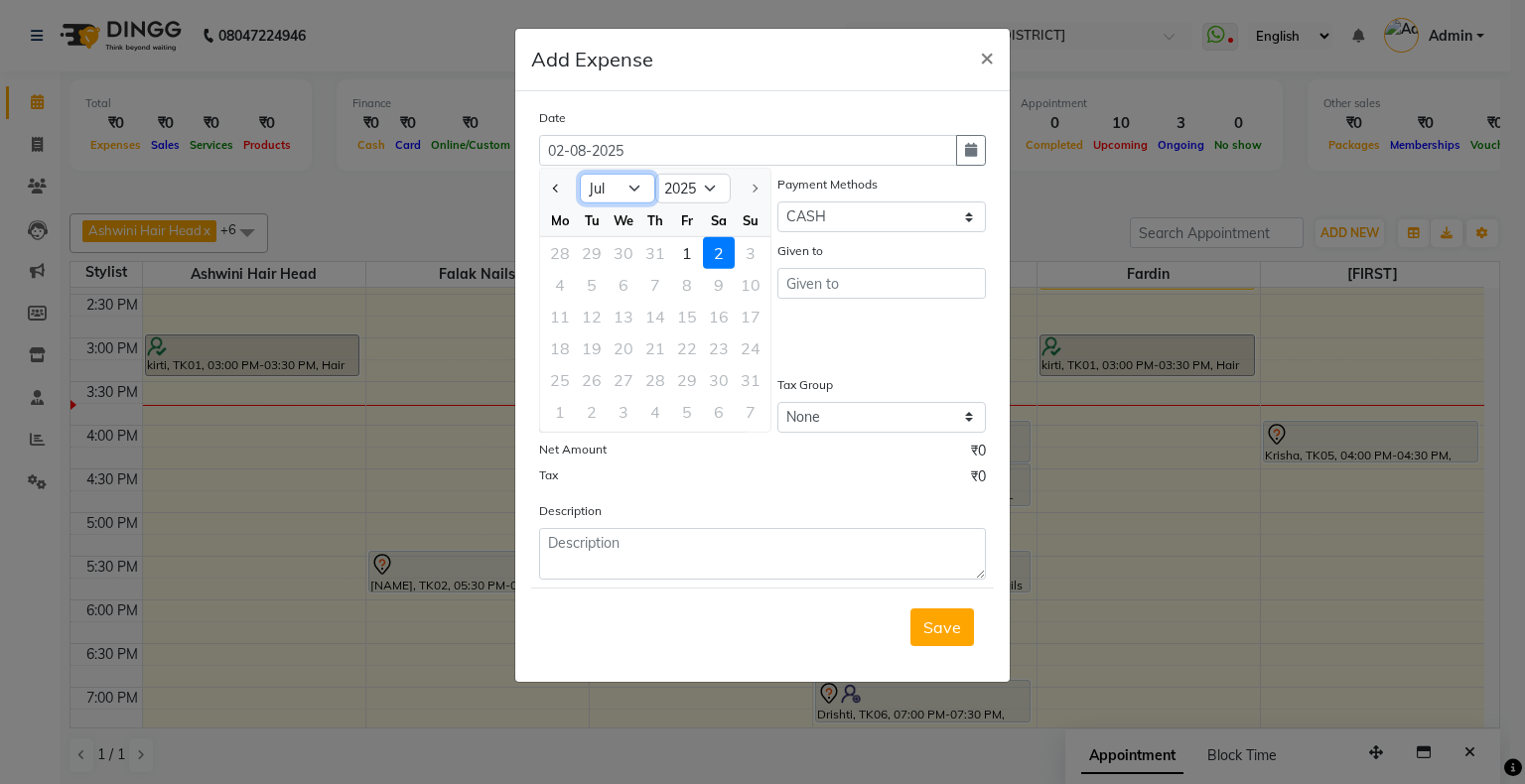 click on "Jan Feb Mar Apr May Jun Jul Aug" 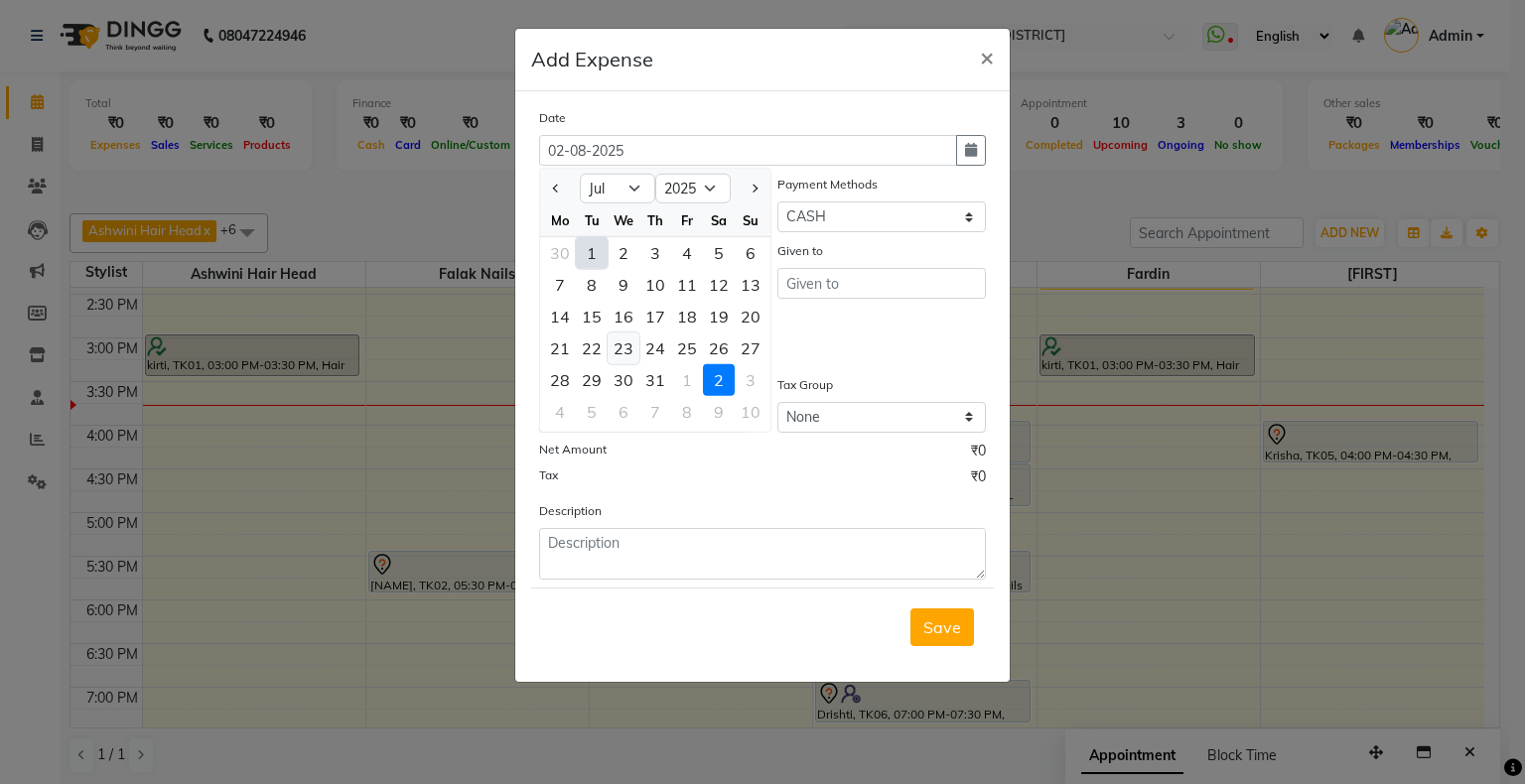click on "23" 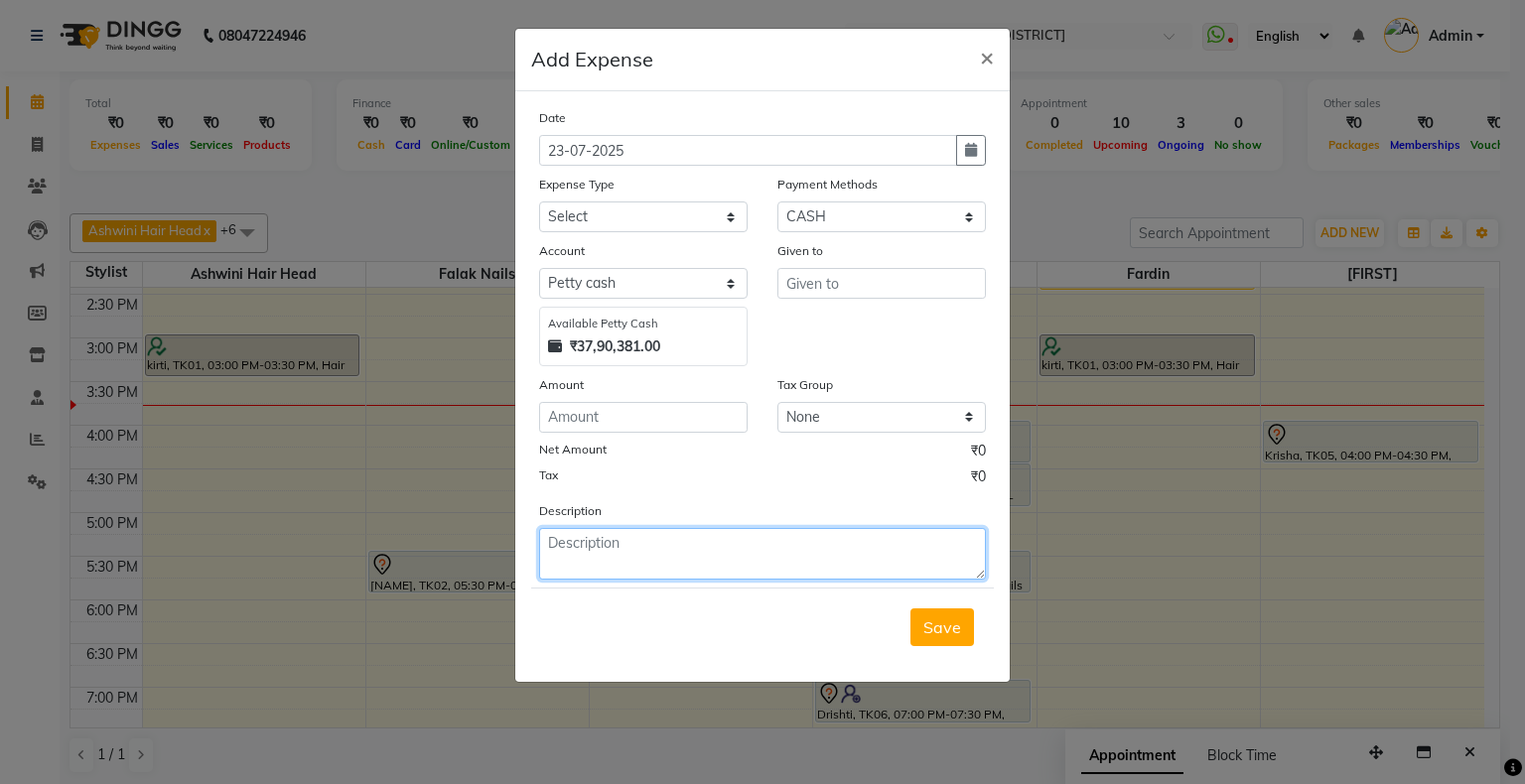 click 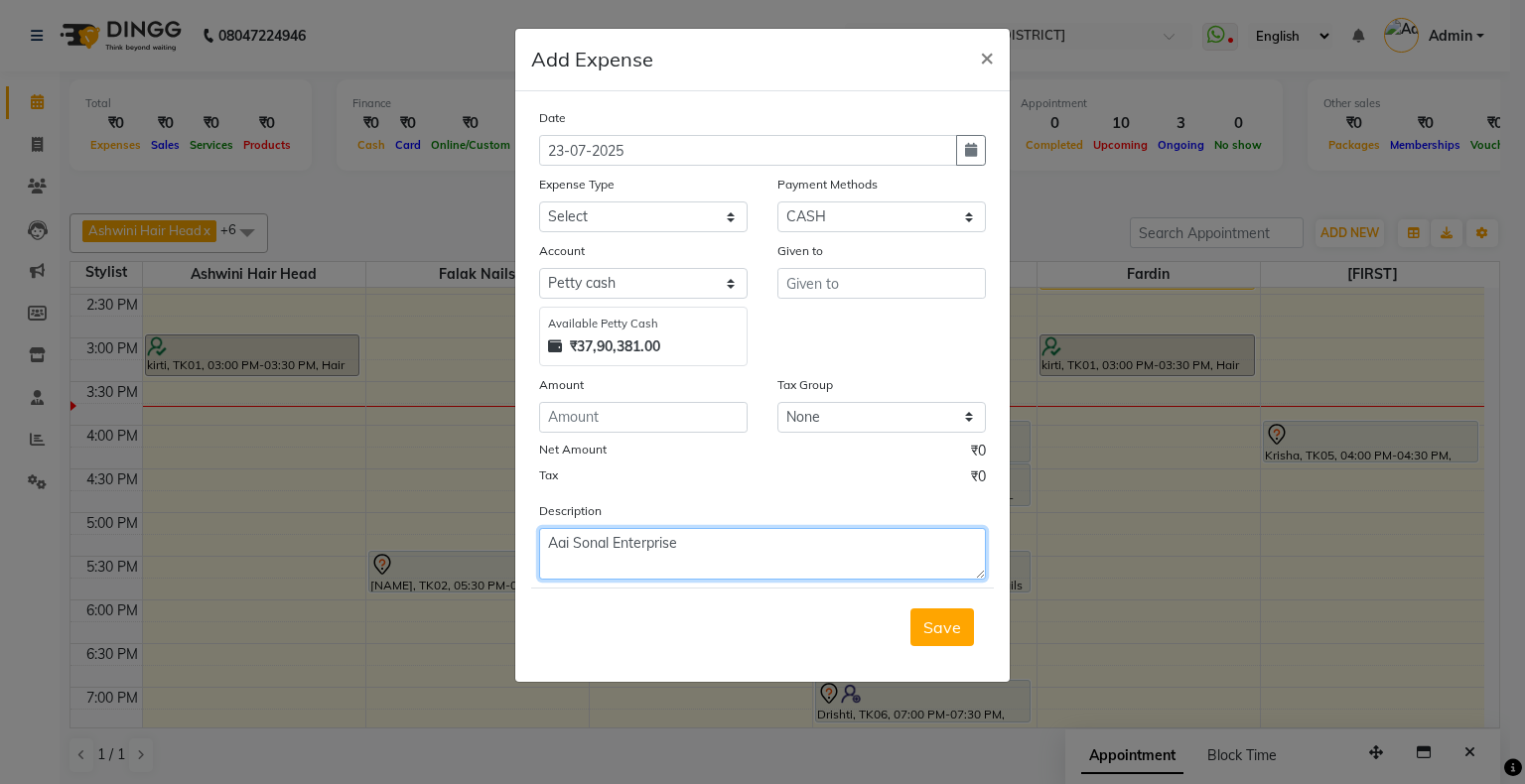 click on "Aai Sonal Enterprise" 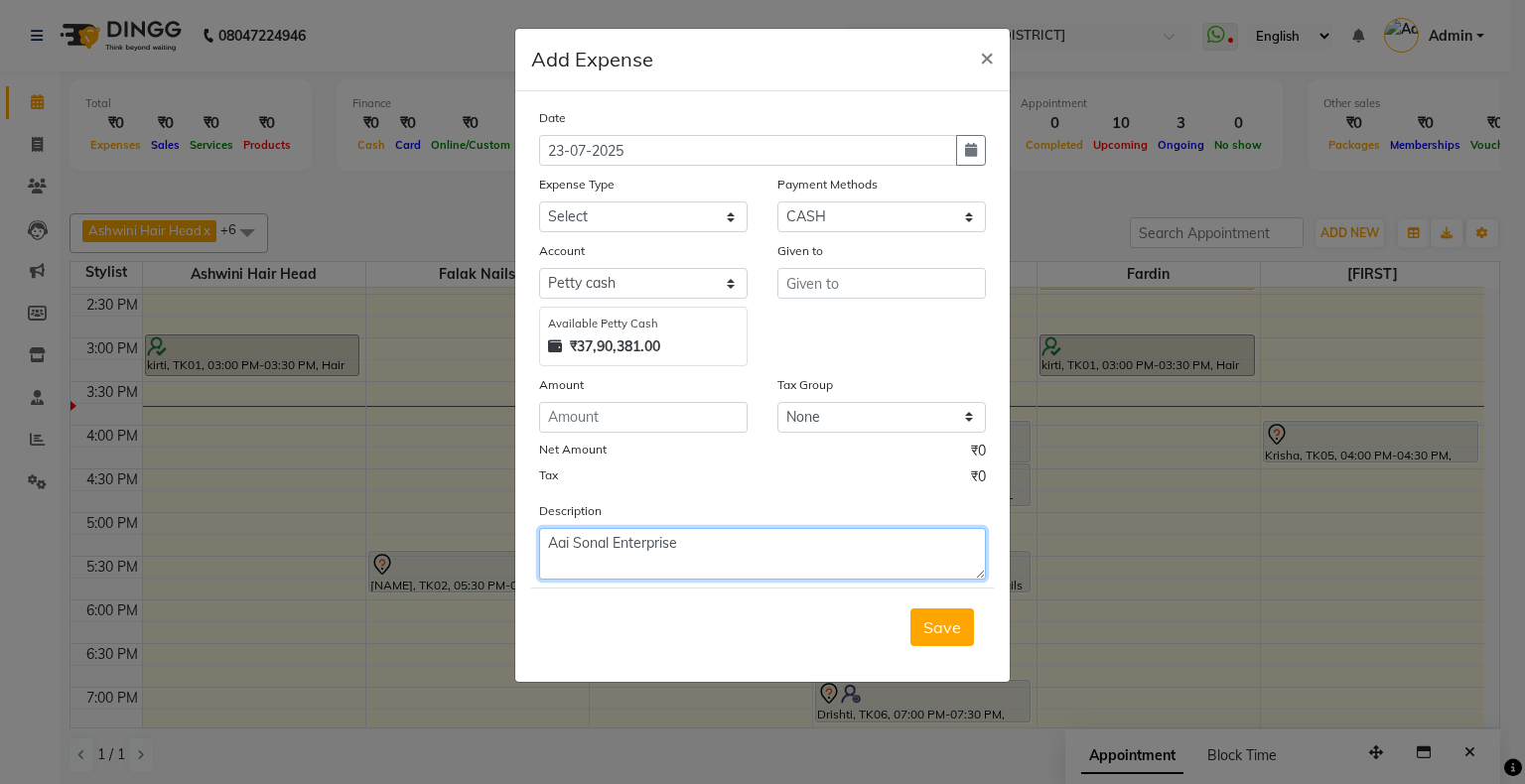 paste on "1,800.00" 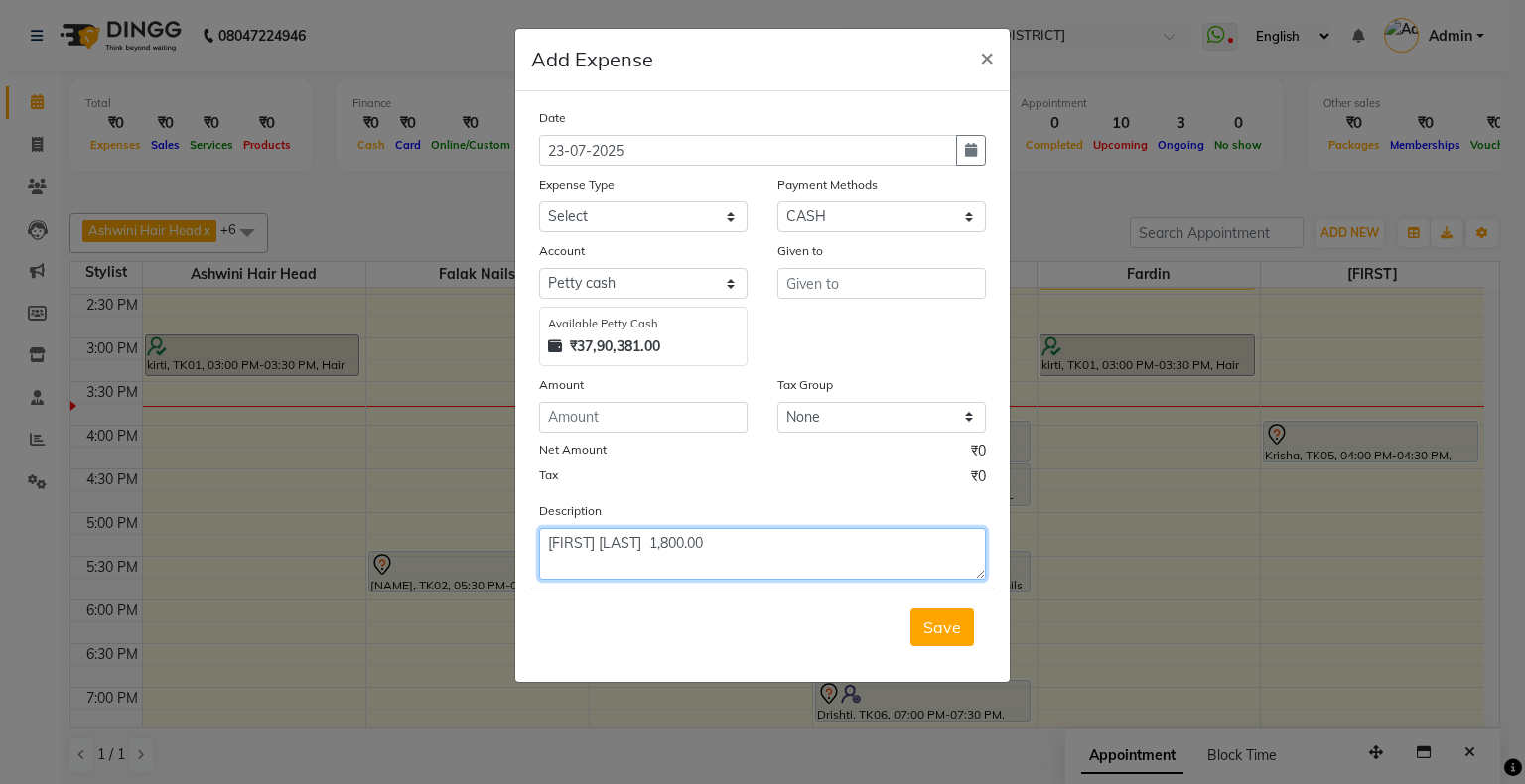 drag, startPoint x: 689, startPoint y: 550, endPoint x: 769, endPoint y: 551, distance: 80.00625 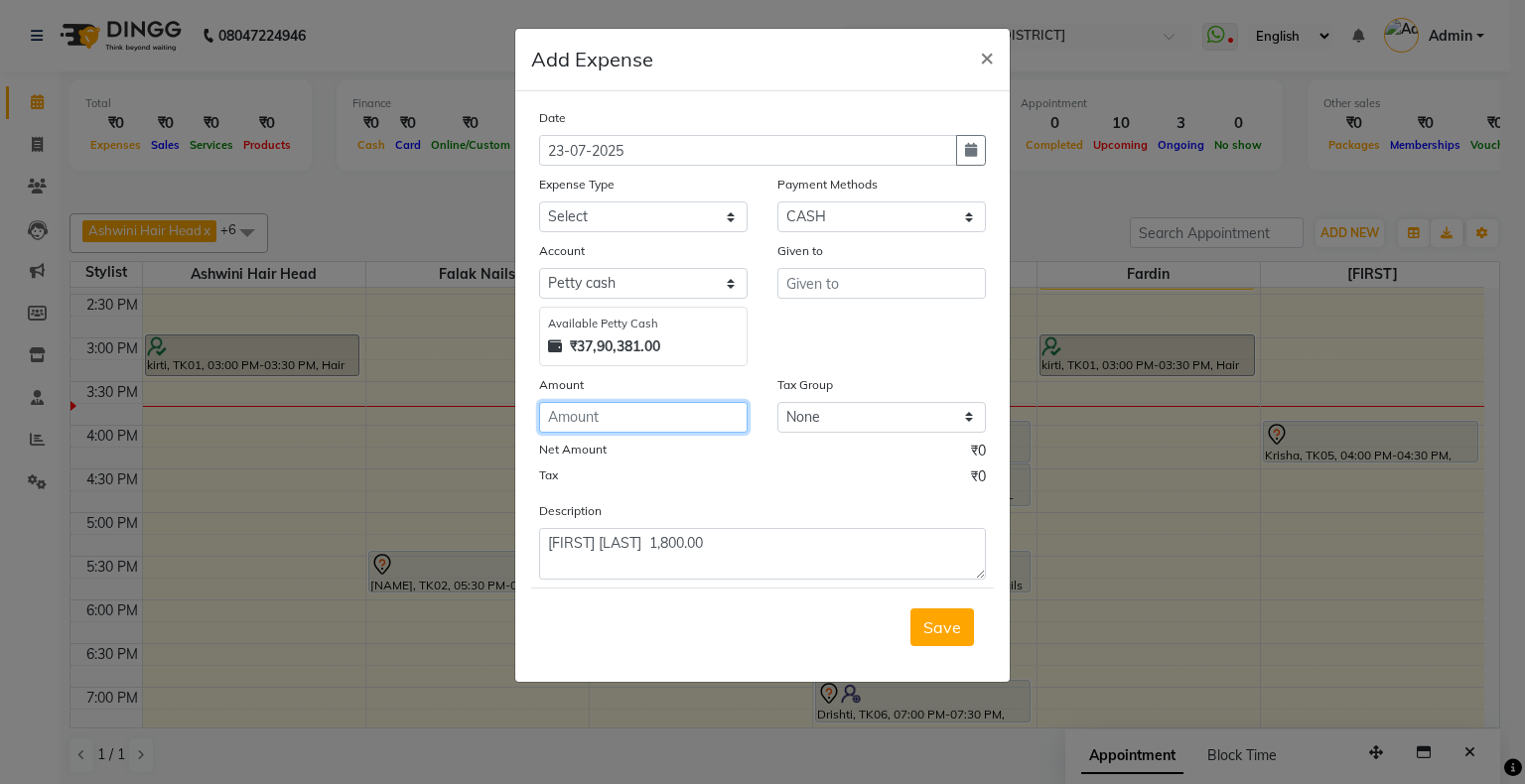 click 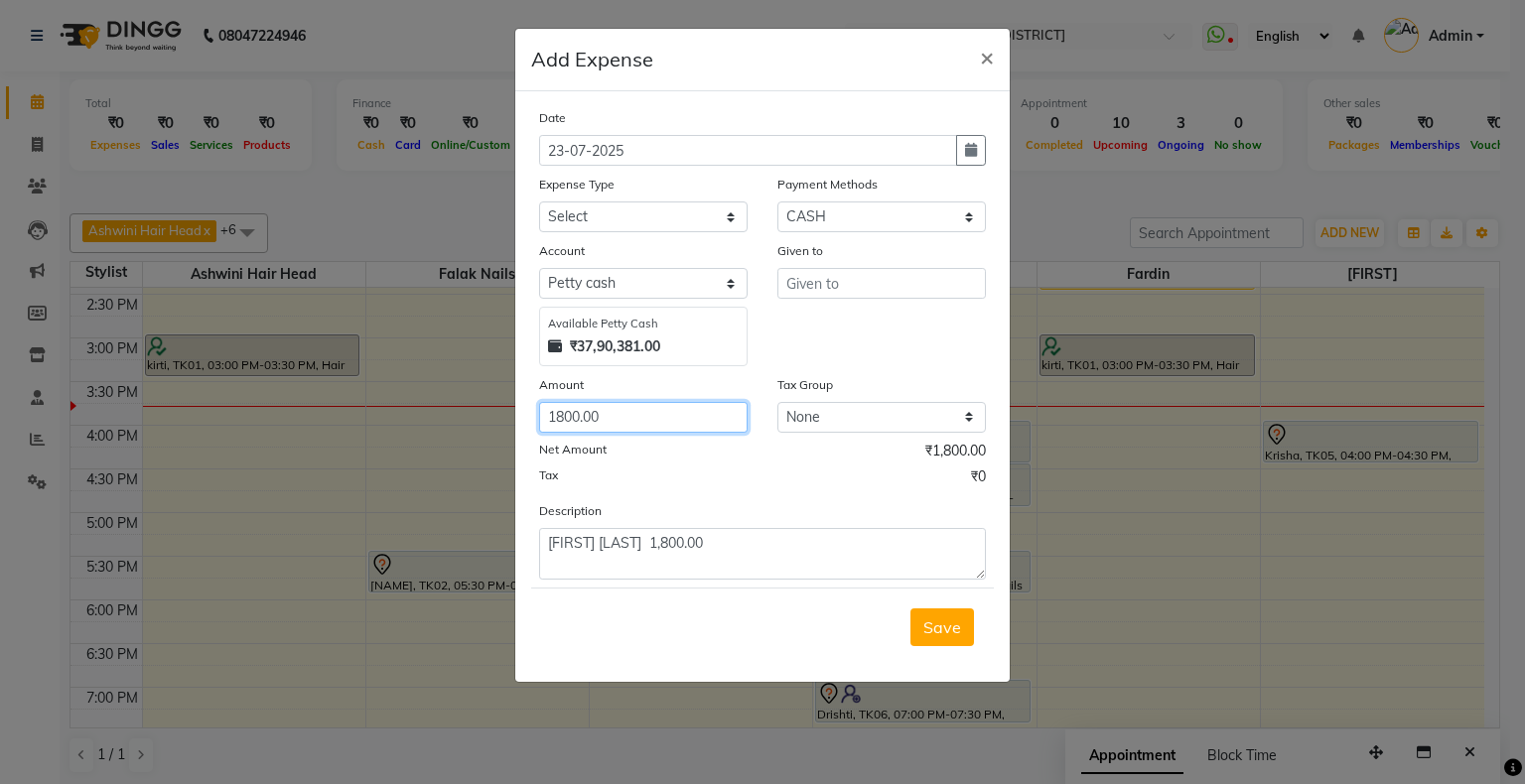 type on "1800.00" 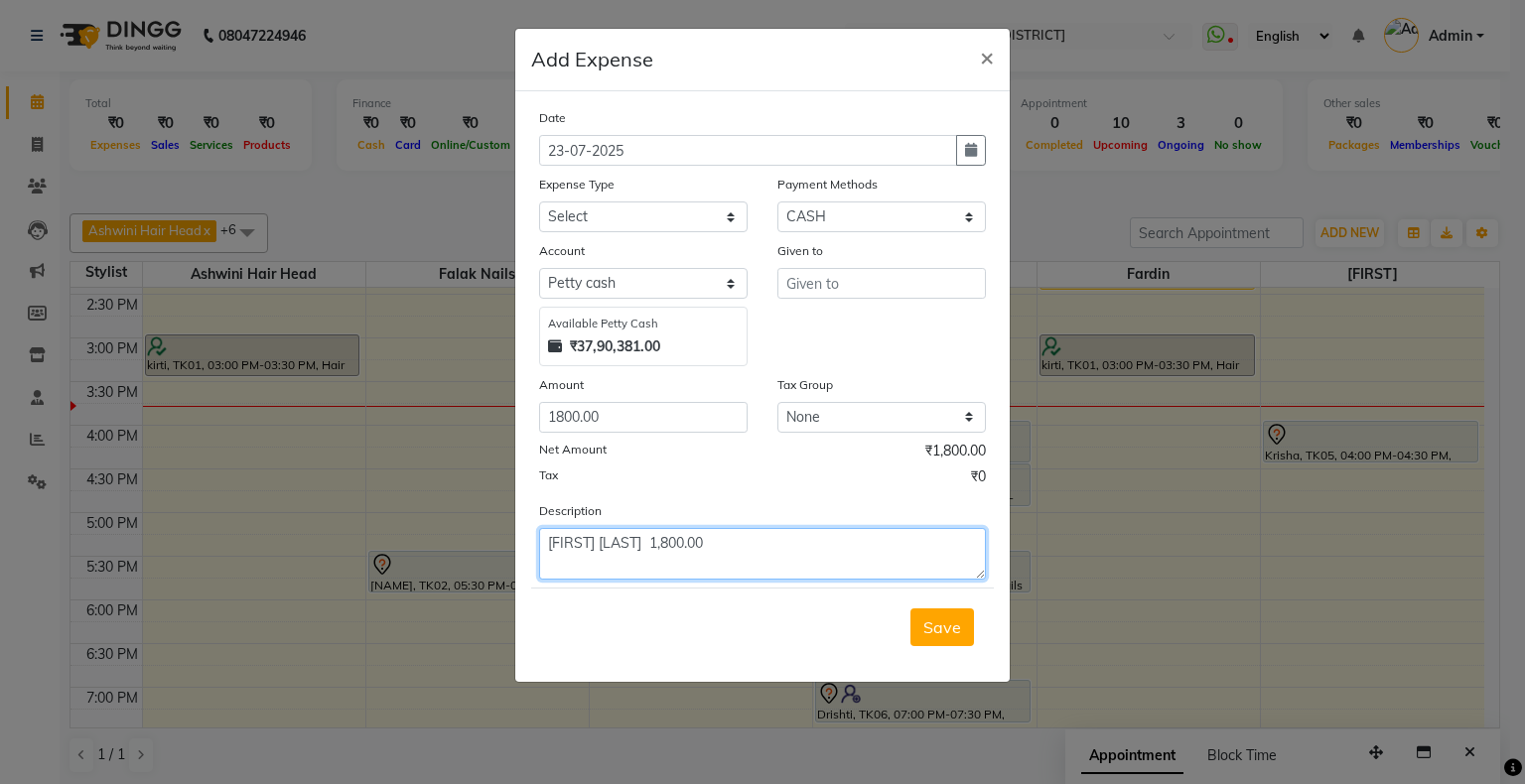 drag, startPoint x: 682, startPoint y: 544, endPoint x: 774, endPoint y: 558, distance: 93.05912 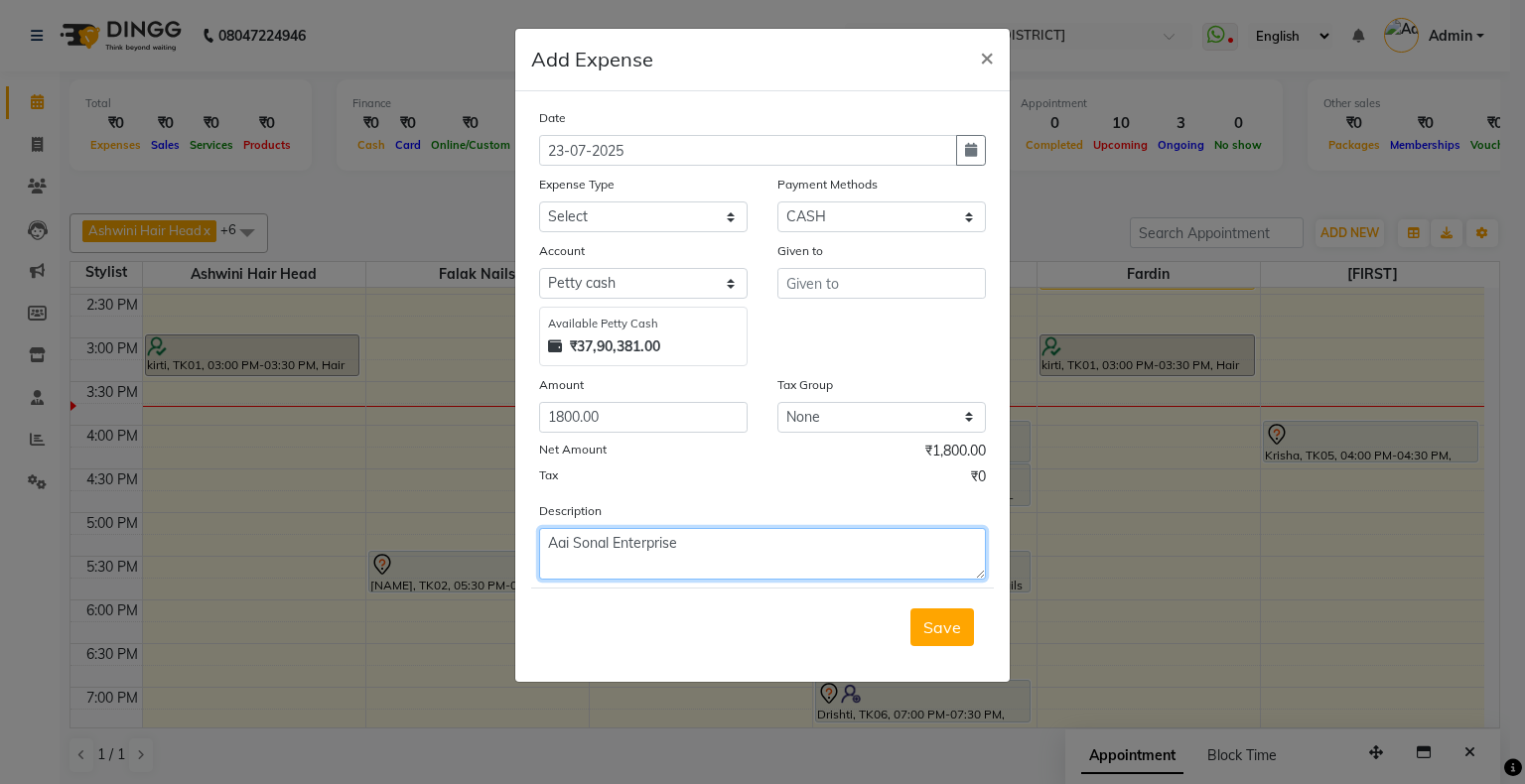 paste on "inv no 1293" 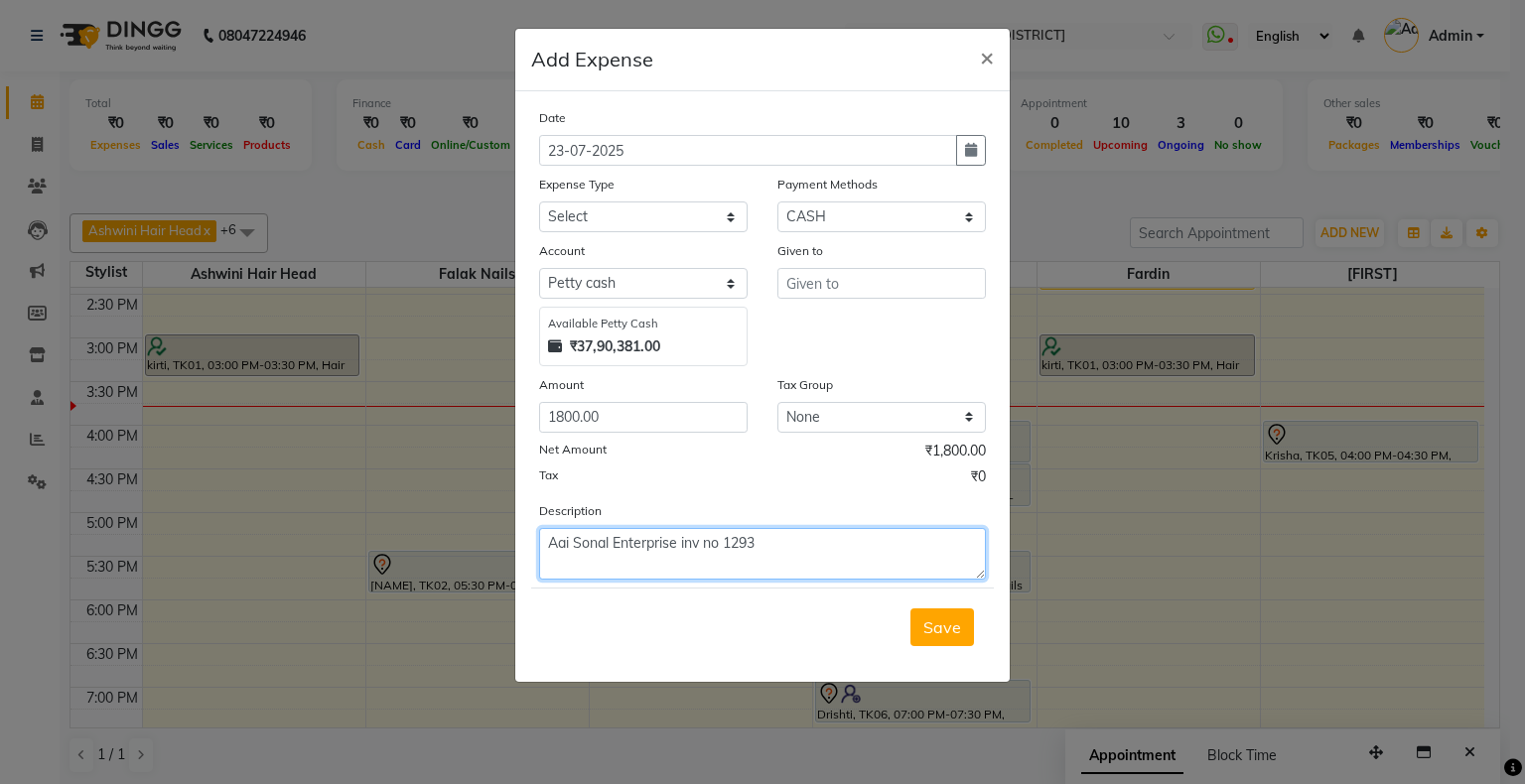 type on "Aai Sonal Enterprise inv no 1293" 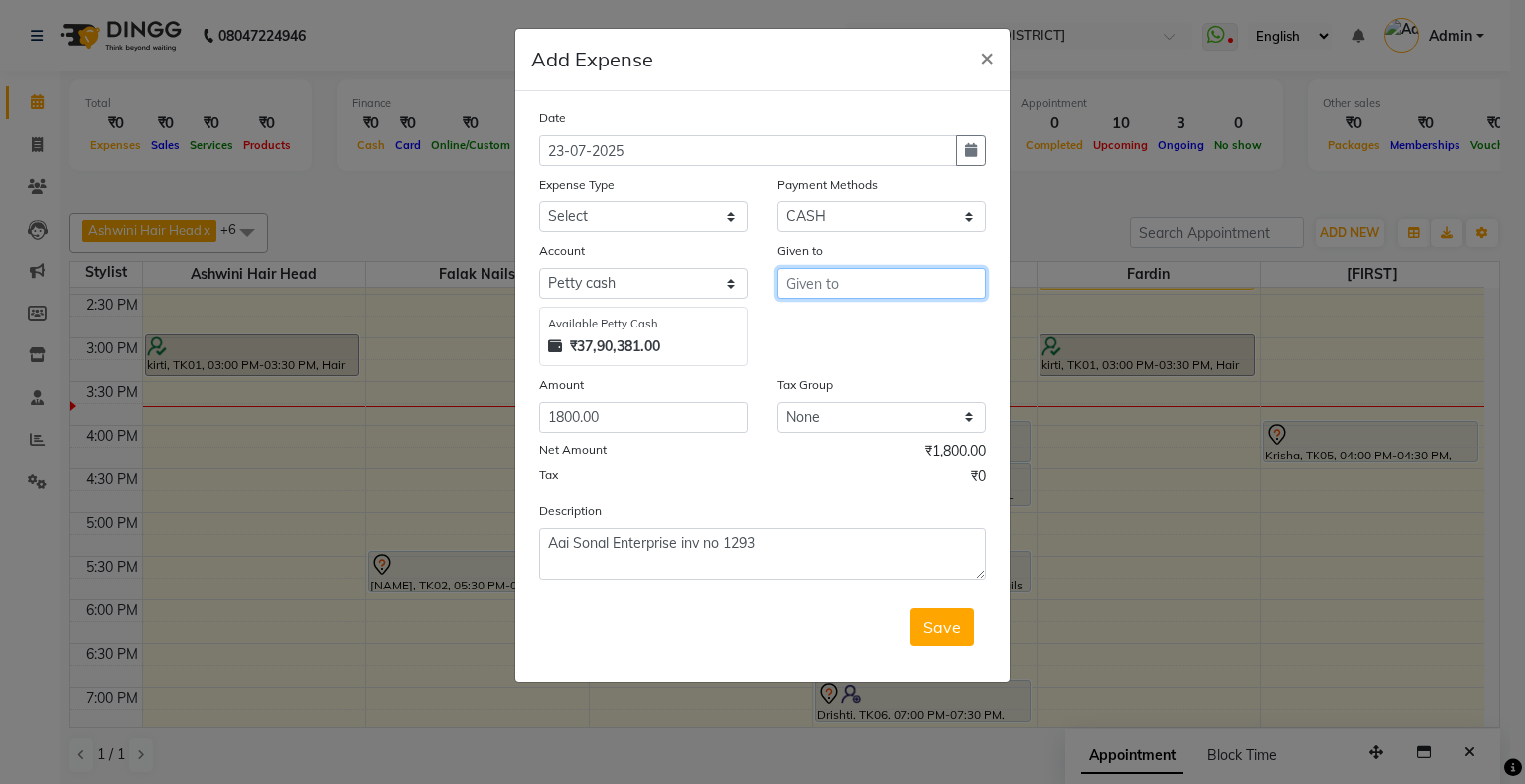 click at bounding box center (882, 283) 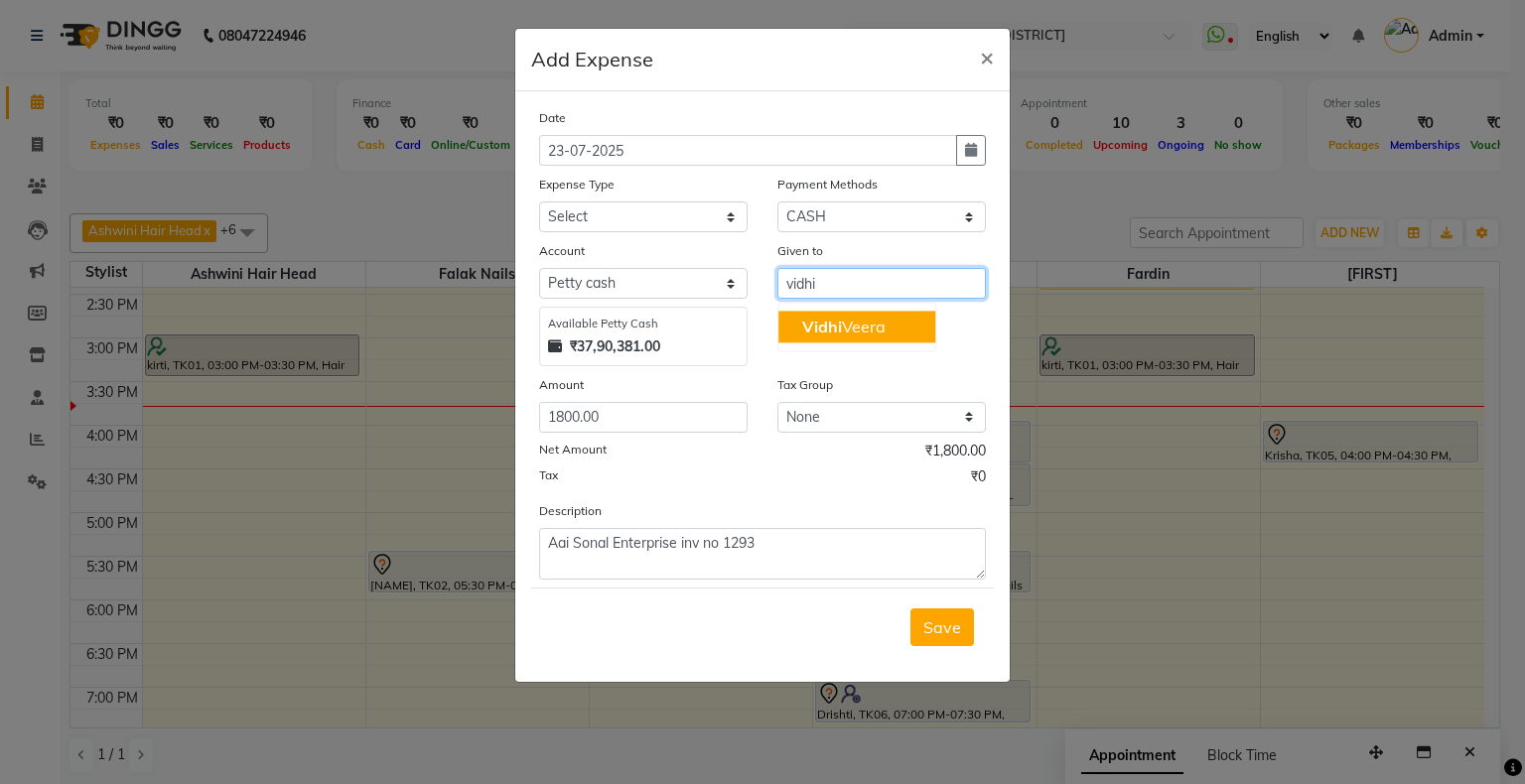 click on "[FIRST] [LAST]" at bounding box center [844, 327] 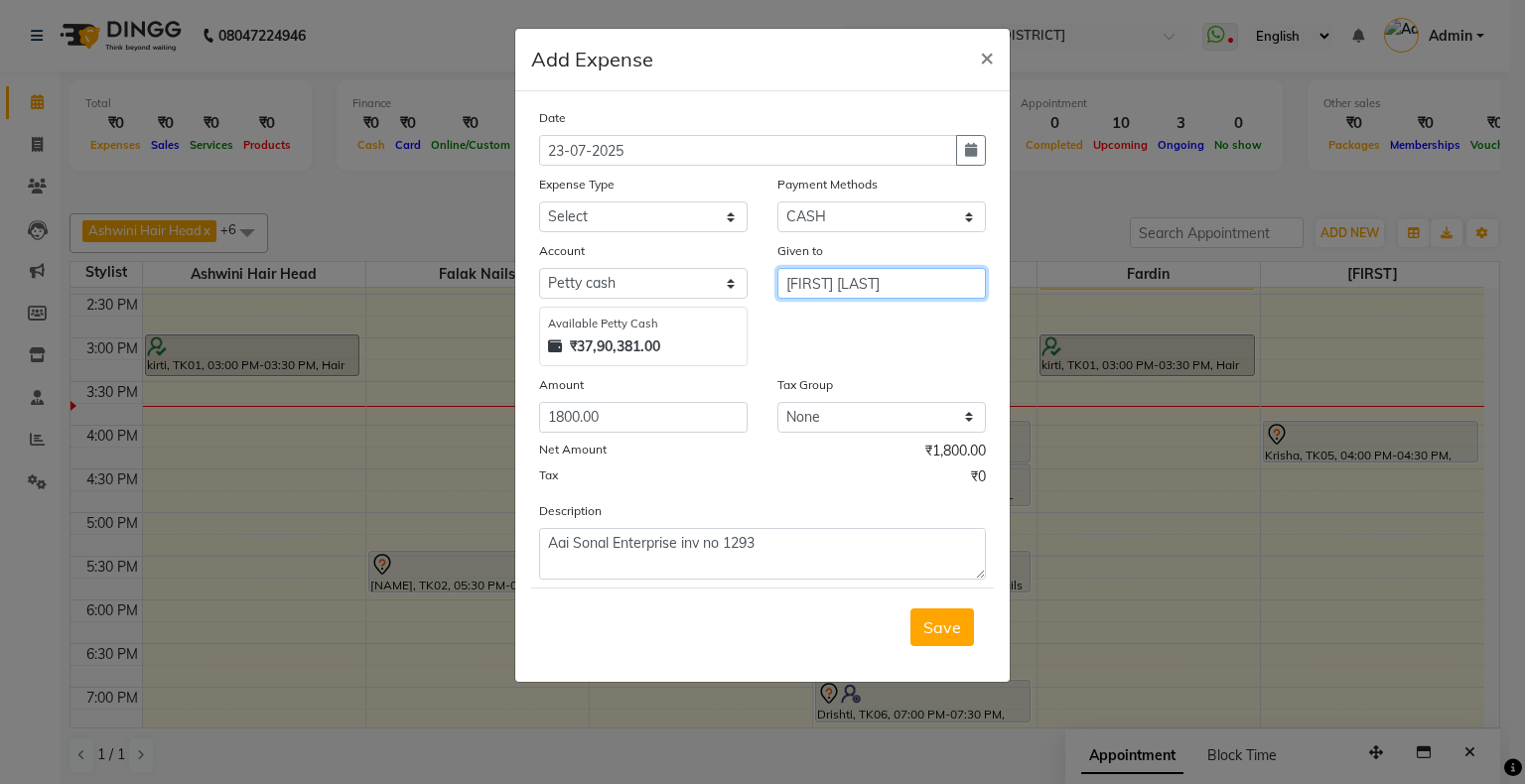 type on "[FIRST] [LAST]" 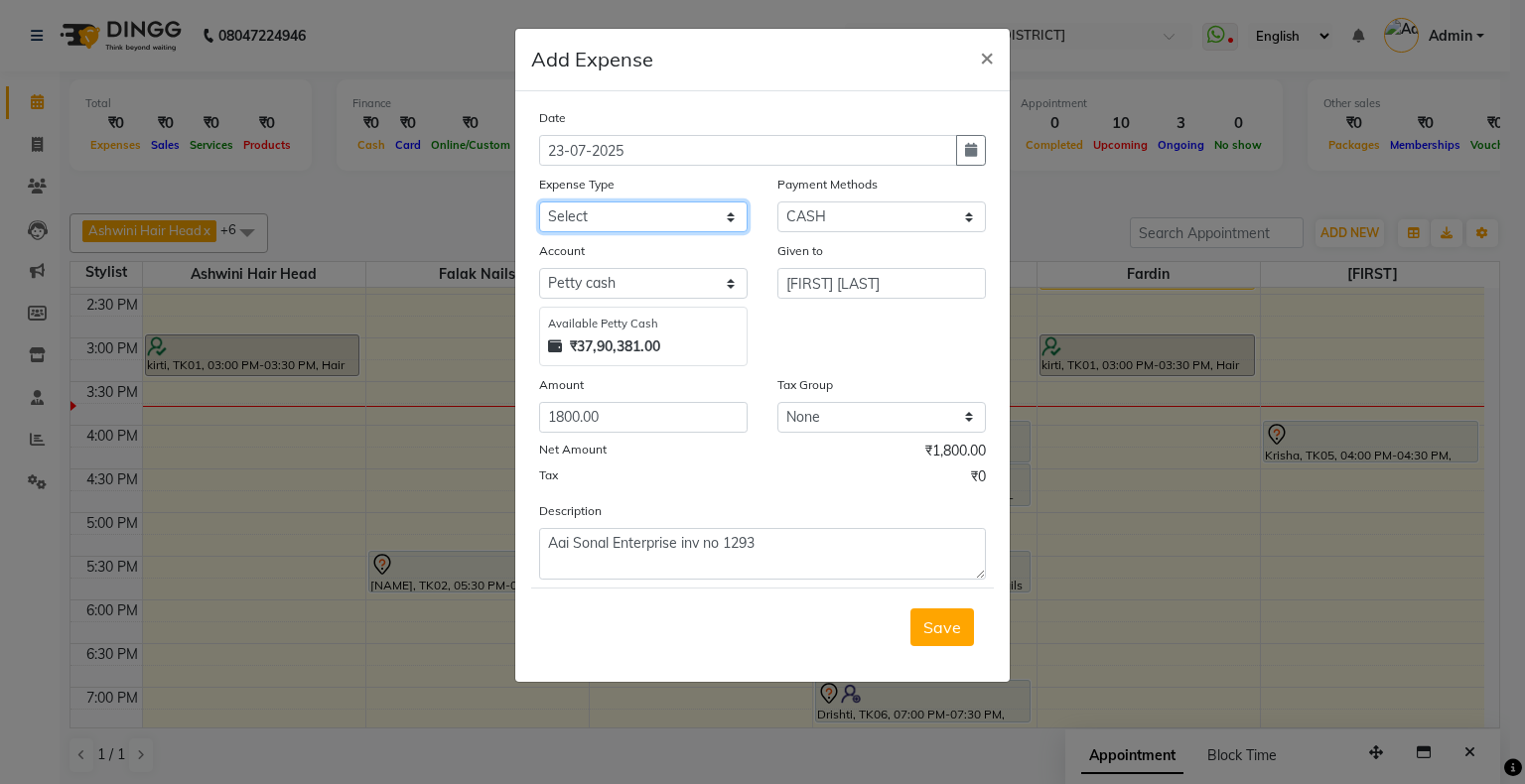 click on "Select Advance Salary Bank charges Cash transfer to bank Cash transfer to hub Client Snacks Clinical charges Equipment Fuel Govt fee Incentive Insurance International purchase Loan Repayment Maintenance Marketing Miscellaneous MRA Other Pantry Product Rent Salary Staff Snacks Tax Tea & Refreshment Tip Travelling Utilities" 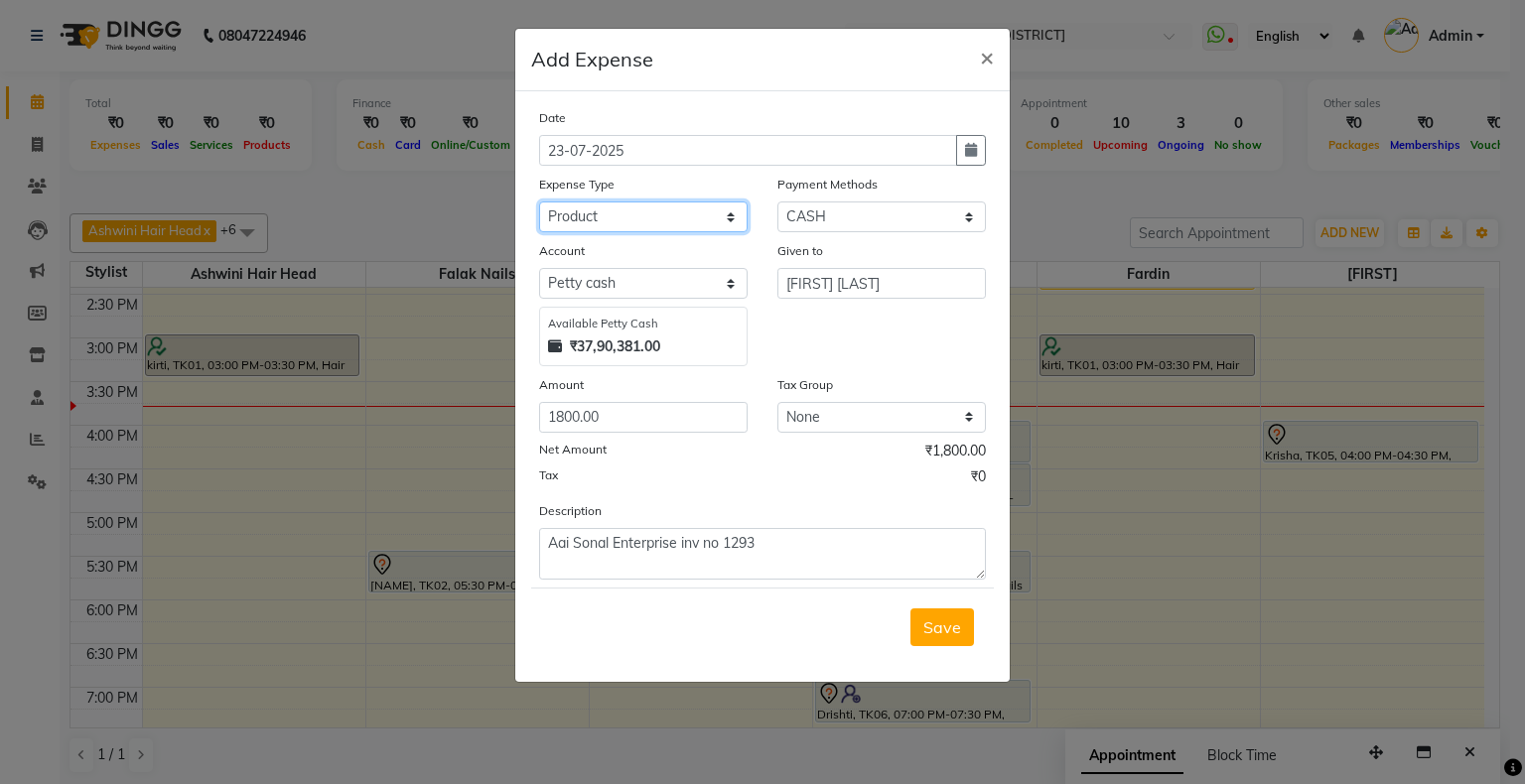 click on "Select Advance Salary Bank charges Cash transfer to bank Cash transfer to hub Client Snacks Clinical charges Equipment Fuel Govt fee Incentive Insurance International purchase Loan Repayment Maintenance Marketing Miscellaneous MRA Other Pantry Product Rent Salary Staff Snacks Tax Tea & Refreshment Tip Travelling Utilities" 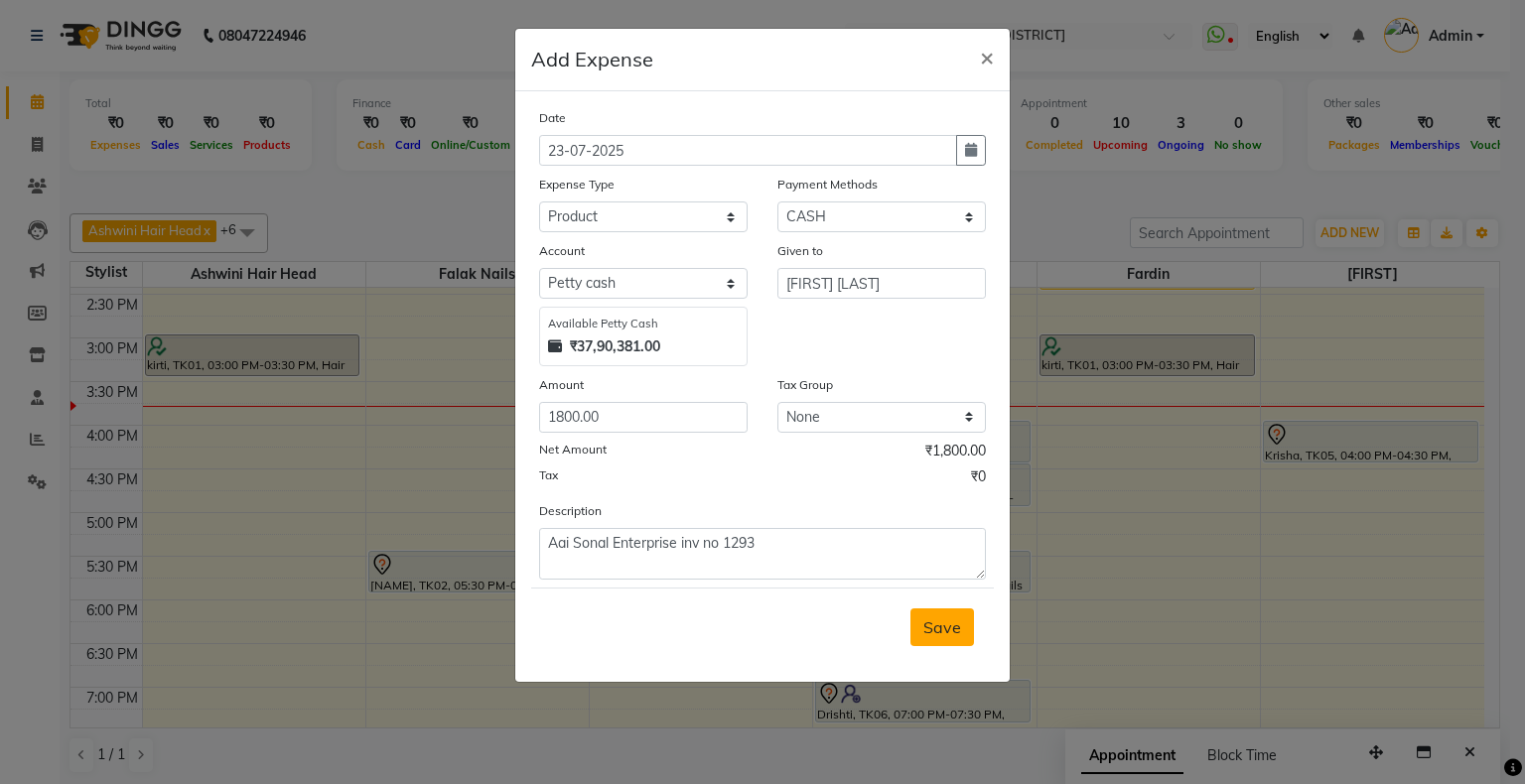 click on "Save" at bounding box center [942, 627] 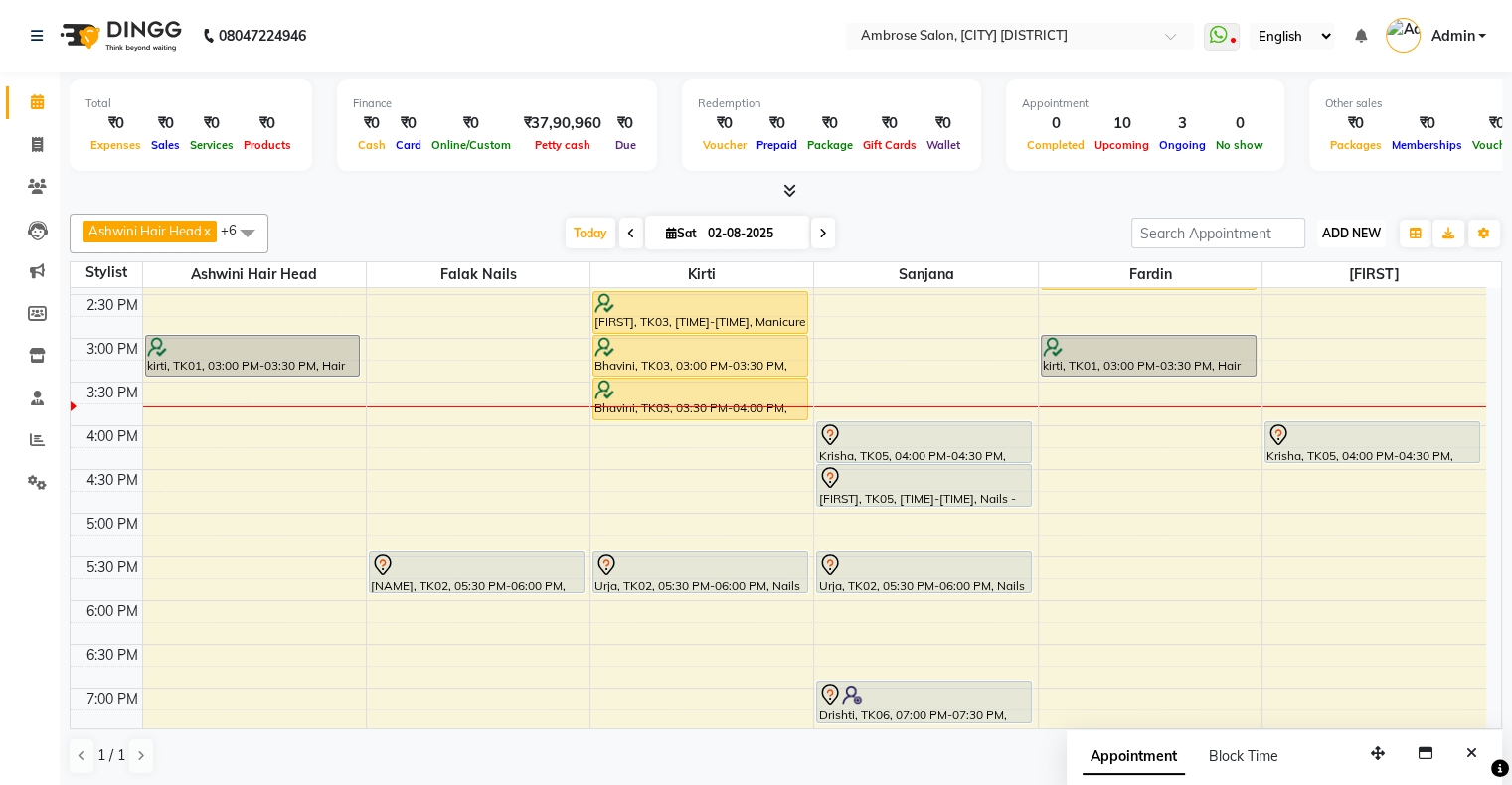 click on "ADD NEW" at bounding box center [1351, 233] 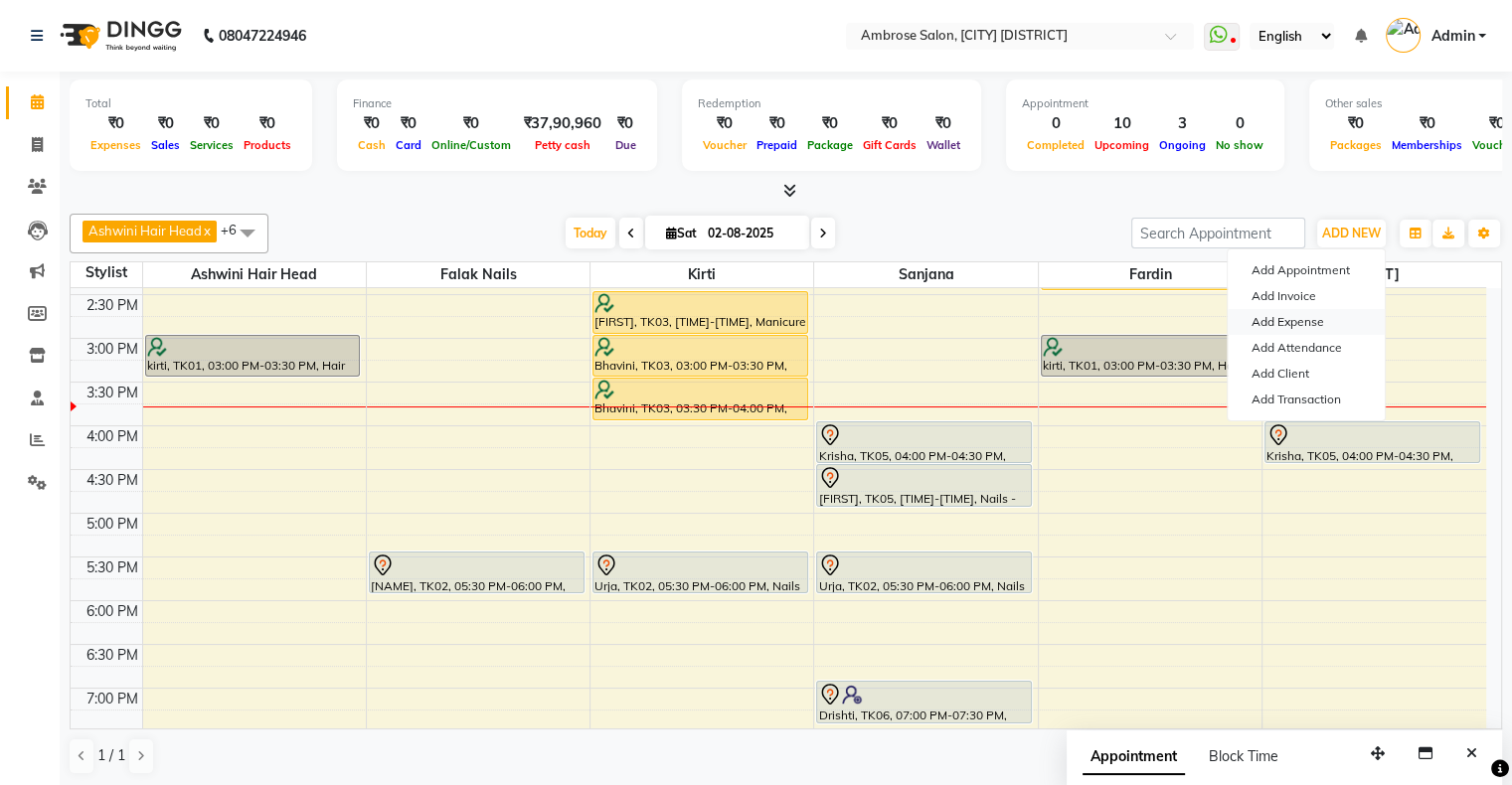 click on "Add Expense" at bounding box center (1306, 322) 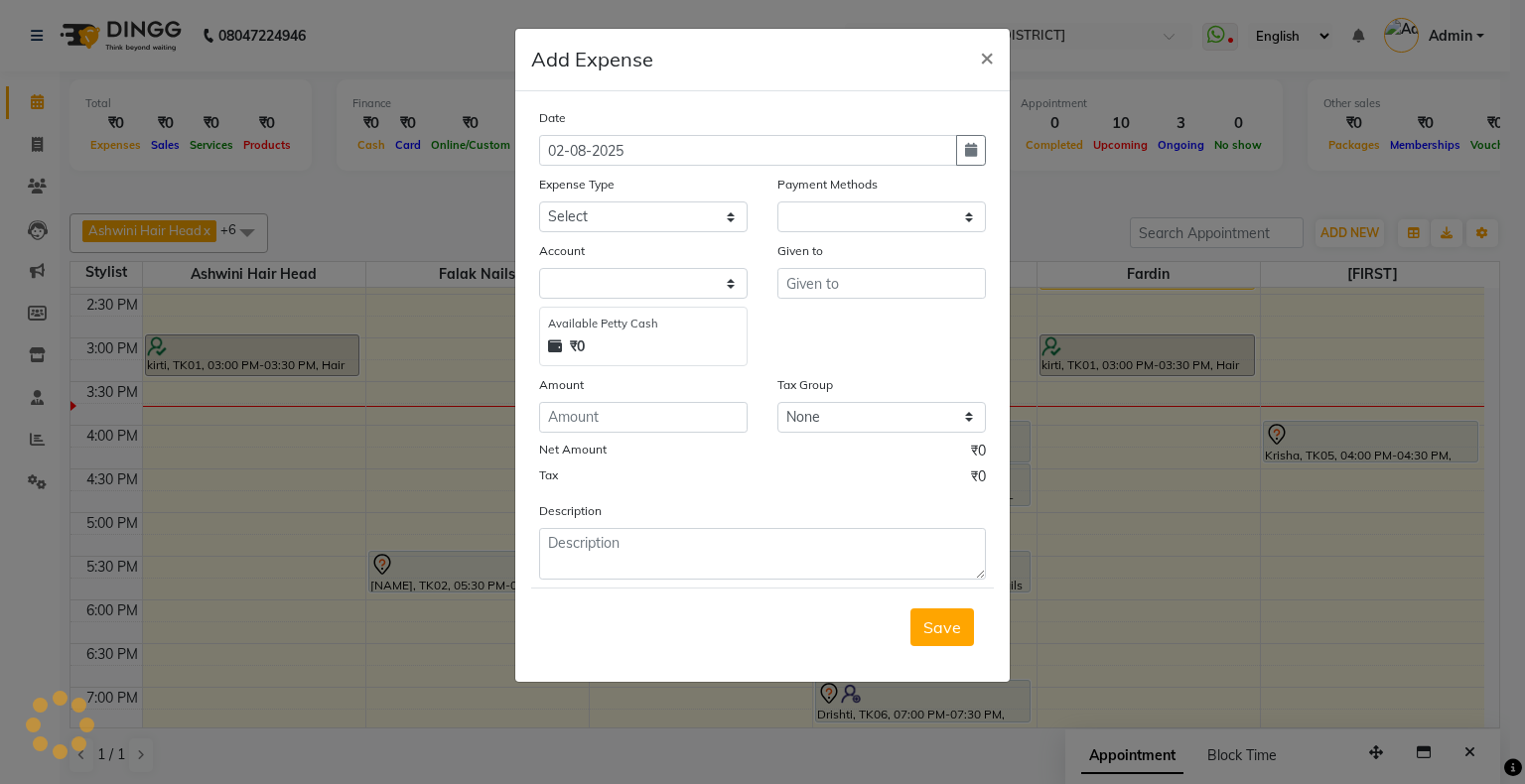 select on "1" 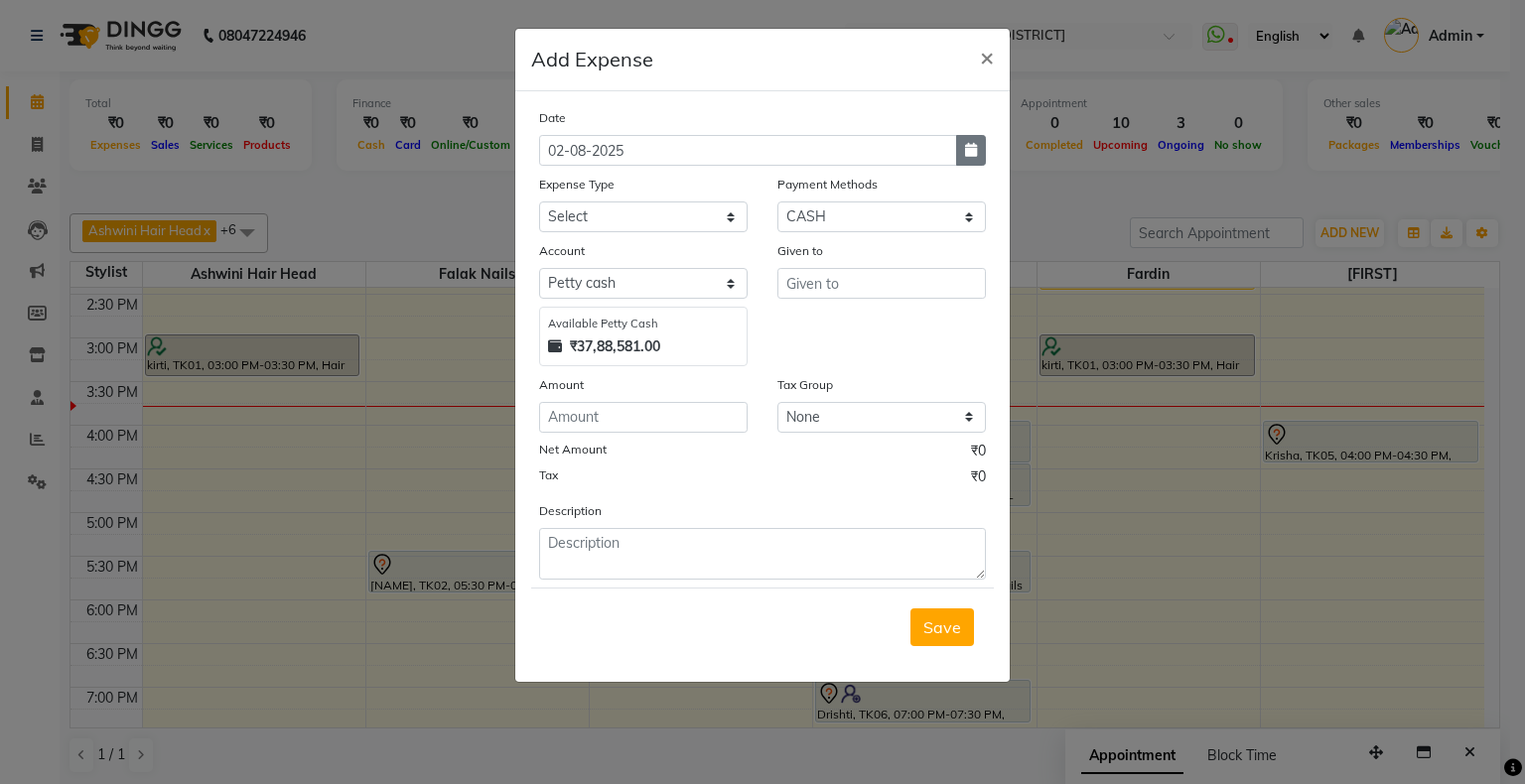 click 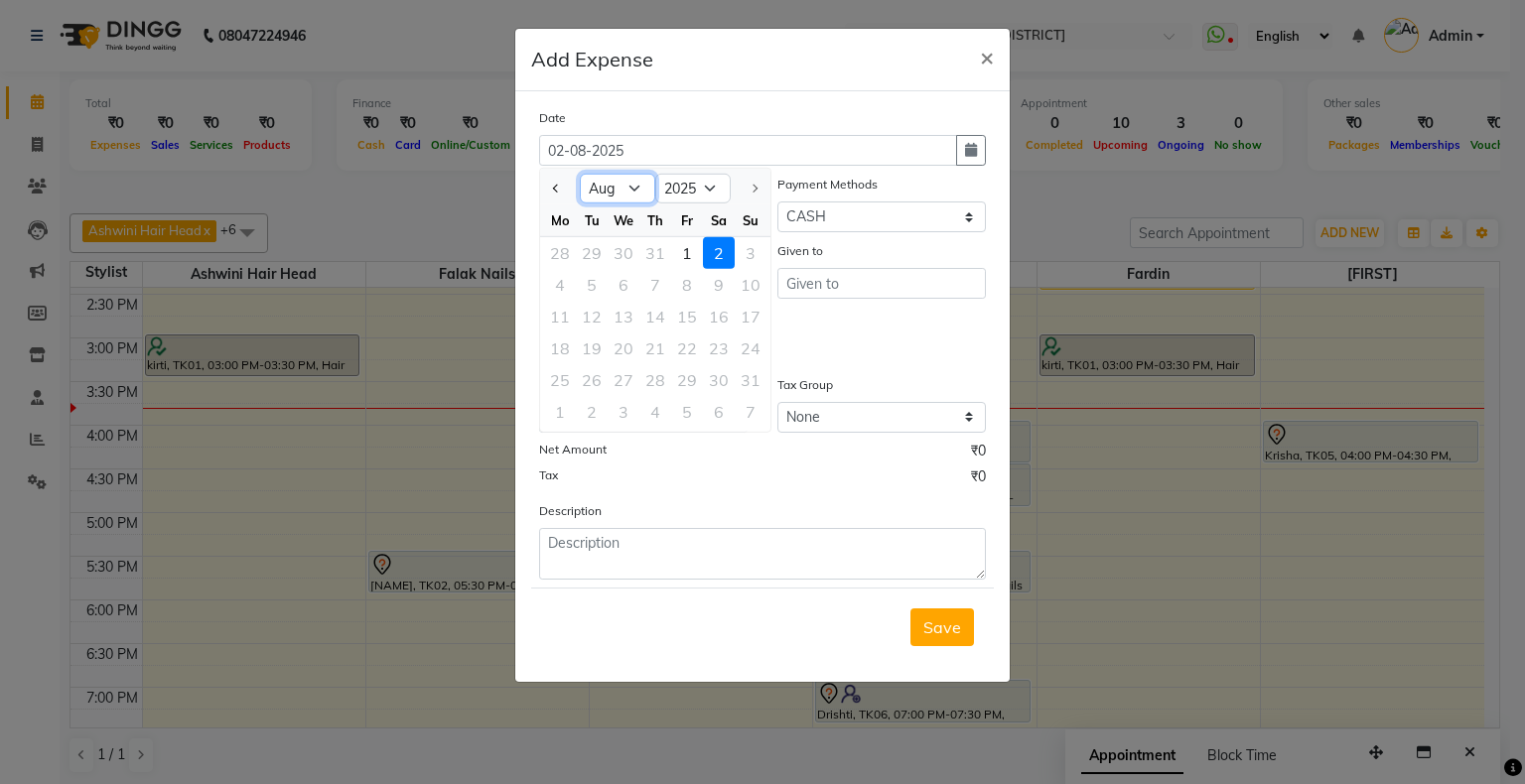 click on "Jan Feb Mar Apr May Jun Jul Aug" 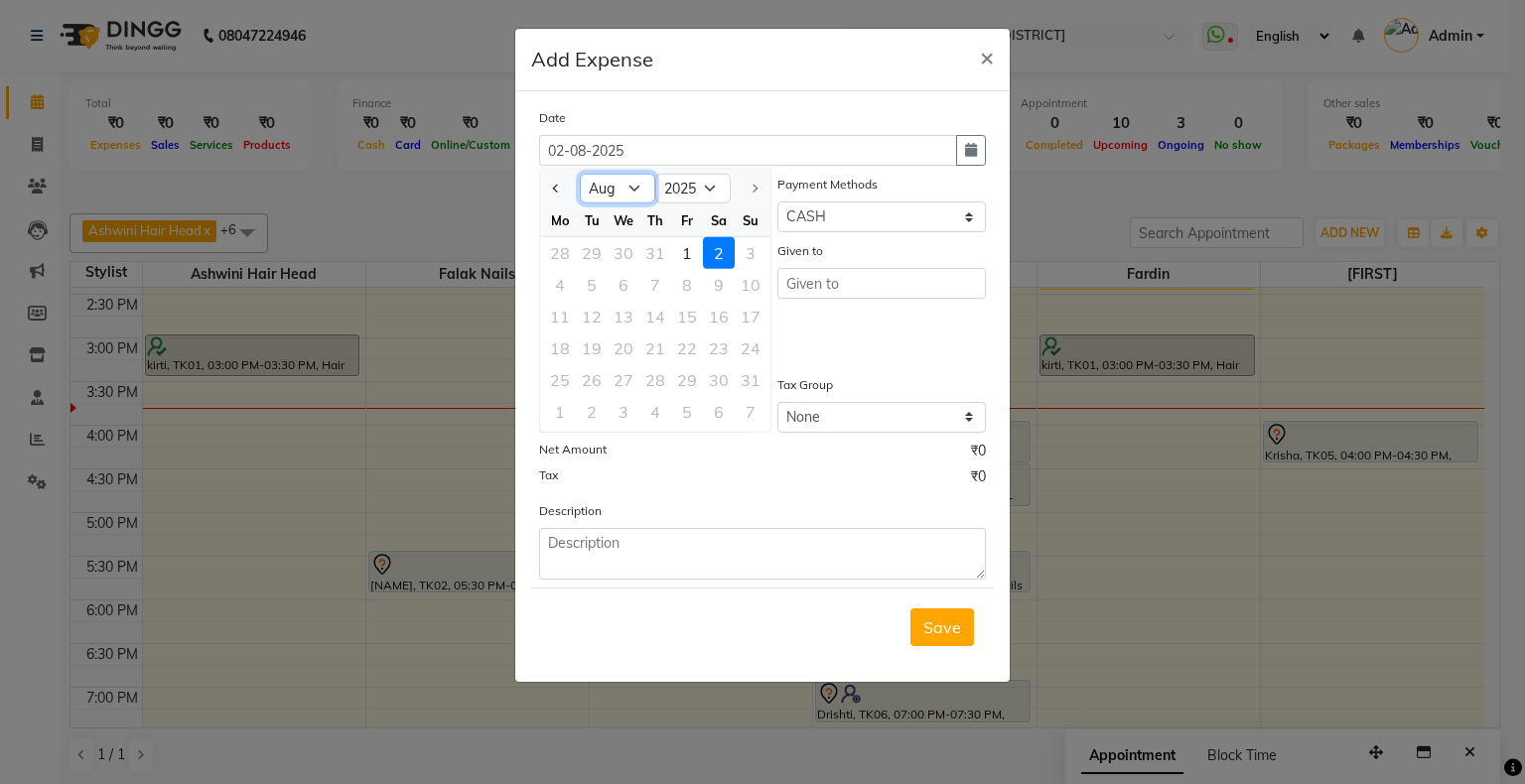 select on "7" 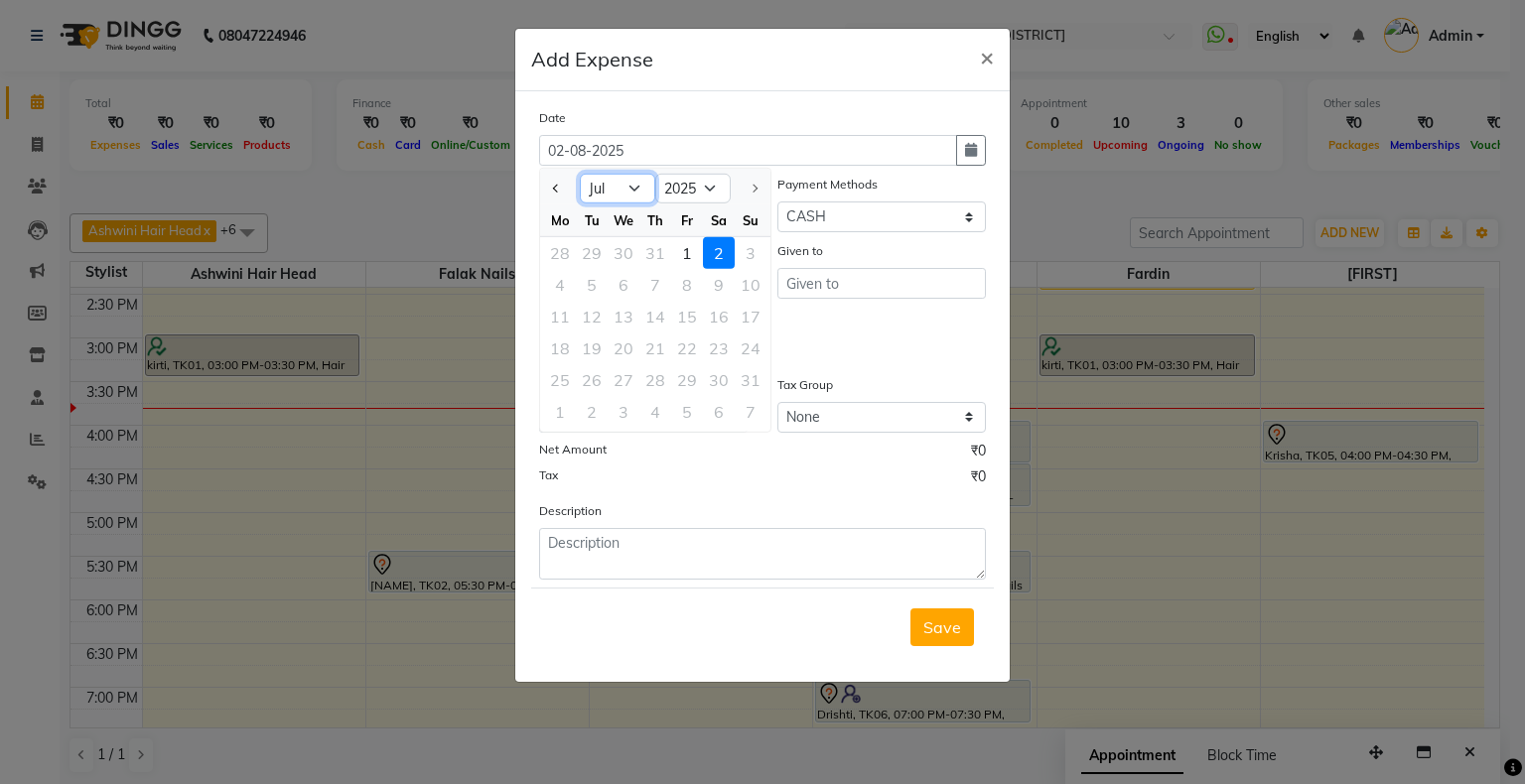 click on "Jan Feb Mar Apr May Jun Jul Aug" 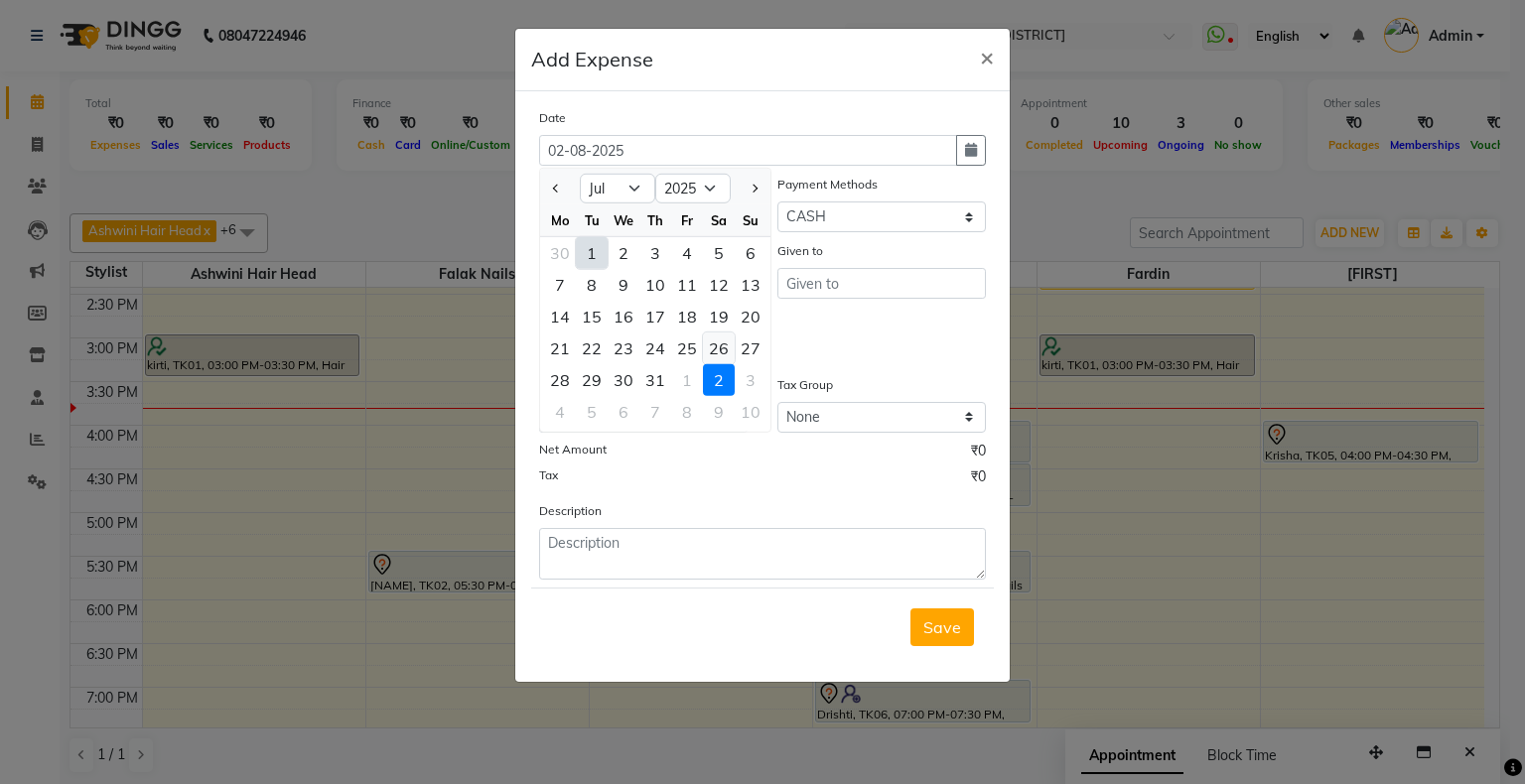click on "26" 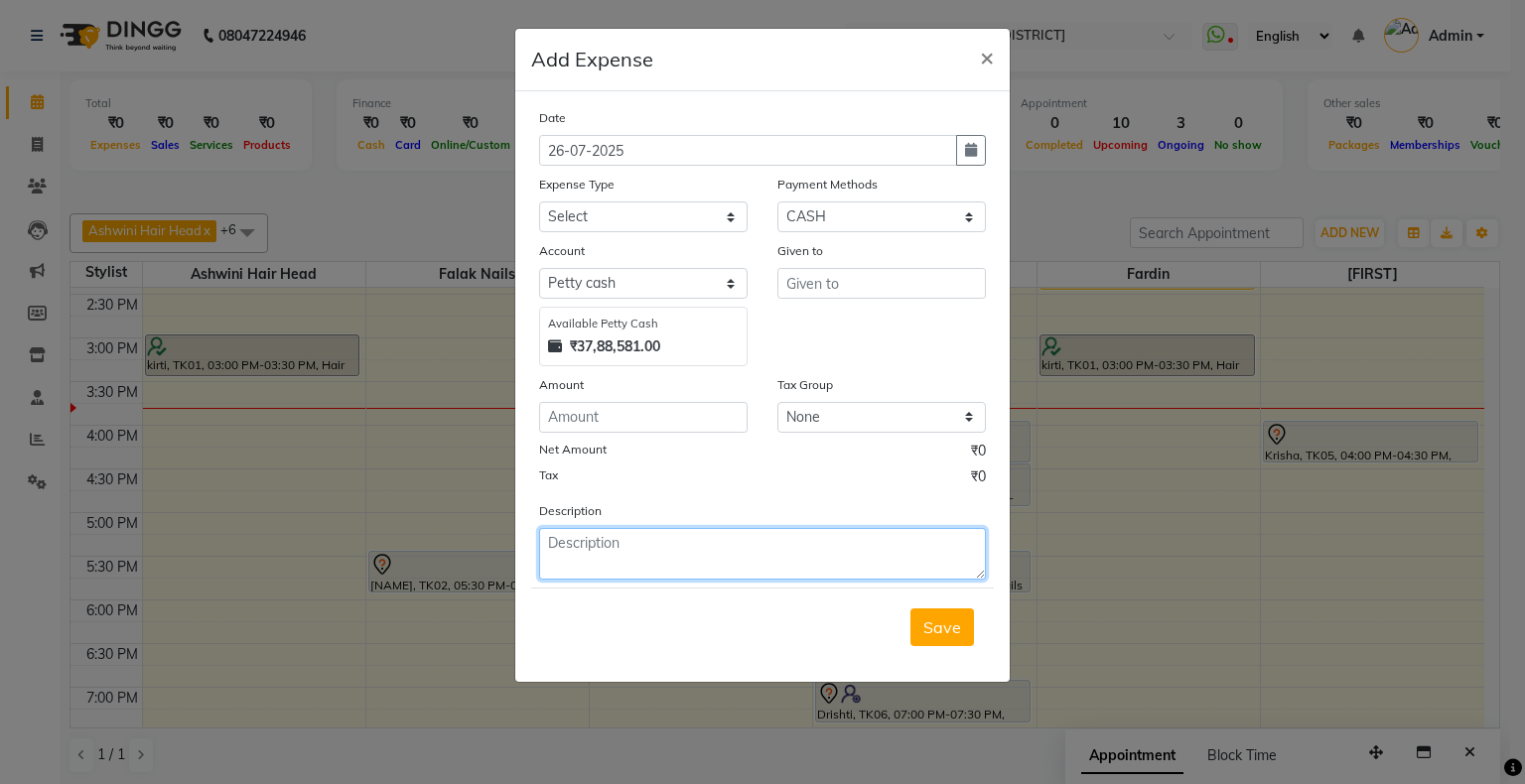 click 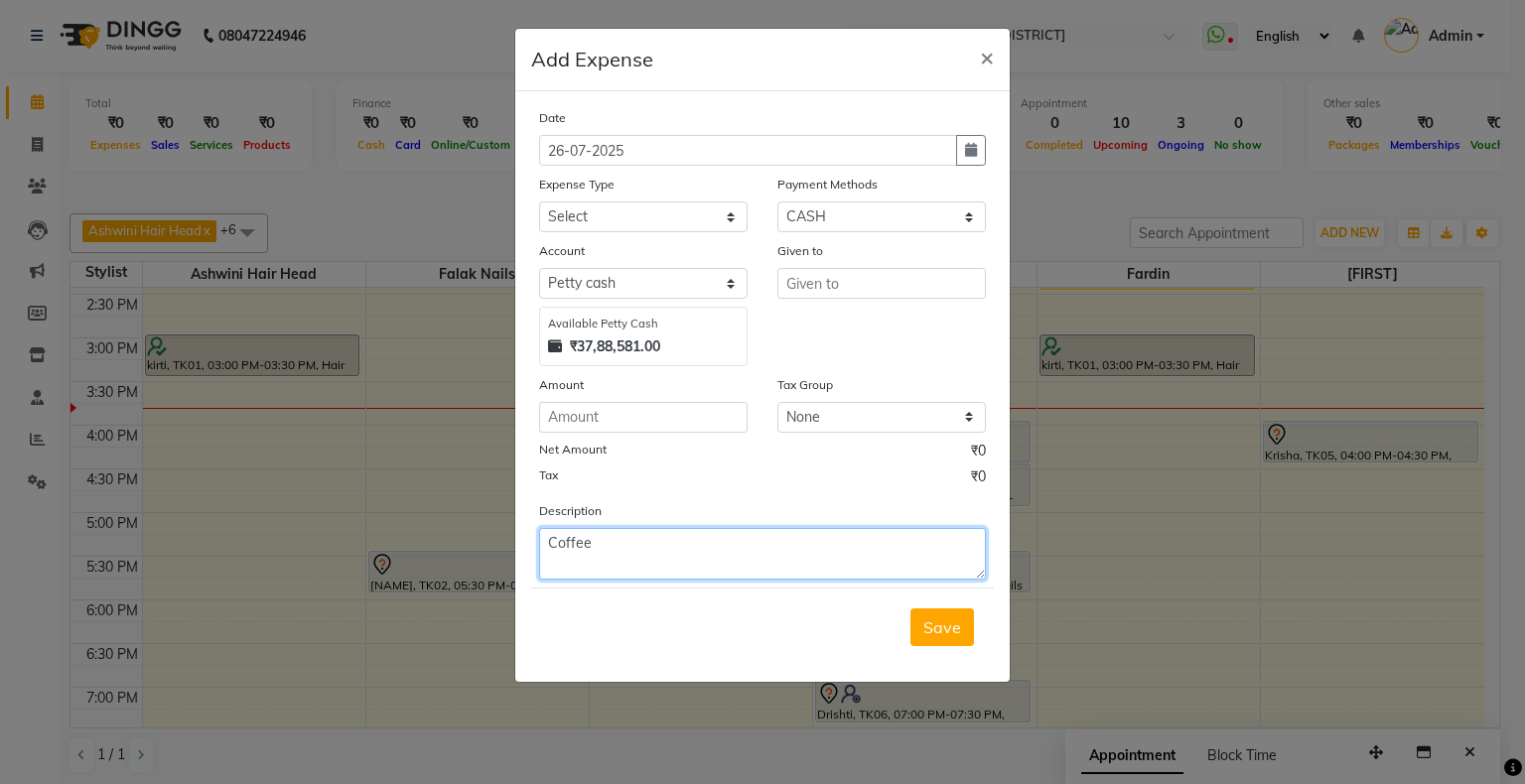 type on "Coffee" 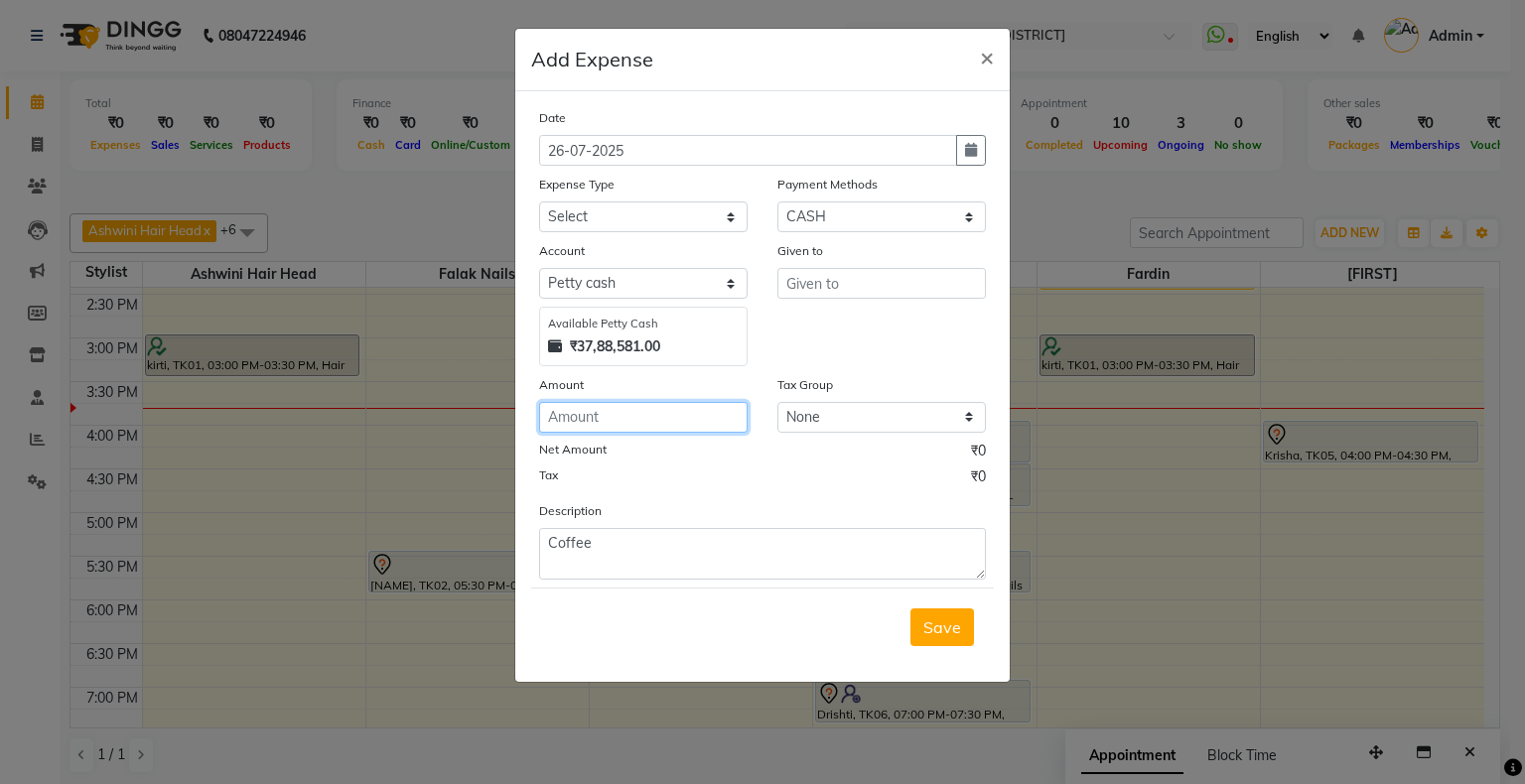 click 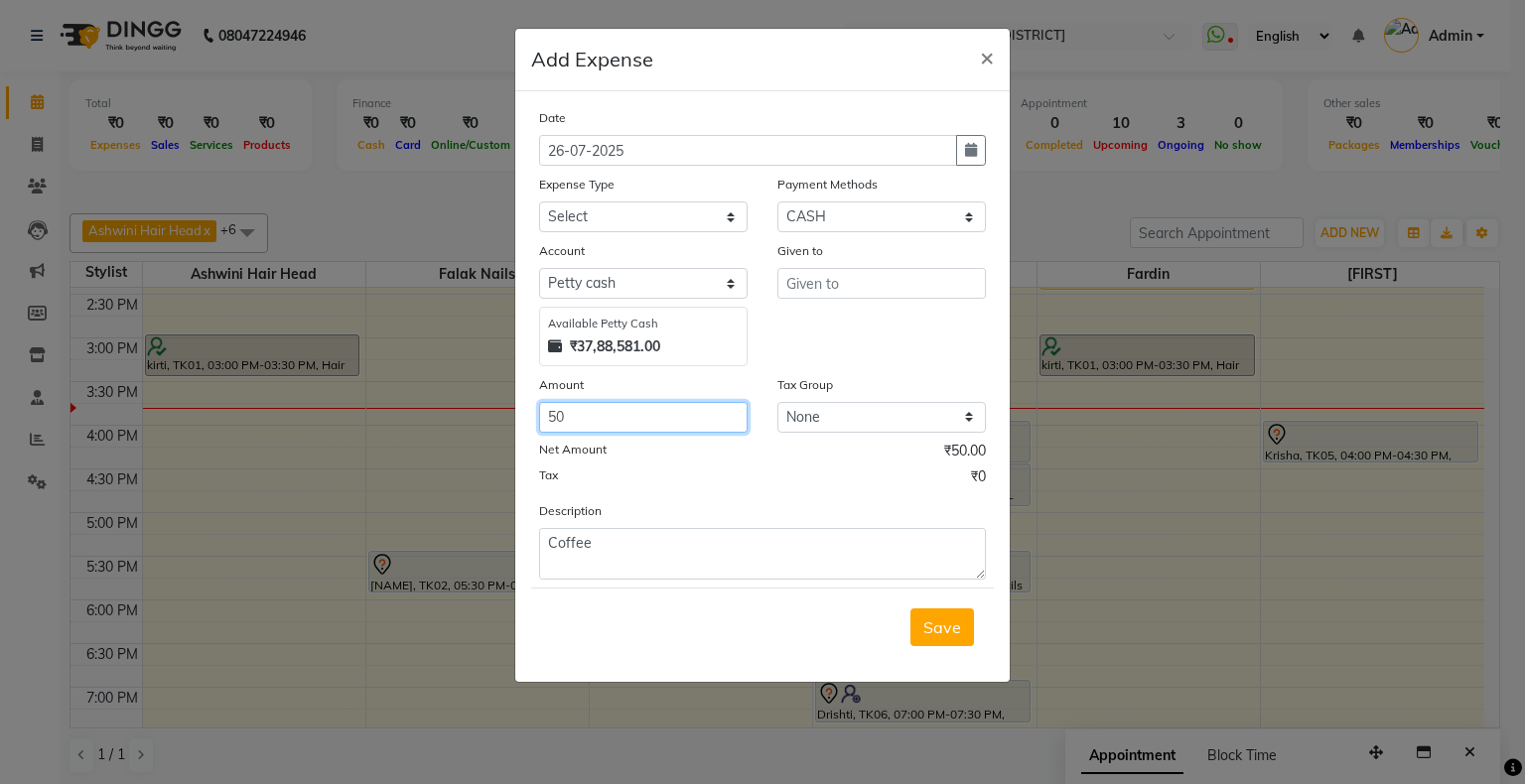 type on "50" 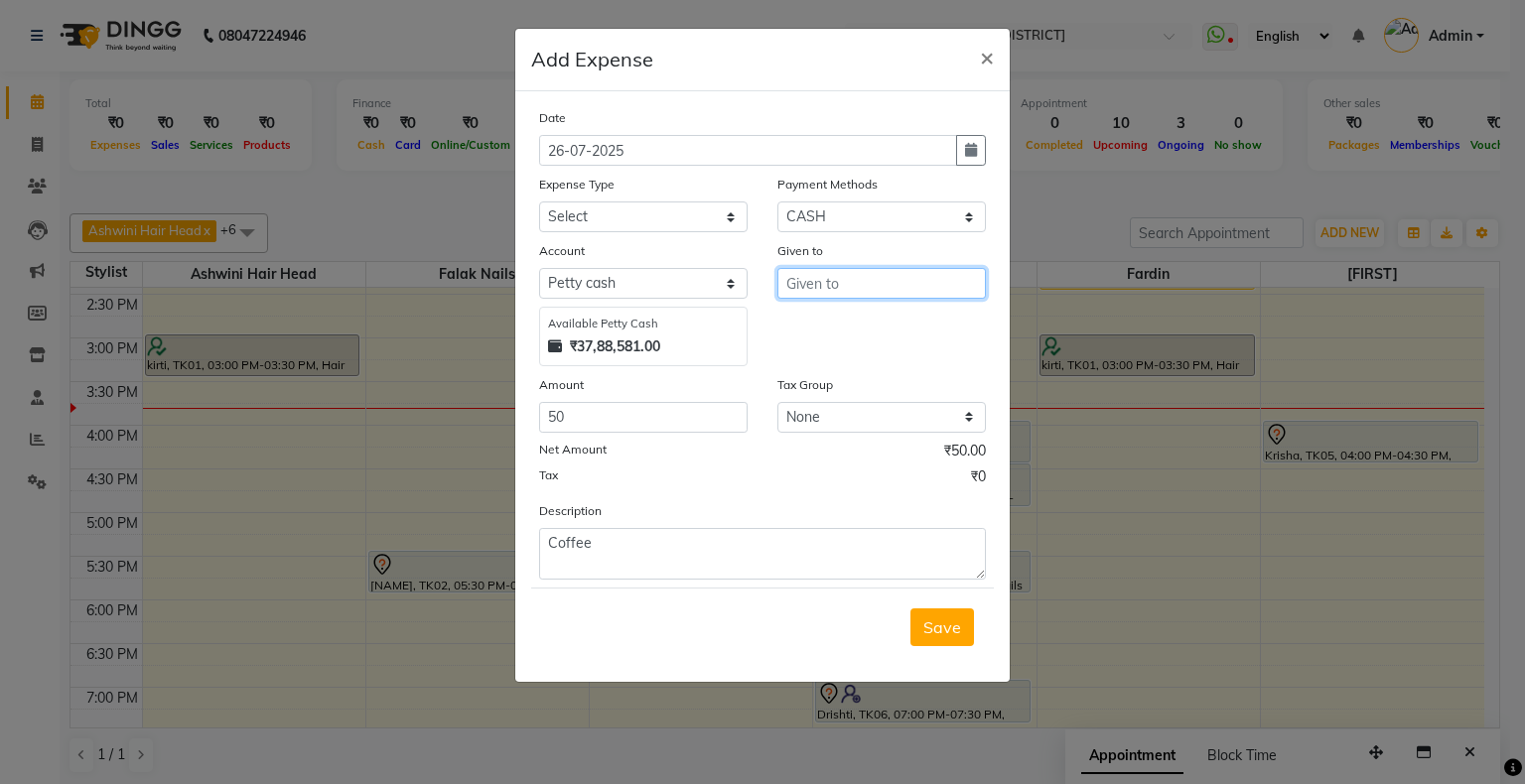 click at bounding box center (882, 283) 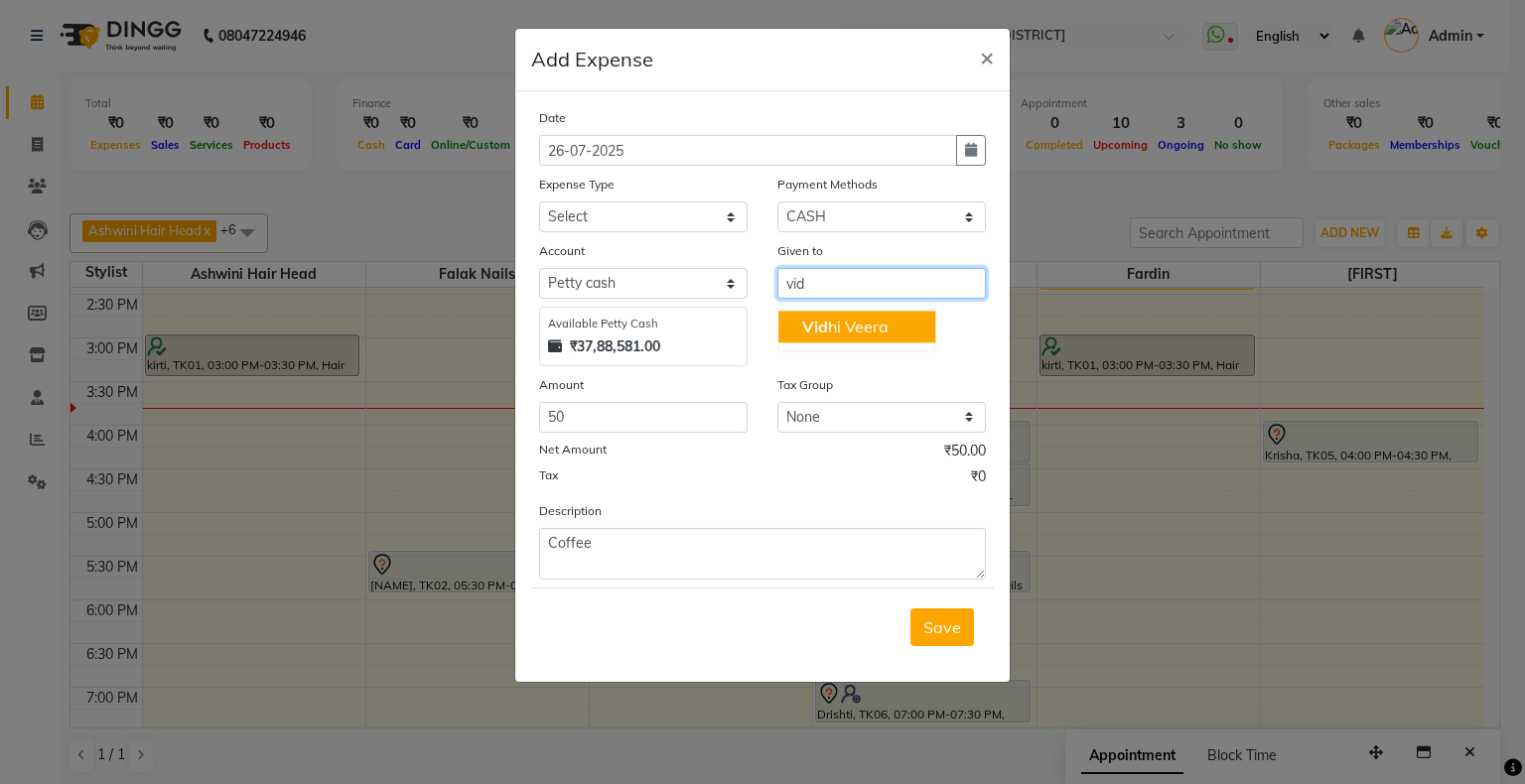 click on "[FIRST] [LAST]" at bounding box center (845, 327) 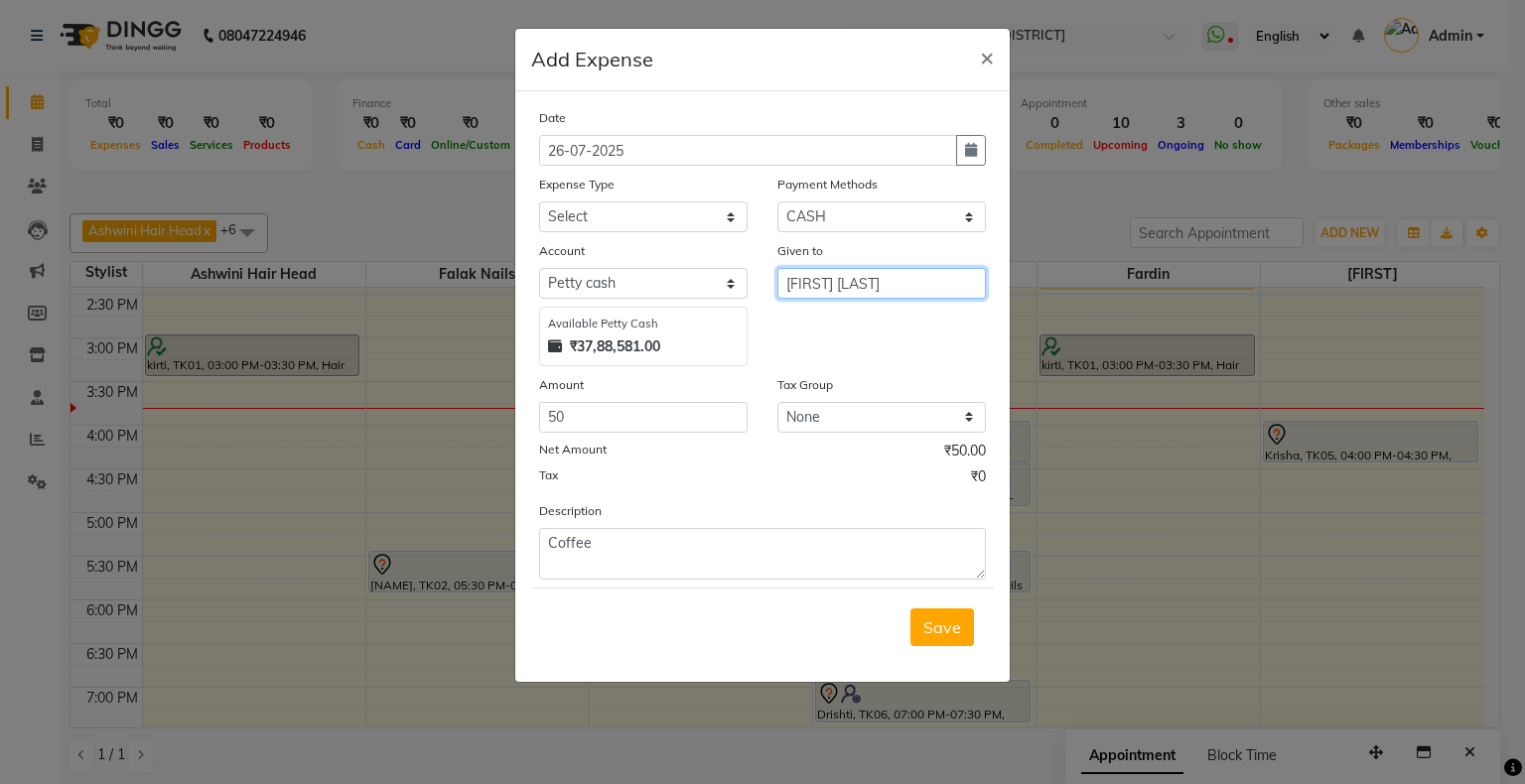 type on "[FIRST] [LAST]" 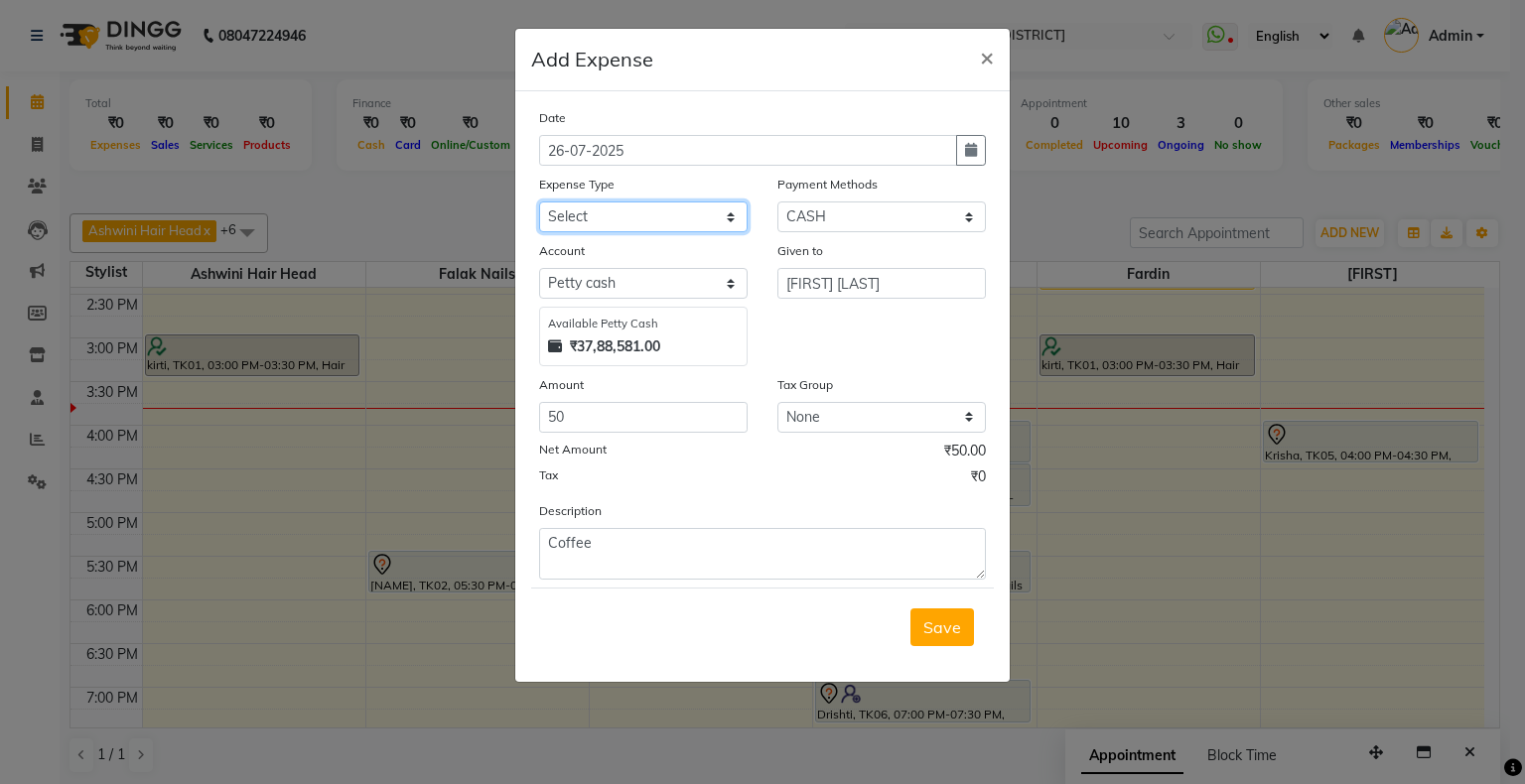 click on "Select Advance Salary Bank charges Cash transfer to bank Cash transfer to hub Client Snacks Clinical charges Equipment Fuel Govt fee Incentive Insurance International purchase Loan Repayment Maintenance Marketing Miscellaneous MRA Other Pantry Product Rent Salary Staff Snacks Tax Tea & Refreshment Tip Travelling Utilities" 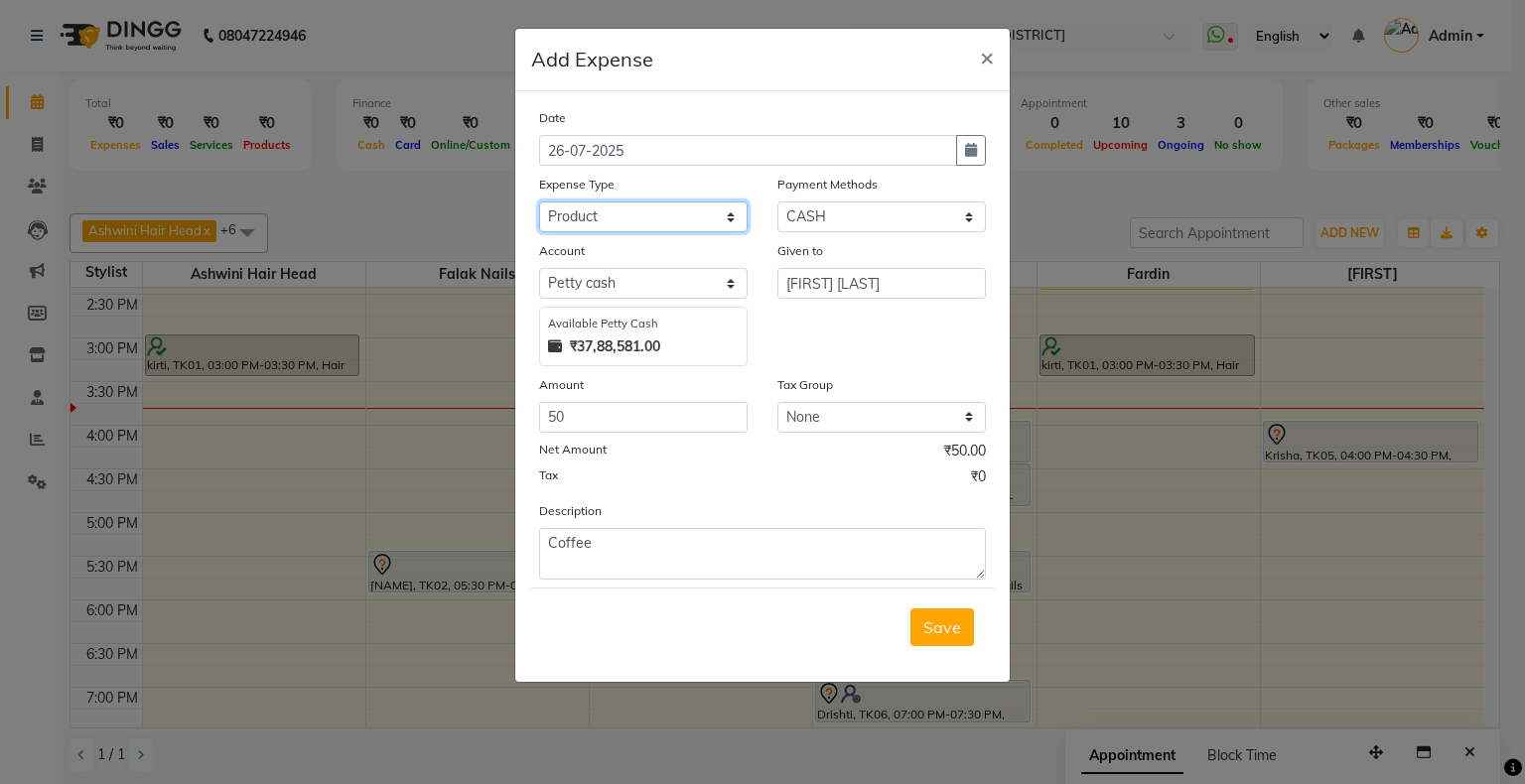 click on "Select Advance Salary Bank charges Cash transfer to bank Cash transfer to hub Client Snacks Clinical charges Equipment Fuel Govt fee Incentive Insurance International purchase Loan Repayment Maintenance Marketing Miscellaneous MRA Other Pantry Product Rent Salary Staff Snacks Tax Tea & Refreshment Tip Travelling Utilities" 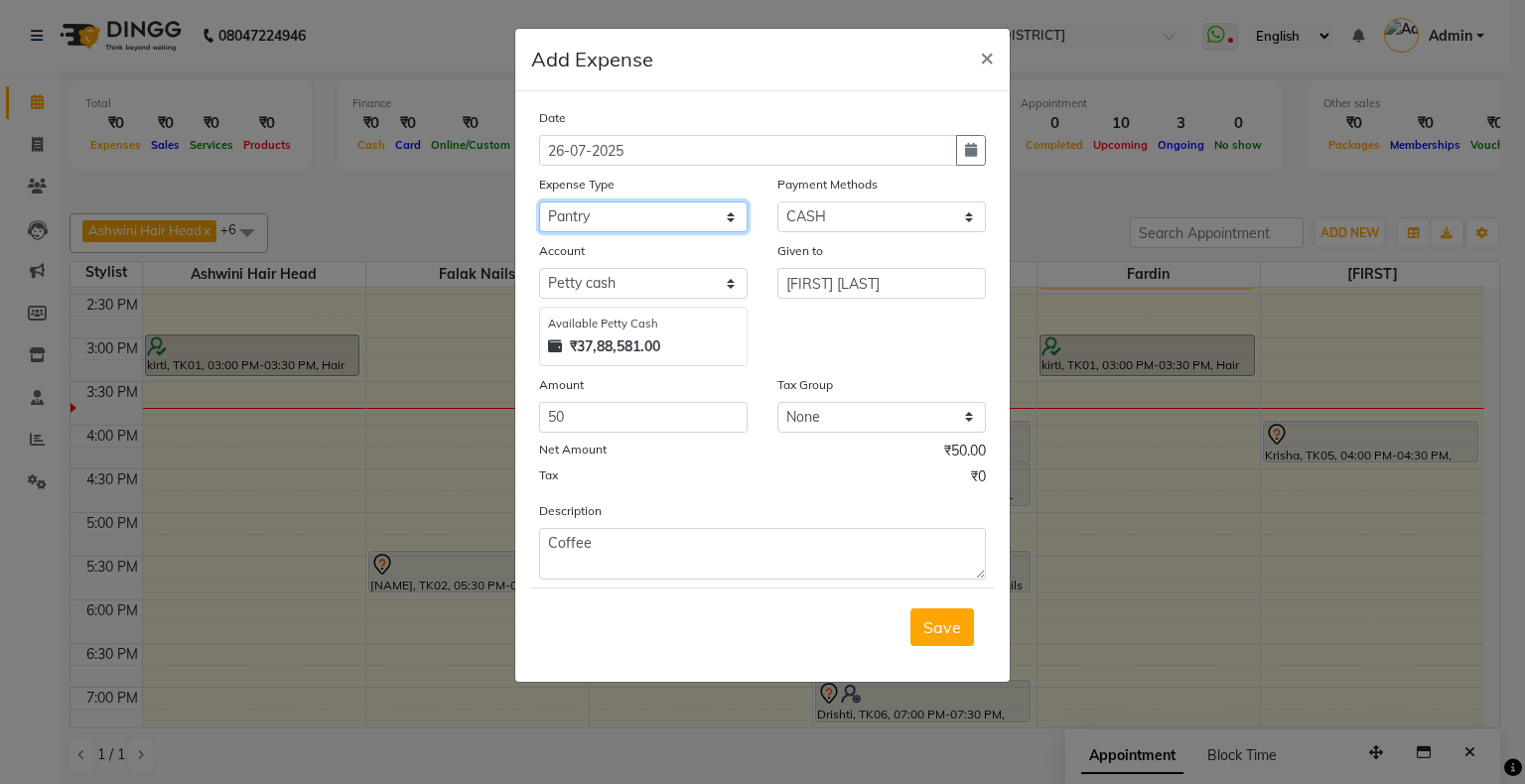 click on "Select Advance Salary Bank charges Cash transfer to bank Cash transfer to hub Client Snacks Clinical charges Equipment Fuel Govt fee Incentive Insurance International purchase Loan Repayment Maintenance Marketing Miscellaneous MRA Other Pantry Product Rent Salary Staff Snacks Tax Tea & Refreshment Tip Travelling Utilities" 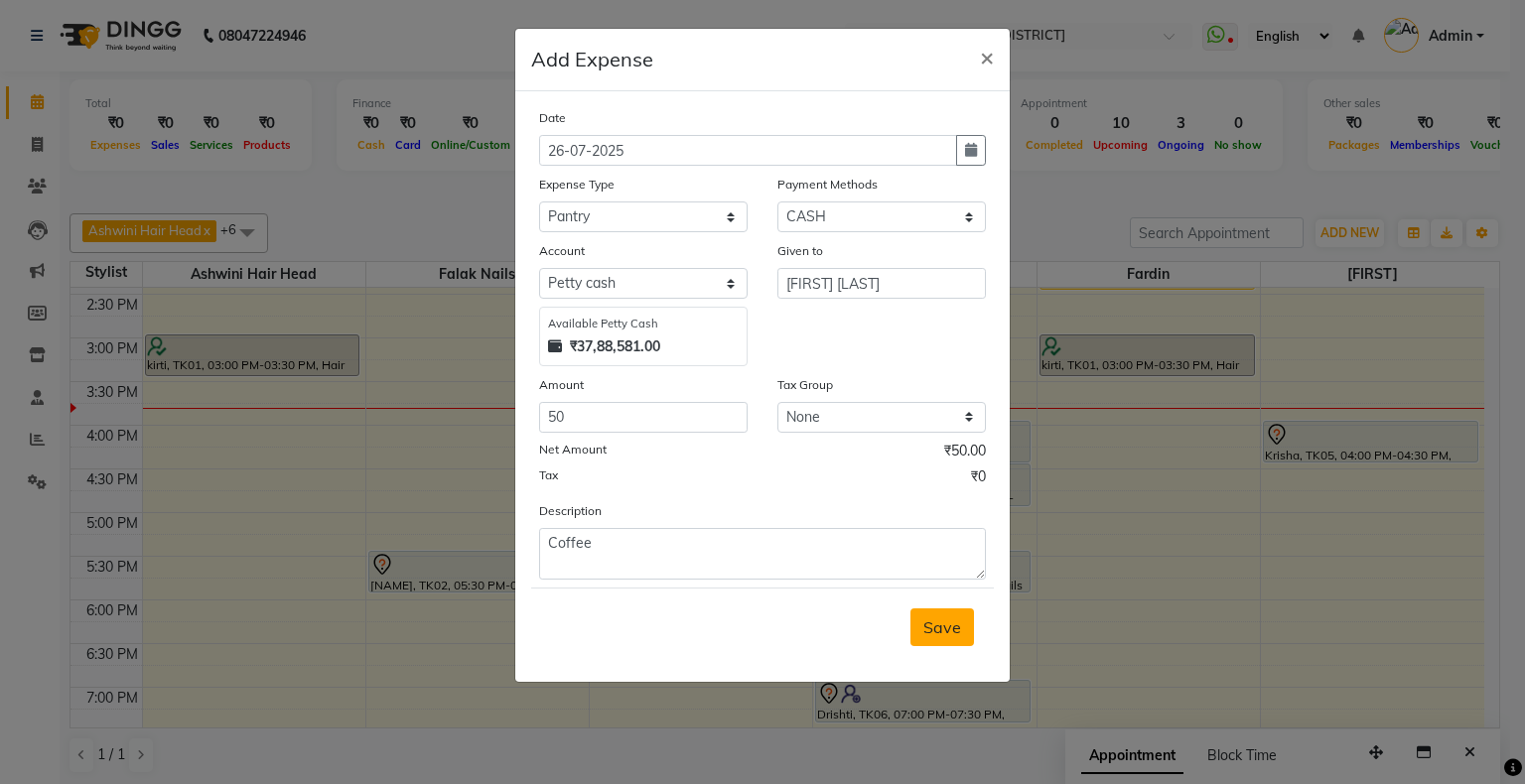 click on "Save" at bounding box center (942, 627) 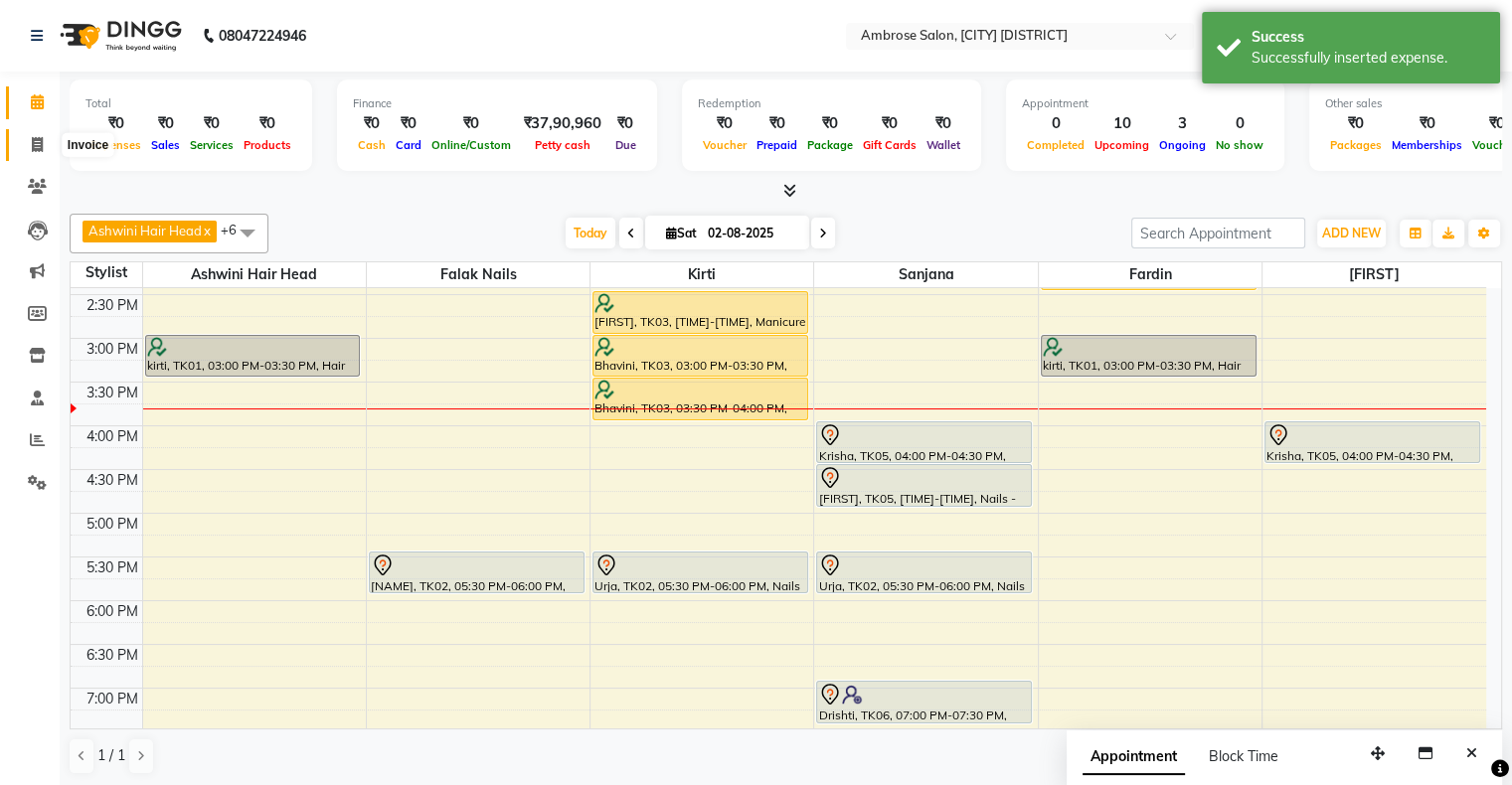 click 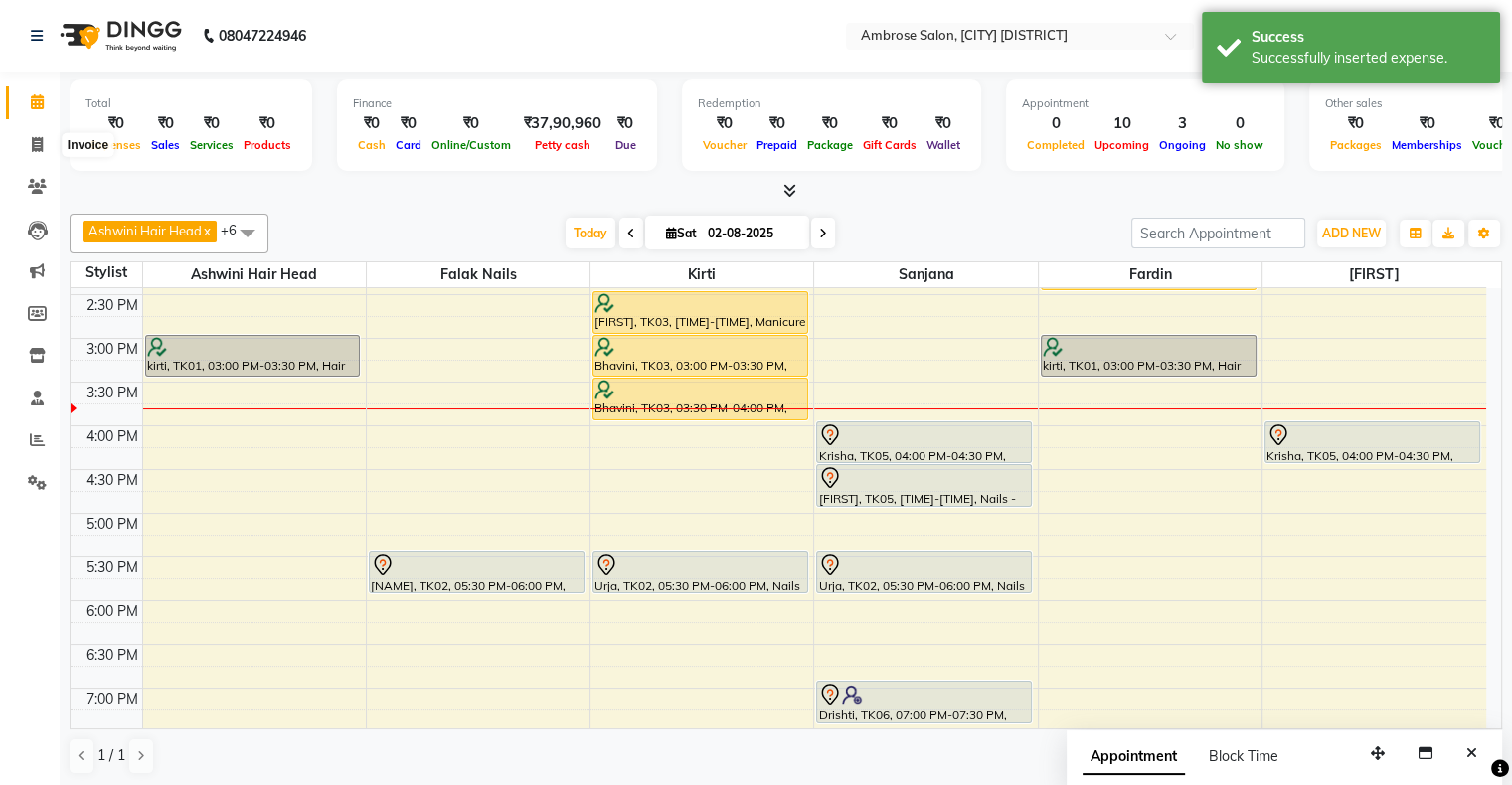 select on "service" 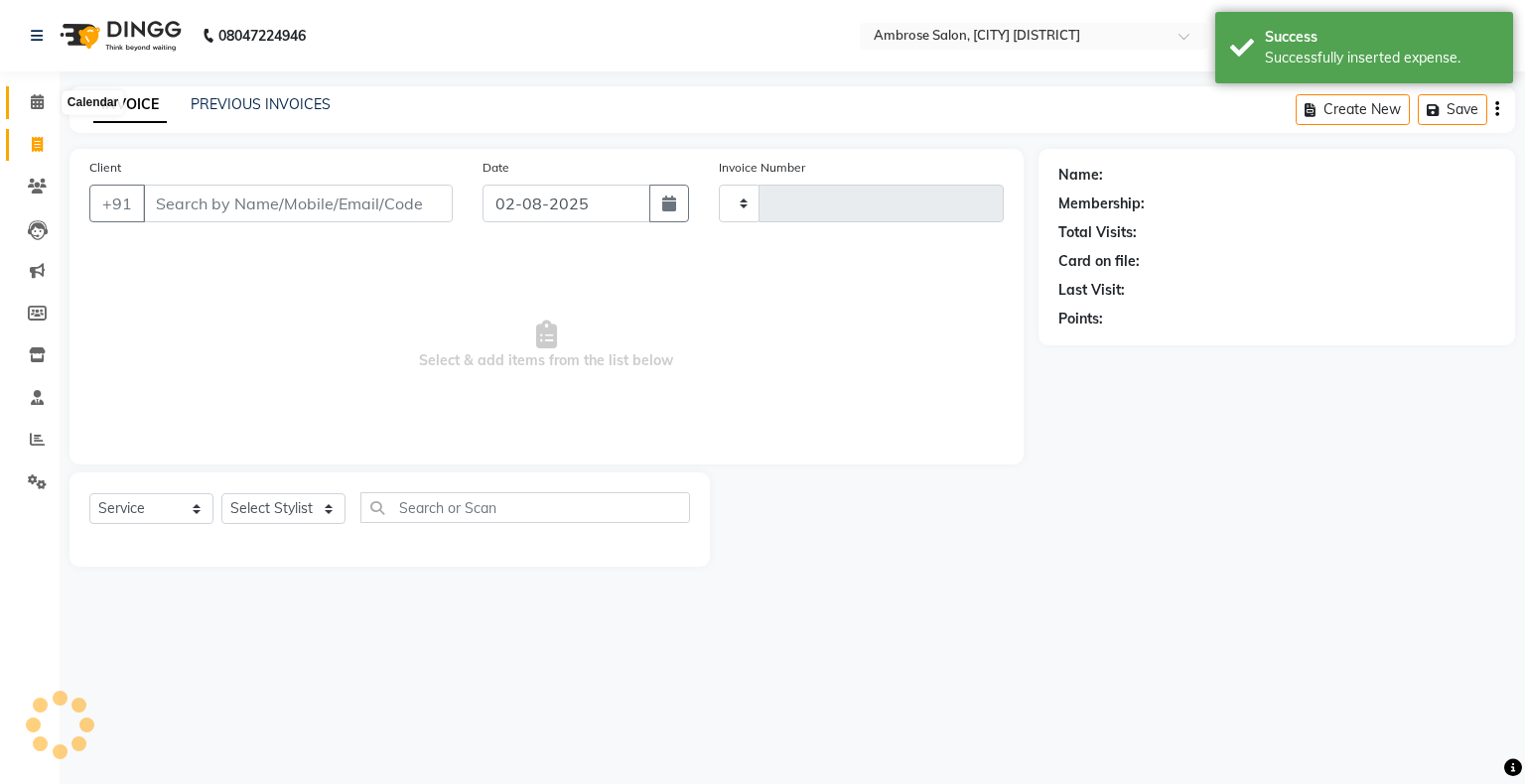 click 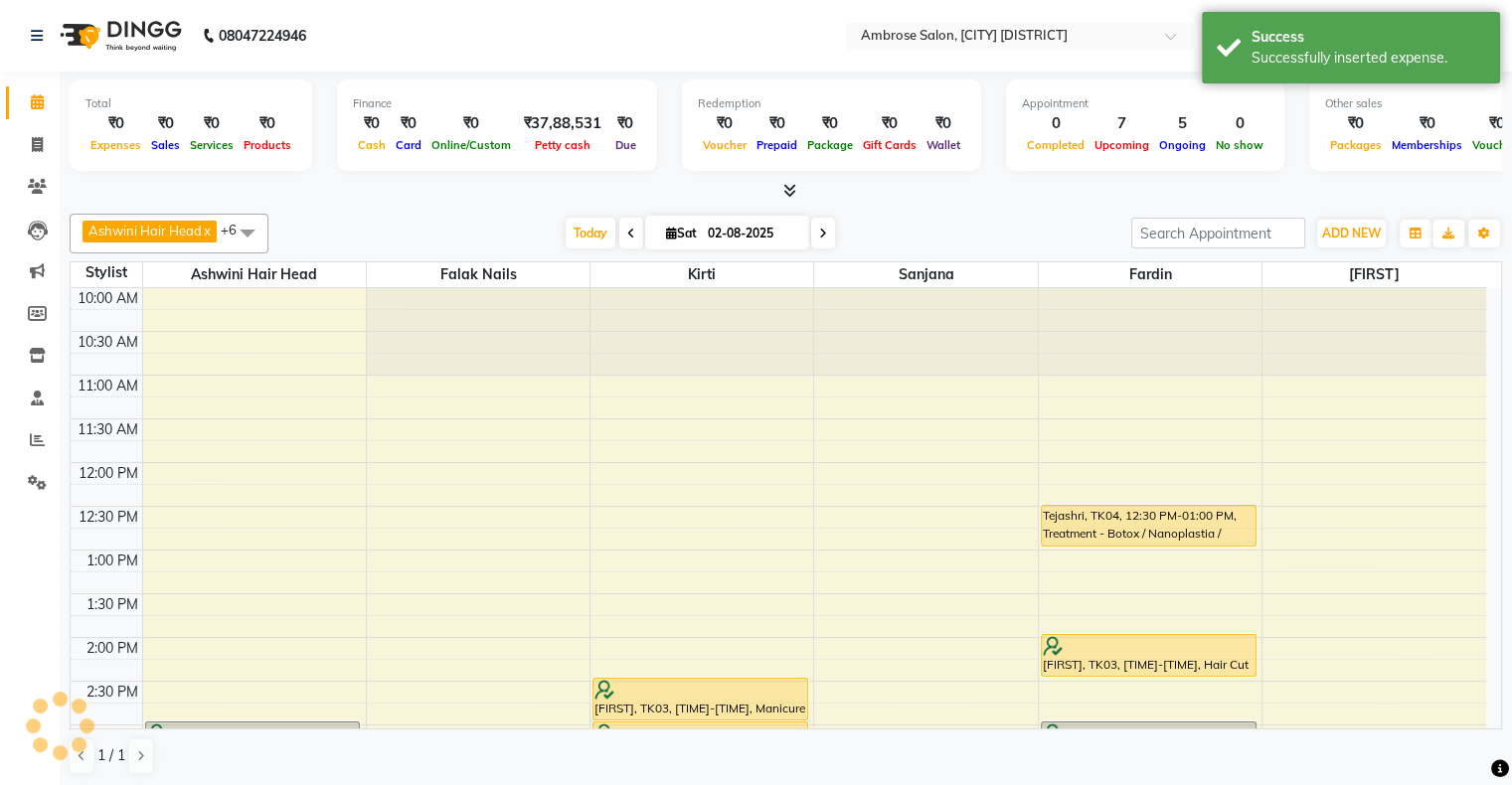 scroll, scrollTop: 0, scrollLeft: 0, axis: both 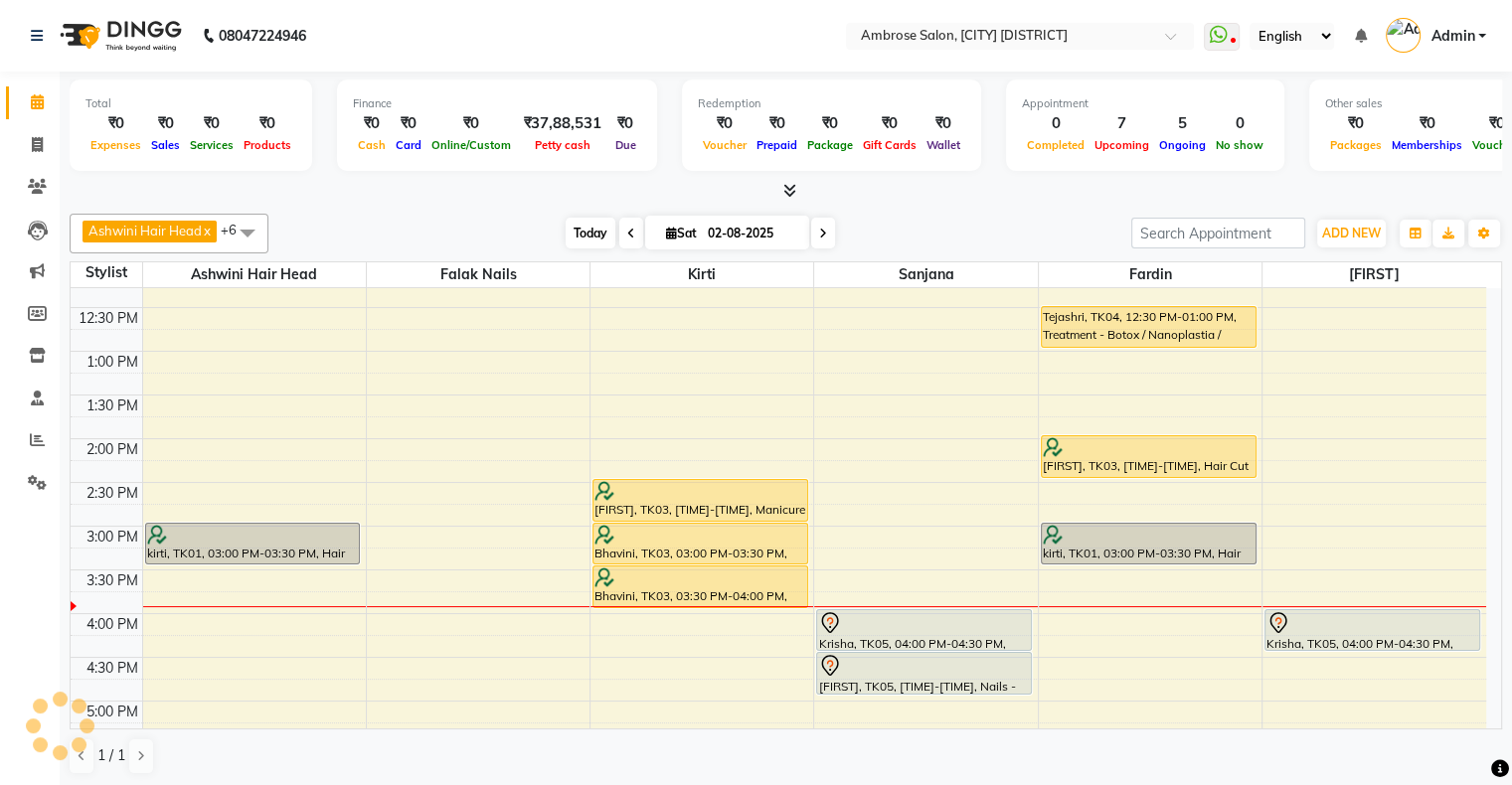 click on "Today" at bounding box center (590, 233) 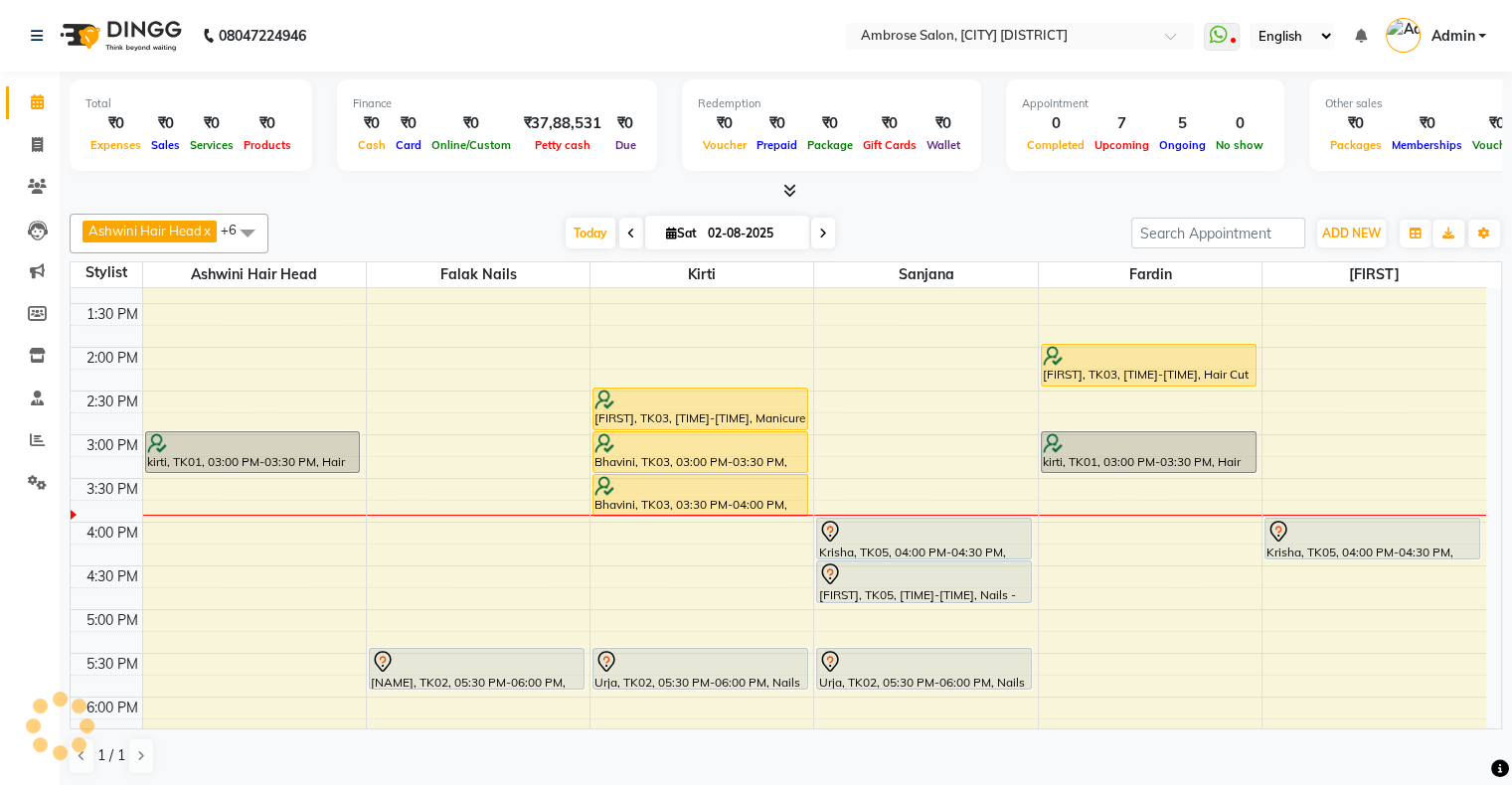 scroll, scrollTop: 298, scrollLeft: 0, axis: vertical 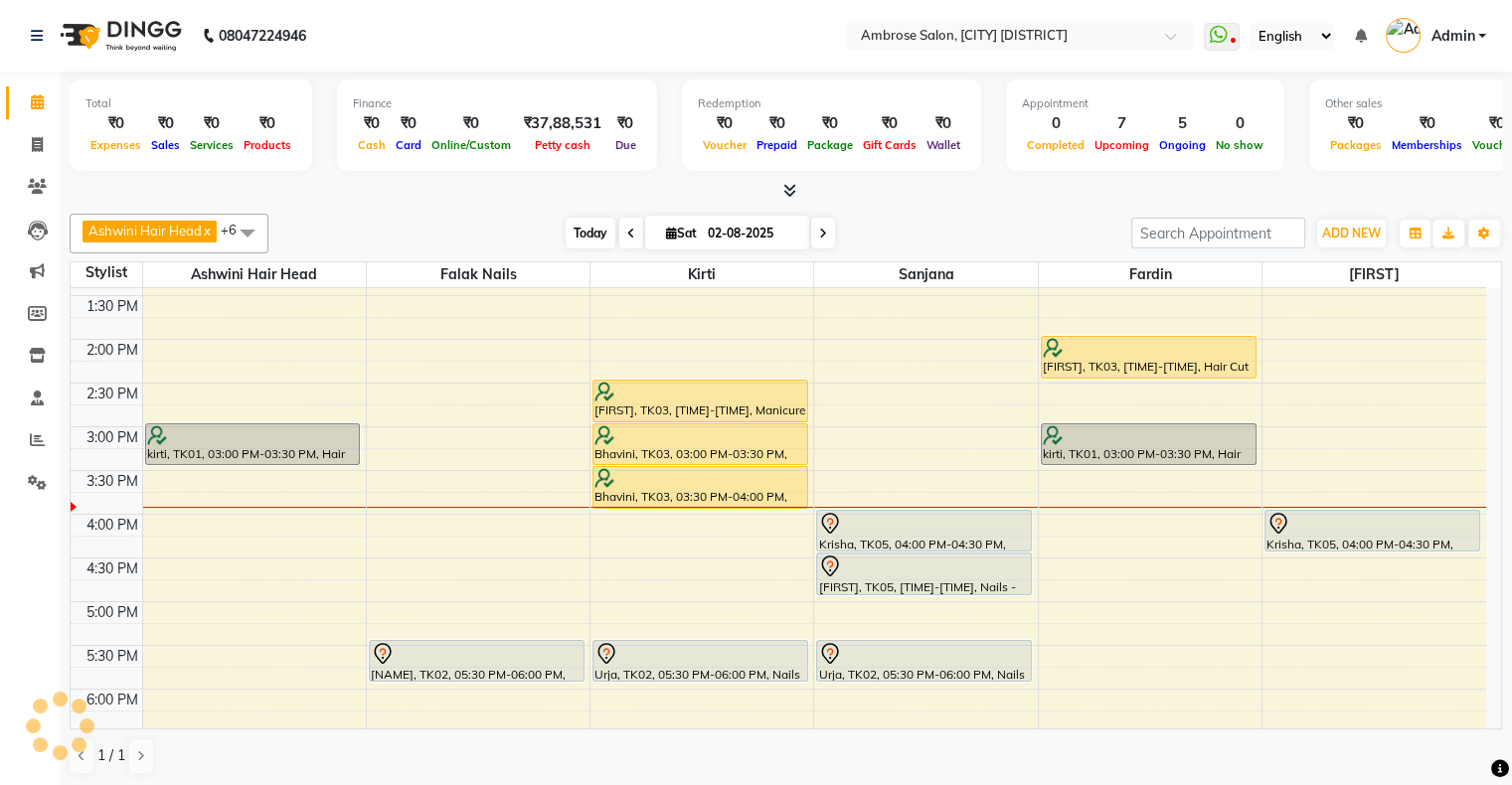 click on "Today" at bounding box center (590, 233) 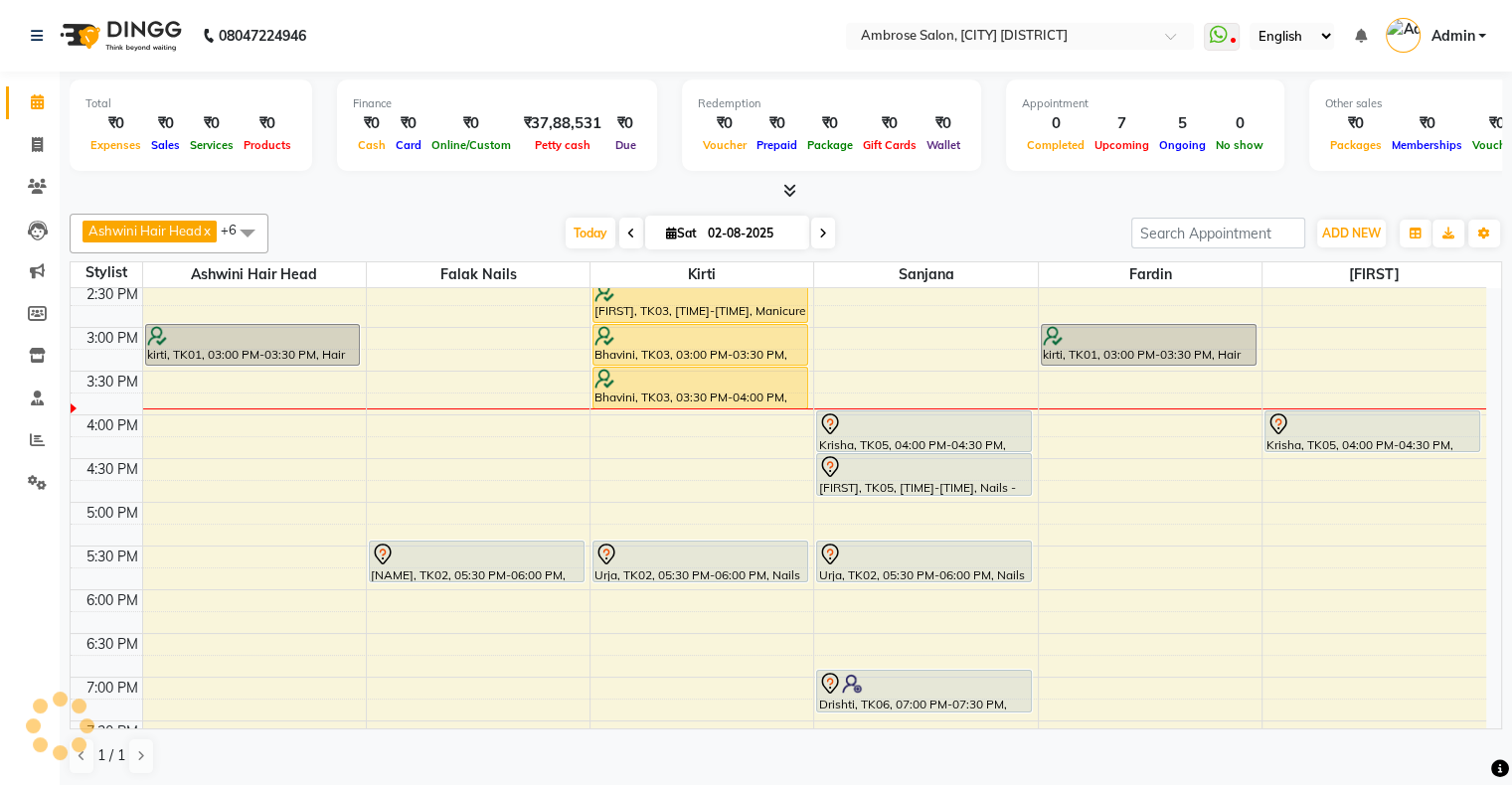 scroll, scrollTop: 433, scrollLeft: 0, axis: vertical 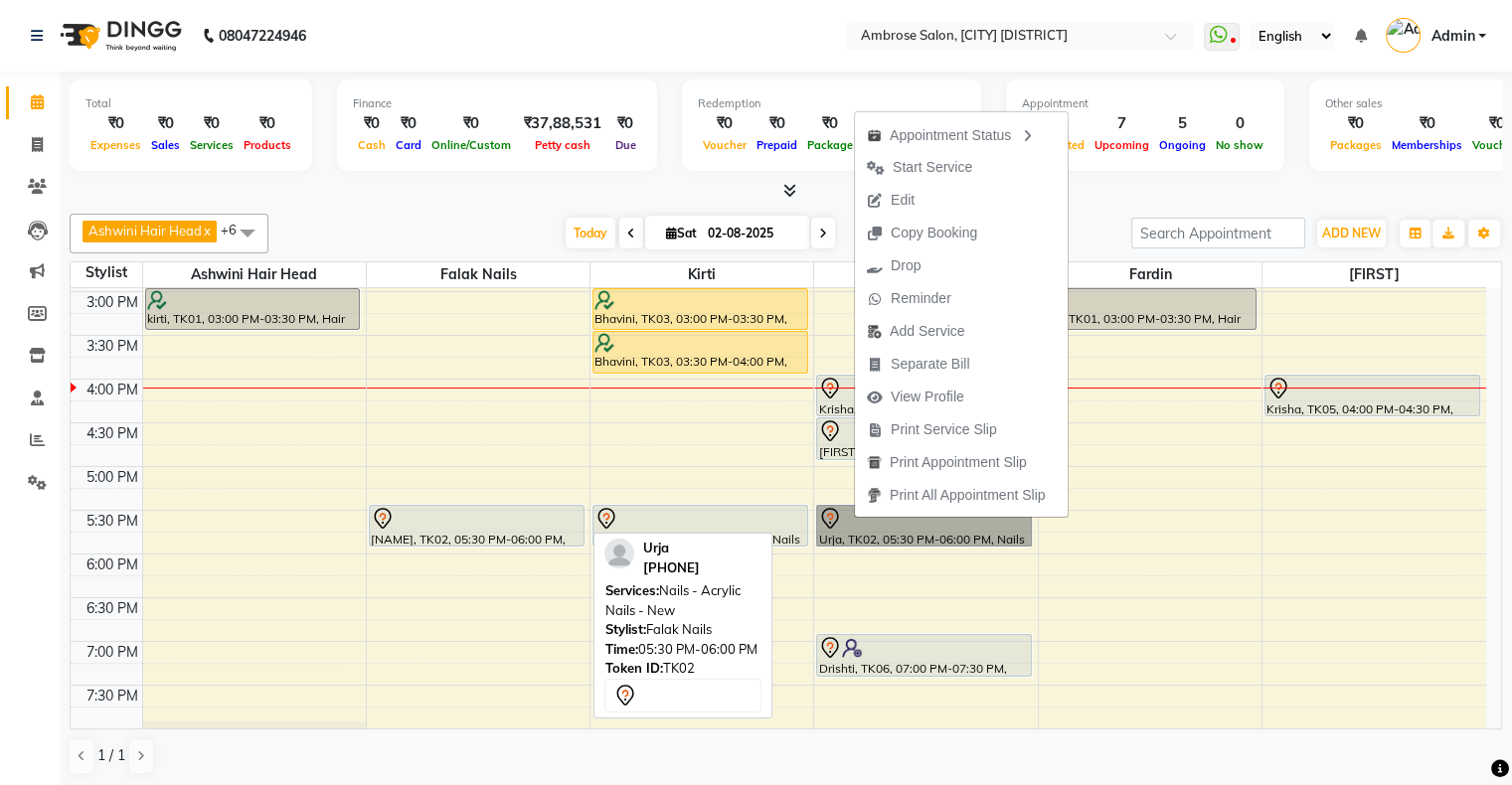 click on "[NAME], TK02, 05:30 PM-06:00 PM, Nails - Acrylic Nails - New" at bounding box center (476, 526) 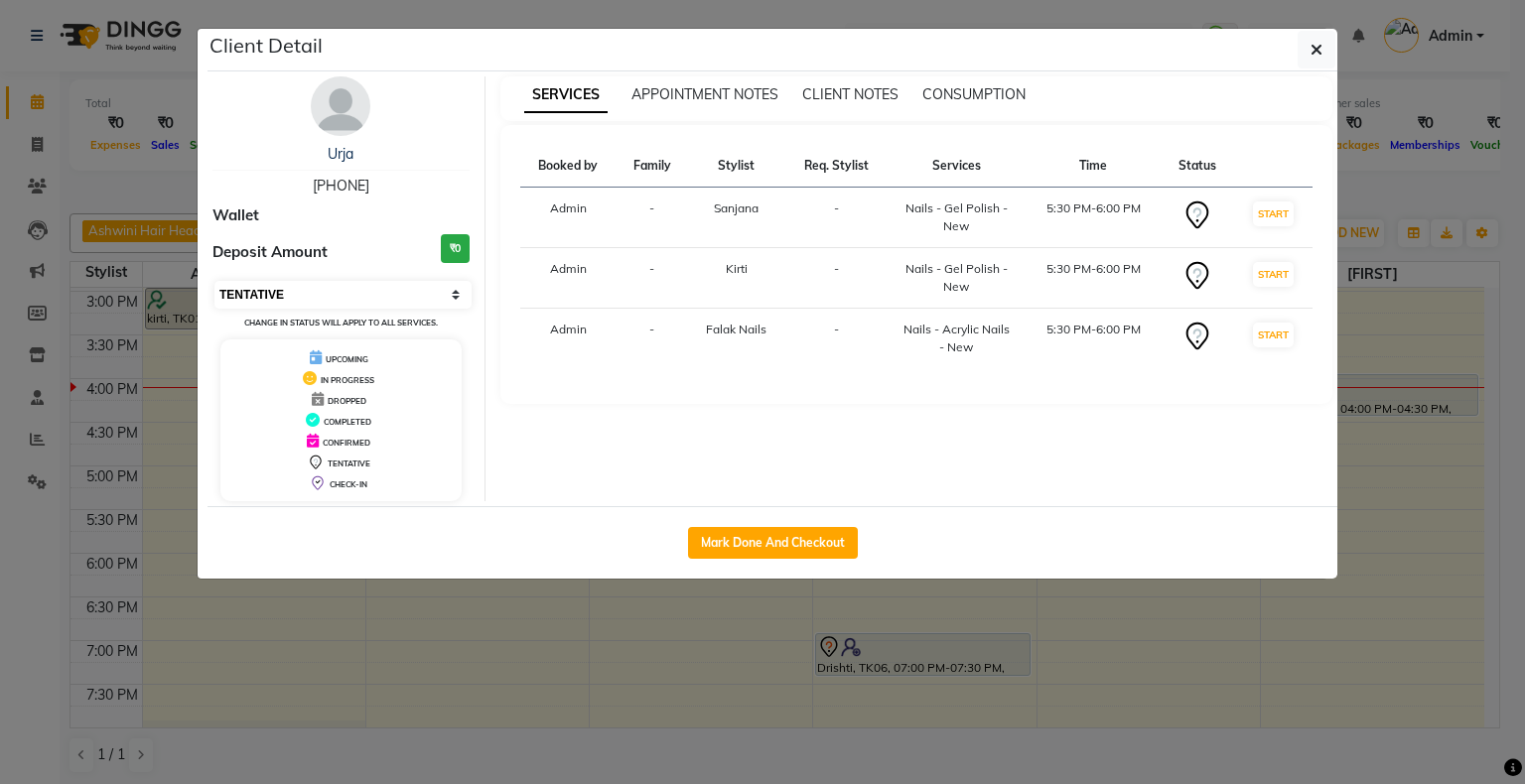 click on "Select IN SERVICE CONFIRMED TENTATIVE CHECK IN MARK DONE DROPPED UPCOMING" at bounding box center [343, 295] 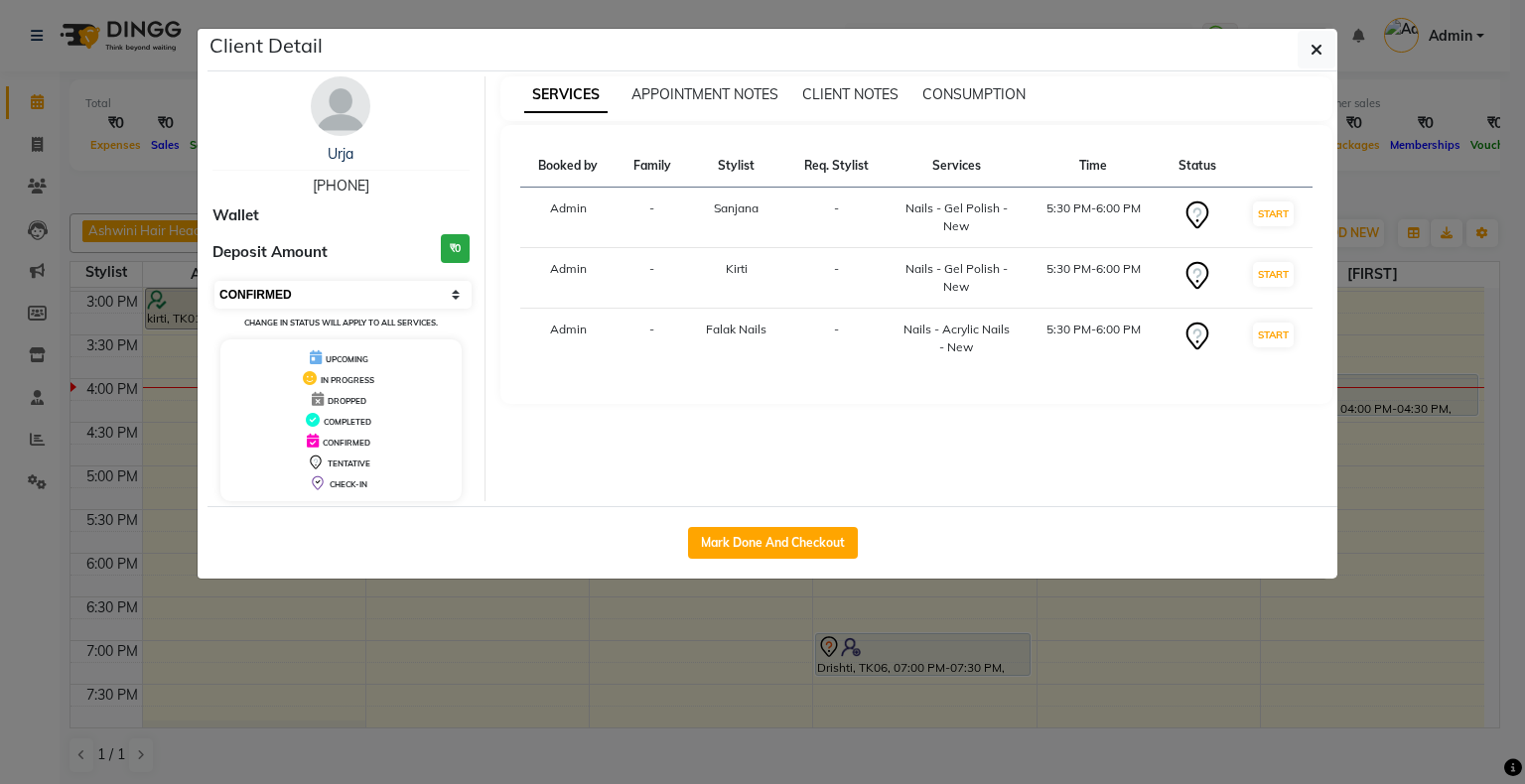 click on "Select IN SERVICE CONFIRMED TENTATIVE CHECK IN MARK DONE DROPPED UPCOMING" at bounding box center [343, 295] 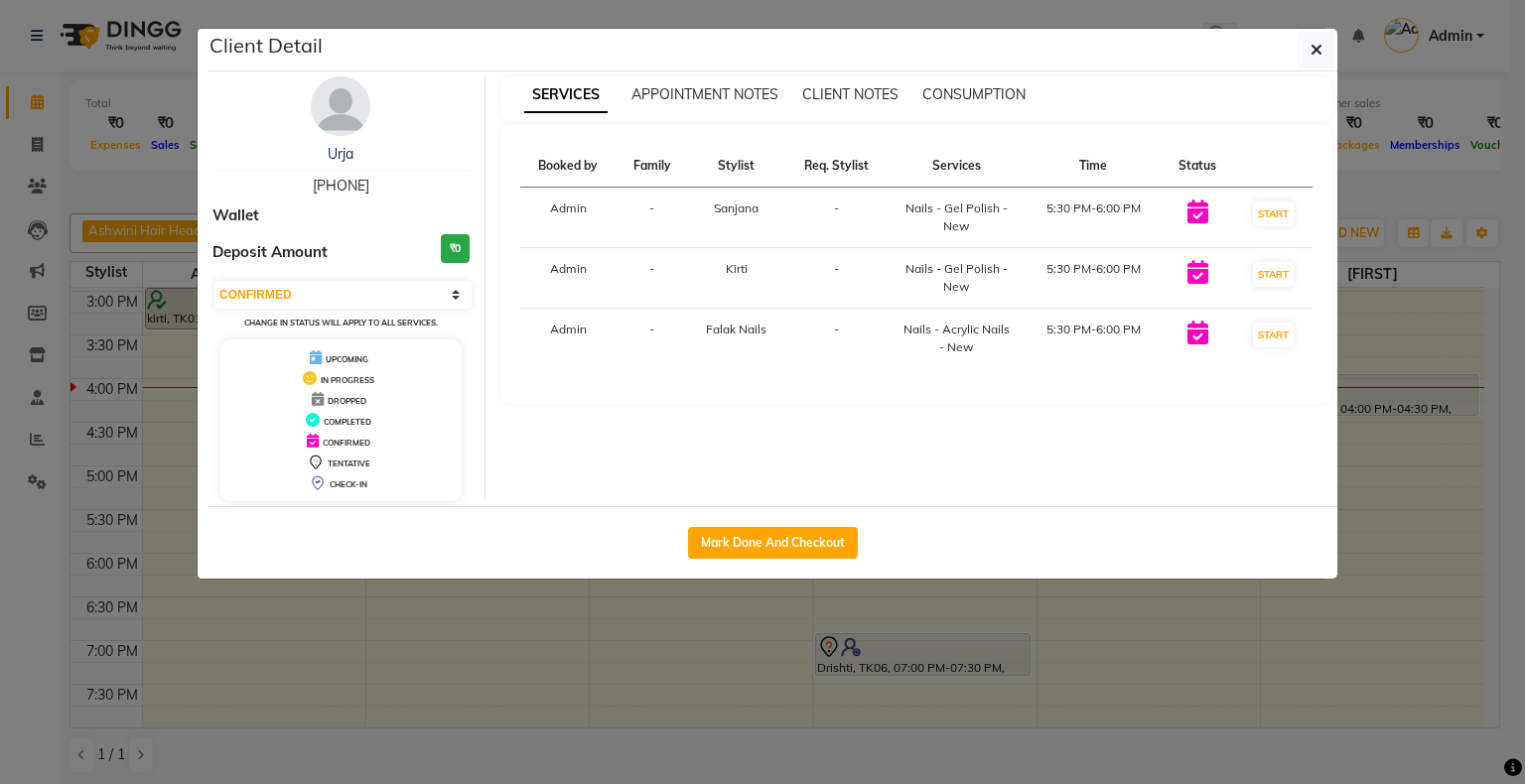 click on "Client Detail [FIRST] [PHONE] Wallet Deposit Amount ₹0 Select IN SERVICE CONFIRMED TENTATIVE CHECK IN MARK DONE DROPPED UPCOMING Change in status will apply to all services. UPCOMING IN PROGRESS DROPPED COMPLETED CONFIRMED TENTATIVE CHECK-IN SERVICES APPOINTMENT NOTES CLIENT NOTES CONSUMPTION Booked by Family Stylist Req. Stylist Services Time Status Admin - Sanjana - Nails - Gel Polish - New 5:30 PM-6:00 PM START Admin - Kirti - Nails - Gel Polish - New 5:30 PM-6:00 PM START Admin - Falak Nails - Nails - Acrylic Nails - New 5:30 PM-6:00 PM START Mark Done And Checkout" 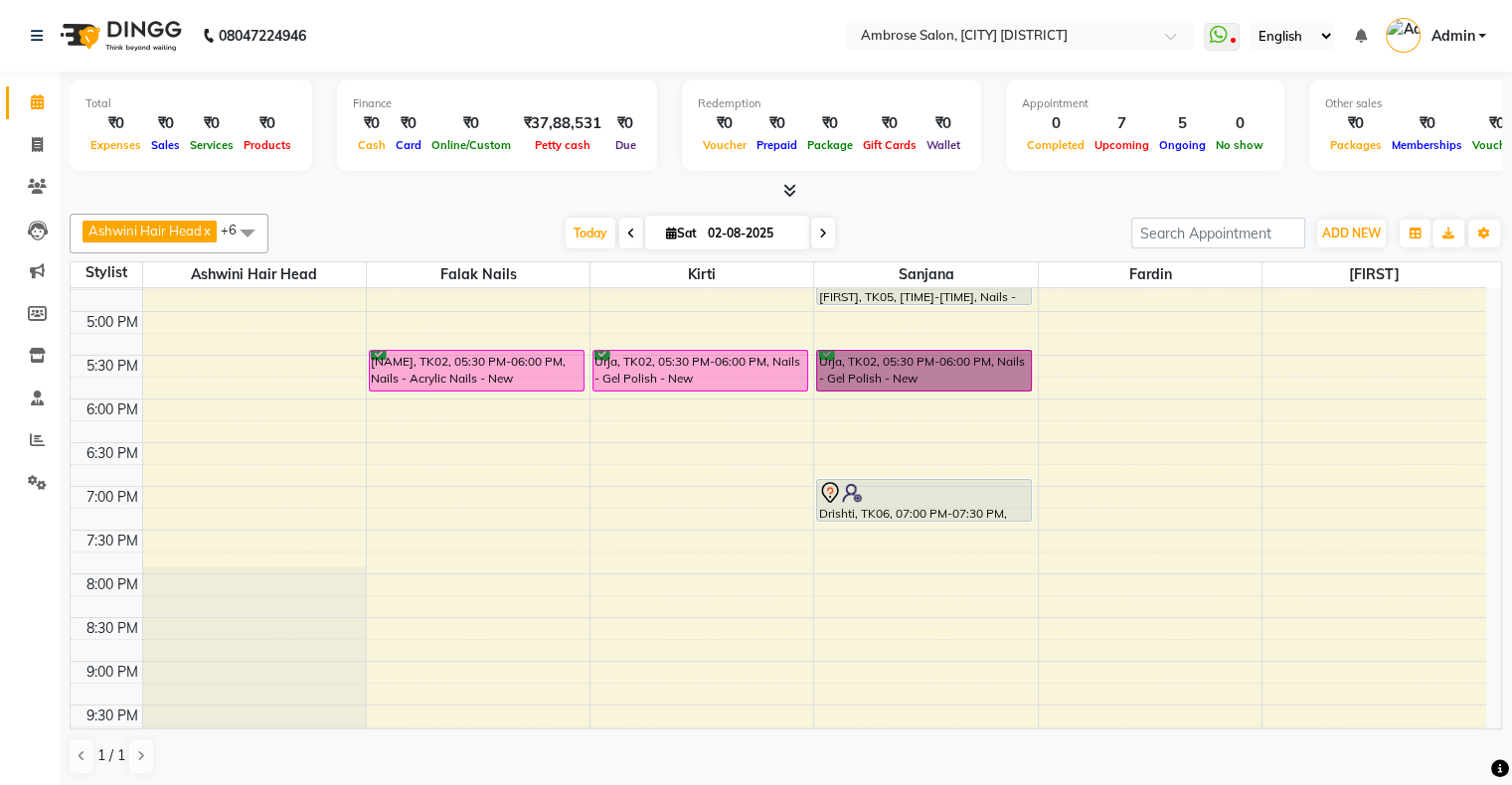 scroll, scrollTop: 632, scrollLeft: 0, axis: vertical 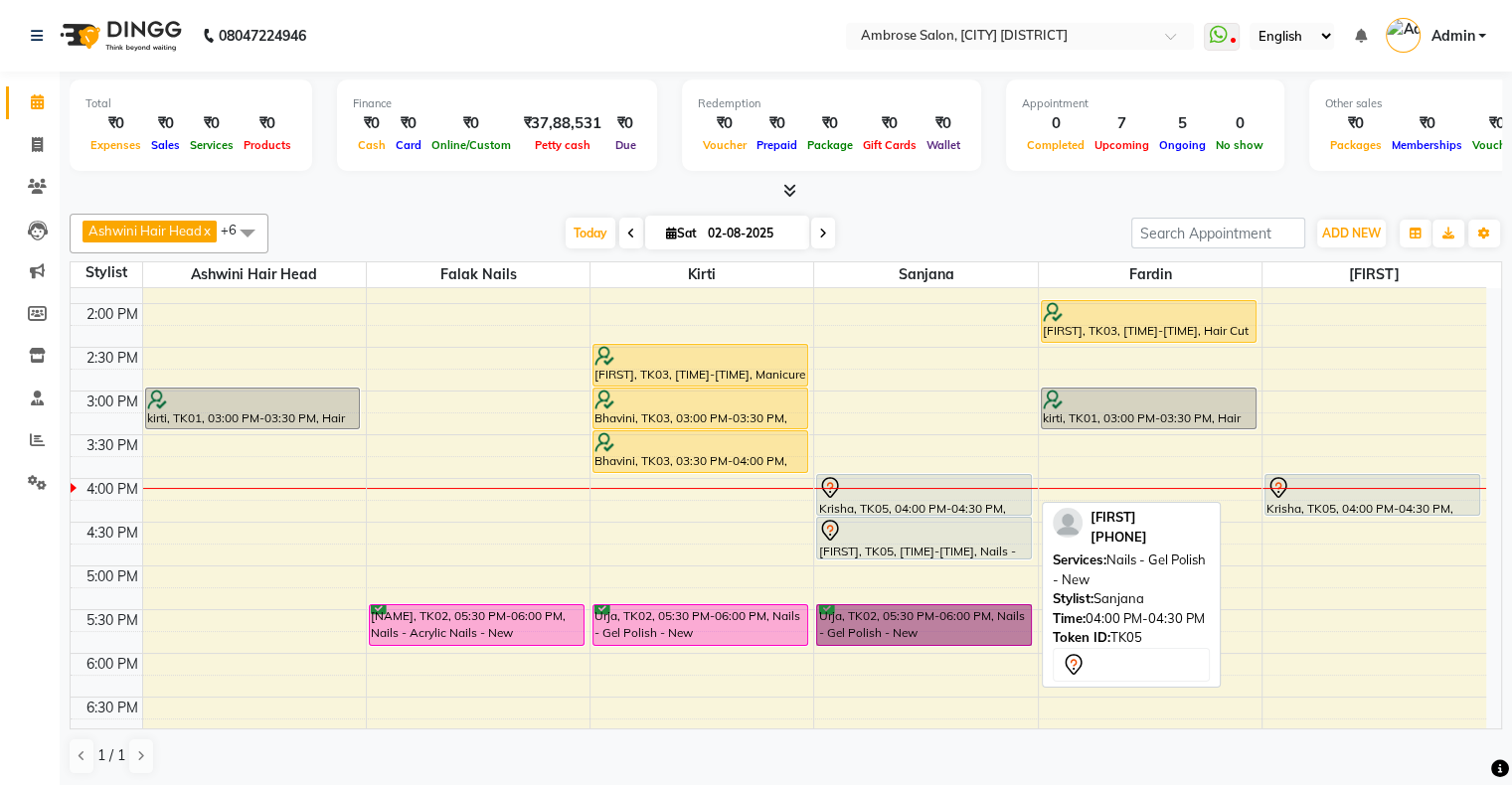 click at bounding box center (924, 488) 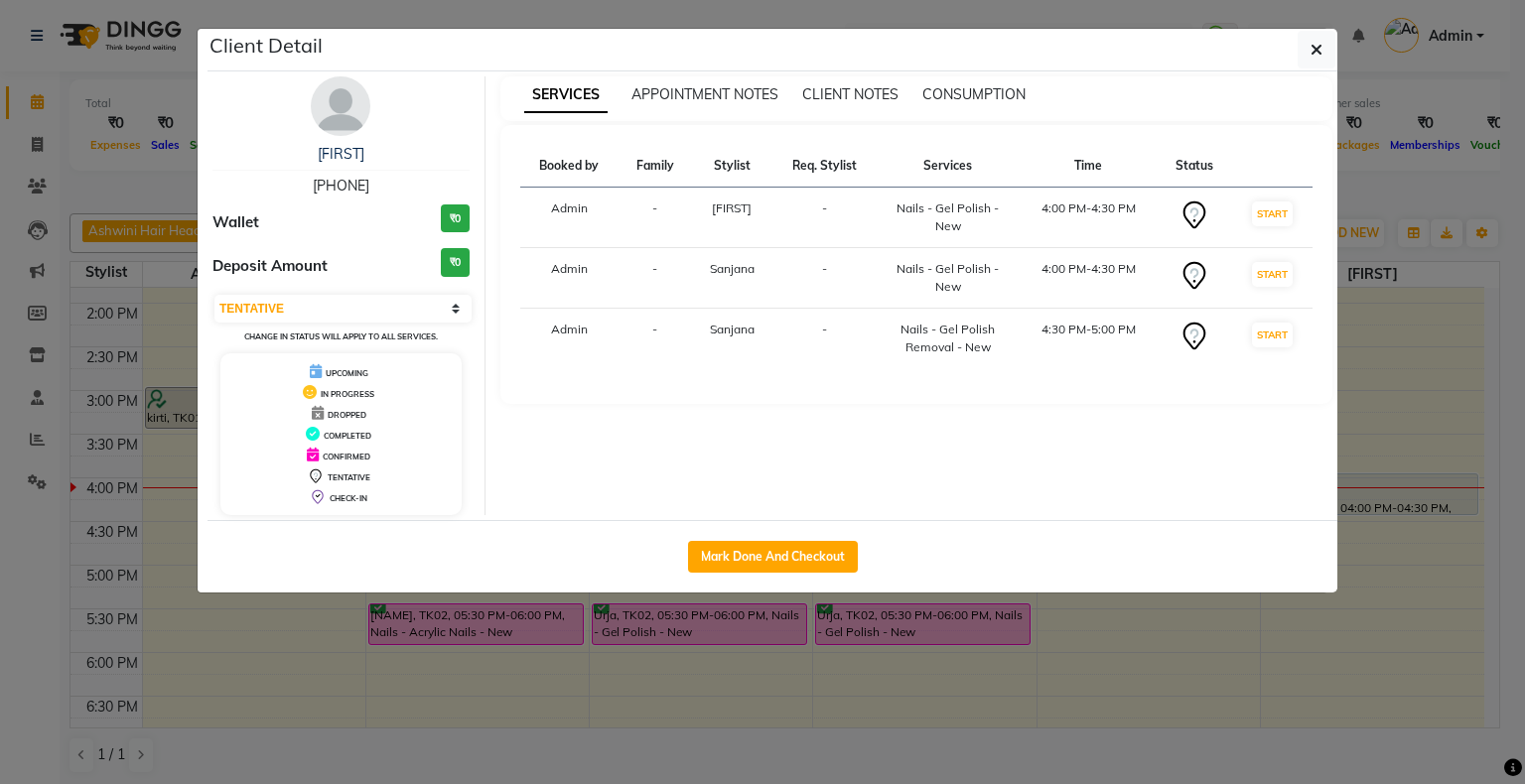click on "[NAME]    [PHONE] Wallet ₹0 Deposit Amount  ₹0  Select IN SERVICE CONFIRMED TENTATIVE CHECK IN MARK DONE DROPPED UPCOMING Change in status will apply to all services. UPCOMING IN PROGRESS DROPPED COMPLETED CONFIRMED TENTATIVE CHECK-IN" at bounding box center [342, 296] 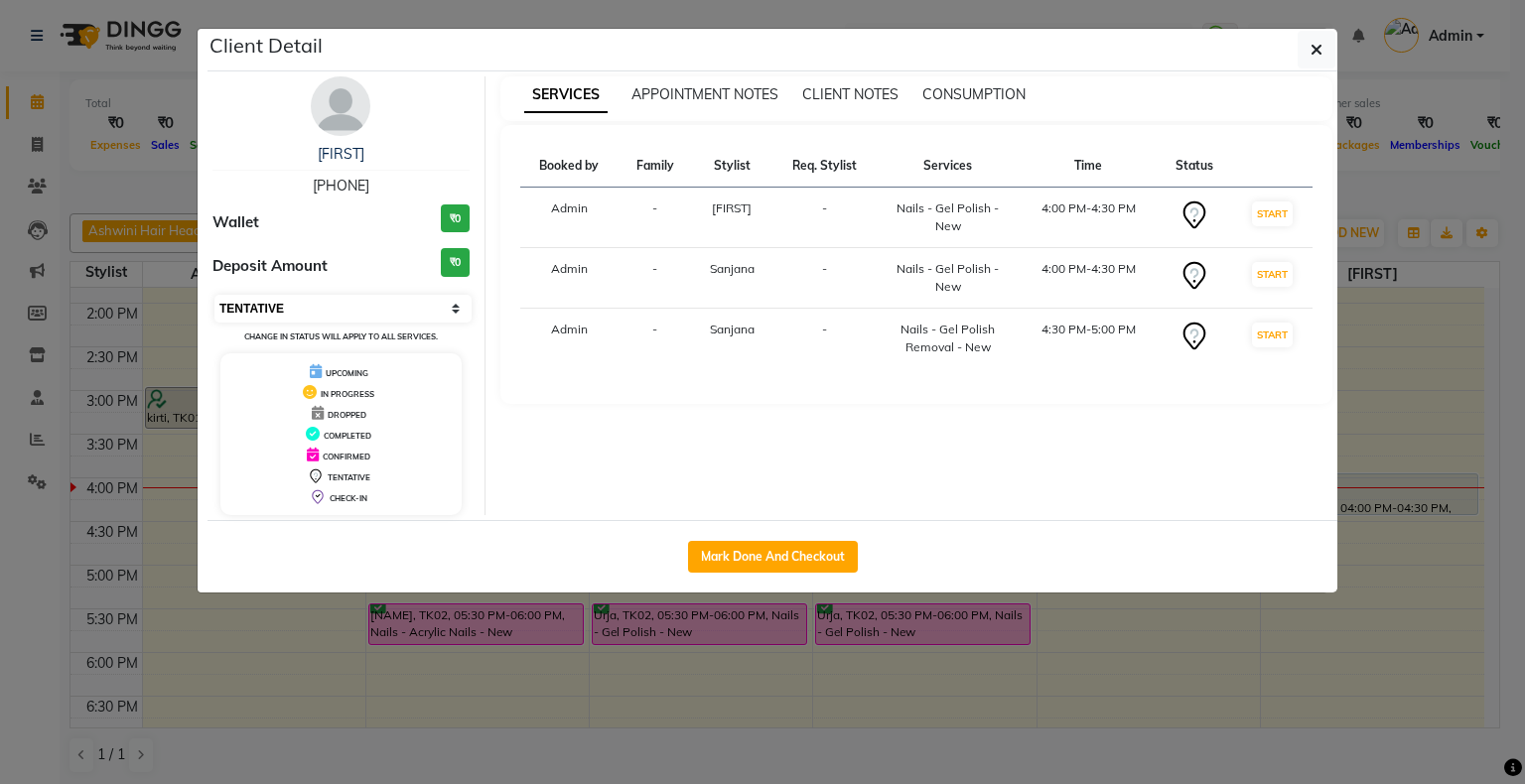 click on "Select IN SERVICE CONFIRMED TENTATIVE CHECK IN MARK DONE DROPPED UPCOMING" at bounding box center (343, 309) 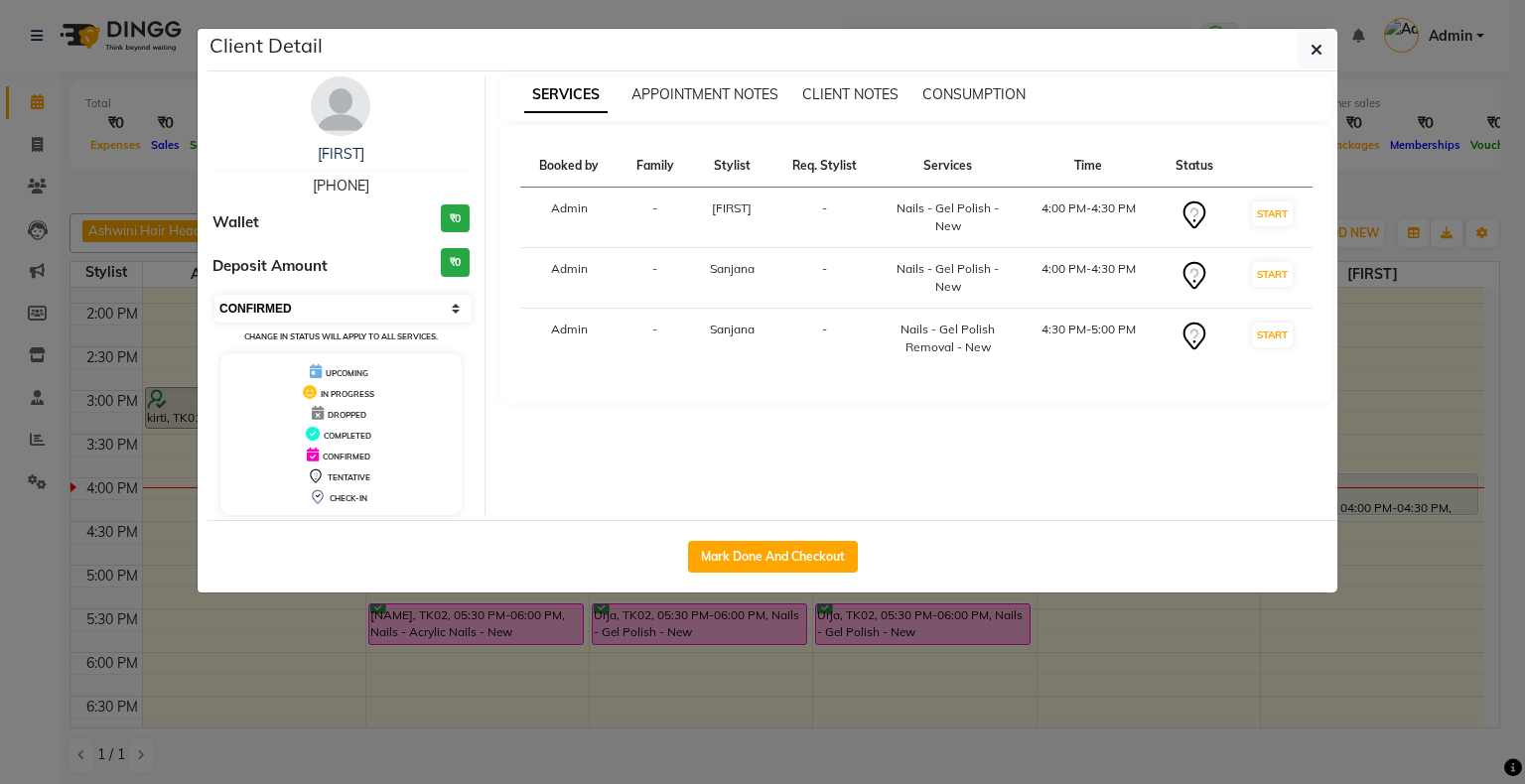 click on "Select IN SERVICE CONFIRMED TENTATIVE CHECK IN MARK DONE DROPPED UPCOMING" at bounding box center (343, 309) 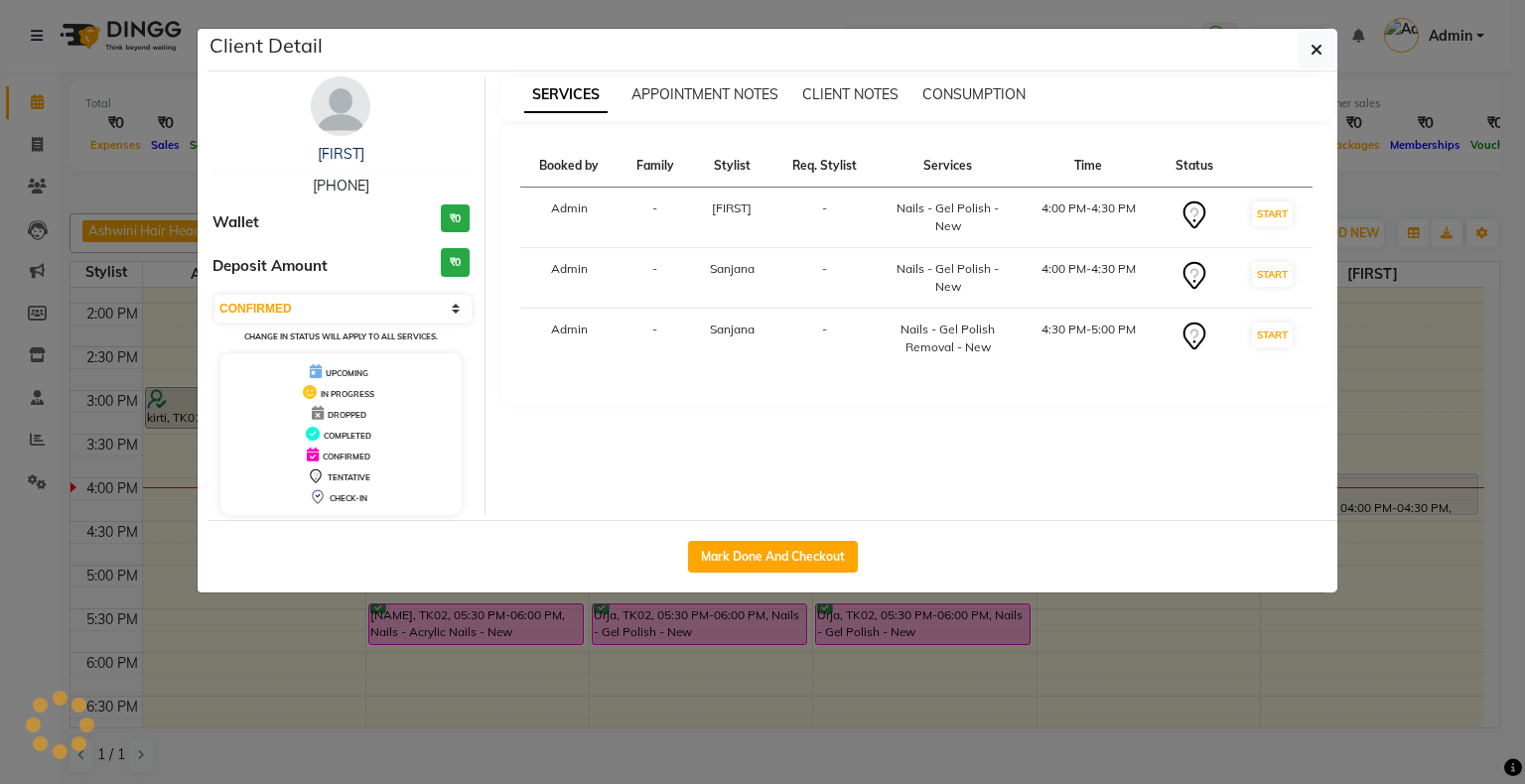 click on "Client Detail  [NAME]    [PHONE] Wallet ₹0 Deposit Amount  ₹0  Select IN SERVICE CONFIRMED TENTATIVE CHECK IN MARK DONE DROPPED UPCOMING Change in status will apply to all services. UPCOMING IN PROGRESS DROPPED COMPLETED CONFIRMED TENTATIVE CHECK-IN SERVICES APPOINTMENT NOTES CLIENT NOTES CONSUMPTION Booked by Family Stylist Req. Stylist Services Time Status  Admin  - [NAME] -  Nails - Gel Polish - New   4:00 PM-4:30 PM   START   Admin  - [NAME]  -  Nails - Gel Polish - New   4:00 PM-4:30 PM   START   Admin  - [NAME]  -  Nails - Gel Polish Removal  - New   4:30 PM-5:00 PM   START   Mark Done And Checkout" 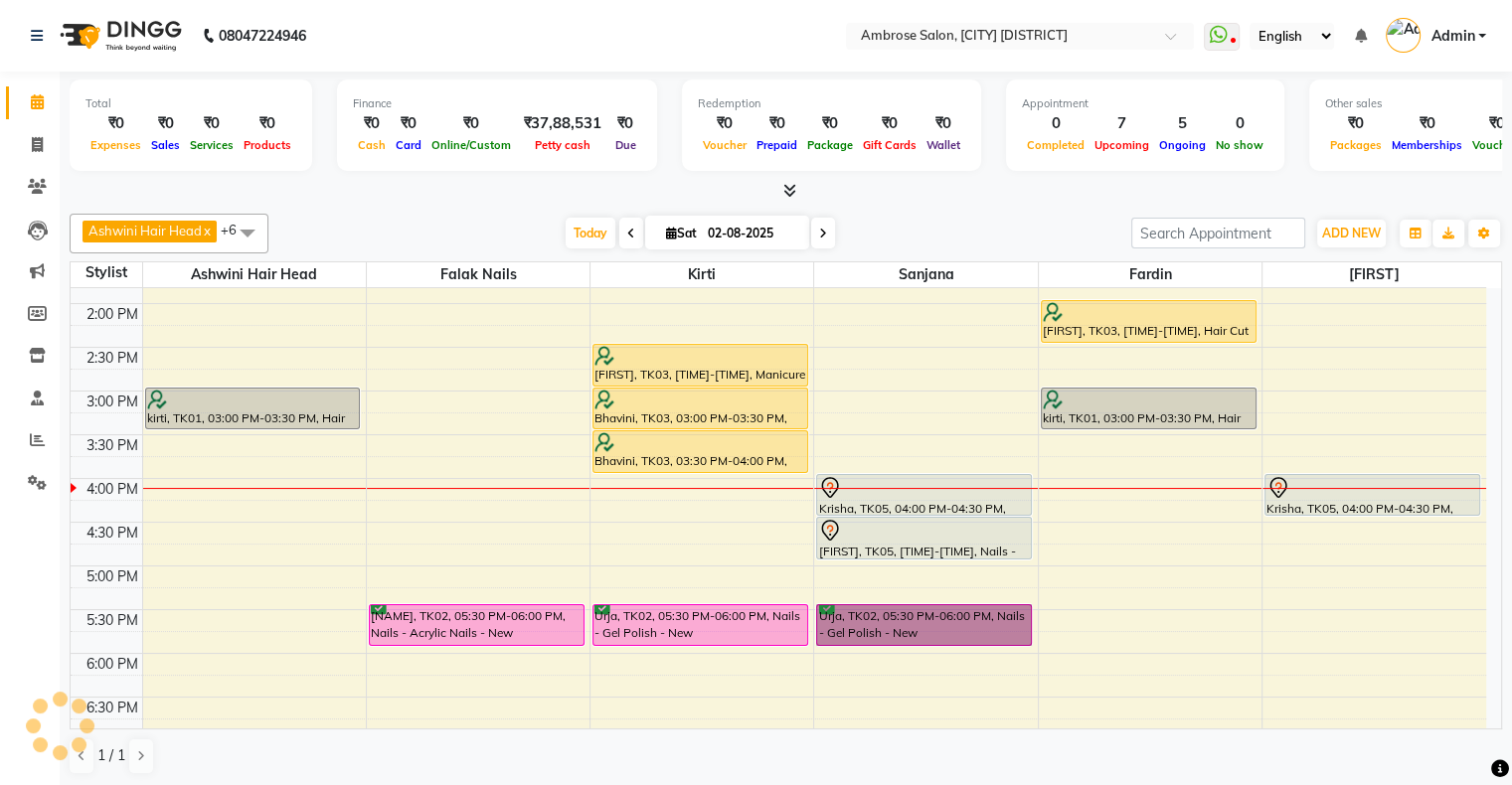 scroll, scrollTop: 433, scrollLeft: 0, axis: vertical 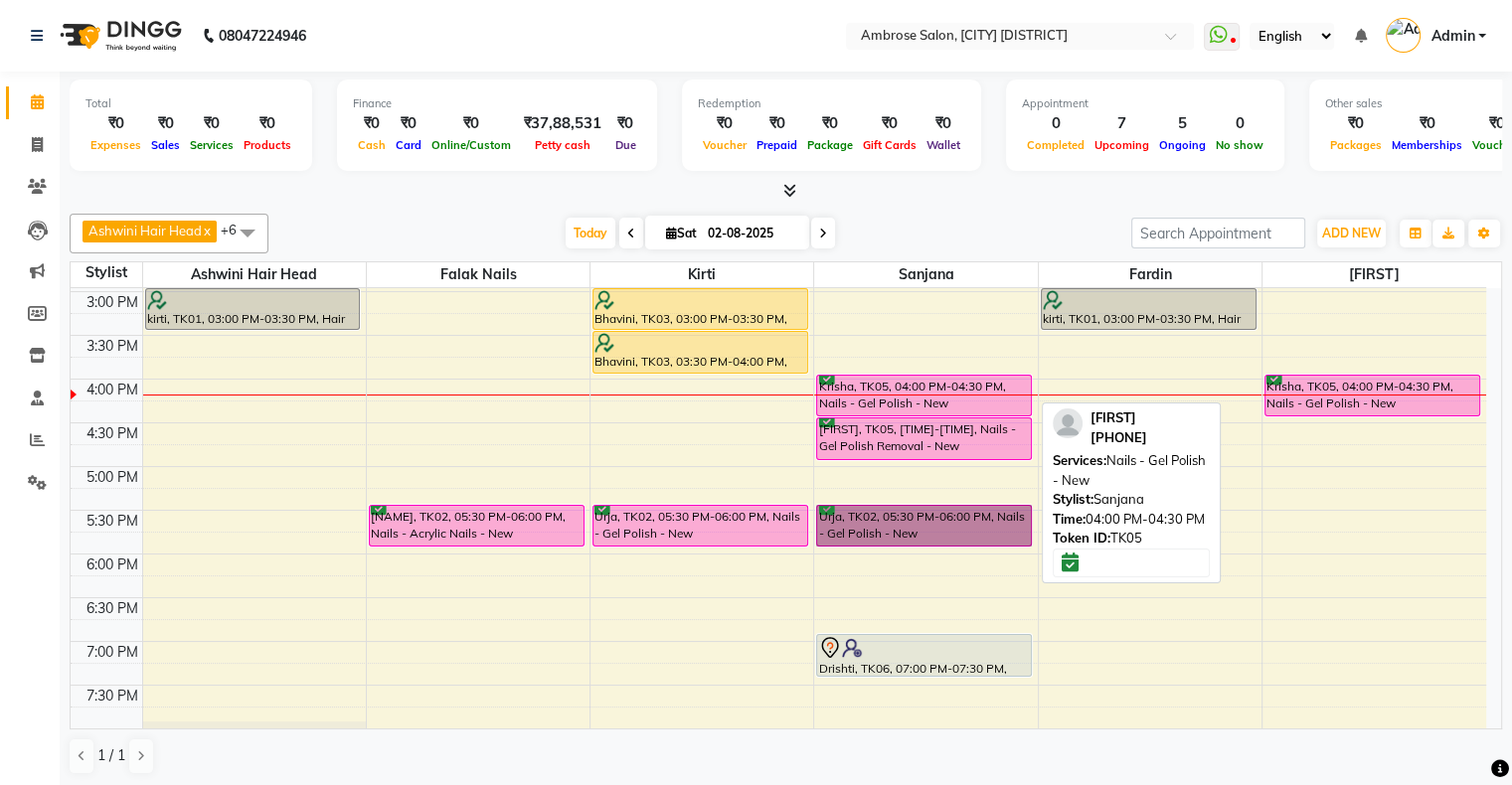 click on "Krisha, TK05, 04:00 PM-04:30 PM, Nails - Gel Polish - New" at bounding box center [924, 395] 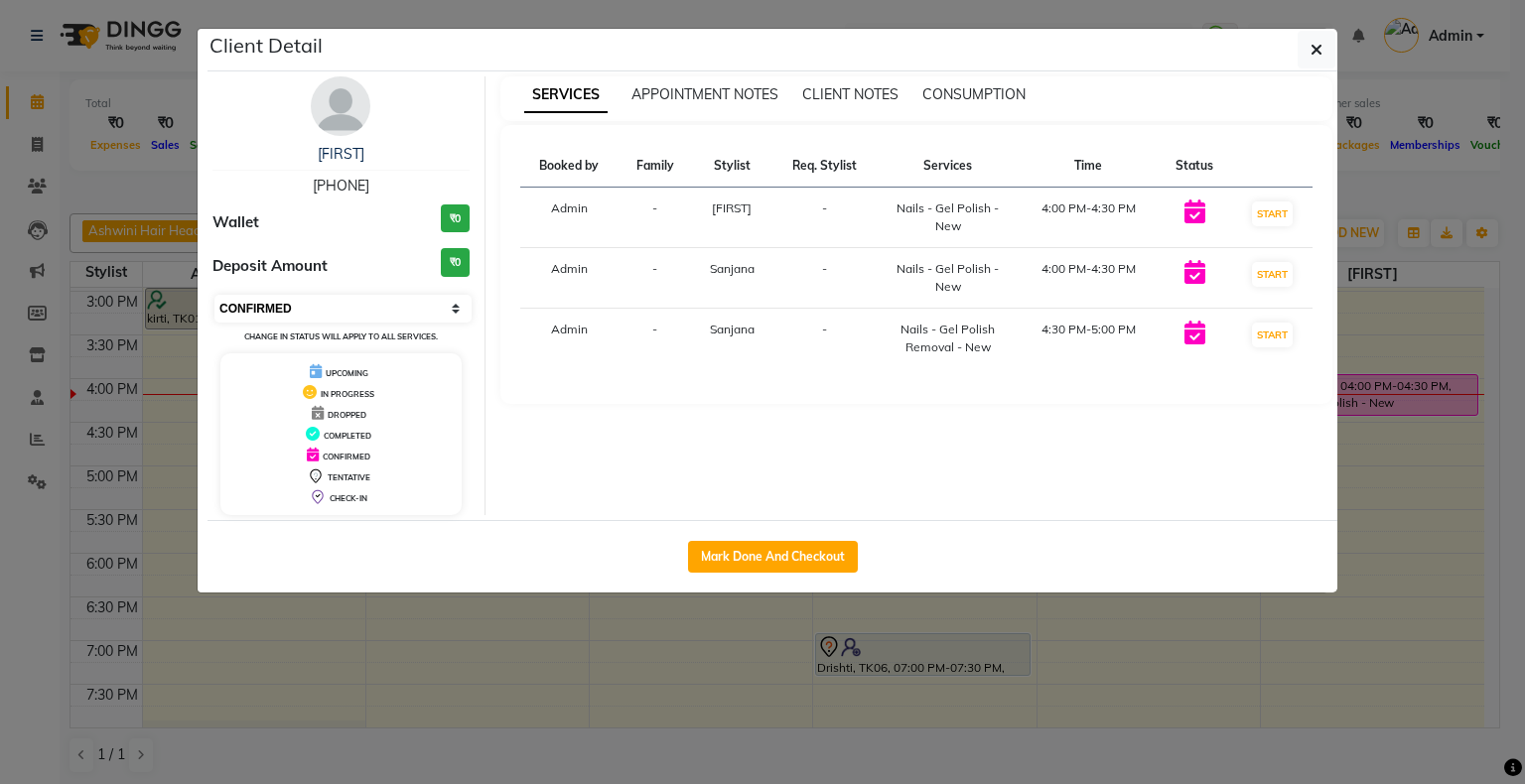 click on "Select IN SERVICE CONFIRMED TENTATIVE CHECK IN MARK DONE DROPPED UPCOMING" at bounding box center (343, 309) 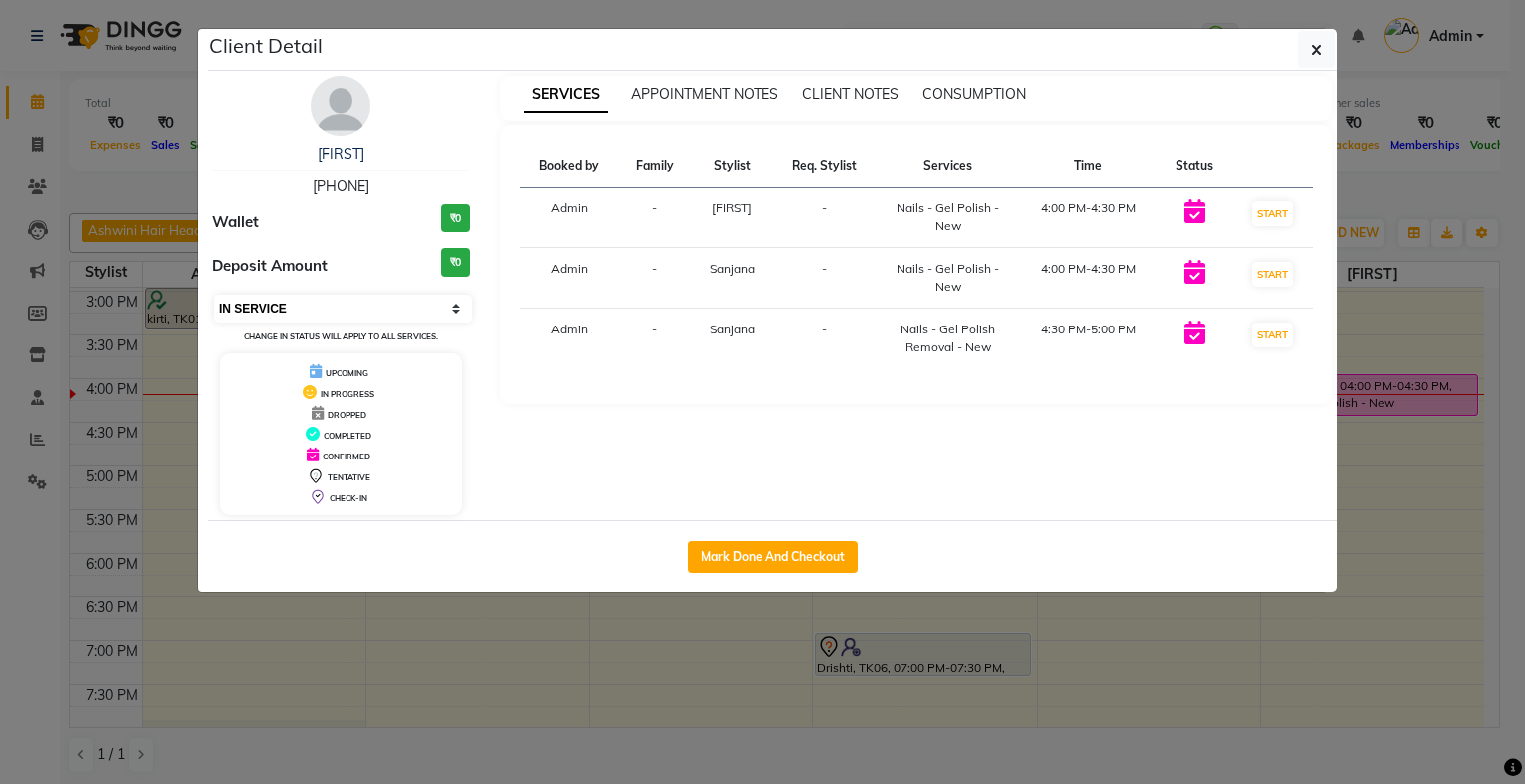 click on "Select IN SERVICE CONFIRMED TENTATIVE CHECK IN MARK DONE DROPPED UPCOMING" at bounding box center [343, 309] 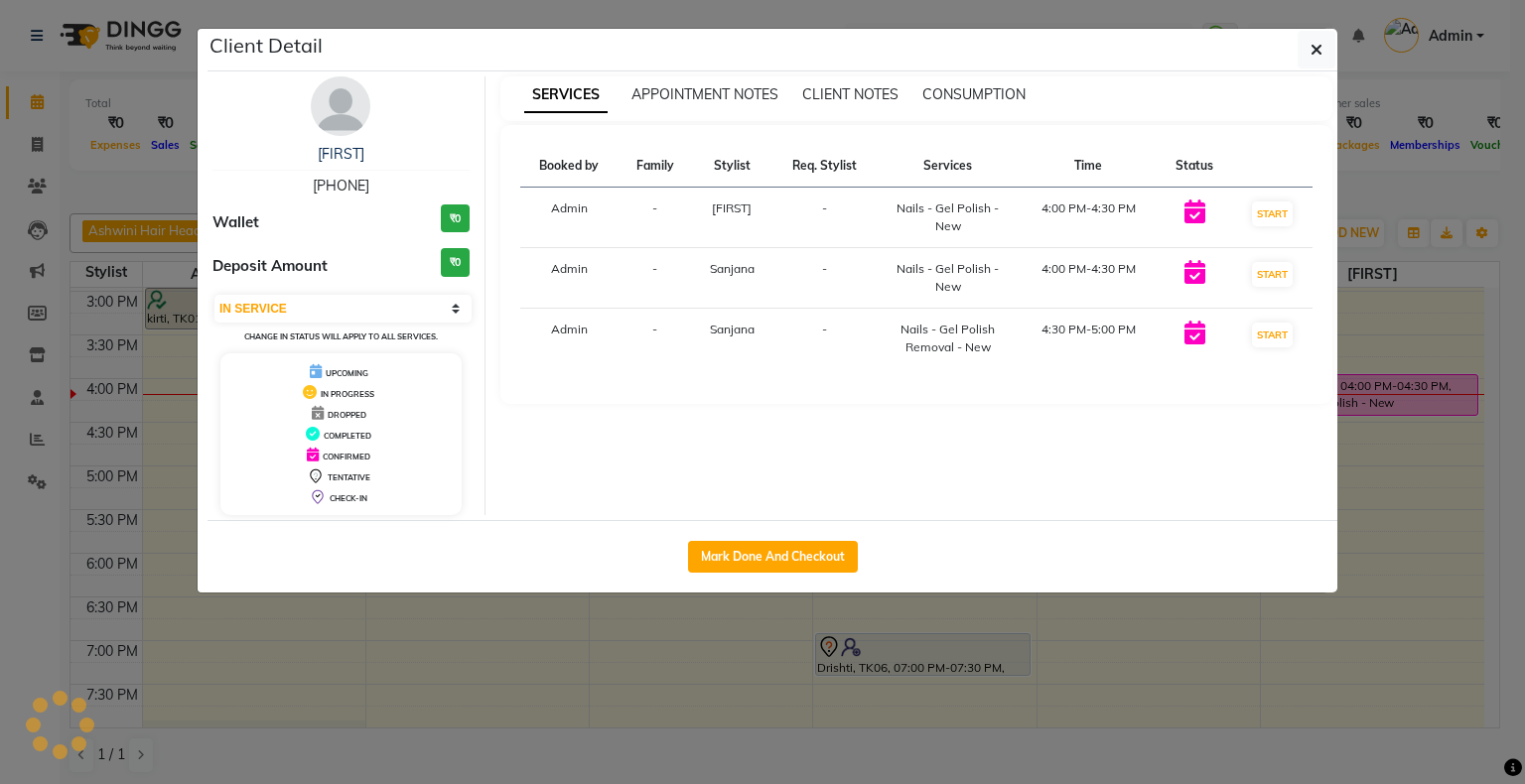click on "Client Detail  [NAME]    [PHONE] Wallet ₹0 Deposit Amount  ₹0  Select IN SERVICE CONFIRMED TENTATIVE CHECK IN MARK DONE DROPPED UPCOMING Change in status will apply to all services. UPCOMING IN PROGRESS DROPPED COMPLETED CONFIRMED TENTATIVE CHECK-IN SERVICES APPOINTMENT NOTES CLIENT NOTES CONSUMPTION Booked by Family Stylist Req. Stylist Services Time Status  Admin  - [NAME] -  Nails - Gel Polish - New   4:00 PM-4:30 PM   START   Admin  - [NAME]  -  Nails - Gel Polish - New   4:00 PM-4:30 PM   START   Admin  - [NAME]  -  Nails - Gel Polish Removal  - New   4:30 PM-5:00 PM   START   Mark Done And Checkout" 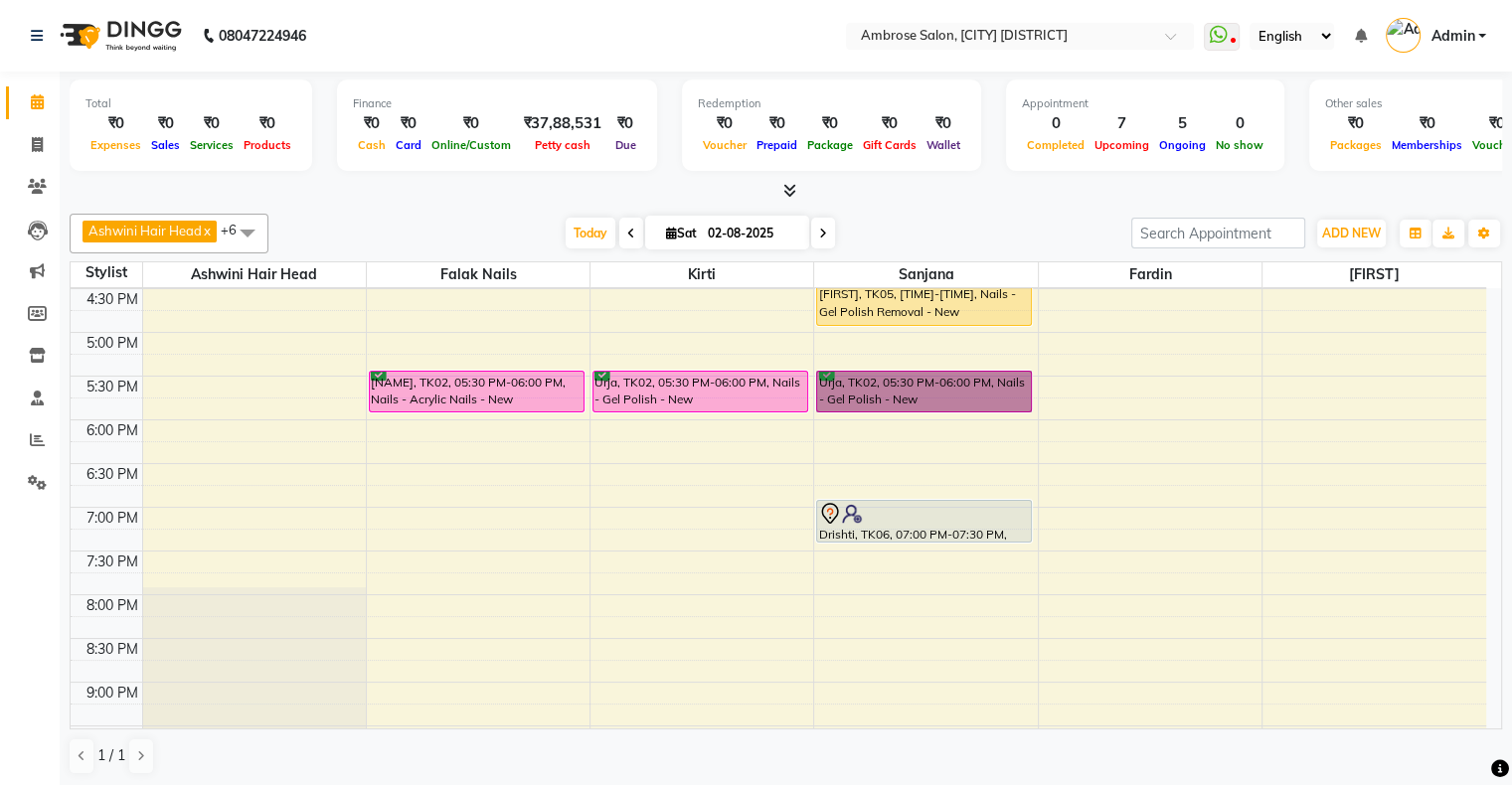 scroll, scrollTop: 533, scrollLeft: 0, axis: vertical 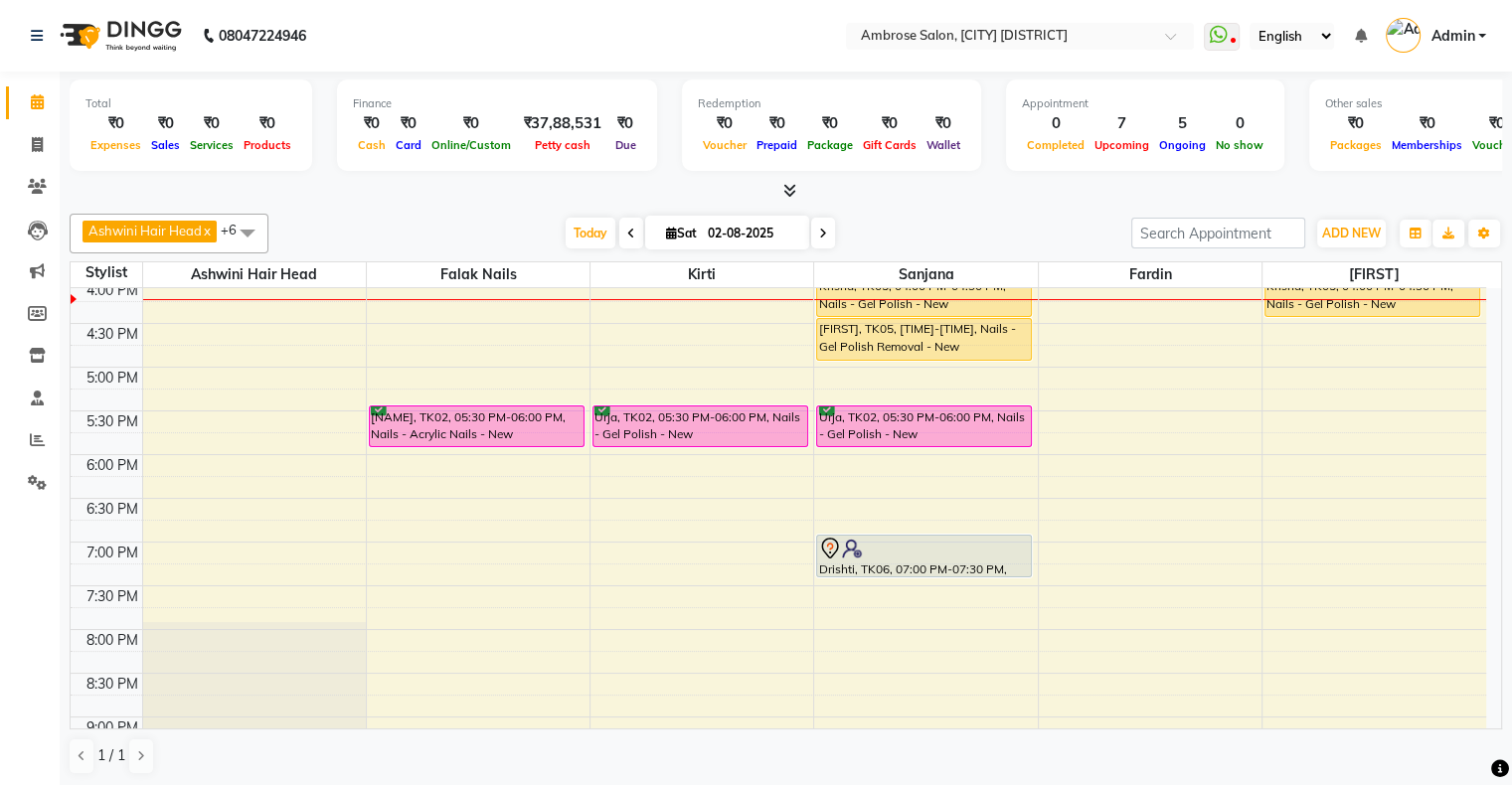 click on "Today  Sat 02-08-2025" at bounding box center (700, 234) 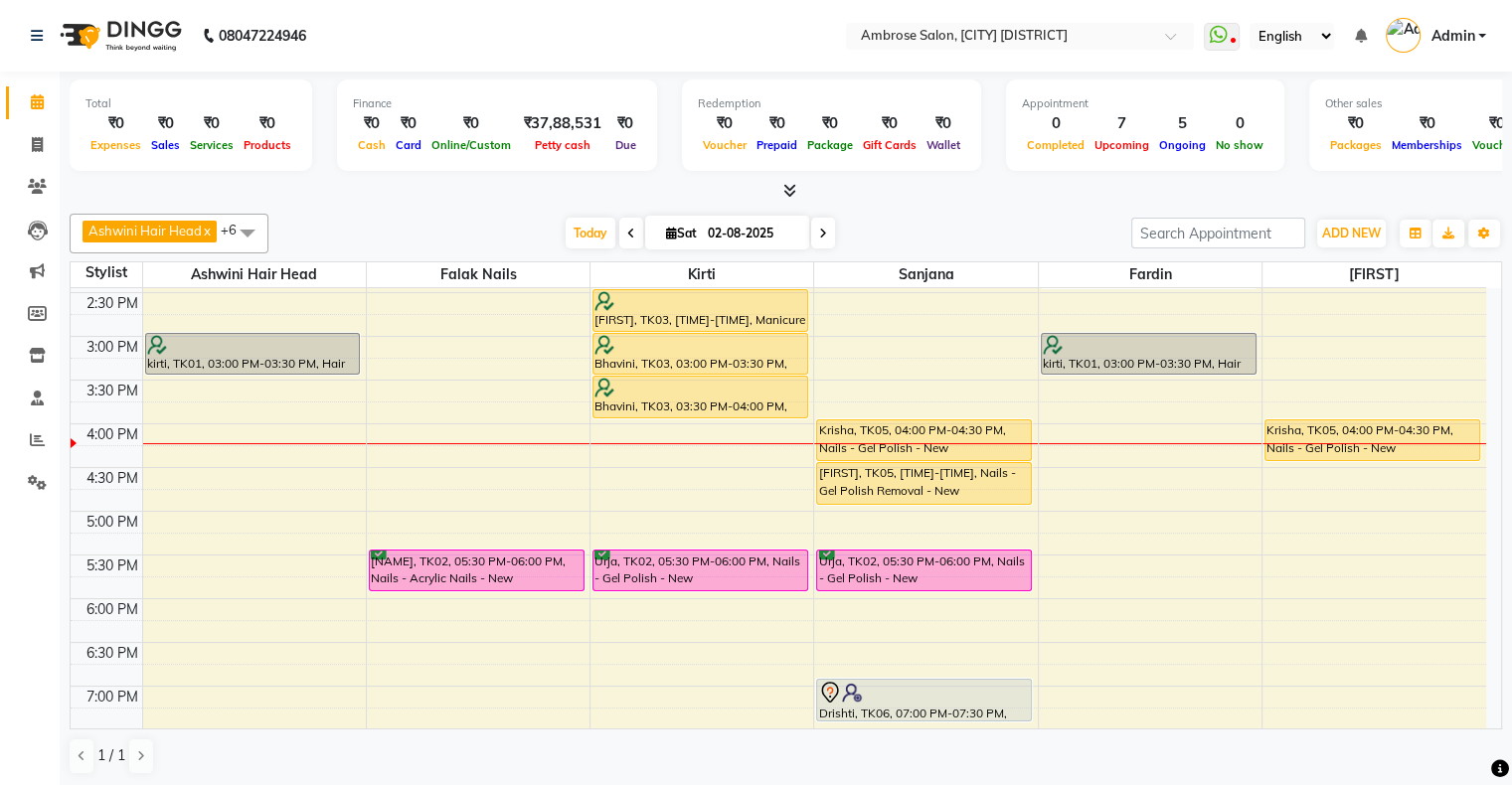 scroll, scrollTop: 433, scrollLeft: 0, axis: vertical 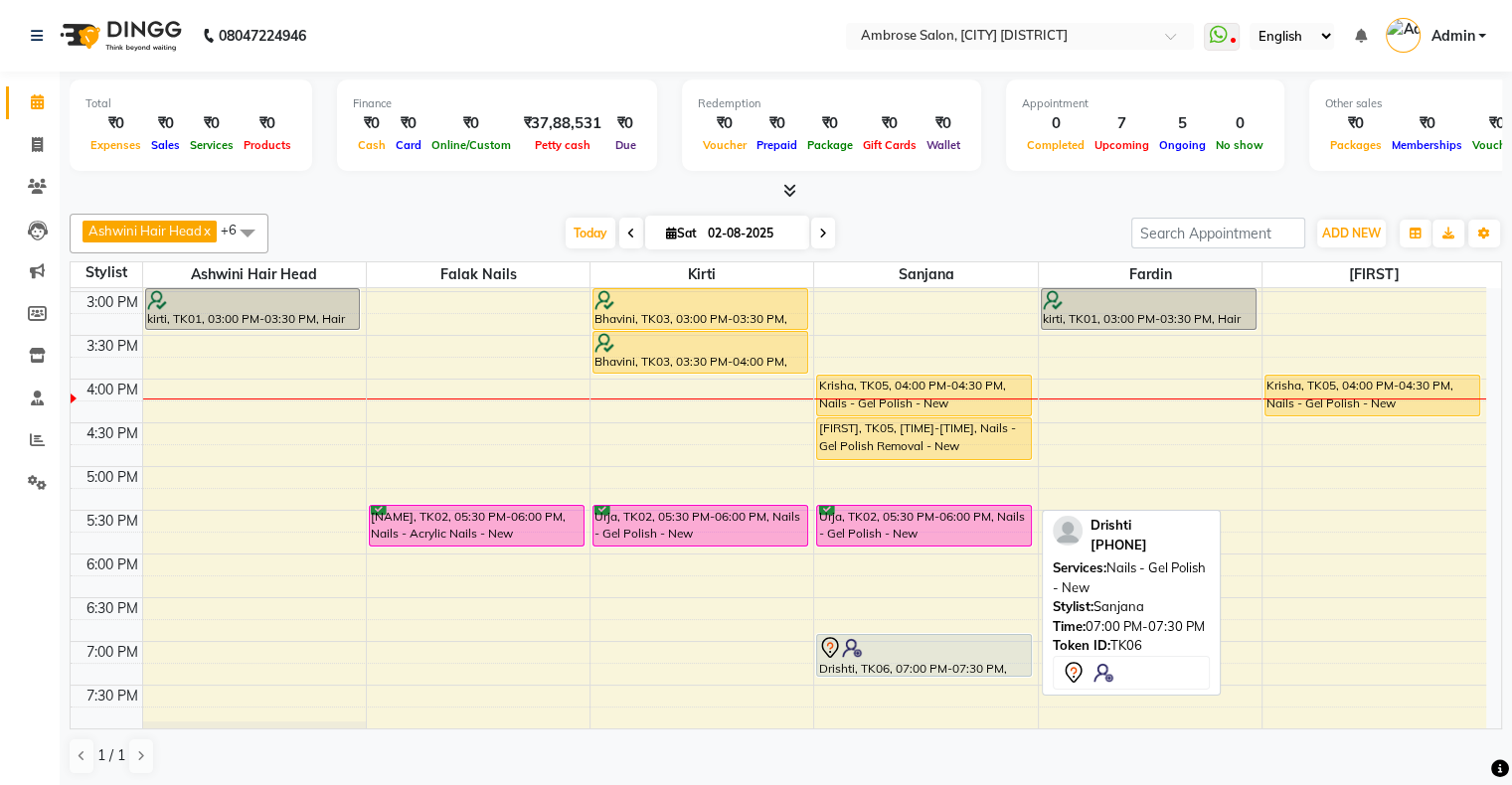 click at bounding box center (924, 648) 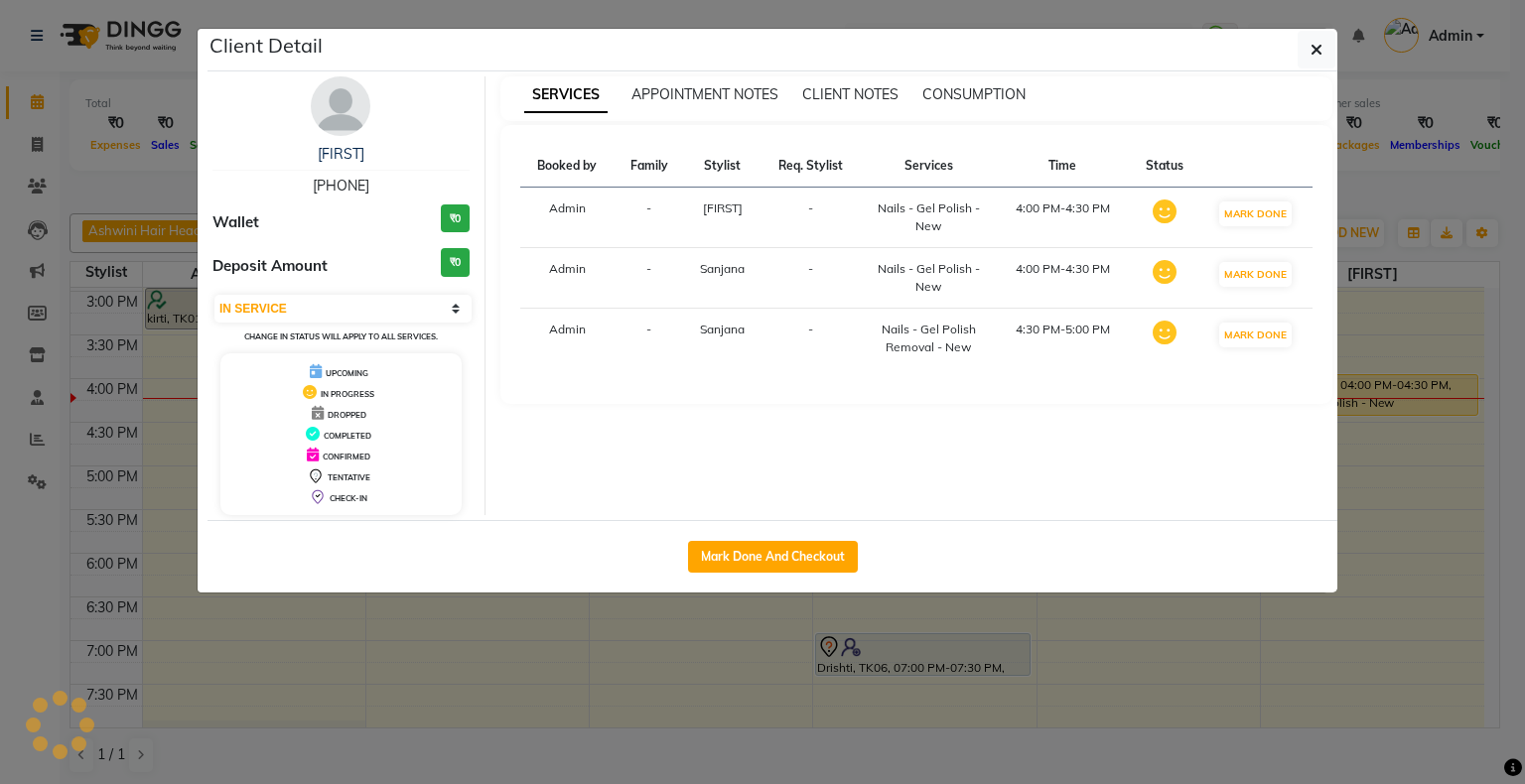 select on "7" 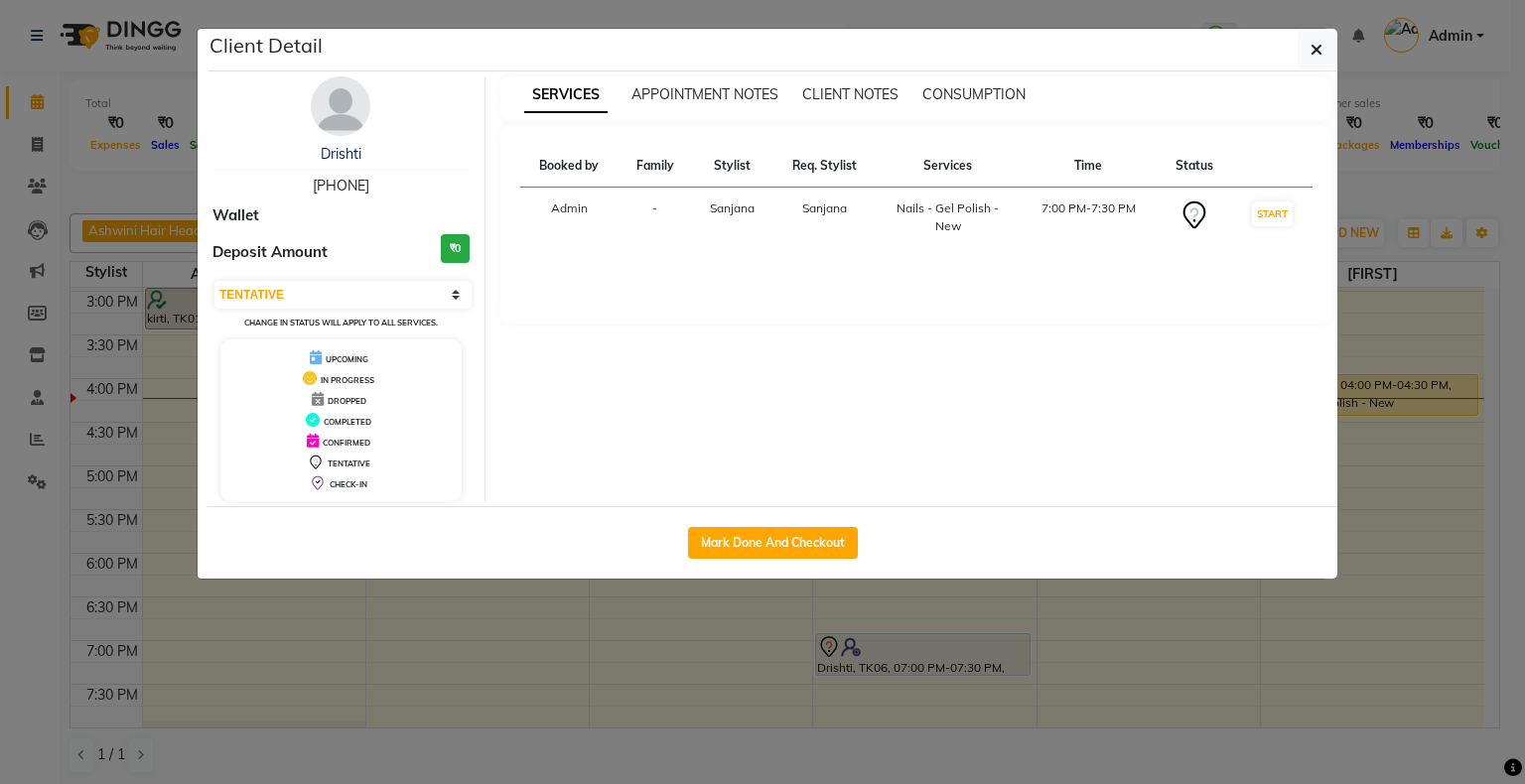 click on "Client Detail  Drishti    [PHONE] Wallet Deposit Amount  ₹0  Select IN SERVICE CONFIRMED TENTATIVE CHECK IN MARK DONE DROPPED UPCOMING Change in status will apply to all services. UPCOMING IN PROGRESS DROPPED COMPLETED CONFIRMED TENTATIVE CHECK-IN SERVICES APPOINTMENT NOTES CLIENT NOTES CONSUMPTION Booked by Family Stylist Req. Stylist Services Time Status  Admin  - Sanjana  Sanjana   Nails - Gel Polish - New   7:00 PM-7:30 PM   START   Mark Done And Checkout" 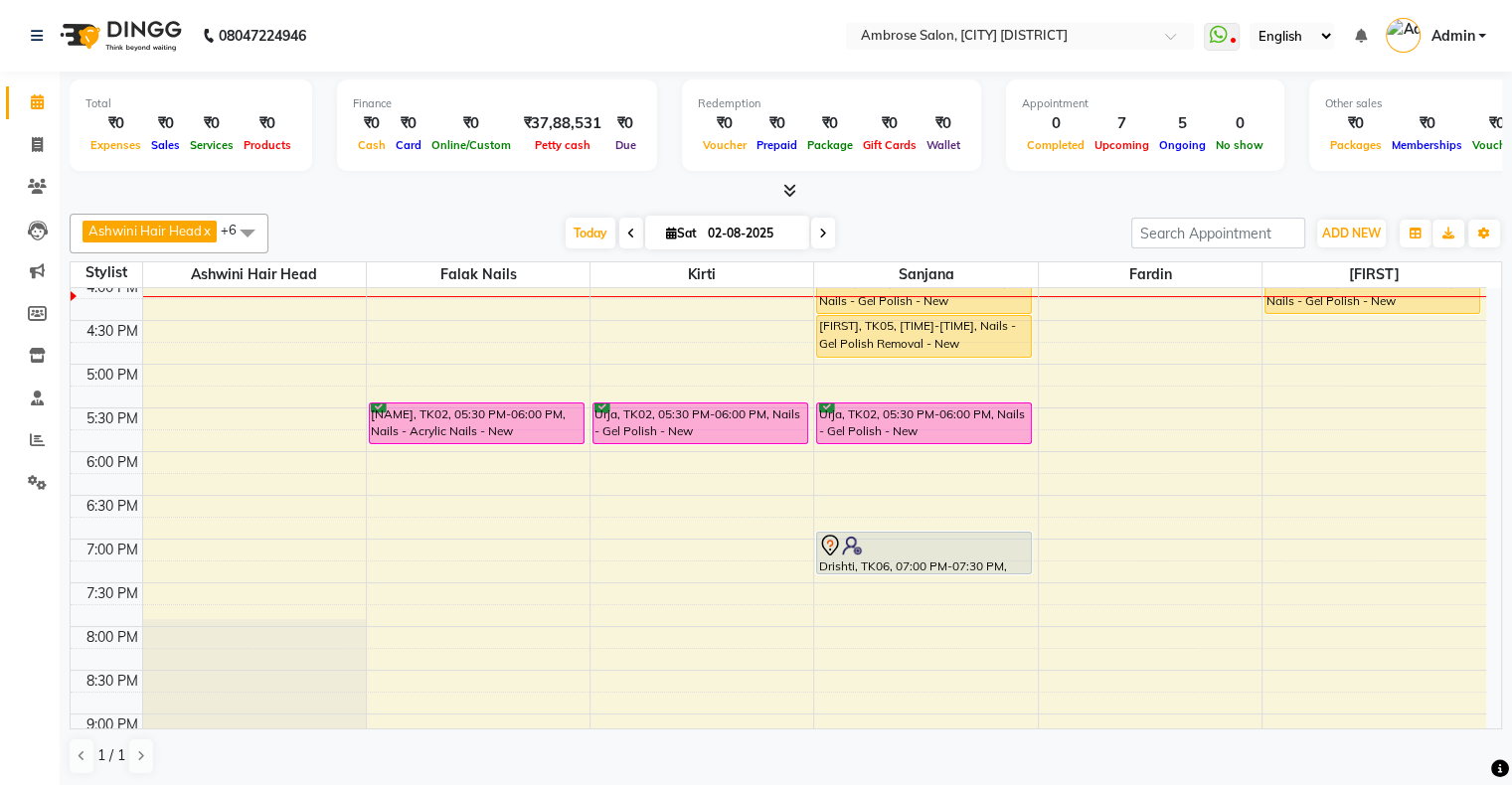 scroll, scrollTop: 533, scrollLeft: 0, axis: vertical 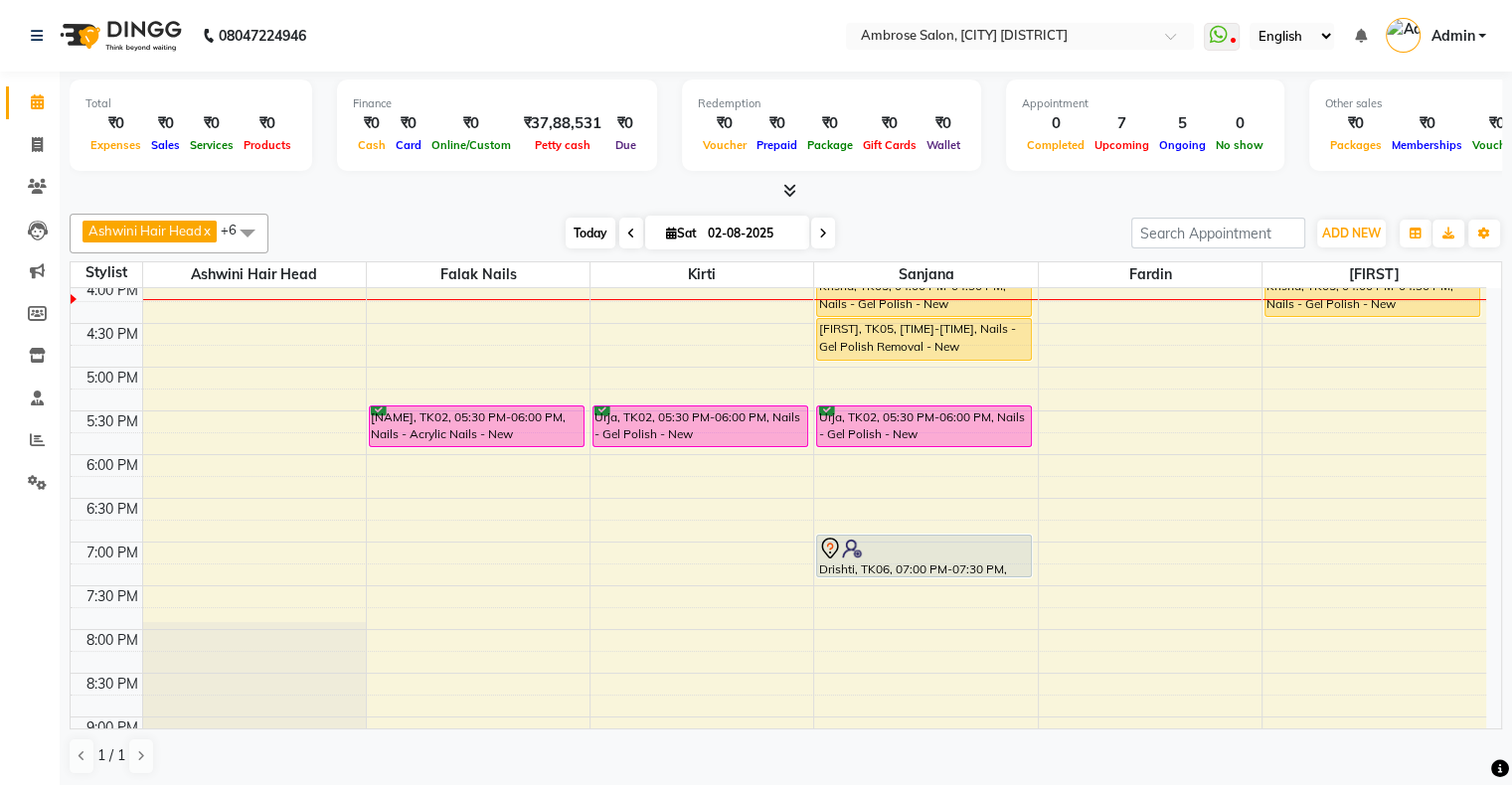 click on "Today" at bounding box center (590, 233) 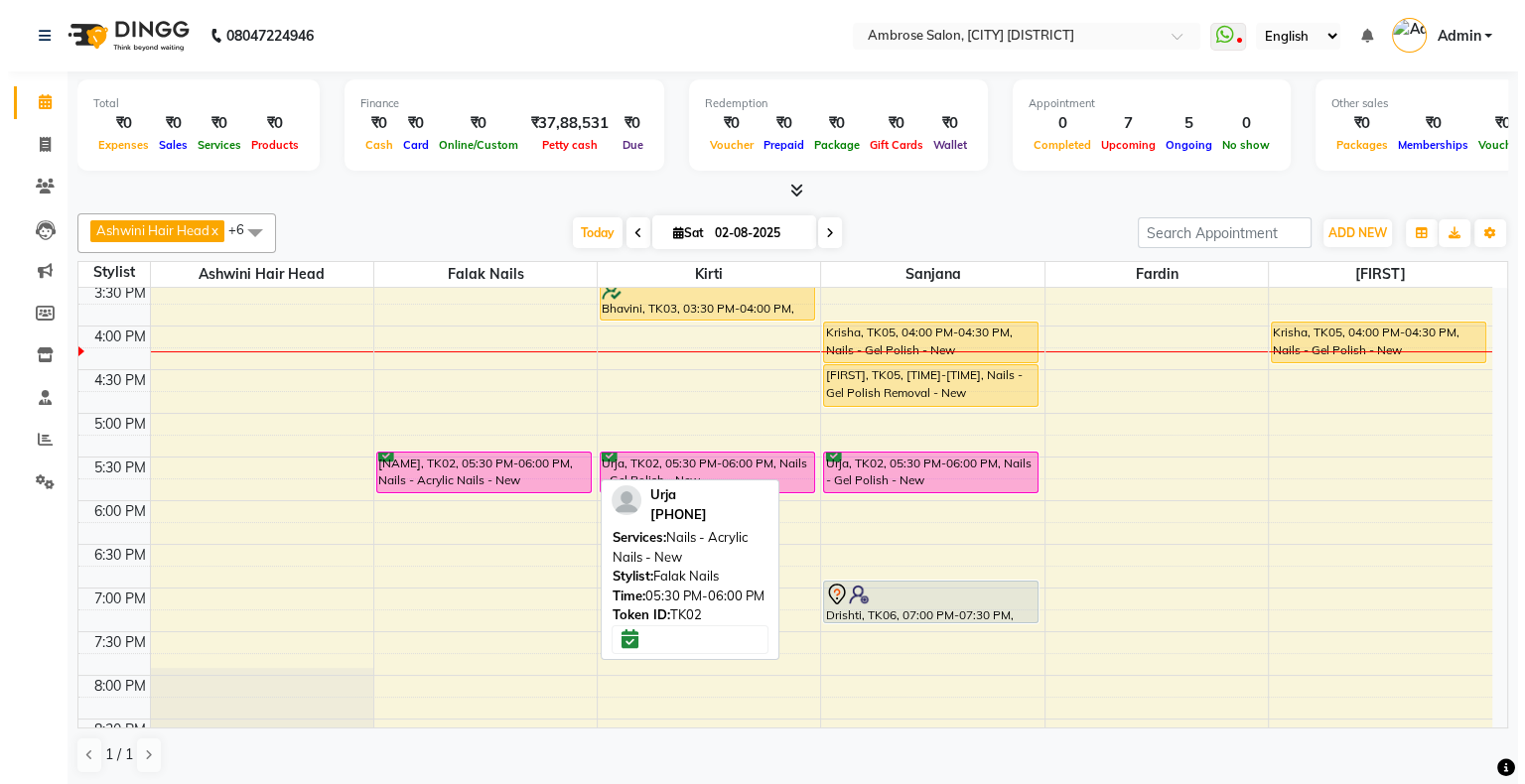 scroll, scrollTop: 0, scrollLeft: 0, axis: both 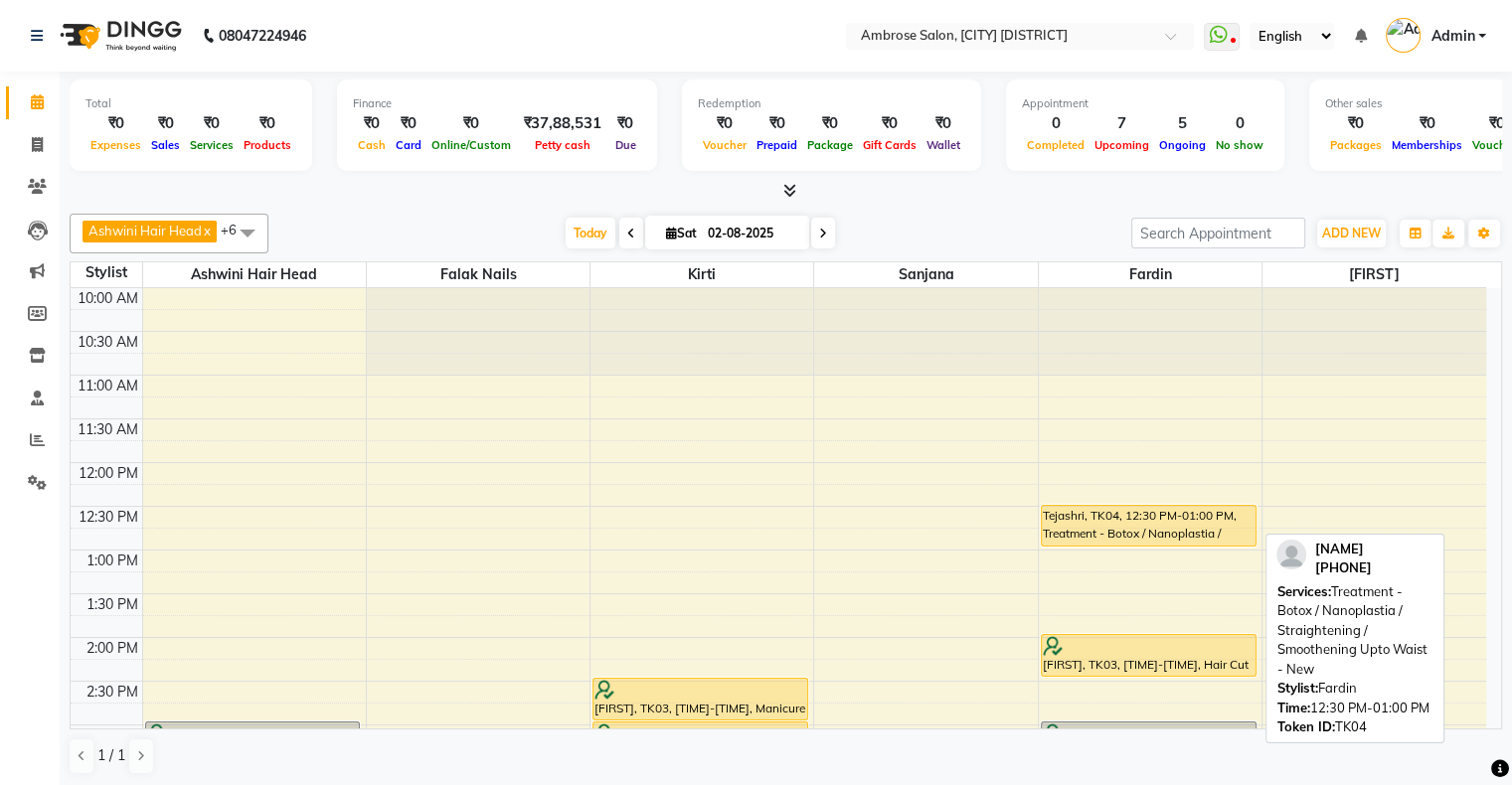 click on "Tejashri, TK04, 12:30 PM-01:00 PM, Treatment - Botox / Nanoplastia / Straightening / Smoothening Upto Waist - New" at bounding box center [1148, 526] 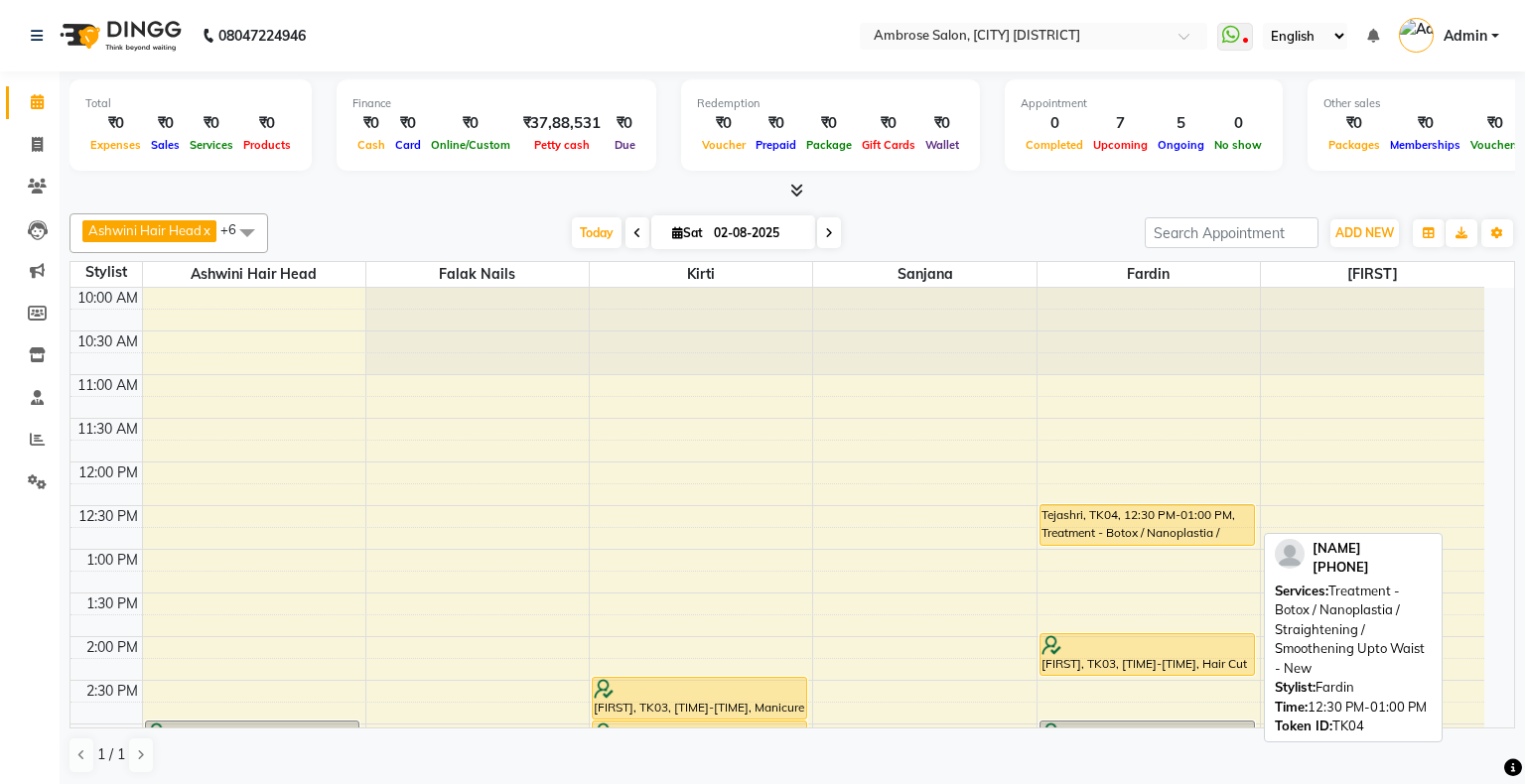 select on "1" 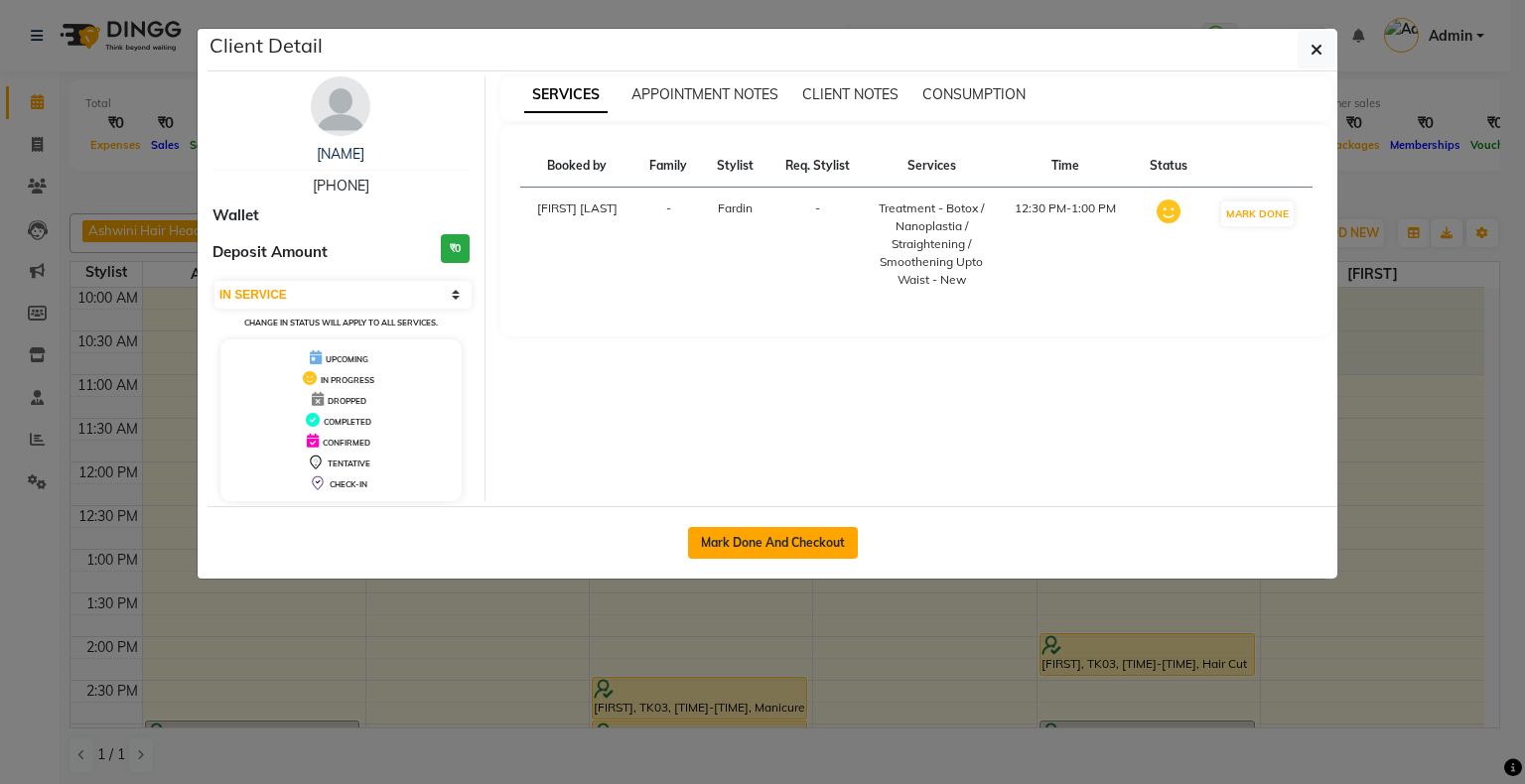 click on "Mark Done And Checkout" 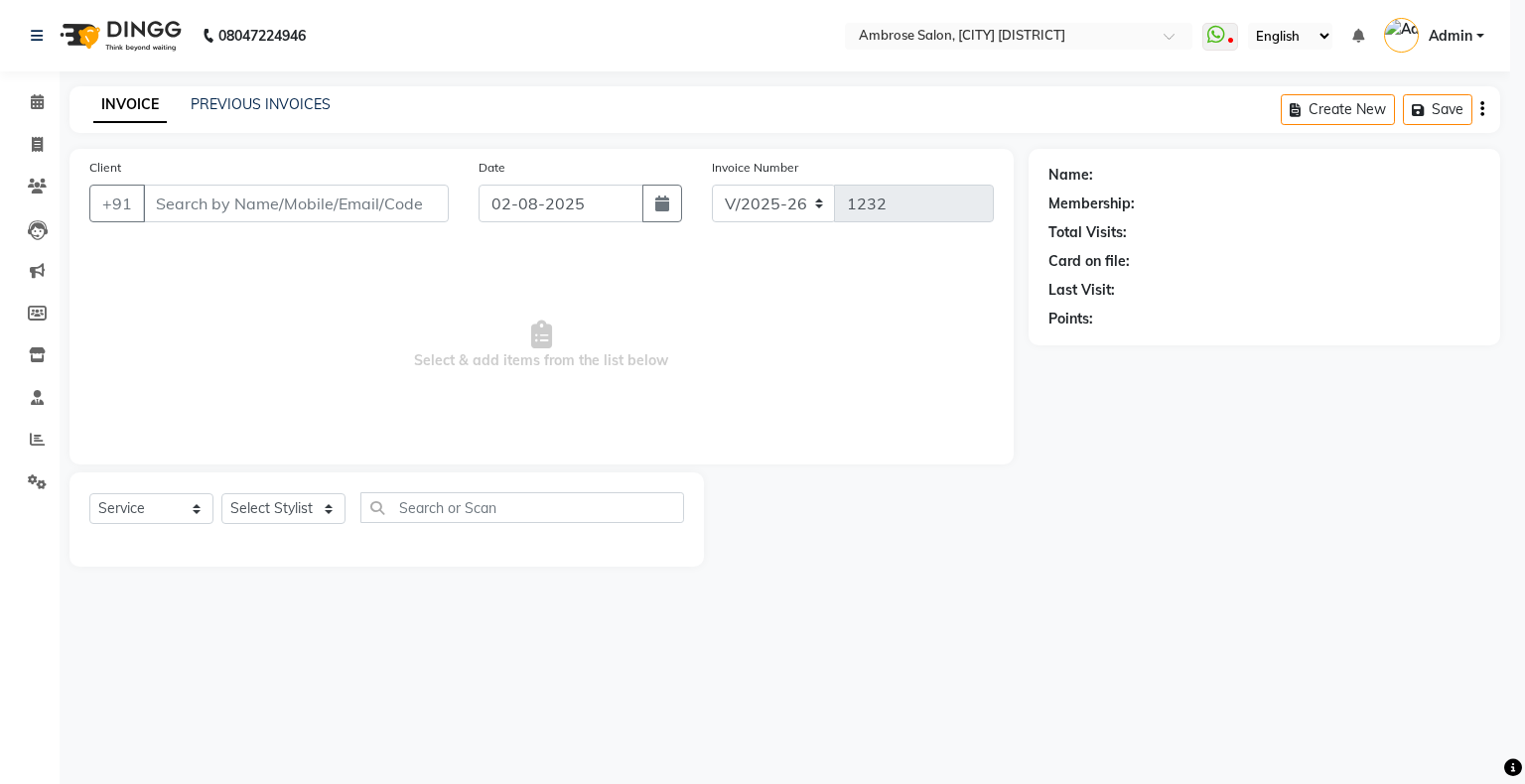 select on "3" 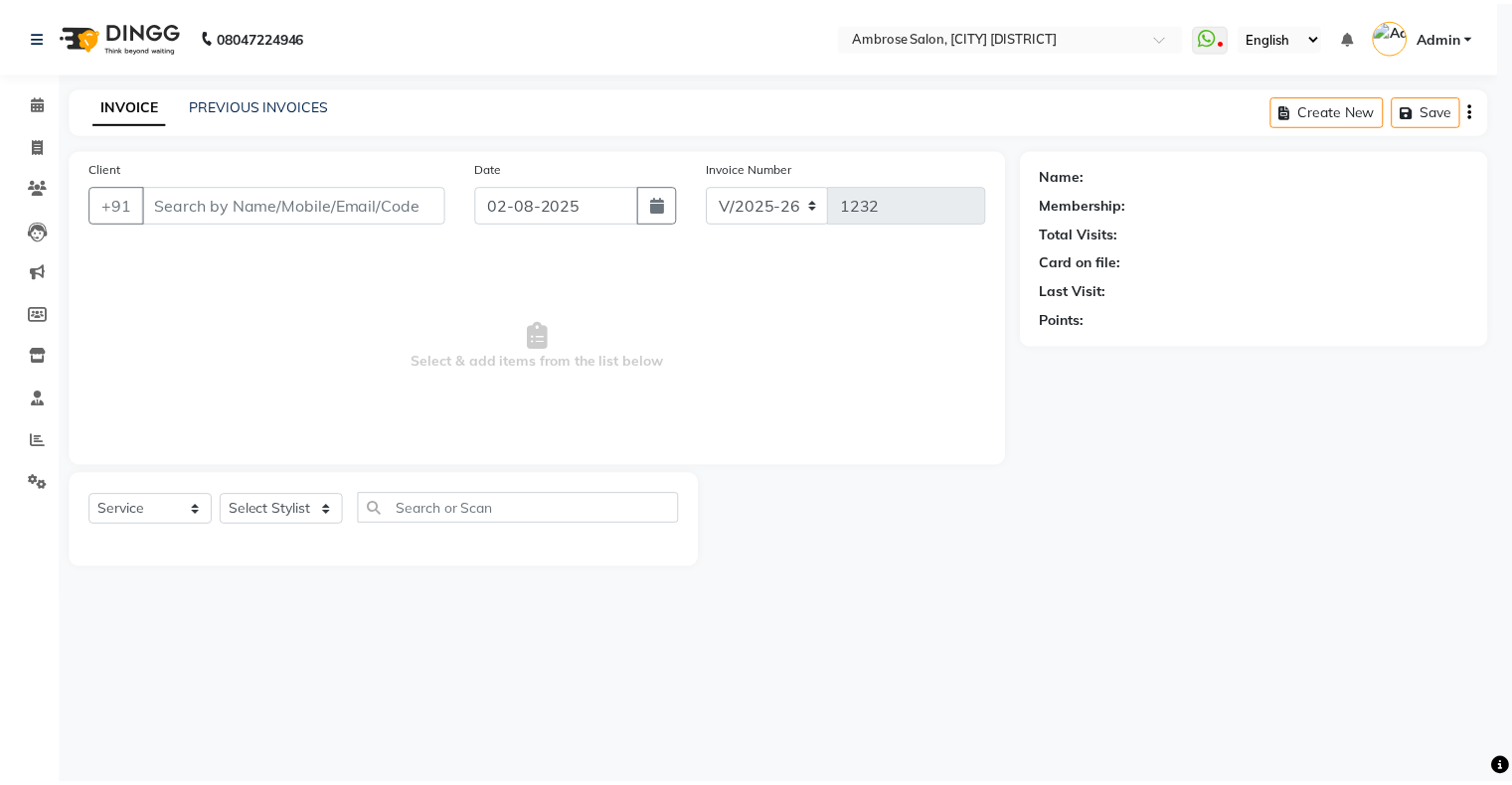 scroll, scrollTop: 0, scrollLeft: 0, axis: both 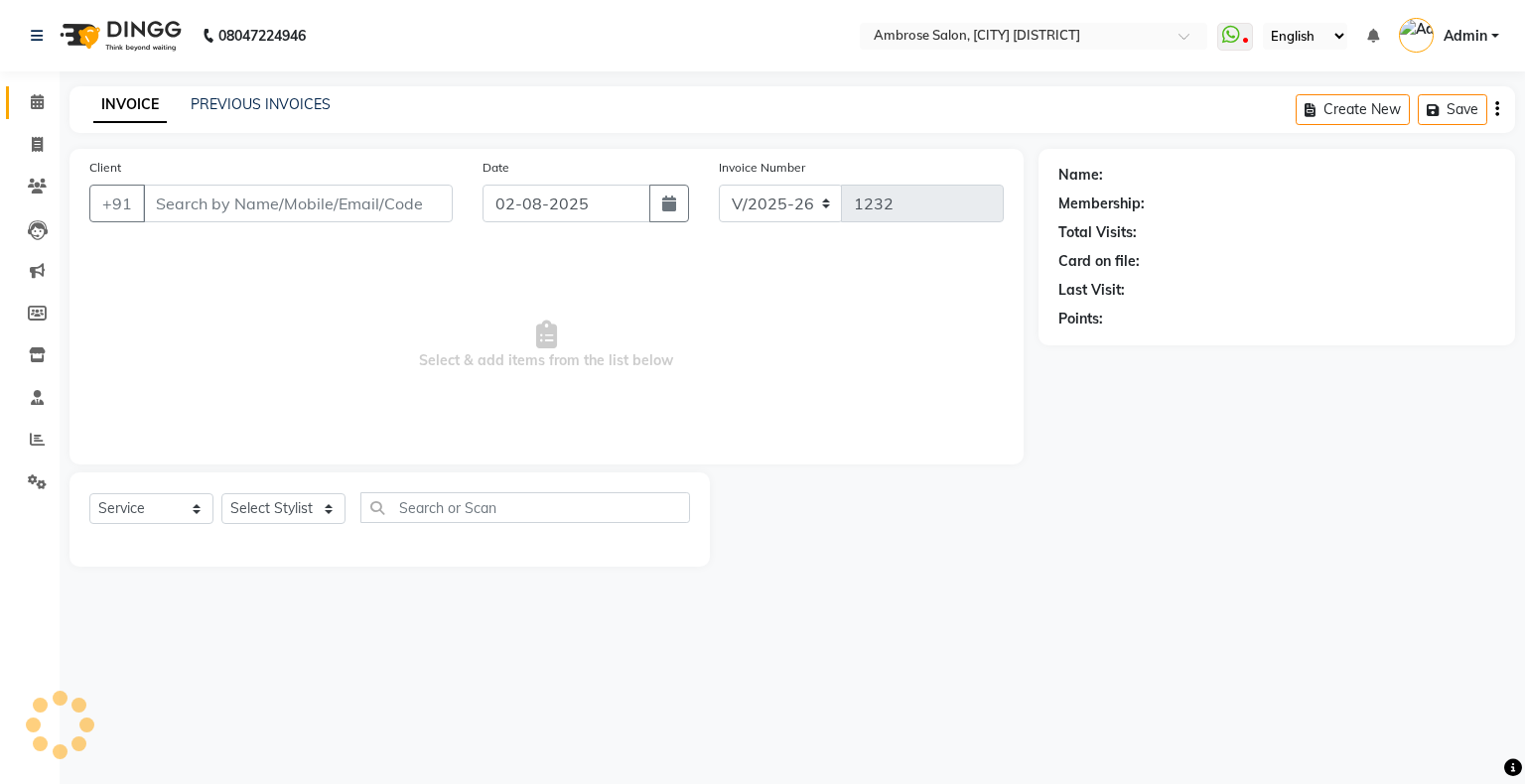 type on "[PHONE]" 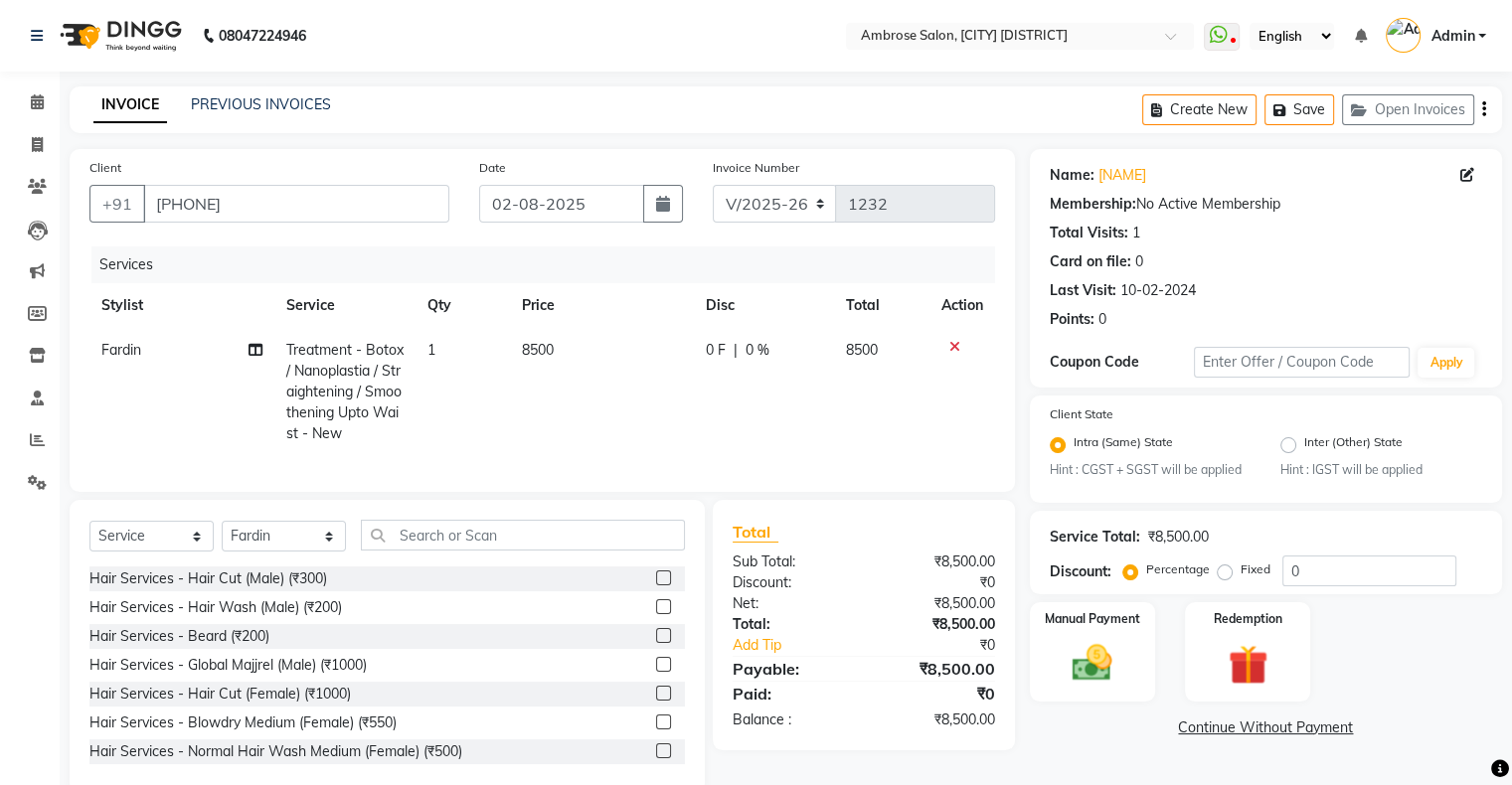 click 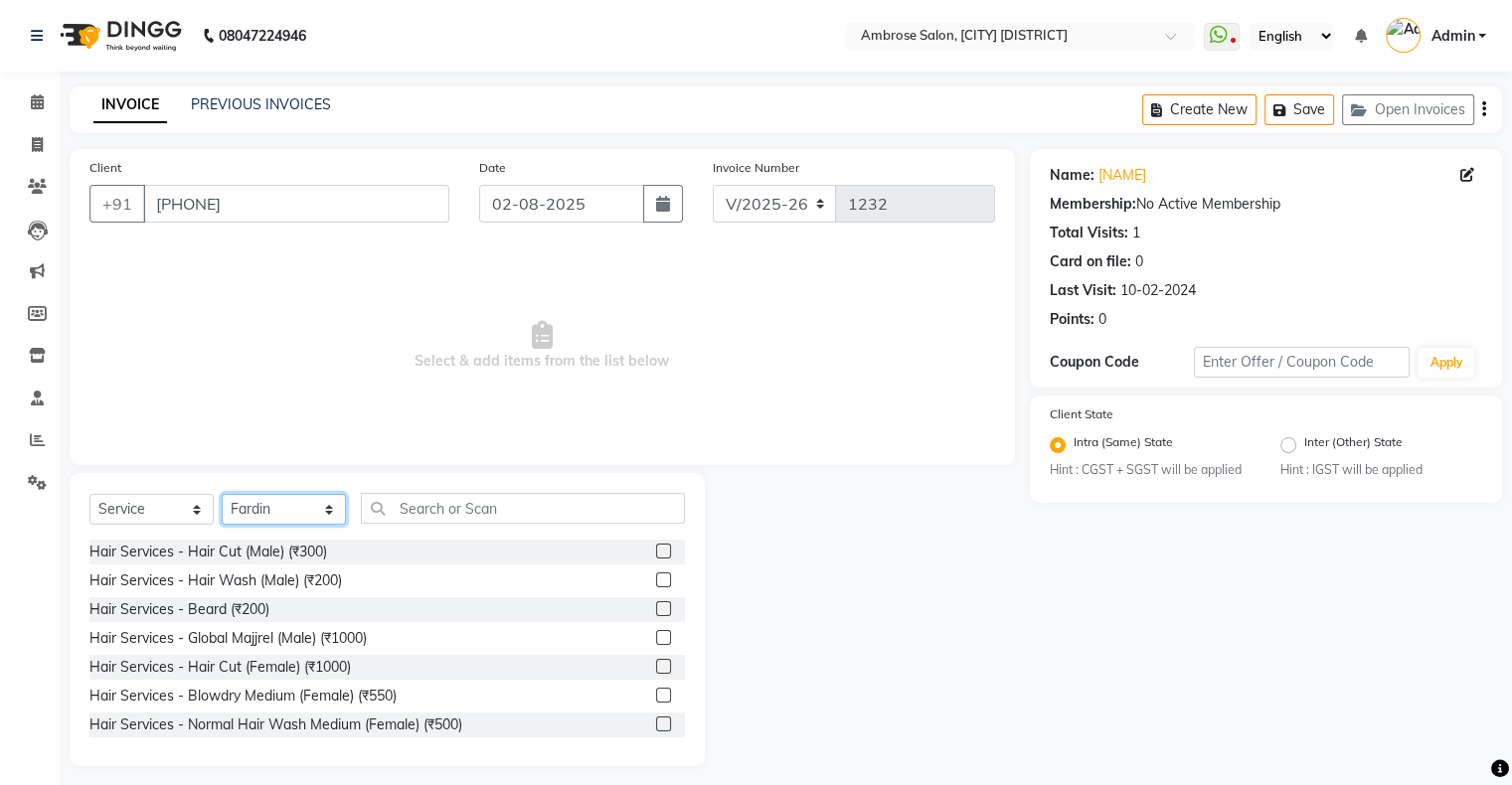 click on "Select Stylist Akshay Divecha Ashwini Hair Head Falak Nails Fardin Kirti Nida FD Pradip Pradip Vaishnav Sanjana Vidhi Veera" 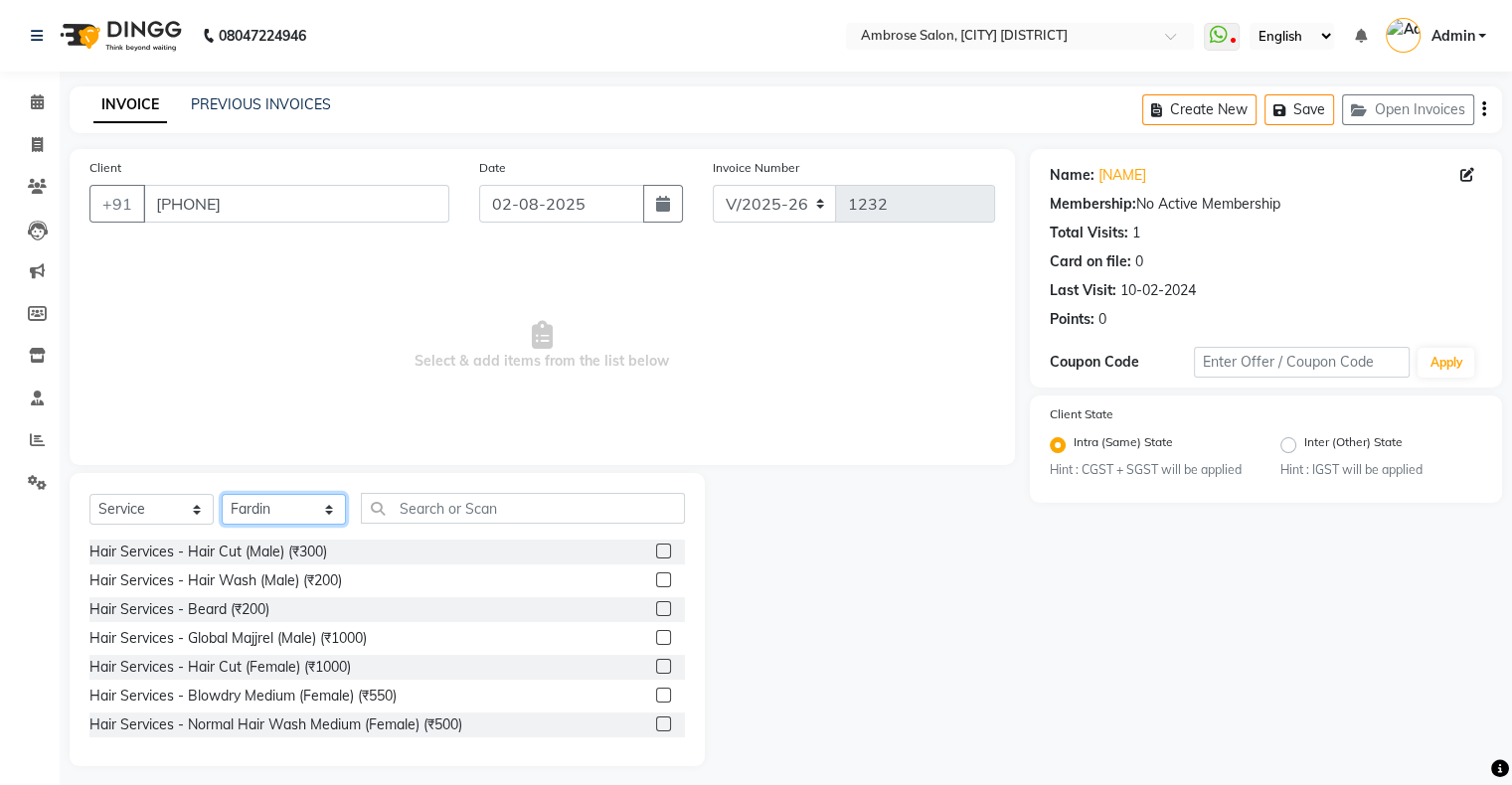 select on "22071" 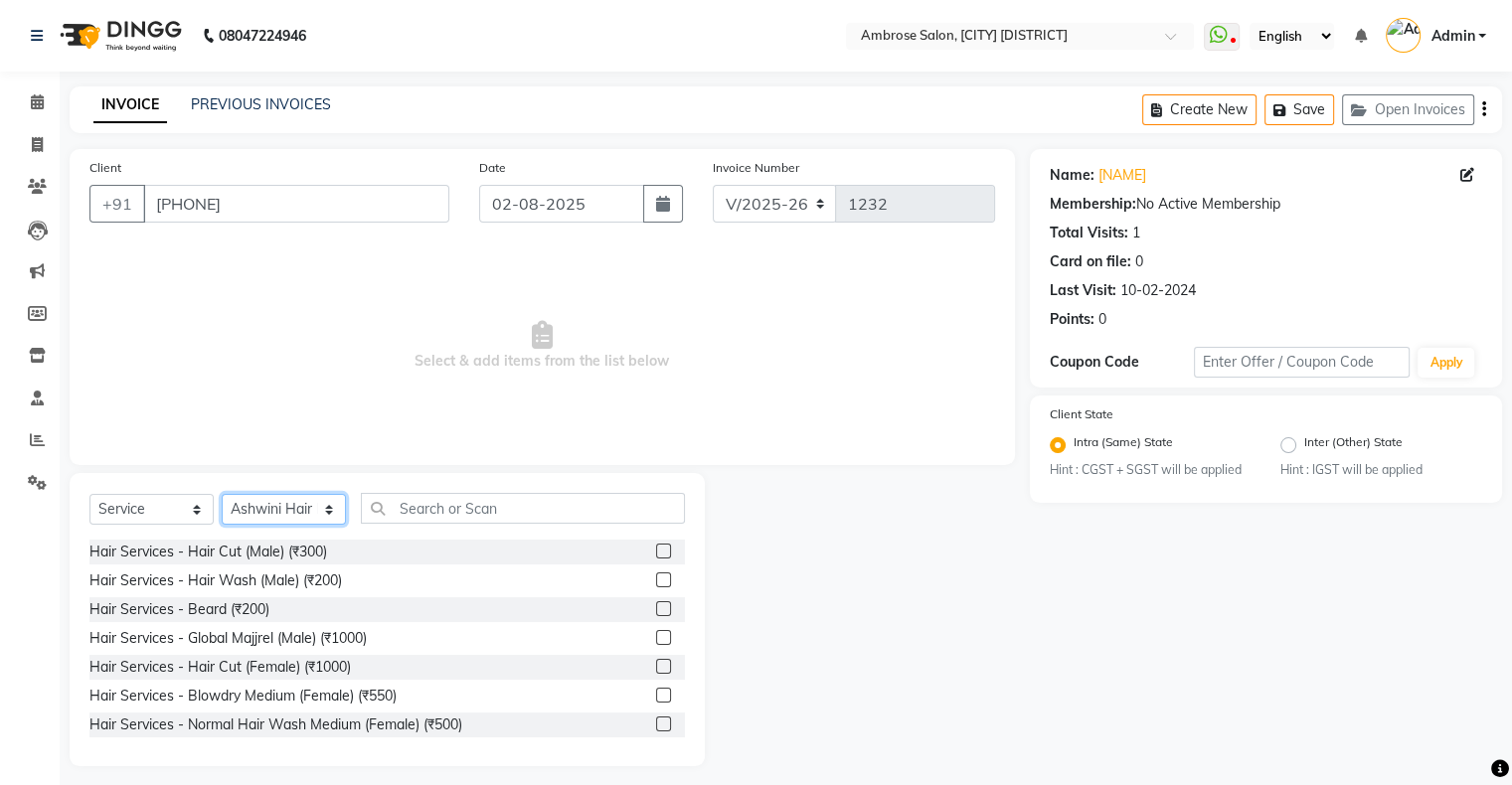 click on "Select Stylist Akshay Divecha Ashwini Hair Head Falak Nails Fardin Kirti Nida FD Pradip Pradip Vaishnav Sanjana Vidhi Veera" 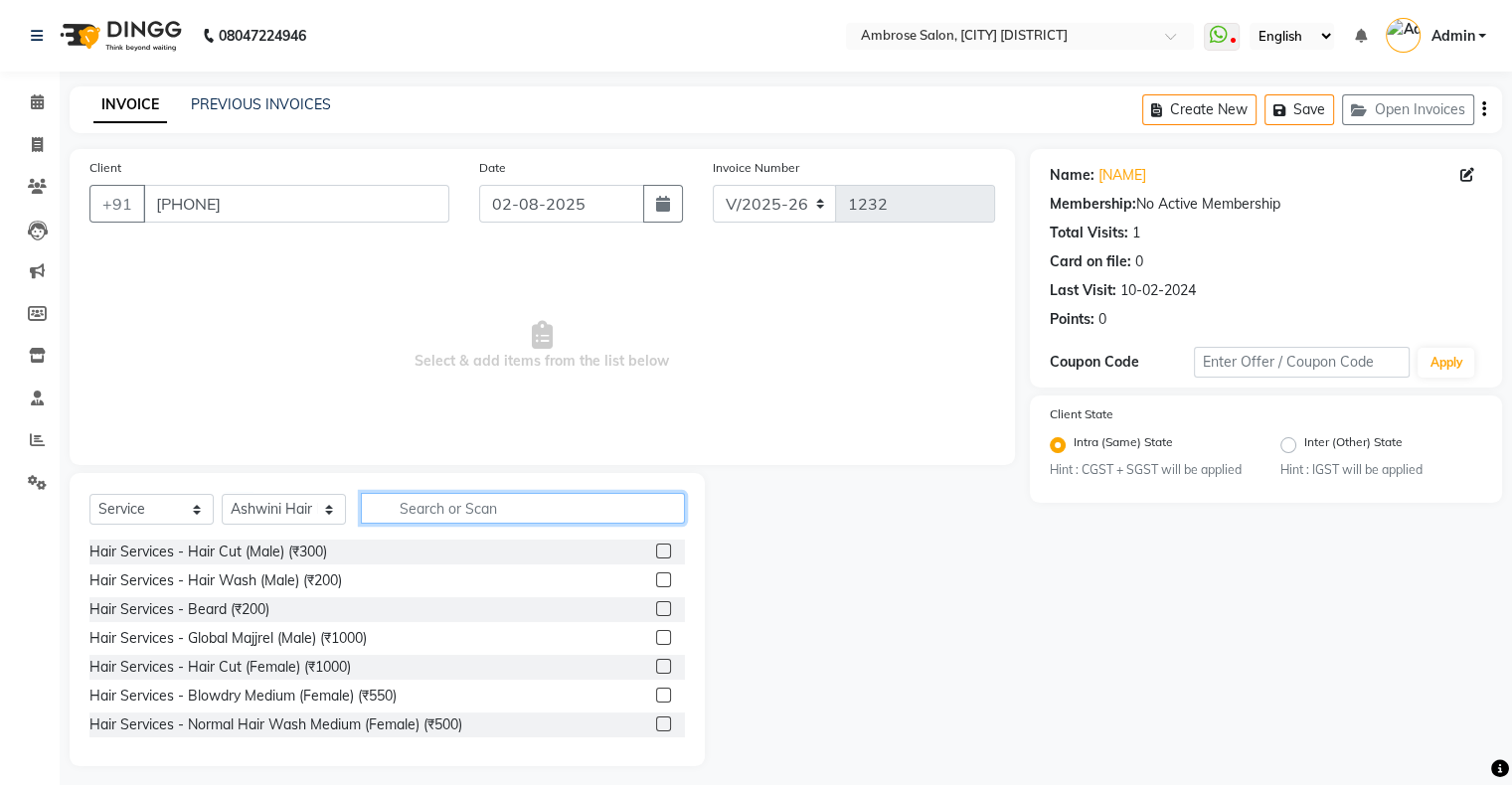 click 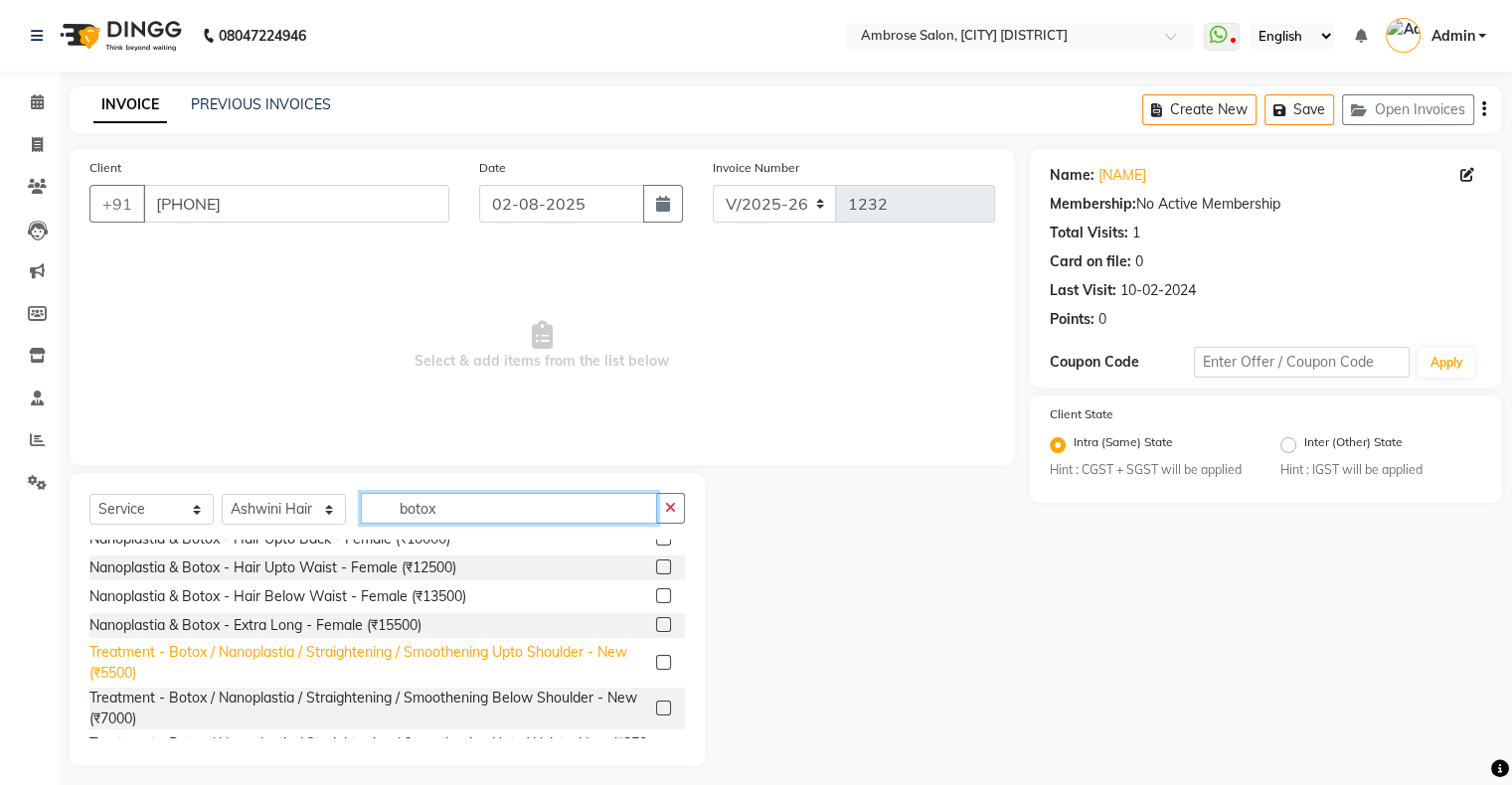 scroll, scrollTop: 186, scrollLeft: 0, axis: vertical 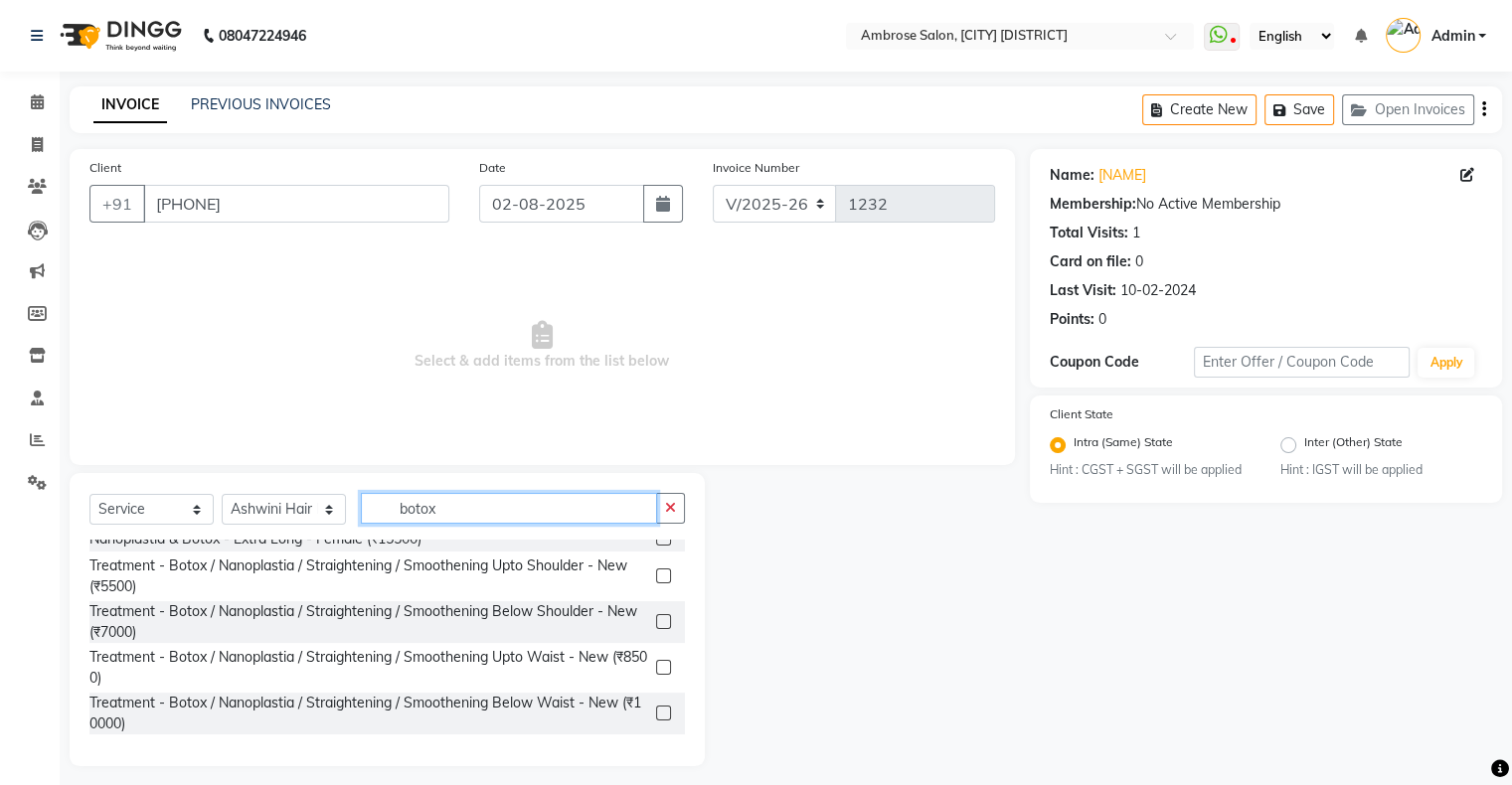 type on "botox" 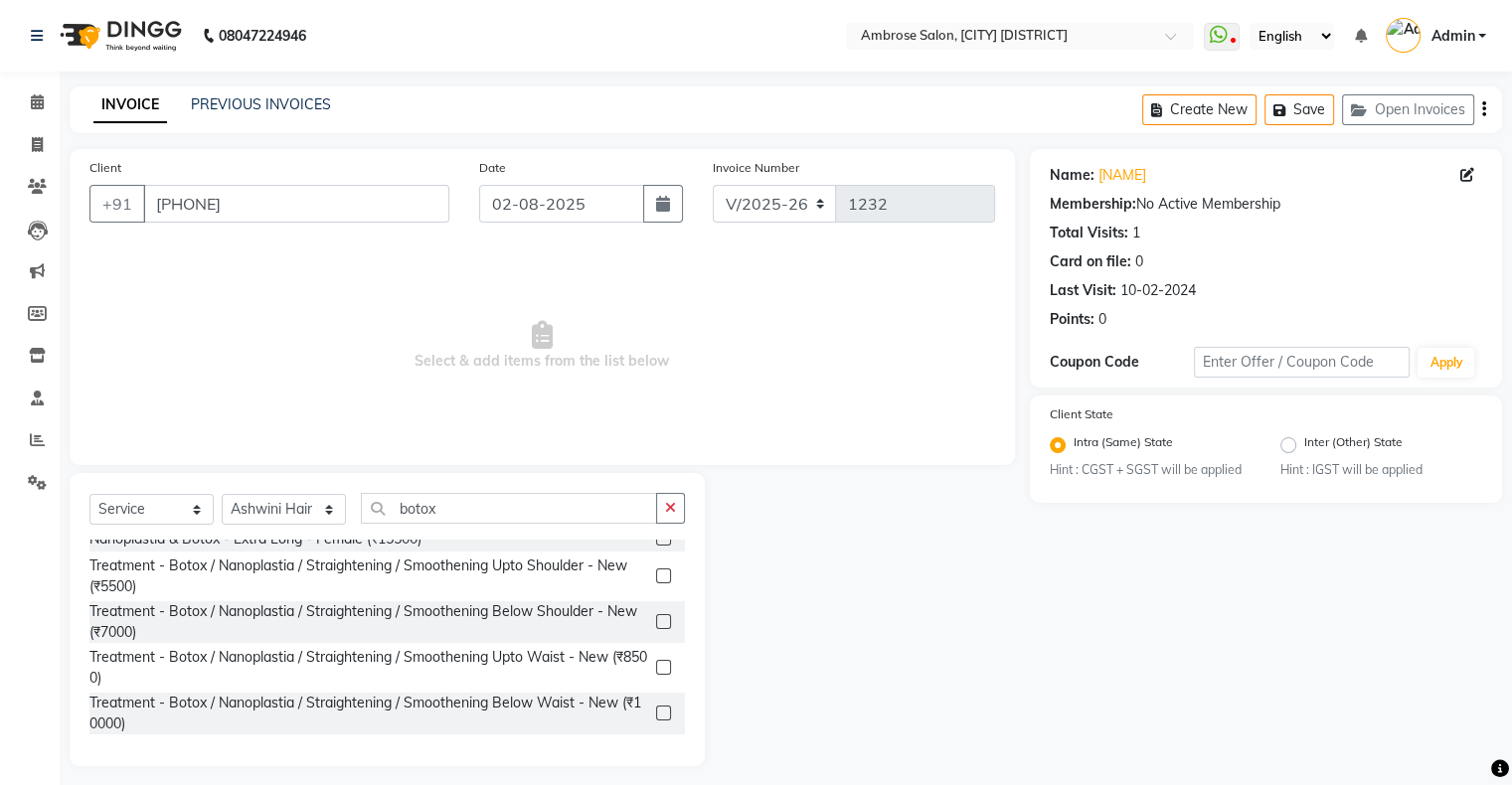click 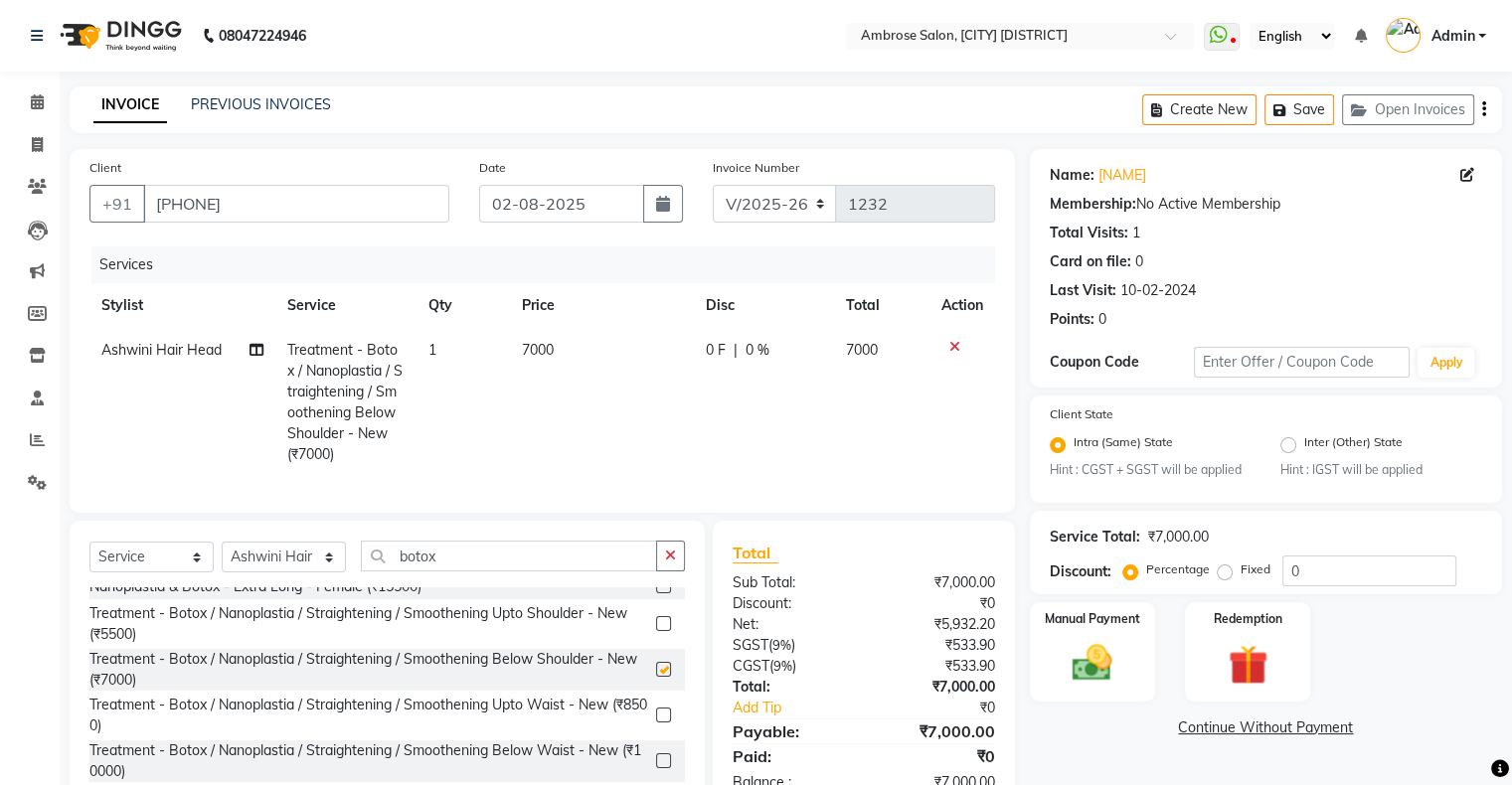 checkbox on "false" 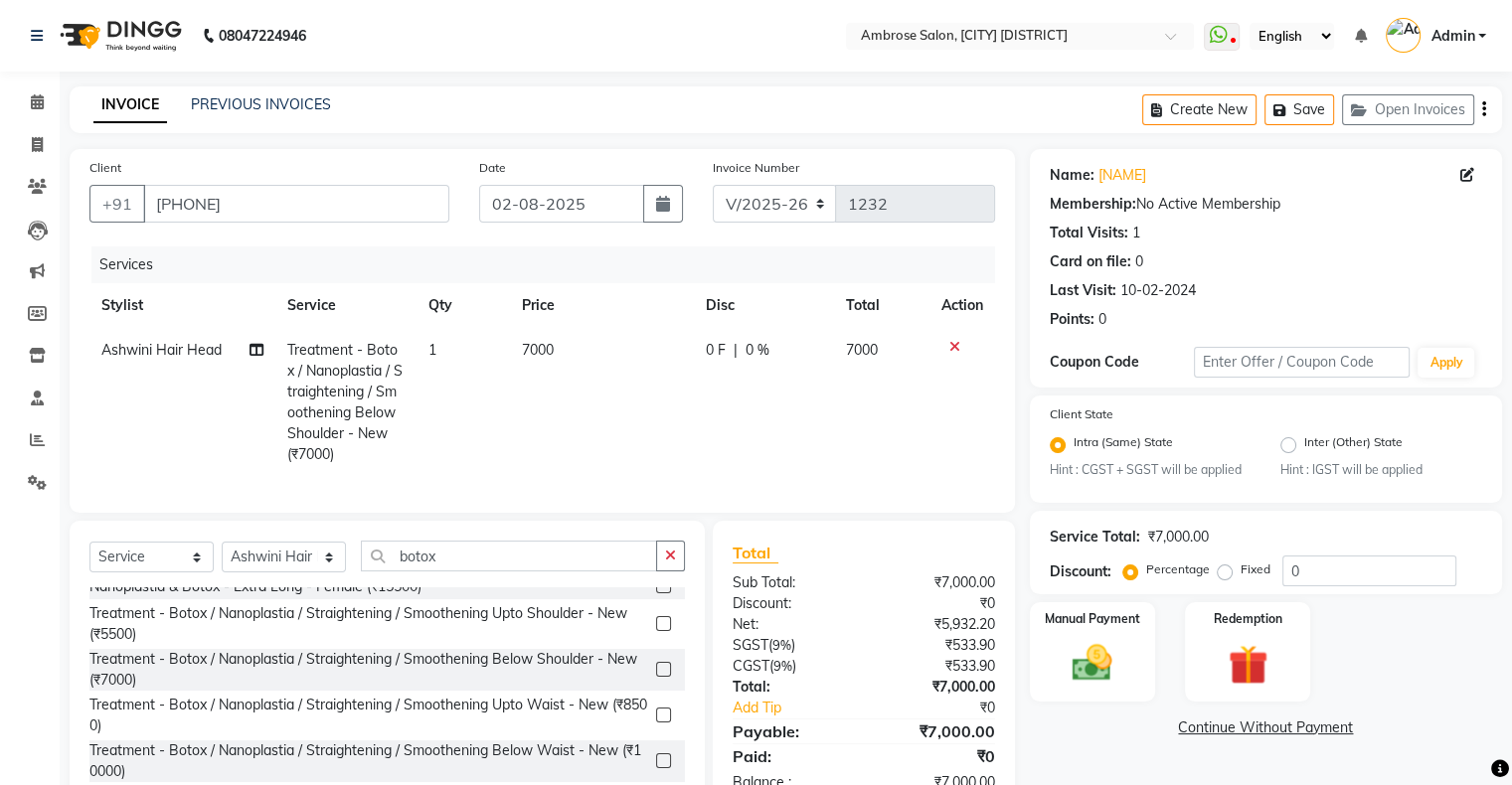 click on "7000" 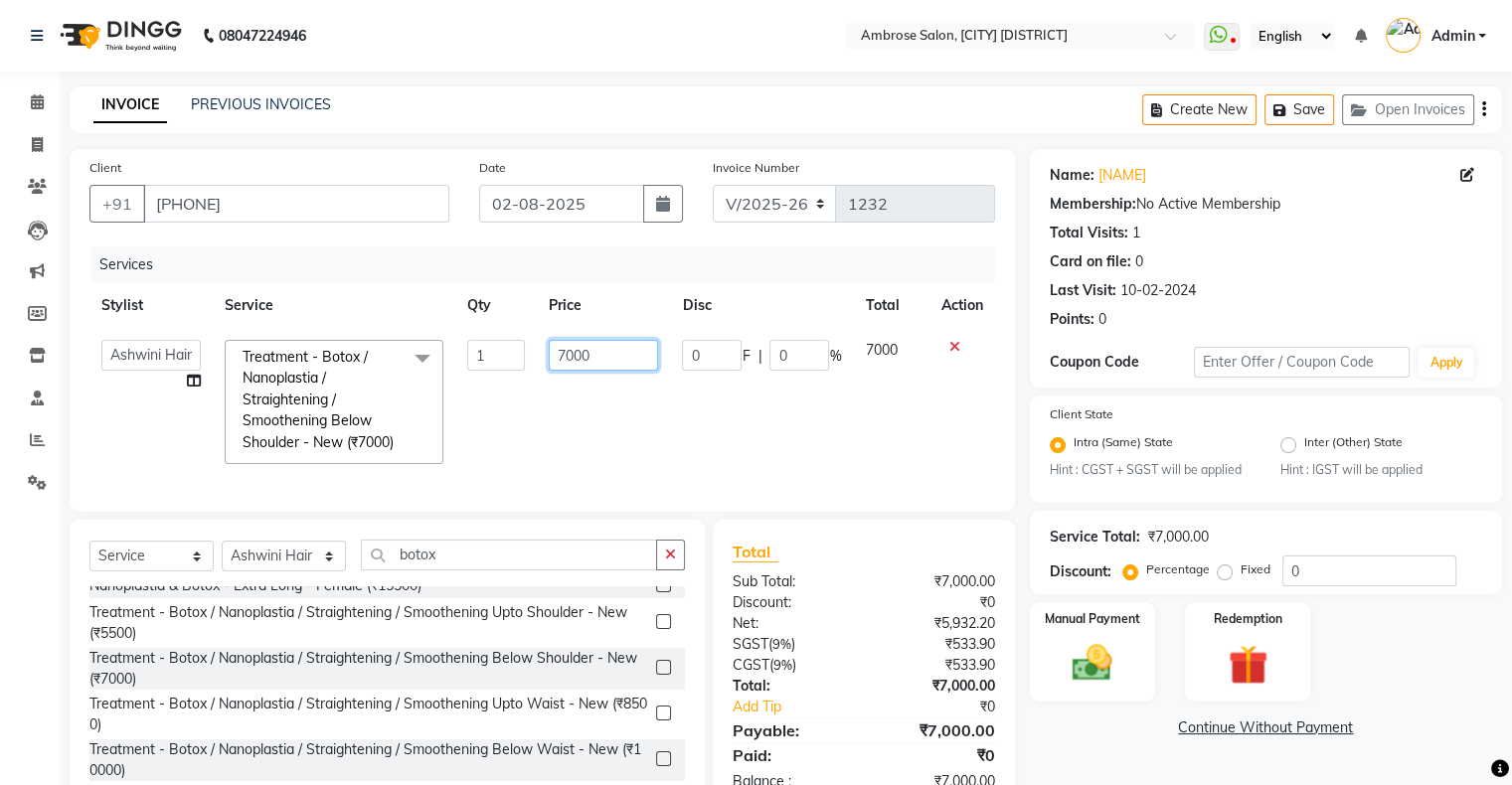 click on "7000" 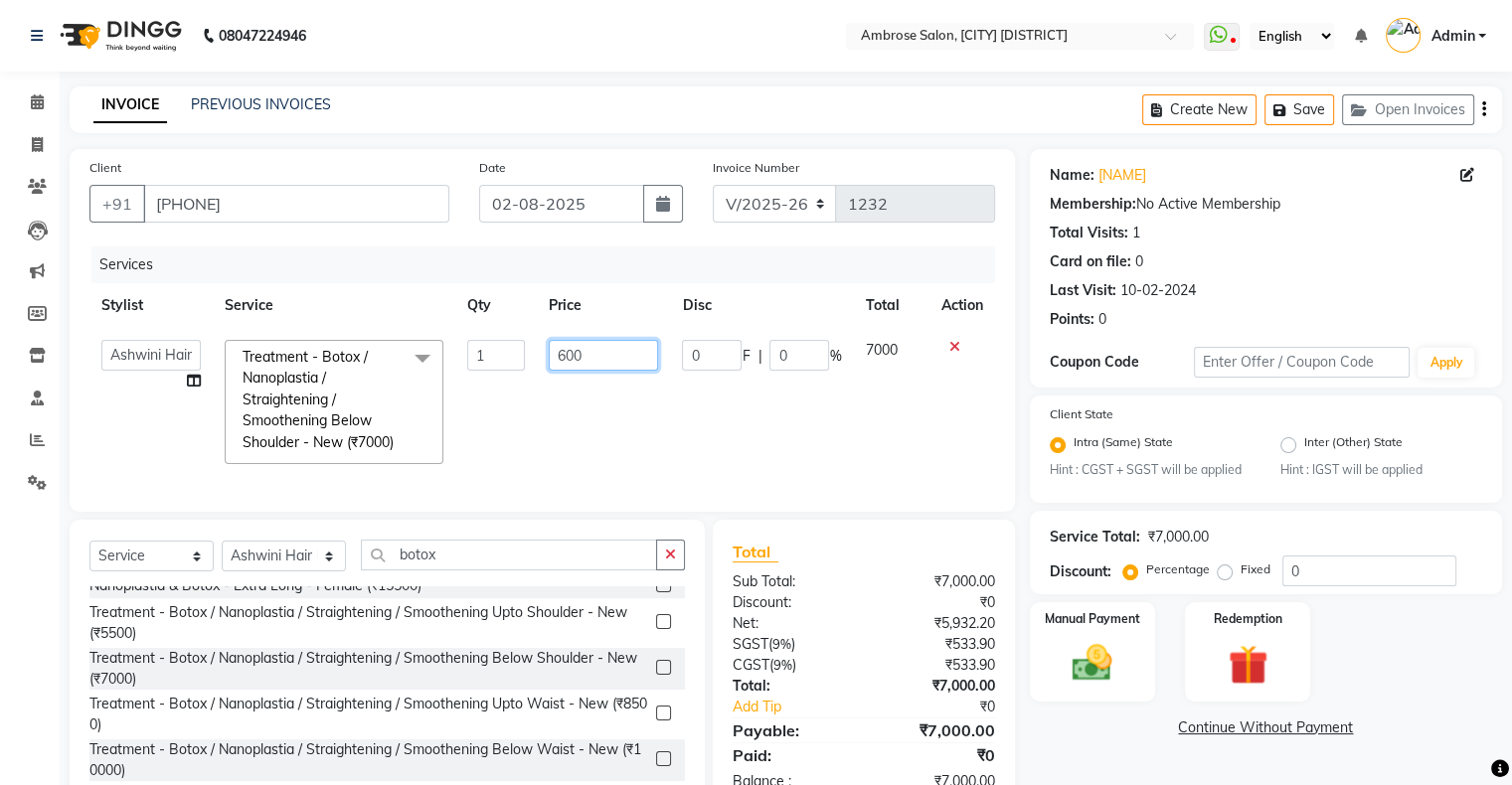type on "6000" 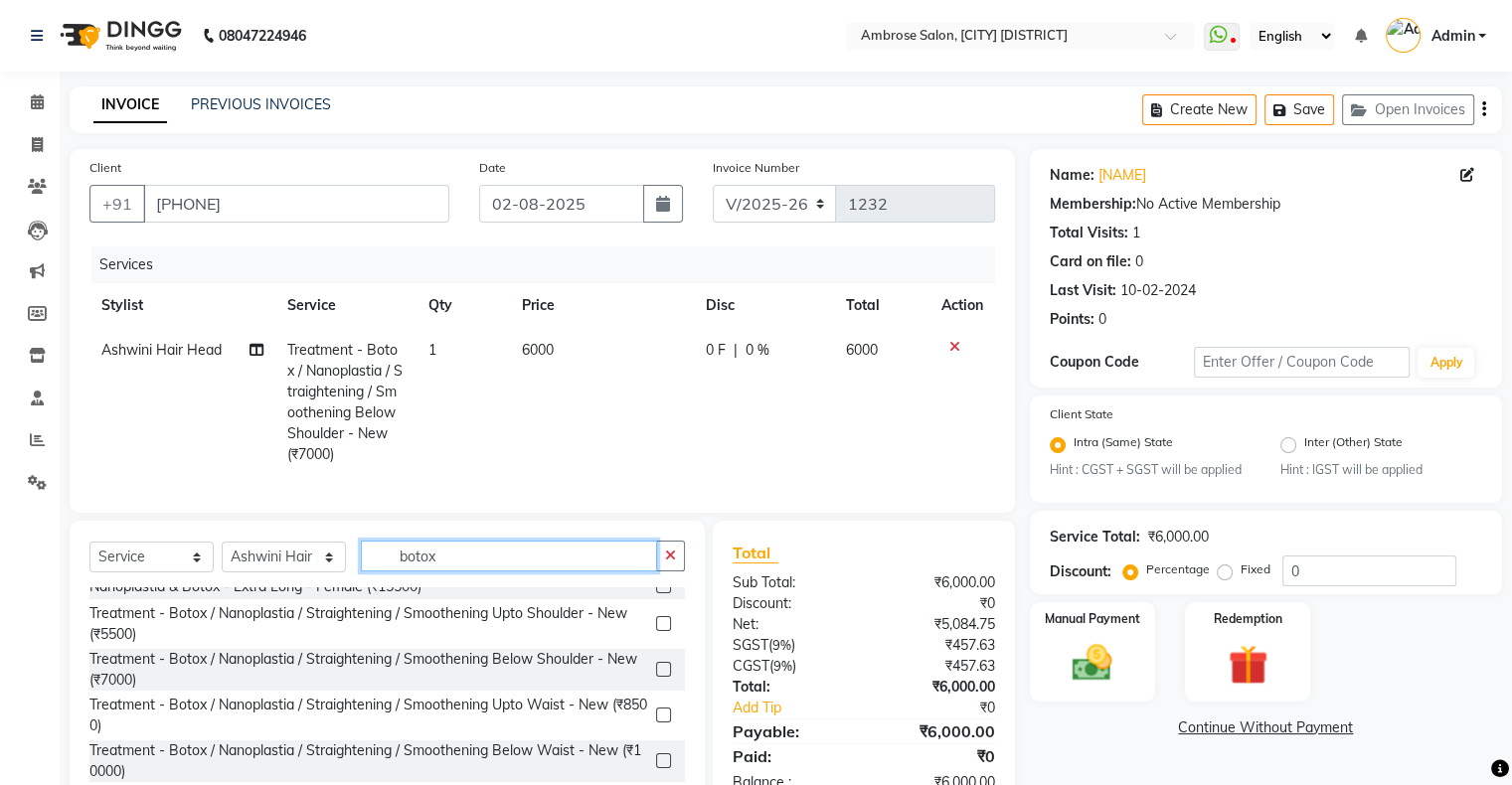 click on "Select Service Product Membership Package Voucher Prepaid Gift Card Select Stylist Akshay Divecha Ashwini Hair Head Falak Nails Fardin Kirti Nida FD Pradip Pradip Vaishnav Sanjana Vidhi Veera botox" 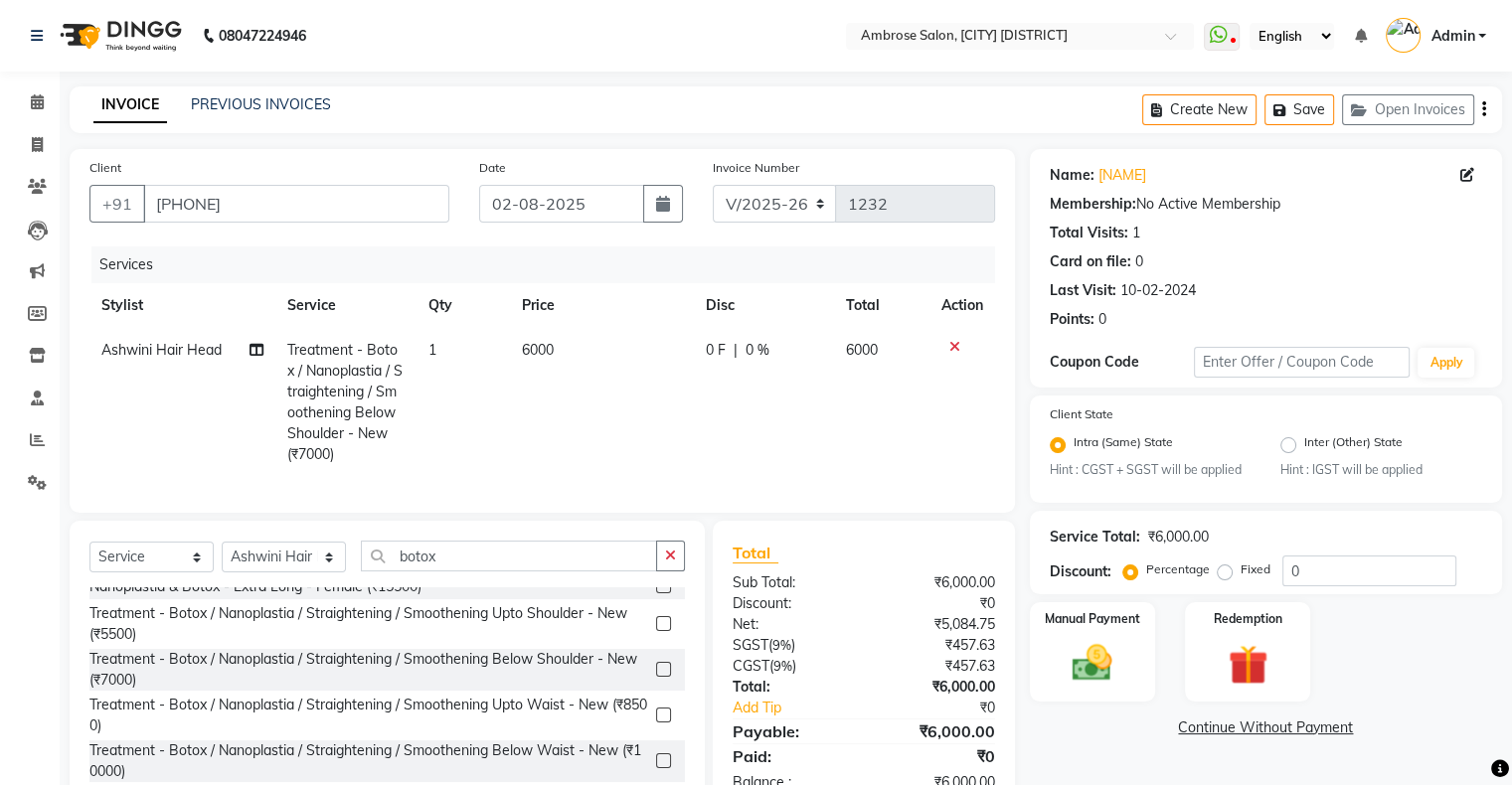 click on "Select Service Product Membership Package Voucher Prepaid Gift Card Select Stylist Akshay Divecha Ashwini Hair Head Falak Nails Fardin Kirti Nida FD Pradip Pradip Vaishnav Sanjana Vidhi Veera botox" 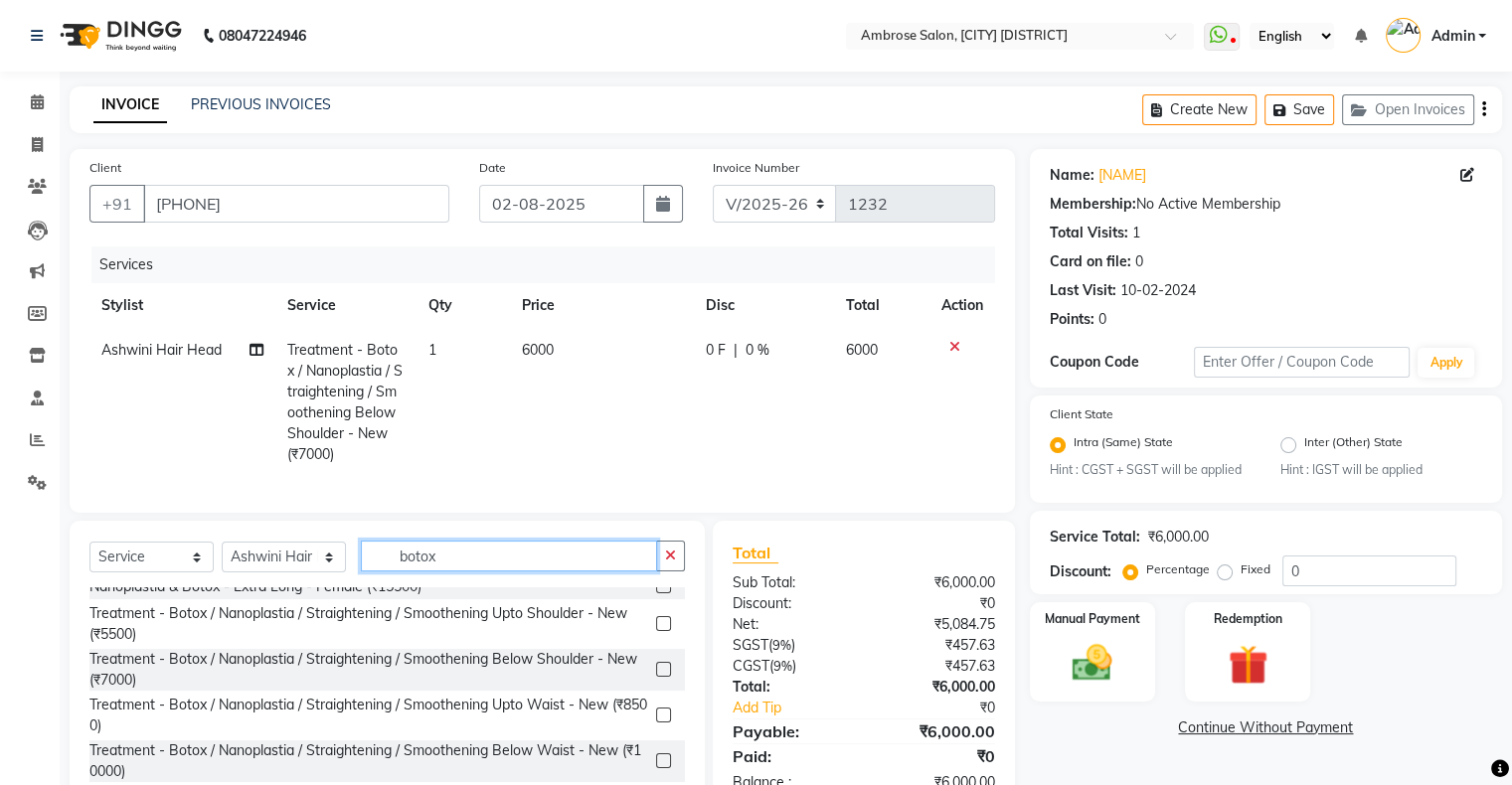 click on "botox" 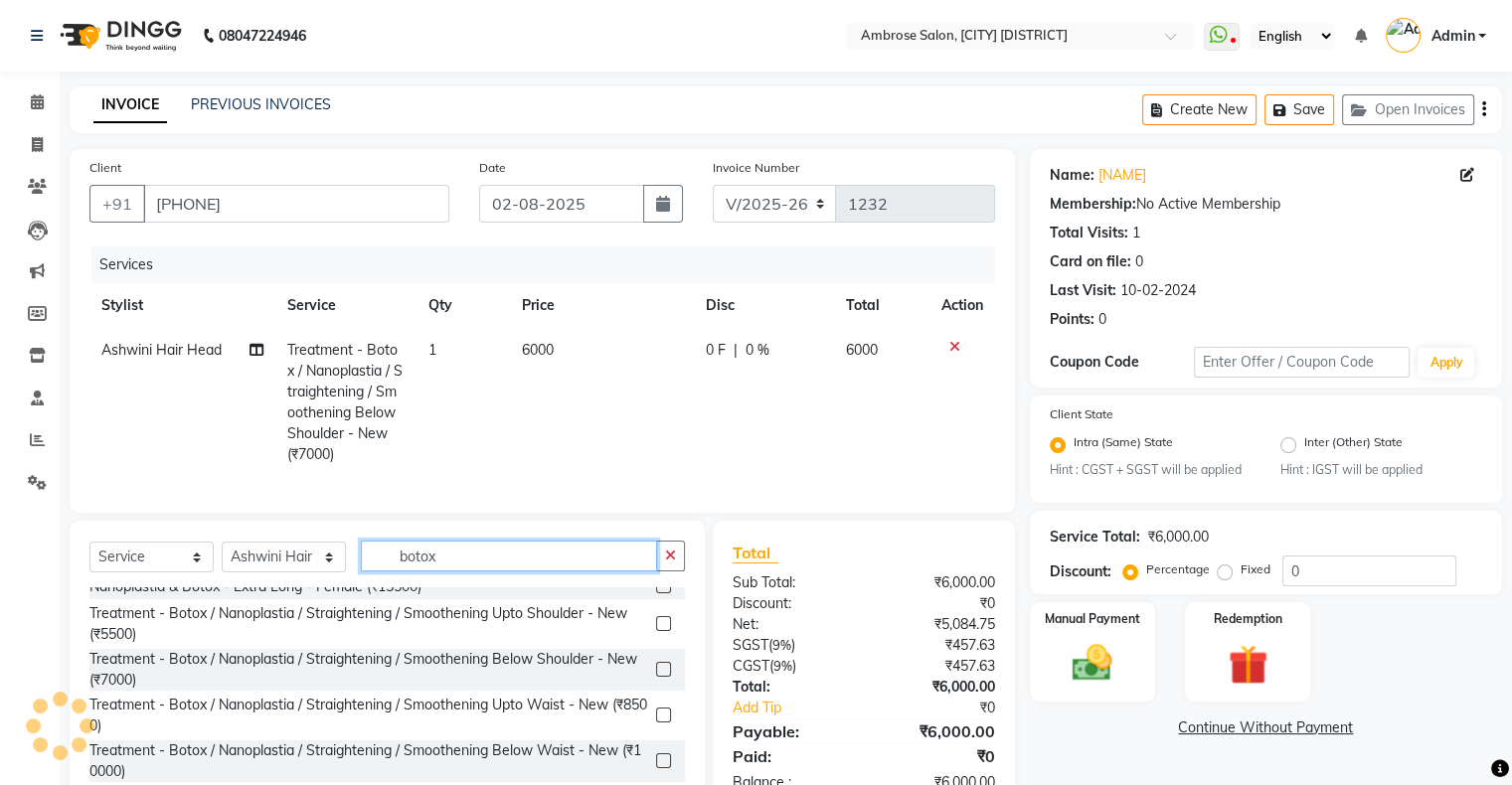 click on "botox" 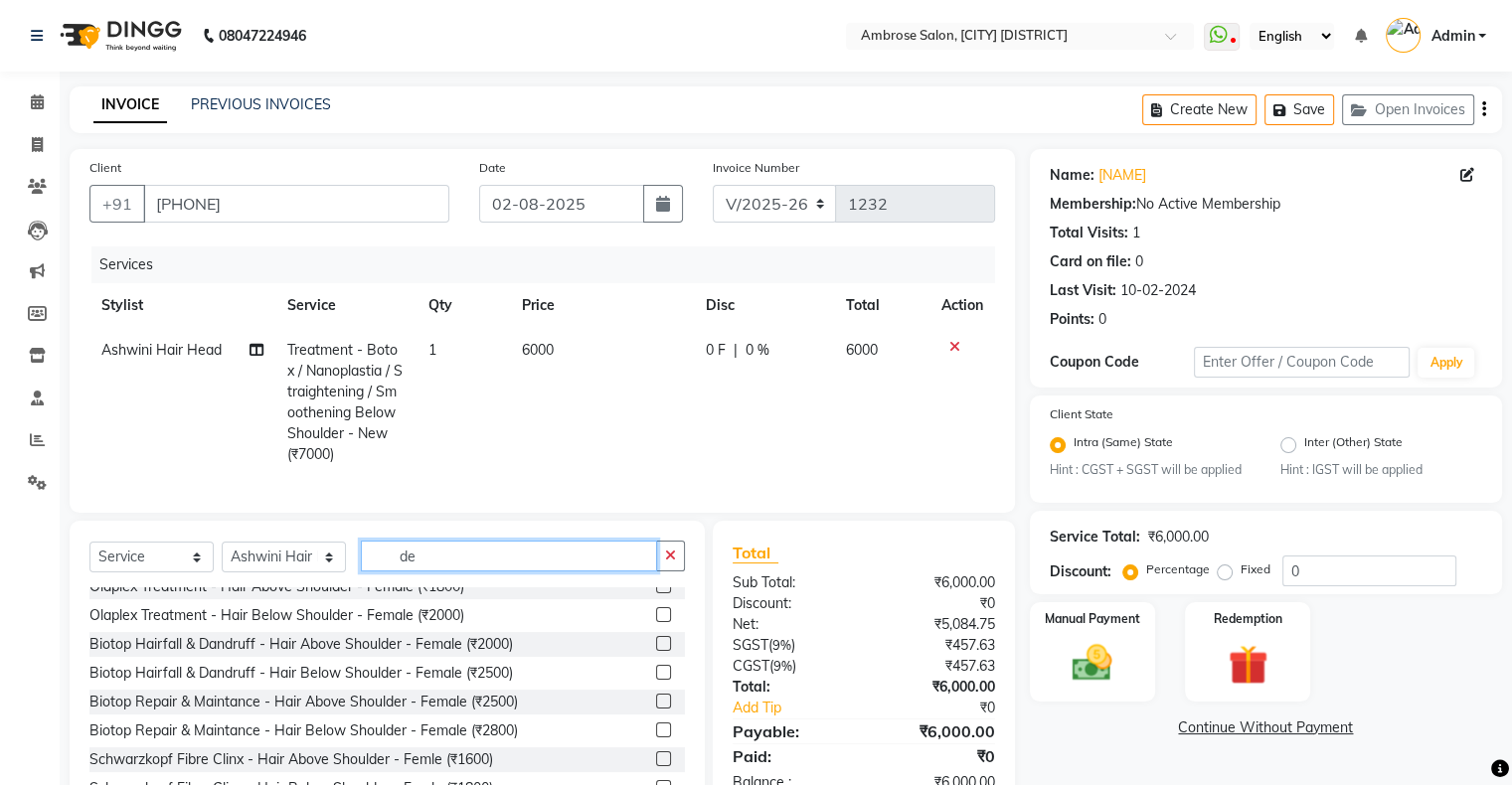 scroll, scrollTop: 0, scrollLeft: 0, axis: both 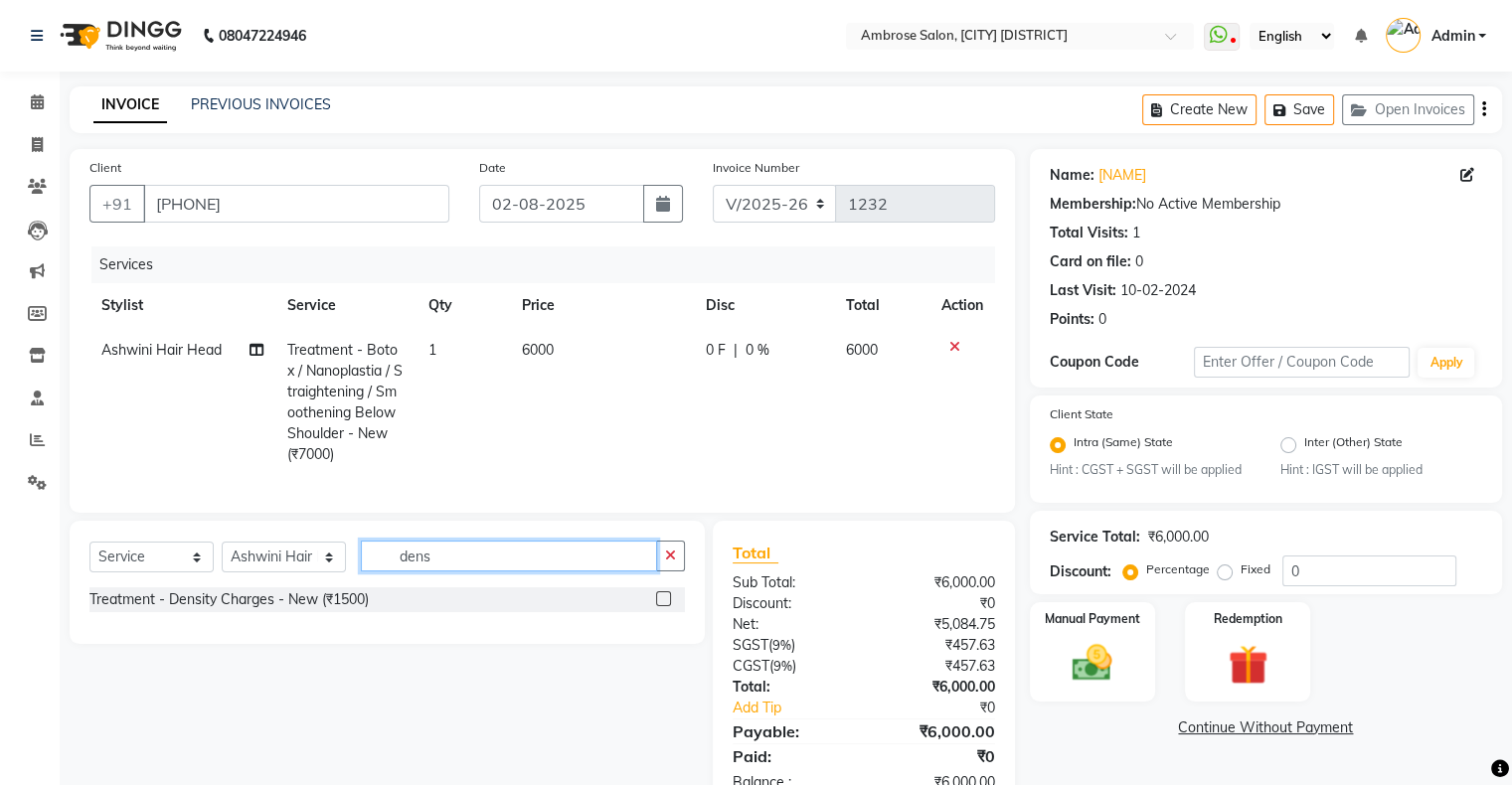 type on "dens" 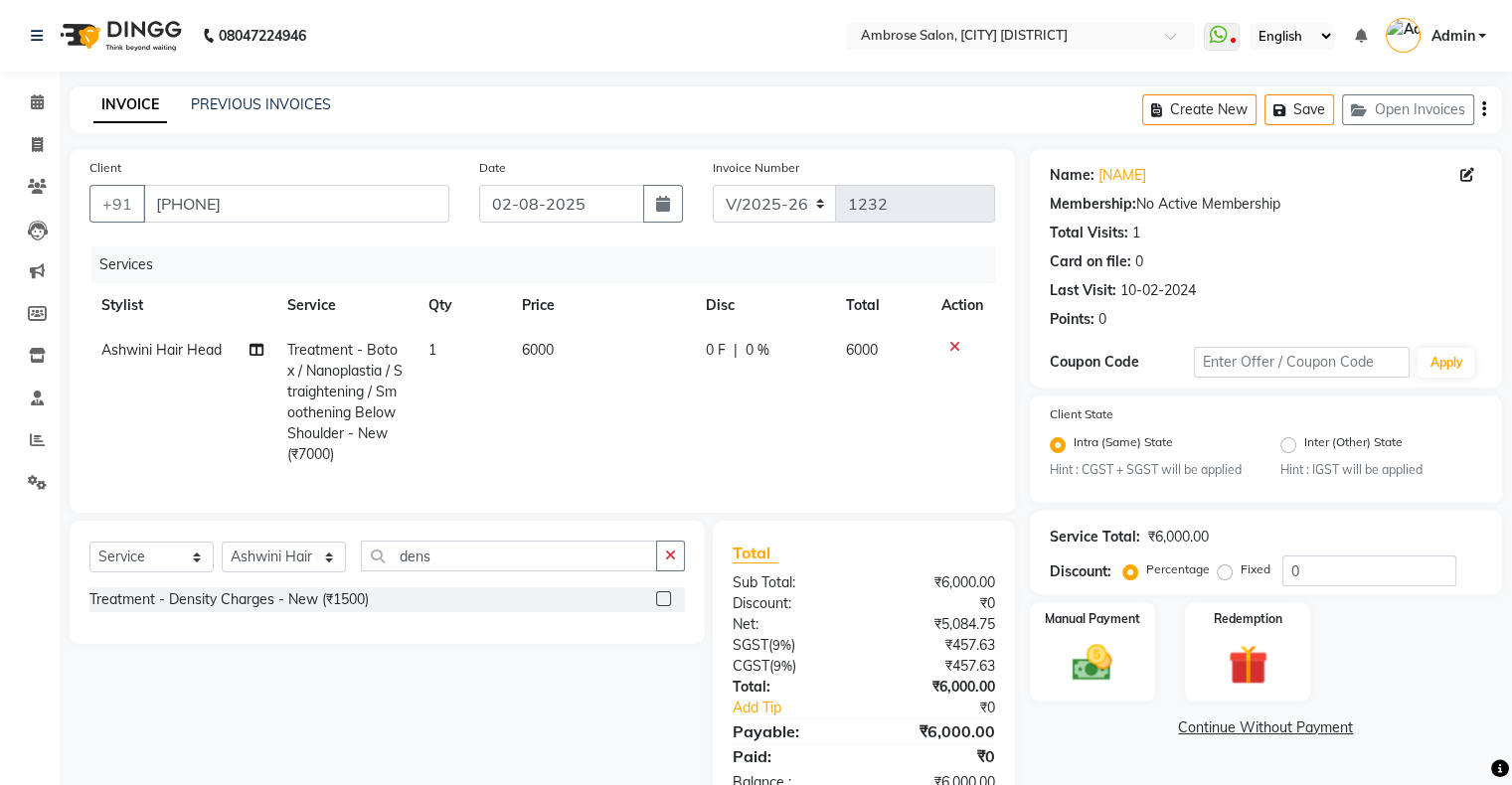 click 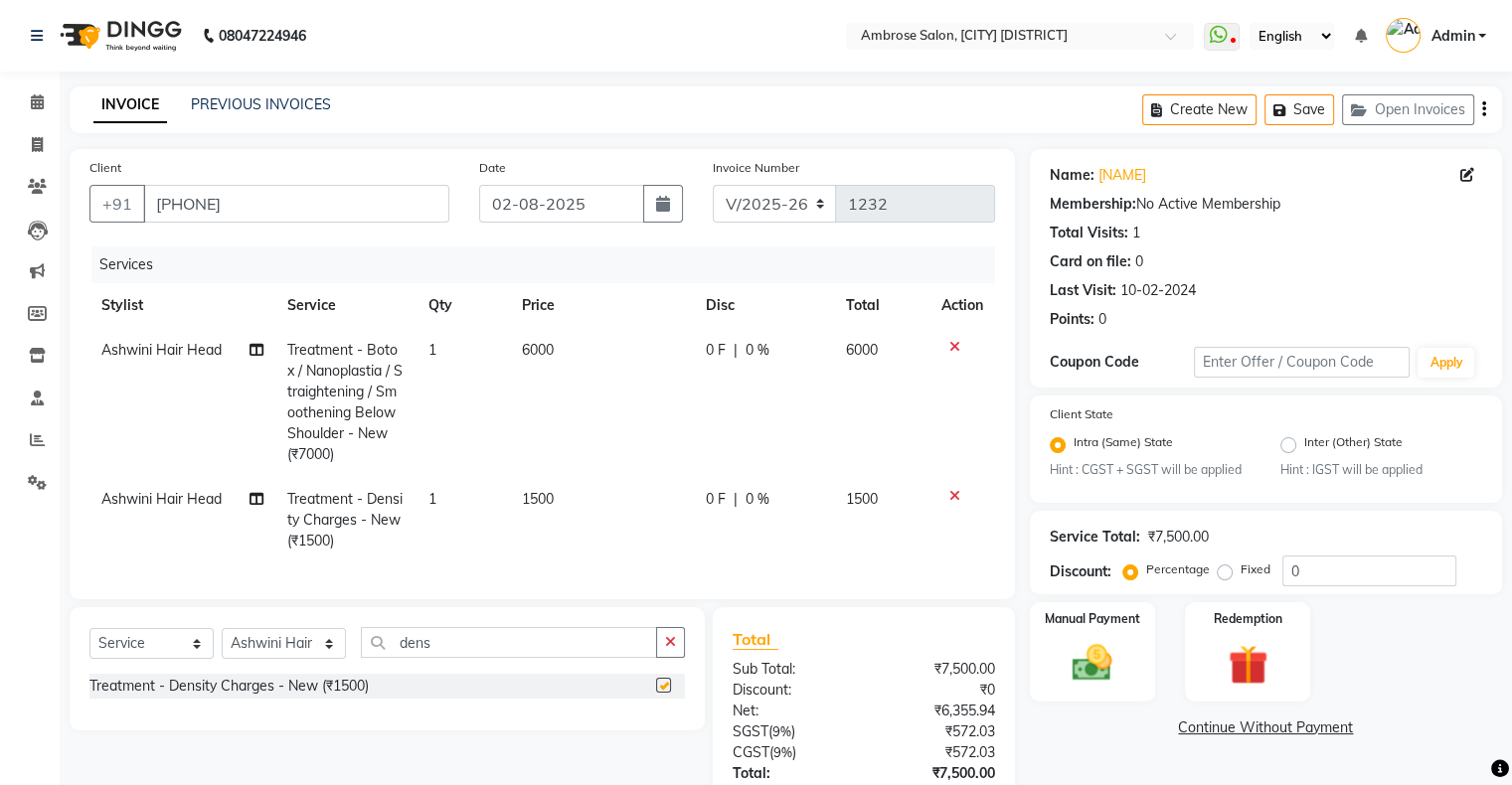 checkbox on "false" 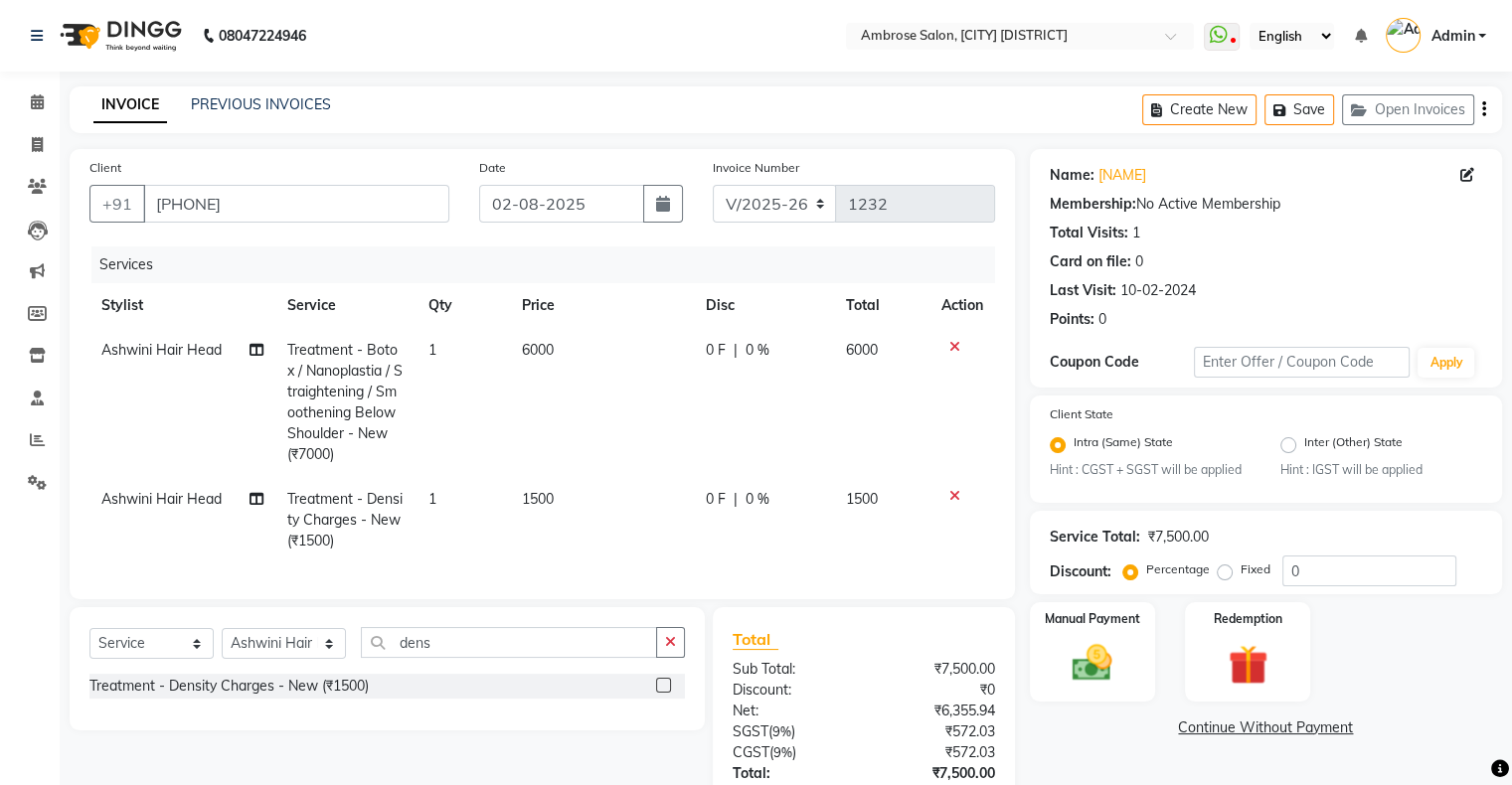 scroll, scrollTop: 159, scrollLeft: 0, axis: vertical 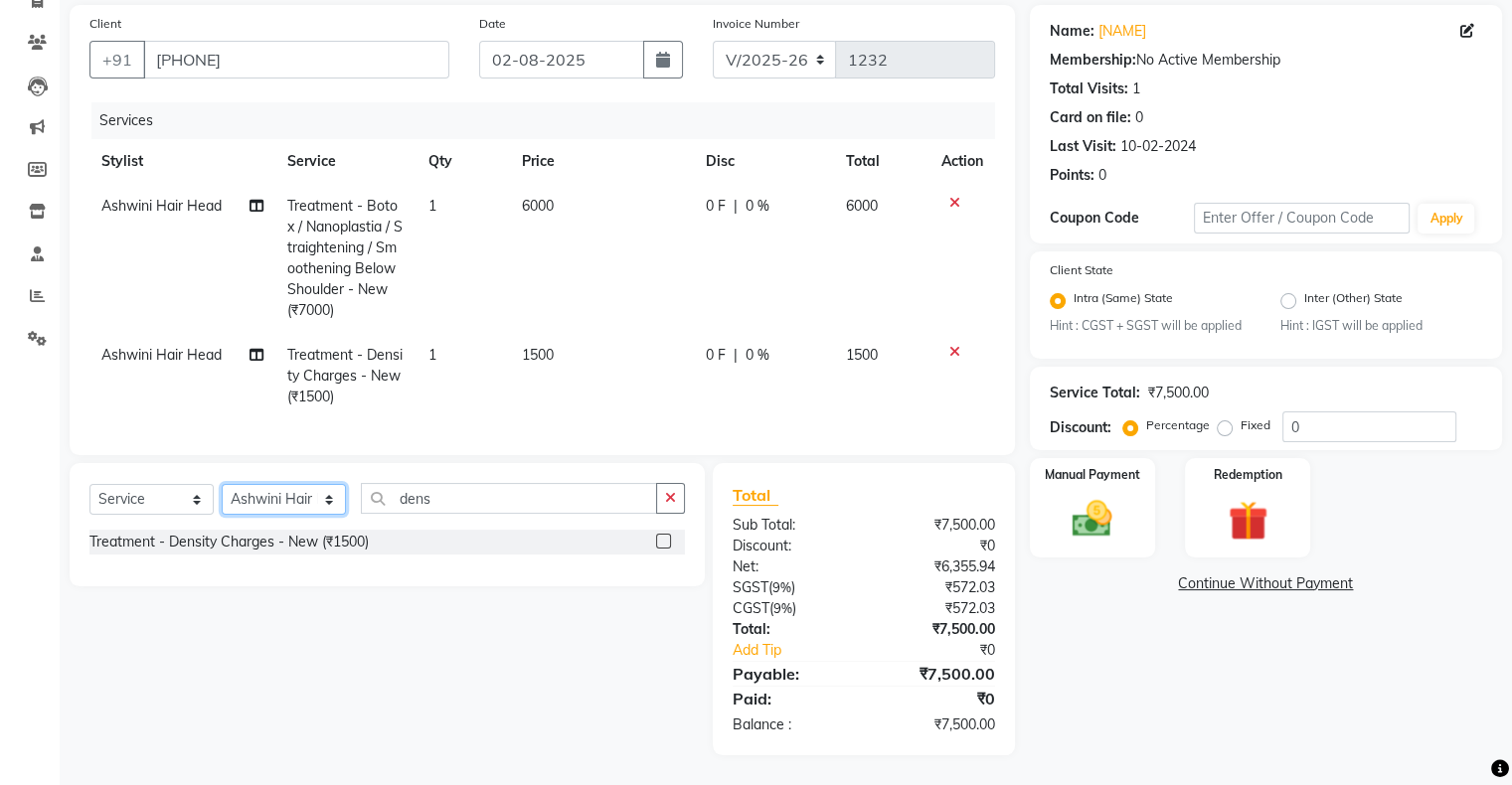 click on "Select Stylist Akshay Divecha Ashwini Hair Head Falak Nails Fardin Kirti Nida FD Pradip Pradip Vaishnav Sanjana Vidhi Veera" 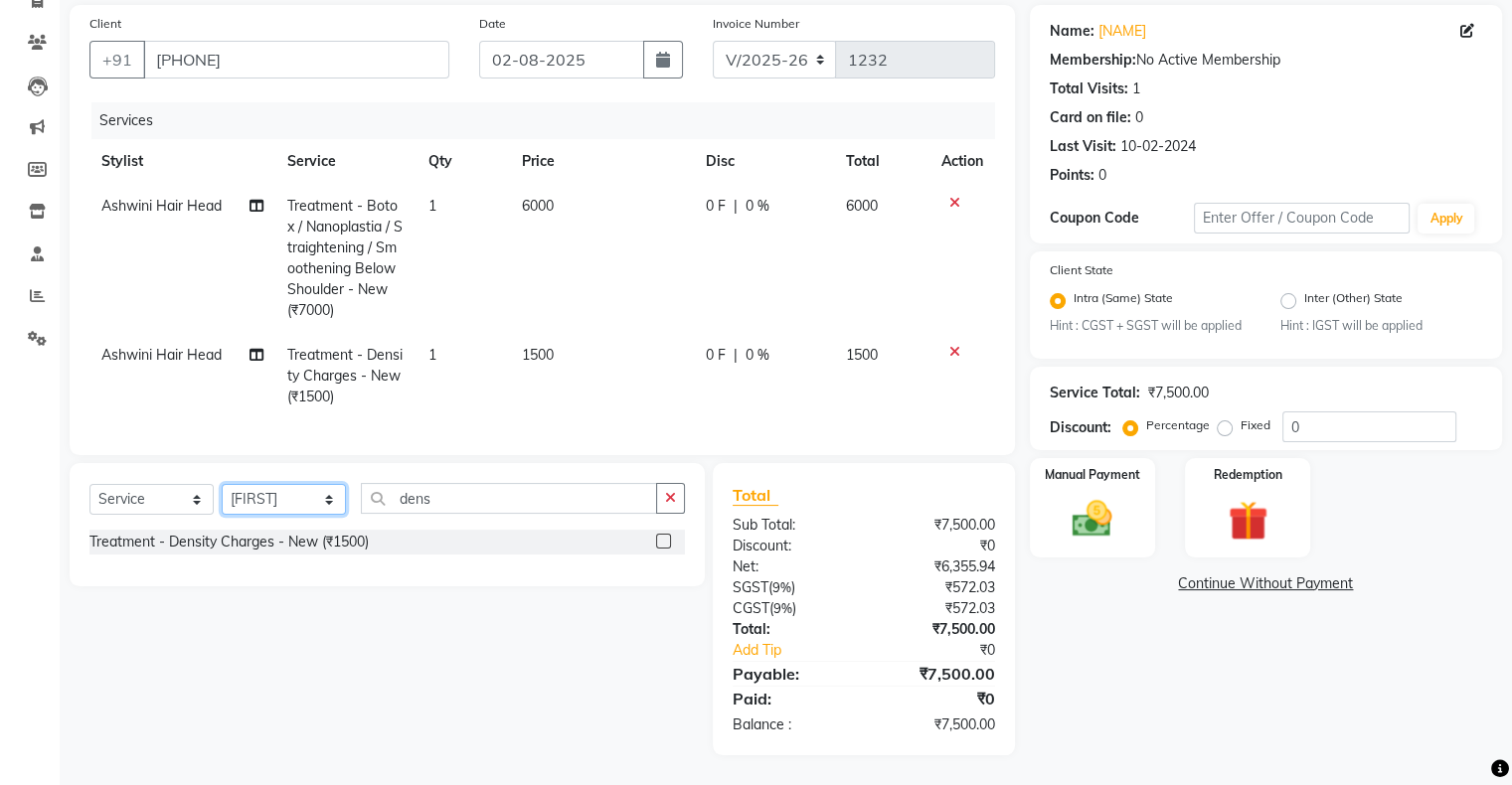 click on "Select Stylist Akshay Divecha Ashwini Hair Head Falak Nails Fardin Kirti Nida FD Pradip Pradip Vaishnav Sanjana Vidhi Veera" 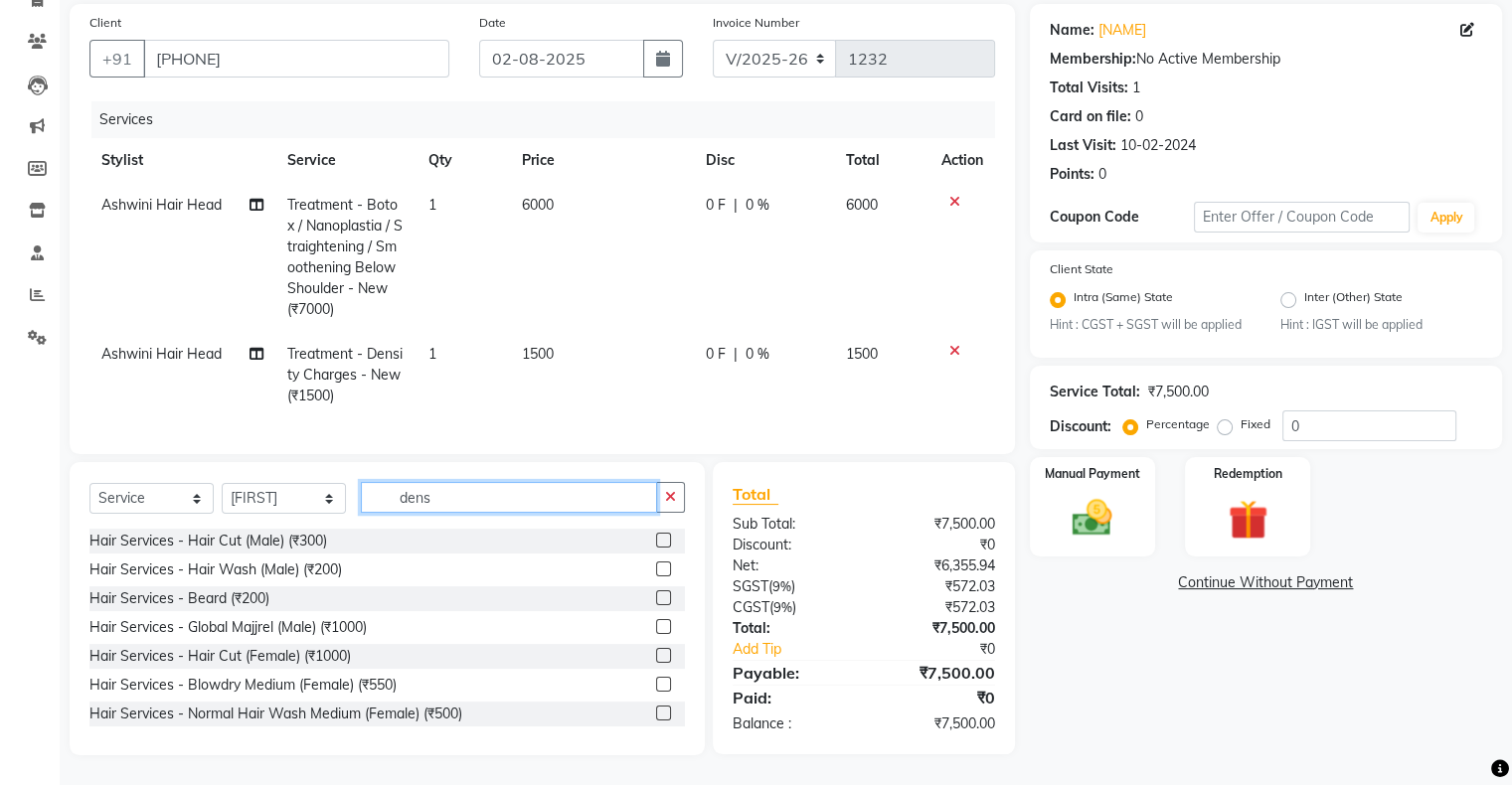click on "dens" 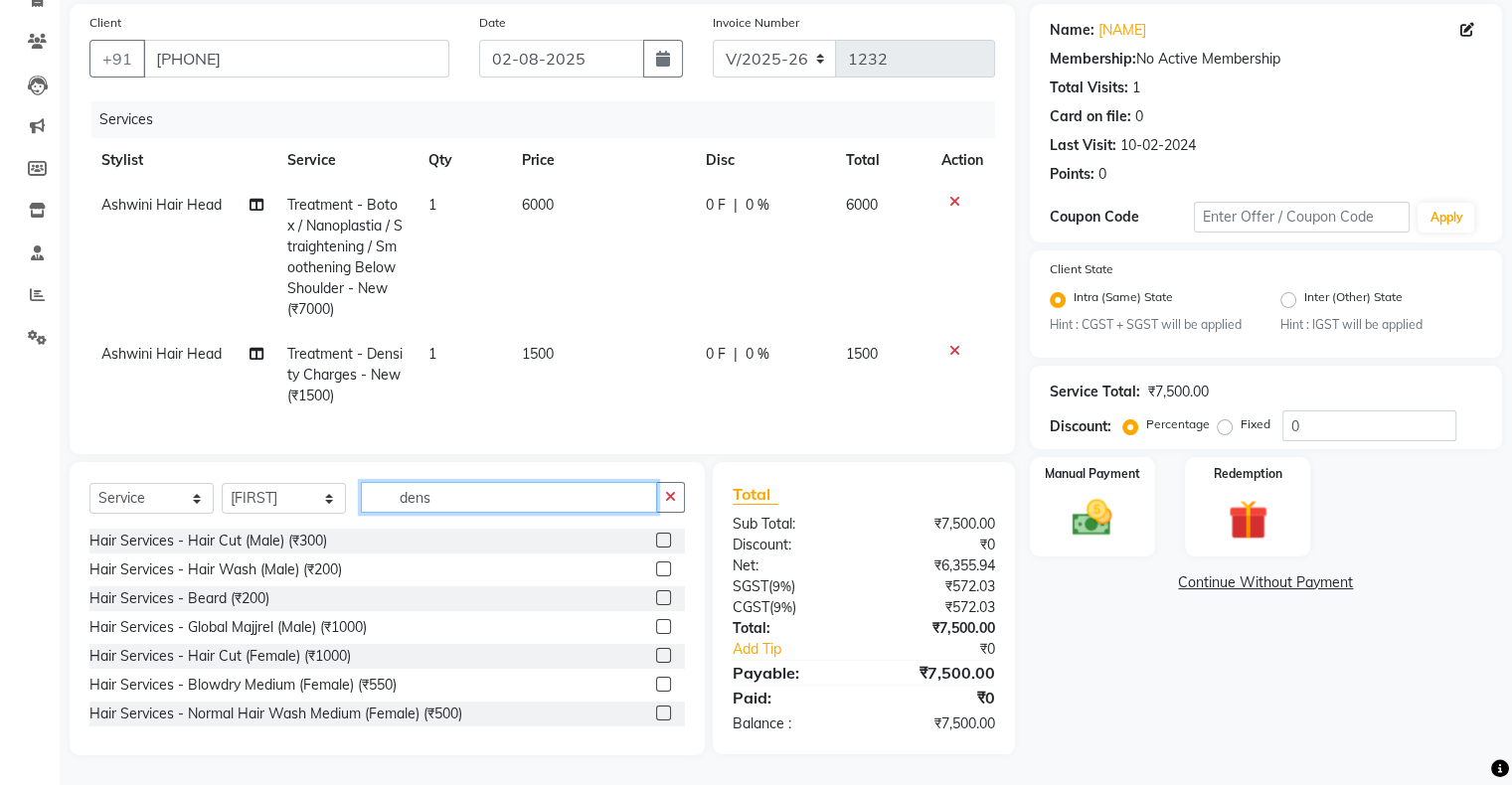 click on "dens" 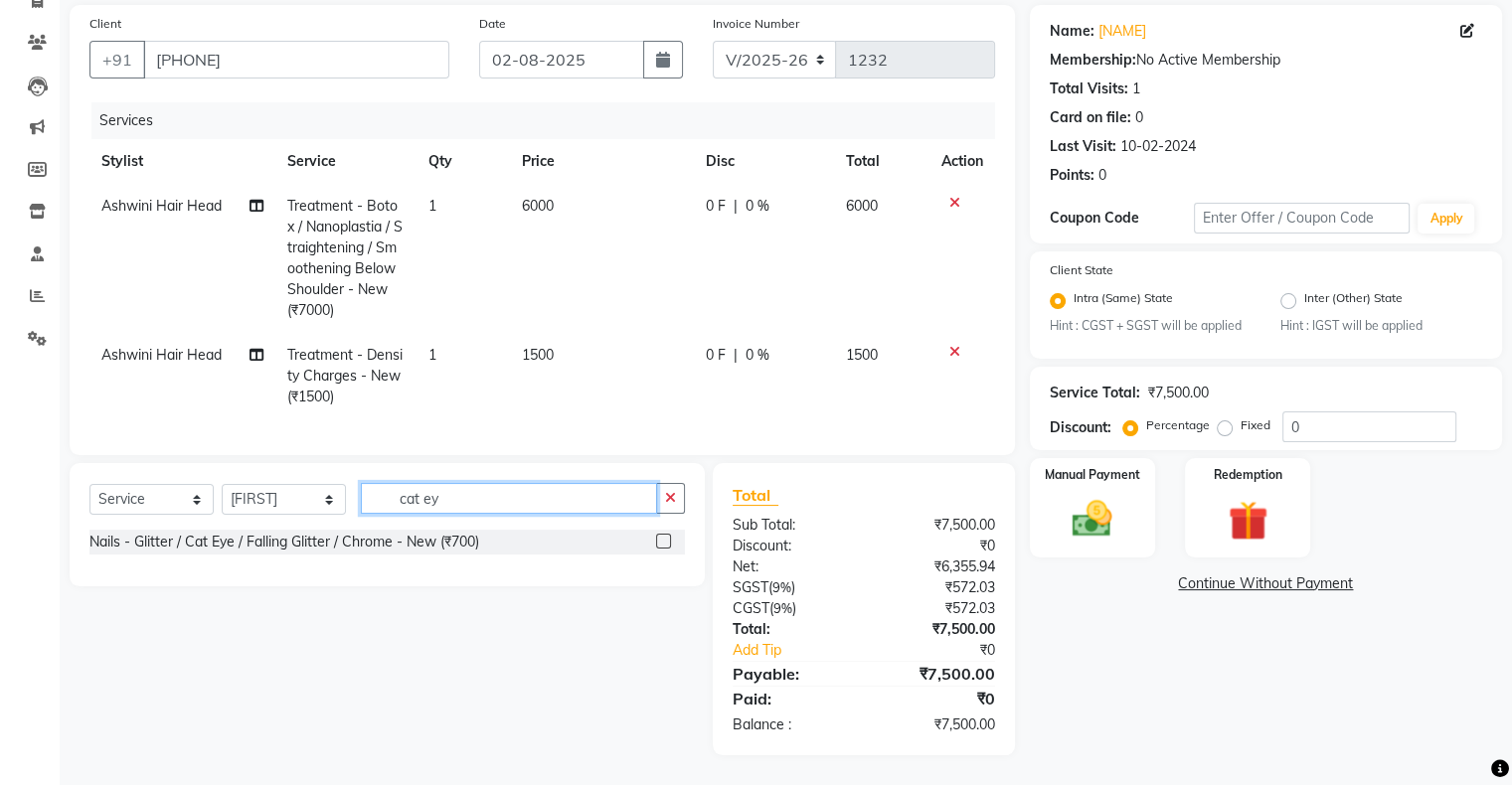 type on "cat ey" 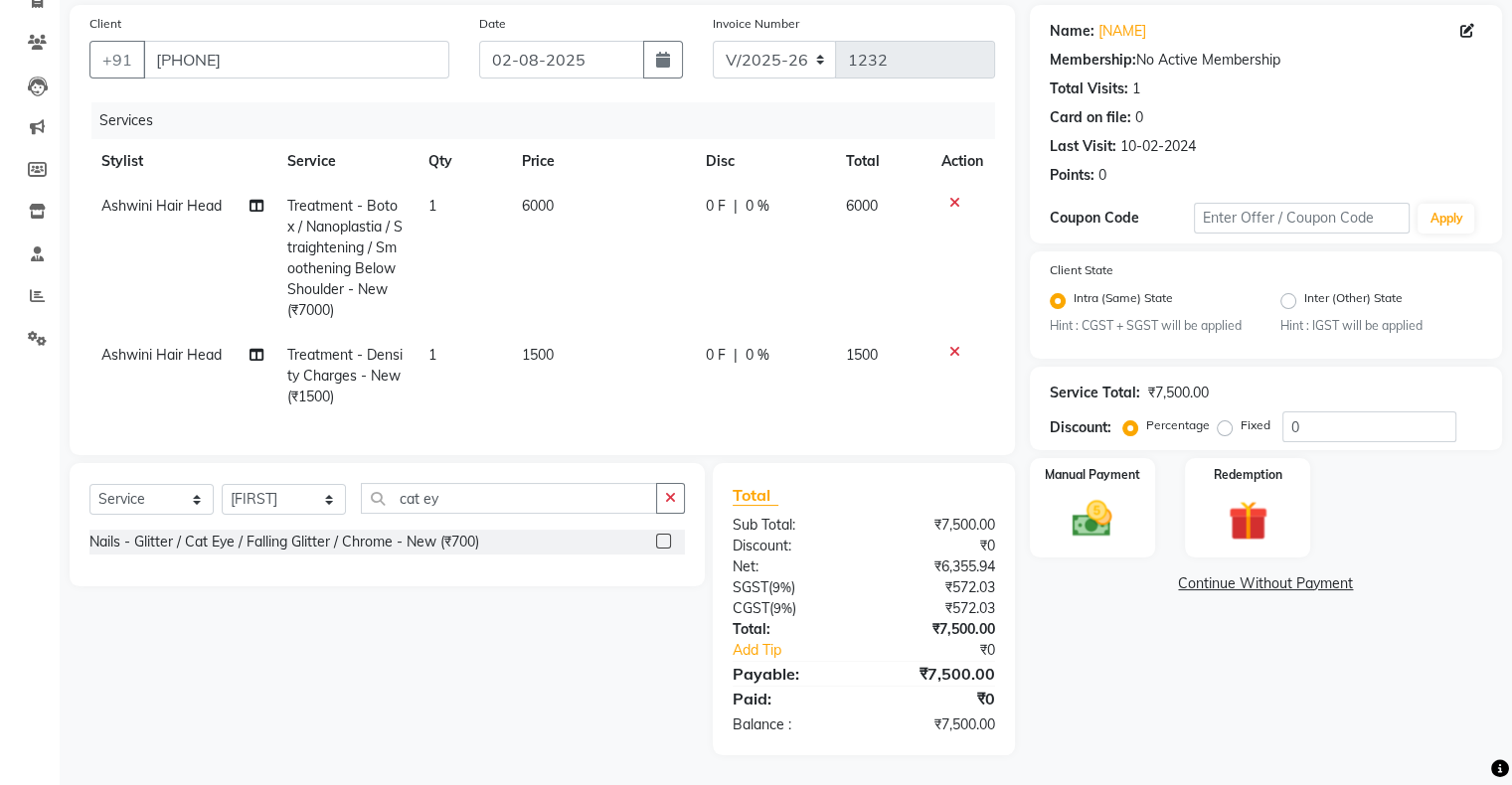 click 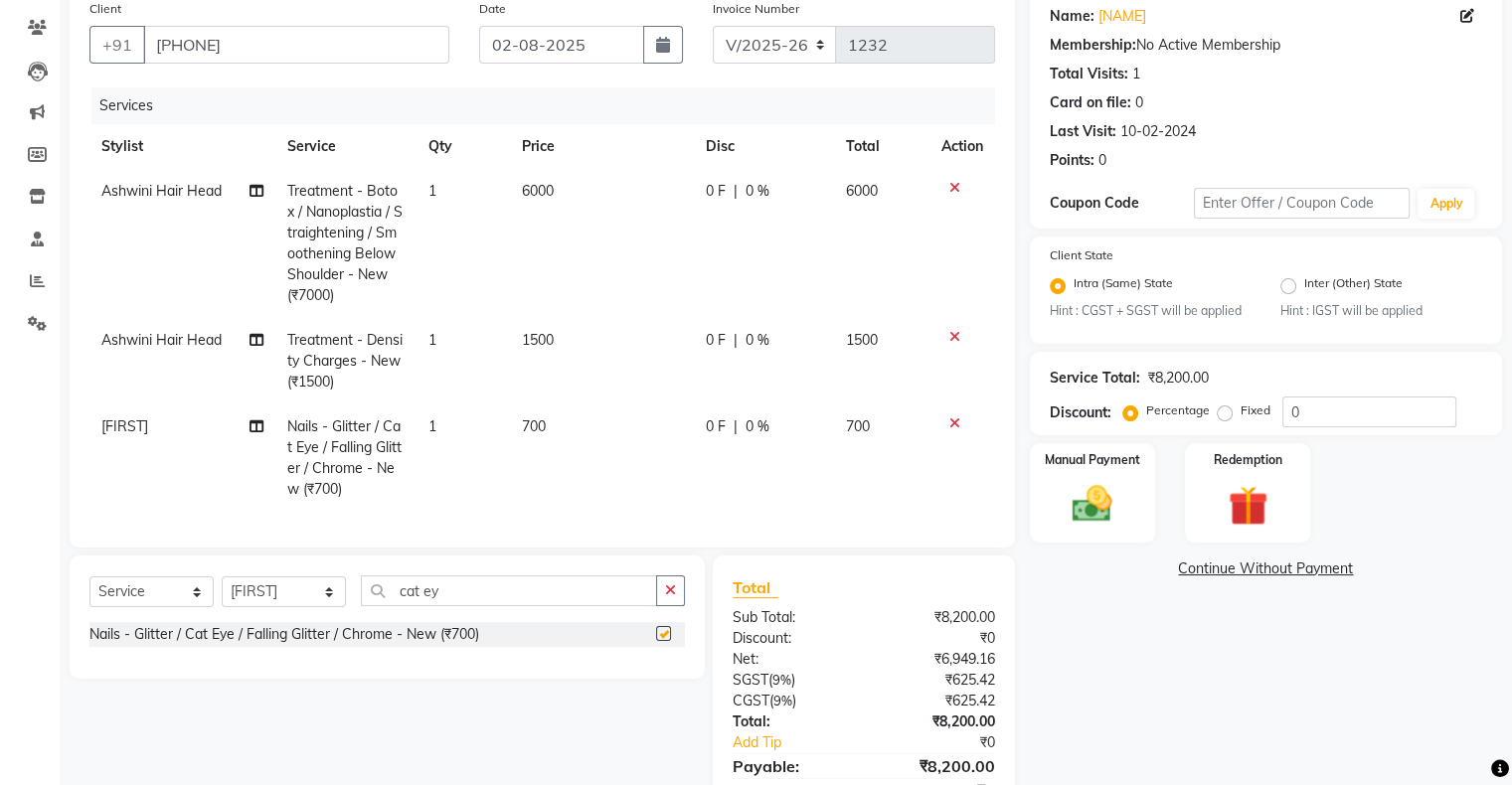 checkbox on "false" 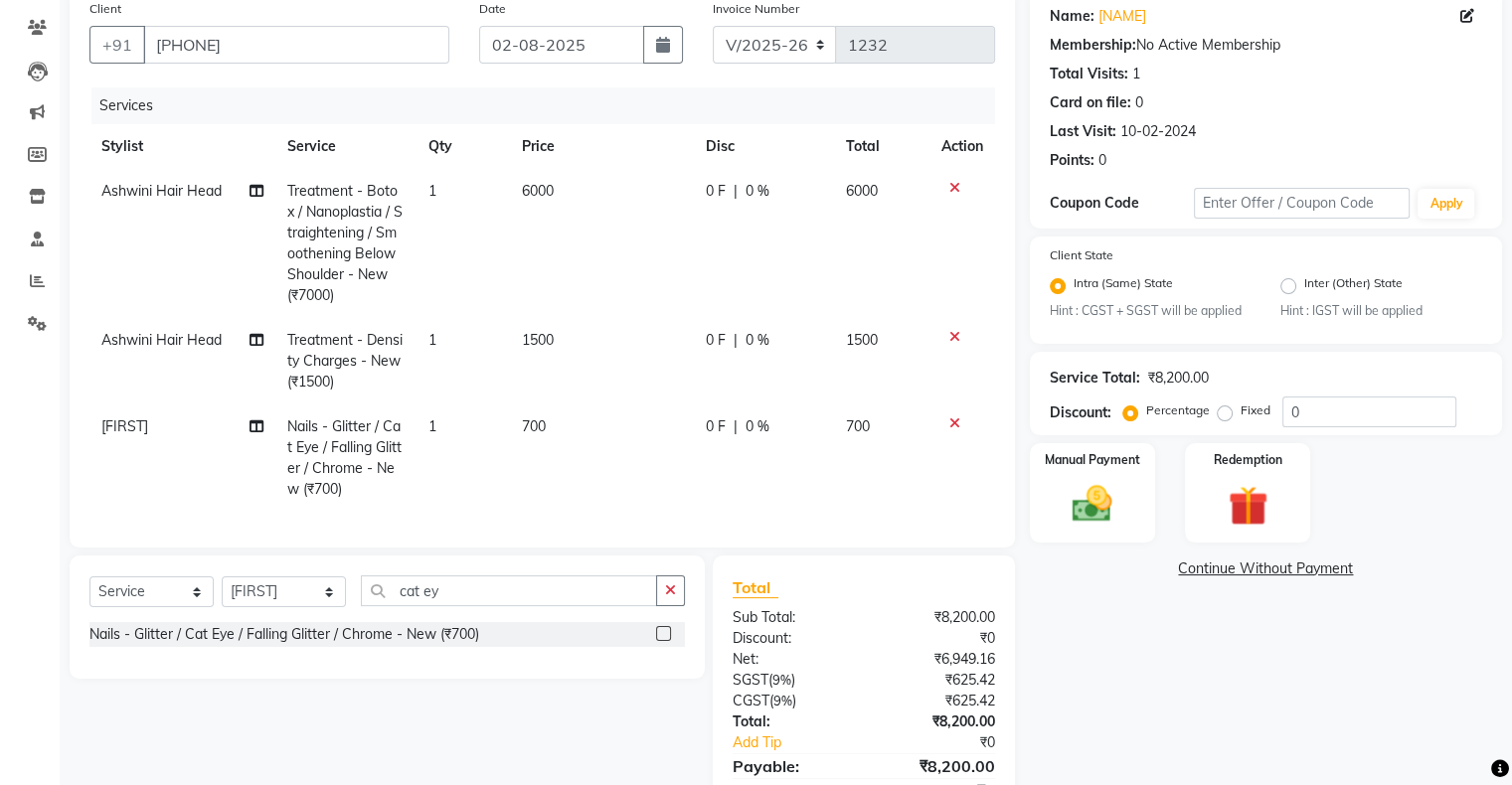 click on "700" 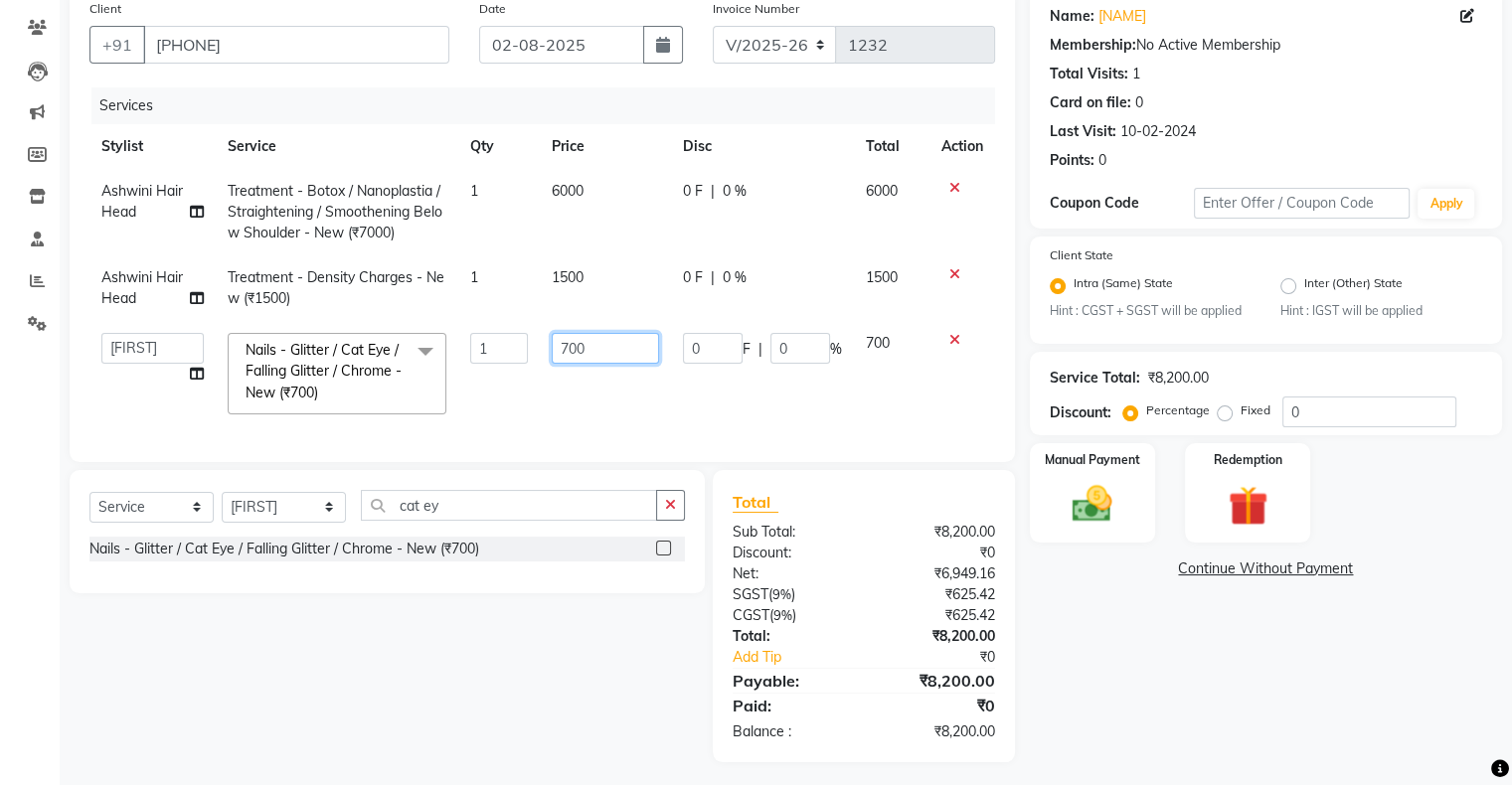 click on "700" 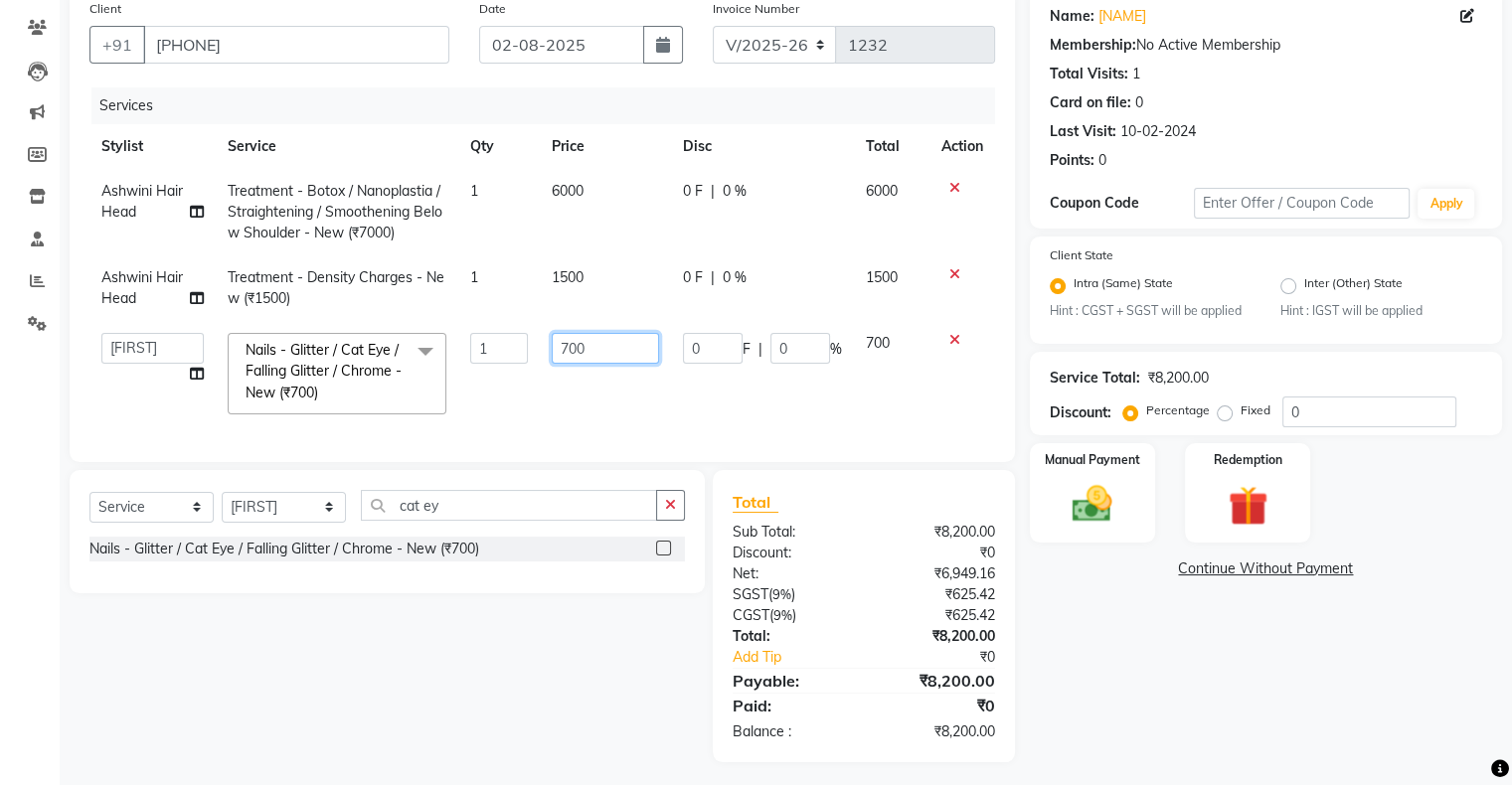 click on "700" 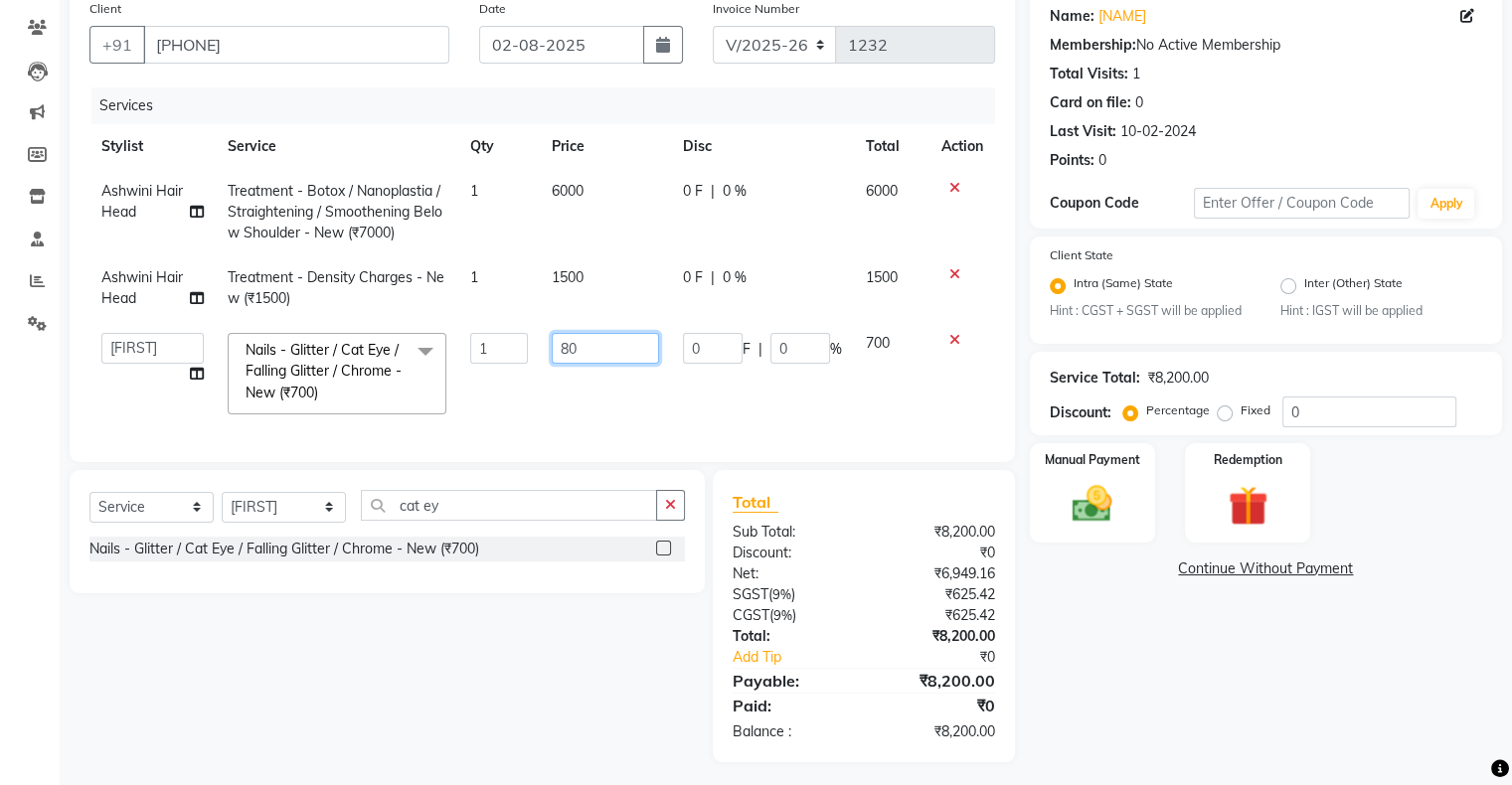 type on "800" 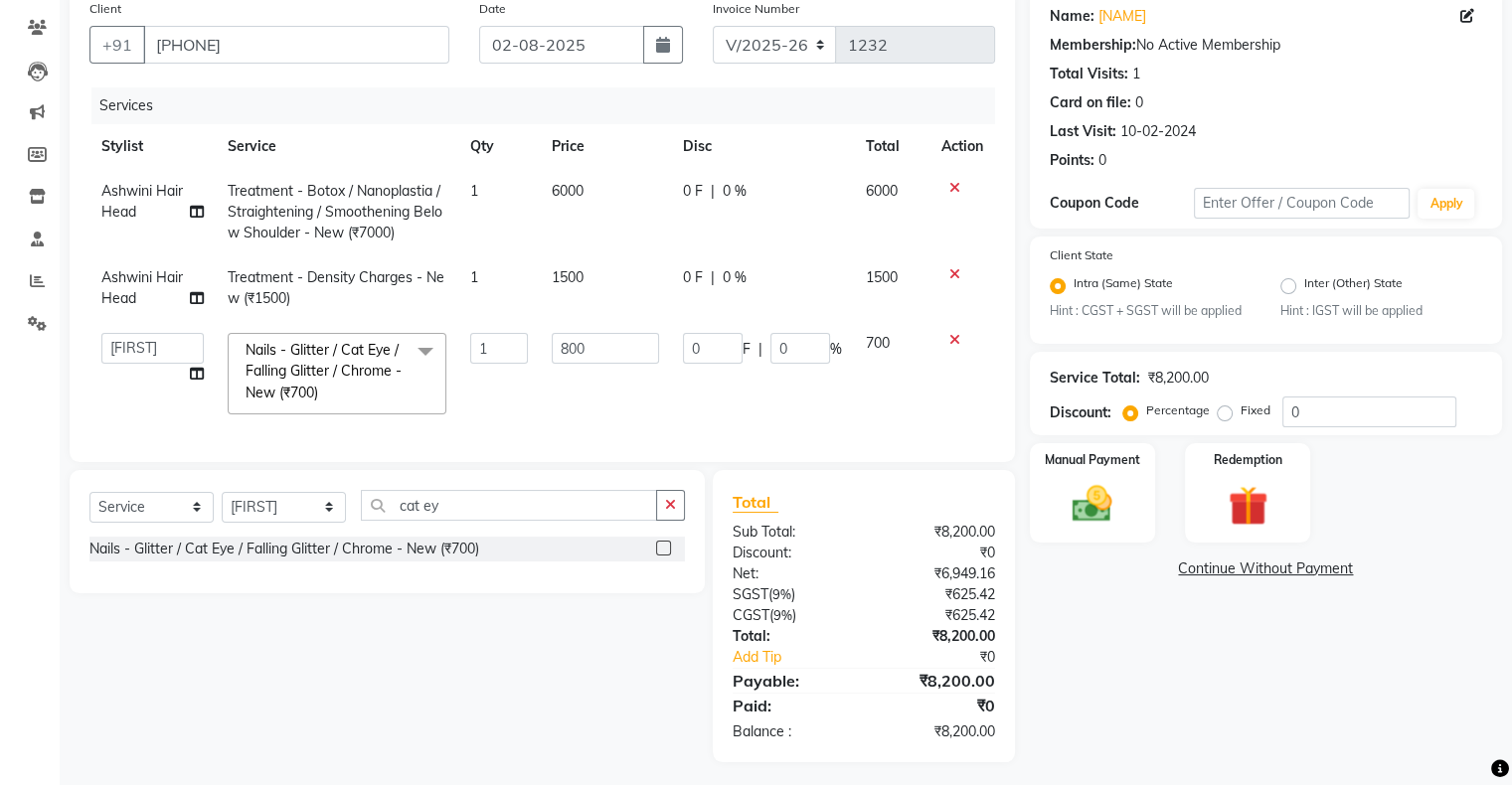click on "Ashwini Hair Head Treatment - Botox / Nanoplastia / Straightening / Smoothening Below Shoulder - New (₹7000) 1 6000 0 F | 0 % 6000 Ashwini Hair Head Treatment - Density Charges - New (₹1500) 1 1500 0 F | 0 % 1500 Akshay Divecha Ashwini Hair Head Falak Nails Fardin Kirti Nida FD Pradip Pradip Vaishnav Sanjana Vidhi Veera Nails - Glitter / Cat Eye / Falling Glitter / Chrome - New (₹700) x Hair Services - Hair Cut (Male) (₹300) Hair Services - Hair Wash (Male) (₹200) Hair Services - Beard (₹200) Hair Services - Global Majjrel (Male) (₹1000) Hair Services - Hair Cut (Female) (₹1000) Hair Services - Blowdry Medium (Female) (₹550) Hair Services - Normal Hair Wash Medium (Female) (₹500) Hair Services - Hair Spa Medium (Female) (₹1200) Threading-Full Face Threading (Female) (₹299) Honey wax Half Legs (Male) (₹1000) Flavoured Wax Underarms (Male) (₹499) Honey wax Half Arms (Female) (₹200) Honey wax Half Legs (Female) (₹400) Beard/Clean Shave - Male (₹250) 1 800" 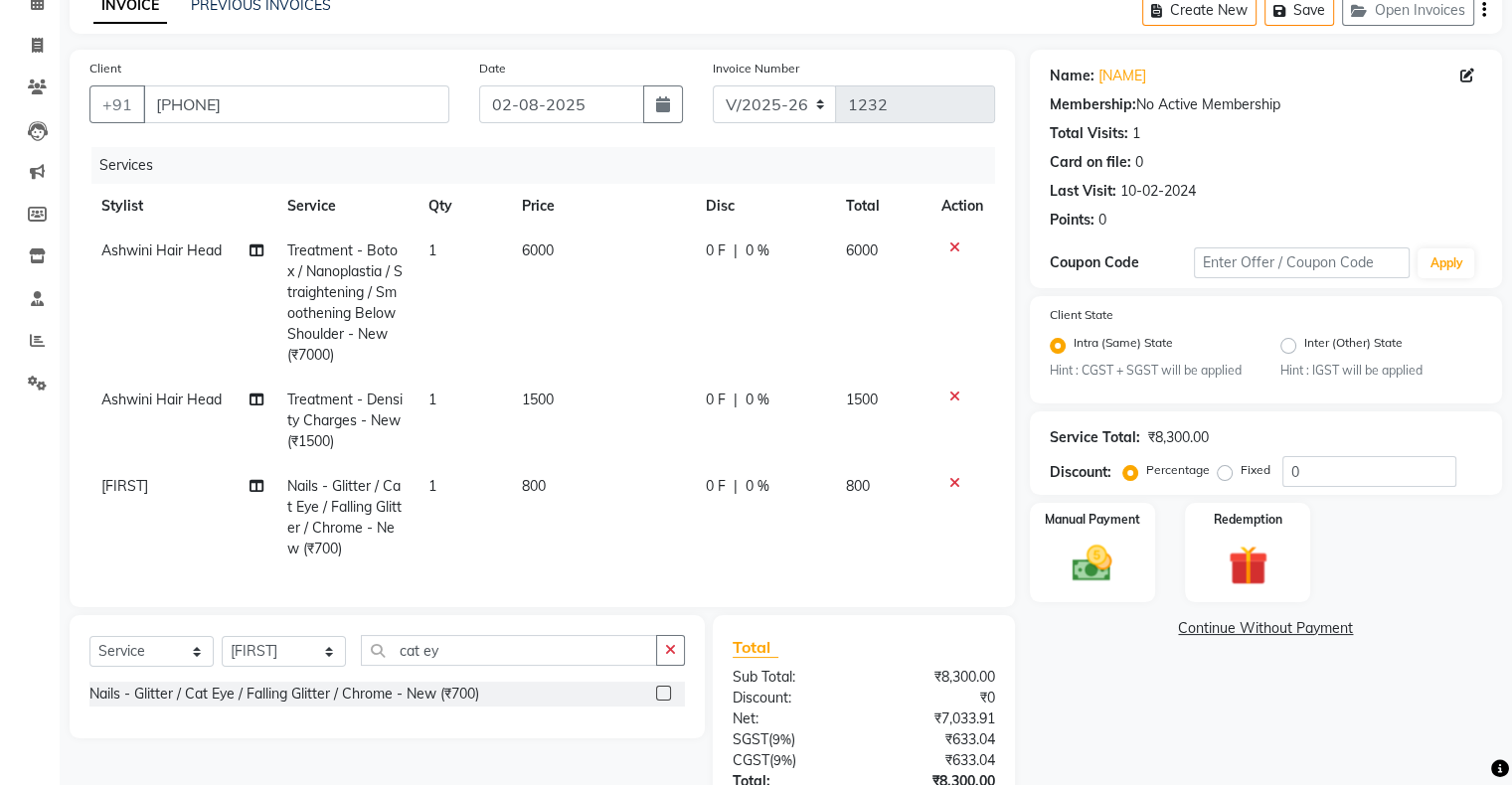 scroll, scrollTop: 0, scrollLeft: 0, axis: both 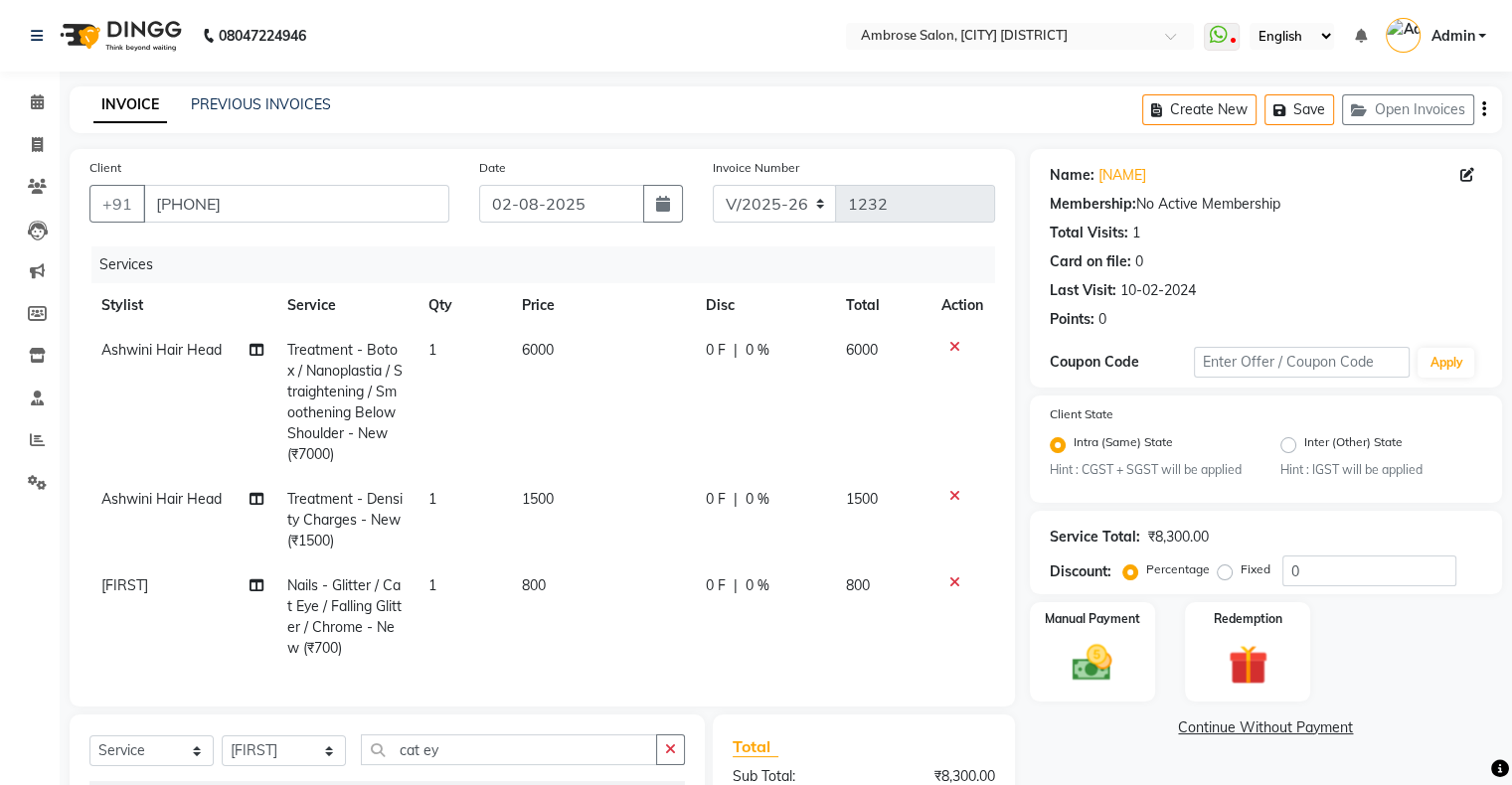 click 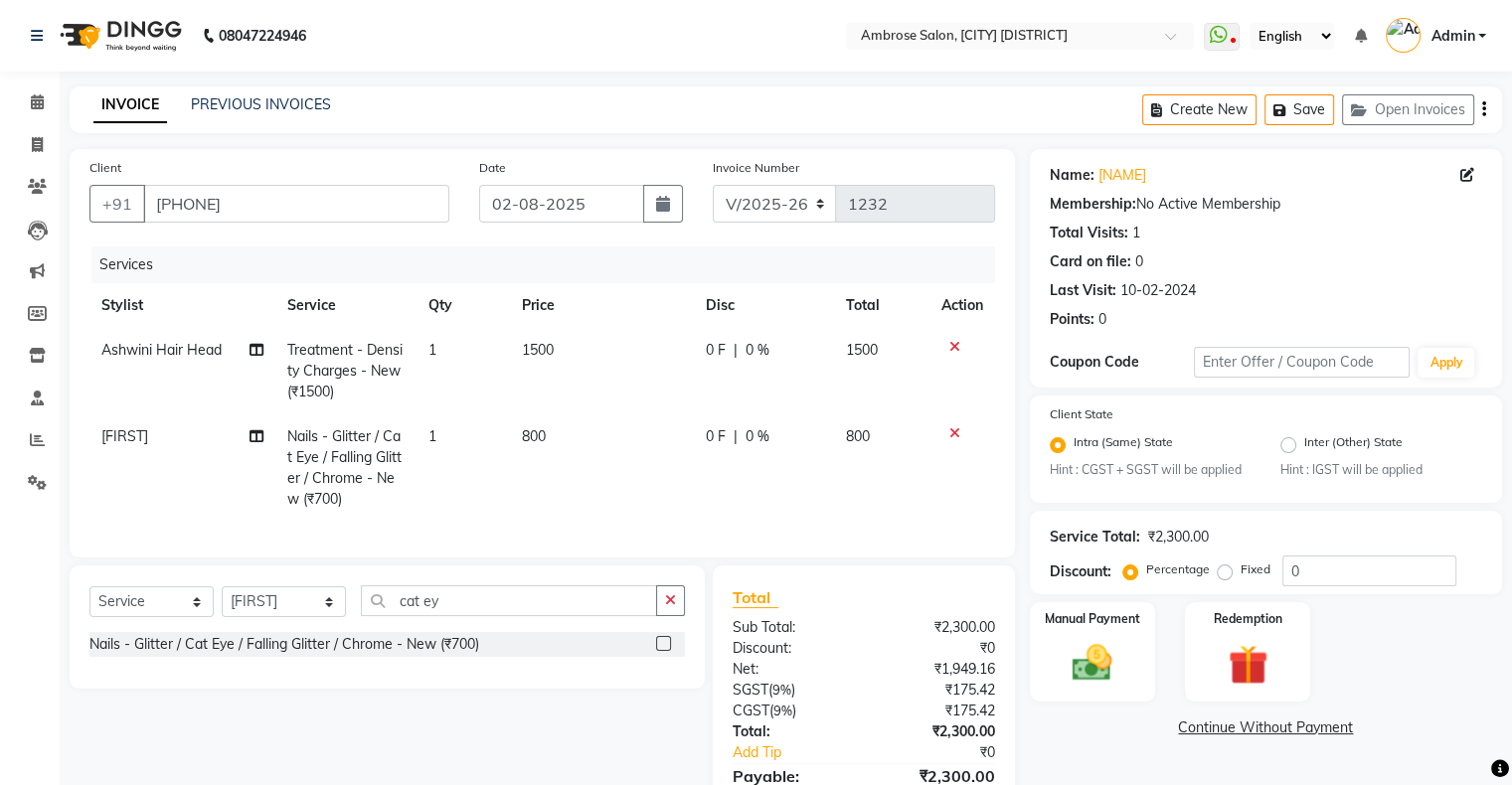 click 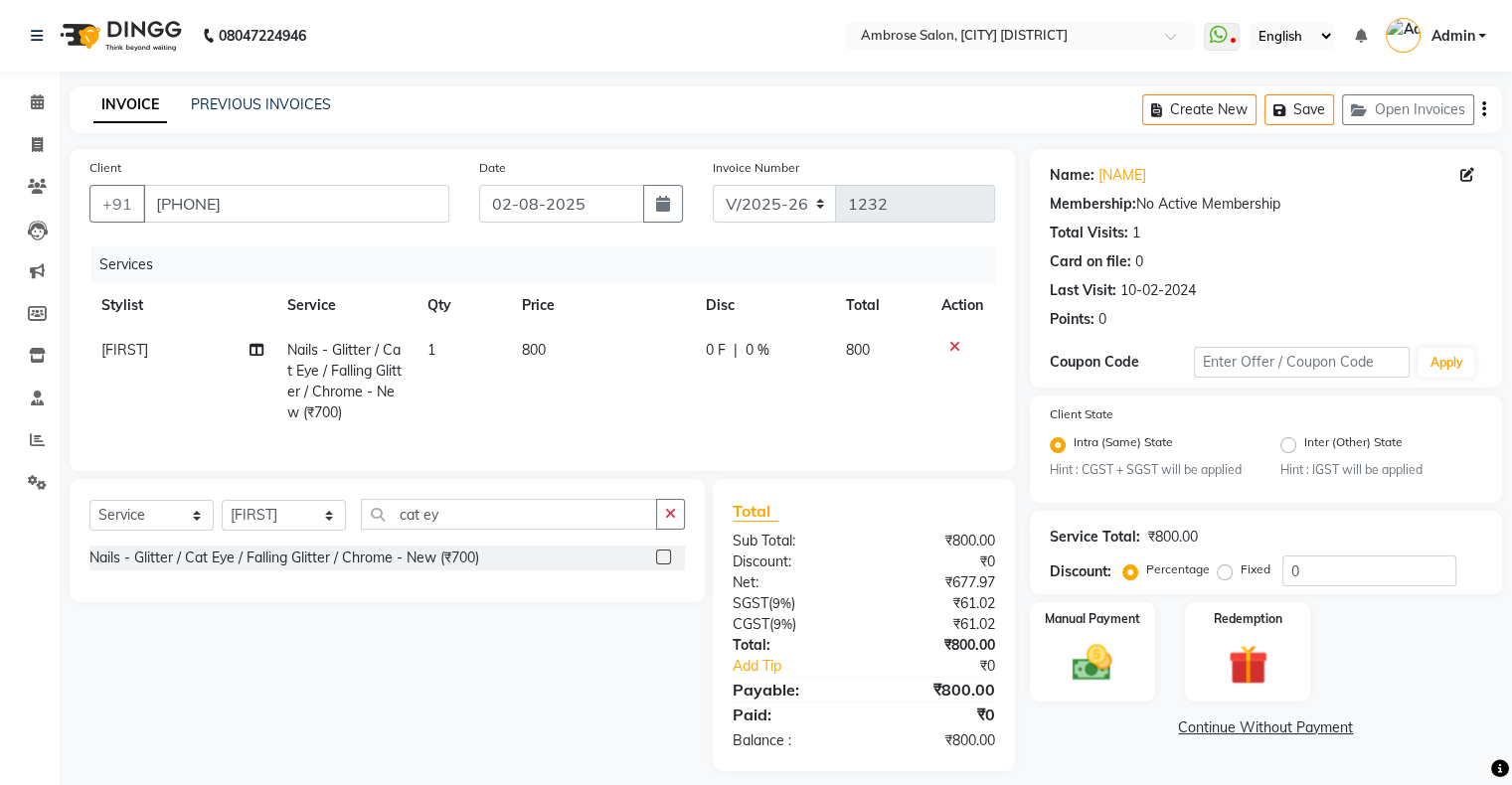 click 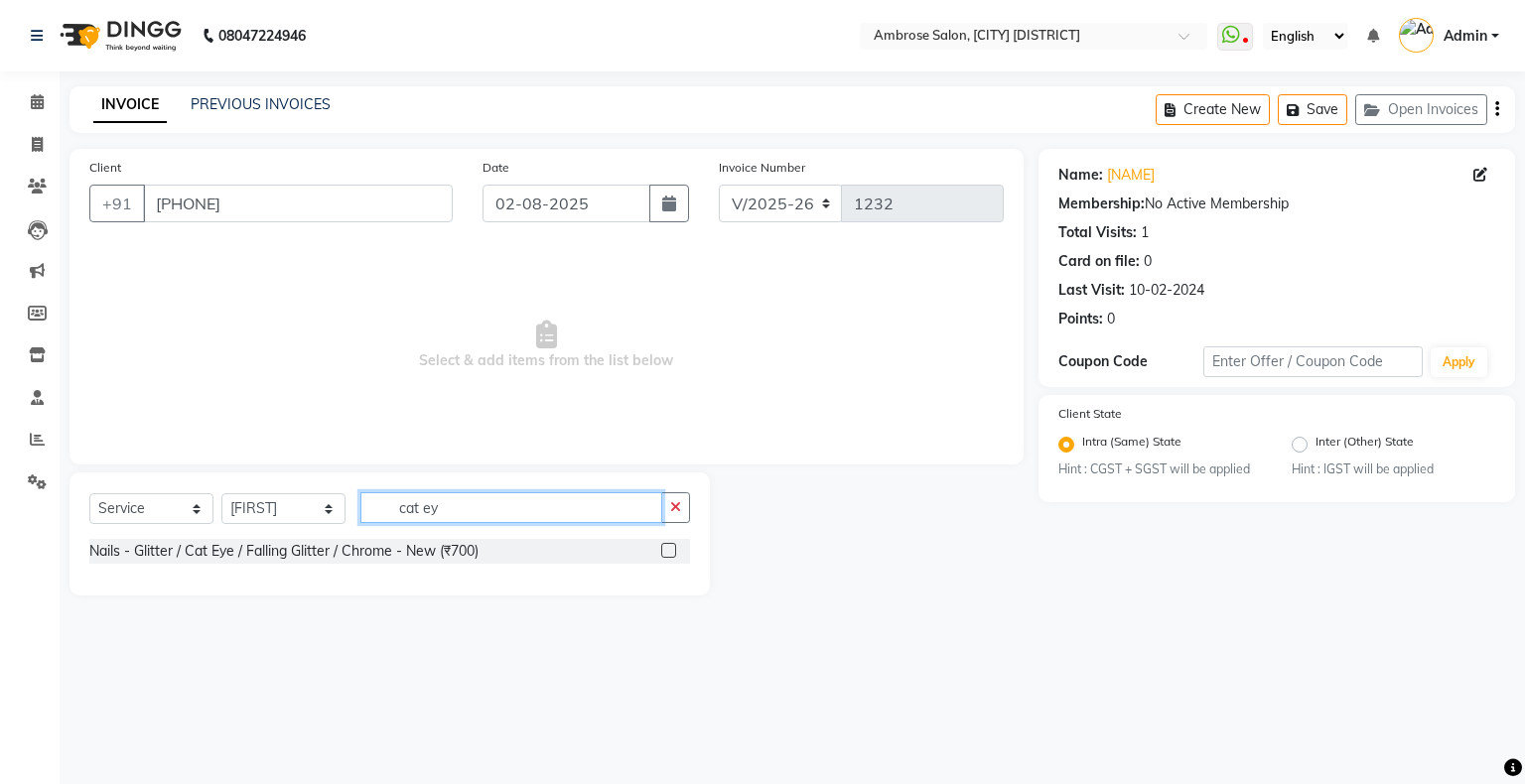 click on "cat ey" 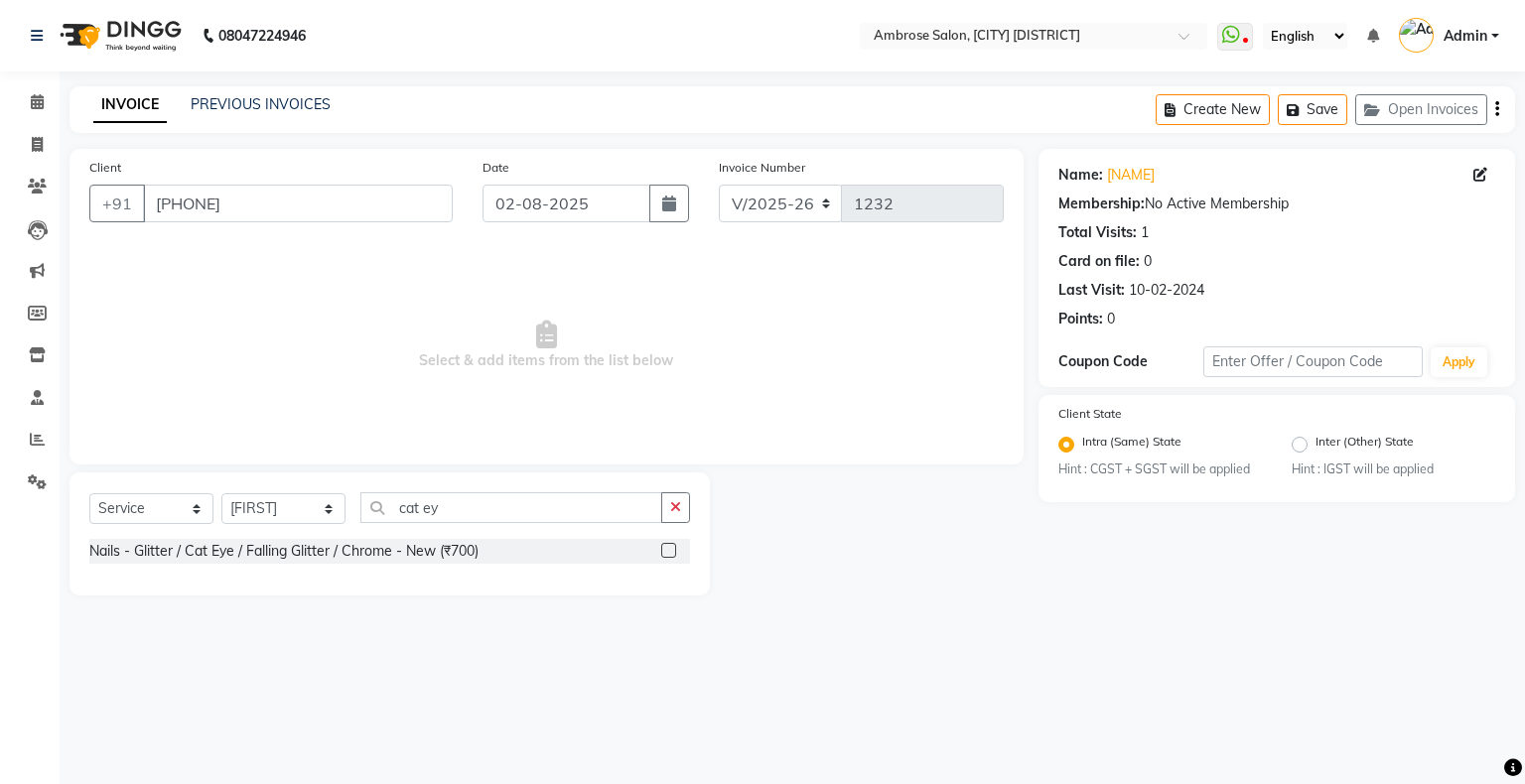 click 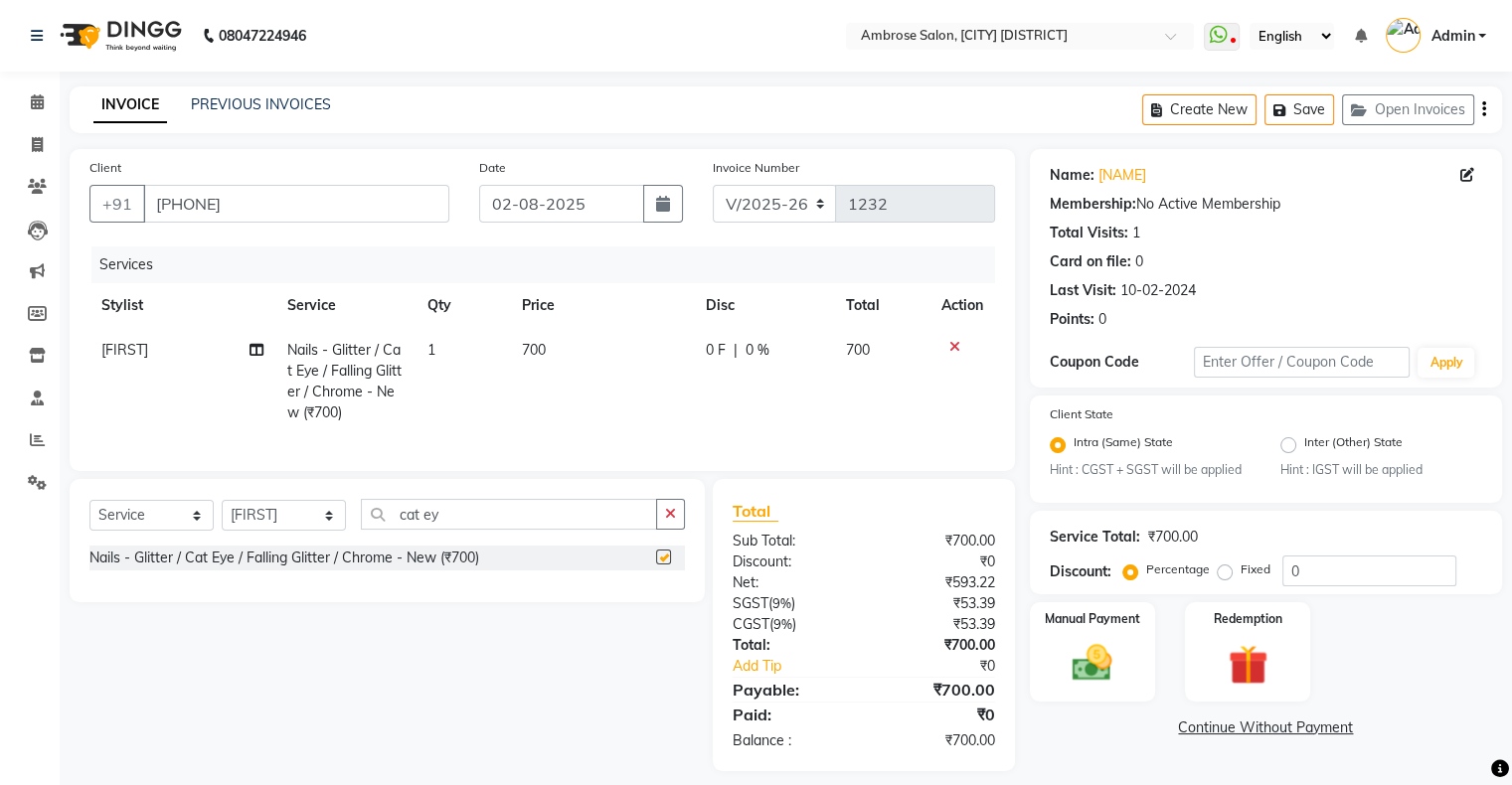 checkbox on "false" 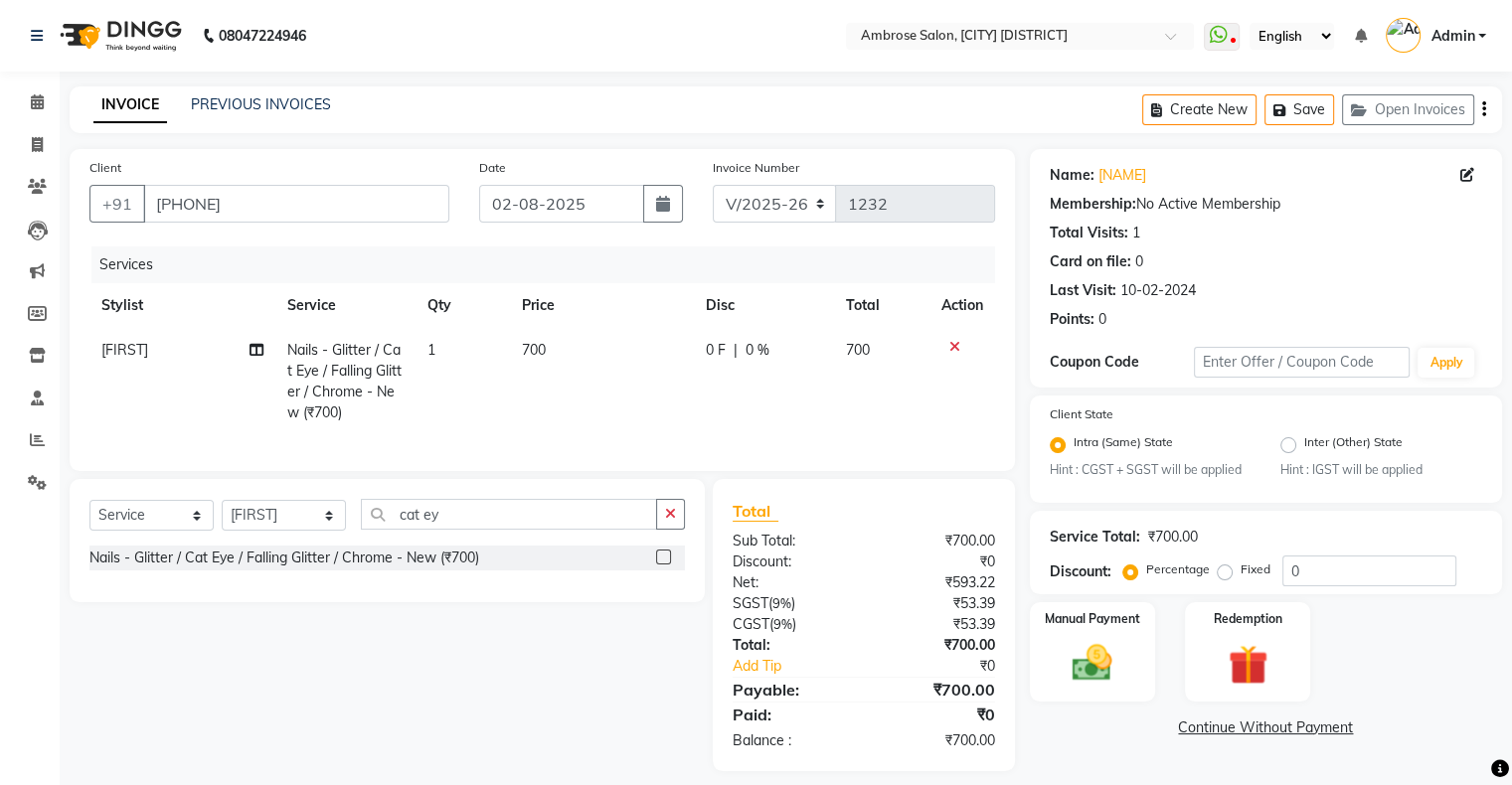 click on "1" 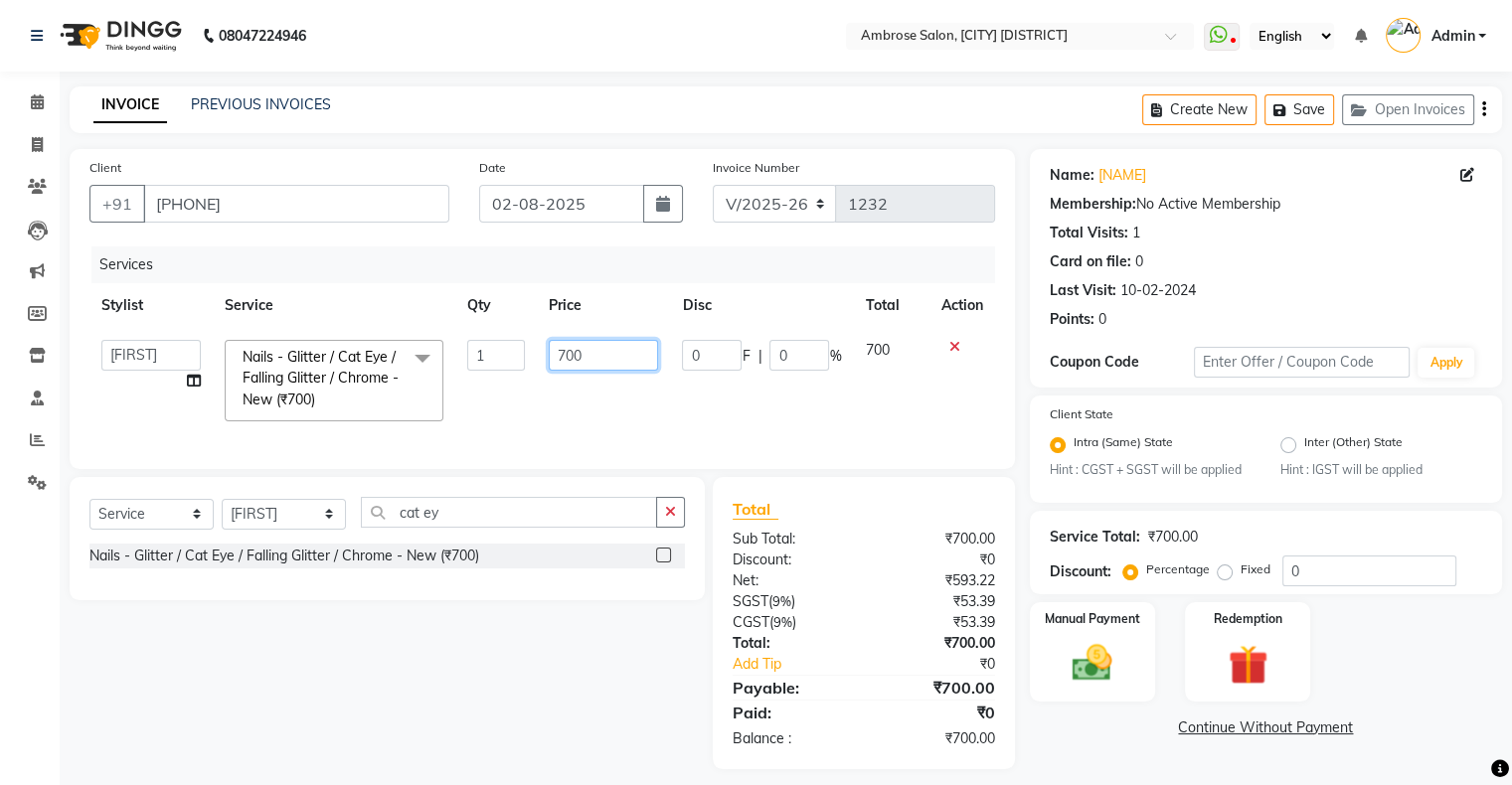 click on "700" 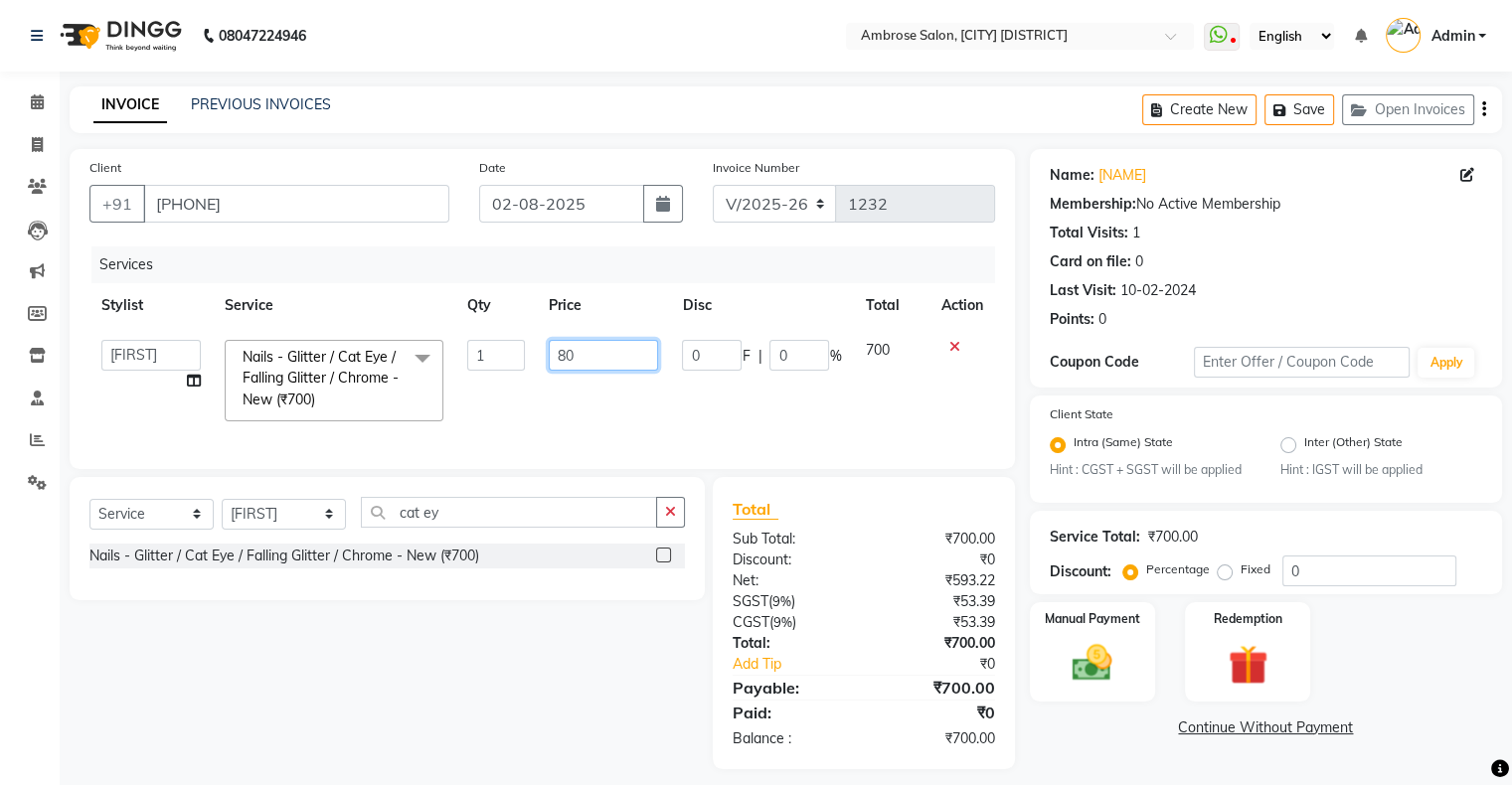type on "800" 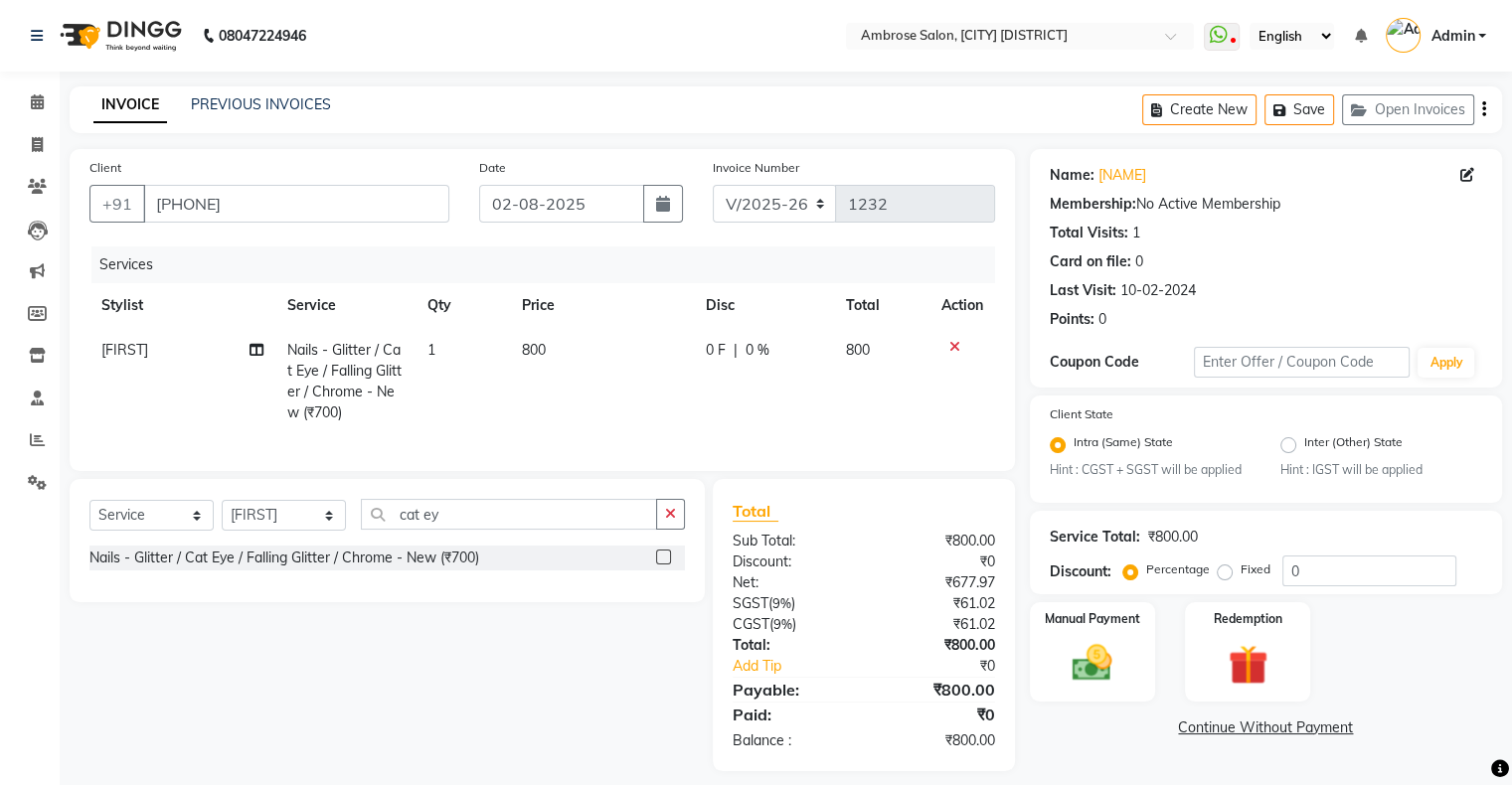 click on "0 F" 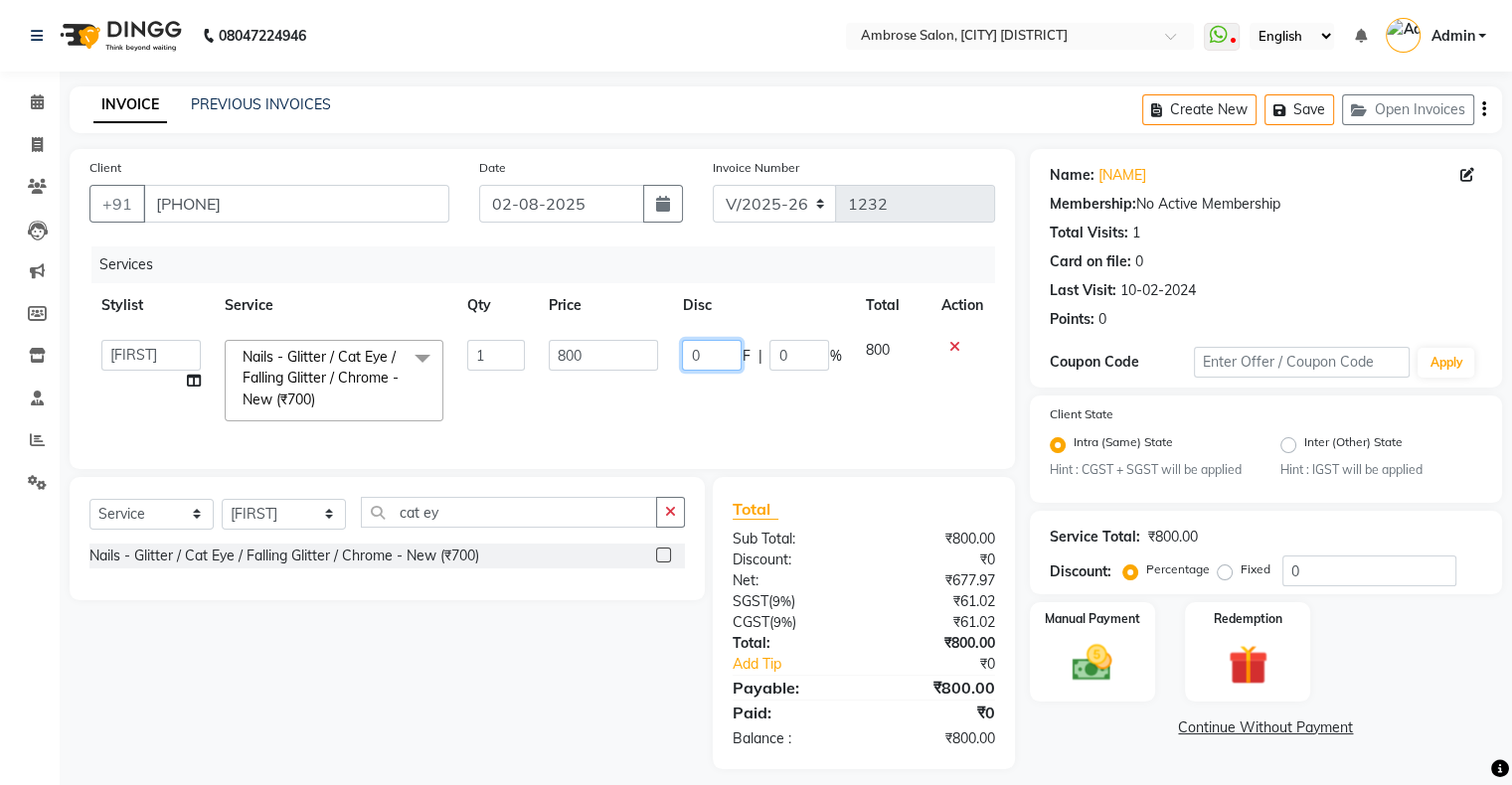 click on "0" 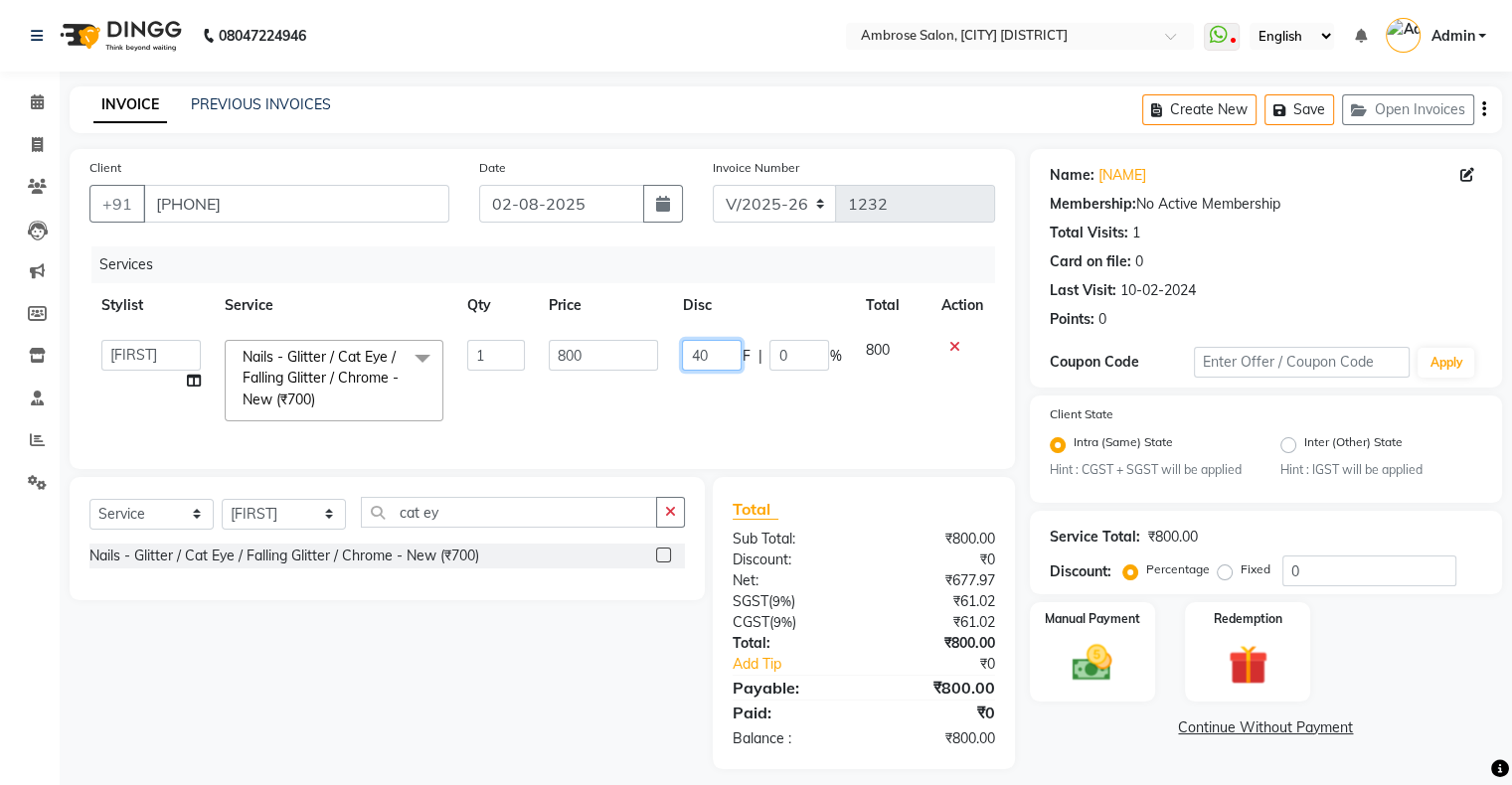 type on "400" 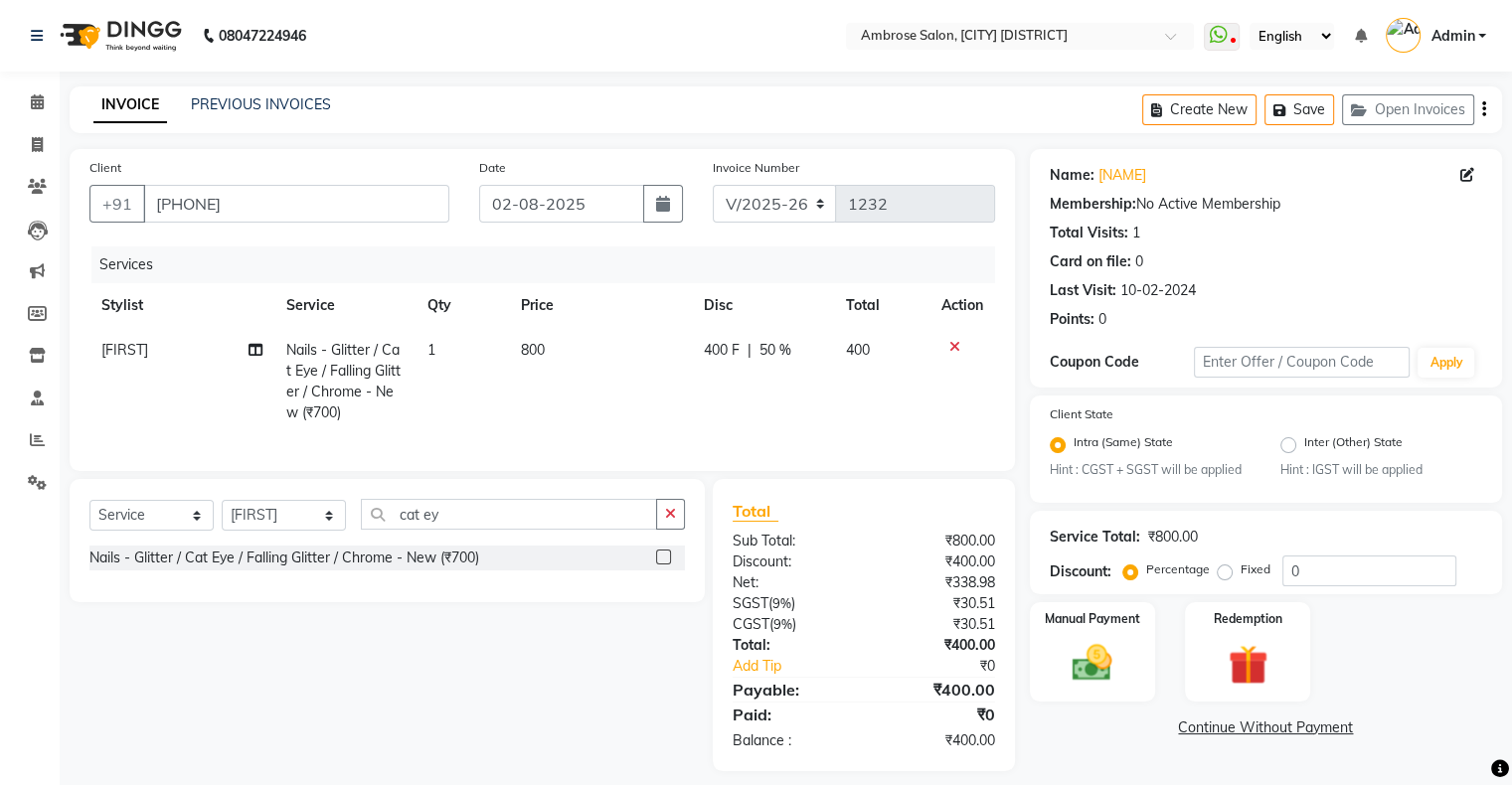 click on "400 F | 50 %" 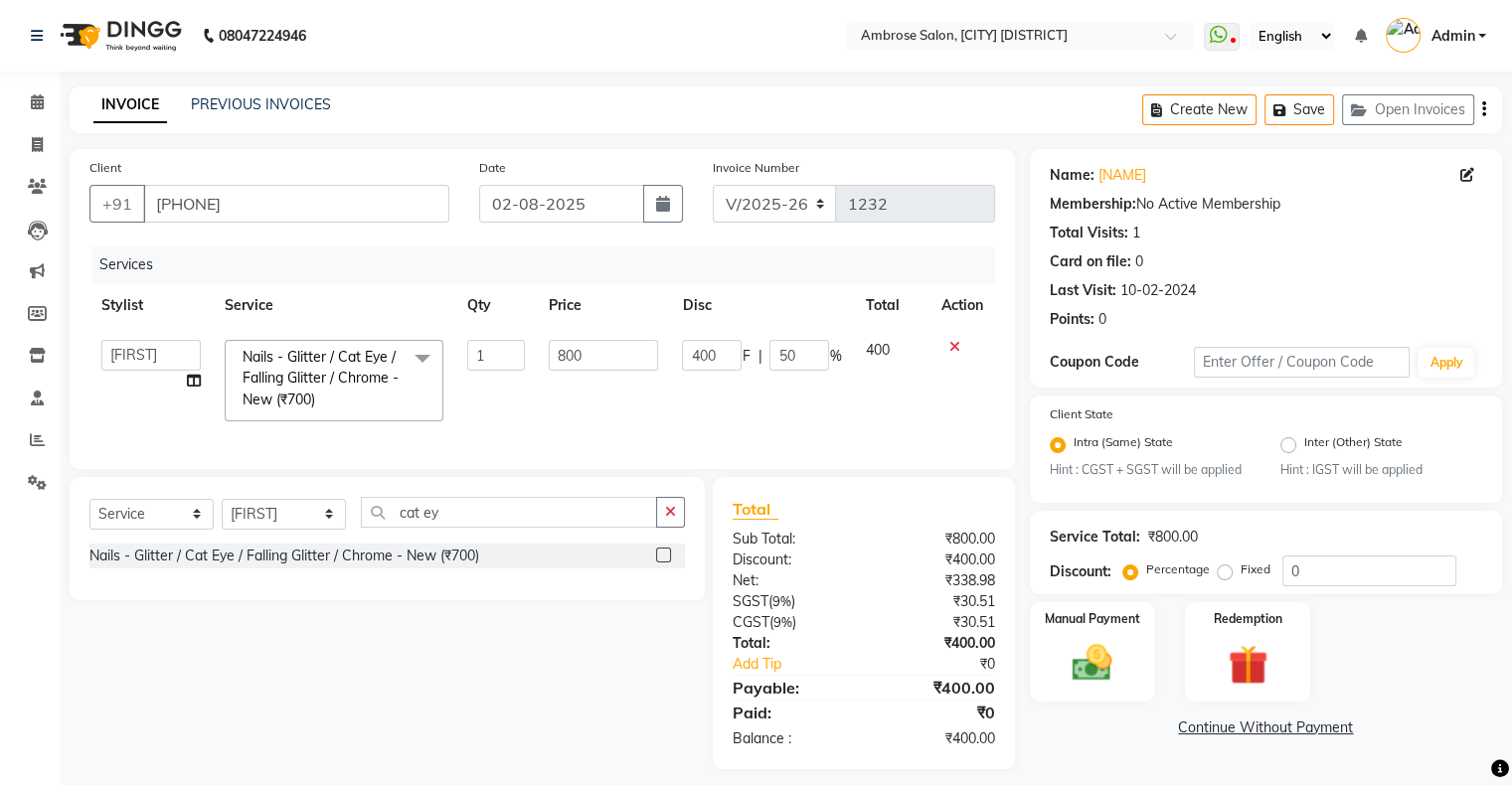 scroll, scrollTop: 29, scrollLeft: 0, axis: vertical 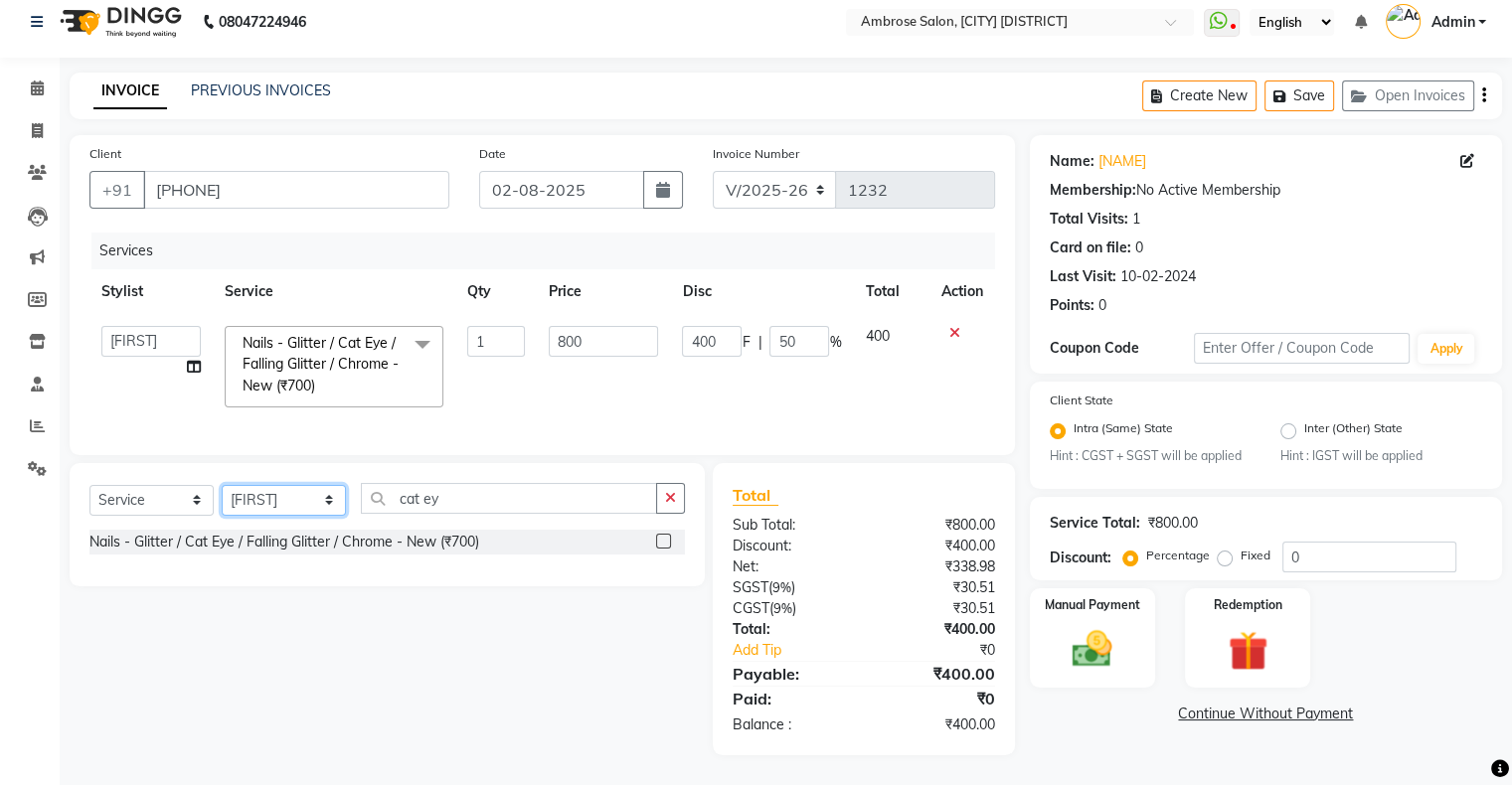 click on "Select Stylist Akshay Divecha Ashwini Hair Head Falak Nails Fardin Kirti Nida FD Pradip Pradip Vaishnav Sanjana Vidhi Veera" 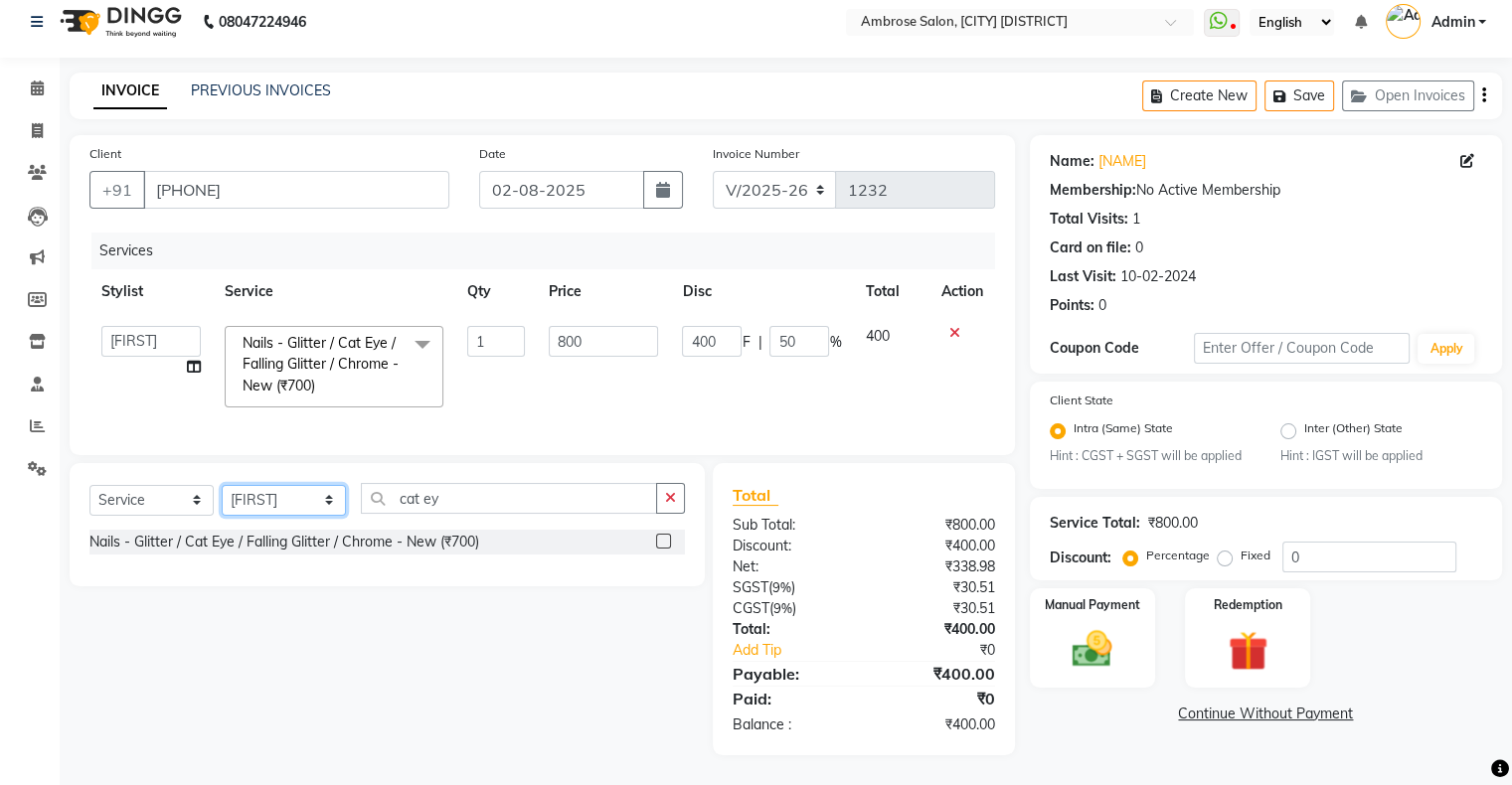 select on "22071" 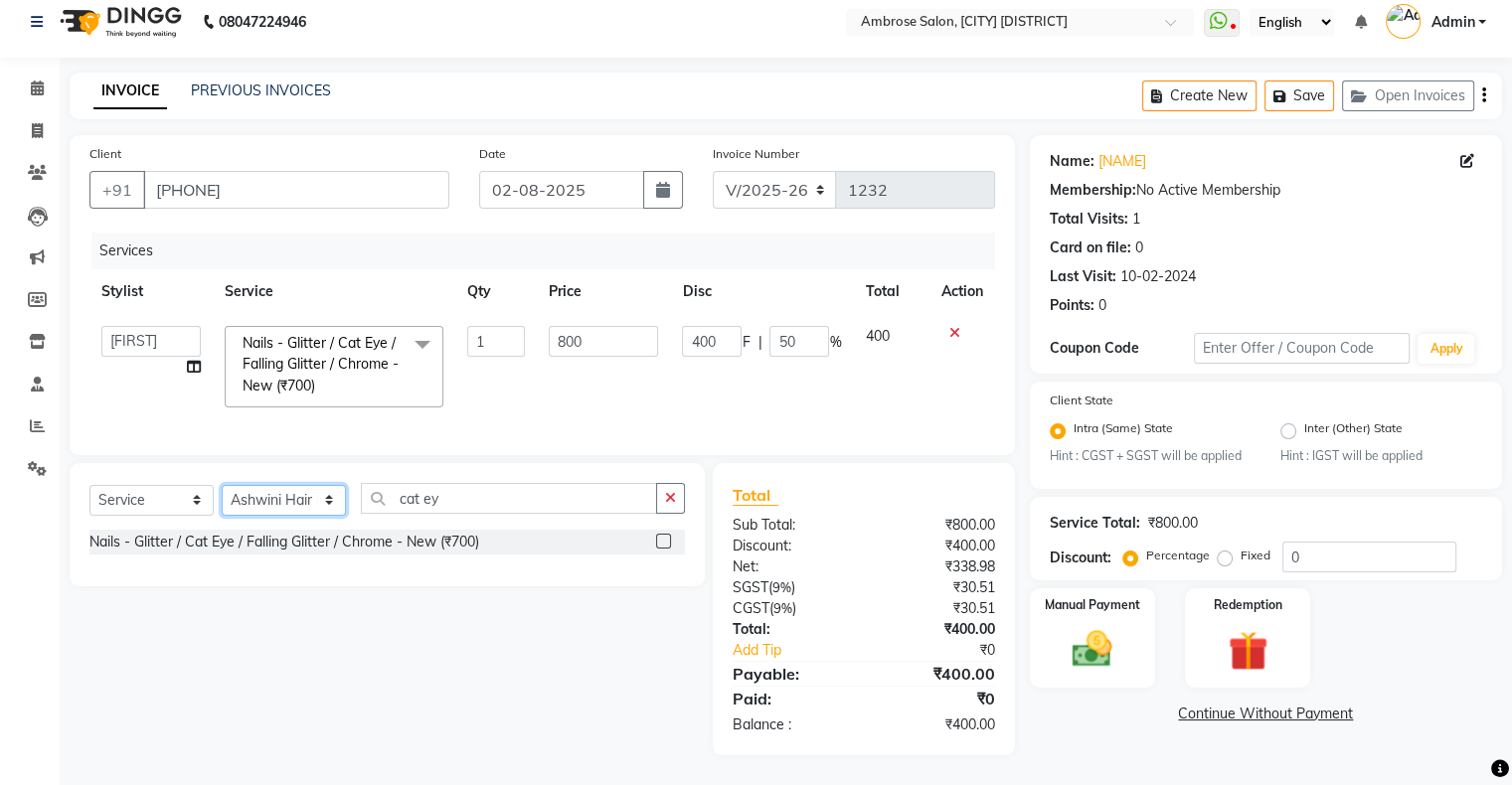 click on "Select Stylist Akshay Divecha Ashwini Hair Head Falak Nails Fardin Kirti Nida FD Pradip Pradip Vaishnav Sanjana Vidhi Veera" 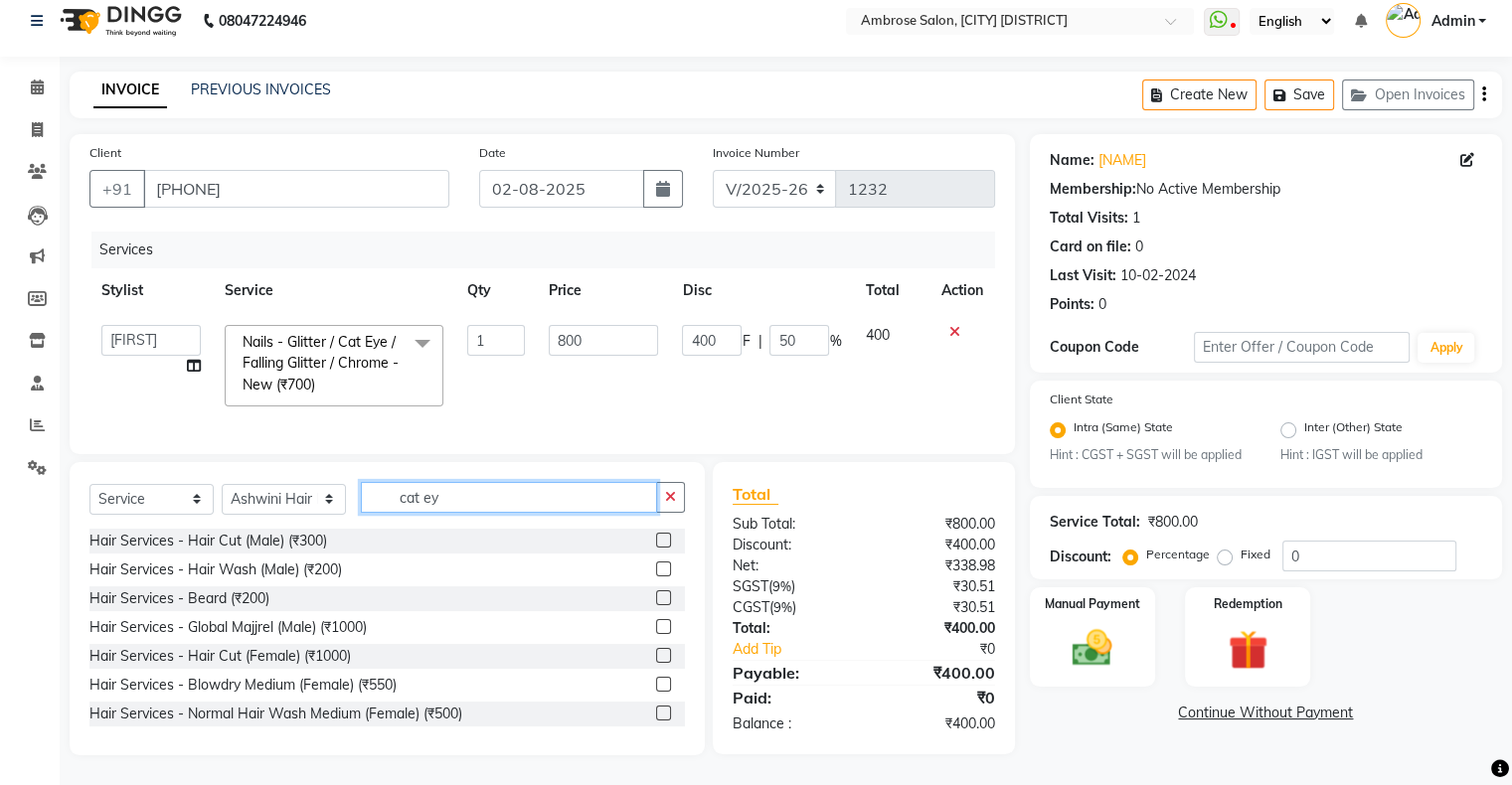 click on "cat ey" 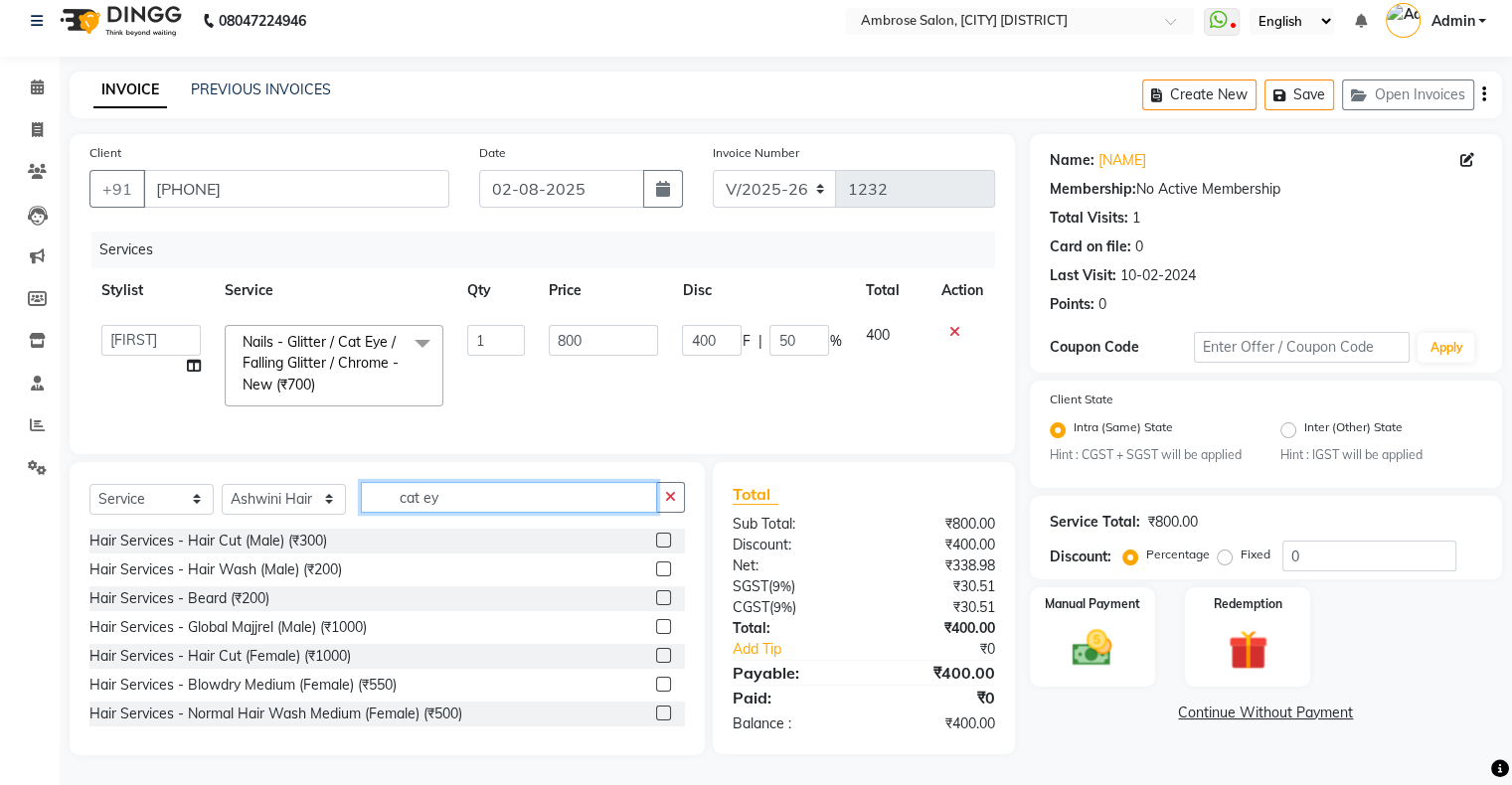 click on "cat ey" 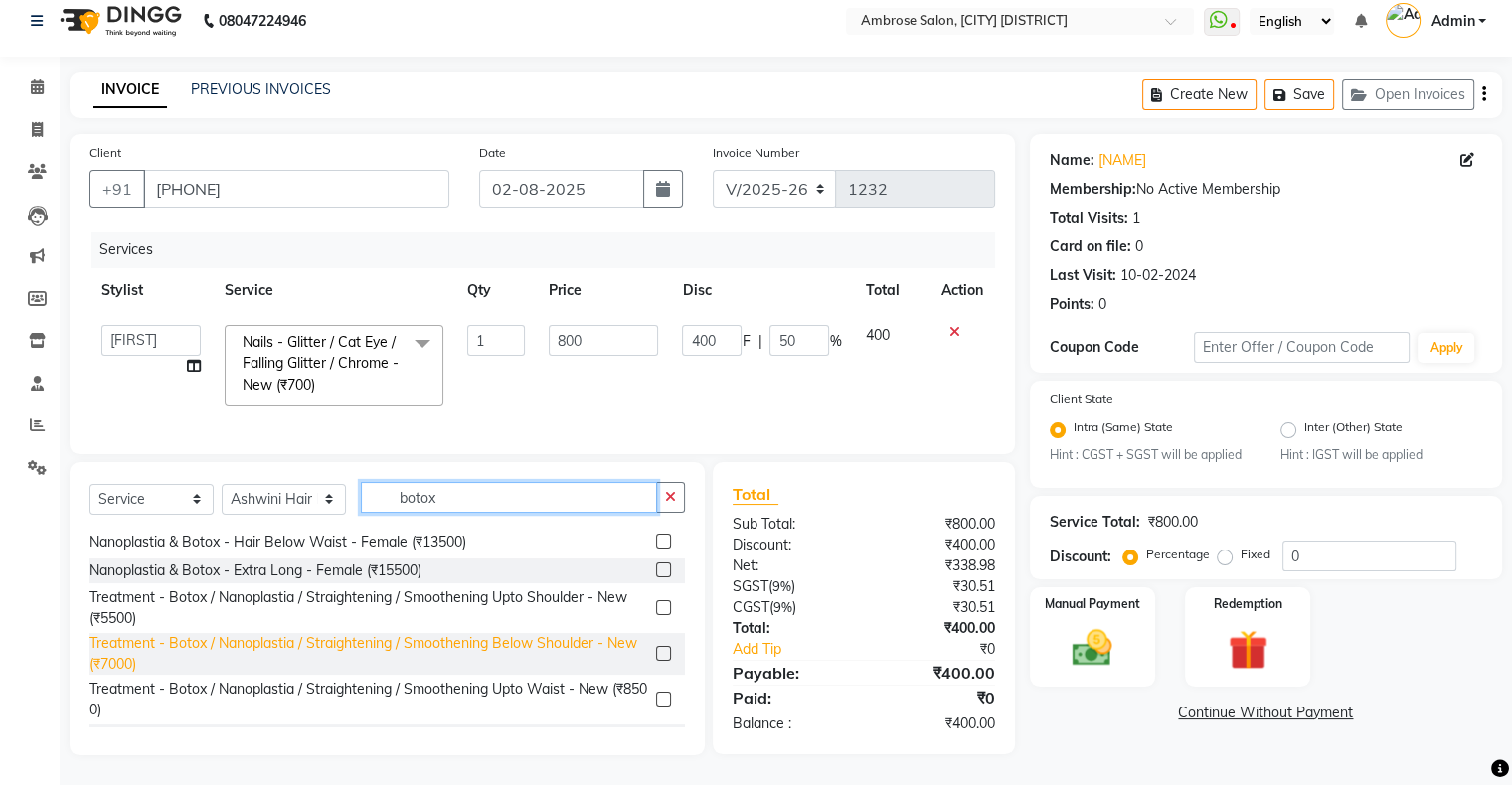 scroll, scrollTop: 185, scrollLeft: 0, axis: vertical 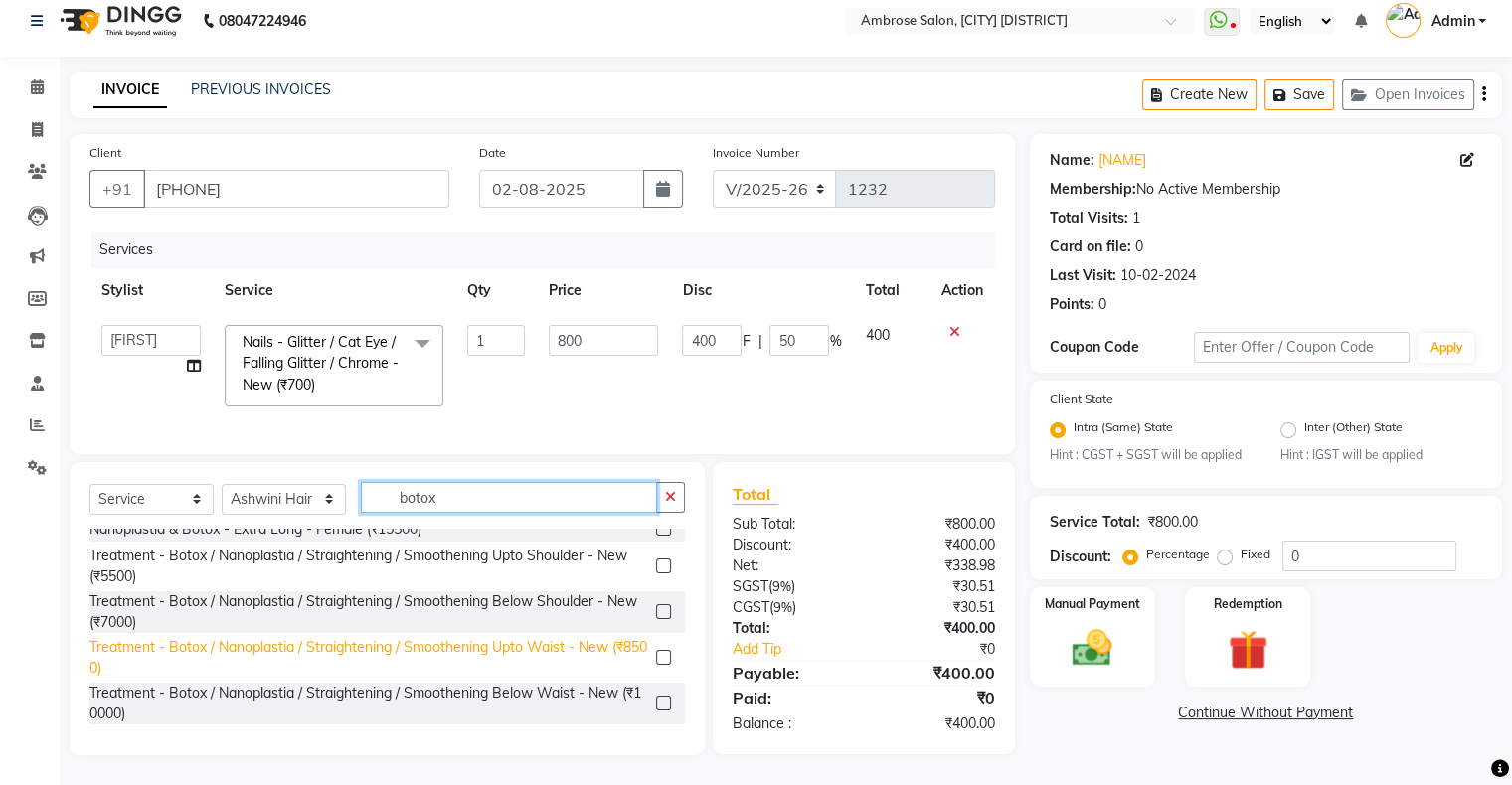 type on "botox" 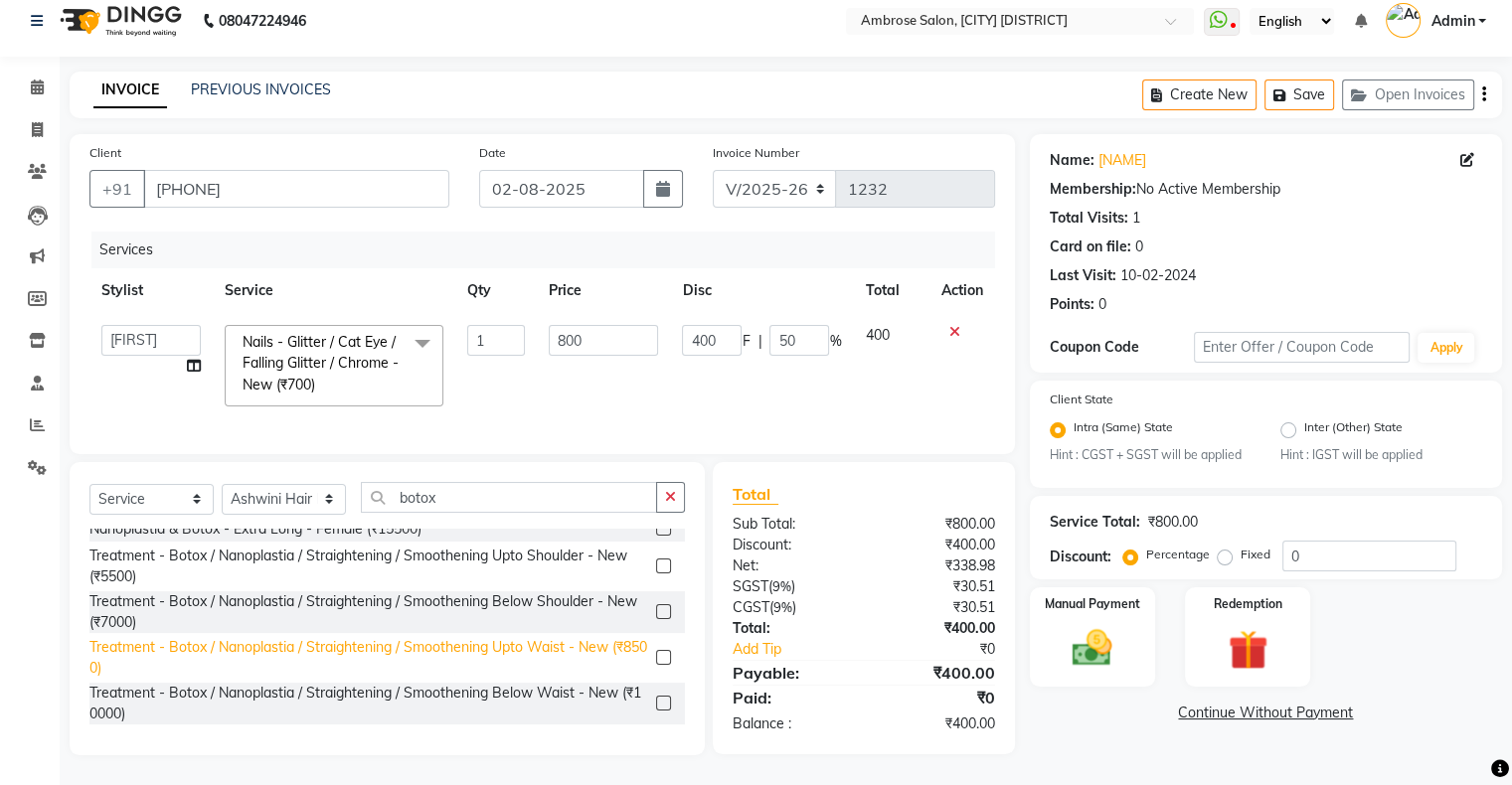 click on "Treatment - Botox / Nanoplastia / Straightening / Smoothening Upto Waist - New (₹8500)" 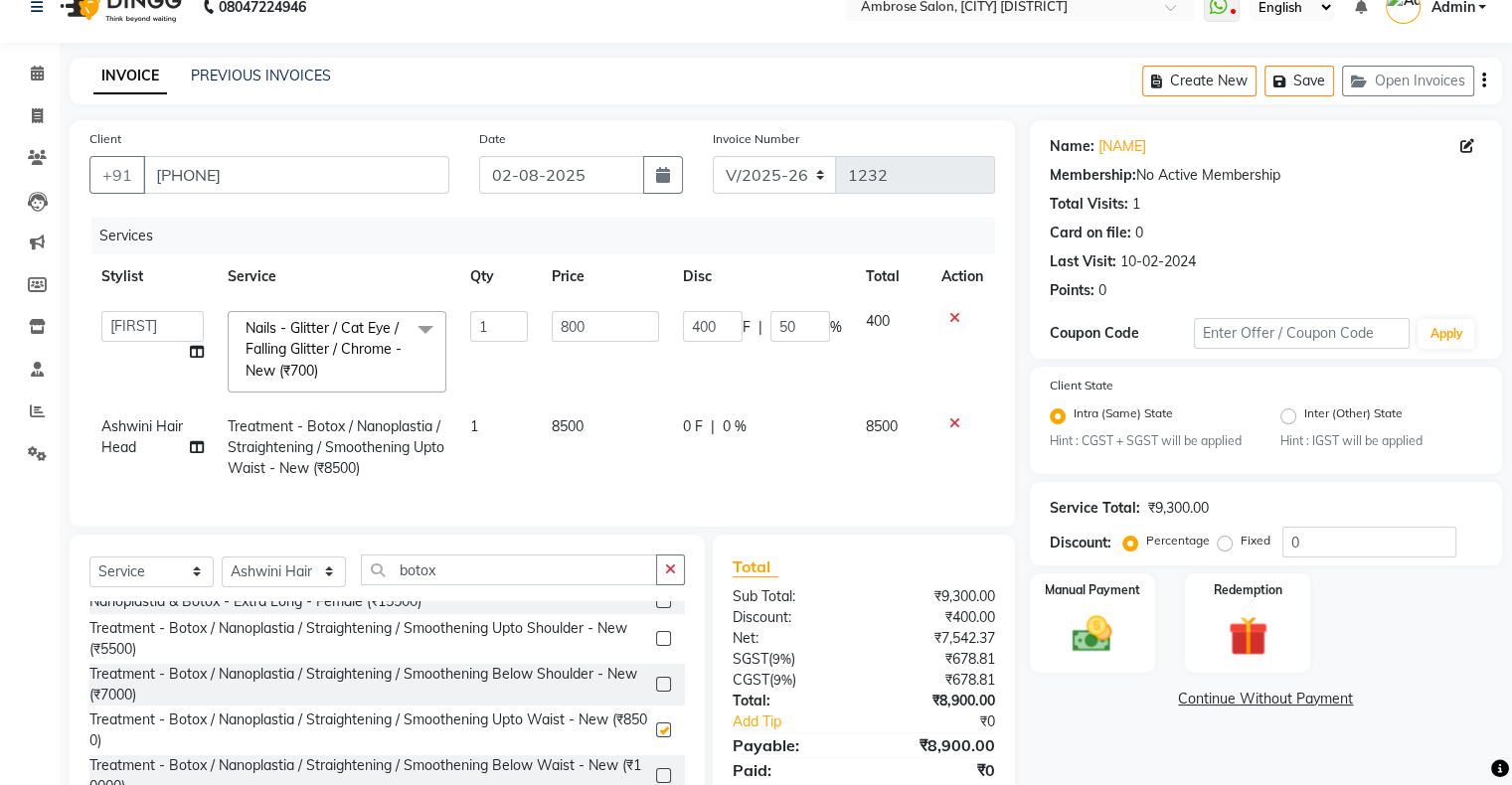 checkbox on "false" 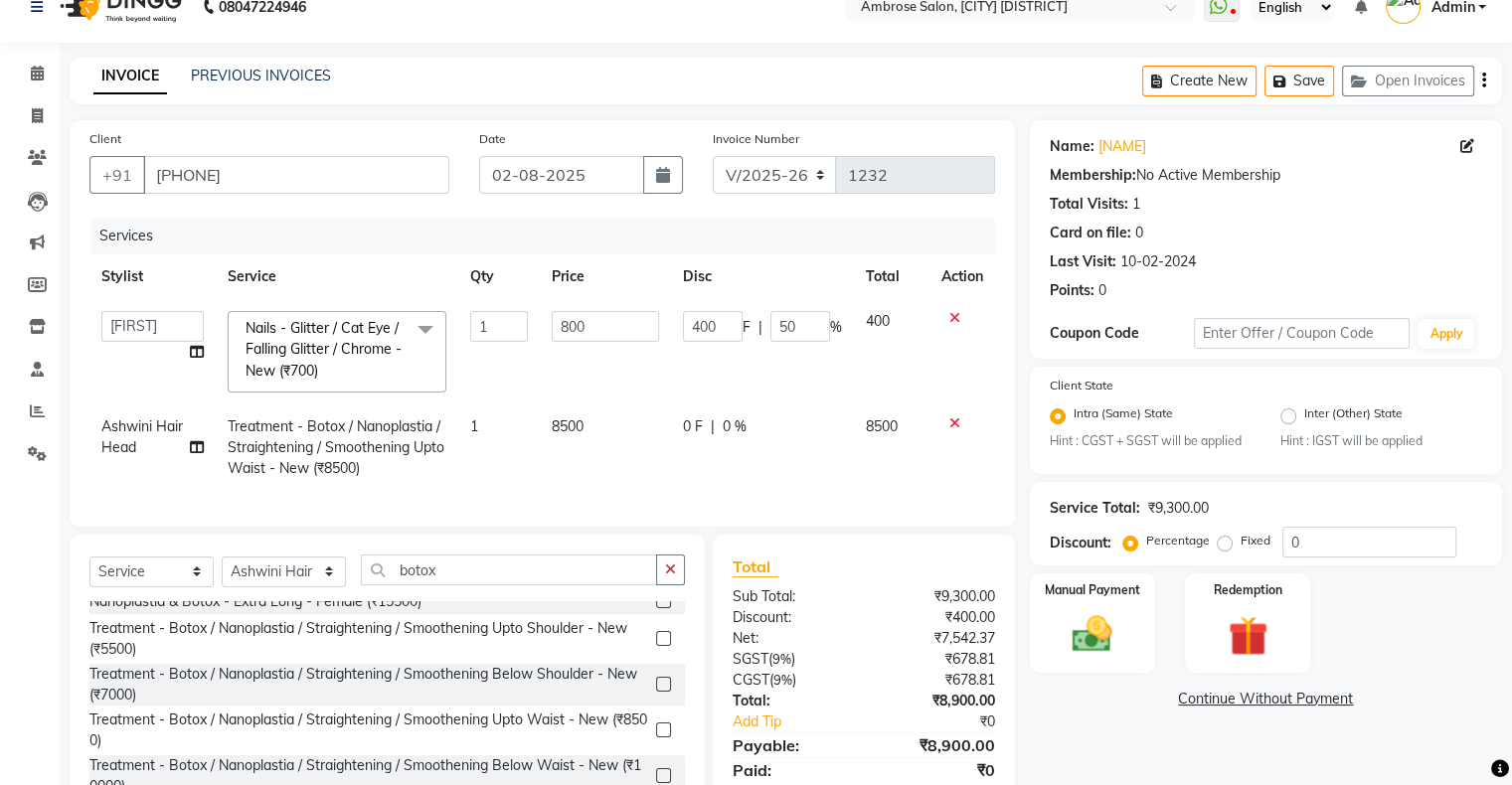 scroll, scrollTop: 116, scrollLeft: 0, axis: vertical 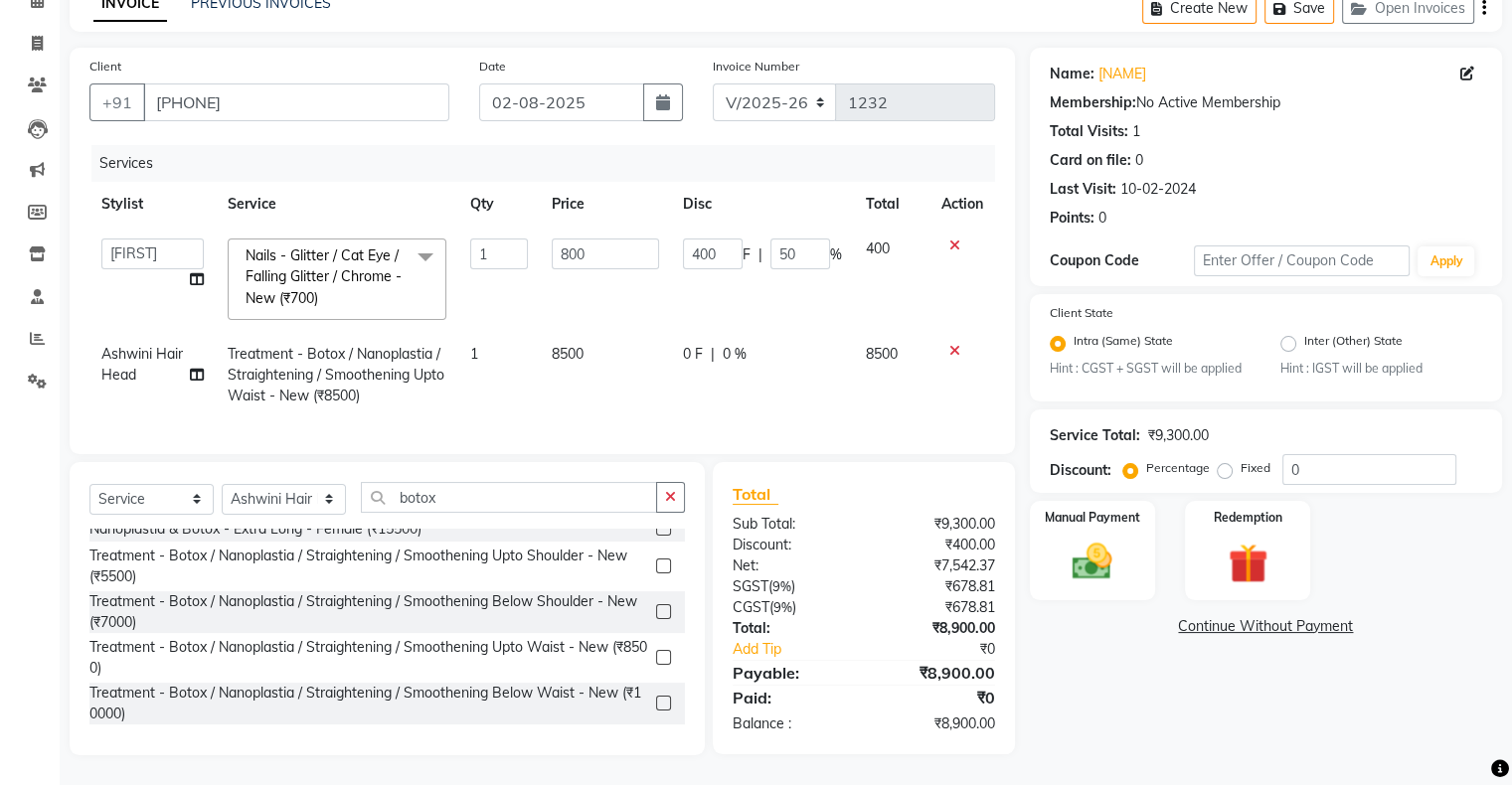 click on "0 F | 0 %" 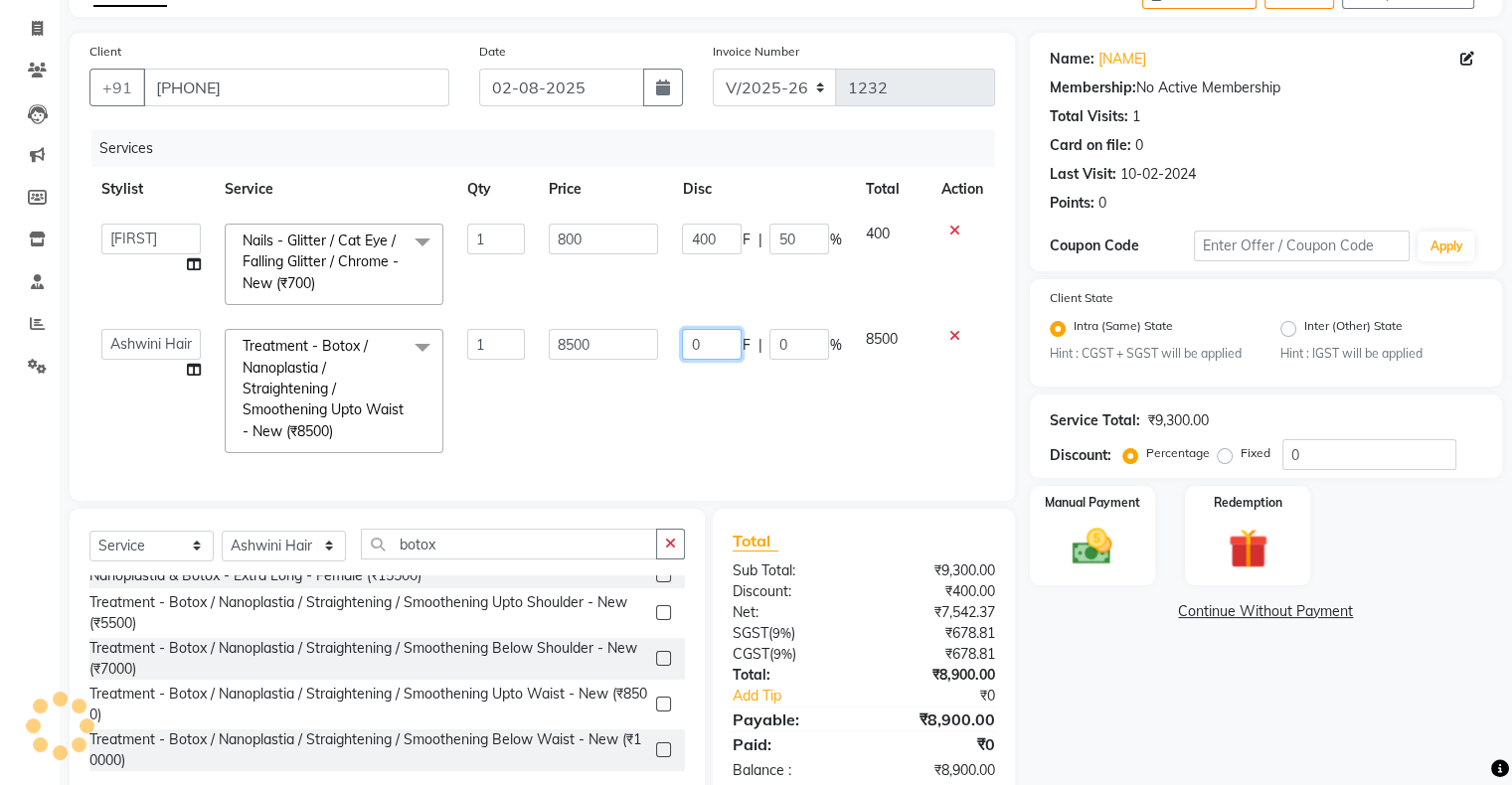 click on "0" 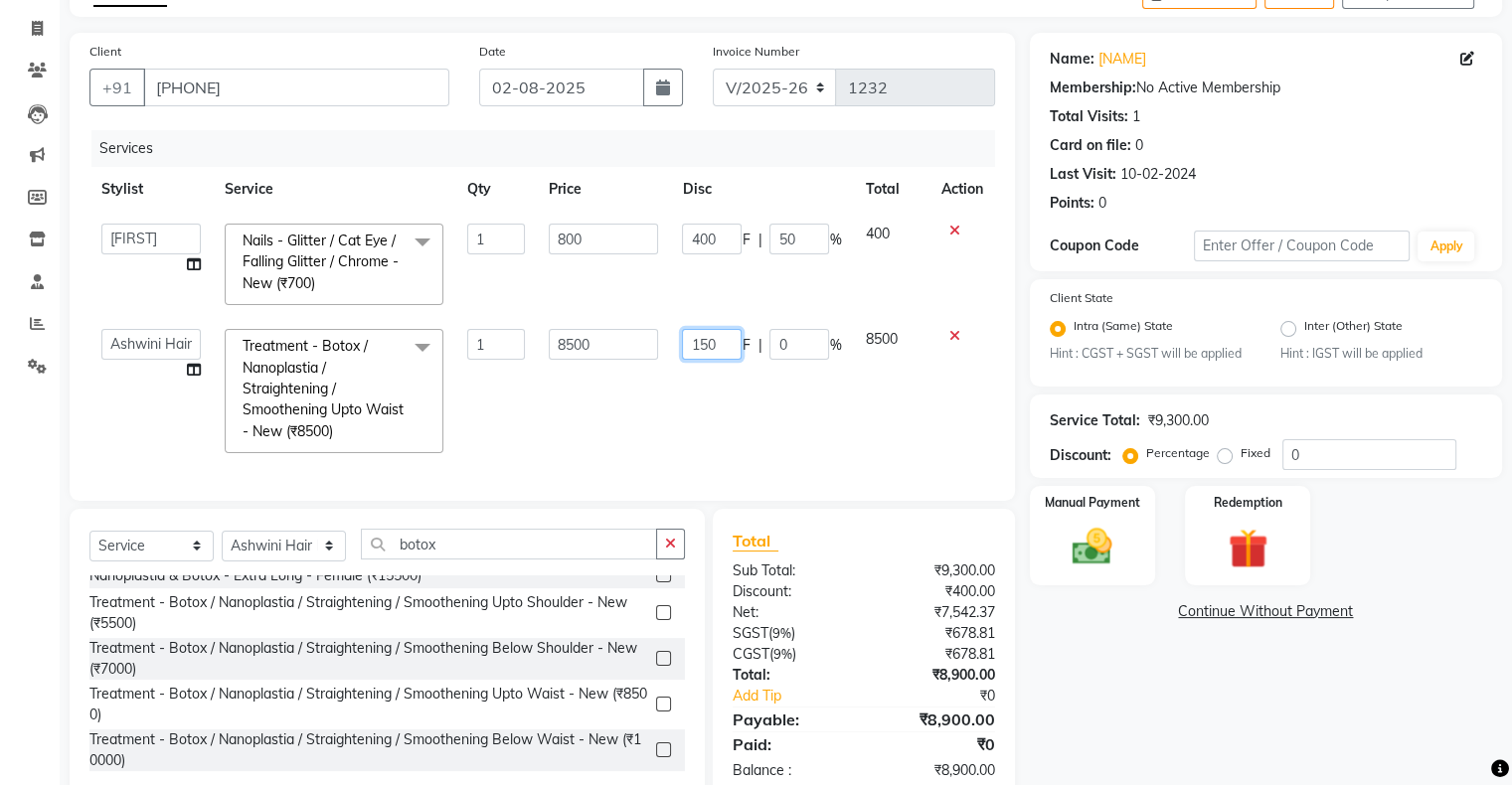 type on "1500" 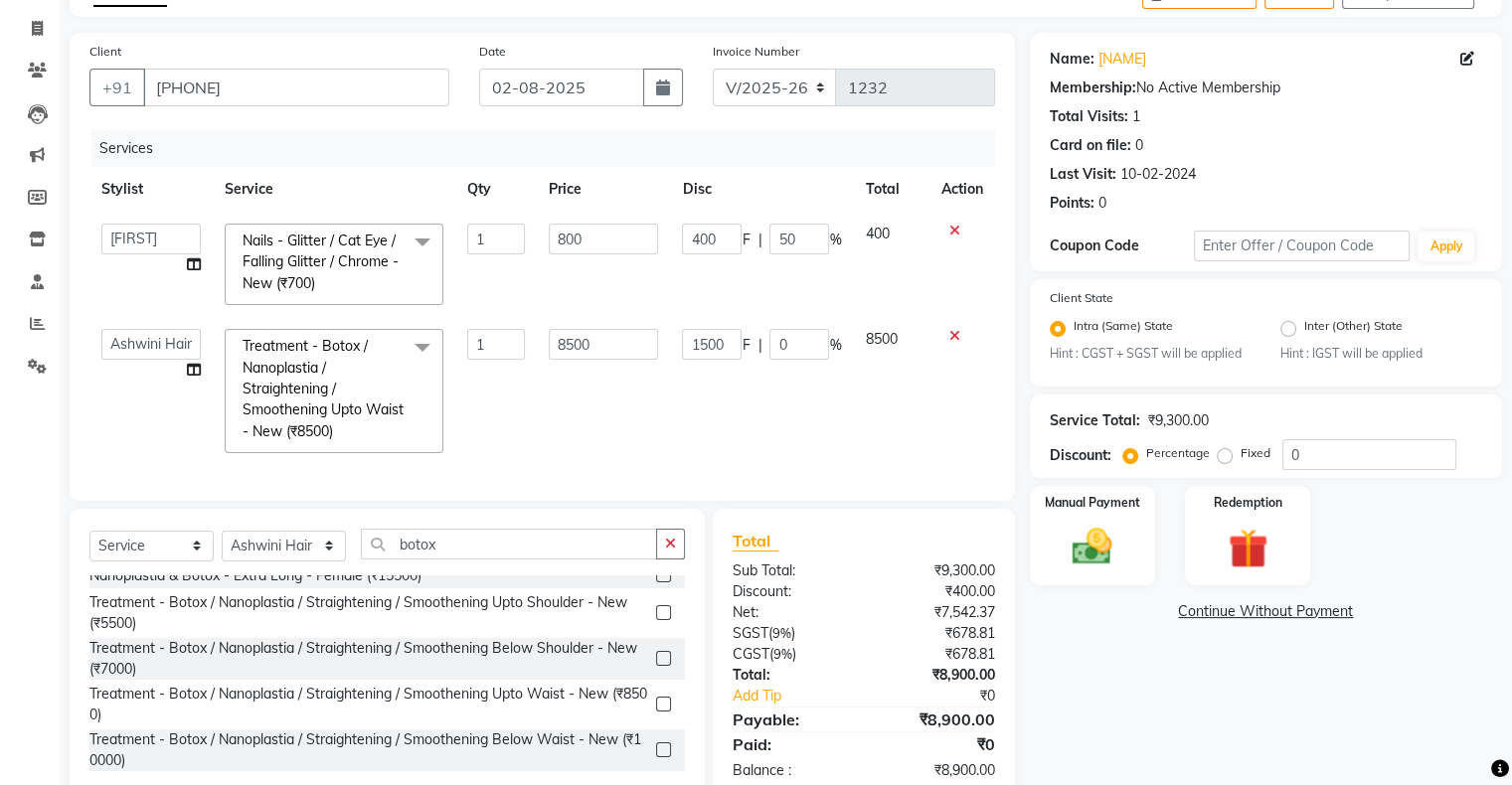 click on "Services Stylist Service Qty Price Disc Total Action  [FIRST] [LAST]   [FIRST] [LAST]   [FIRST] [LAST]   [FIRST]   [FIRST]   [FIRST]   [FIRST] [LAST]   [FIRST]    [FIRST] [LAST]  [FIRST] [LAST]  Nails - Glitter / Cat Eye / Falling Glitter / Chrome - New (₹700)  x Hair Services - Hair Cut (Male) (₹300) Hair Services - Hair Wash (Male) (₹200) Hair Services - Beard (₹200) Hair Services - Global Majjrel (Male) (₹1000) Hair Services - Hair Cut (Female) (₹1000) Hair Services - Blowdry Medium (Female) (₹550) Hair Services - Normal Hair Wash Medium (Female) (₹500) Hair Services - Hair Spa Medium (Female) (₹1200) Threading-Full Face Threading (Female) (₹299) Honey wax Half Legs (Male) (₹1000) Flavoured Wax Underarms (Male) (₹499) Honey wax Half Arms (Female) (₹200) Honey wax Half Legs (Female) (₹400) Adult Hair Cut - Male Senior Stylist (₹600) Beard/Clean Shave - Male (₹250) Basic Styling - Male (₹250) Basic Styling Male - Senior Stylist (₹400) Side locks trim - Male (₹150) 1 800 400 F | 50" 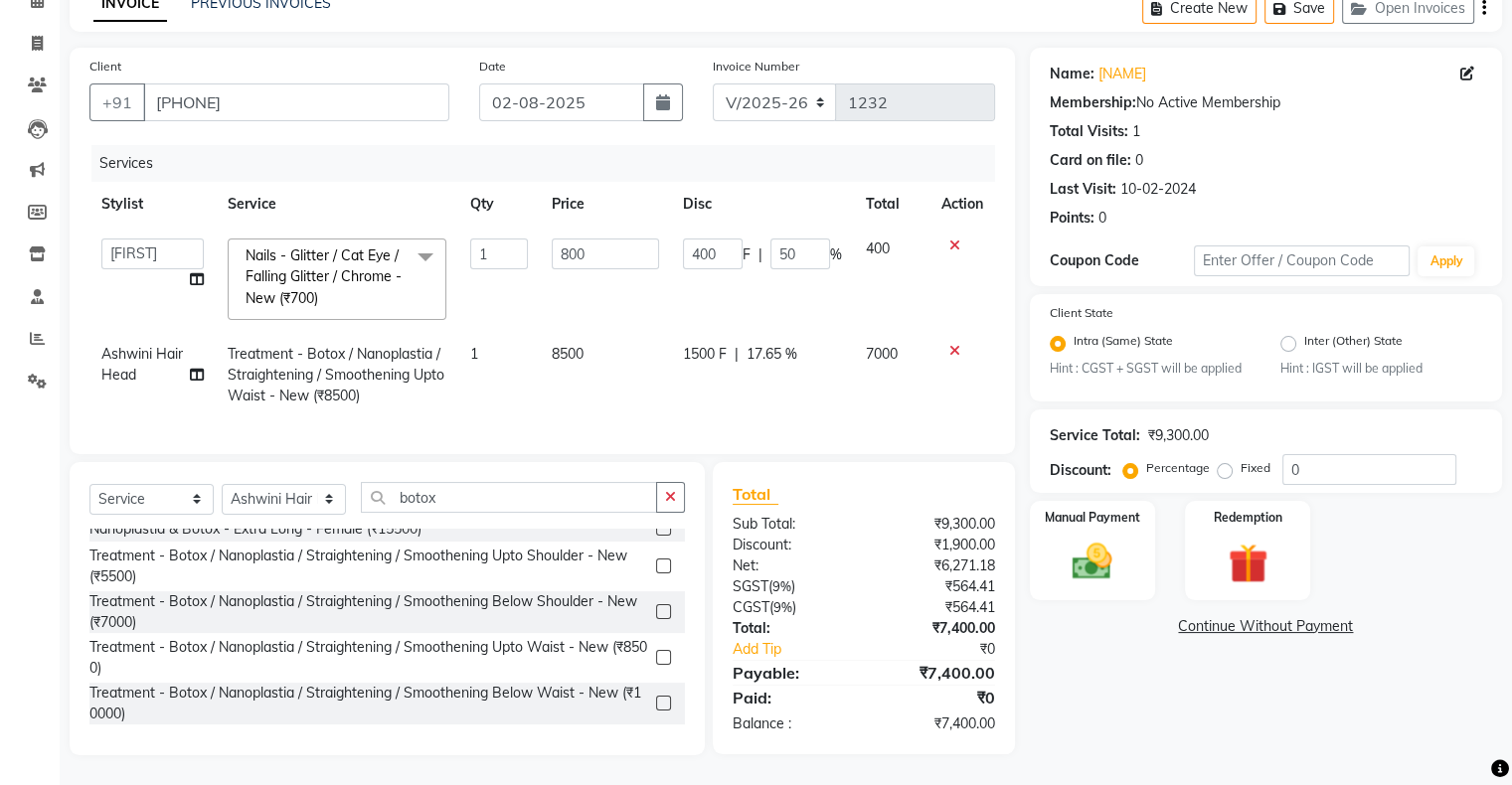 click on "1500 F" 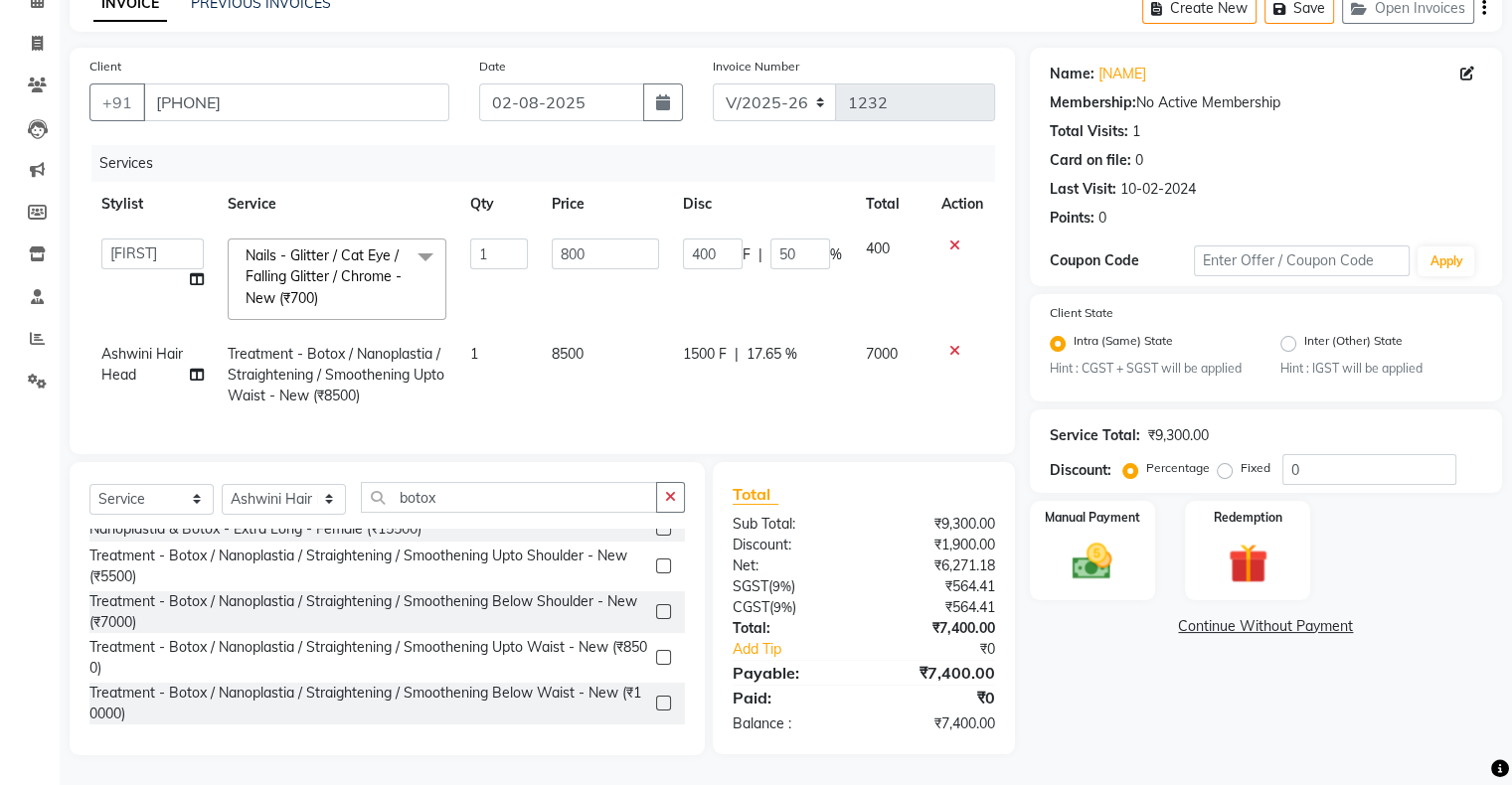 select on "22071" 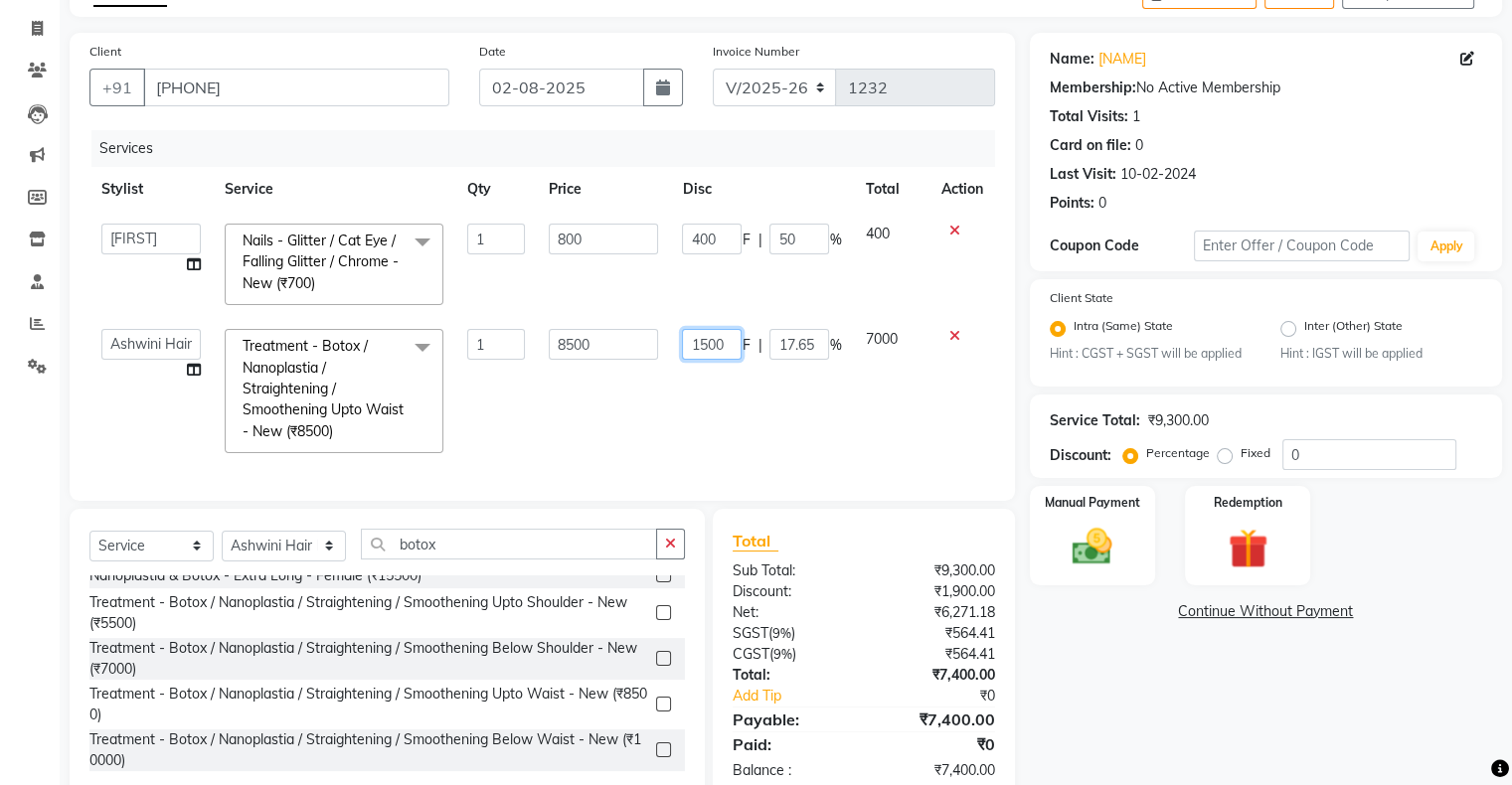click on "1500" 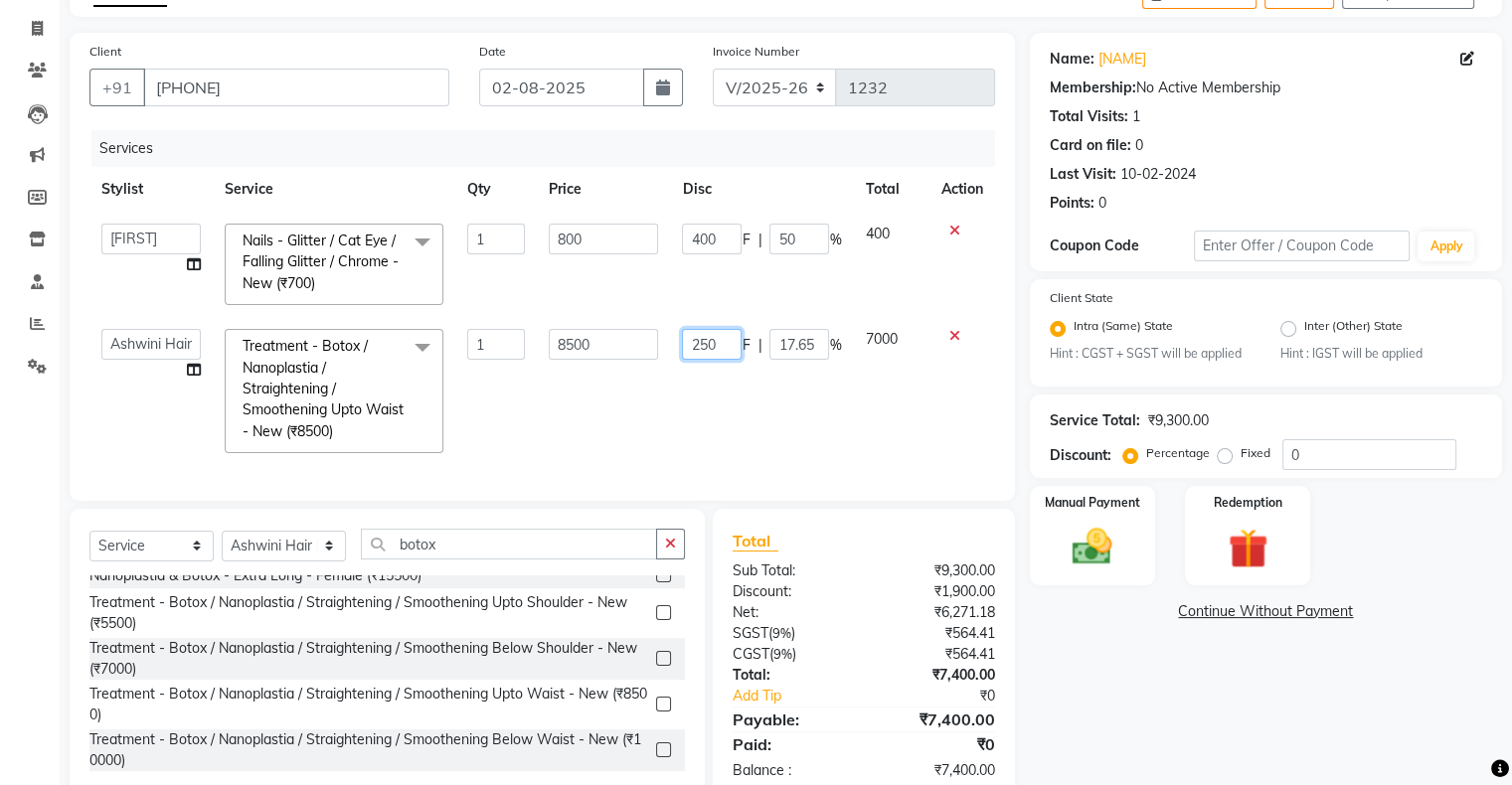 type on "2500" 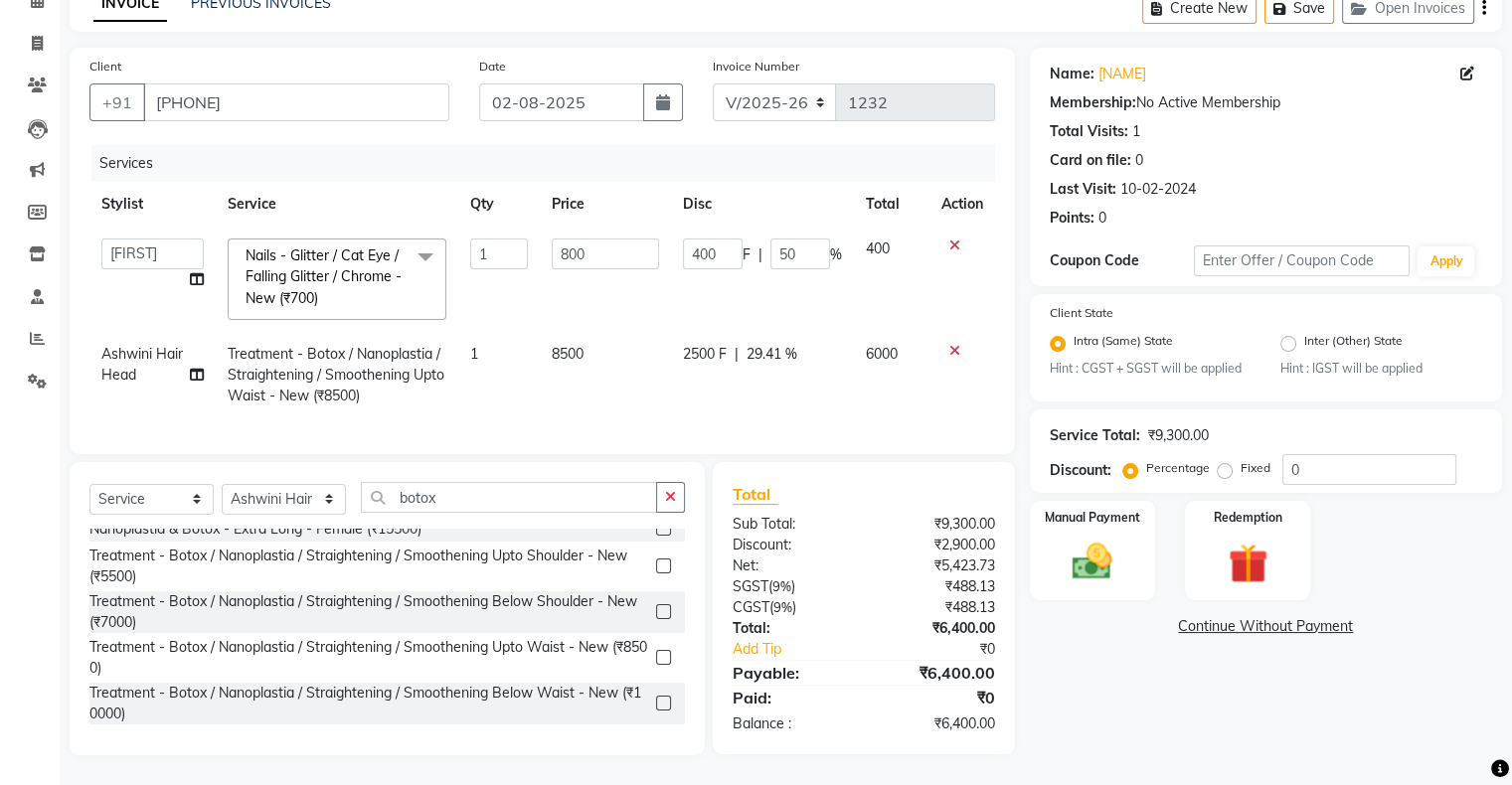 click on "Services Stylist Service Qty Price Disc Total Action  [FIRST] [LAST]   [FIRST] [LAST]   [FIRST] [LAST]   [FIRST]   [FIRST]   [FIRST]   [FIRST] [LAST]   [FIRST]    [FIRST] [LAST]  [FIRST] [LAST]  Nails - Glitter / Cat Eye / Falling Glitter / Chrome - New (₹700)  x Hair Services - Hair Cut (Male) (₹300) Hair Services - Hair Wash (Male) (₹200) Hair Services - Beard (₹200) Hair Services - Global Majjrel (Male) (₹1000) Hair Services - Hair Cut (Female) (₹1000) Hair Services - Blowdry Medium (Female) (₹550) Hair Services - Normal Hair Wash Medium (Female) (₹500) Hair Services - Hair Spa Medium (Female) (₹1200) Threading-Full Face Threading (Female) (₹299) Honey wax Half Legs (Male) (₹1000) Flavoured Wax Underarms (Male) (₹499) Honey wax Half Arms (Female) (₹200) Honey wax Half Legs (Female) (₹400) Adult Hair Cut - Male Senior Stylist (₹600) Beard/Clean Shave - Male (₹250) Basic Styling - Male (₹250) Basic Styling Male - Senior Stylist (₹400) Side locks trim - Male (₹150) 1 800 400 F | 50" 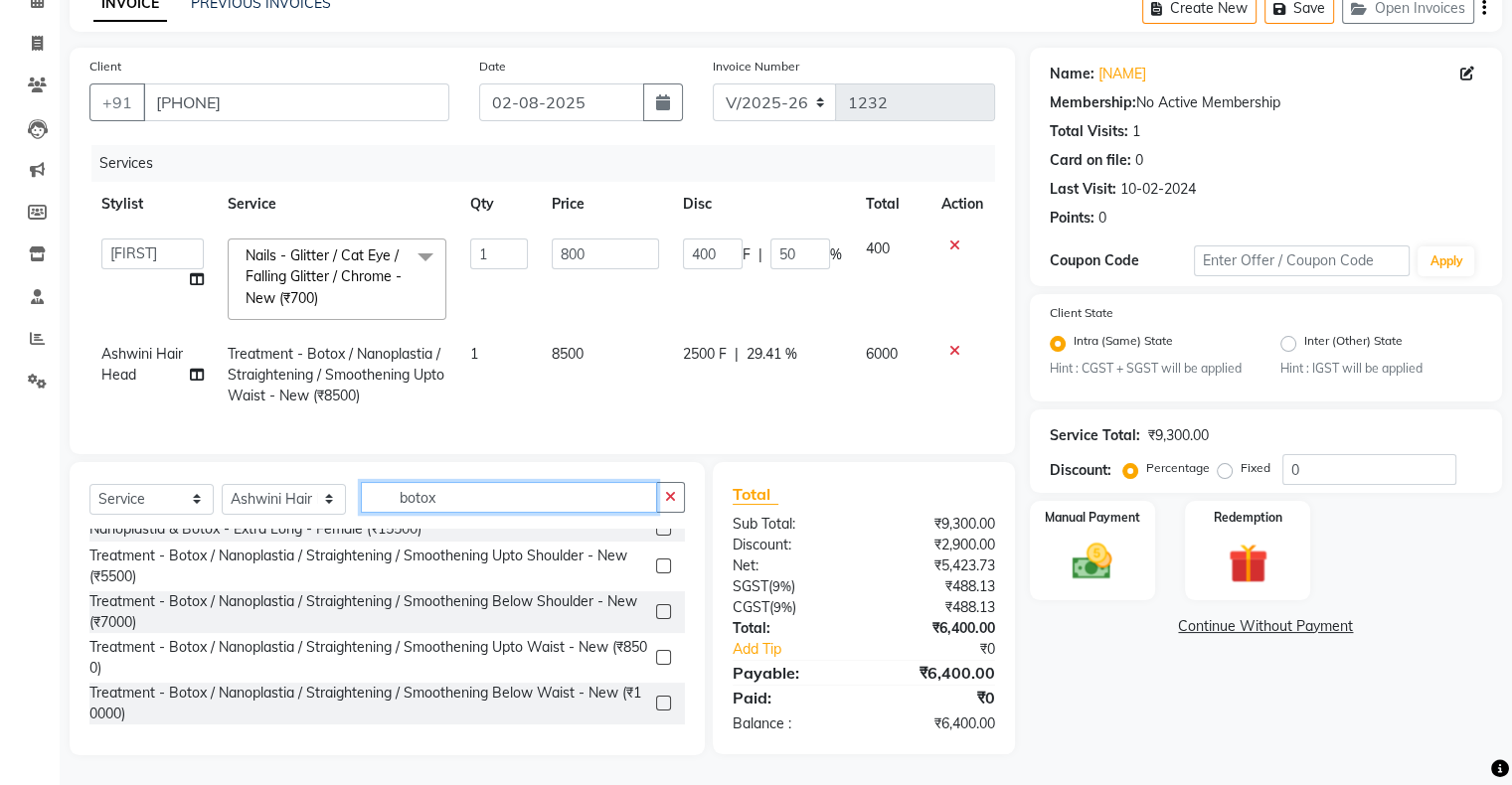click on "botox" 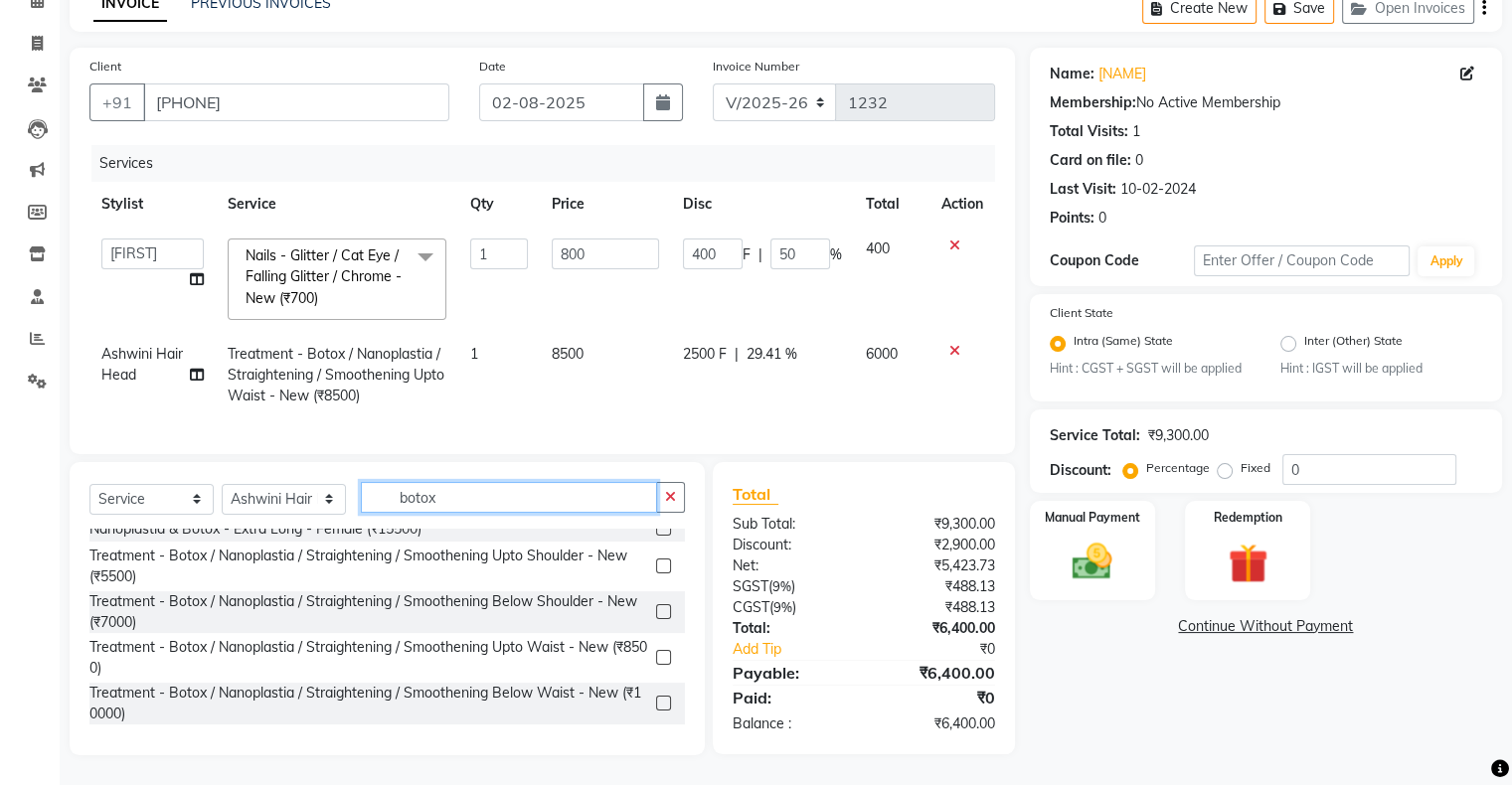 click on "botox" 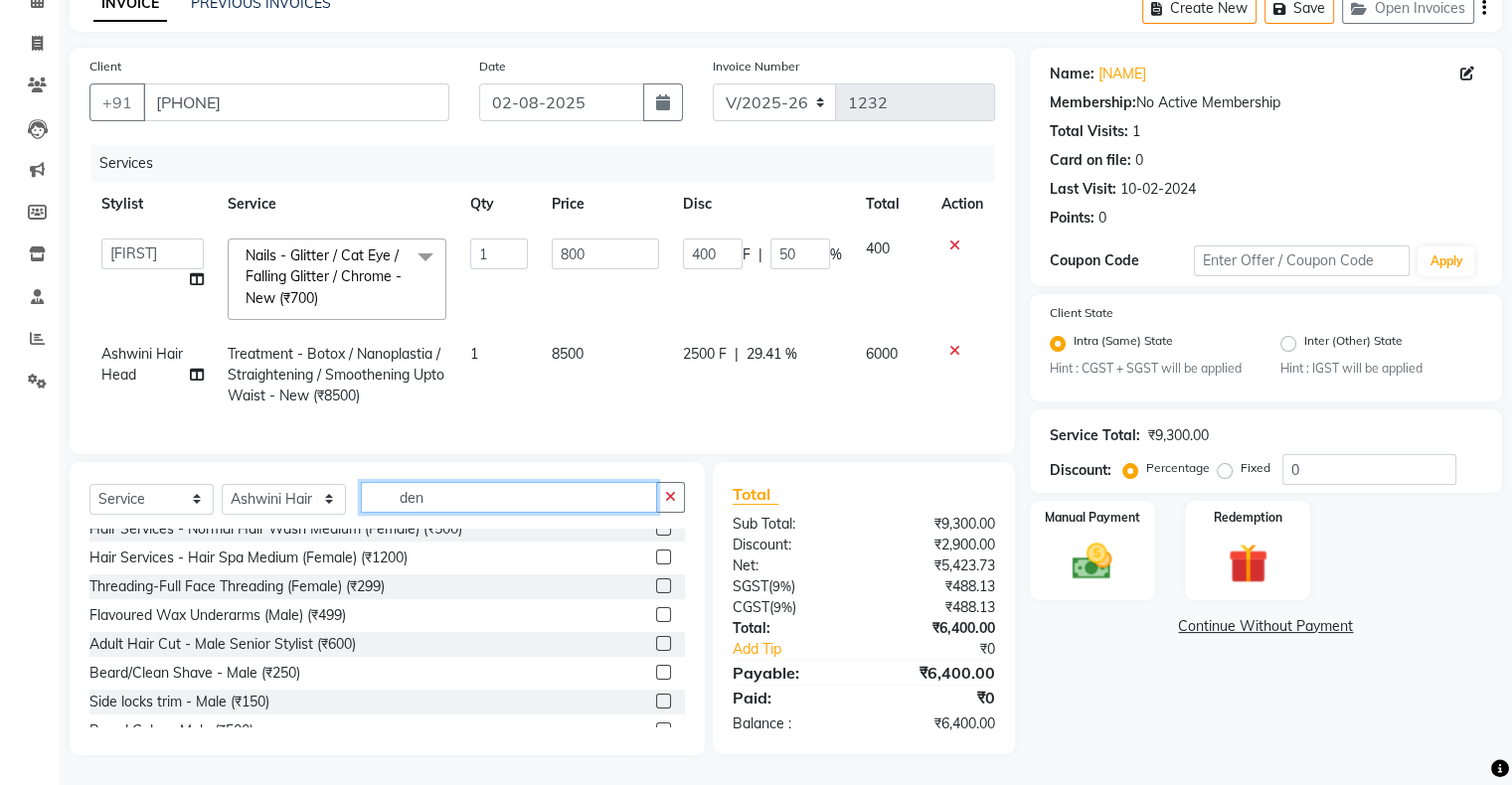 scroll, scrollTop: 0, scrollLeft: 0, axis: both 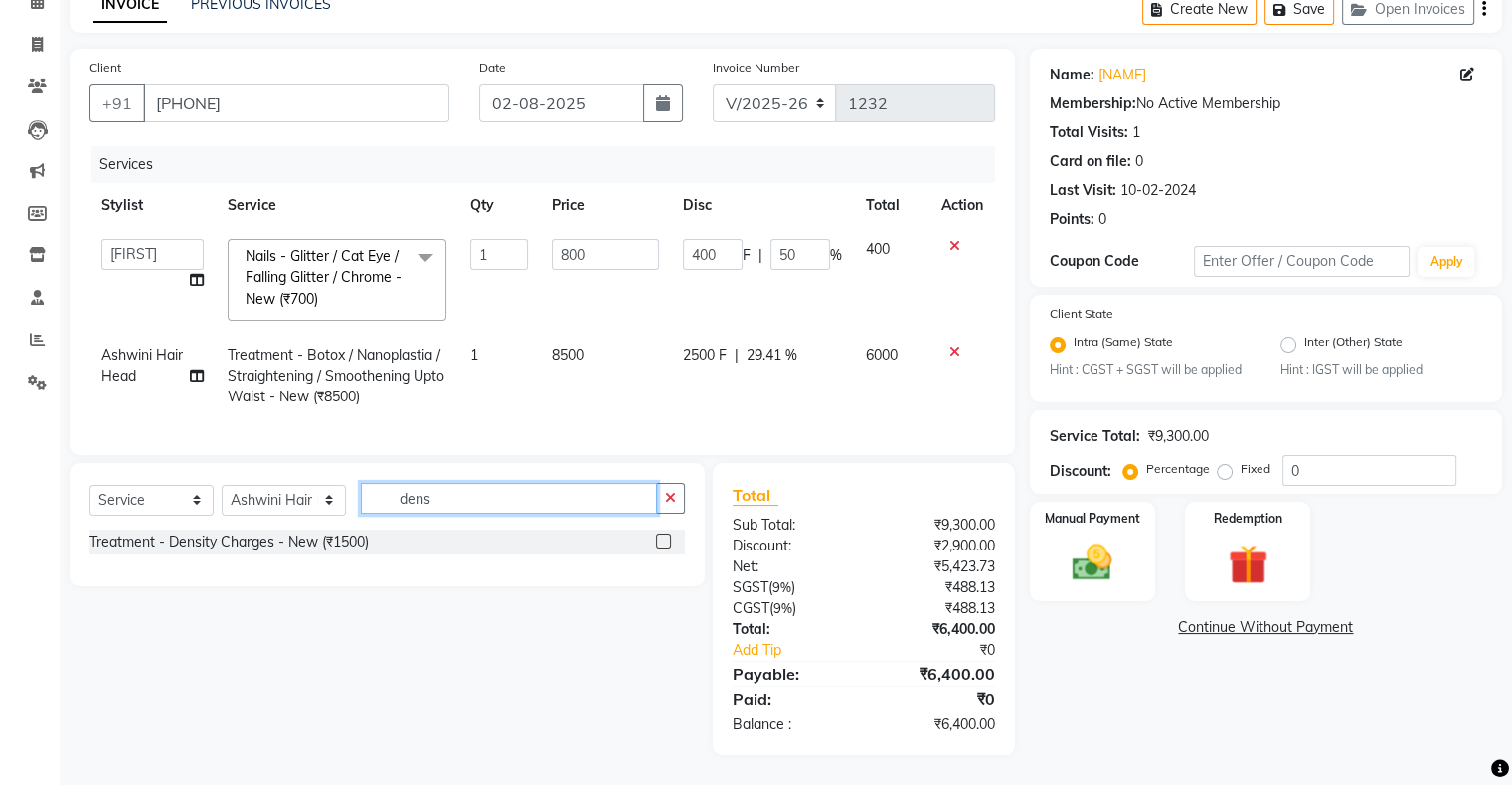 type on "dens" 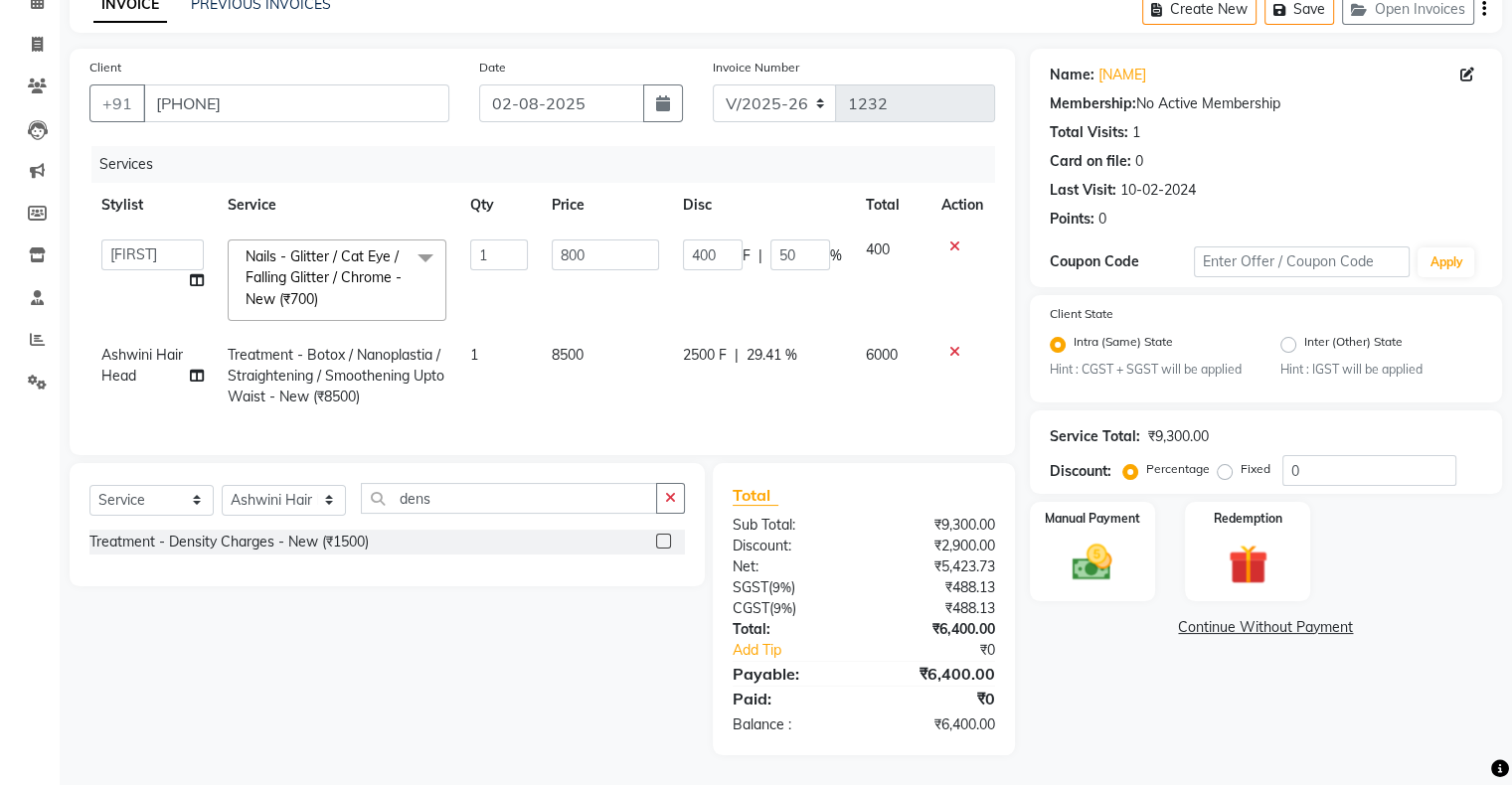 click 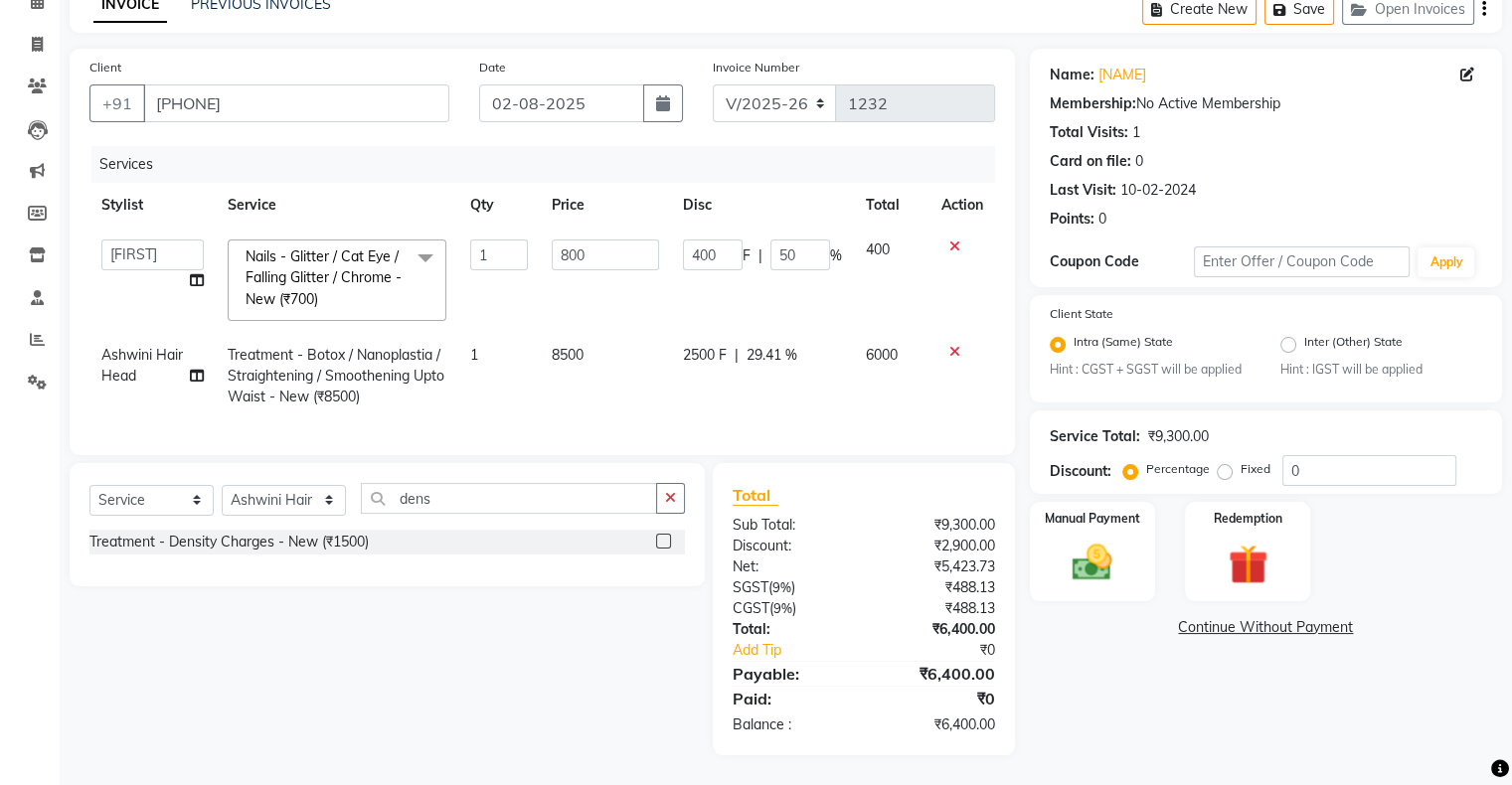 click at bounding box center [662, 542] 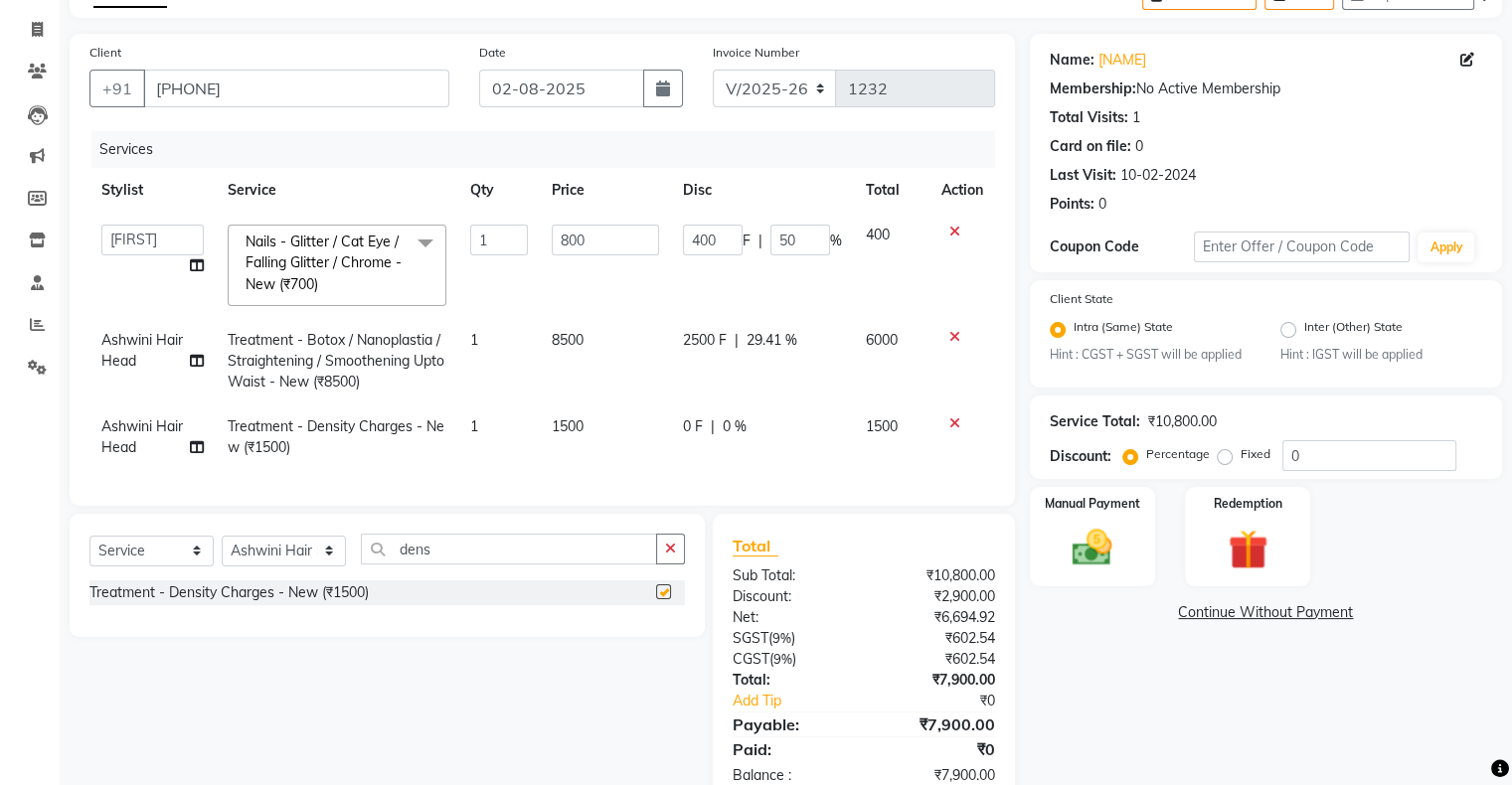 checkbox on "false" 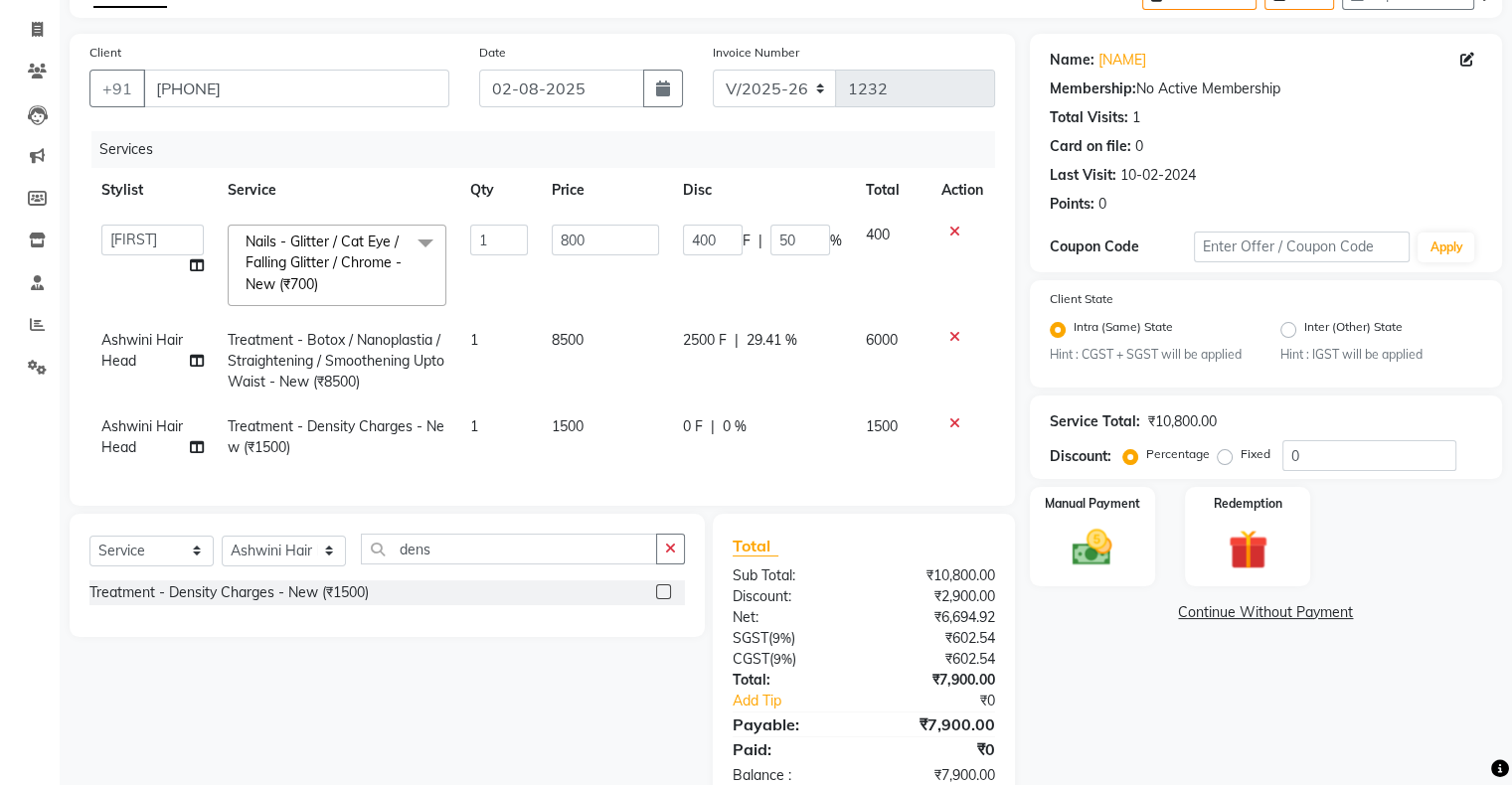 scroll, scrollTop: 81, scrollLeft: 0, axis: vertical 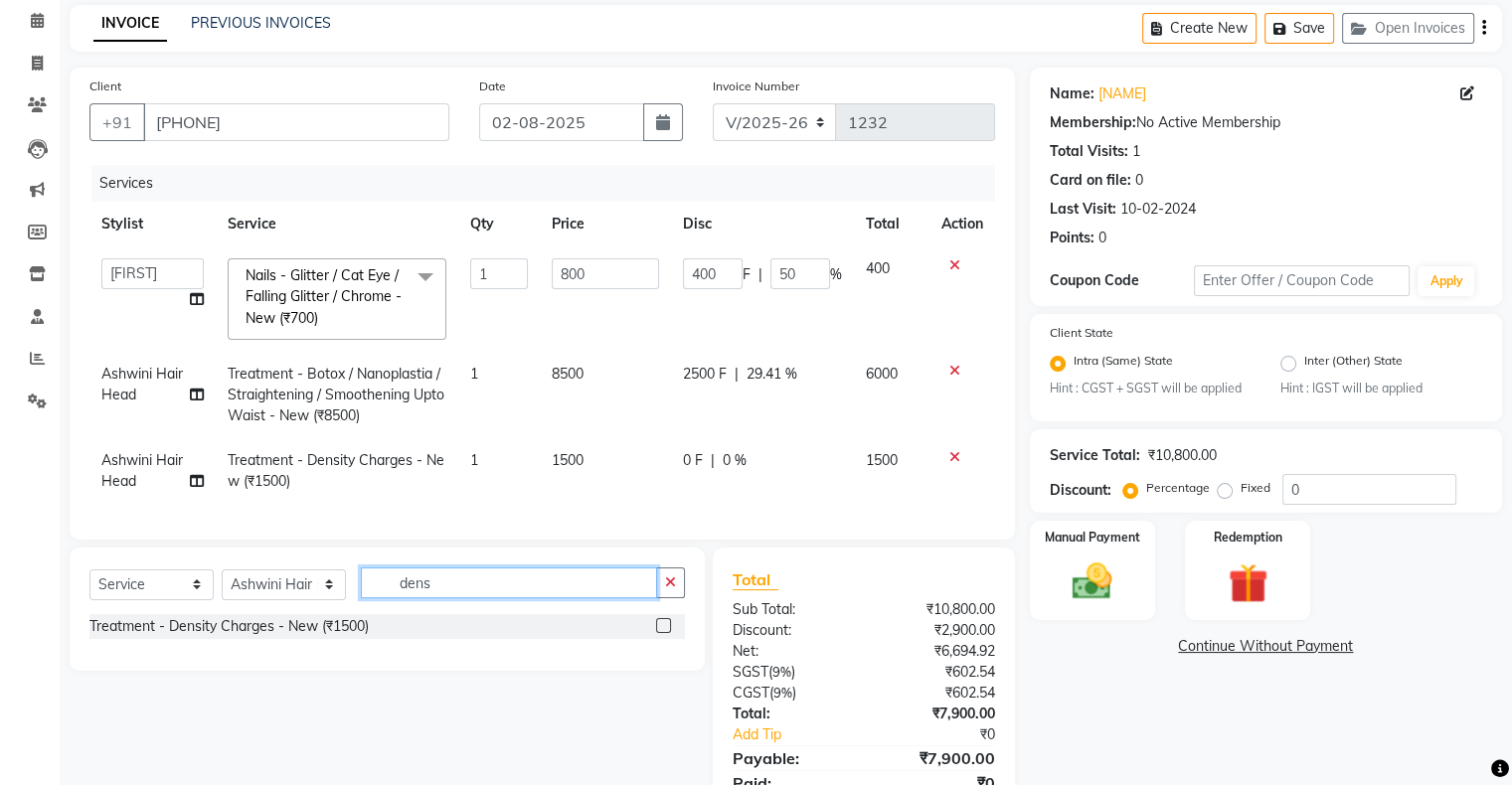 click on "dens" 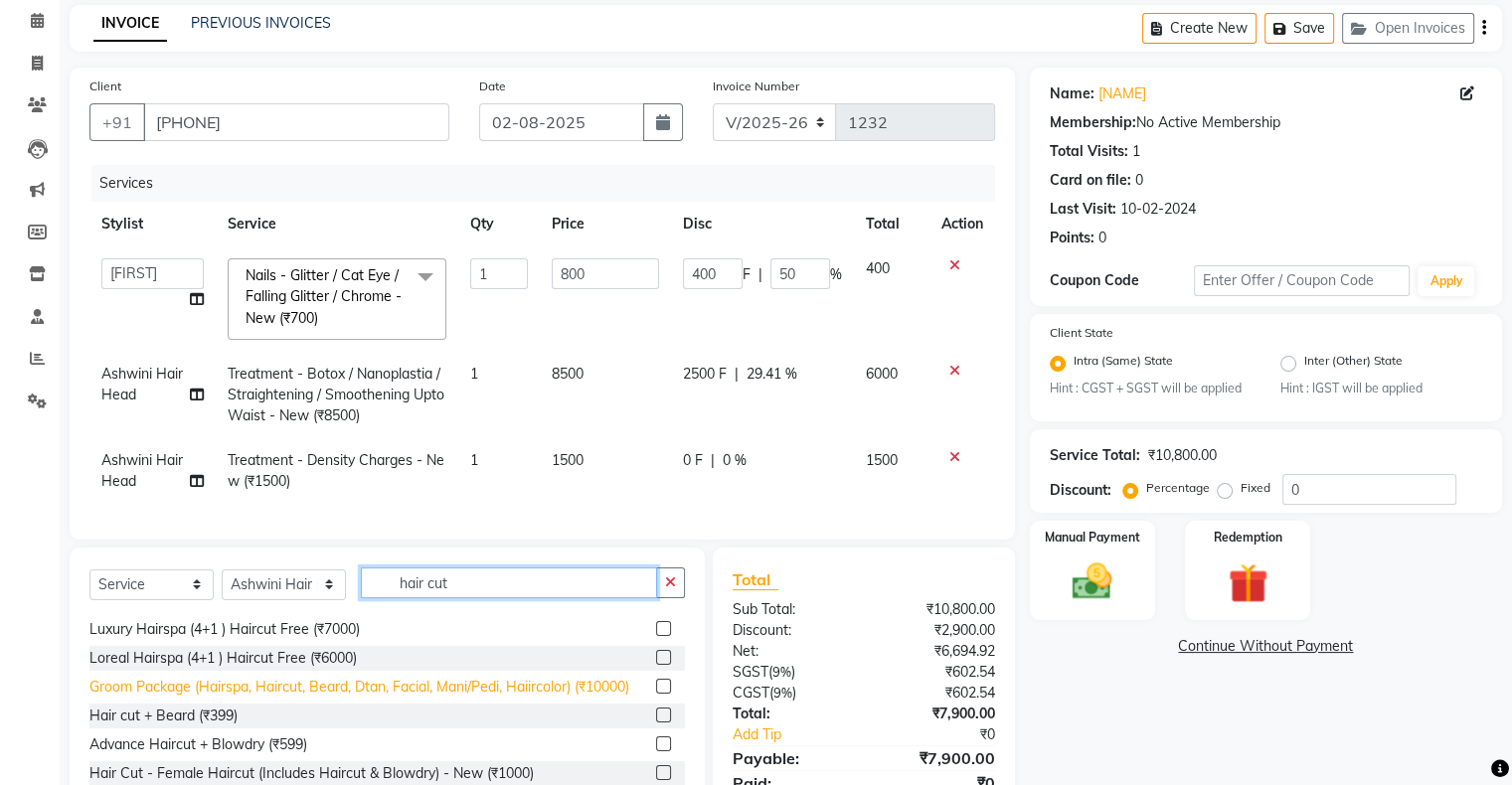 scroll, scrollTop: 298, scrollLeft: 0, axis: vertical 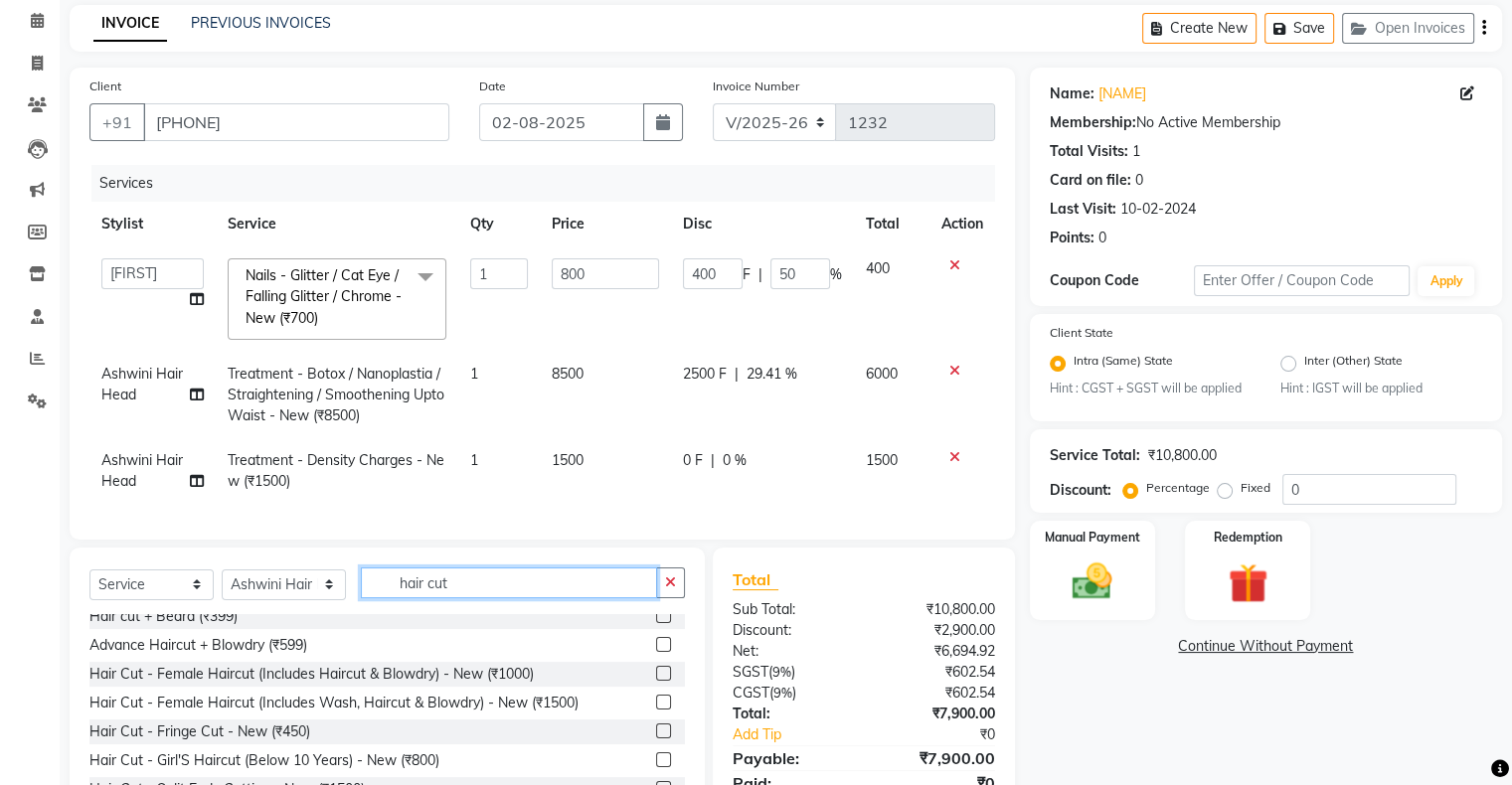 type on "hair cut" 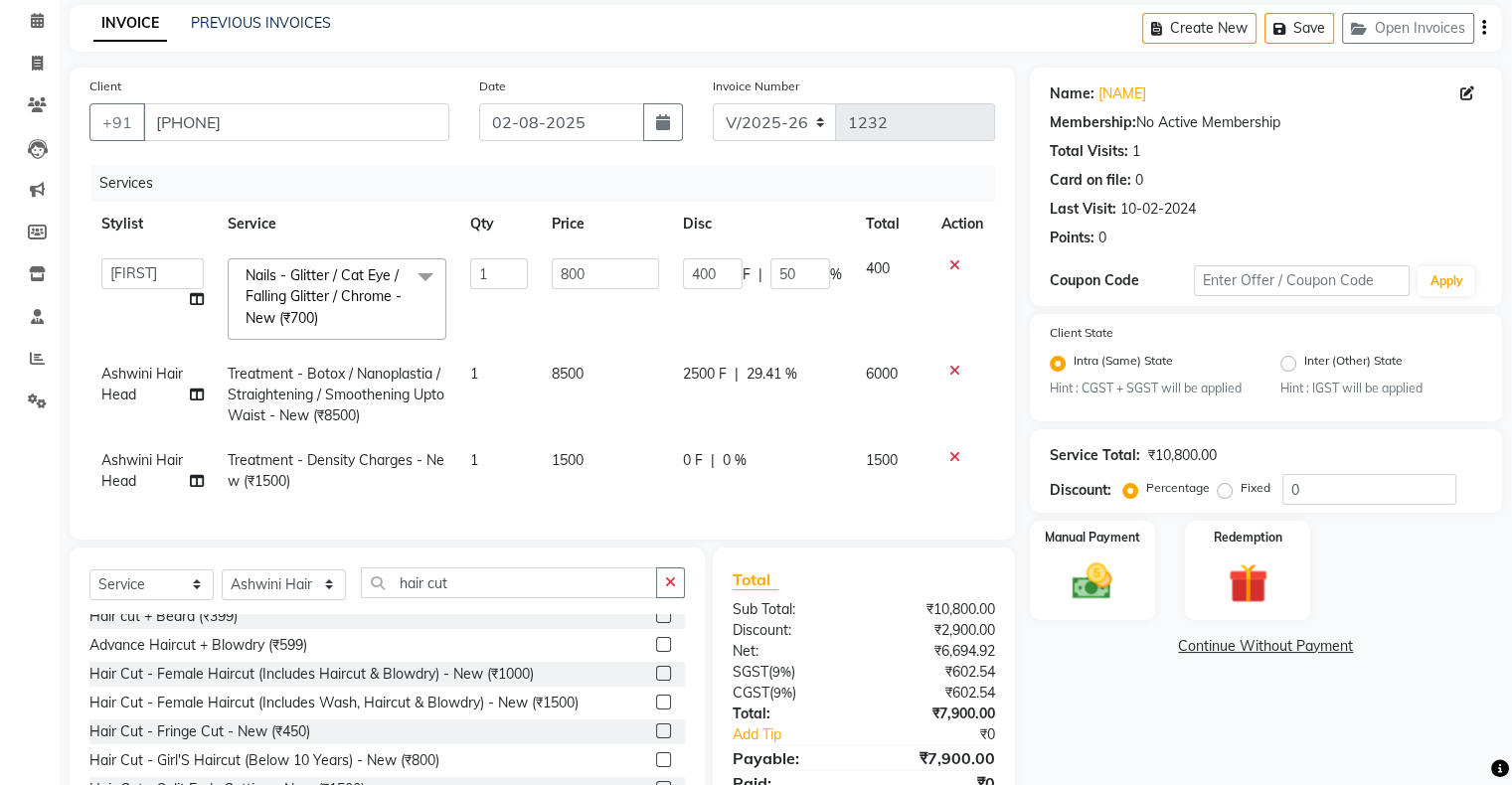 click 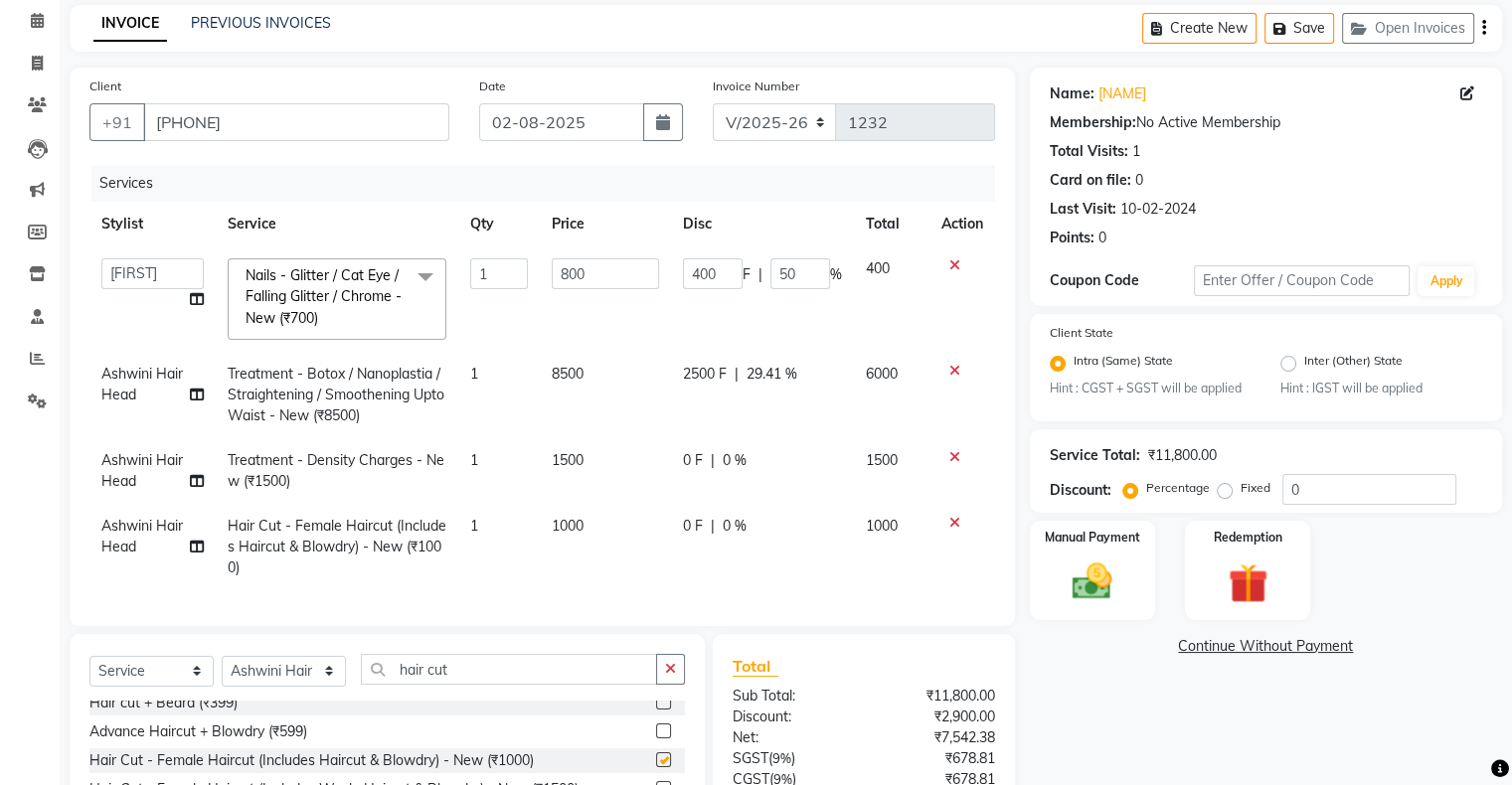 checkbox on "false" 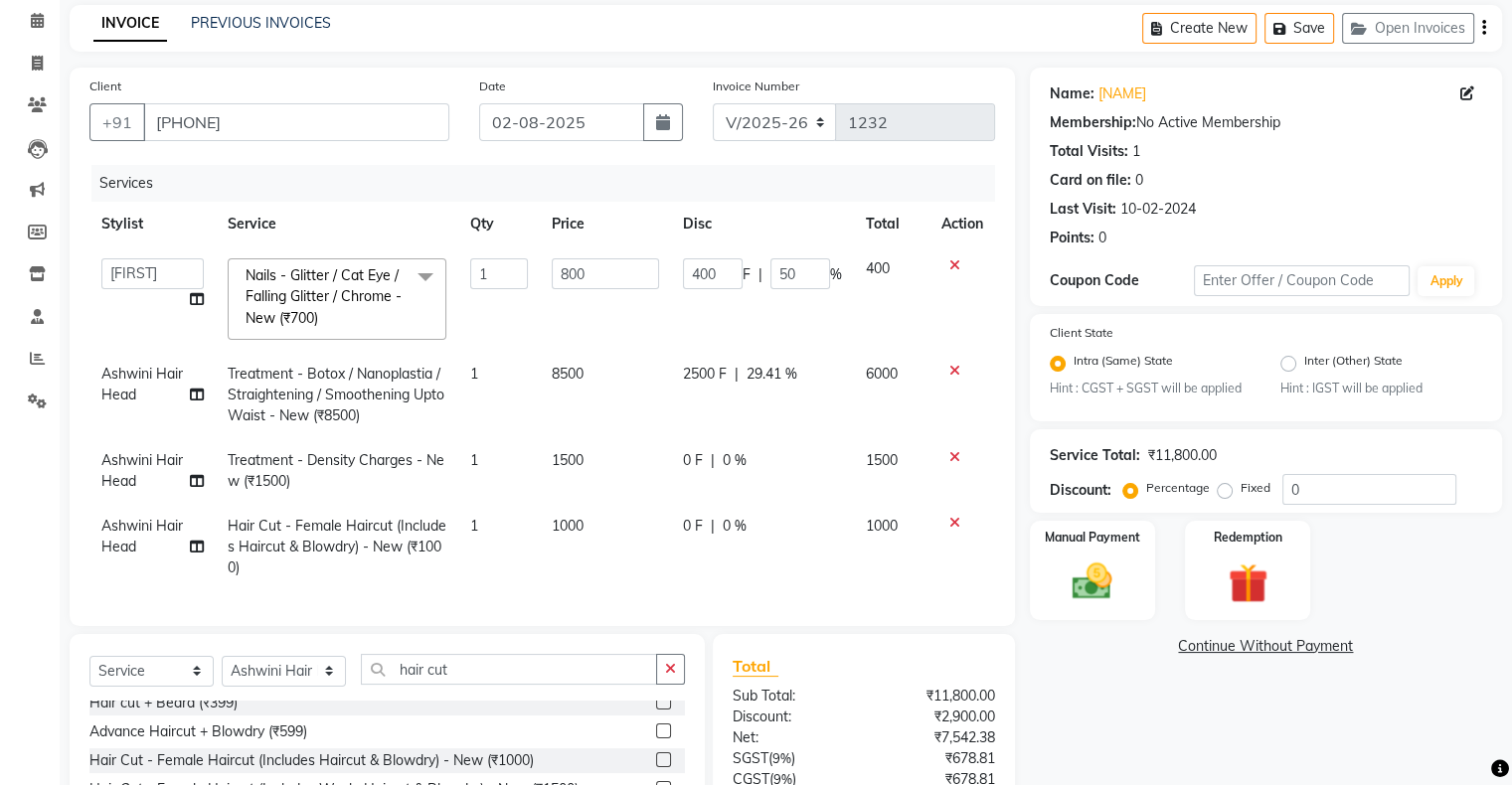 click on "0 F" 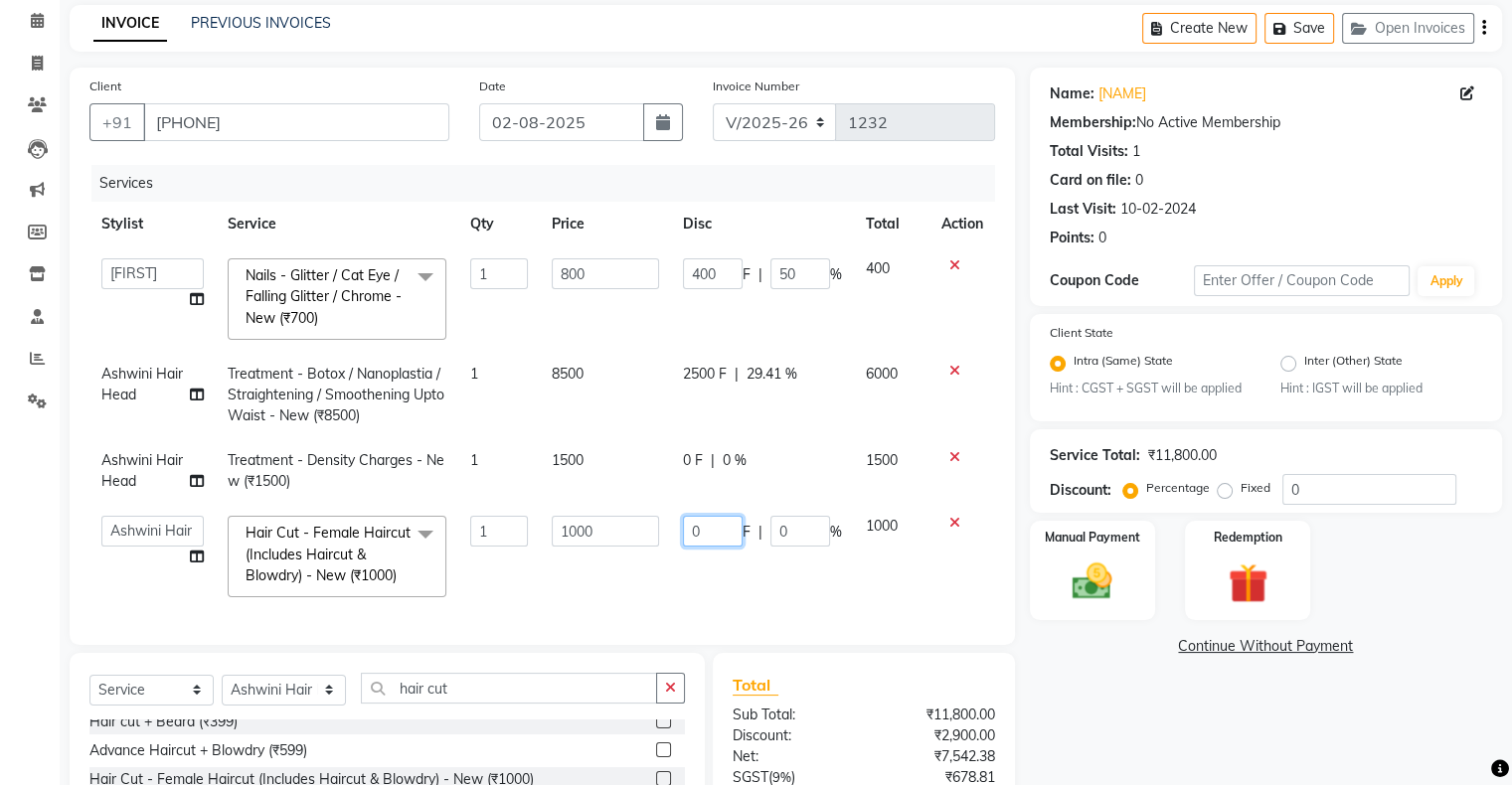 click on "0" 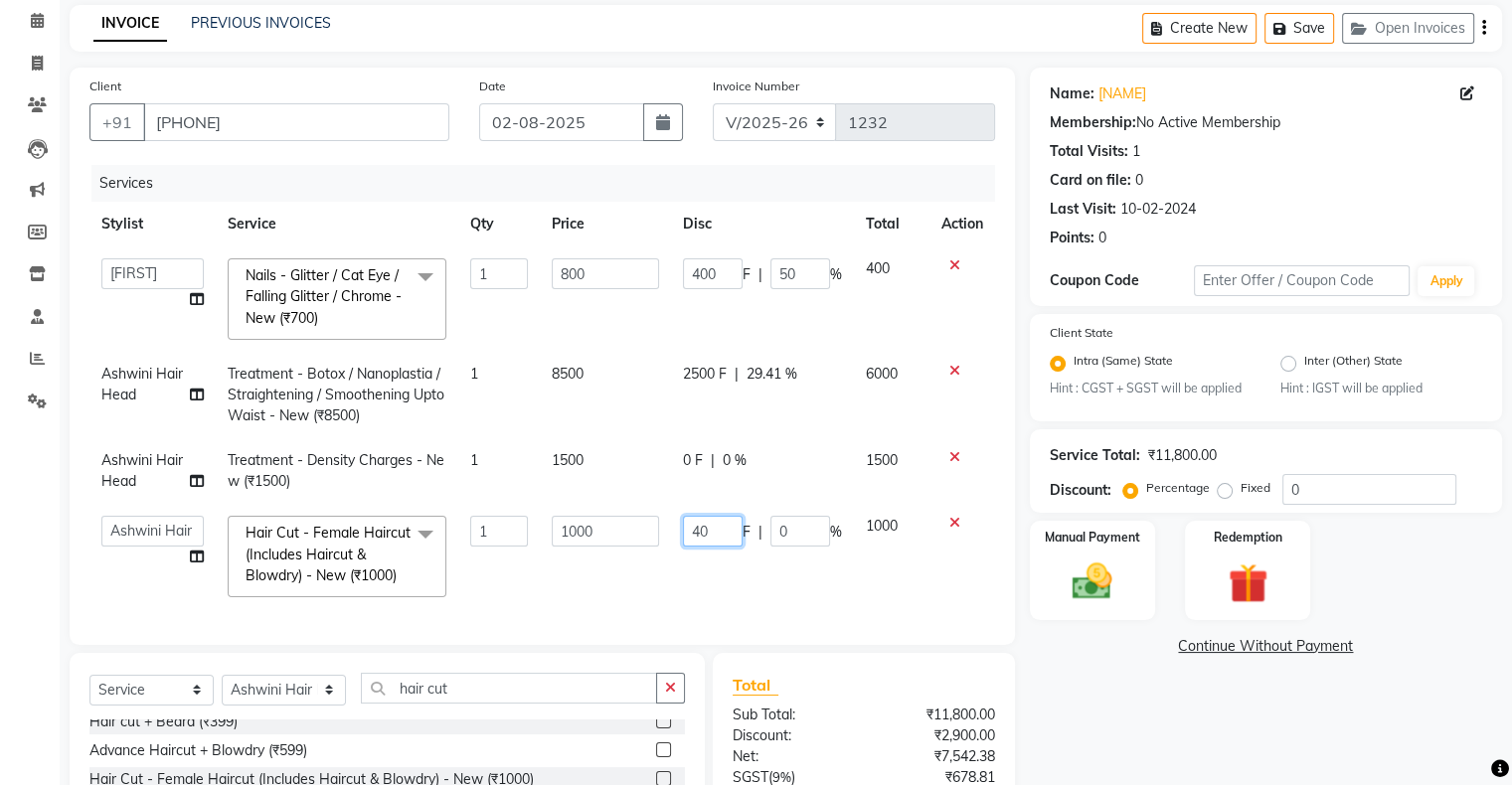 type on "400" 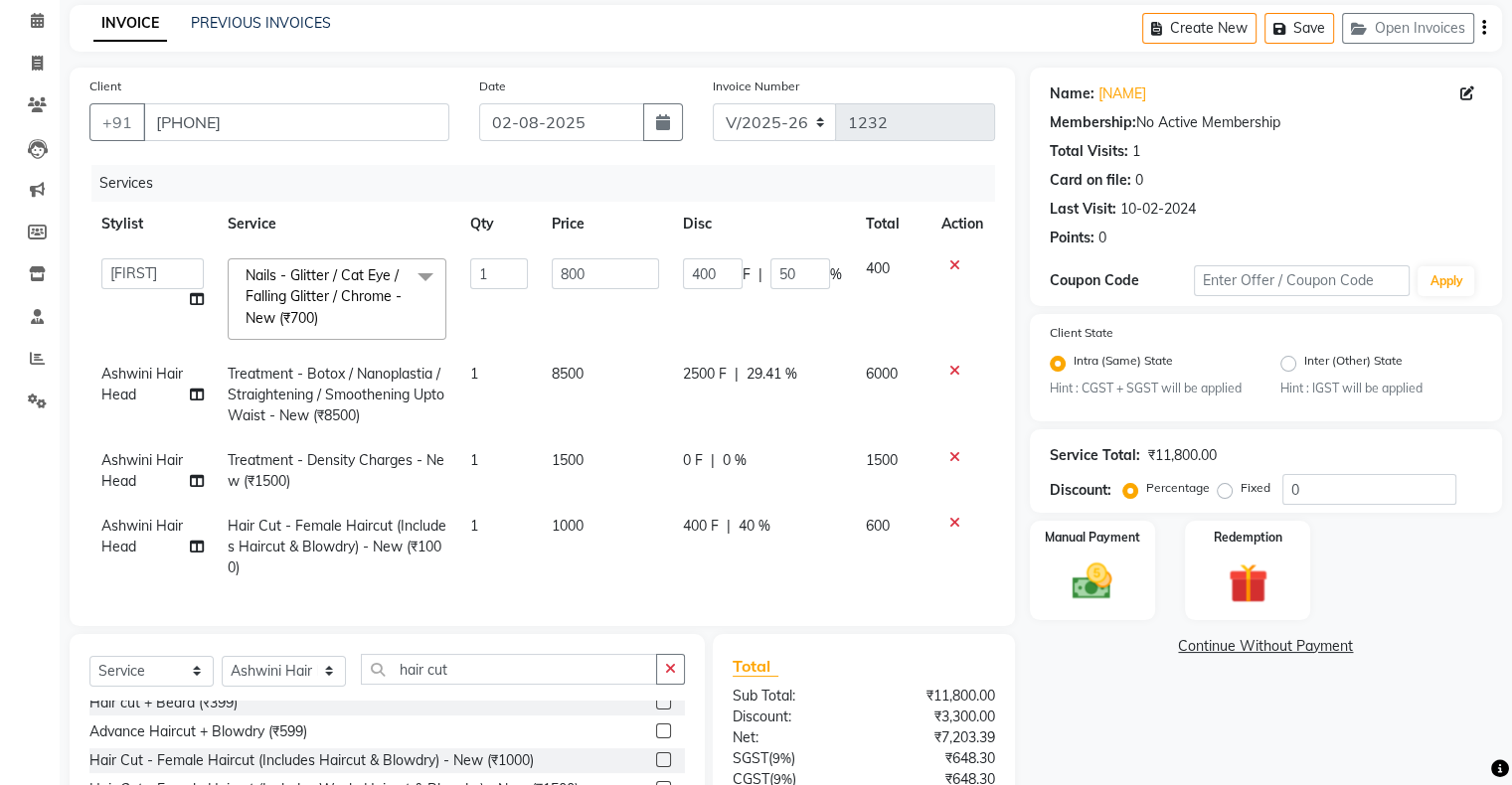 click on "Services Stylist Service Qty Price Disc Total Action  [FIRST] [LAST]   [FIRST] [LAST]   [FIRST] [LAST]   [FIRST]   [FIRST]   [FIRST]   [FIRST] [LAST]   [FIRST]    [FIRST] [LAST]  [FIRST] [LAST]  Nails - Glitter / Cat Eye / Falling Glitter / Chrome - New (₹700)  x Hair Services - Hair Cut (Male) (₹300) Hair Services - Hair Wash (Male) (₹200) Hair Services - Beard (₹200) Hair Services - Global Majjrel (Male) (₹1000) Hair Services - Hair Cut (Female) (₹1000) Hair Services - Blowdry Medium (Female) (₹550) Hair Services - Normal Hair Wash Medium (Female) (₹500) Hair Services - Hair Spa Medium (Female) (₹1200) Threading-Full Face Threading (Female) (₹299) Honey wax Half Legs (Male) (₹1000) Flavoured Wax Underarms (Male) (₹499) Honey wax Half Arms (Female) (₹200) Honey wax Half Legs (Female) (₹400) Adult Hair Cut - Male Senior Stylist (₹600) Beard/Clean Shave - Male (₹250) Basic Styling - Male (₹250) Basic Styling Male - Senior Stylist (₹400) Side locks trim - Male (₹150) 1 800 400 F | 50" 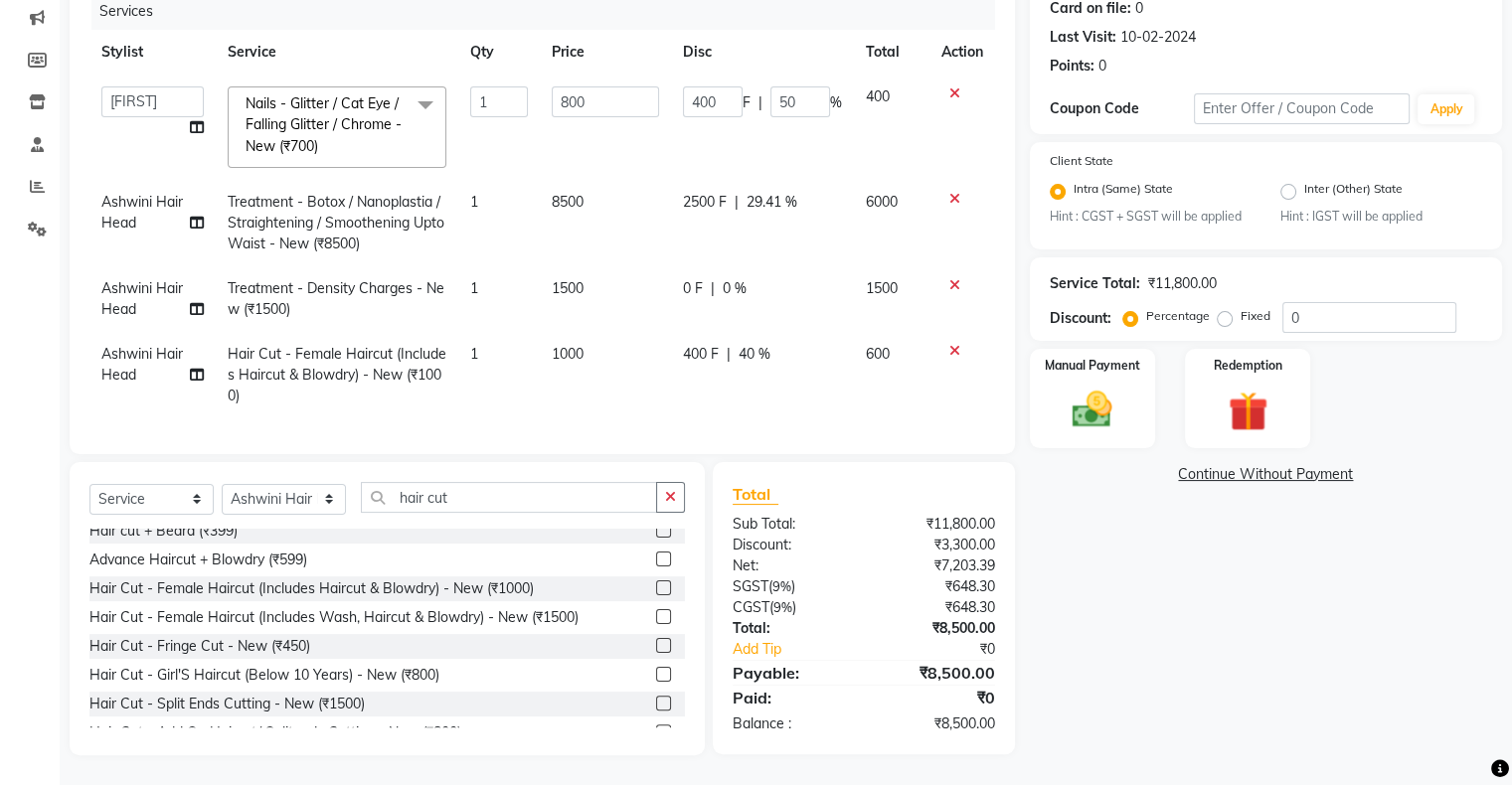 scroll, scrollTop: 0, scrollLeft: 0, axis: both 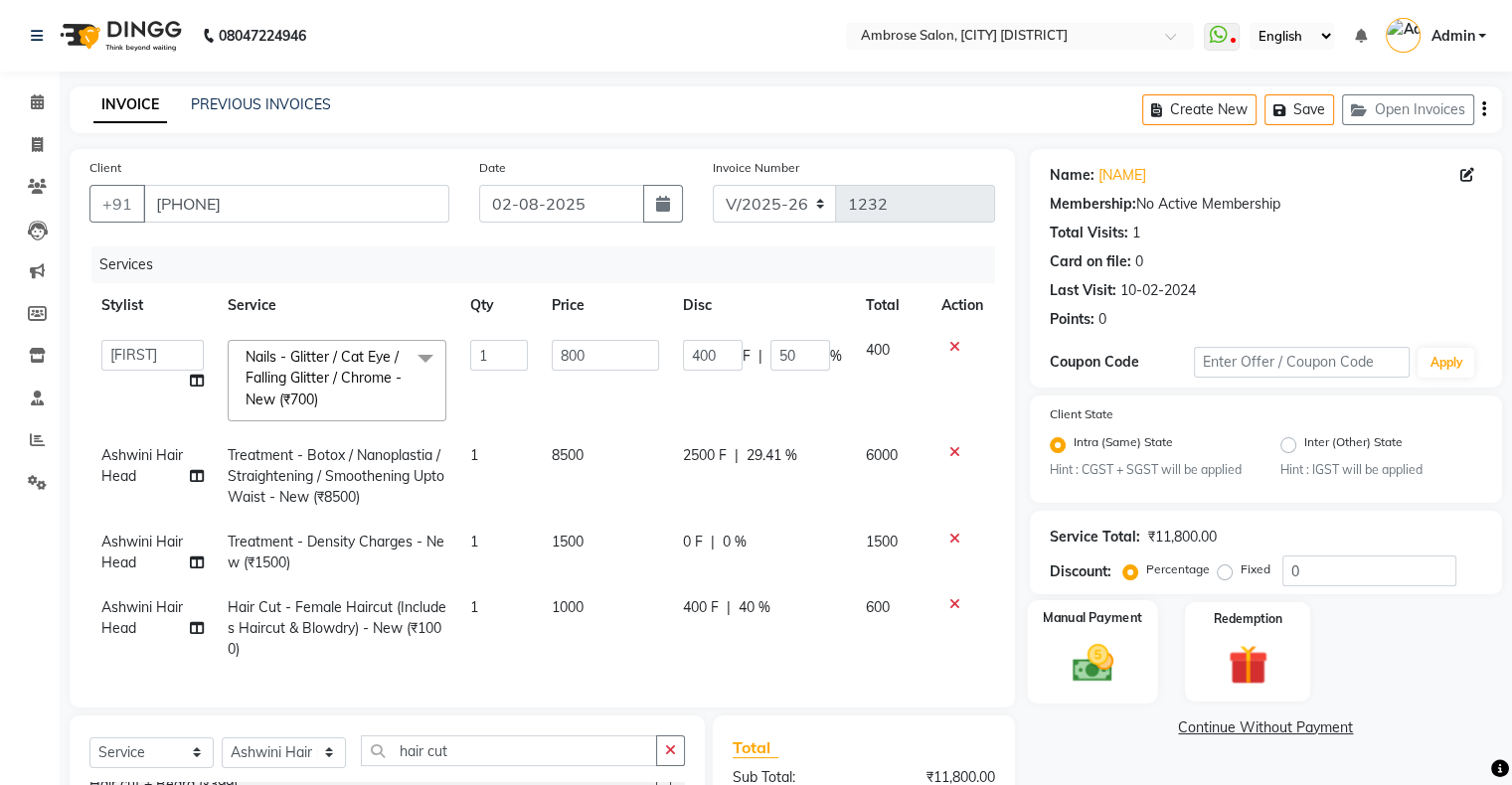 click on "Manual Payment" 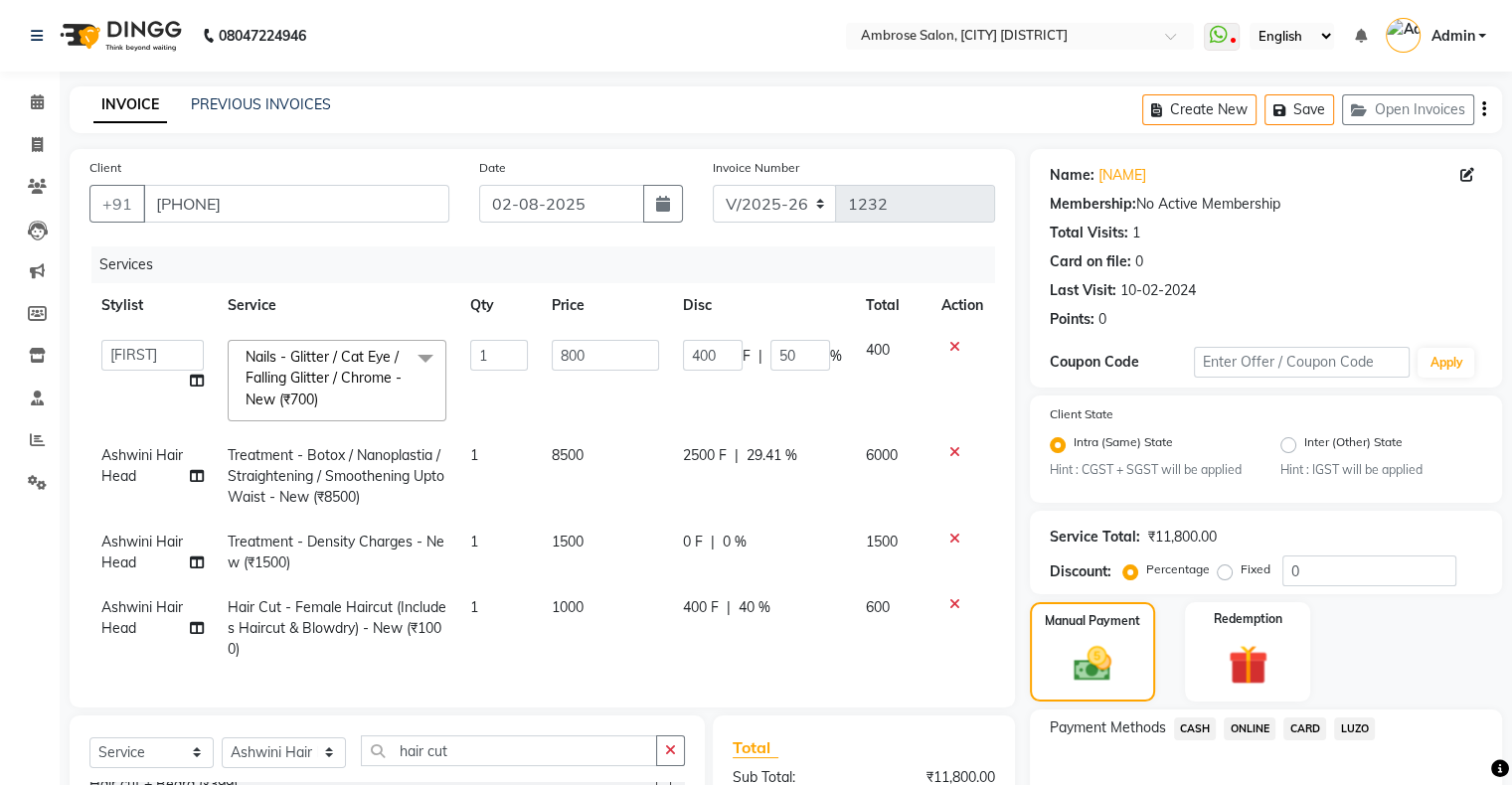 scroll, scrollTop: 268, scrollLeft: 0, axis: vertical 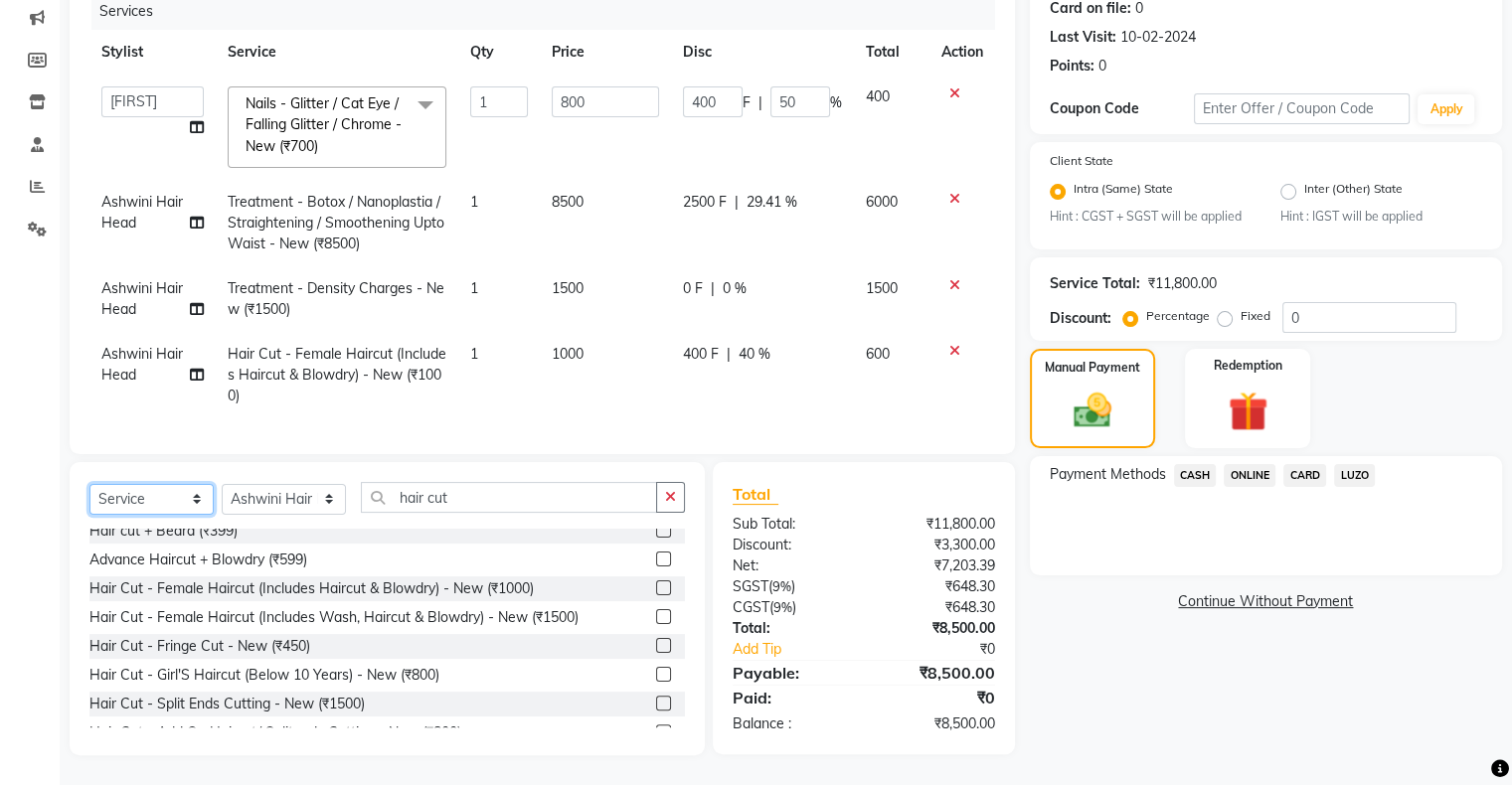 click on "Select  Service  Product  Membership  Package Voucher Prepaid Gift Card" 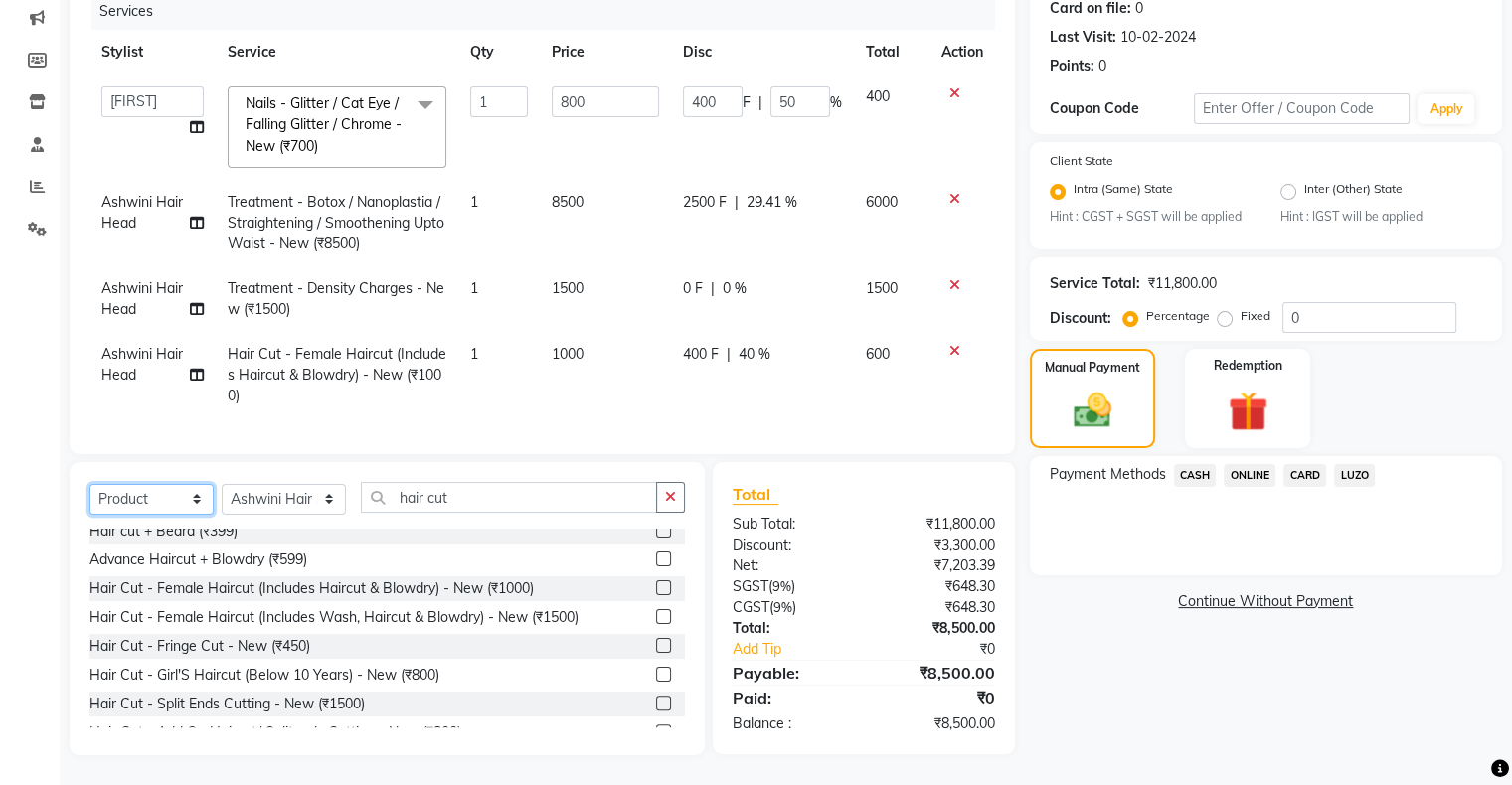 click on "Select  Service  Product  Membership  Package Voucher Prepaid Gift Card" 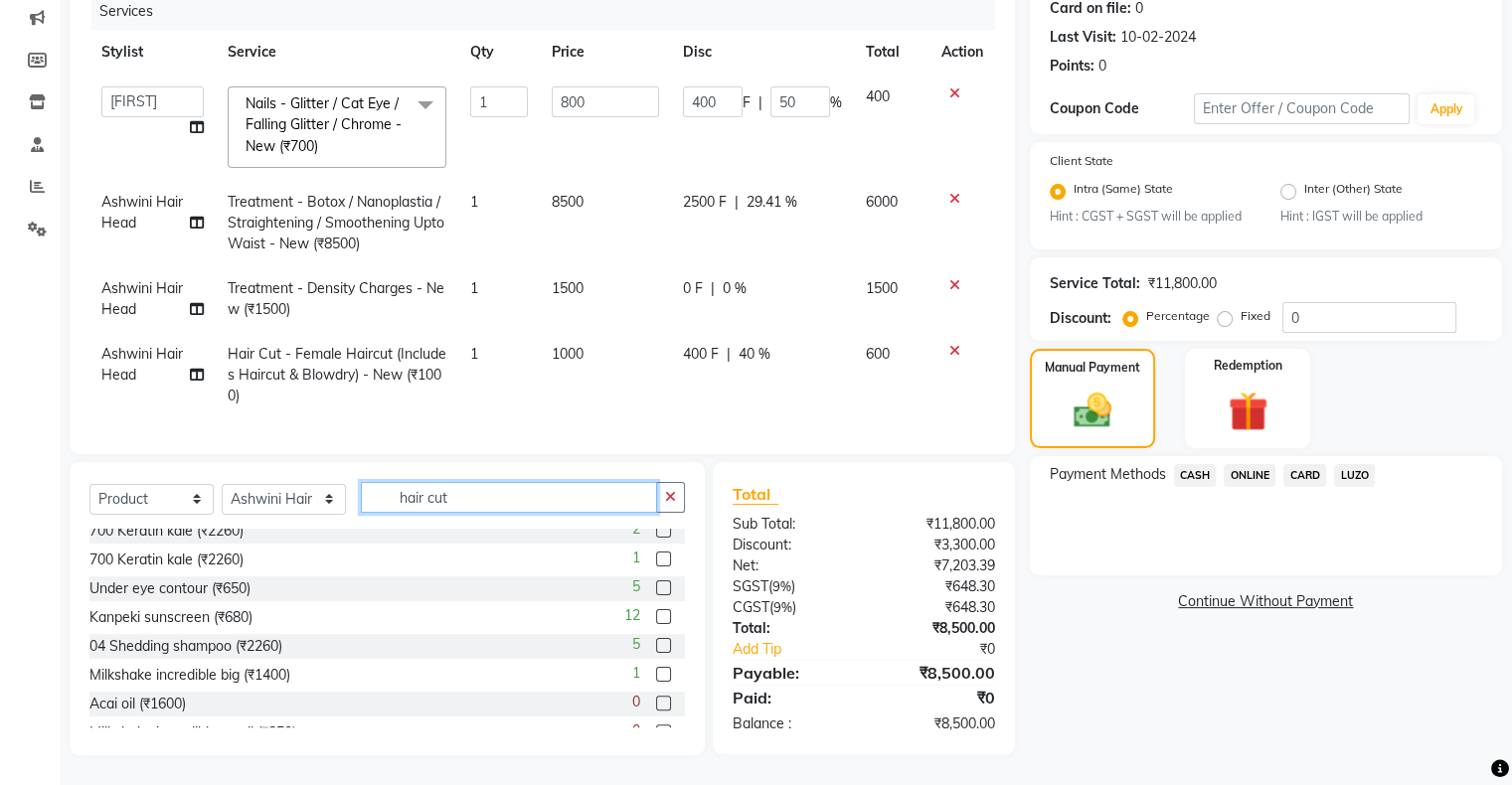 click on "hair cut" 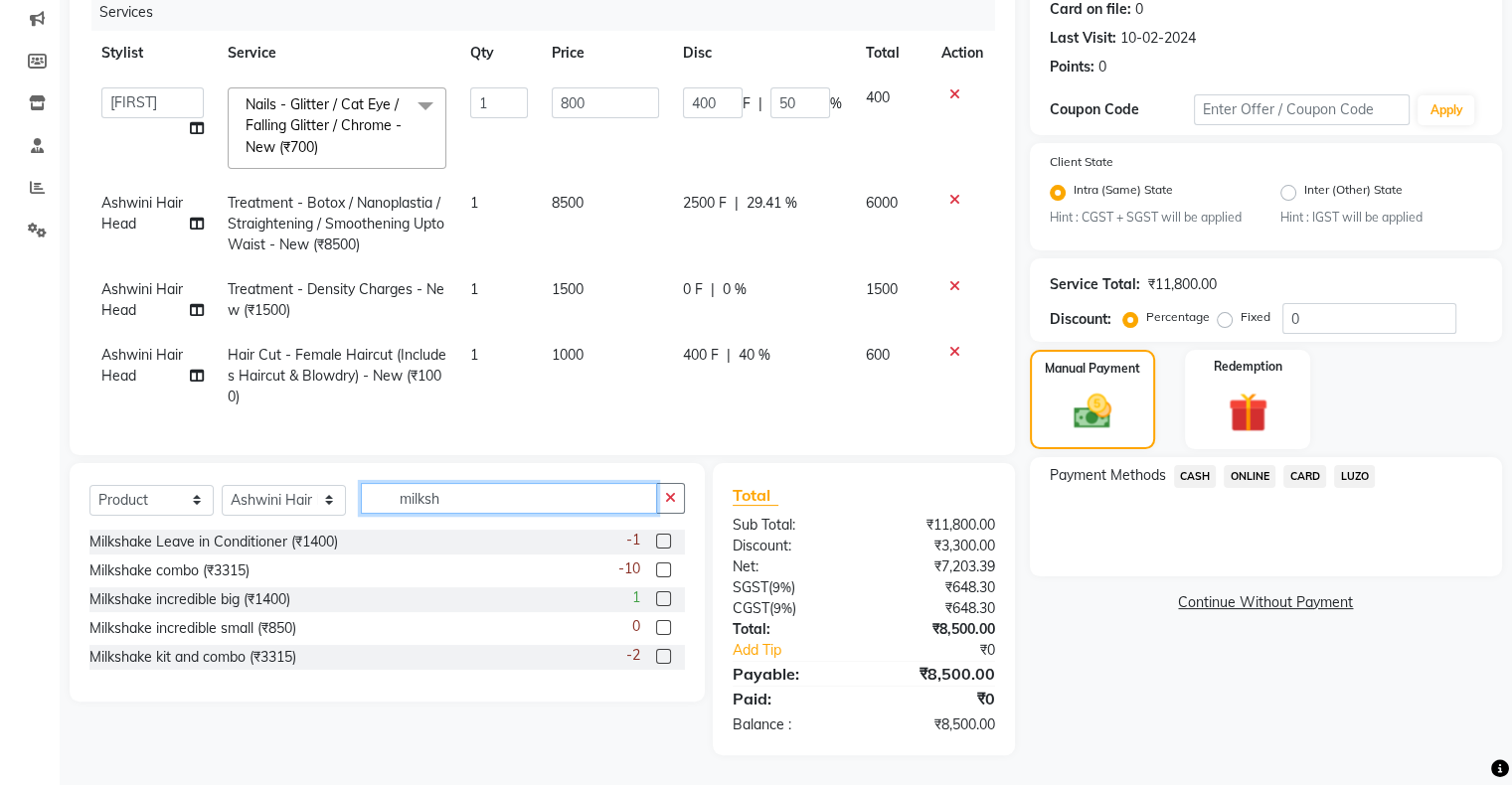 scroll, scrollTop: 0, scrollLeft: 0, axis: both 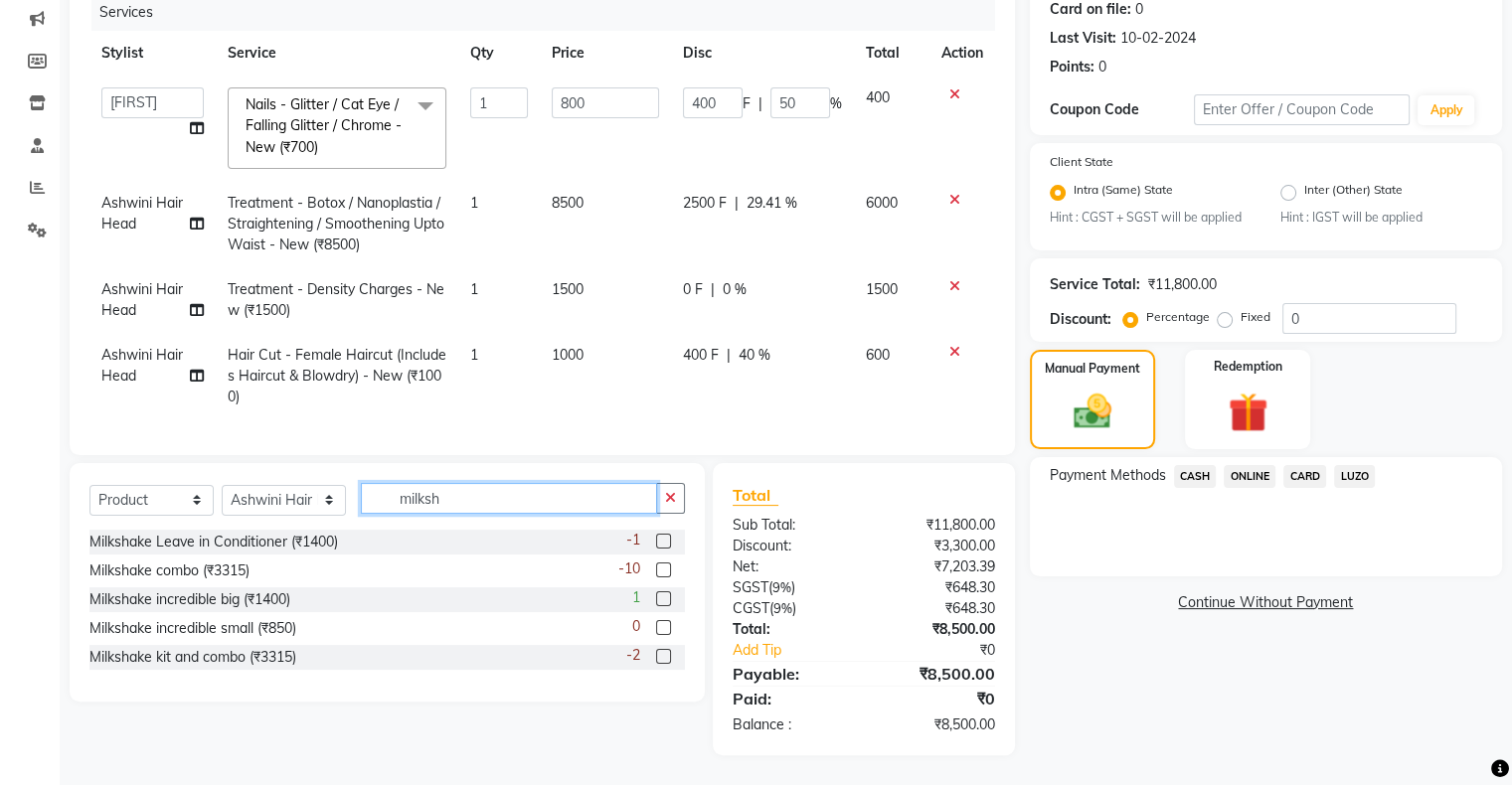 type on "milksh" 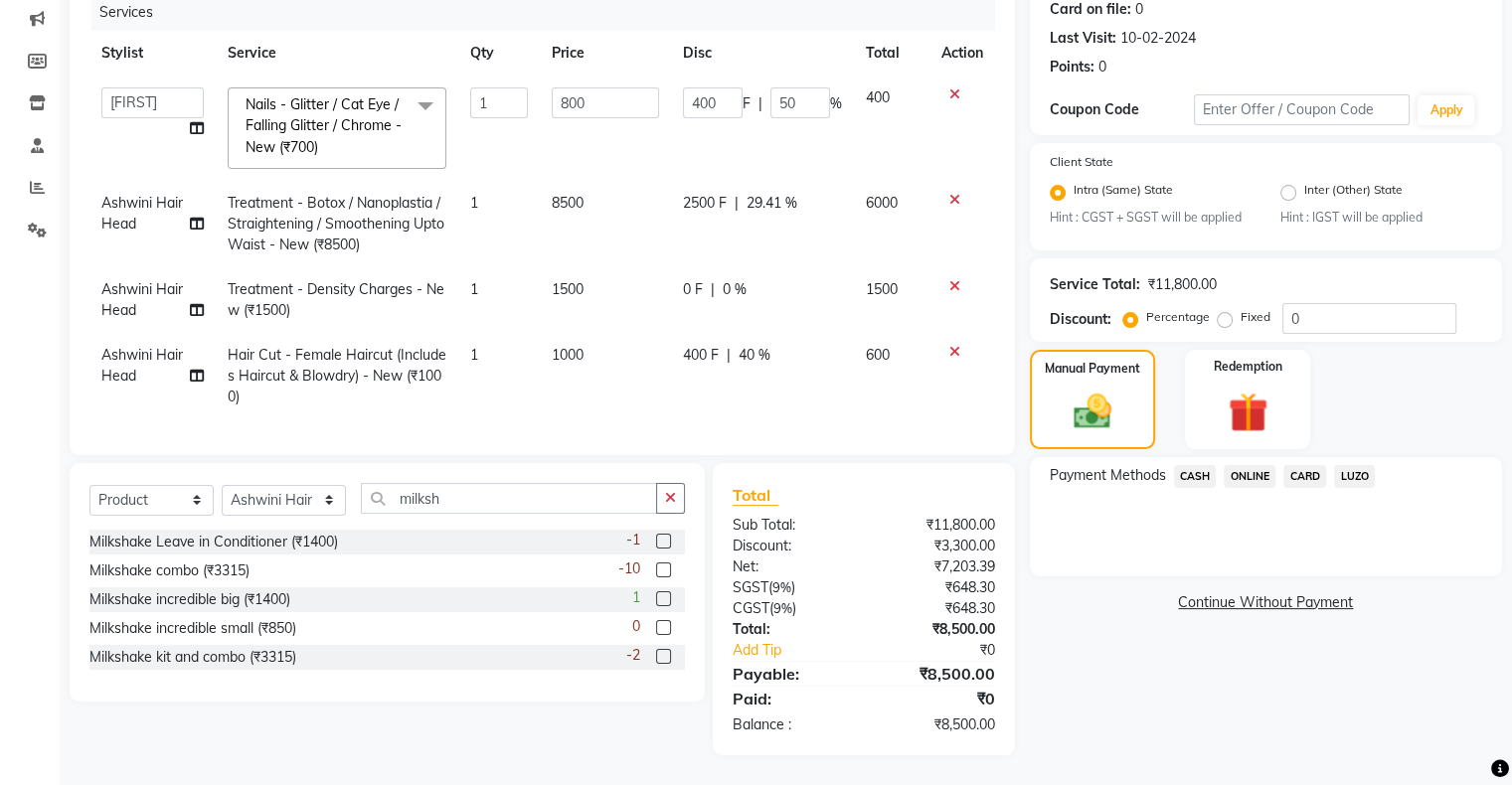 click 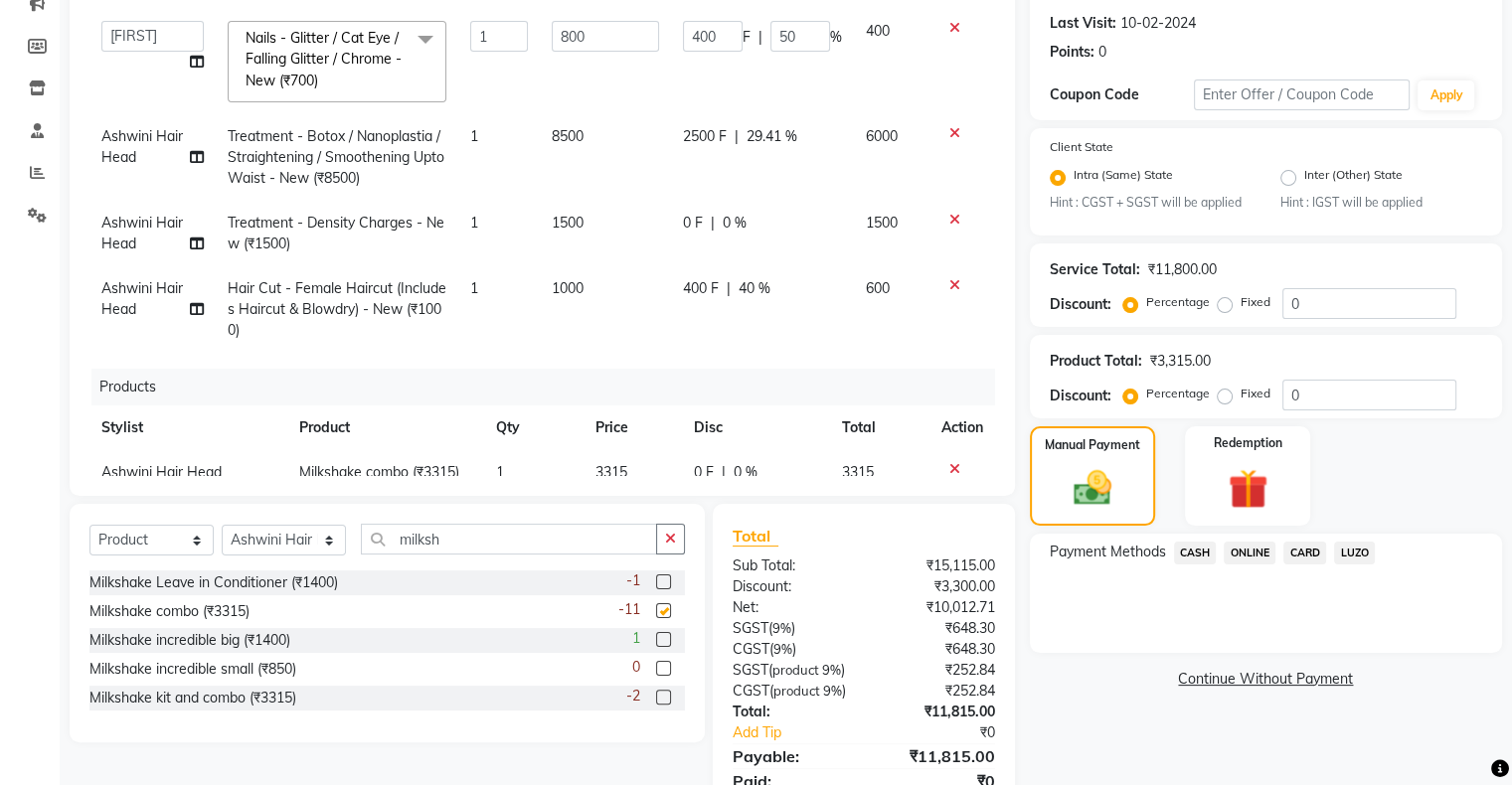 checkbox on "false" 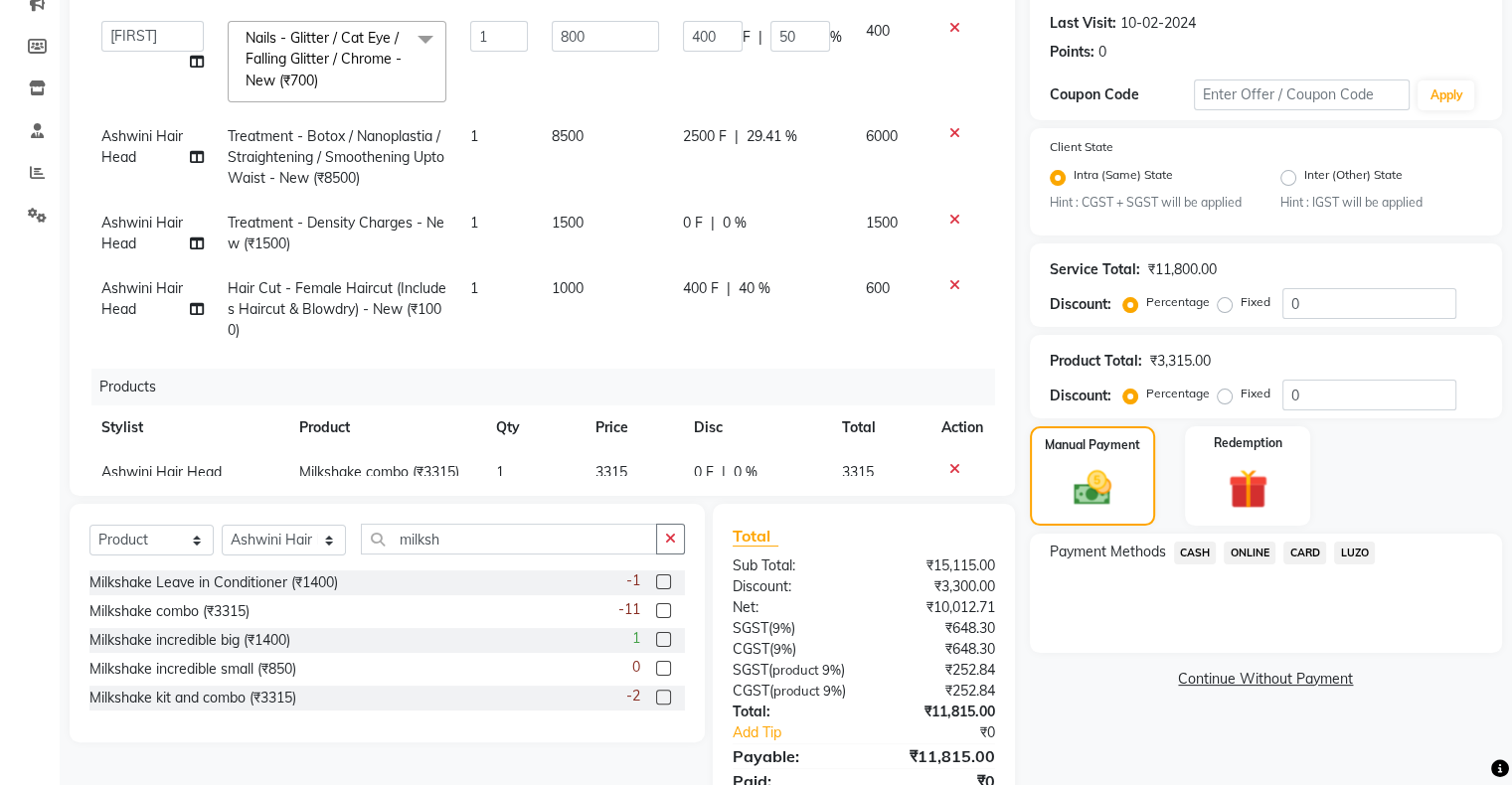 scroll, scrollTop: 101, scrollLeft: 0, axis: vertical 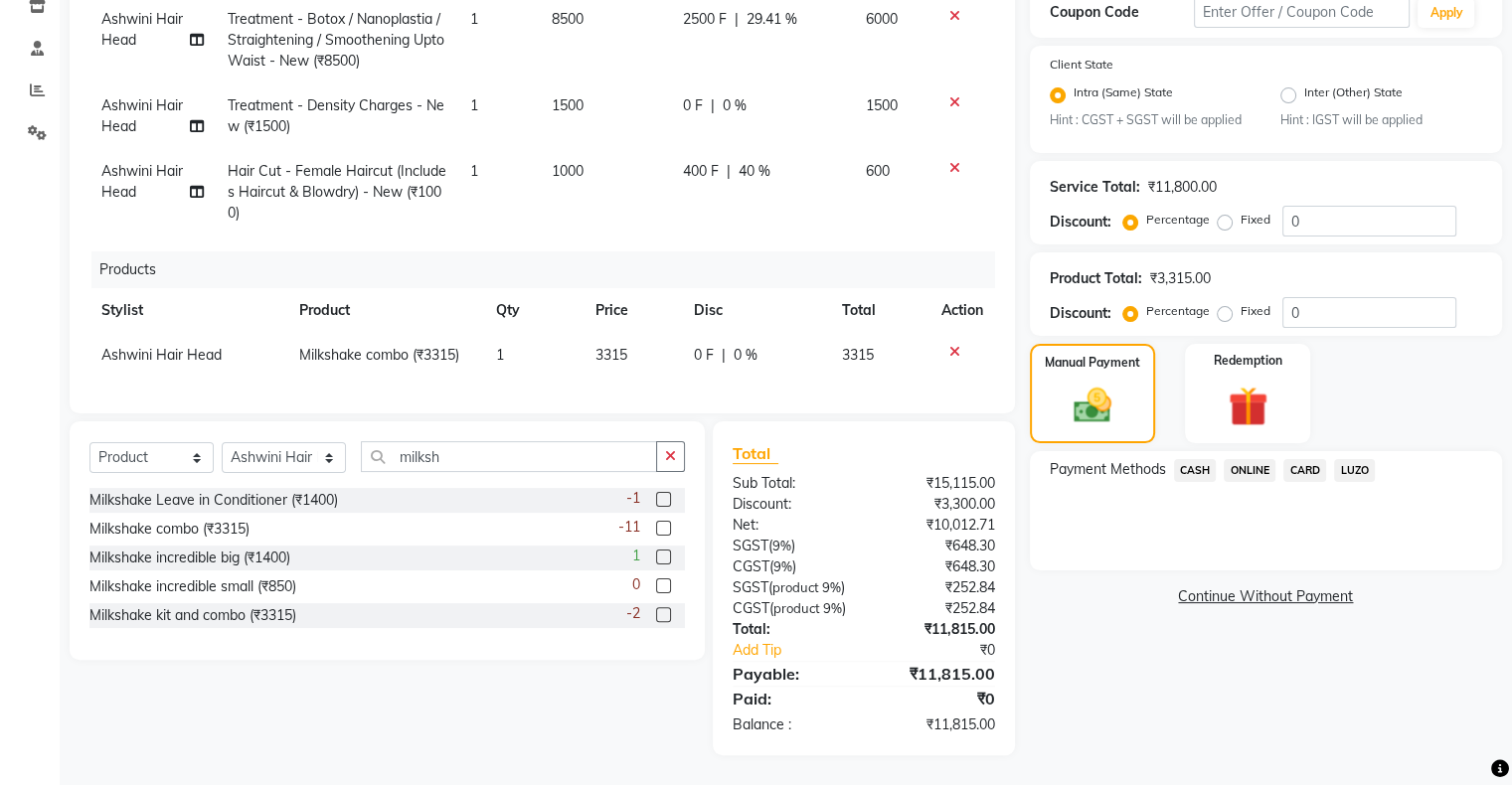 click on "CASH" 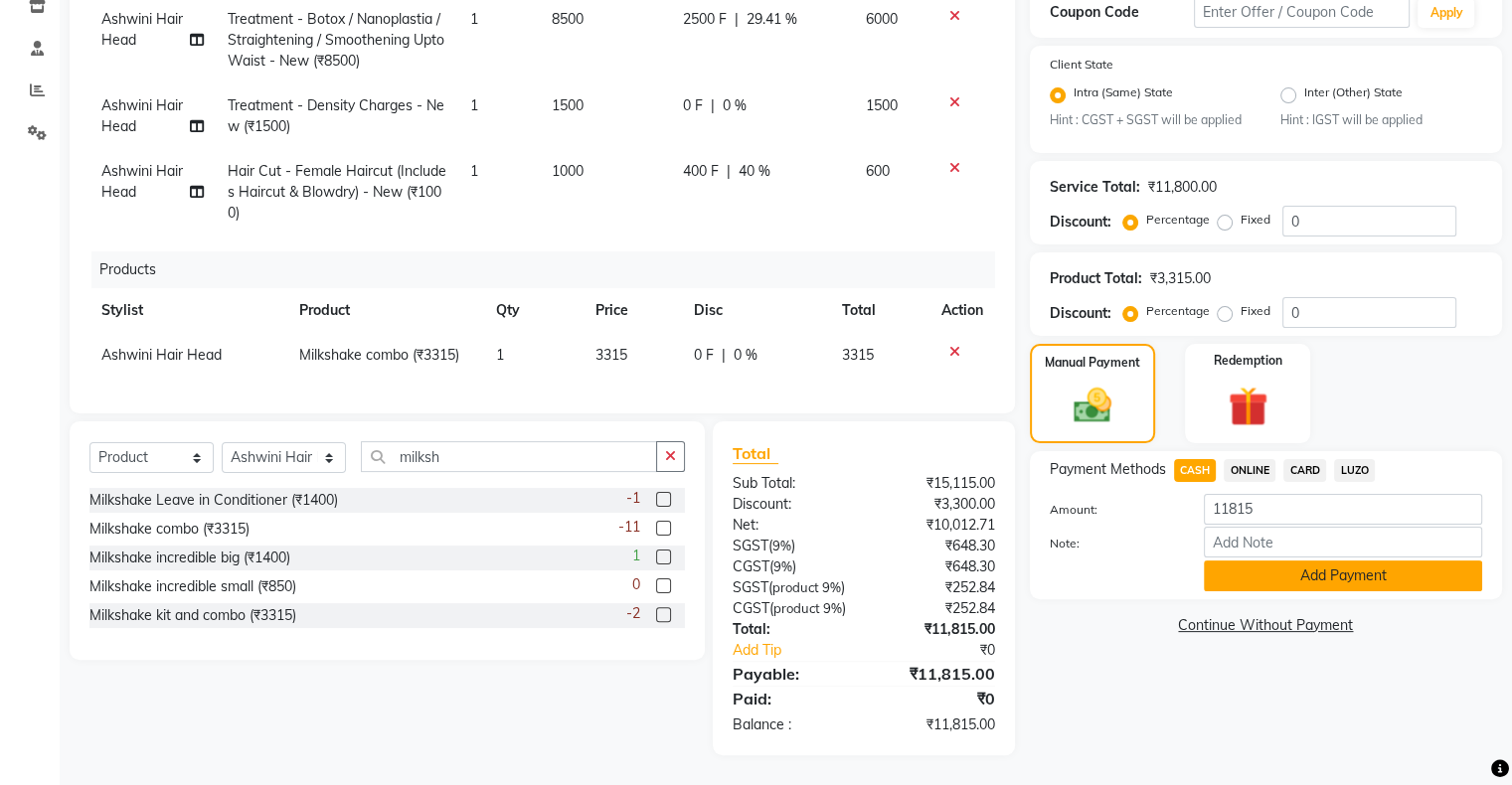 click on "Add Payment" 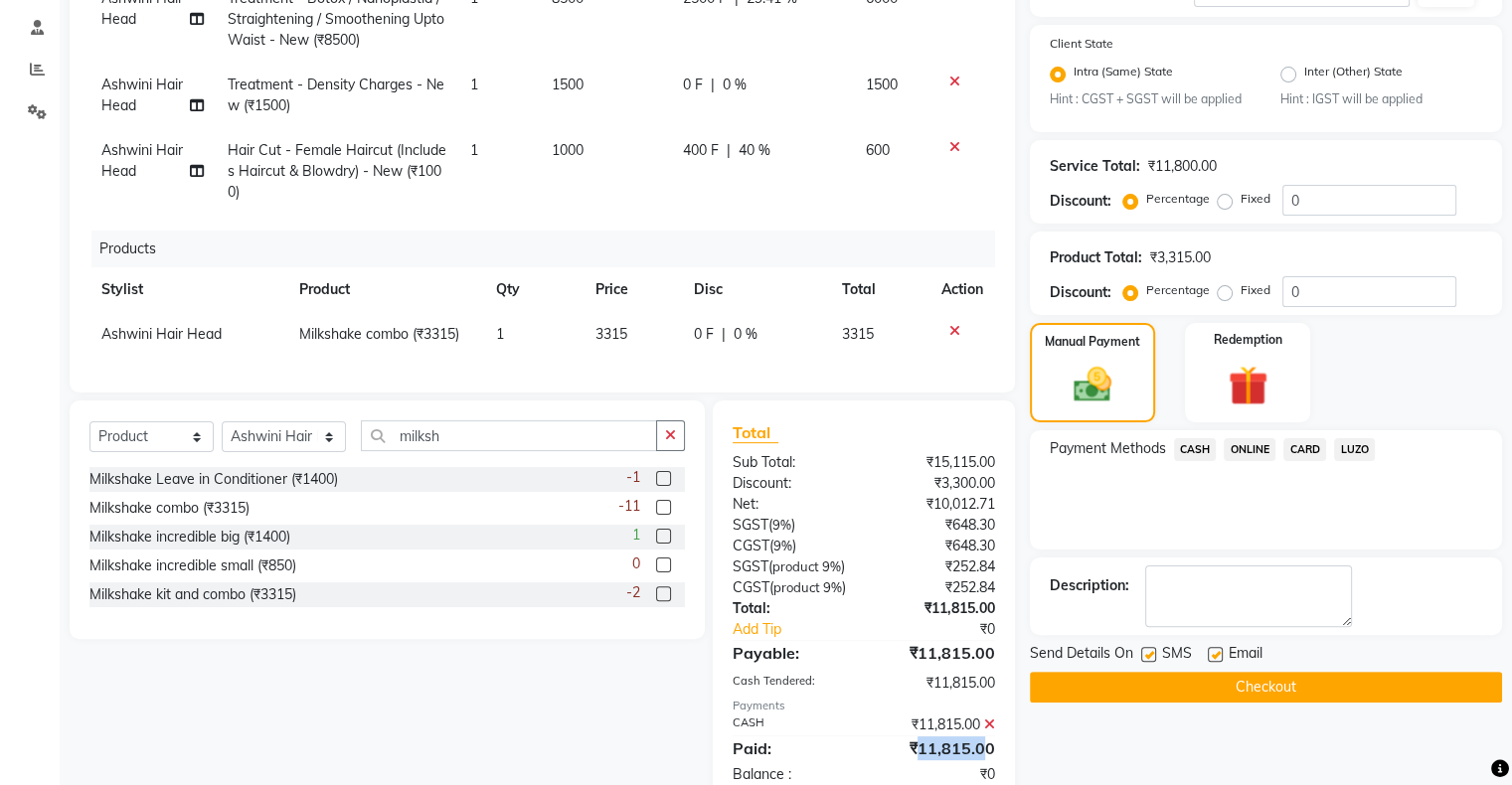 drag, startPoint x: 922, startPoint y: 764, endPoint x: 989, endPoint y: 760, distance: 67.119297 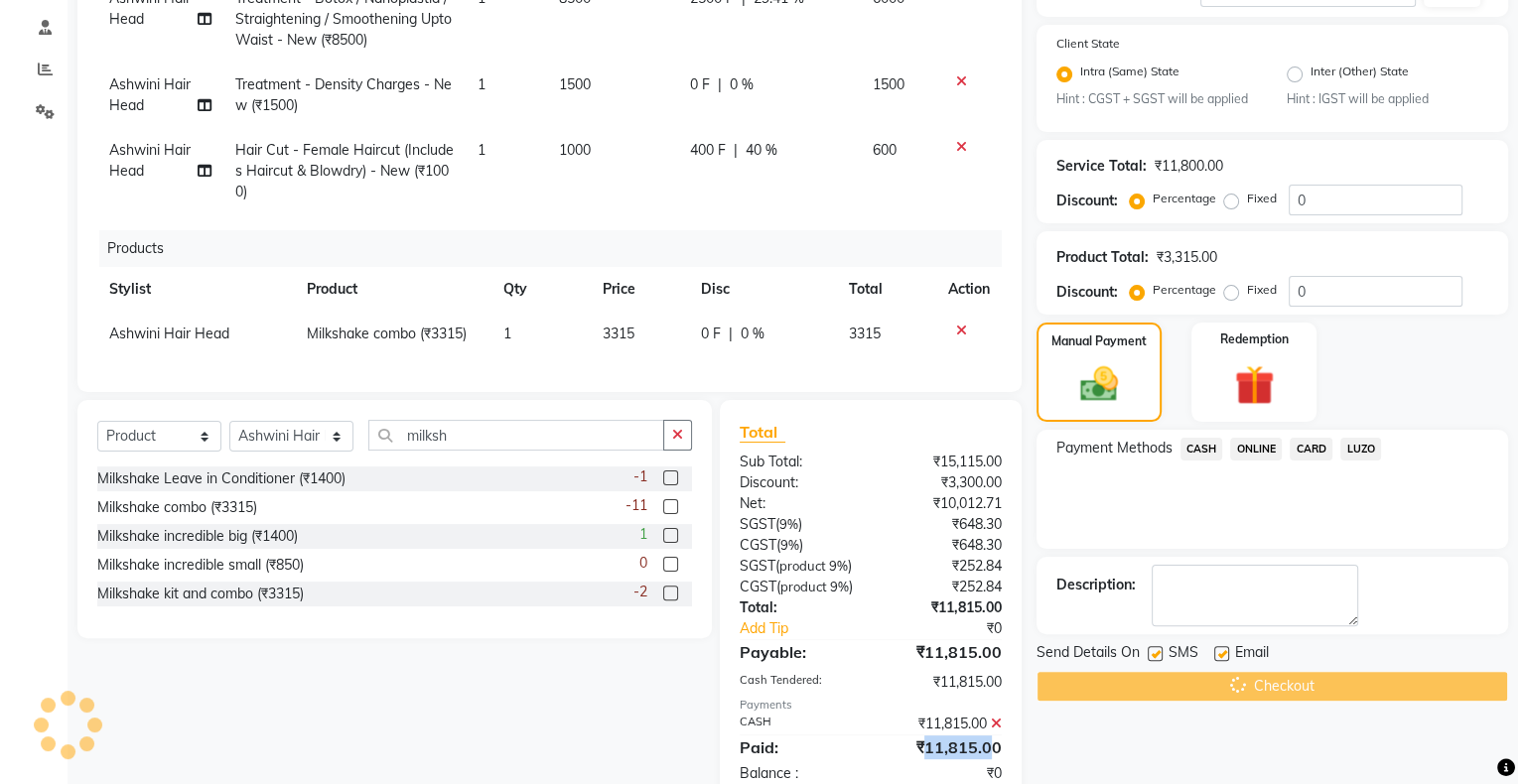 scroll, scrollTop: 0, scrollLeft: 0, axis: both 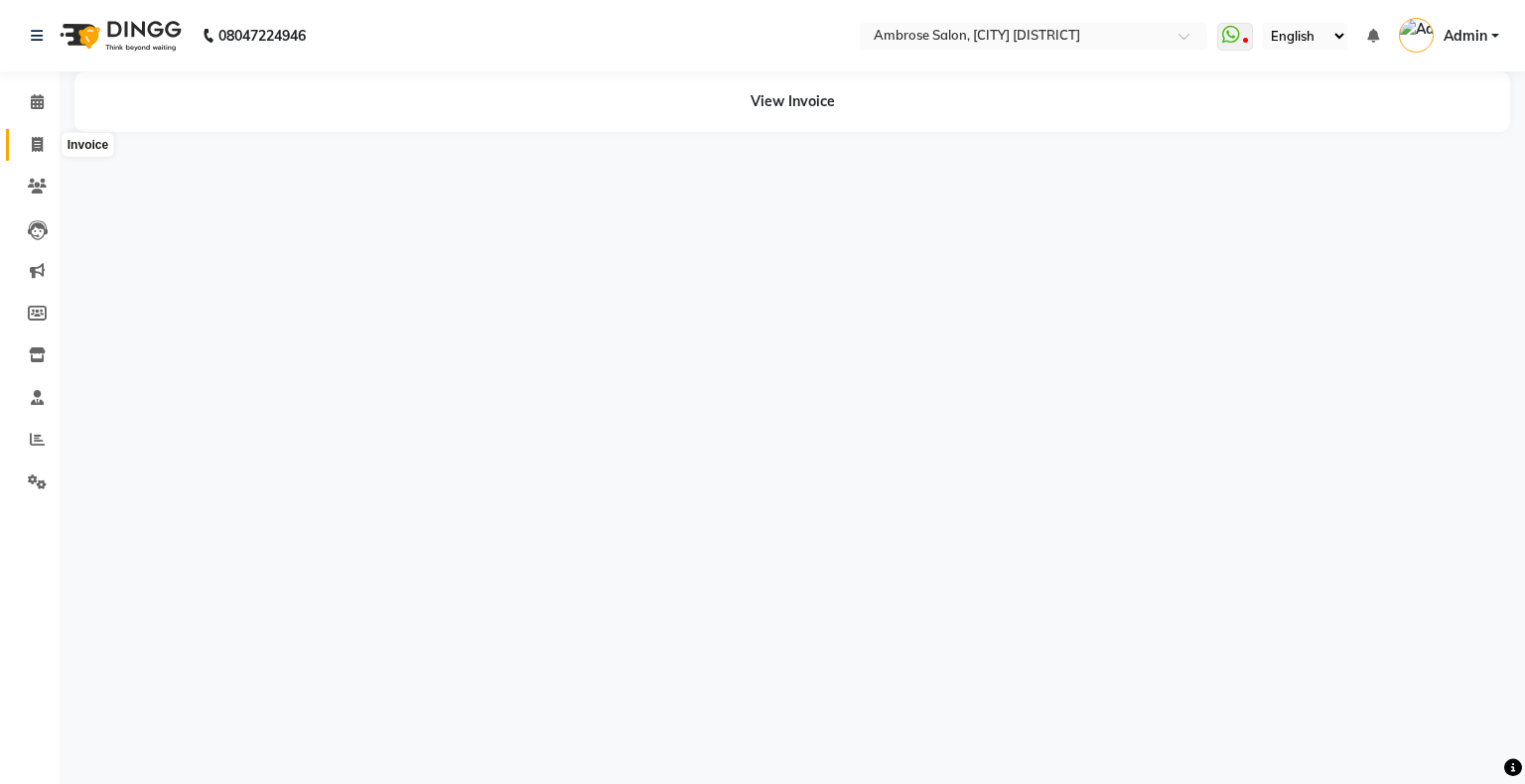 click 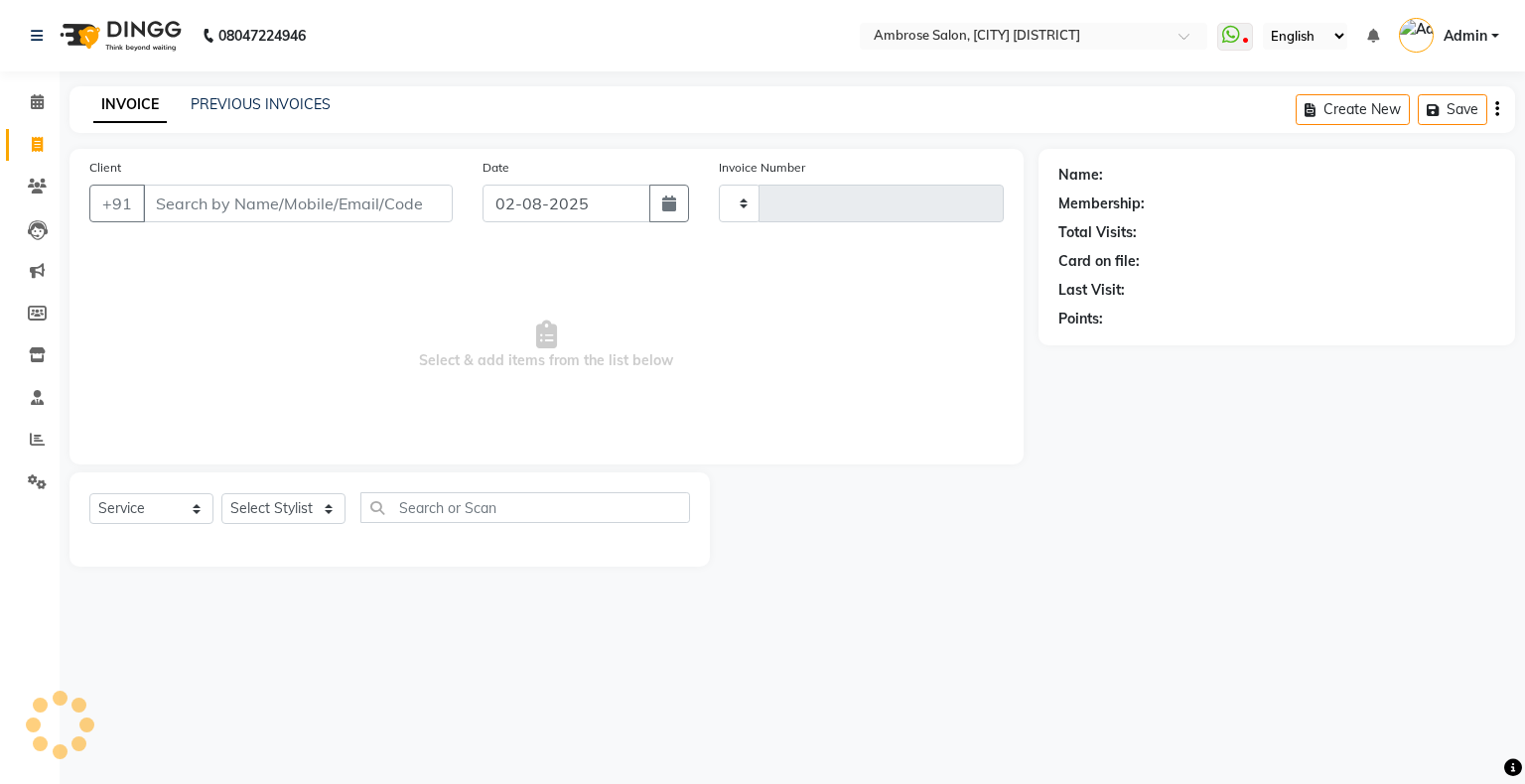 type on "1233" 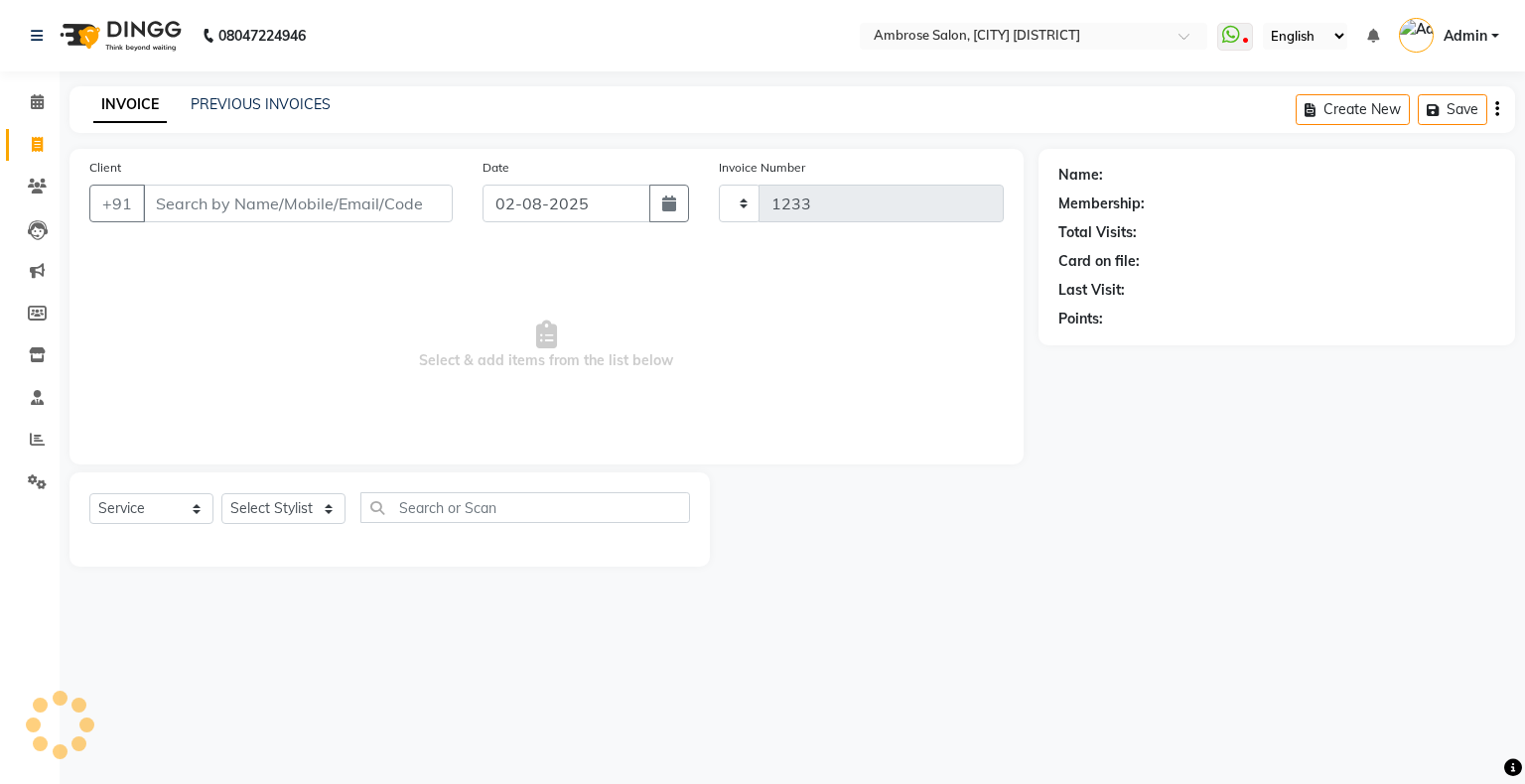 select on "4073" 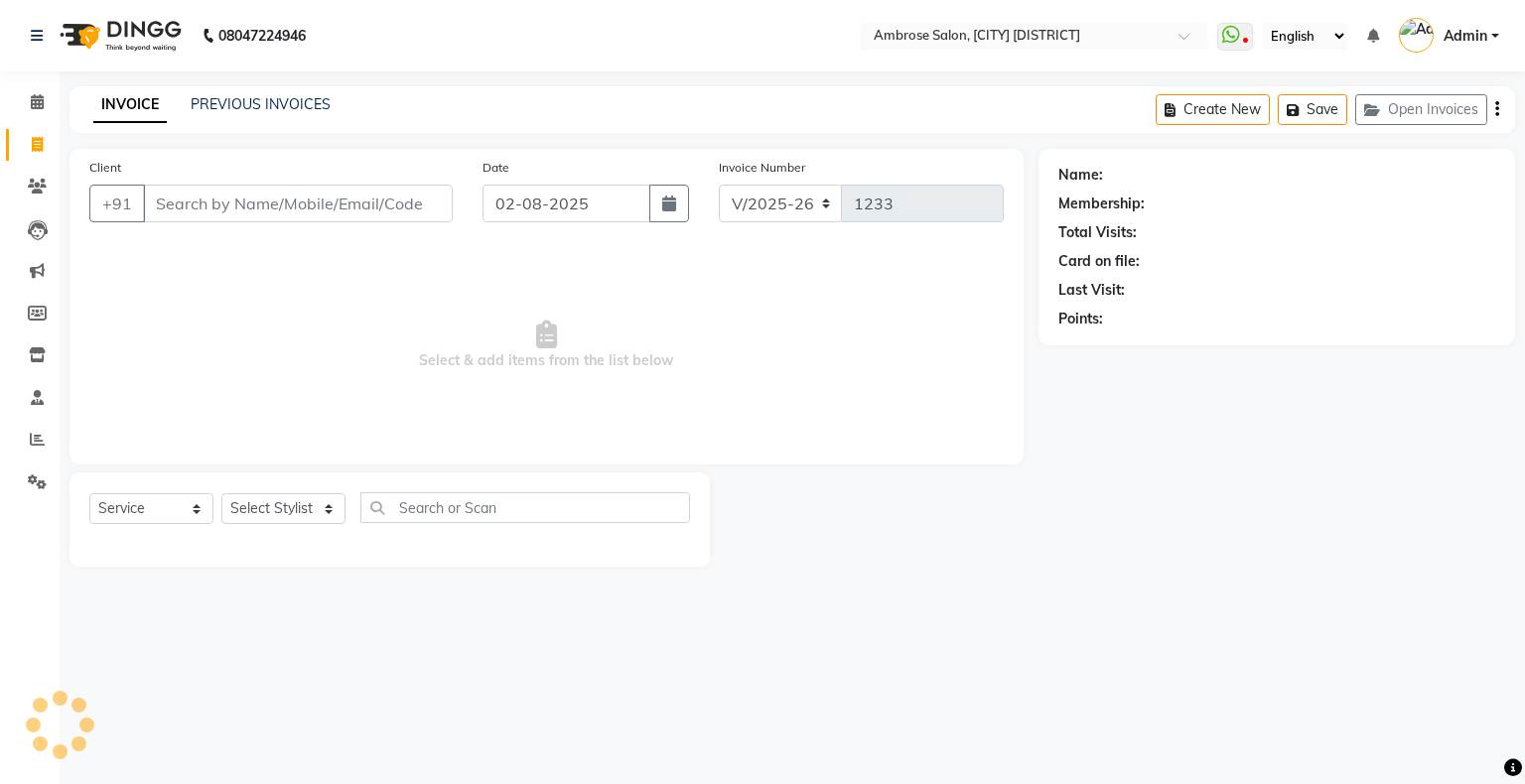 click on "INVOICE PREVIOUS INVOICES Create New   Save   Open Invoices" 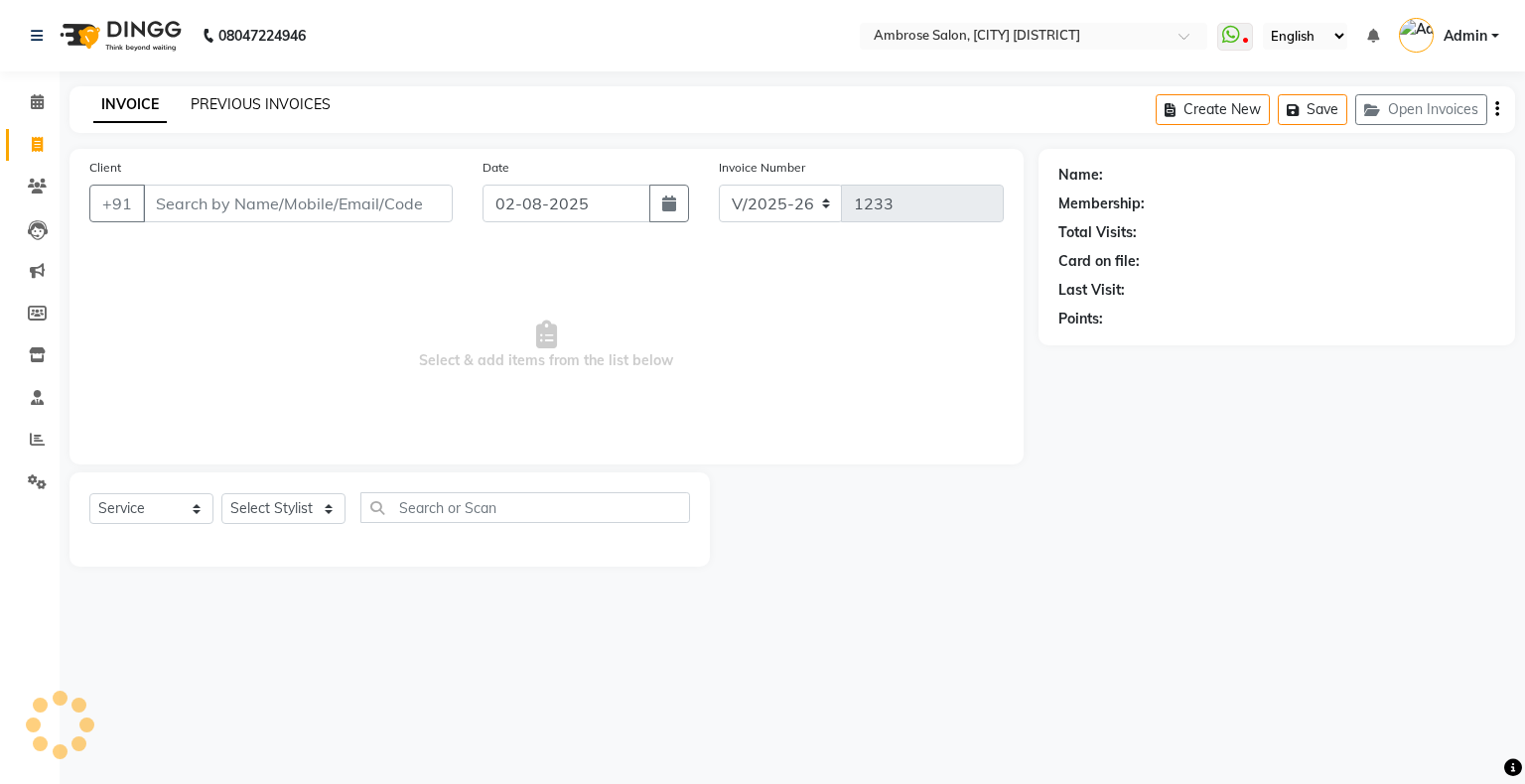 click on "PREVIOUS INVOICES" 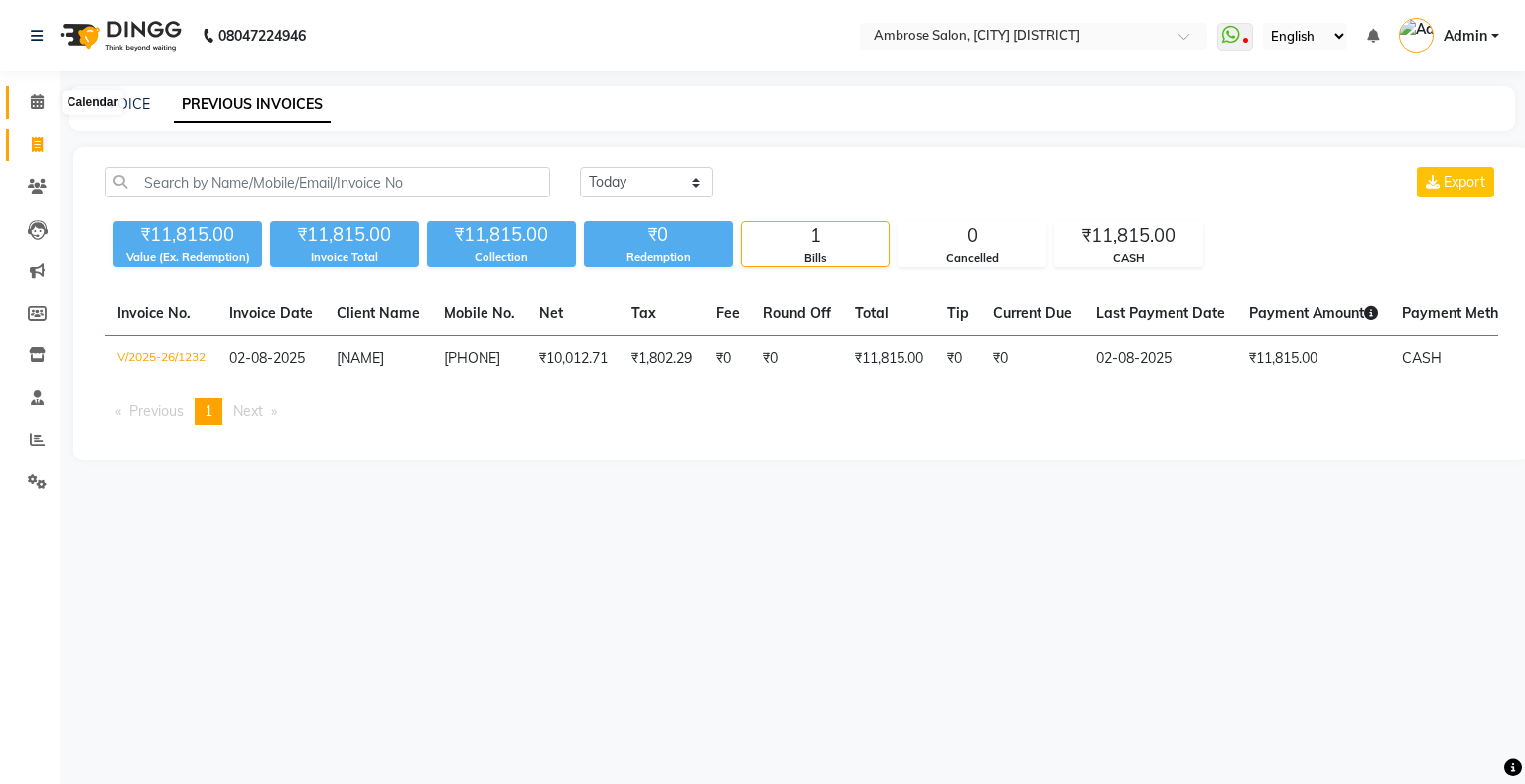 click 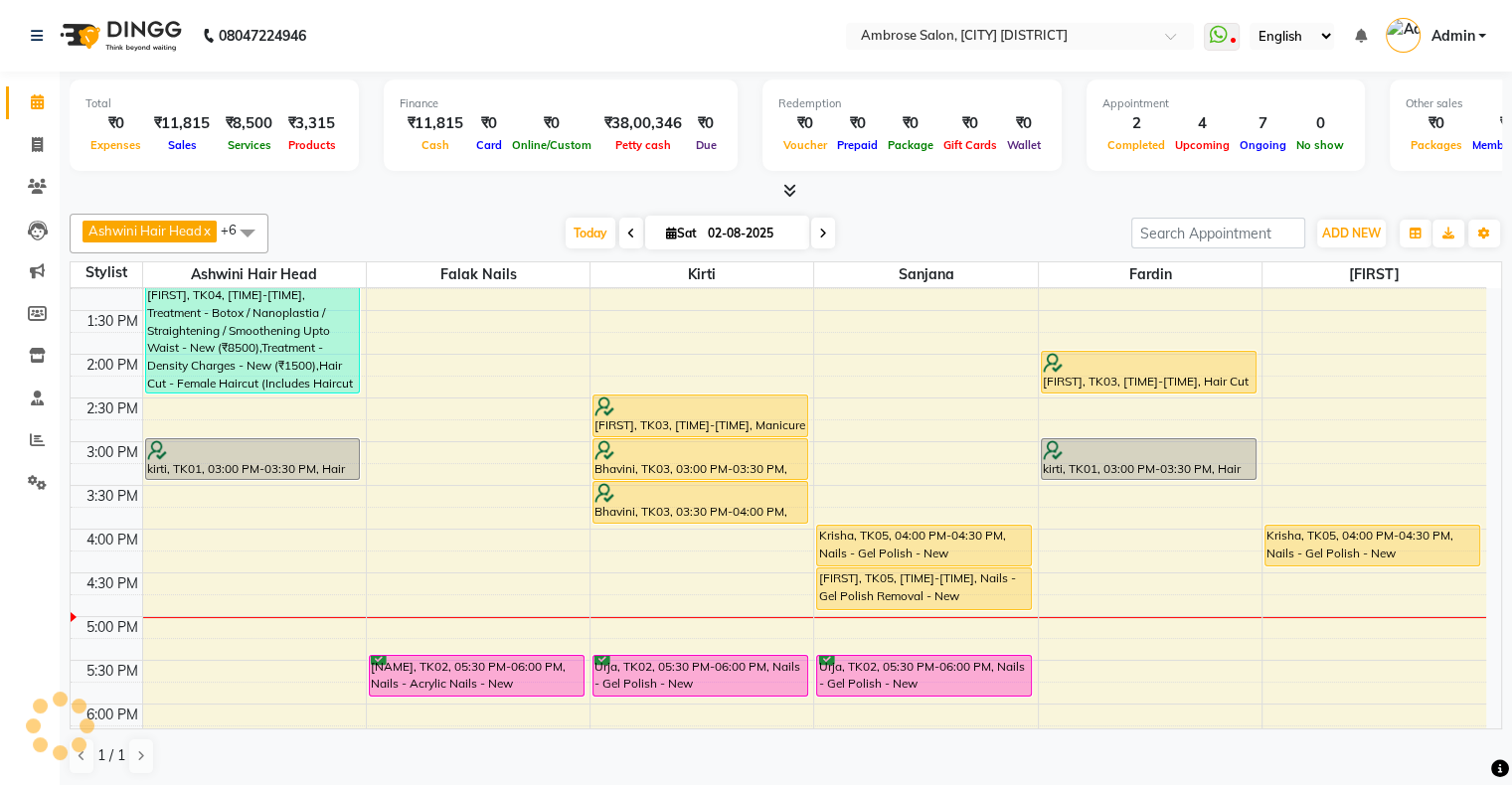 scroll, scrollTop: 298, scrollLeft: 0, axis: vertical 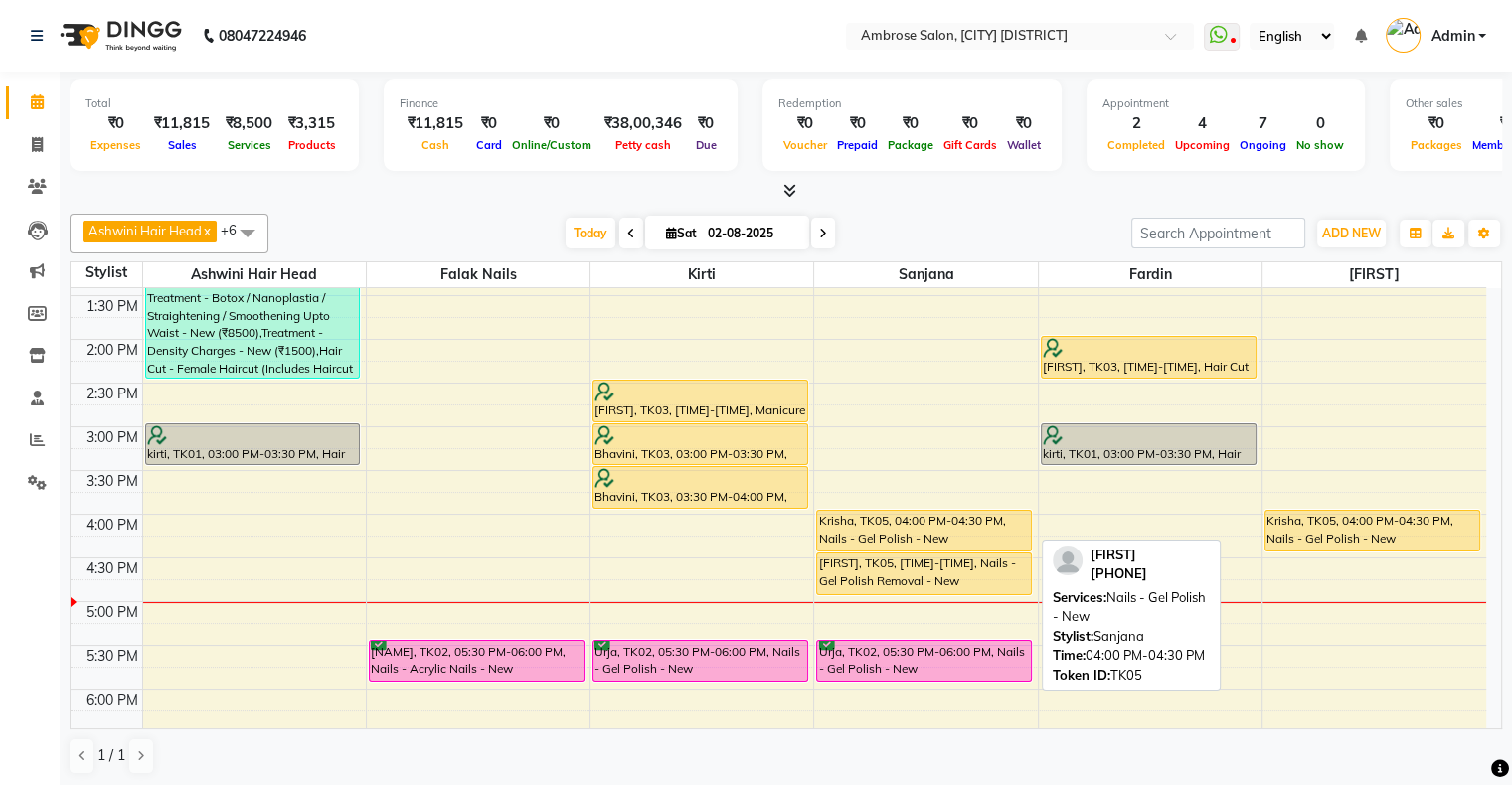 click on "Krisha, TK05, 04:00 PM-04:30 PM, Nails - Gel Polish - New" at bounding box center (924, 531) 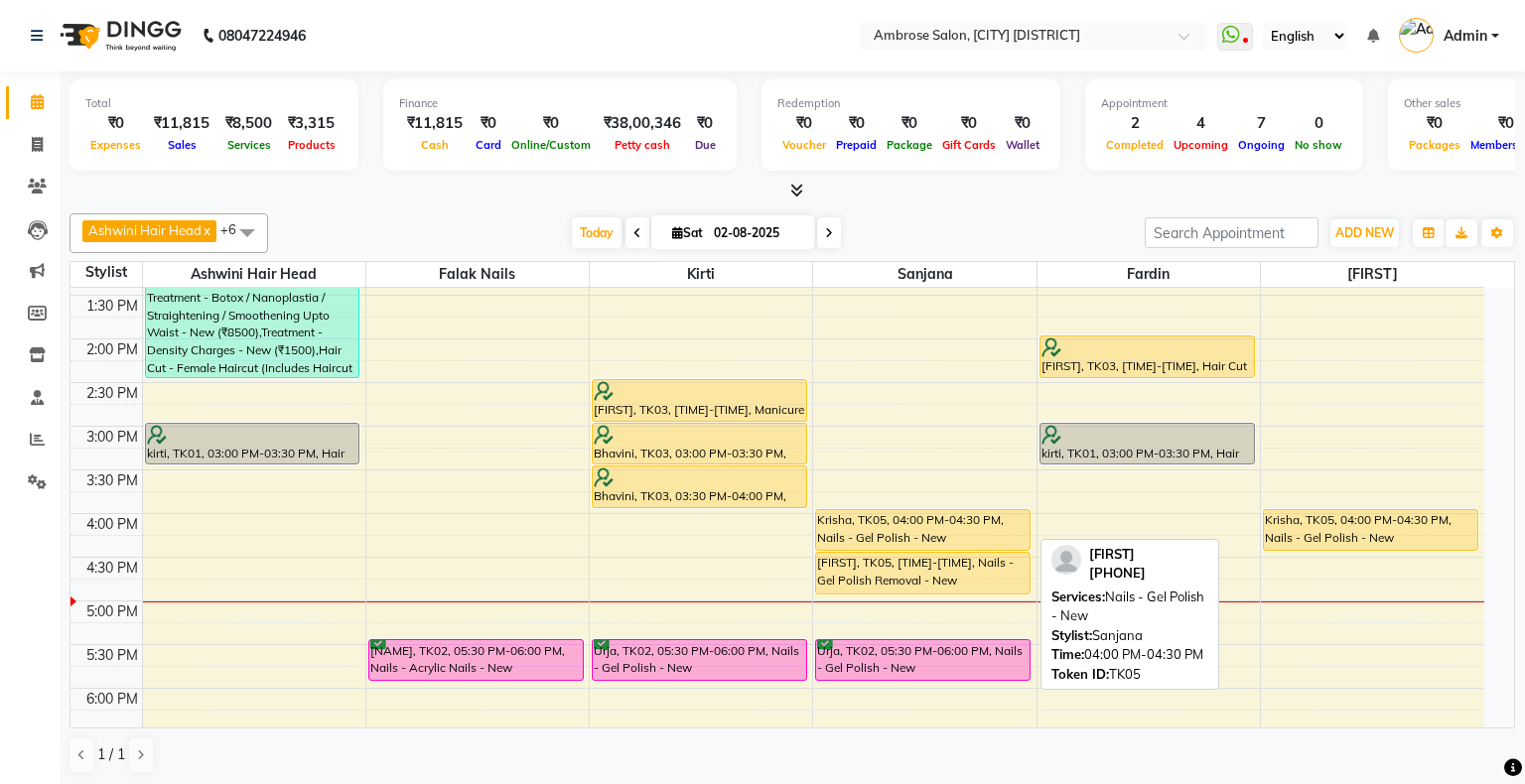 select on "1" 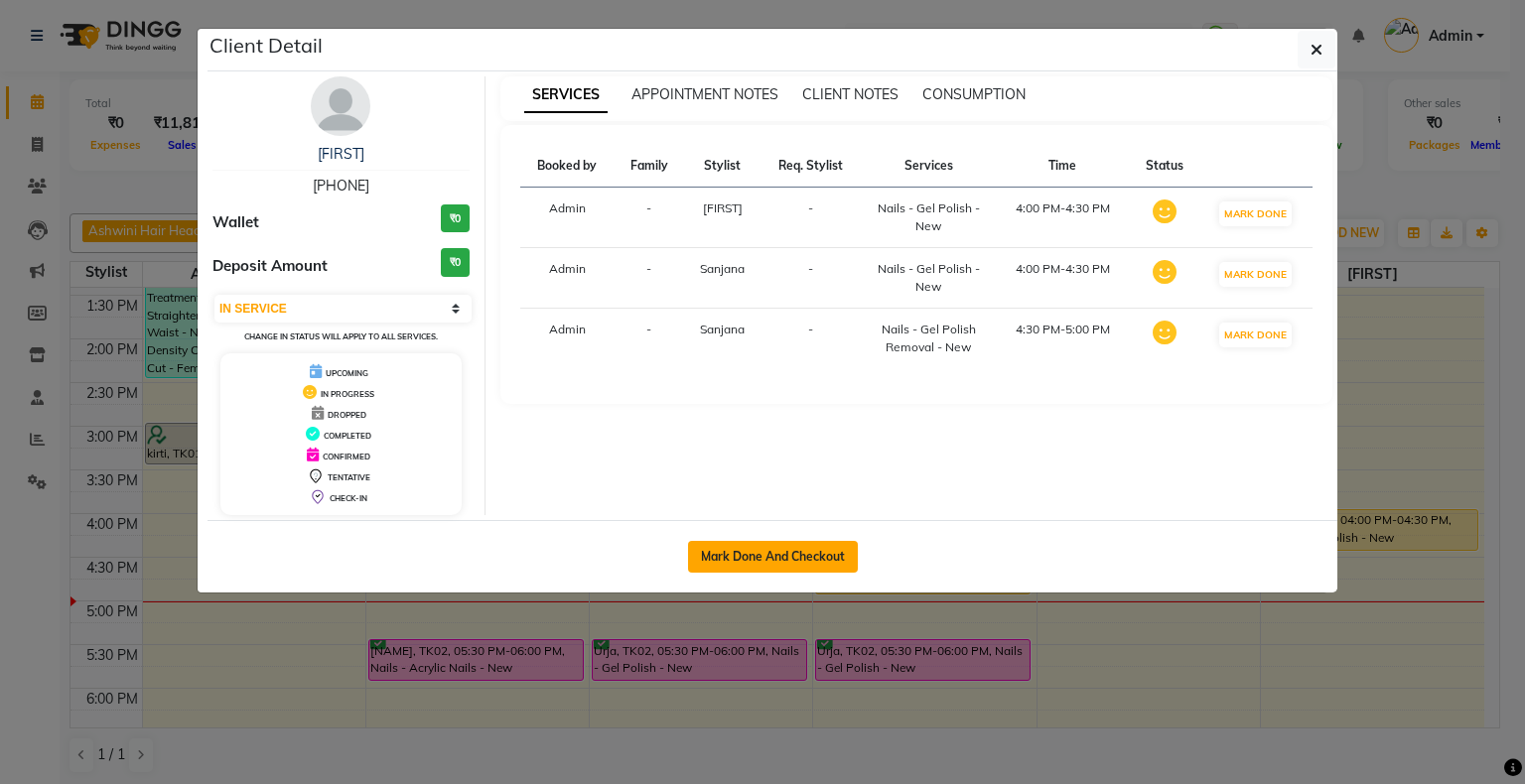 click on "Mark Done And Checkout" 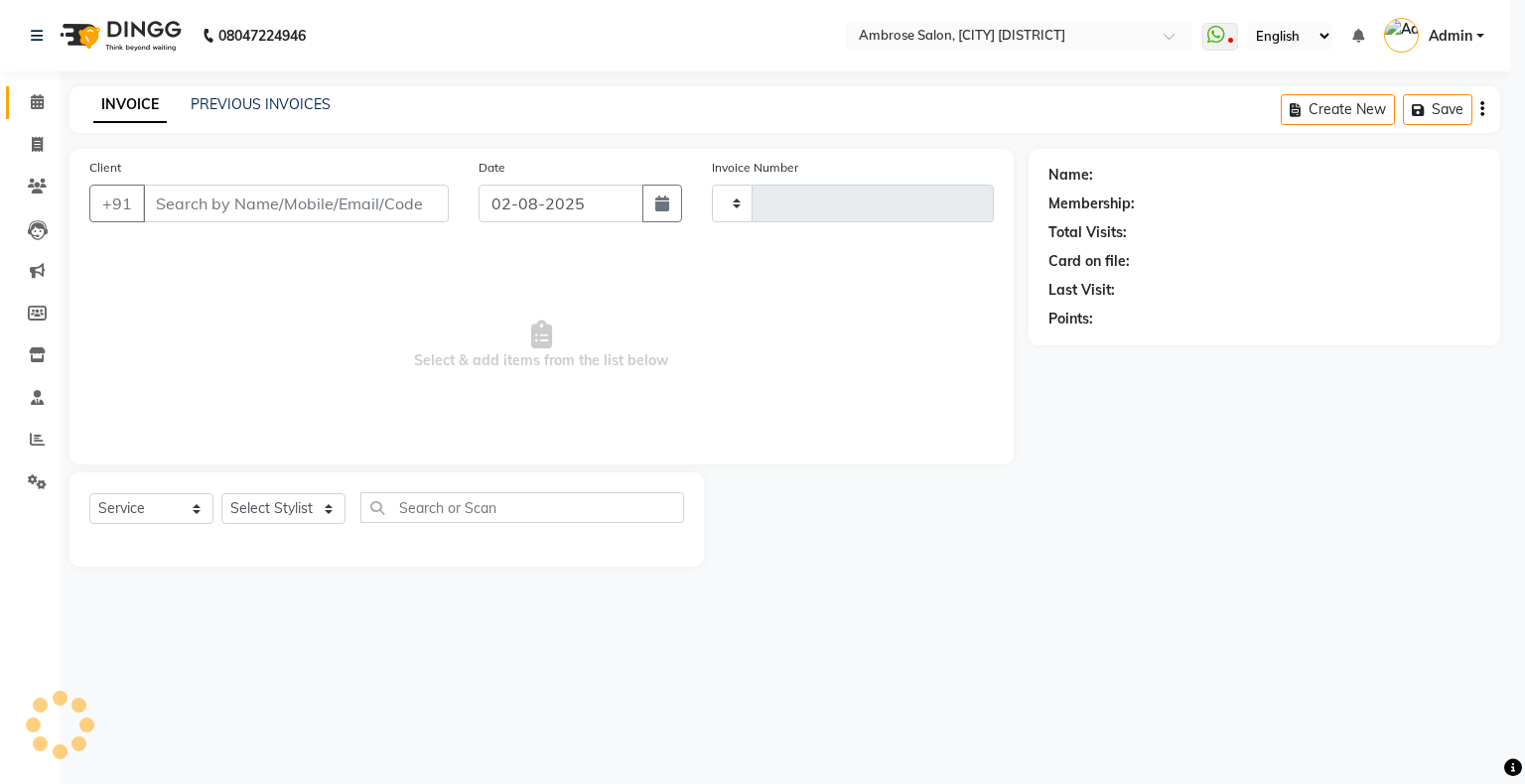 type on "1233" 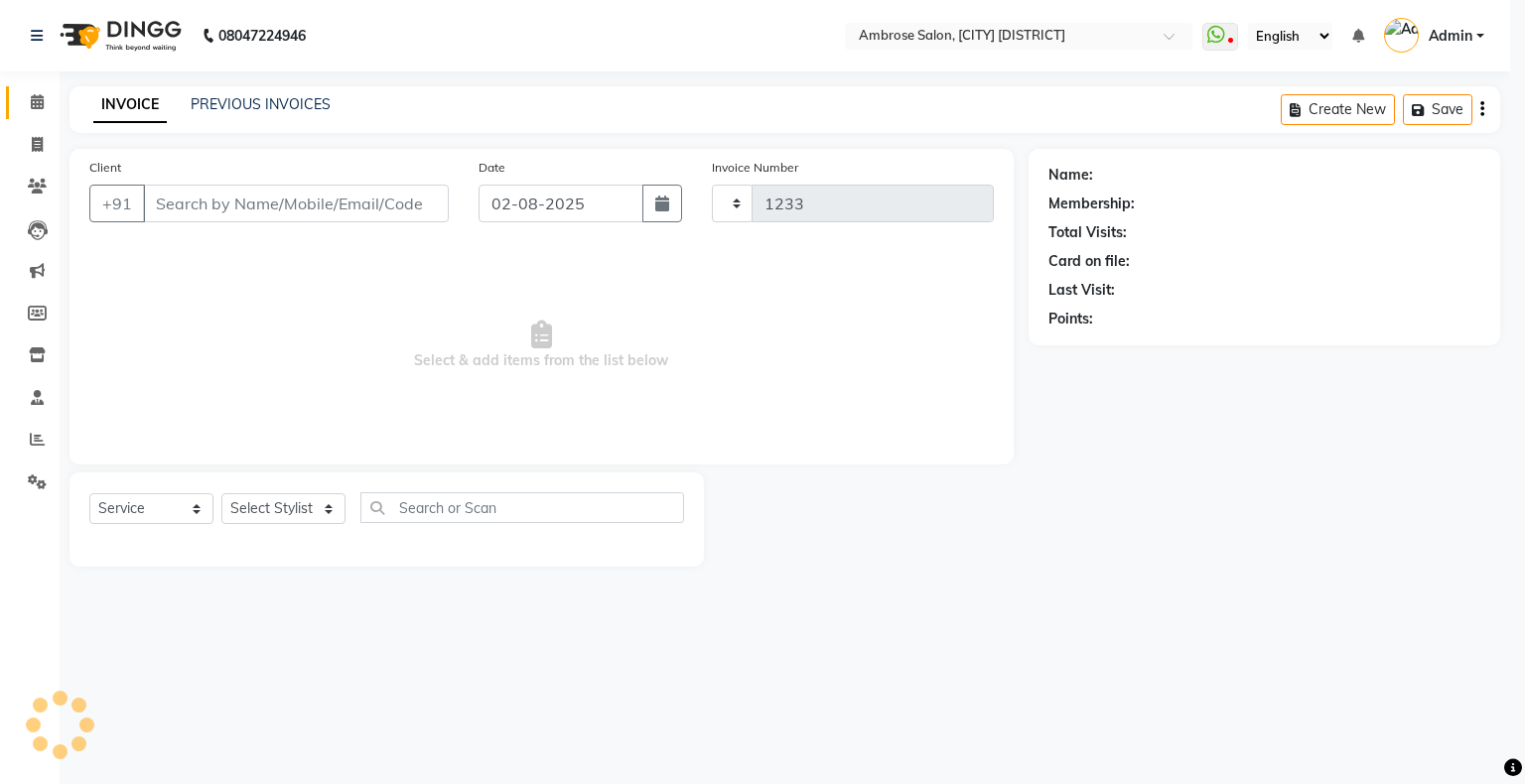 select on "4073" 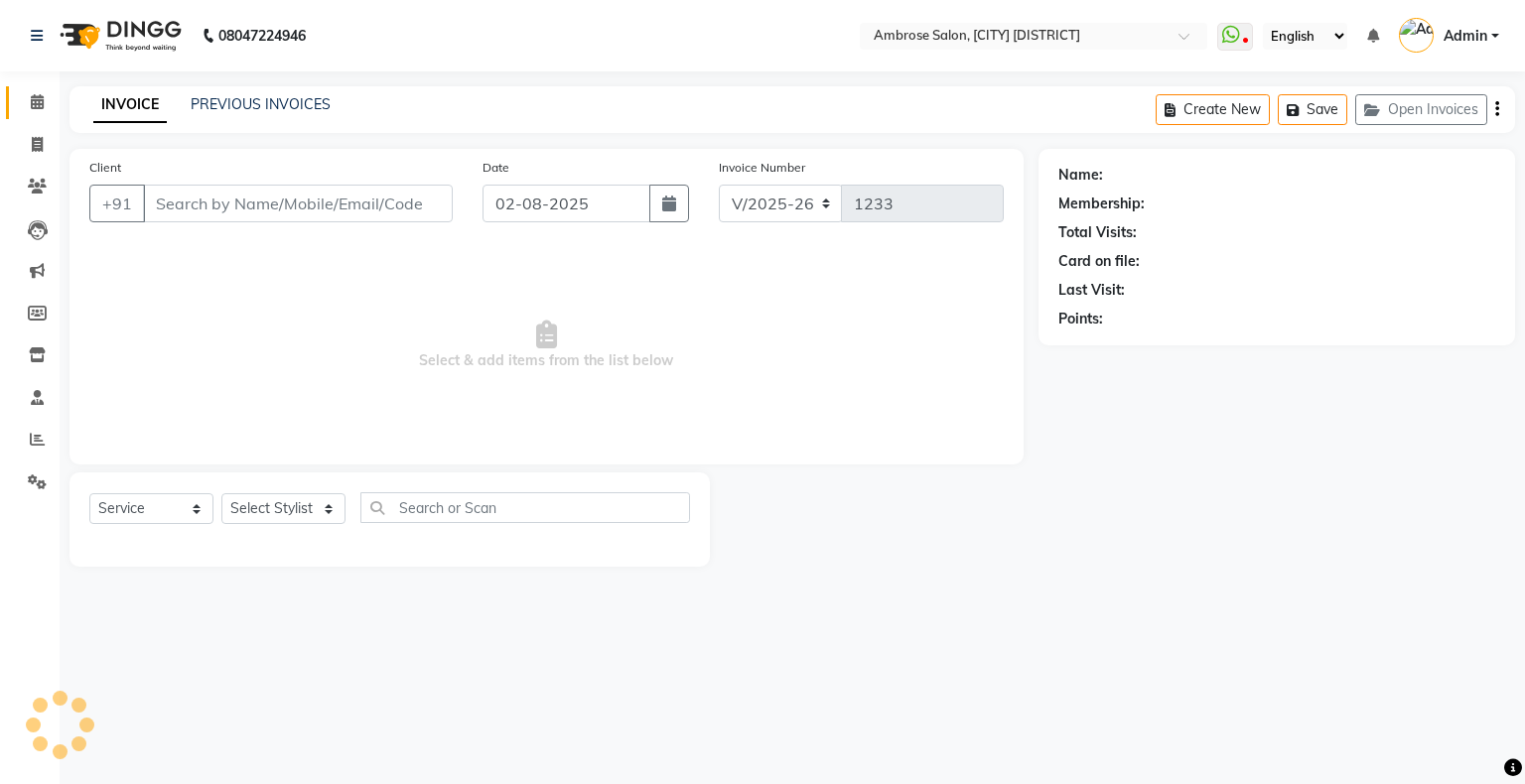 type on "[PHONE]" 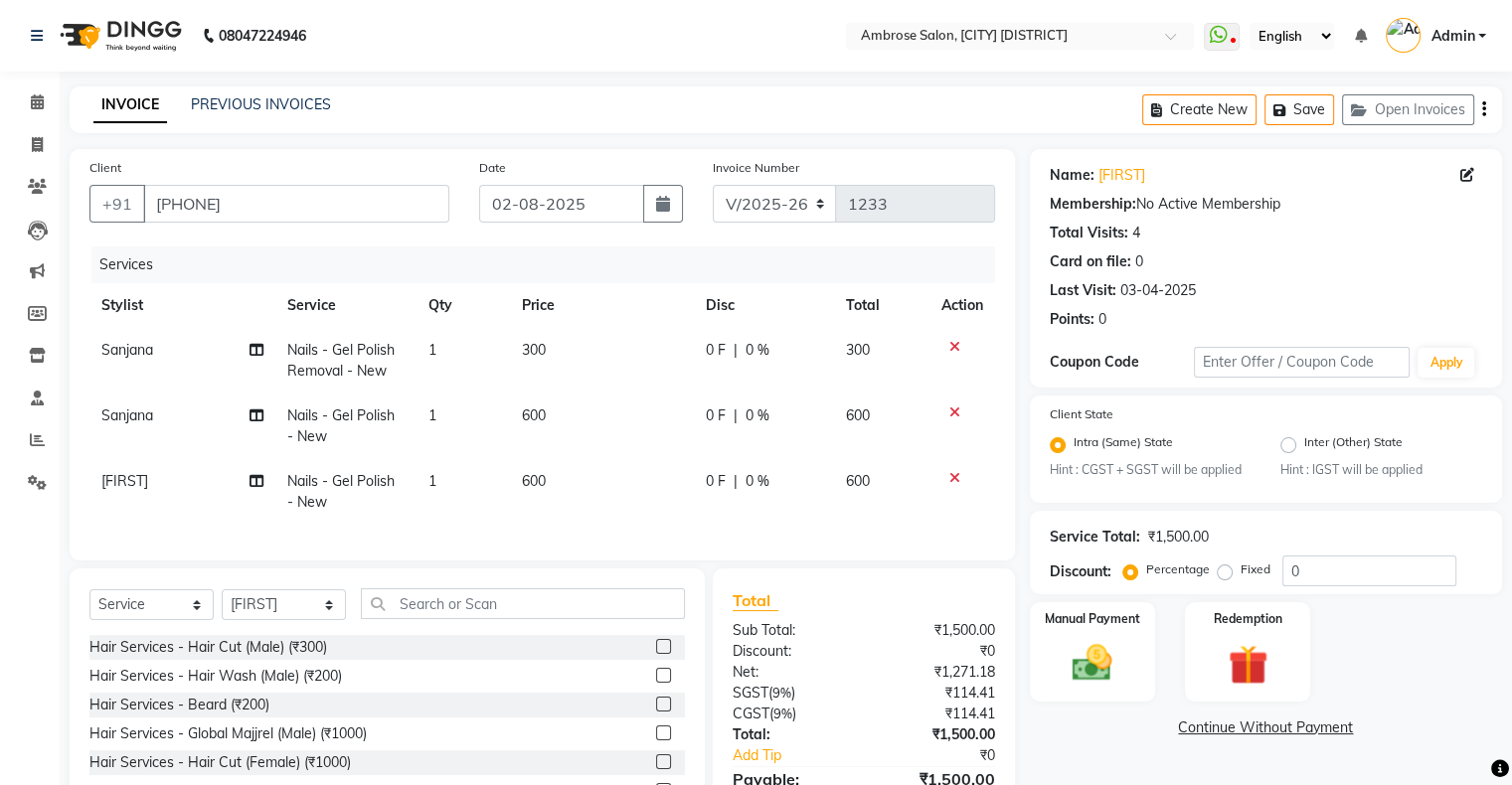 click 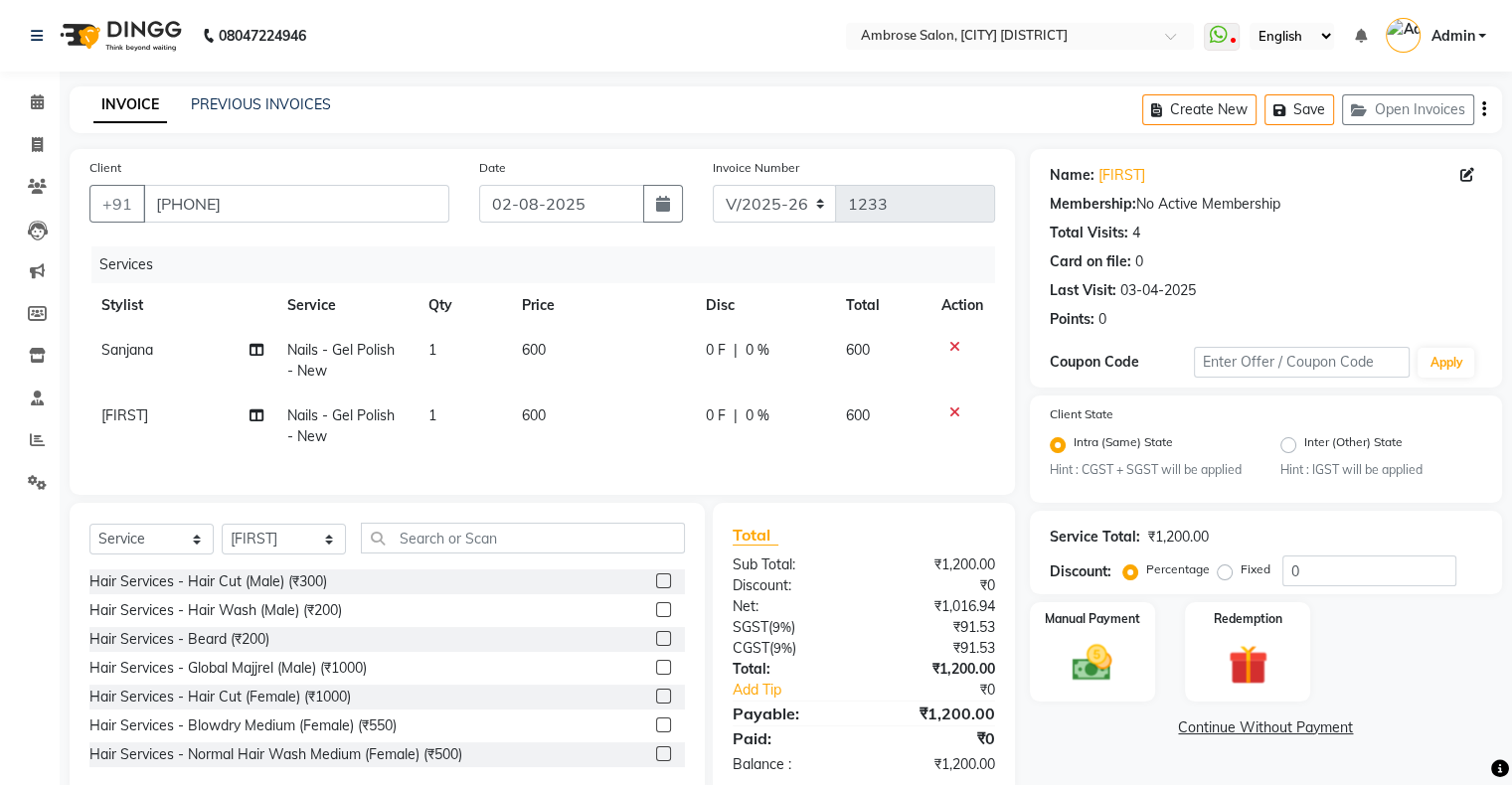click 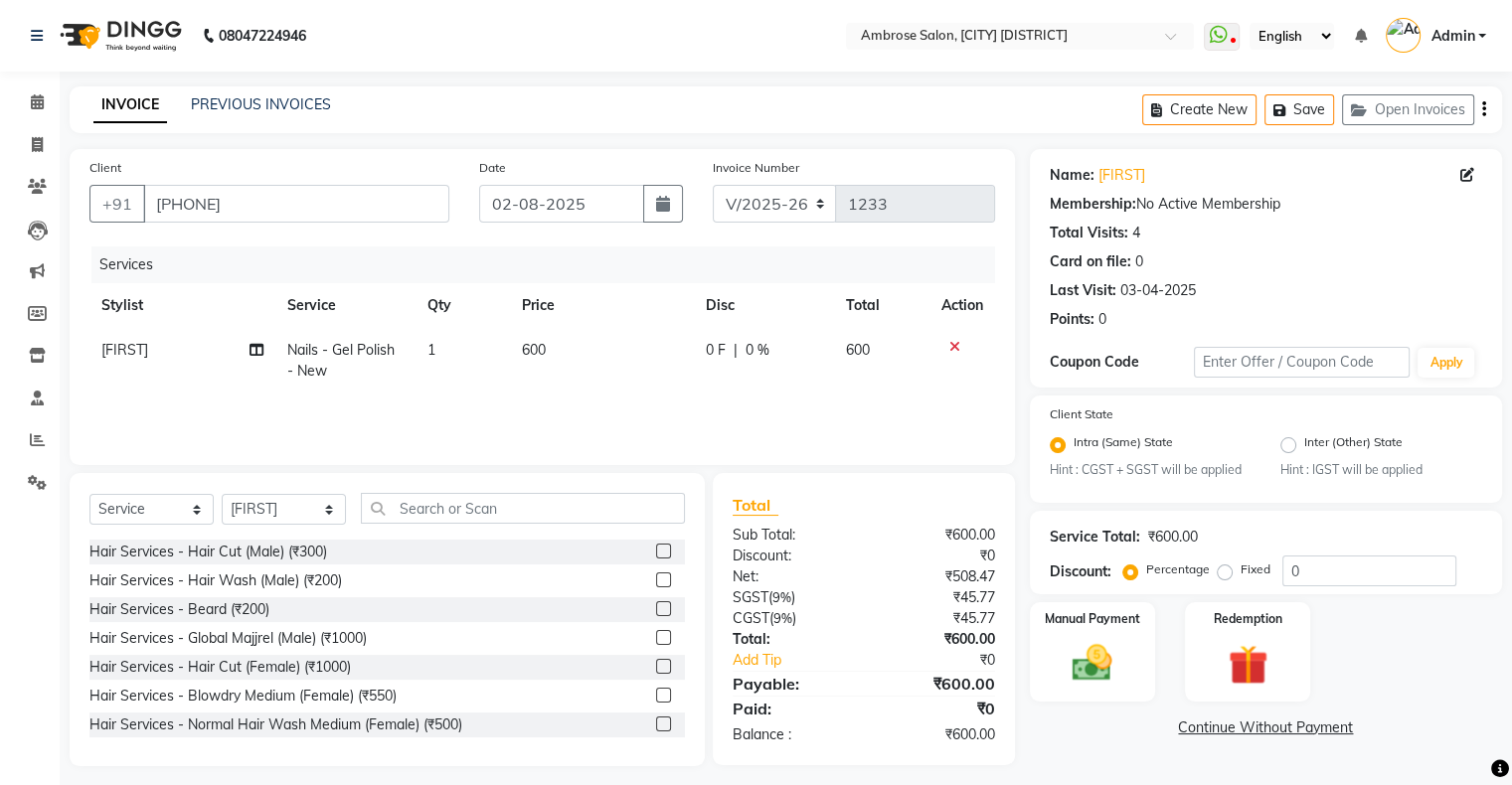 click 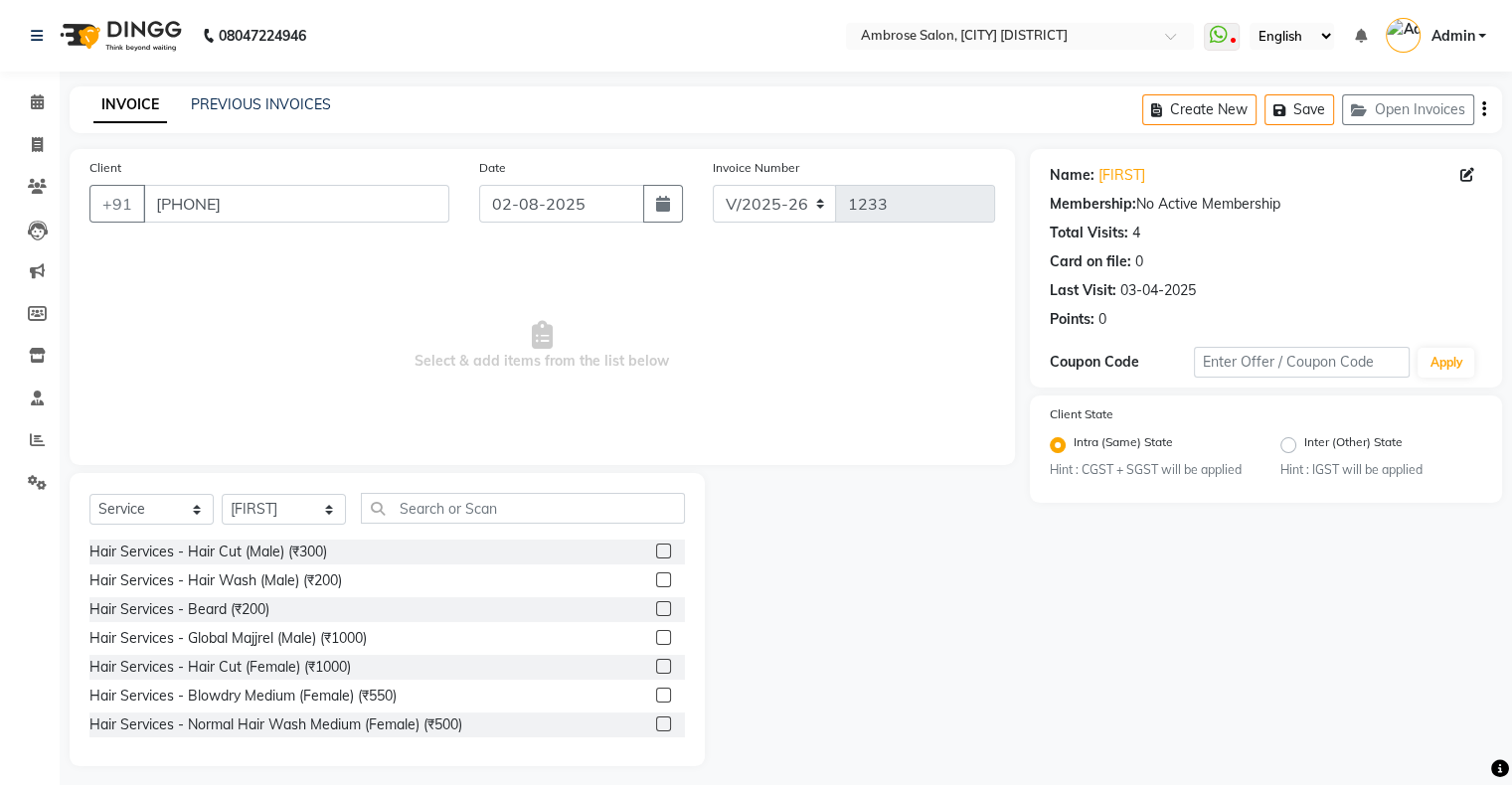 click on "Select & add items from the list below" at bounding box center (542, 346) 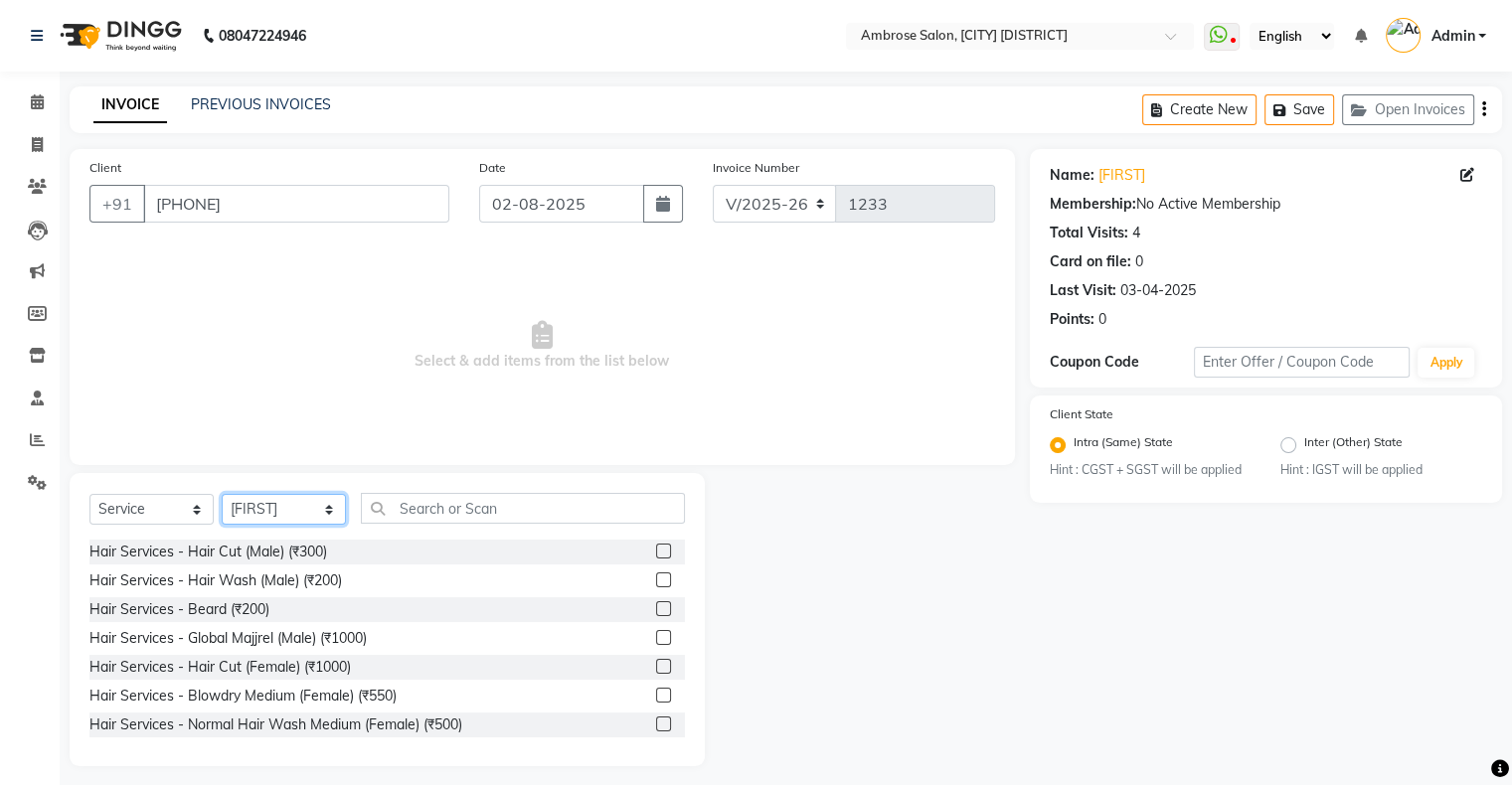 click on "Select Stylist Akshay Divecha Ashwini Hair Head Falak Nails Fardin Kirti Nida FD Pradip Pradip Vaishnav Sanjana Vidhi Veera" 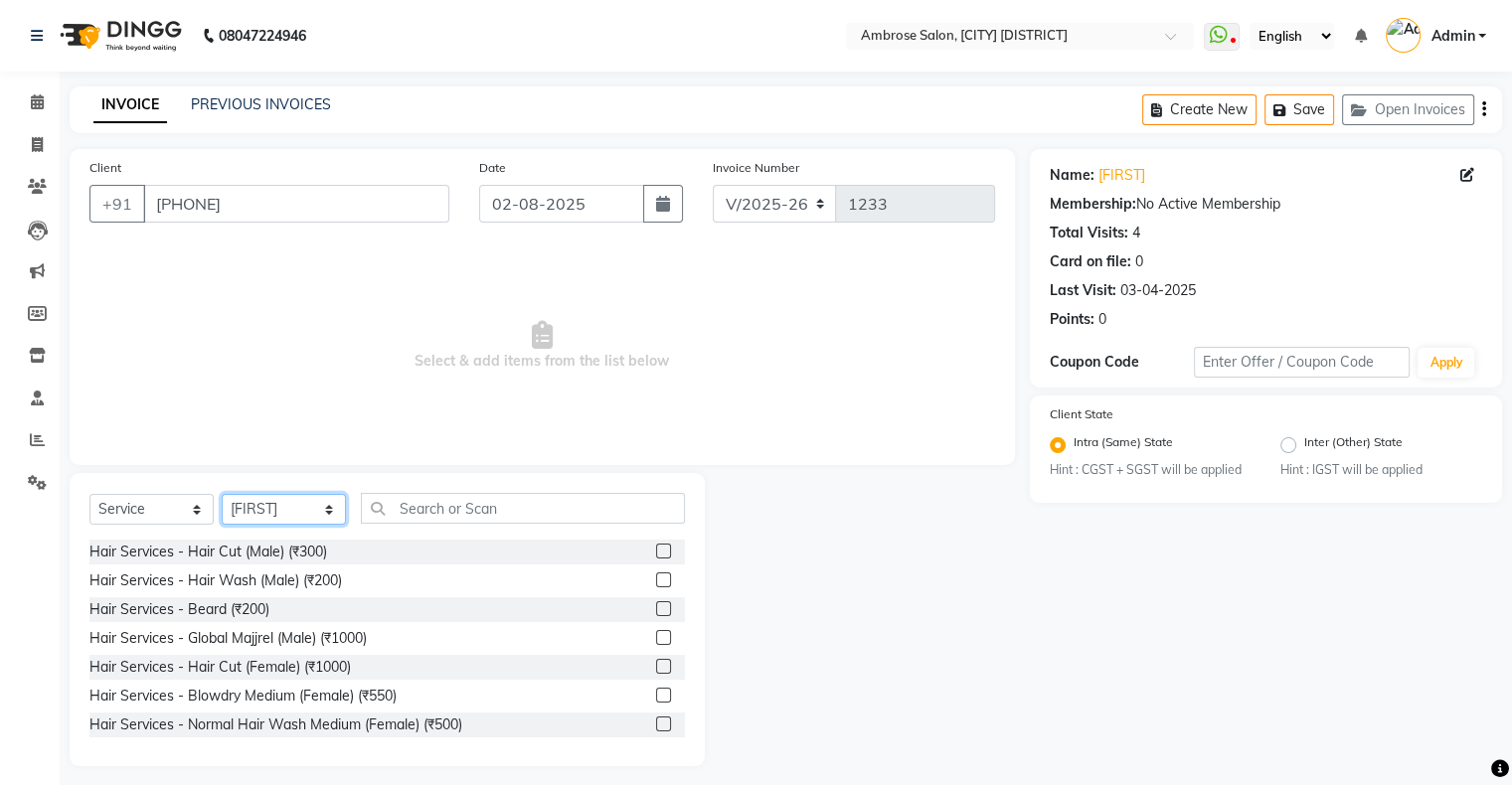select on "54023" 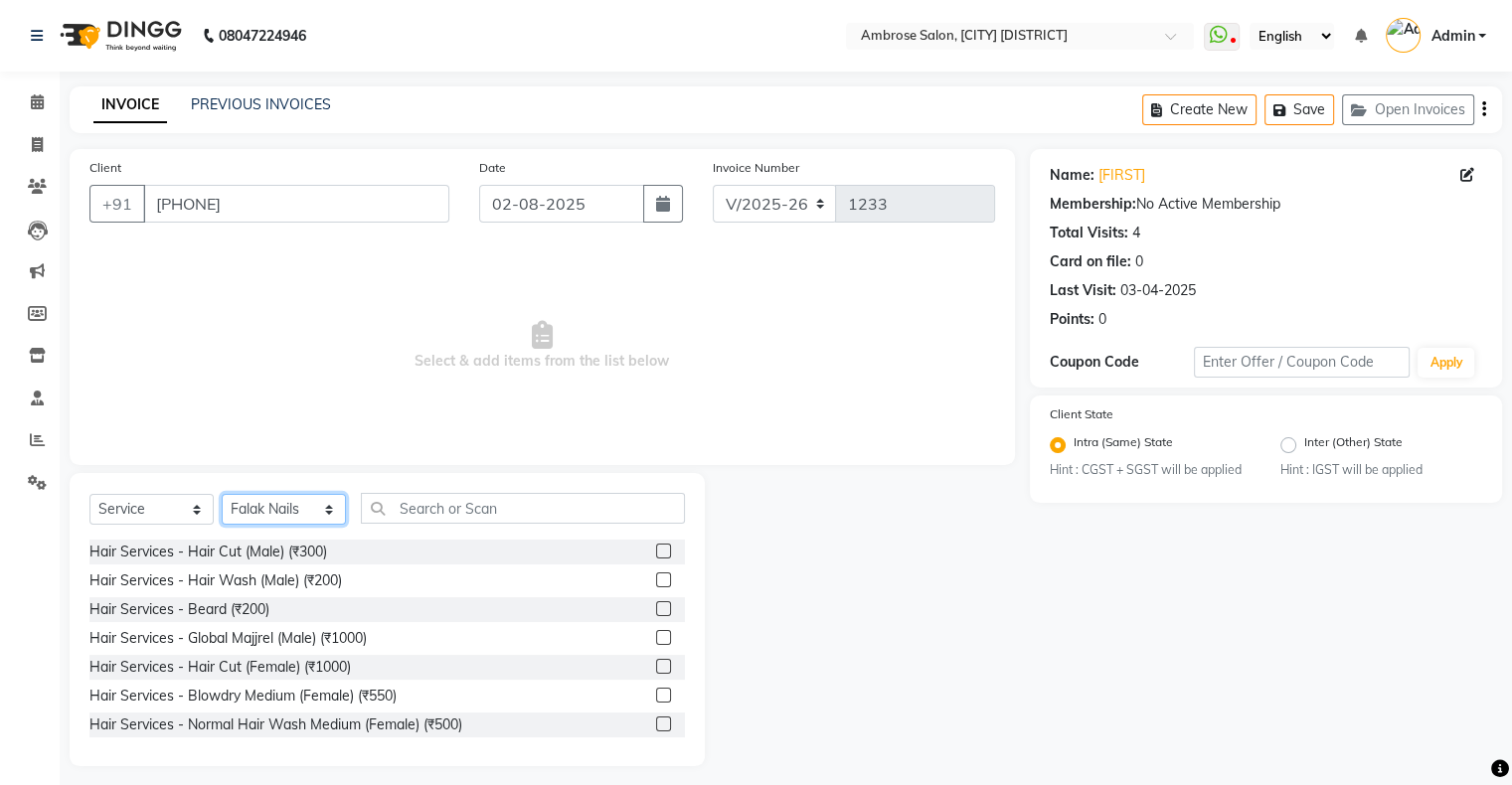 click on "Select Stylist Akshay Divecha Ashwini Hair Head Falak Nails Fardin Kirti Nida FD Pradip Pradip Vaishnav Sanjana Vidhi Veera" 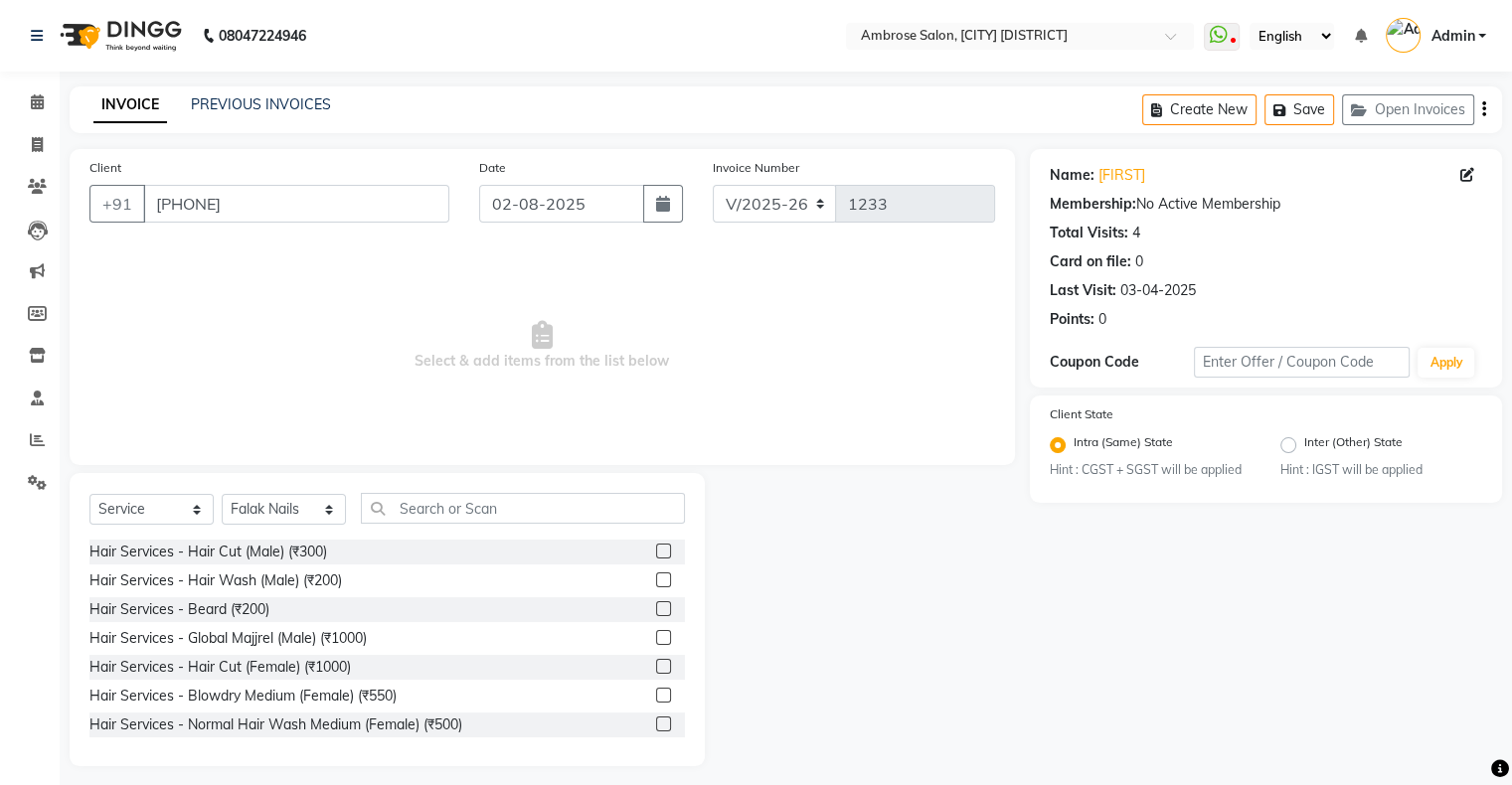 click on "Select  Service  Product  Membership  Package Voucher Prepaid Gift Card  Select Stylist Akshay Divecha Ashwini Hair Head Falak Nails Fardin Kirti Nida FD Pradip Pradip Vaishnav Sanjana  Vidhi Veera" 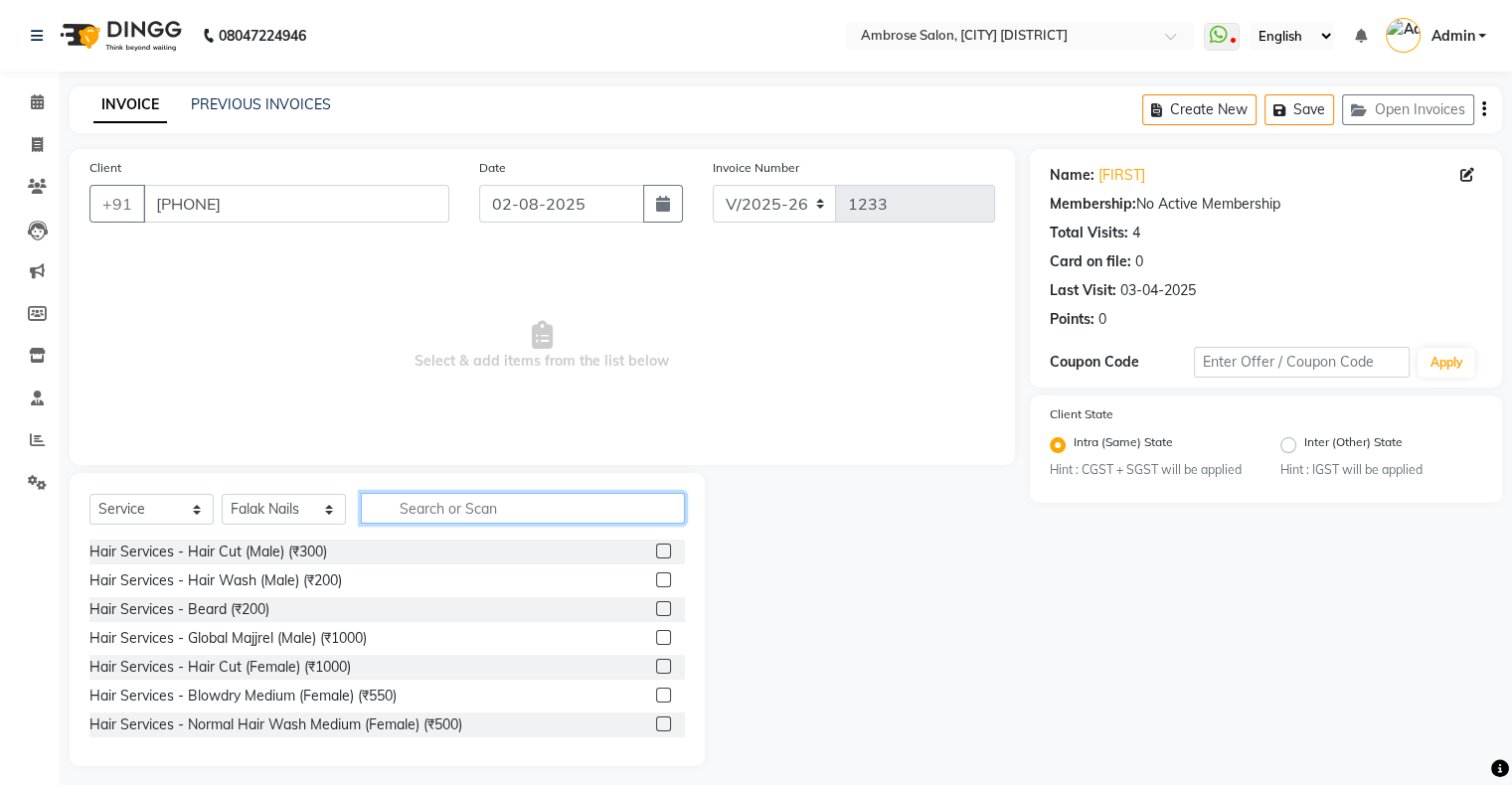 click 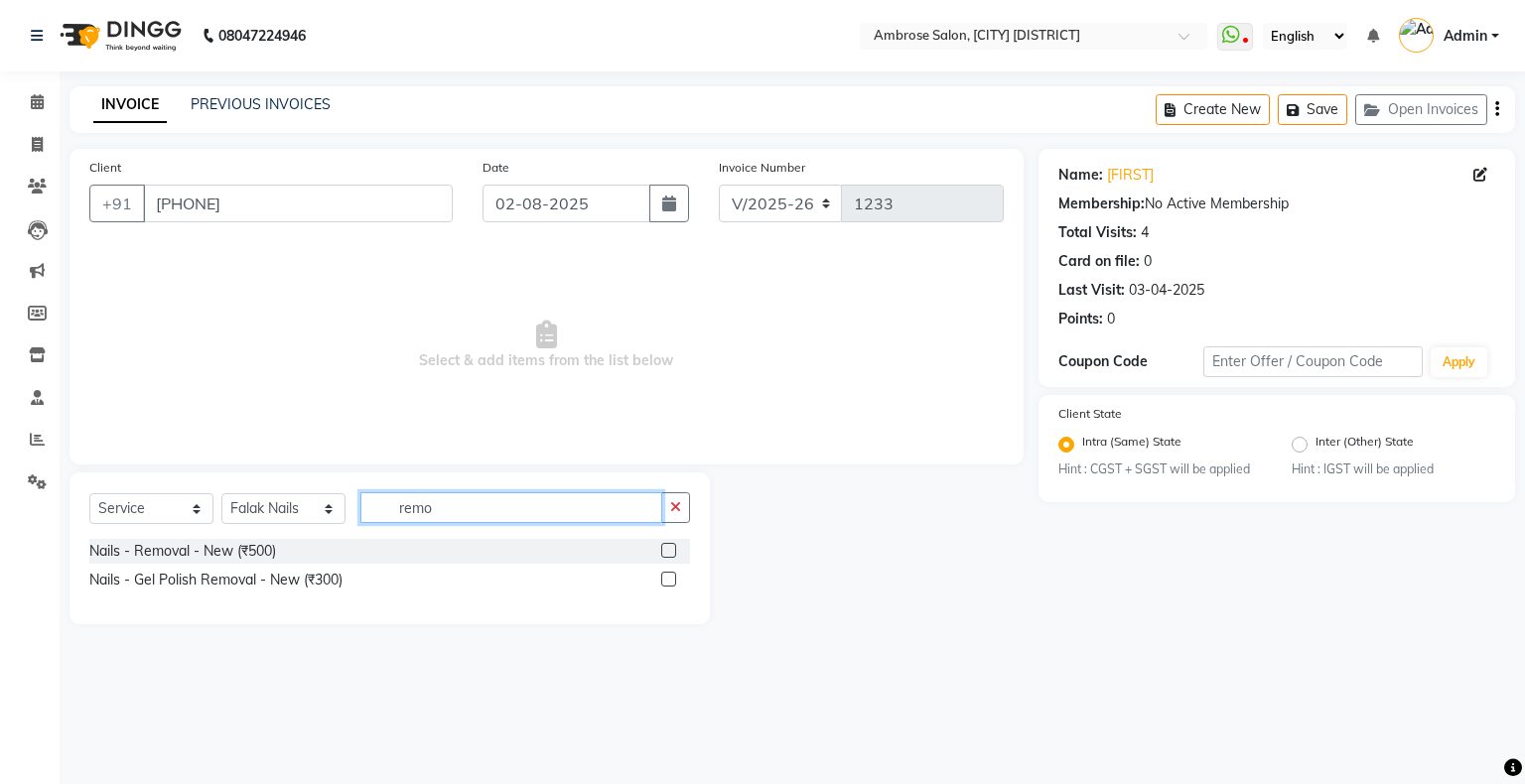 type on "remo" 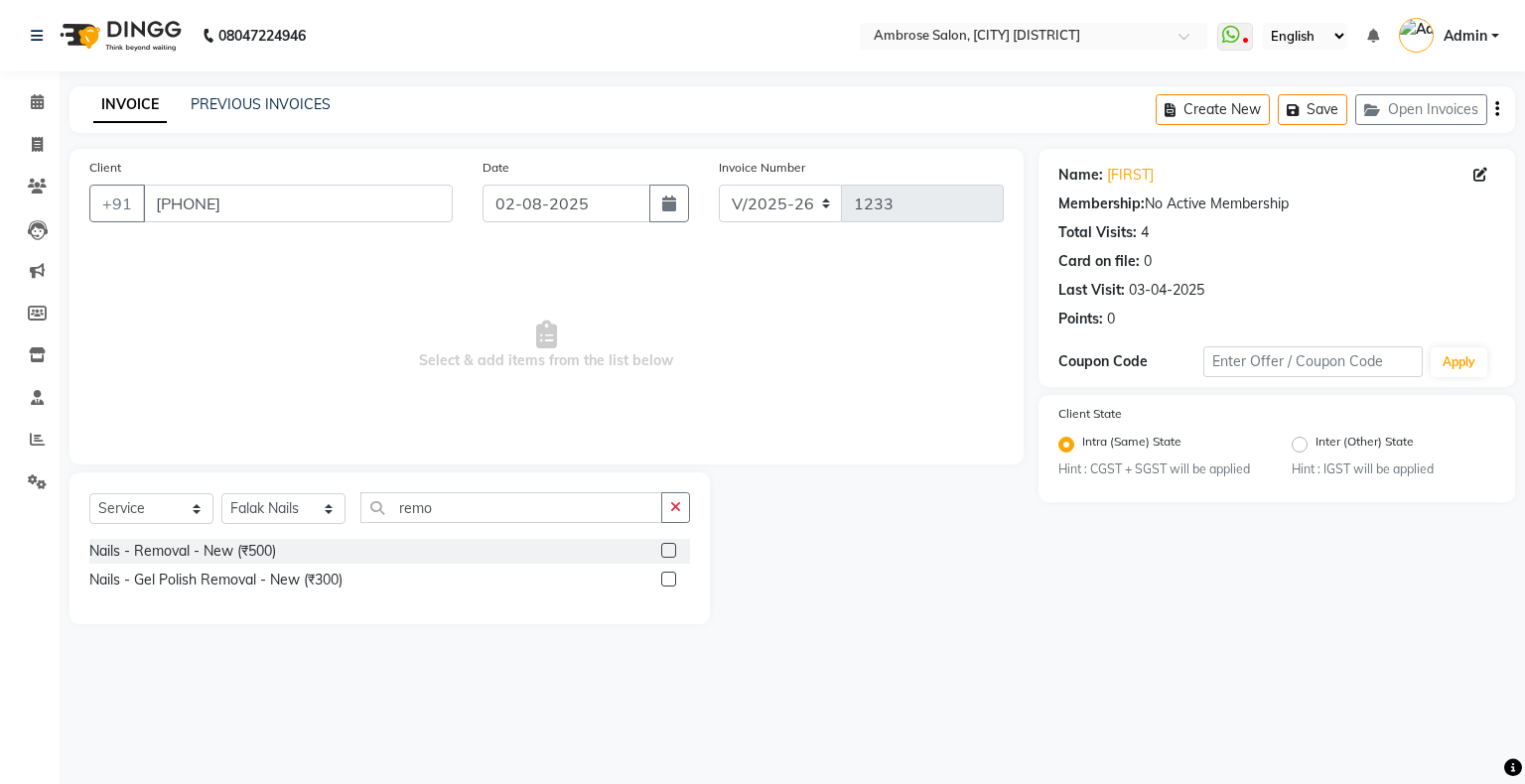 click 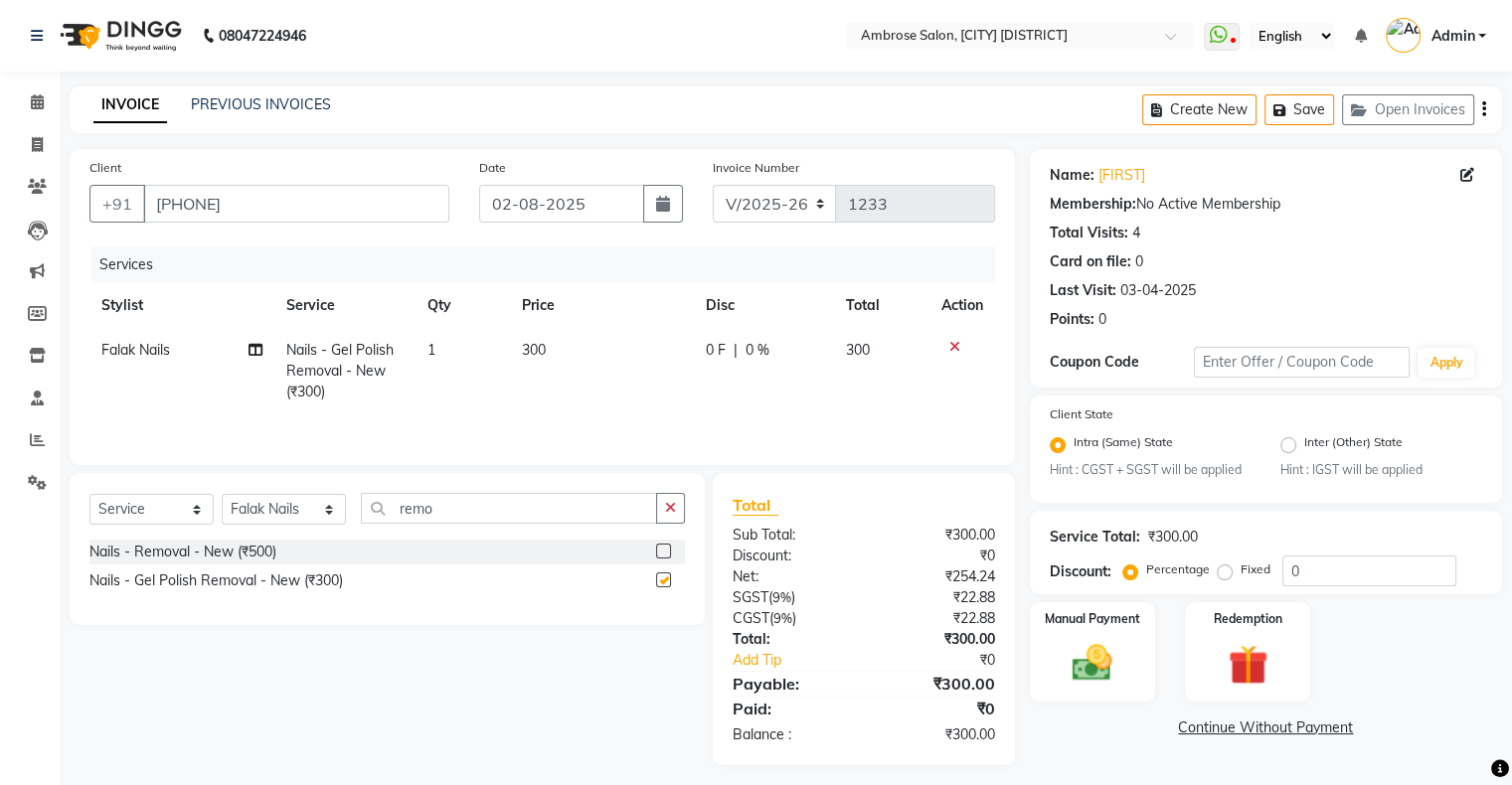 checkbox on "false" 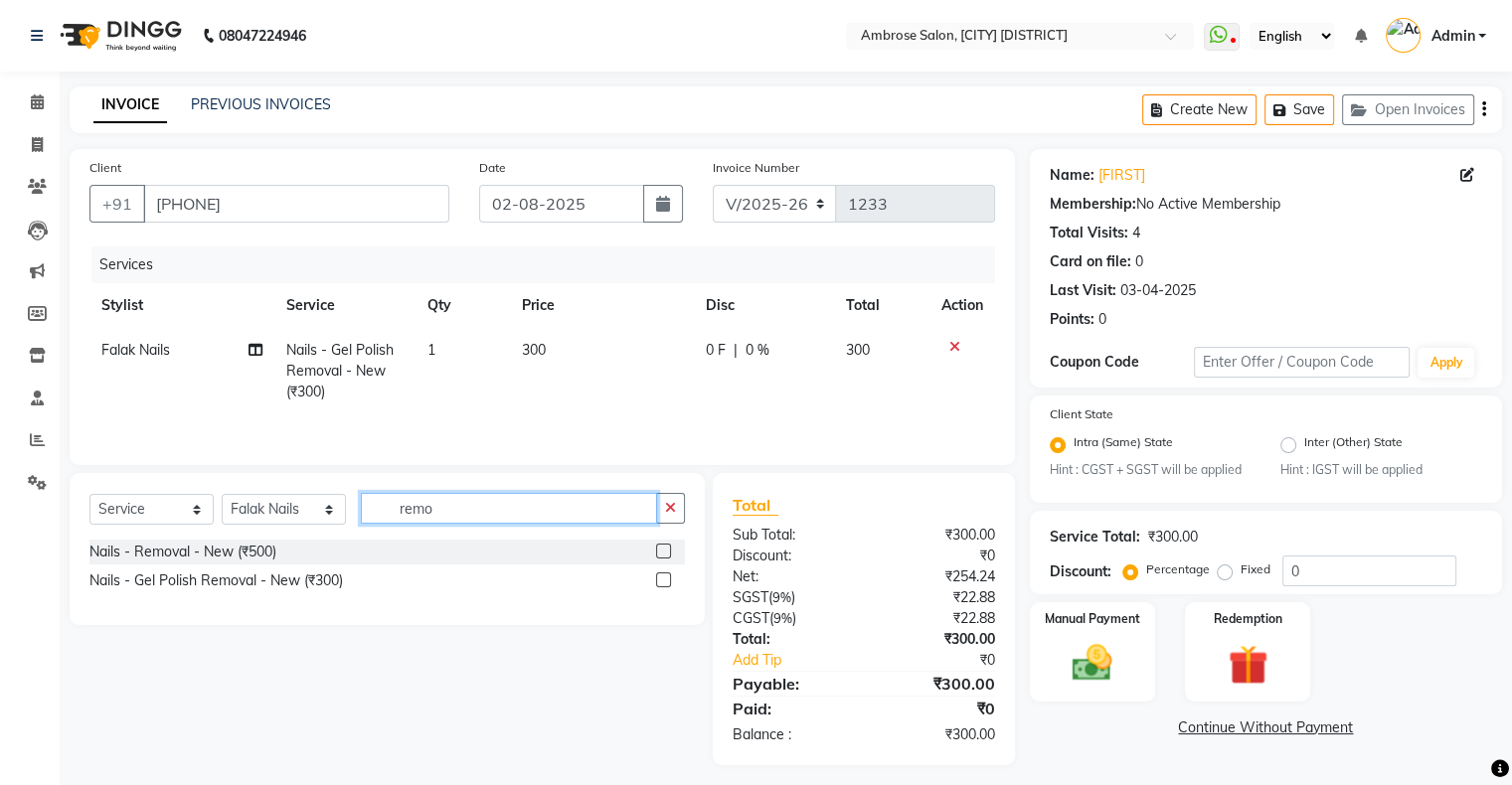 click on "remo" 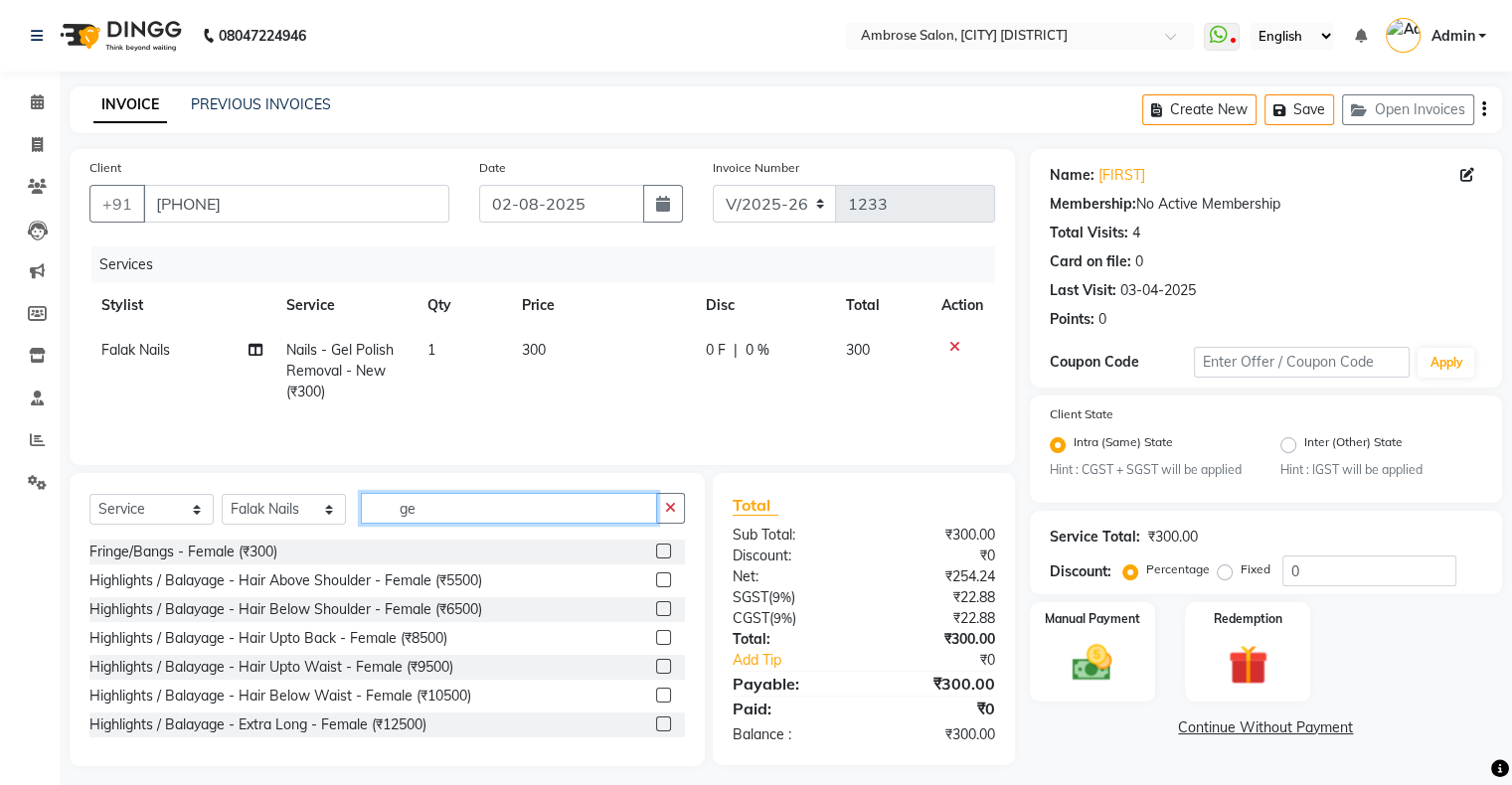 type on "g" 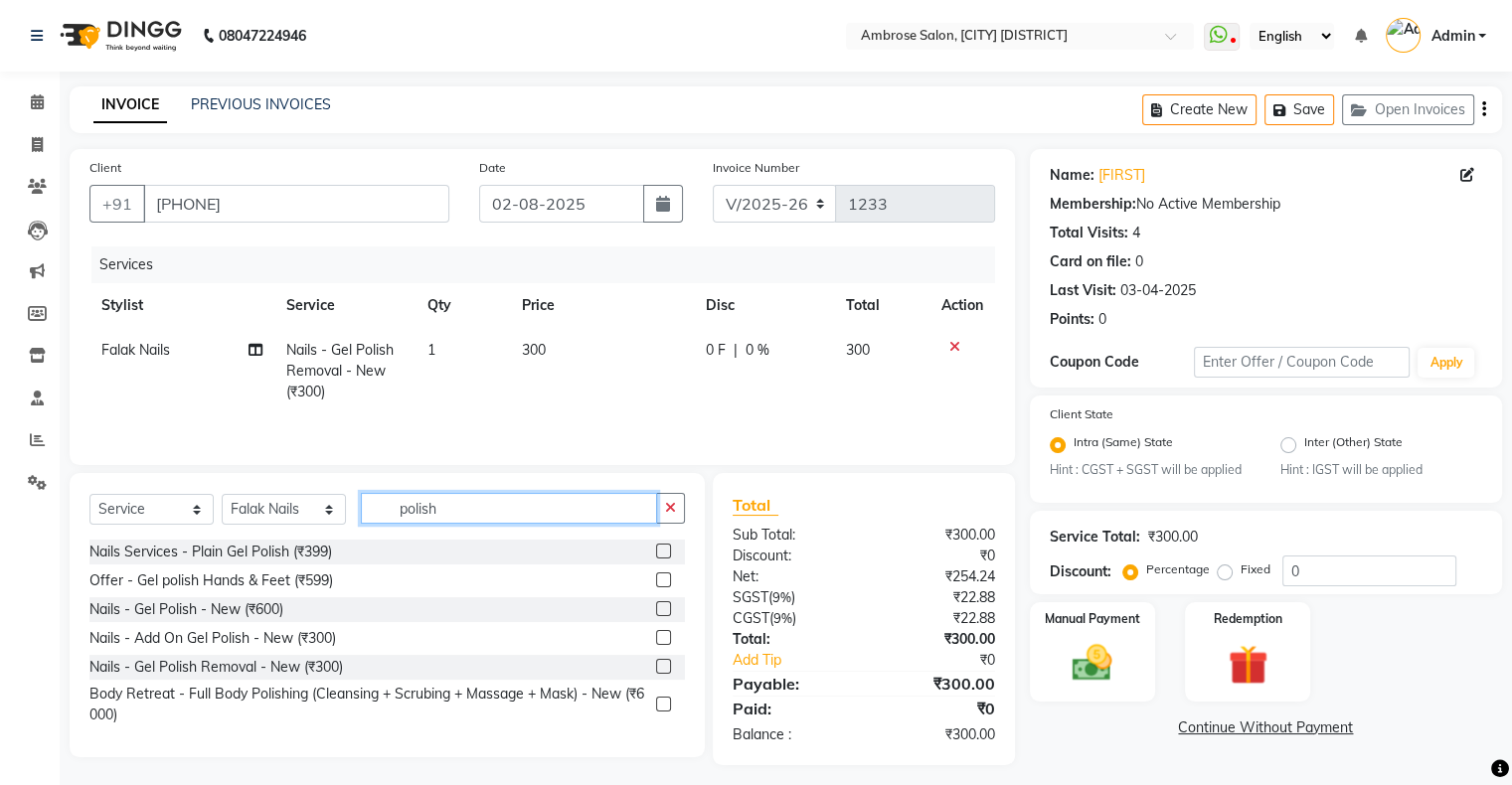 scroll, scrollTop: 10, scrollLeft: 0, axis: vertical 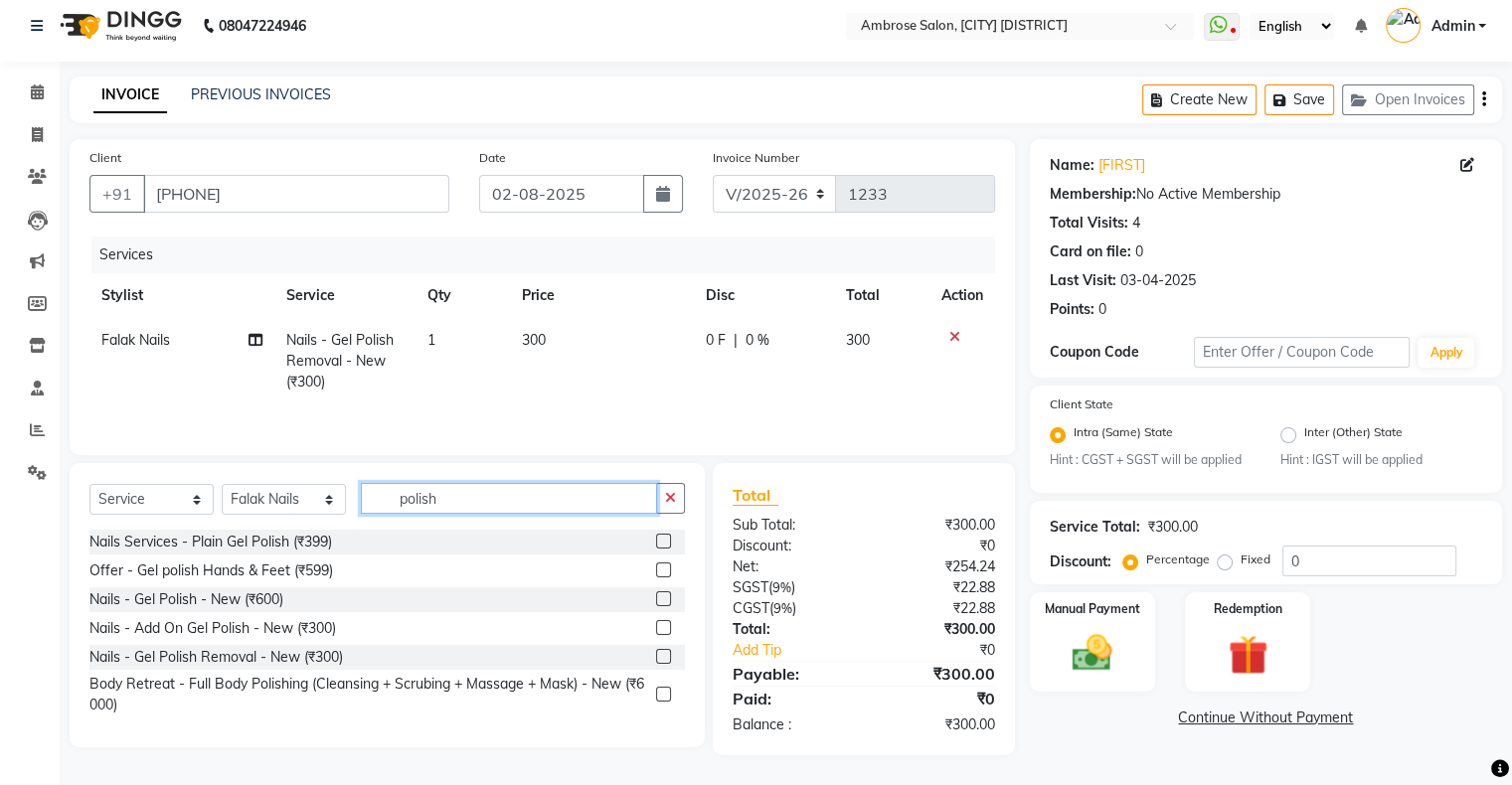 type on "polish" 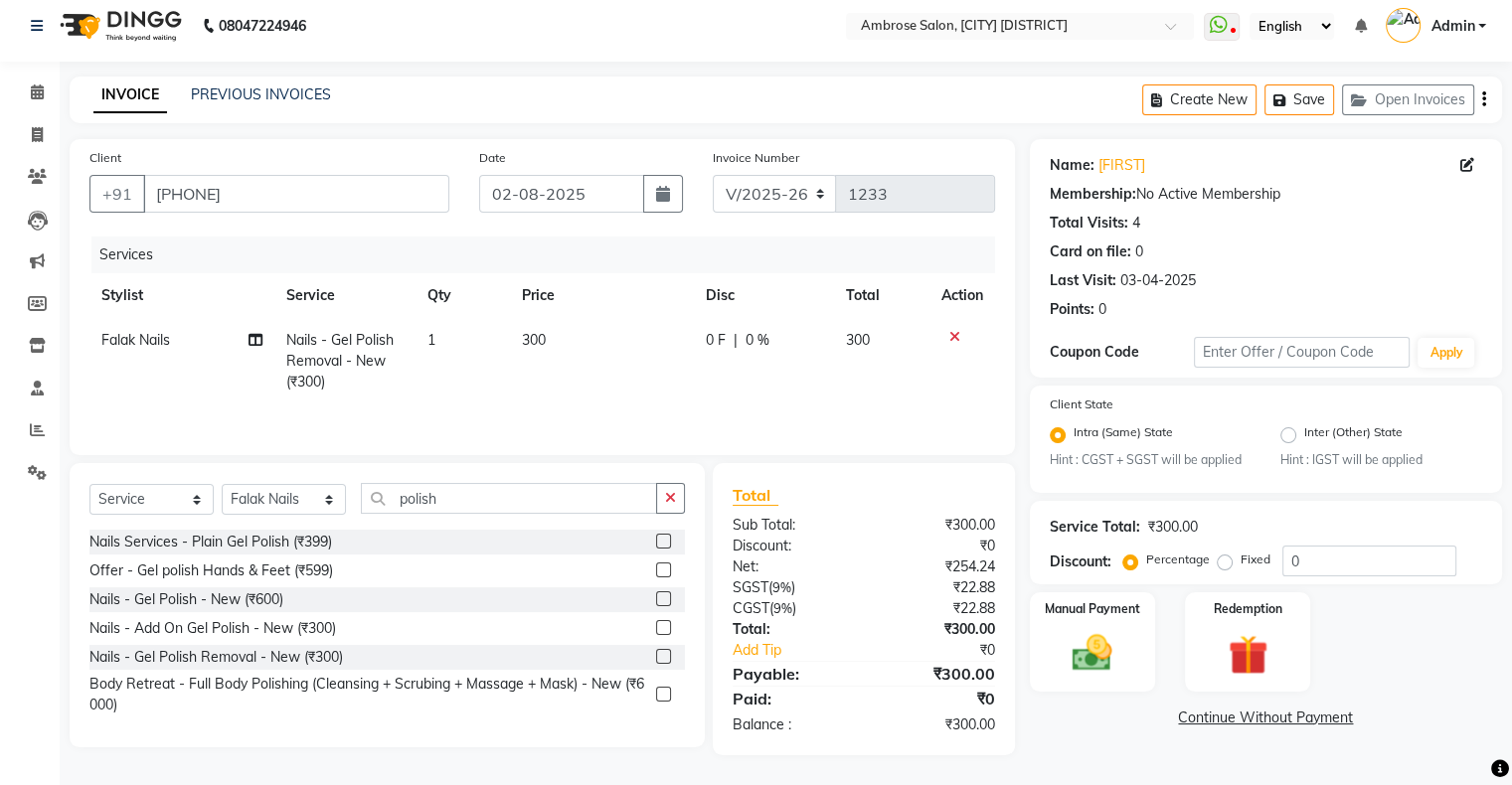 click 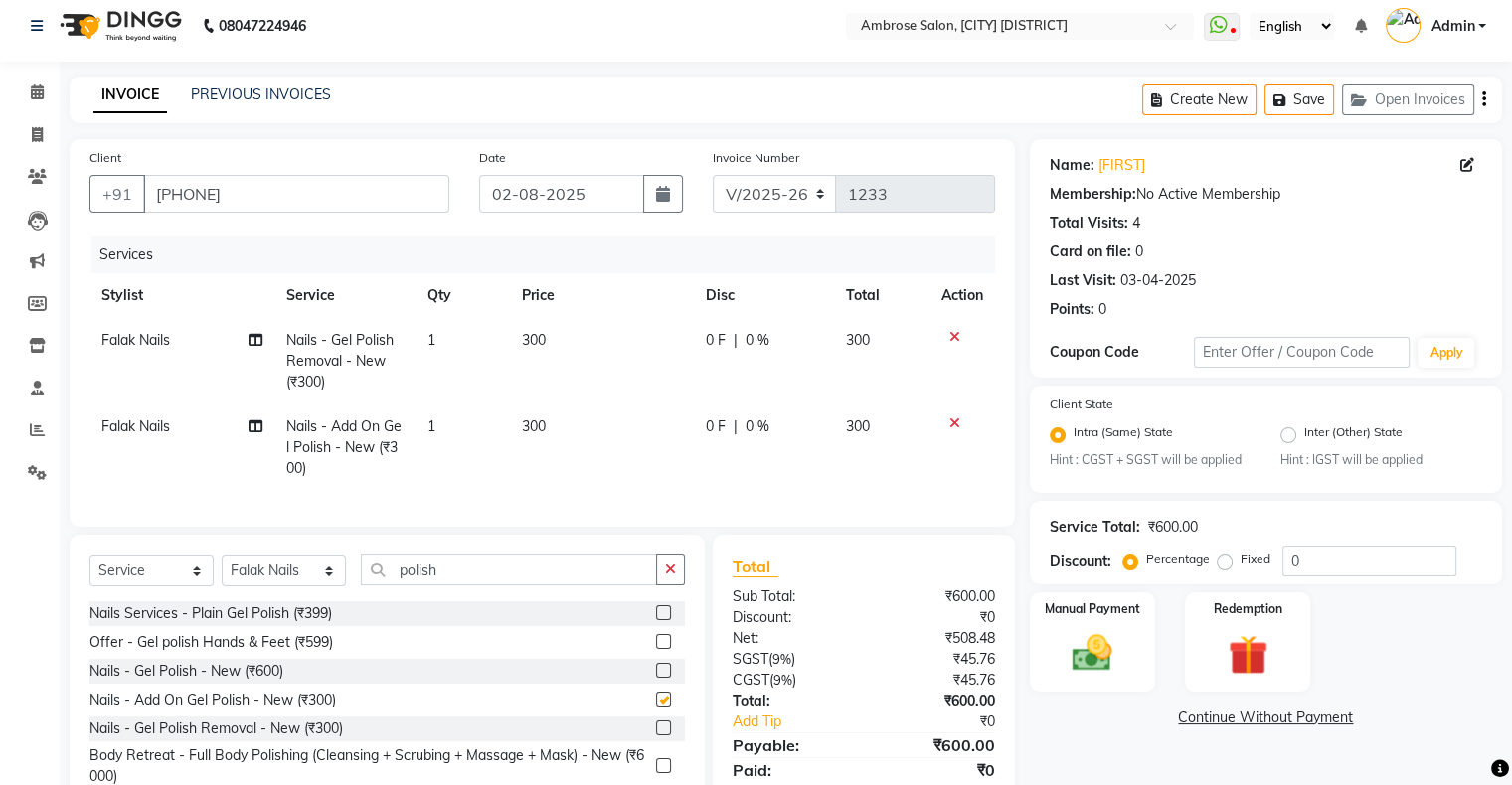 checkbox on "false" 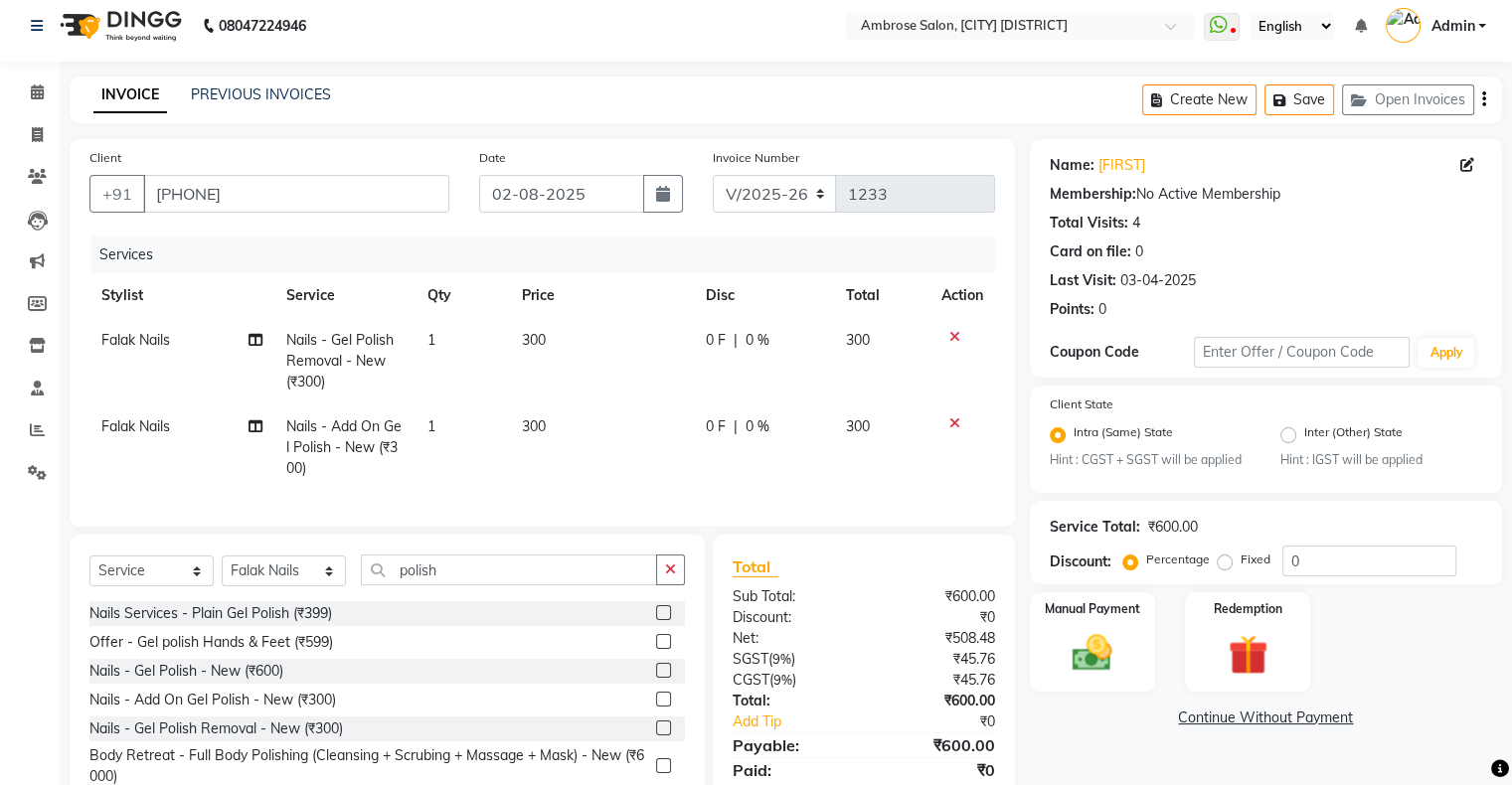 click on "0 F | 0 %" 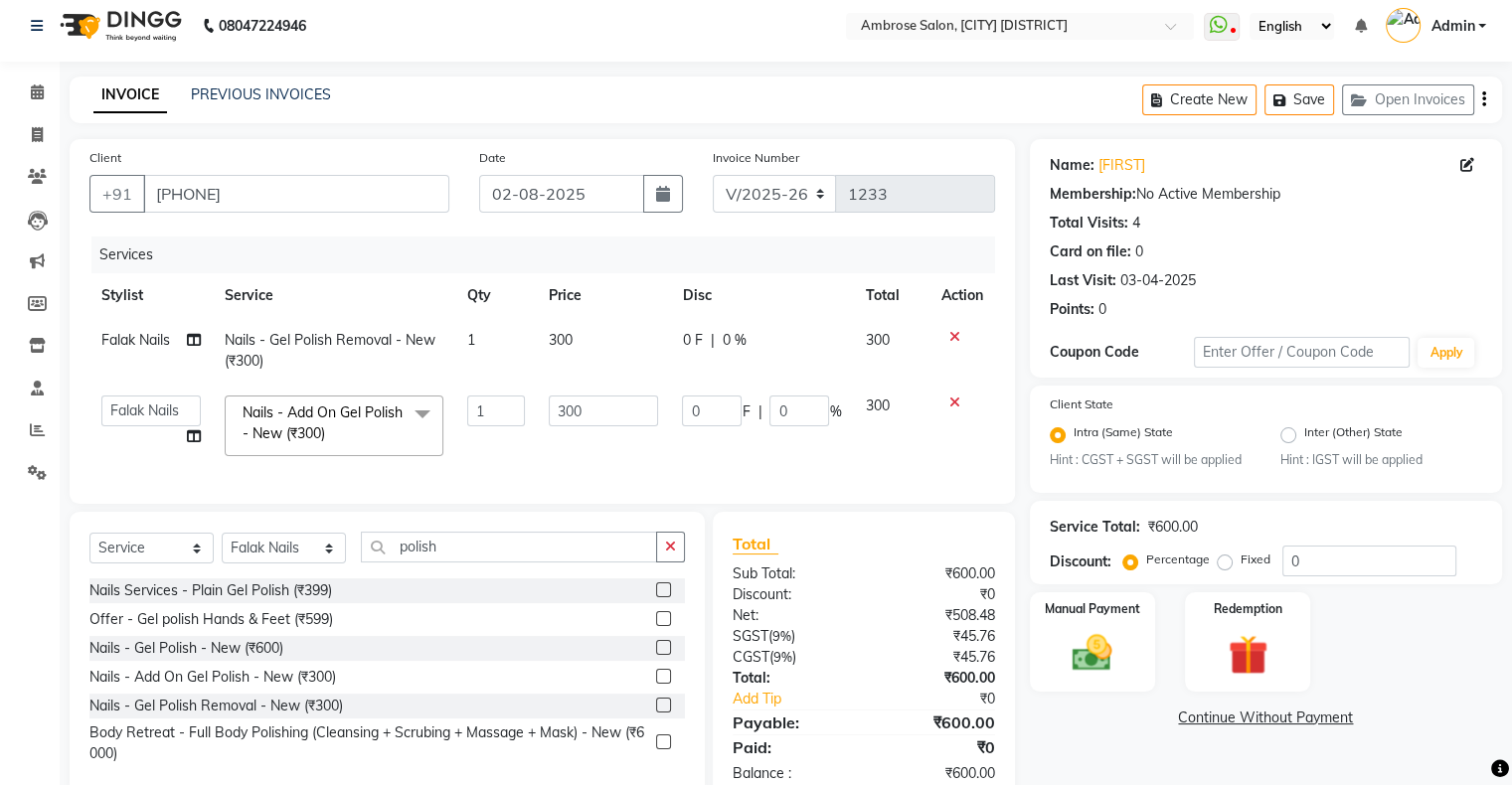 click on "F" 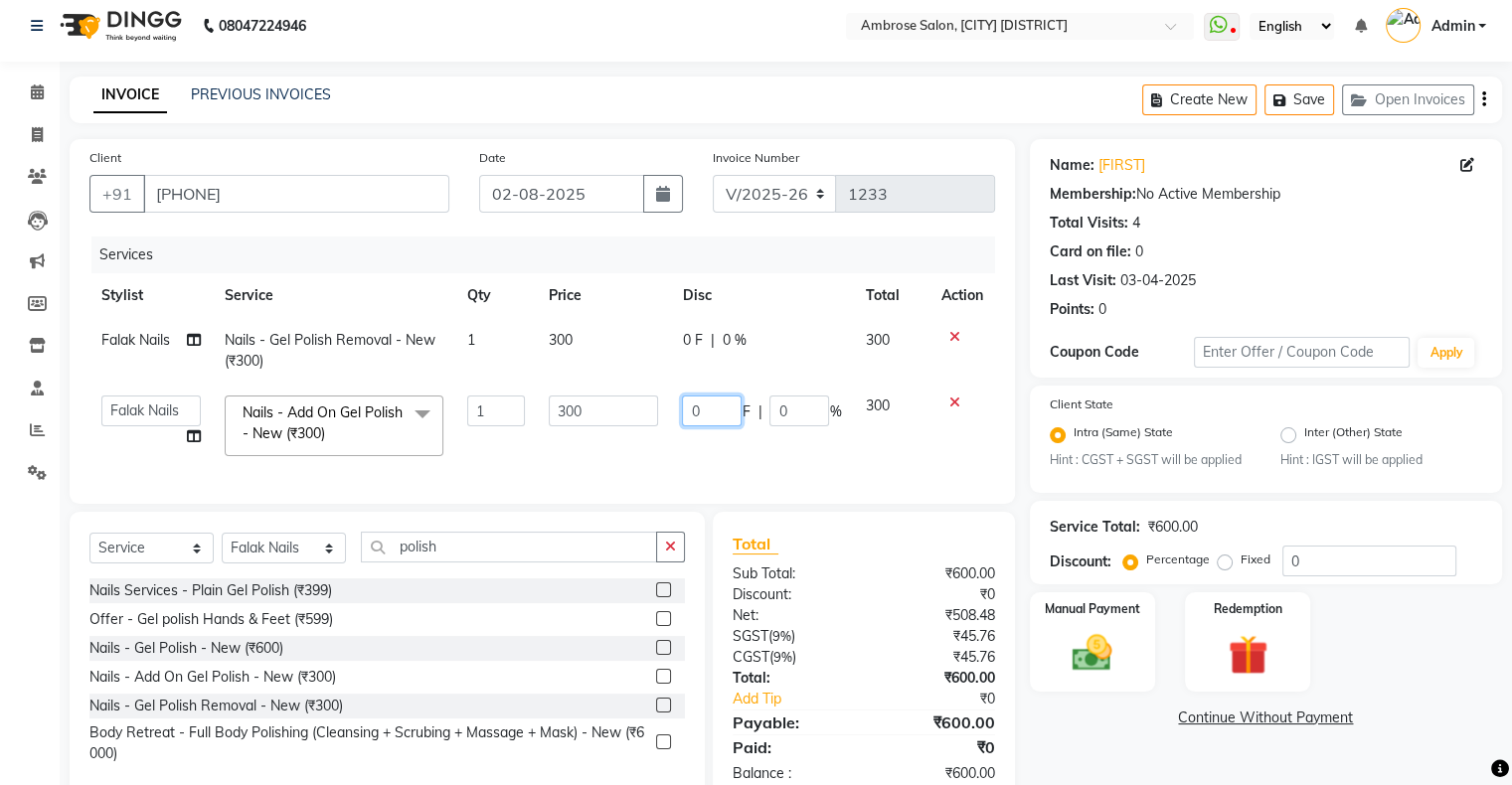 click on "0" 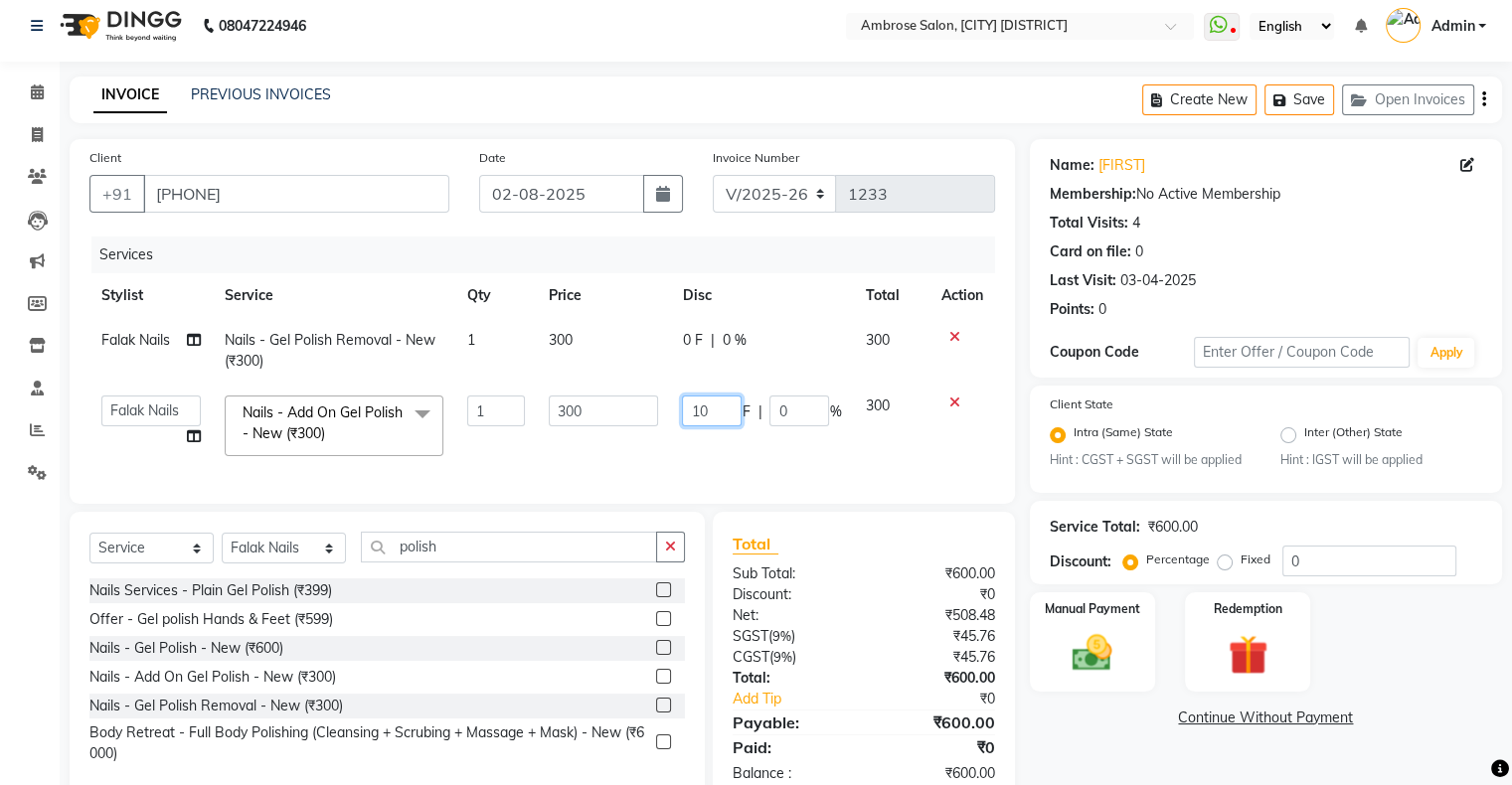 type on "100" 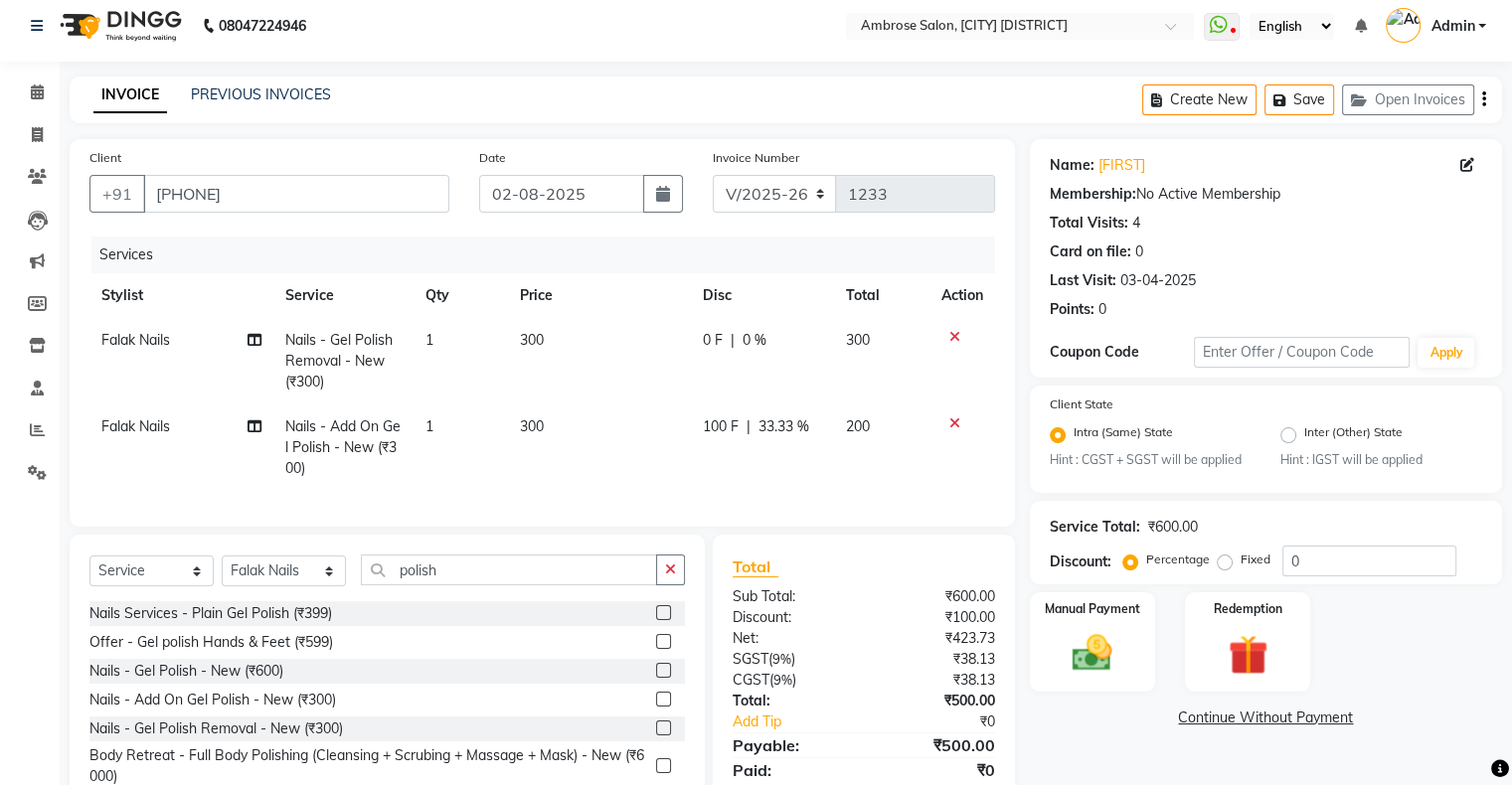 click on "Falak Nails Nails - Add On Gel Polish  - New (₹300) 1 300 100 F | 33.33 % 200" 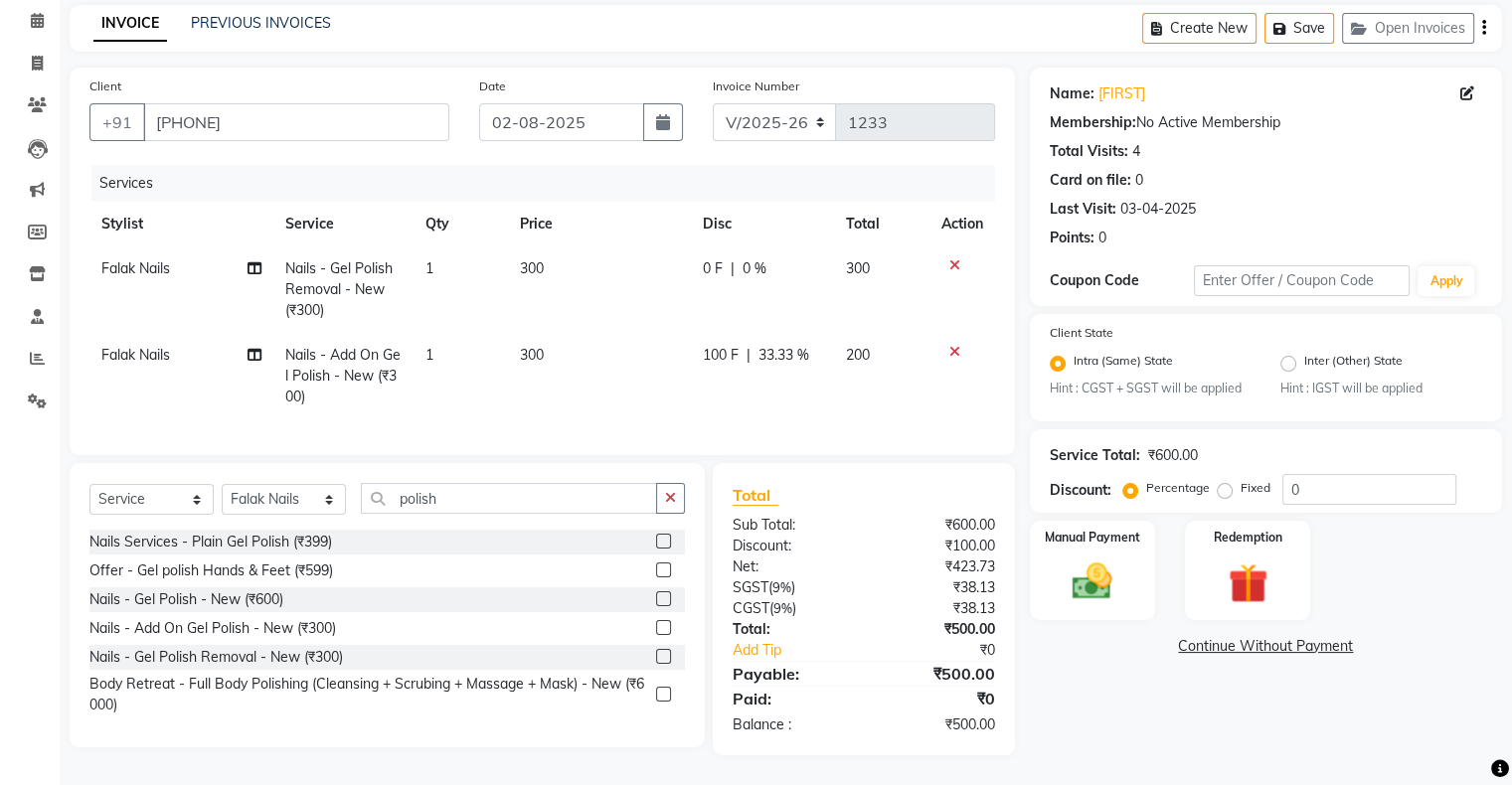 scroll, scrollTop: 0, scrollLeft: 0, axis: both 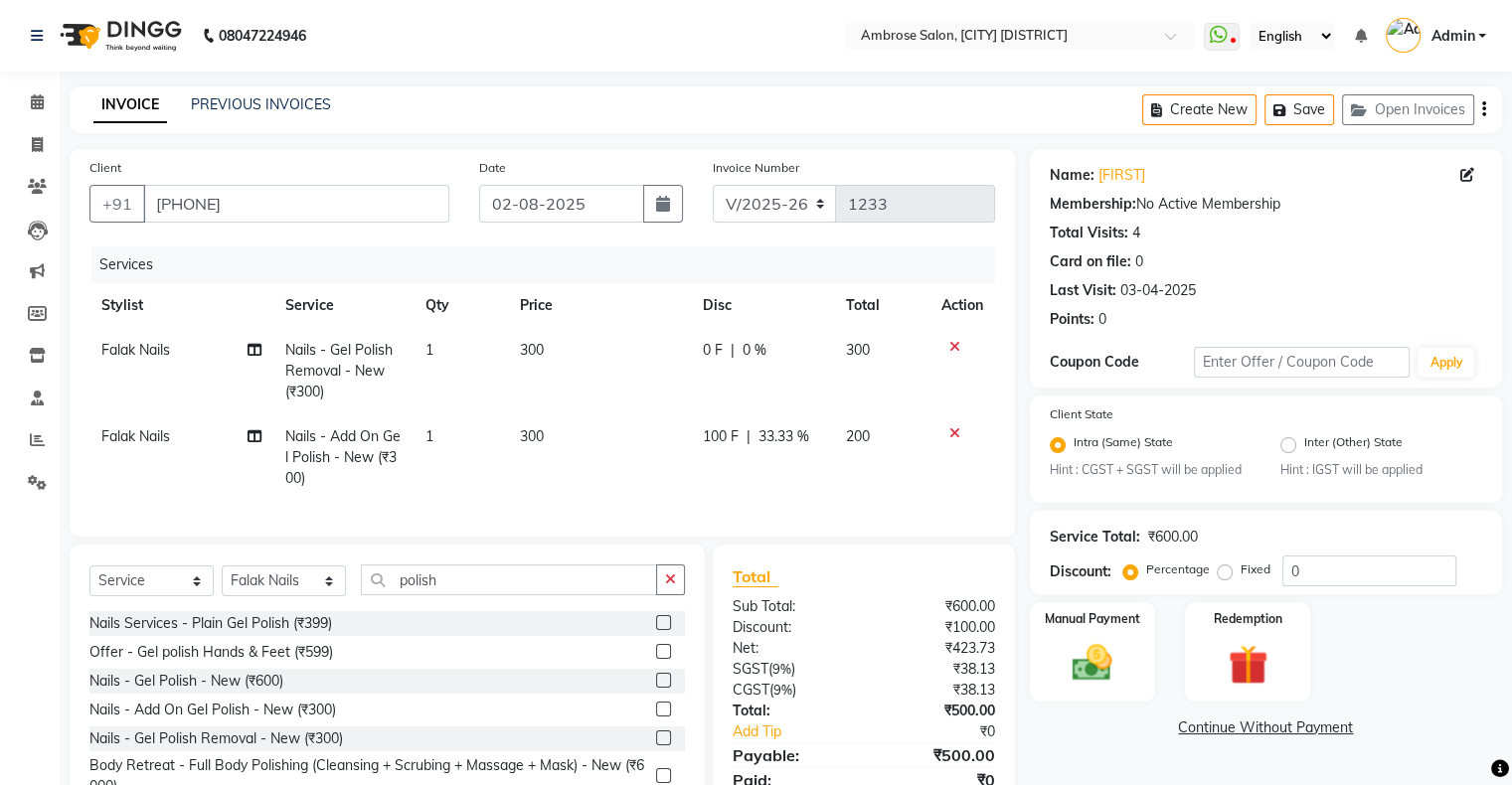 click on "Select Service Product Membership Package Voucher Prepaid Gift Card Select Stylist Akshay Divecha Ashwini Hair Head Falak Nails Fardin Kirti Nida FD Pradip Pradip Vaishnav Sanjana Vidhi Veera polish" 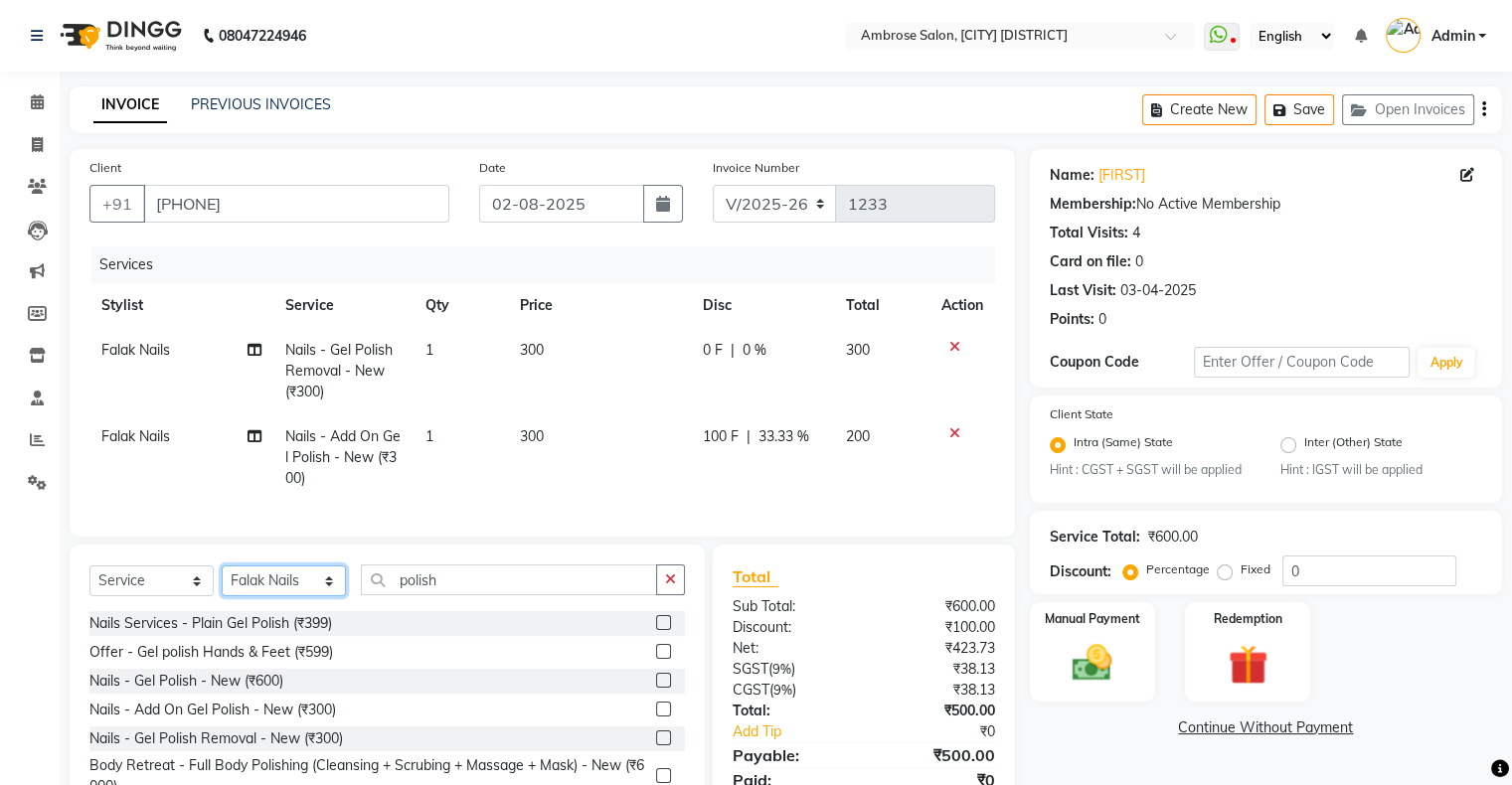 click on "Select Stylist Akshay Divecha Ashwini Hair Head Falak Nails Fardin Kirti Nida FD Pradip Pradip Vaishnav Sanjana Vidhi Veera" 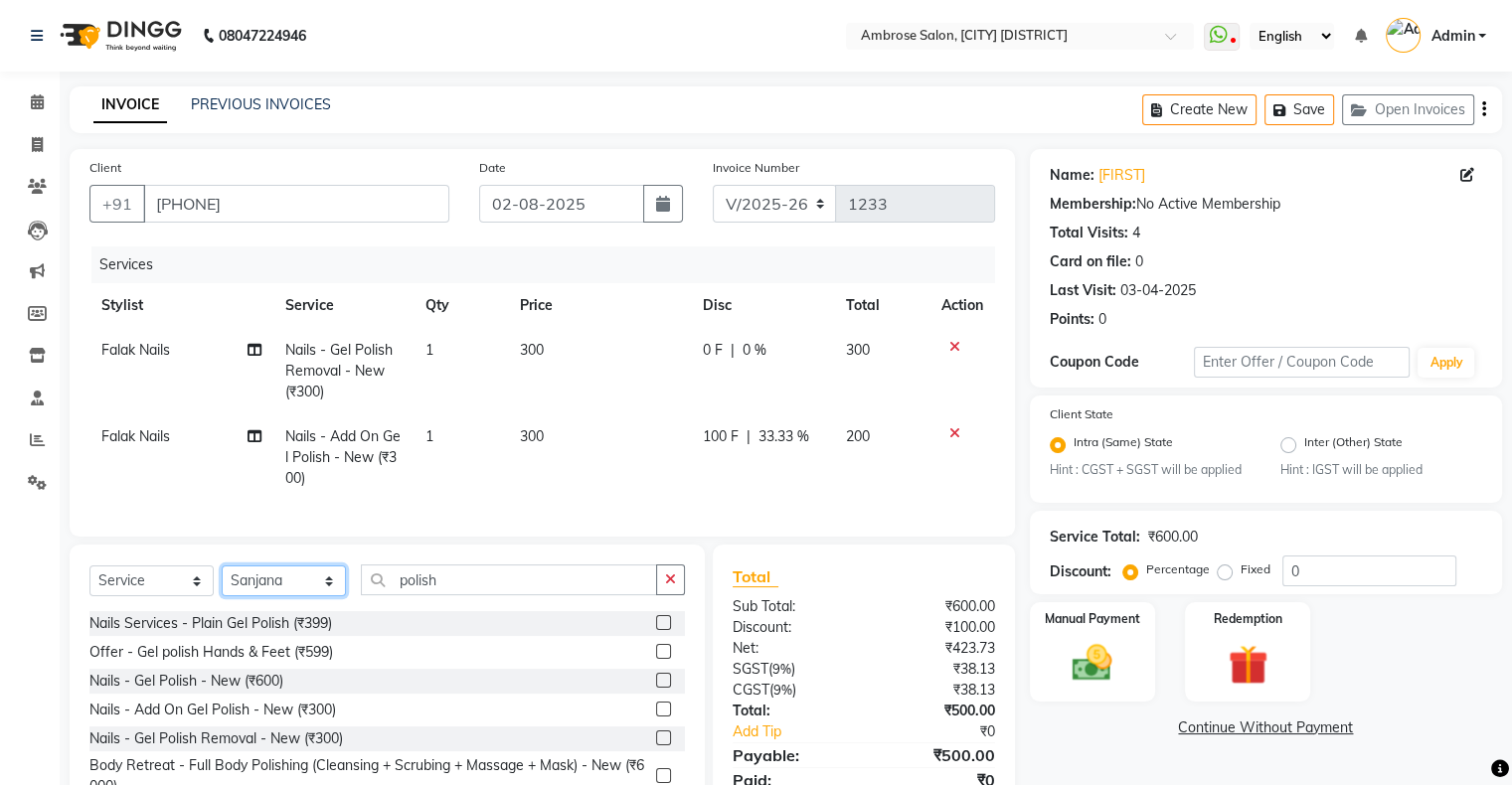 click on "Select Stylist Akshay Divecha Ashwini Hair Head Falak Nails Fardin Kirti Nida FD Pradip Pradip Vaishnav Sanjana Vidhi Veera" 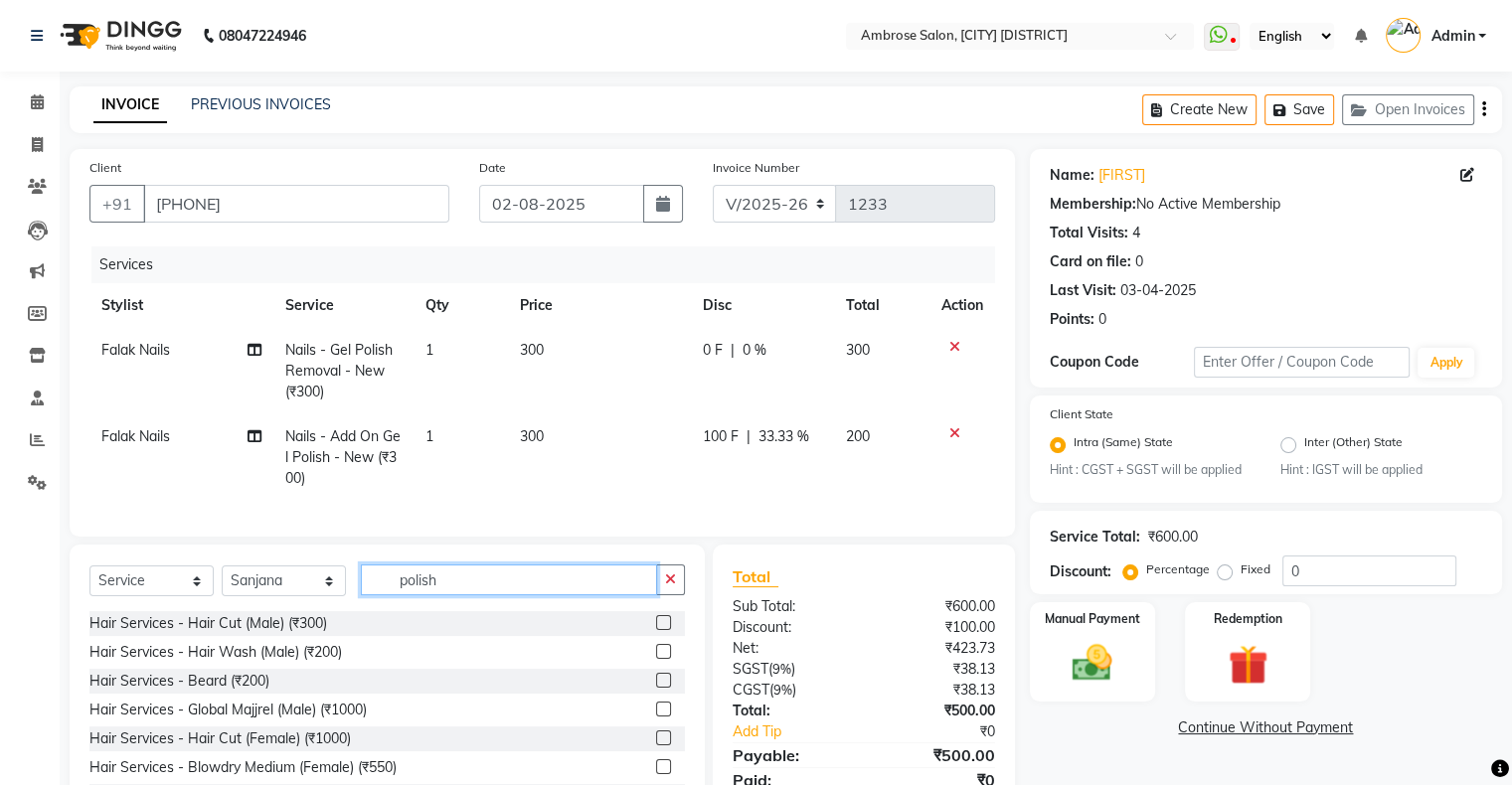 click on "polish" 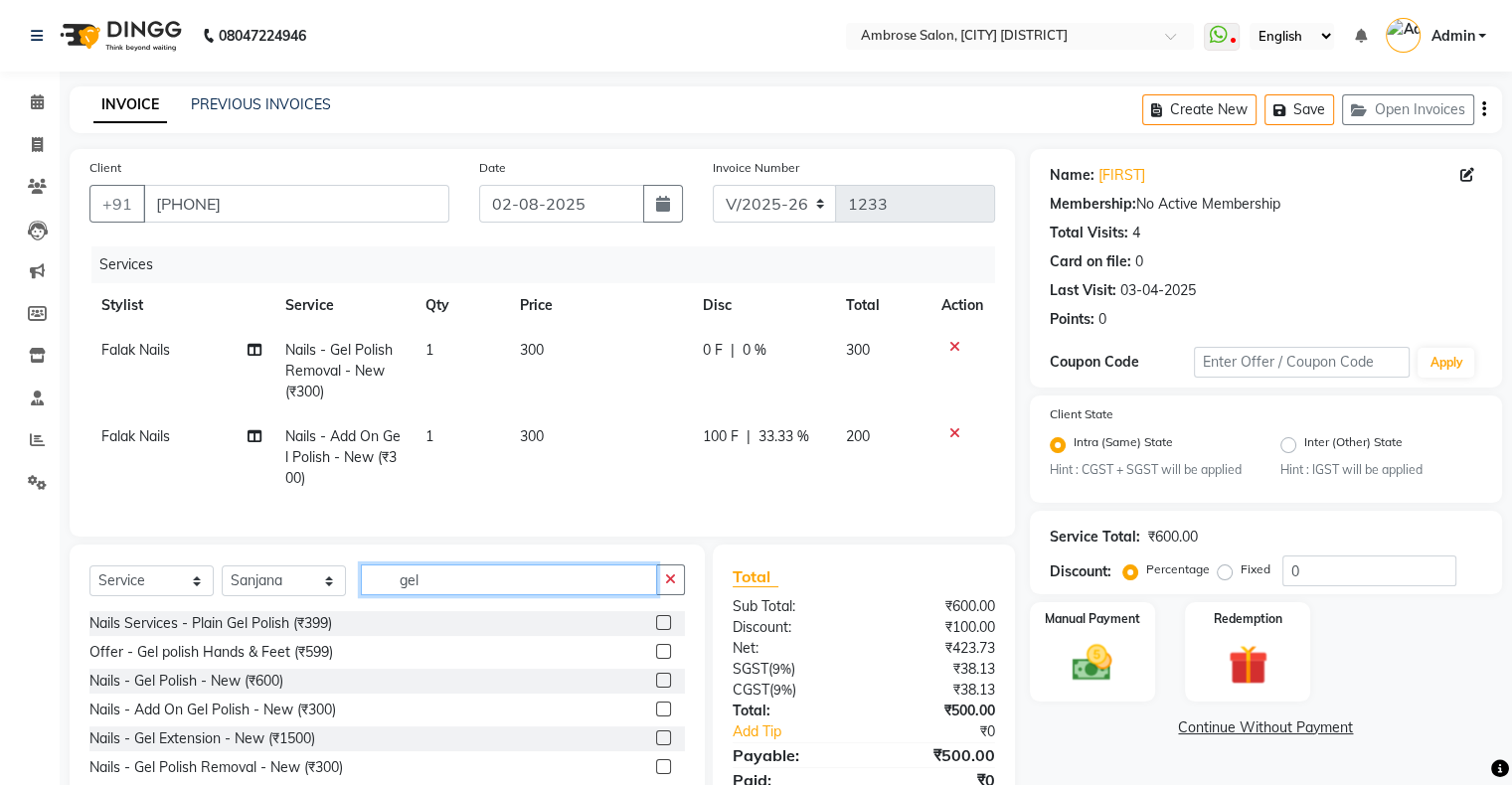 type on "gel" 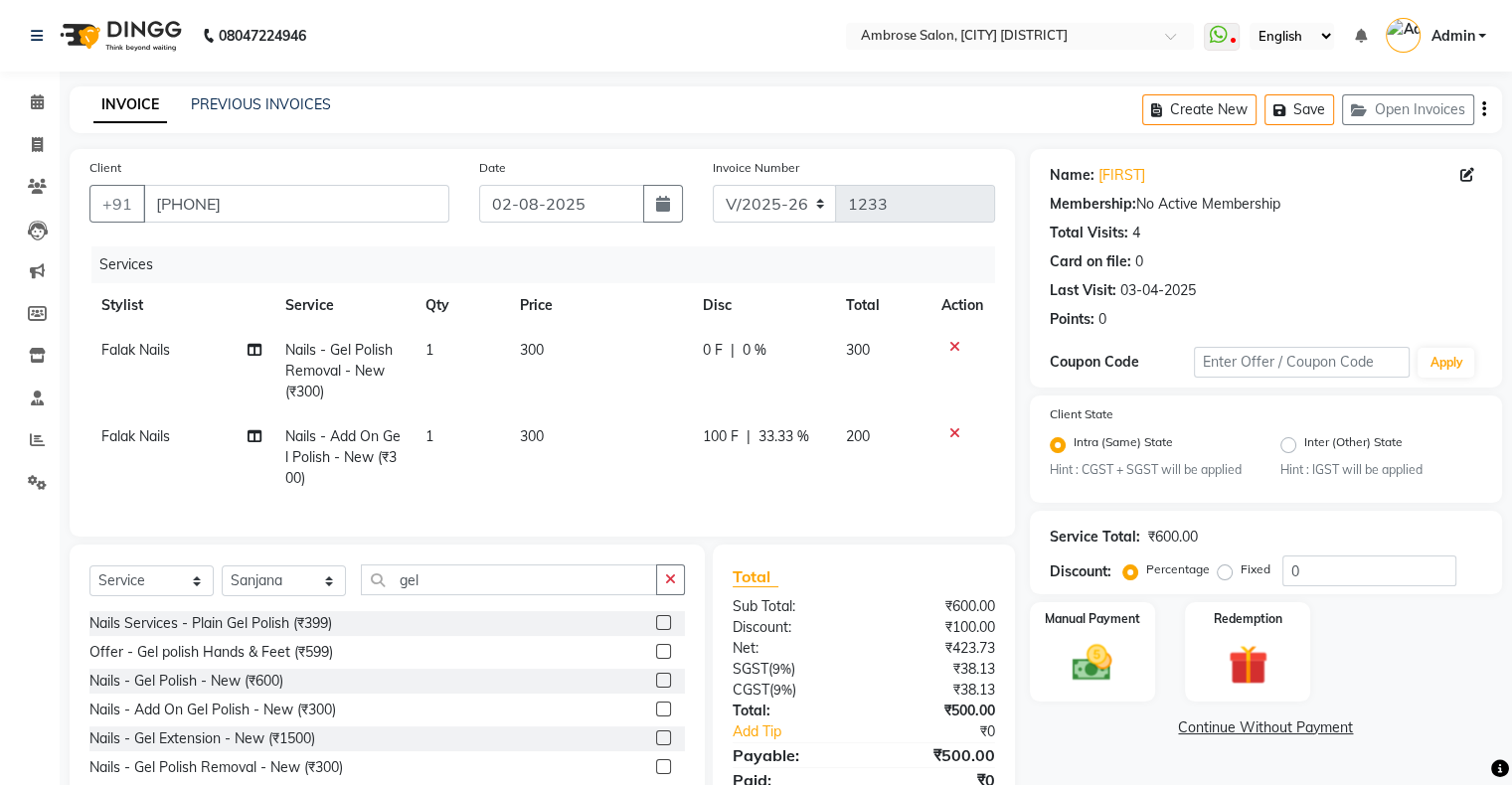 click 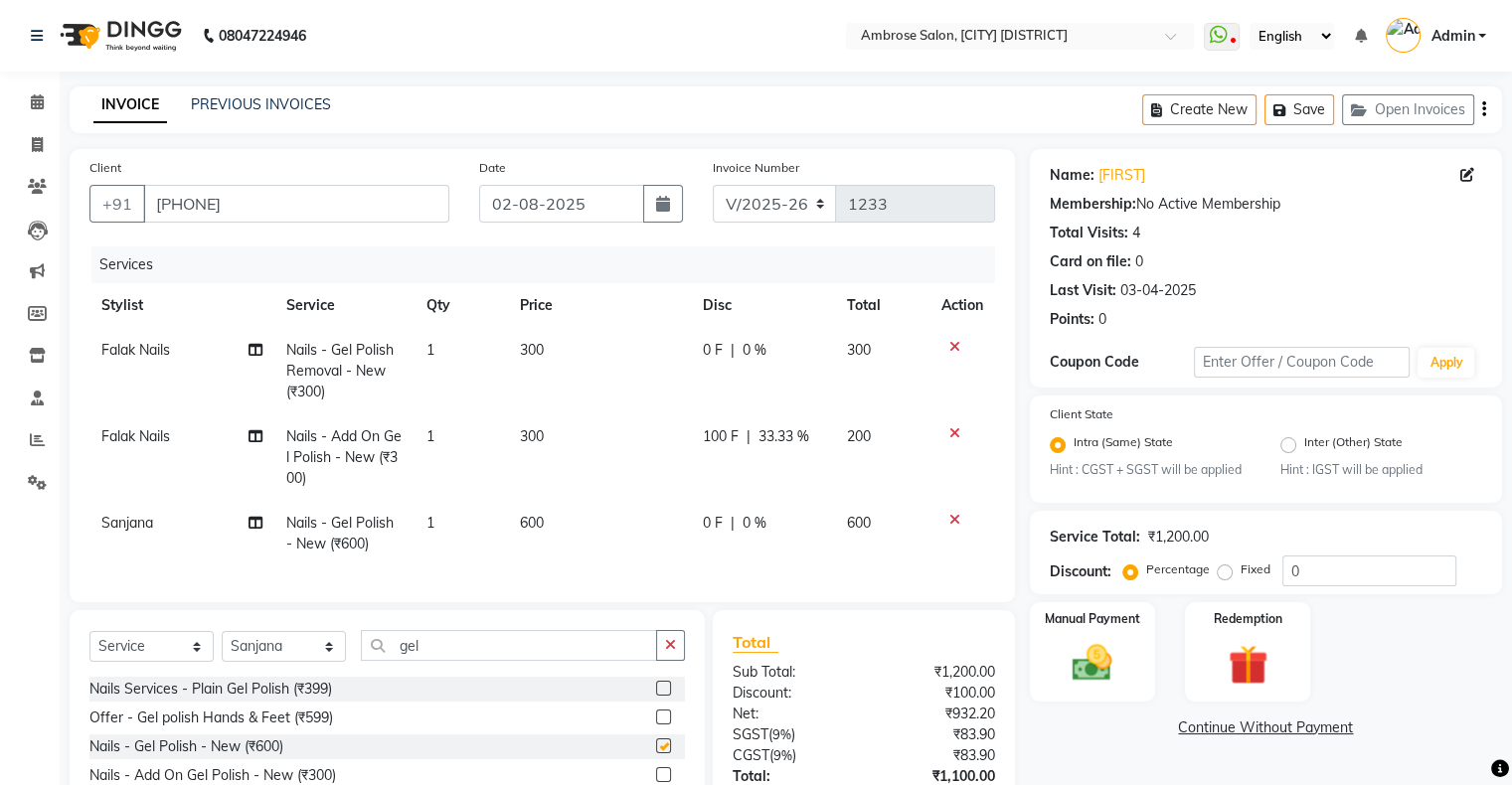 checkbox on "false" 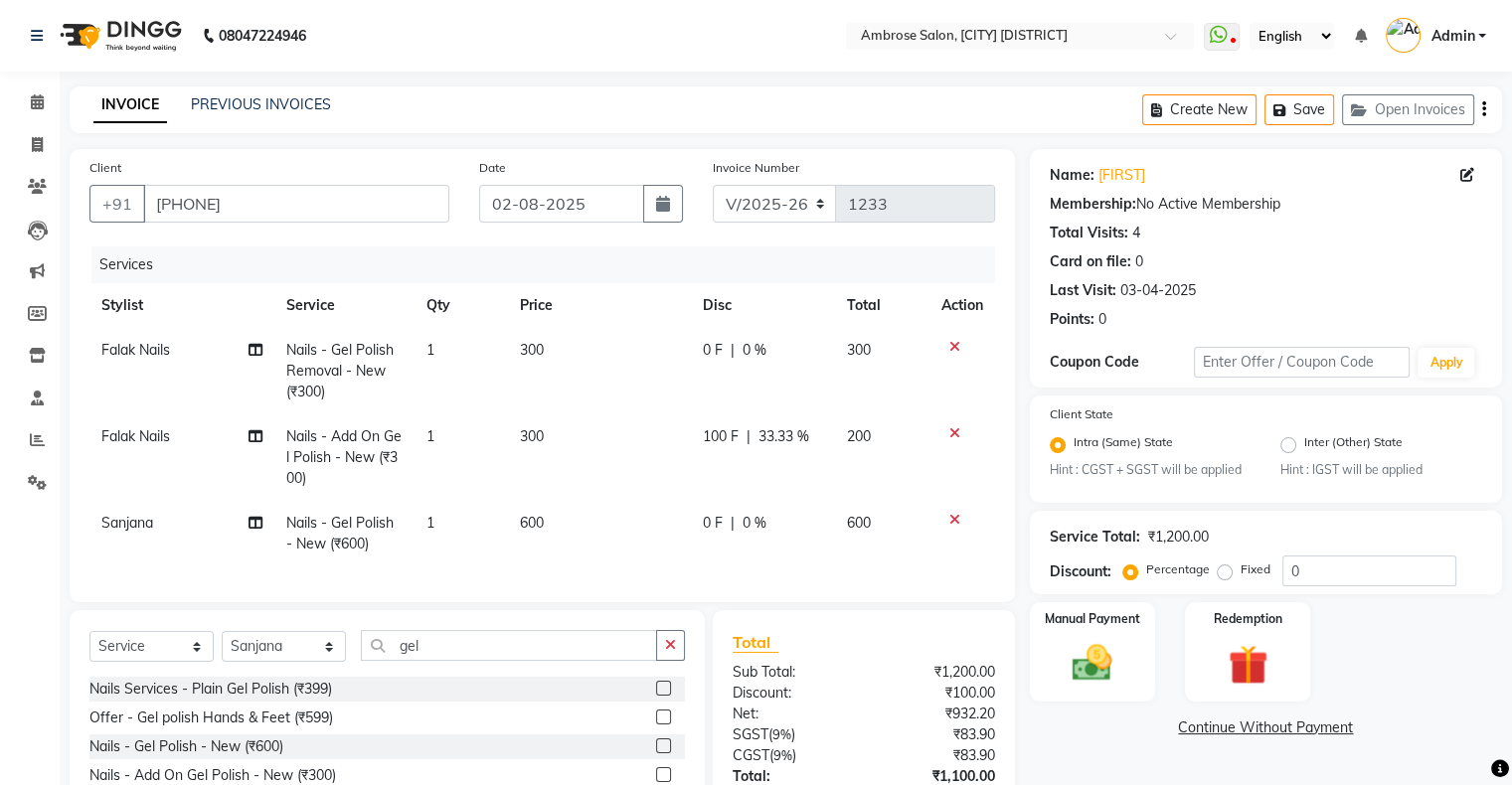 scroll, scrollTop: 99, scrollLeft: 0, axis: vertical 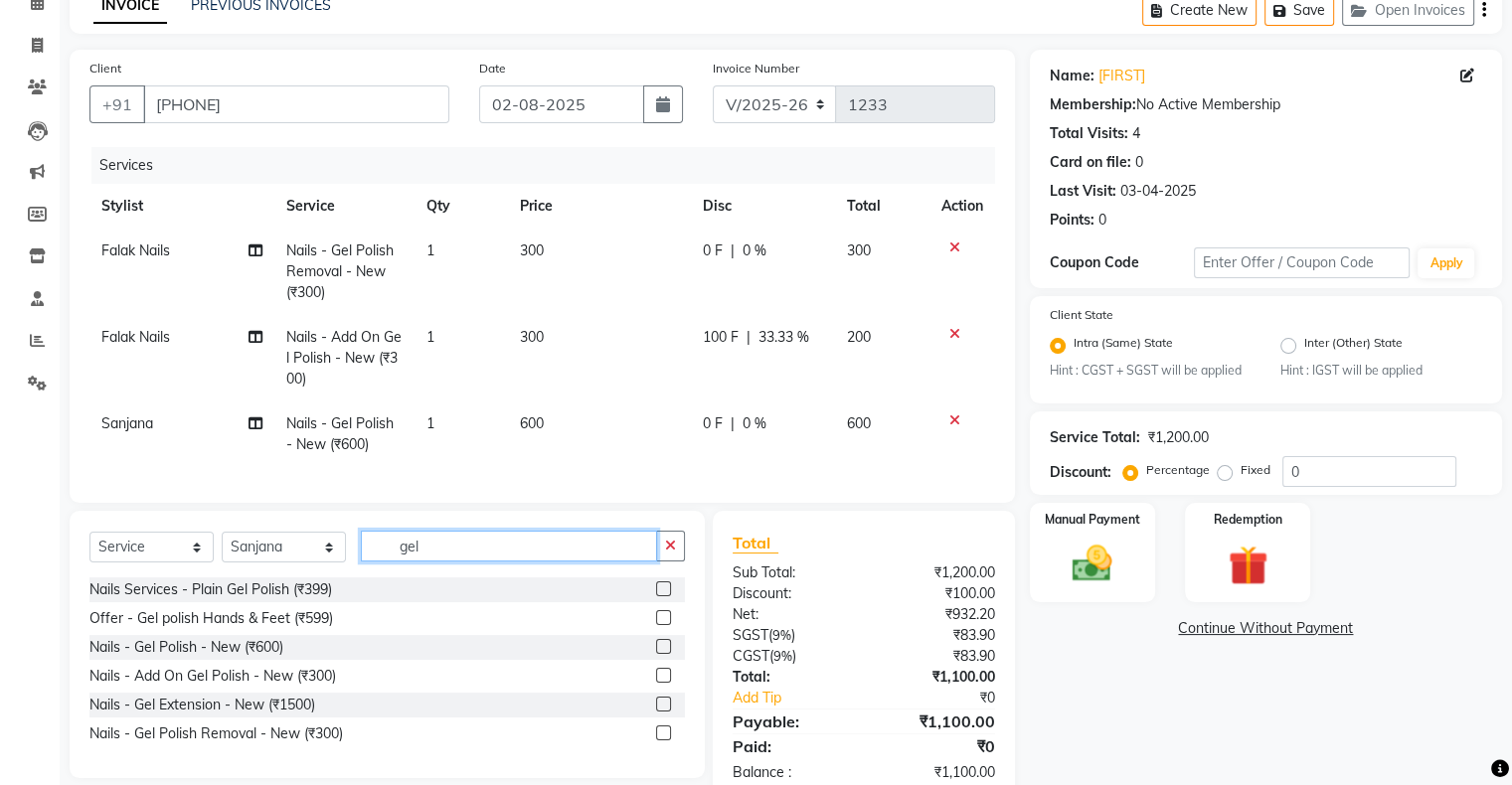 click on "gel" 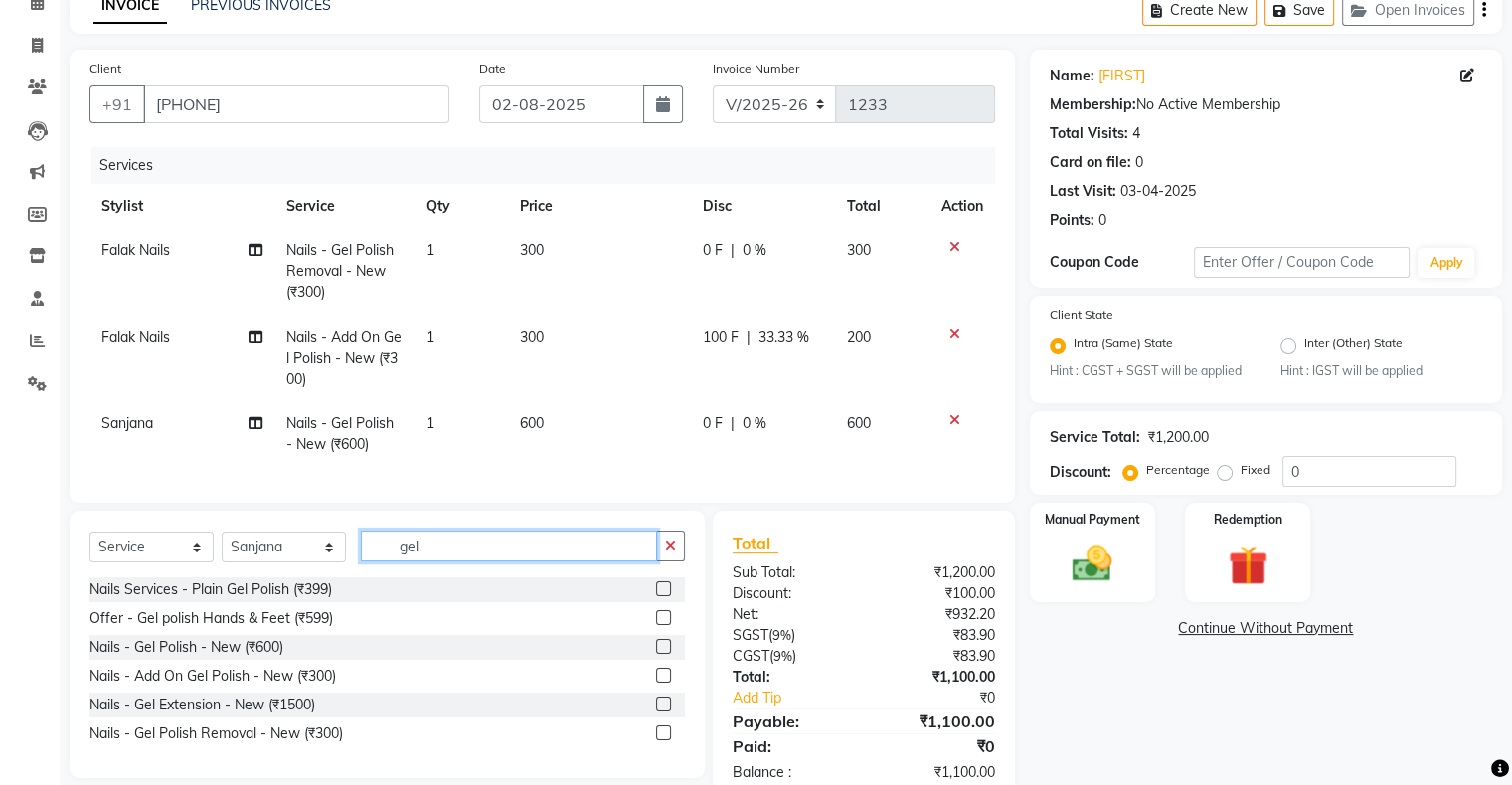 click on "gel" 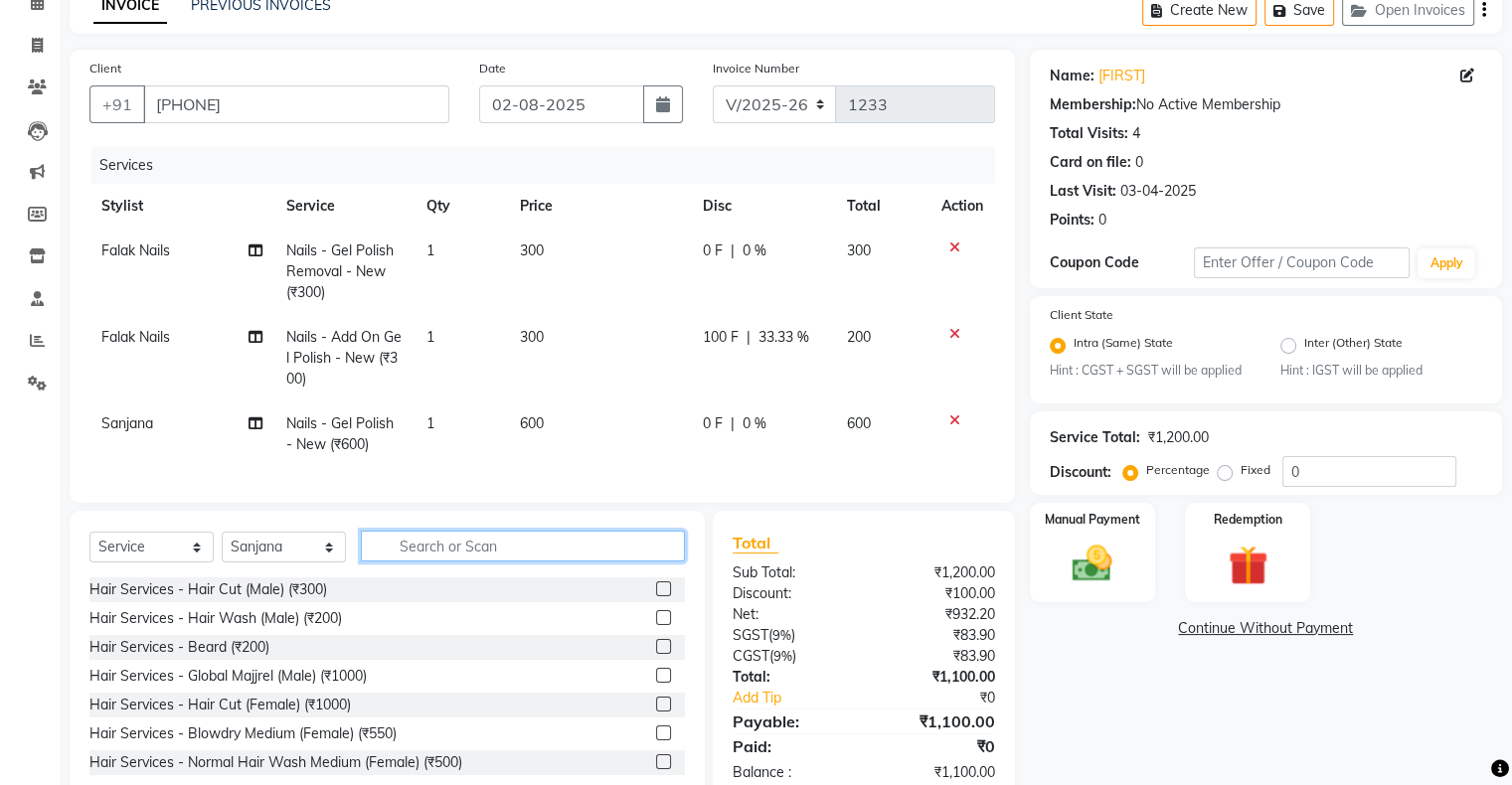 type 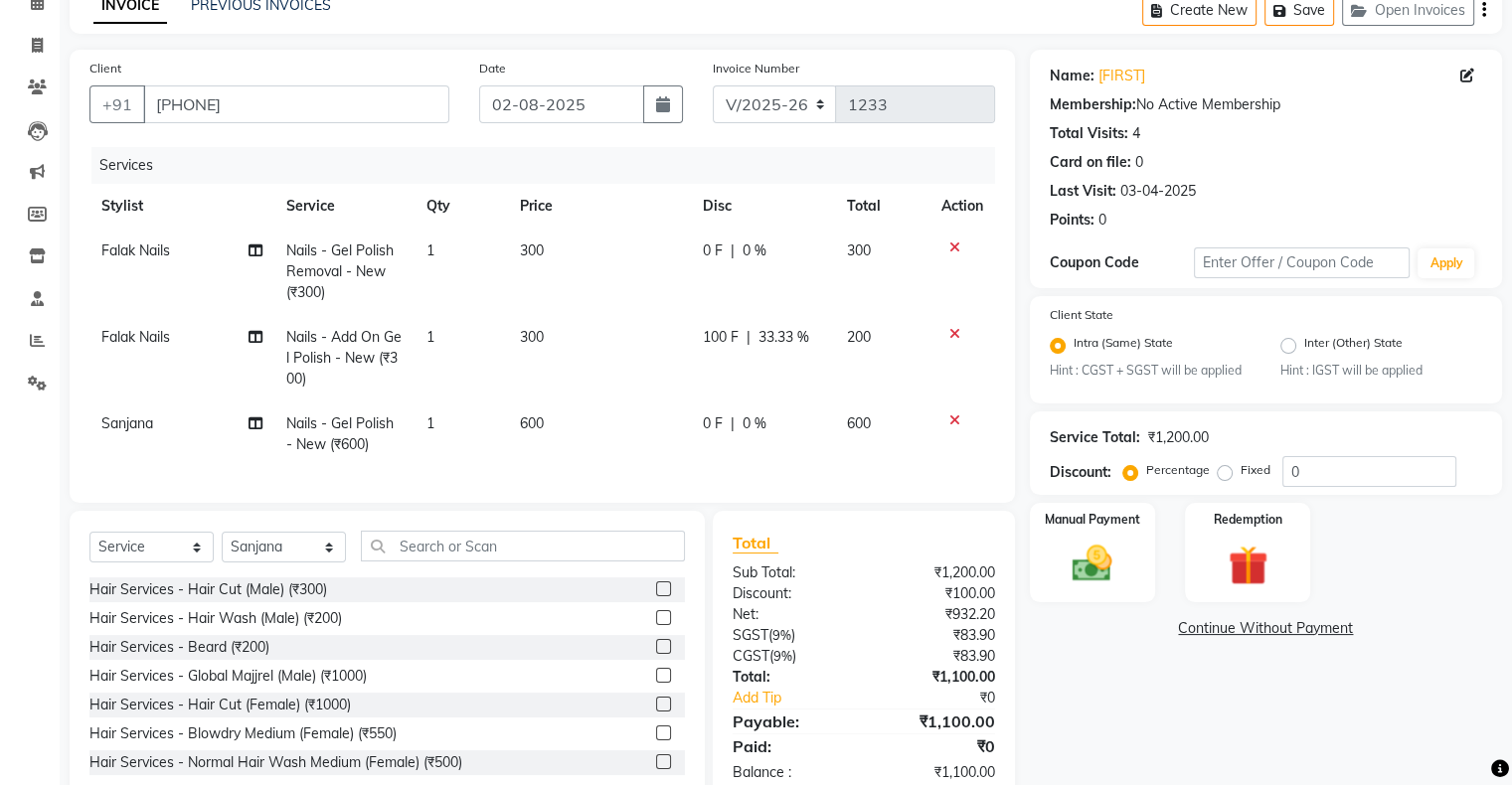 click on "0 F | 0 %" 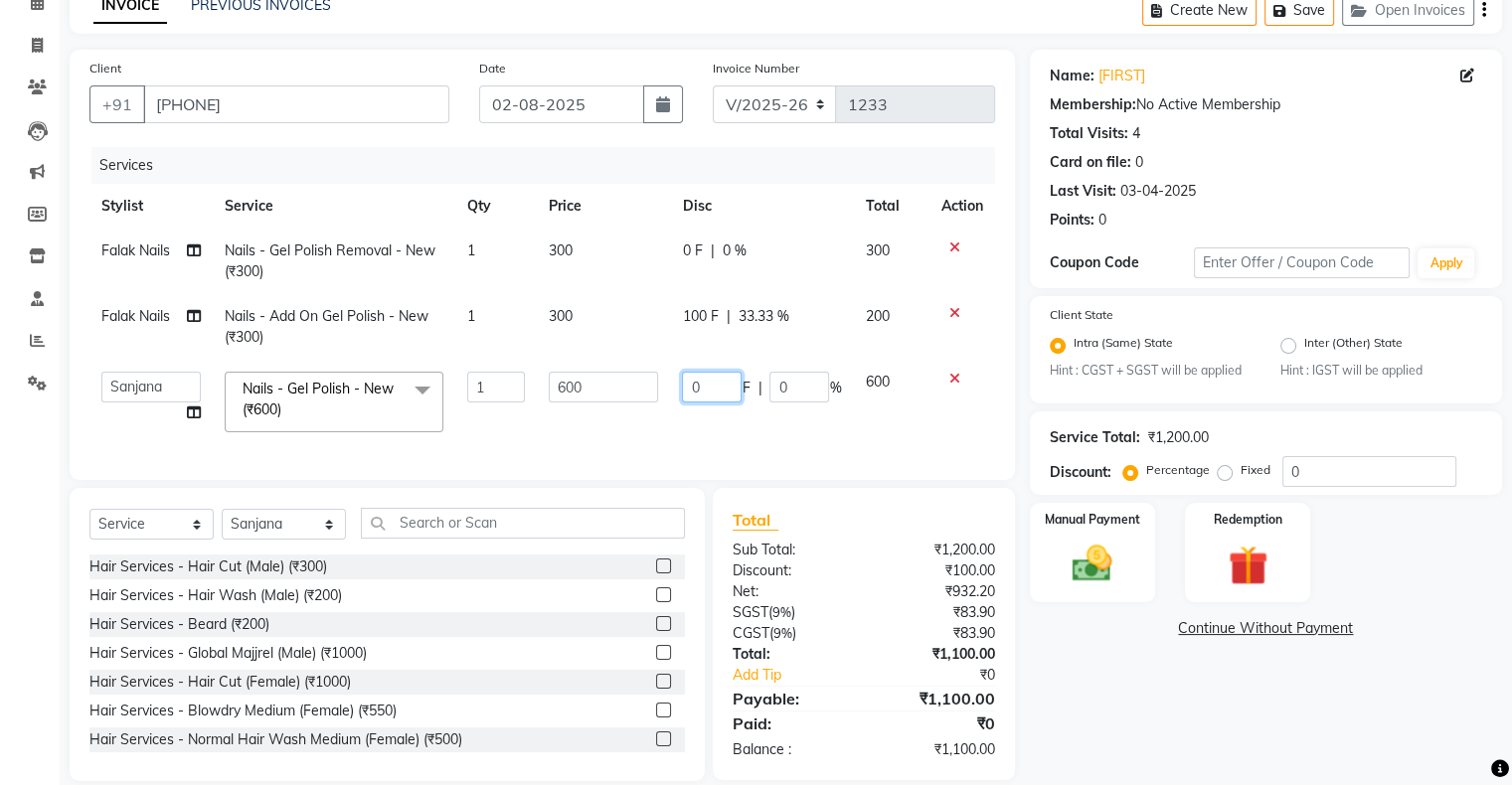 click on "0" 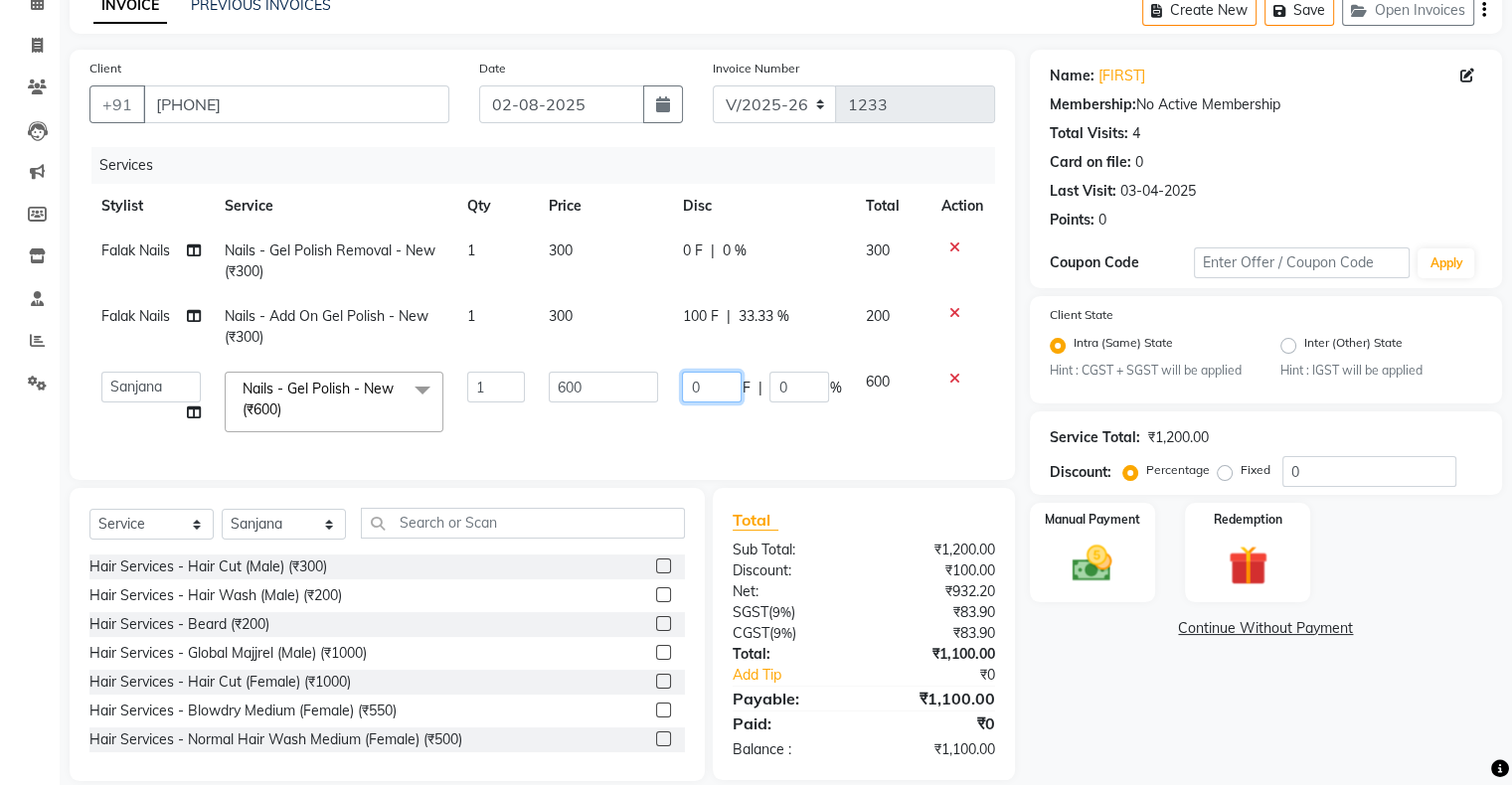 type 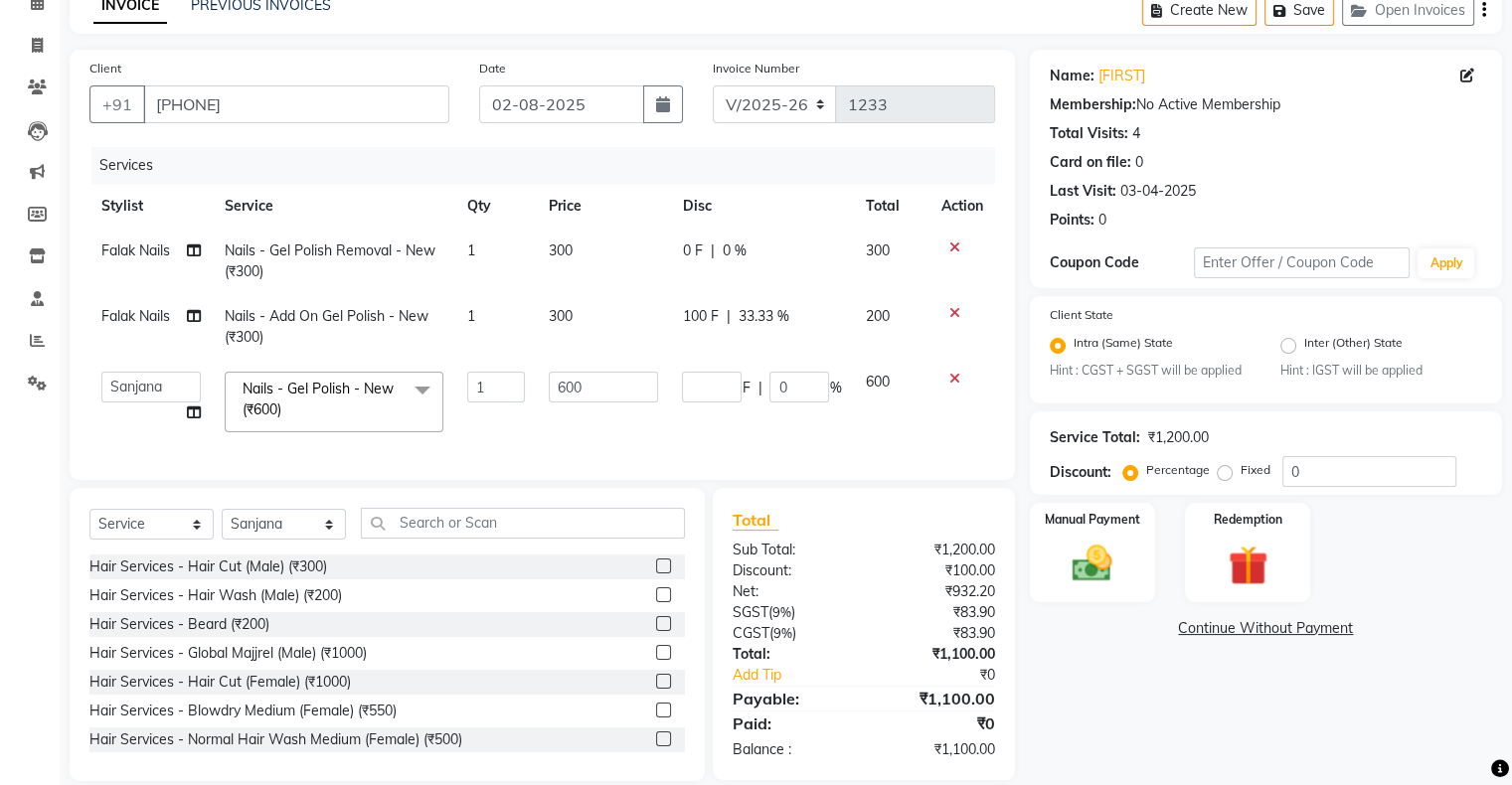 click on "600" 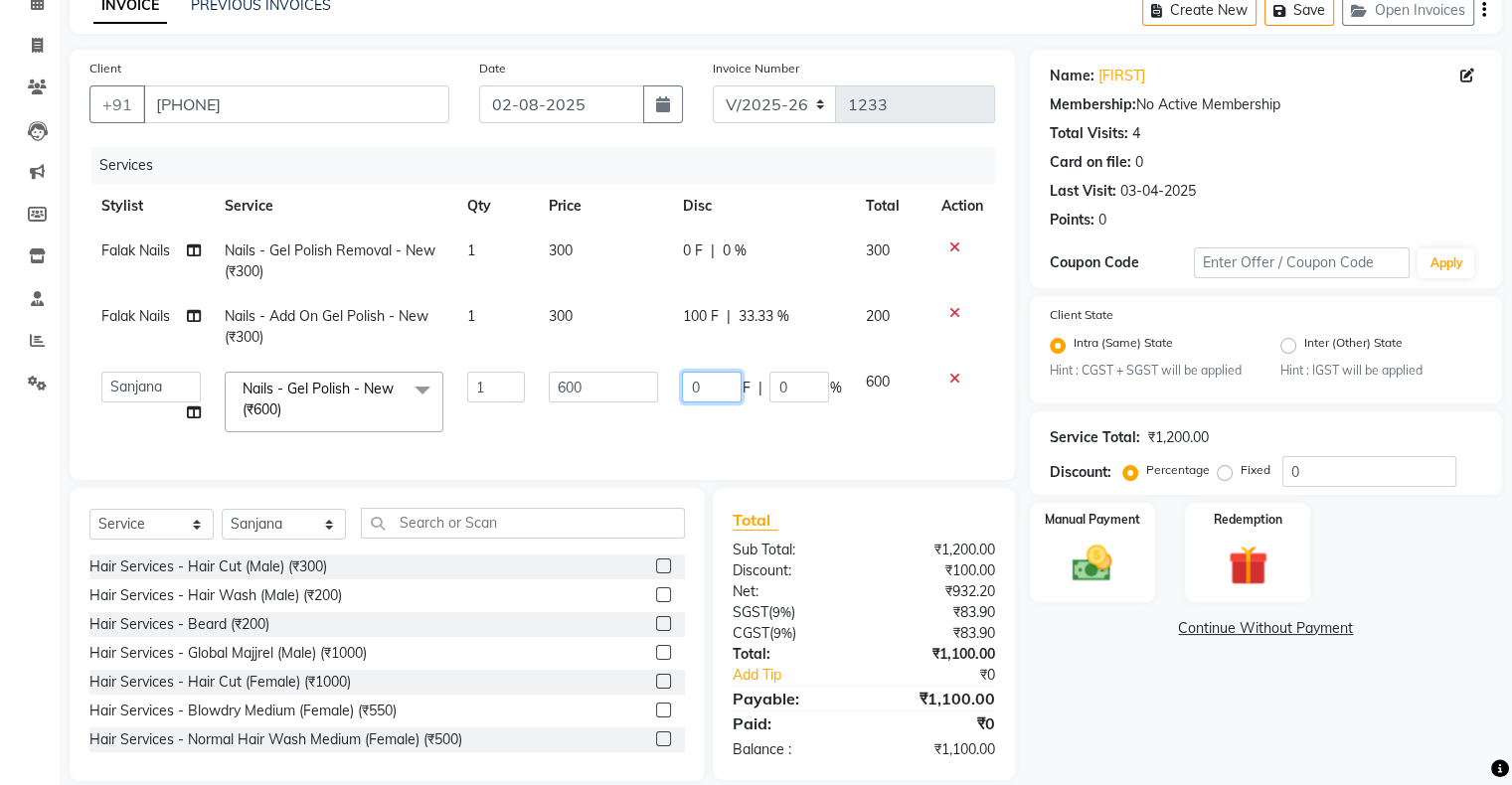 click on "0" 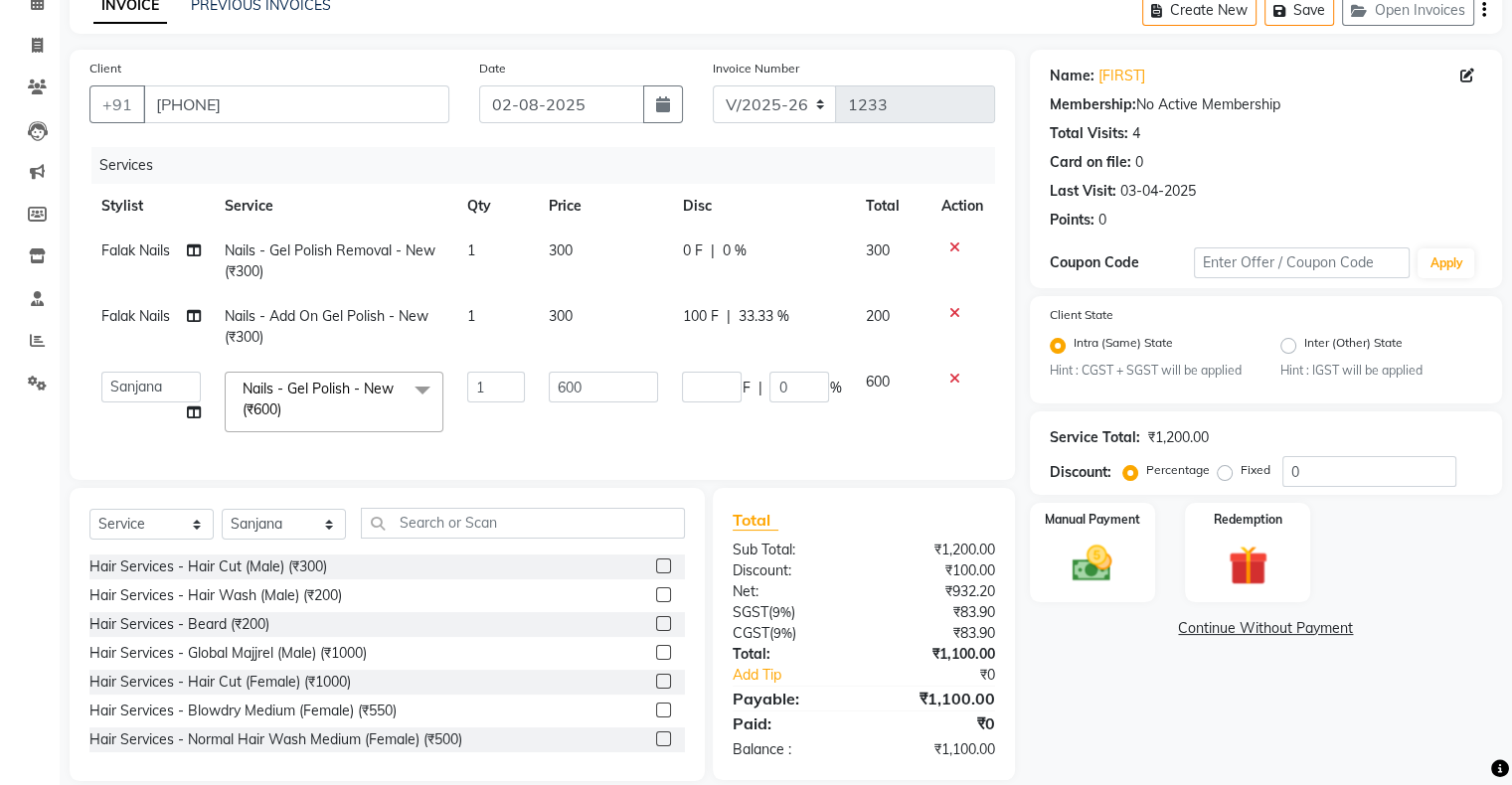click on "Falak Nails Nails - Gel Polish Removal - New (₹300) 1 300 0 F | 0 % 300 Falak Nails Nails - Add On Gel Polish - New (₹300) 1 300 100 F | 33.33 % 200 Akshay Divecha Ashwini Hair Head Falak Nails Fardin Kirti Nida FD Pradip Pradip Vaishnav Sanjana Vidhi Veera Nails - Gel Polish - New (₹600) x Hair Services - Hair Cut (Male) (₹300) Hair Services - Hair Wash (Male) (₹200) Hair Services - Beard (₹200) Hair Services - Global Majjrel (Male) (₹1000) Hair Services - Hair Cut (Female) (₹1000) Hair Services - Blowdry Medium (Female) (₹550) Hair Services - Normal Hair Wash Medium (Female) (₹500) Hair Services - Hair Spa Medium (Female) (₹1200) Threading-Full Face Threading (Female) (₹299) Honey wax Half Legs (Male) (₹1000) Flavoured Wax Underarms (Male) (₹499) Honey wax Half Arms (Female) (₹200) Honey wax Half Legs (Female) (₹400) Adult Hair Cut - Male Senior Stylist (₹600) Beard/Clean Shave - Male (₹250) Basic Styling - Male (₹250) Inner Nose - Male (₹150)" 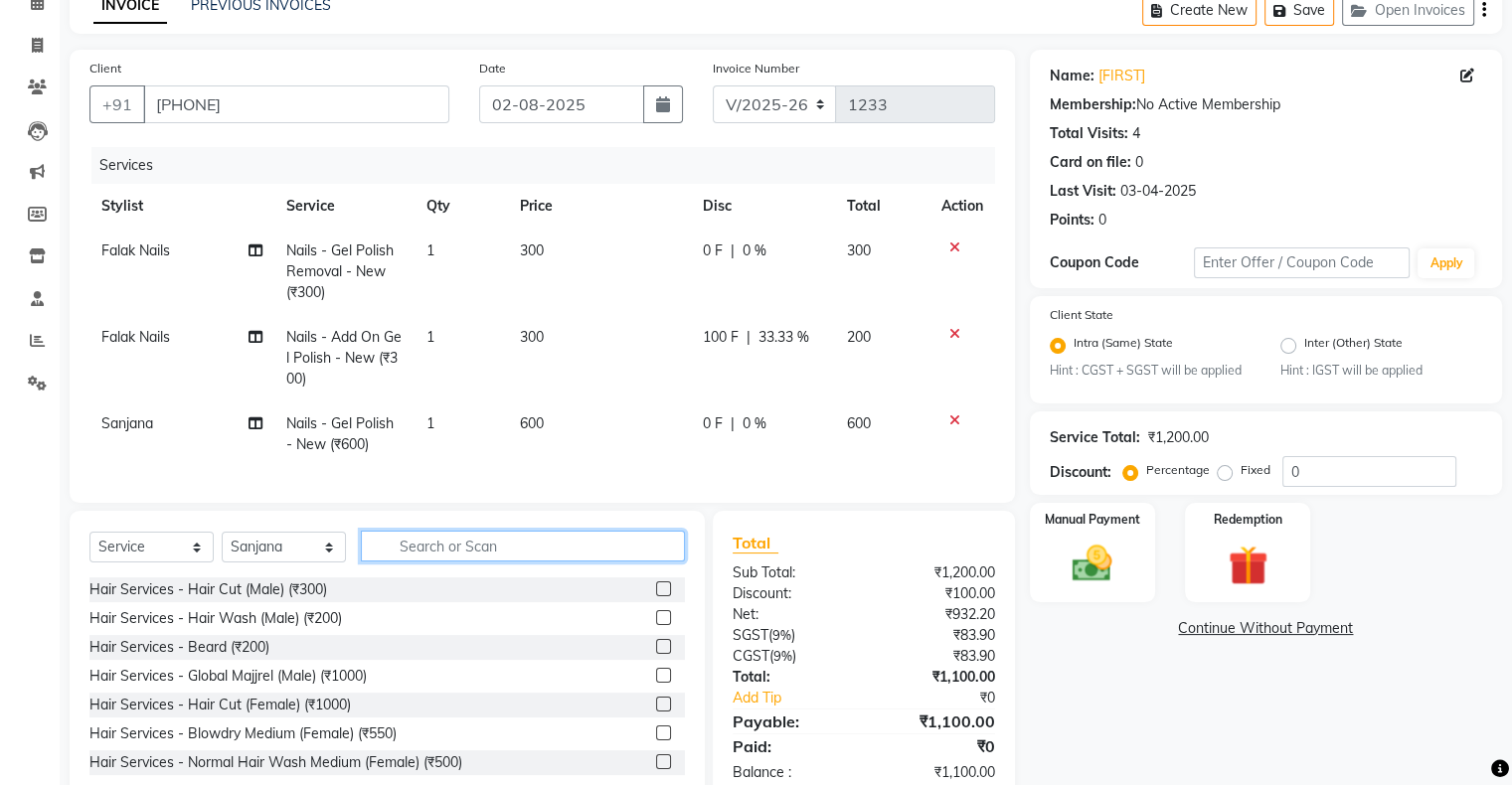 click 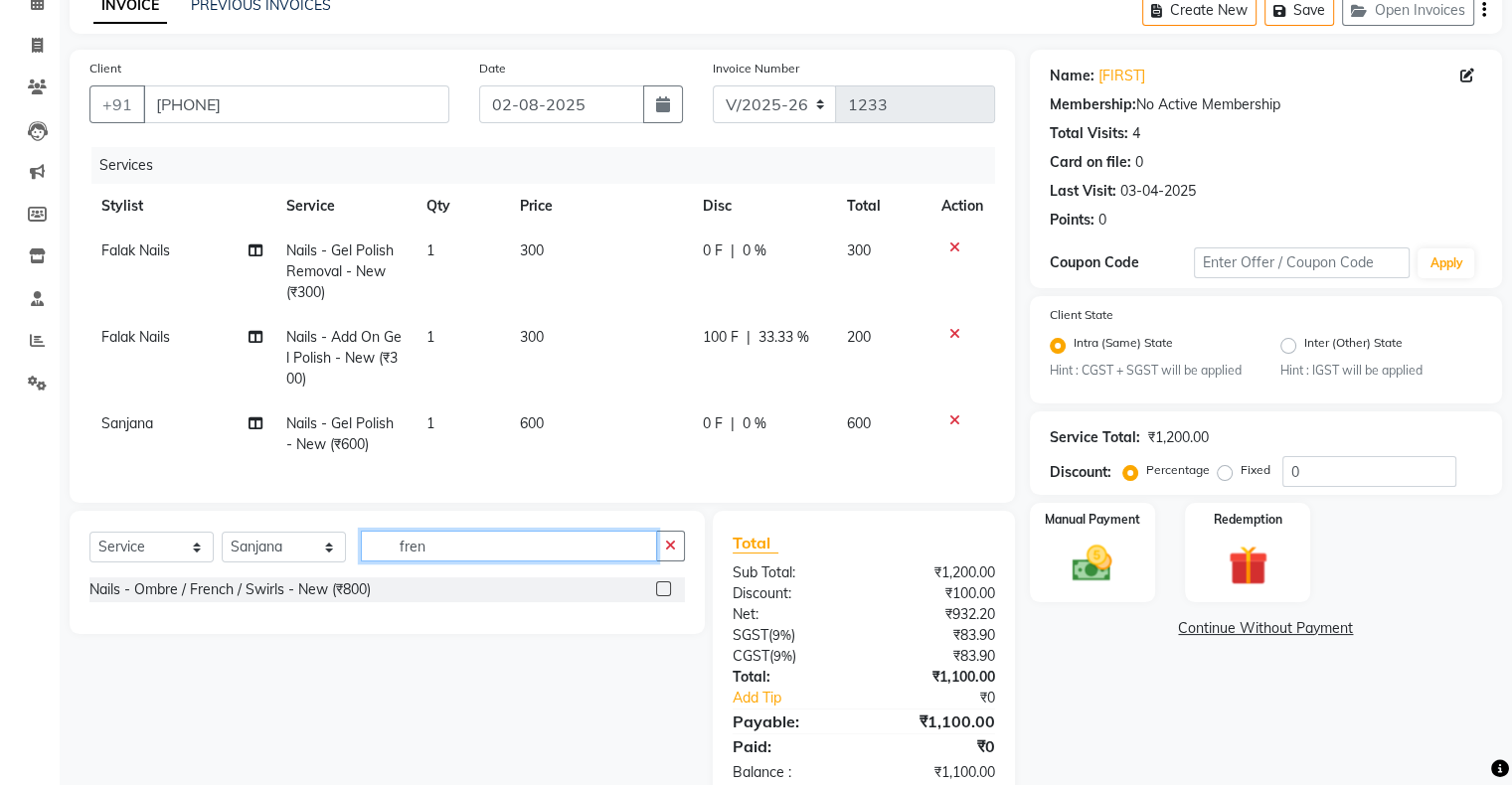 type on "fren" 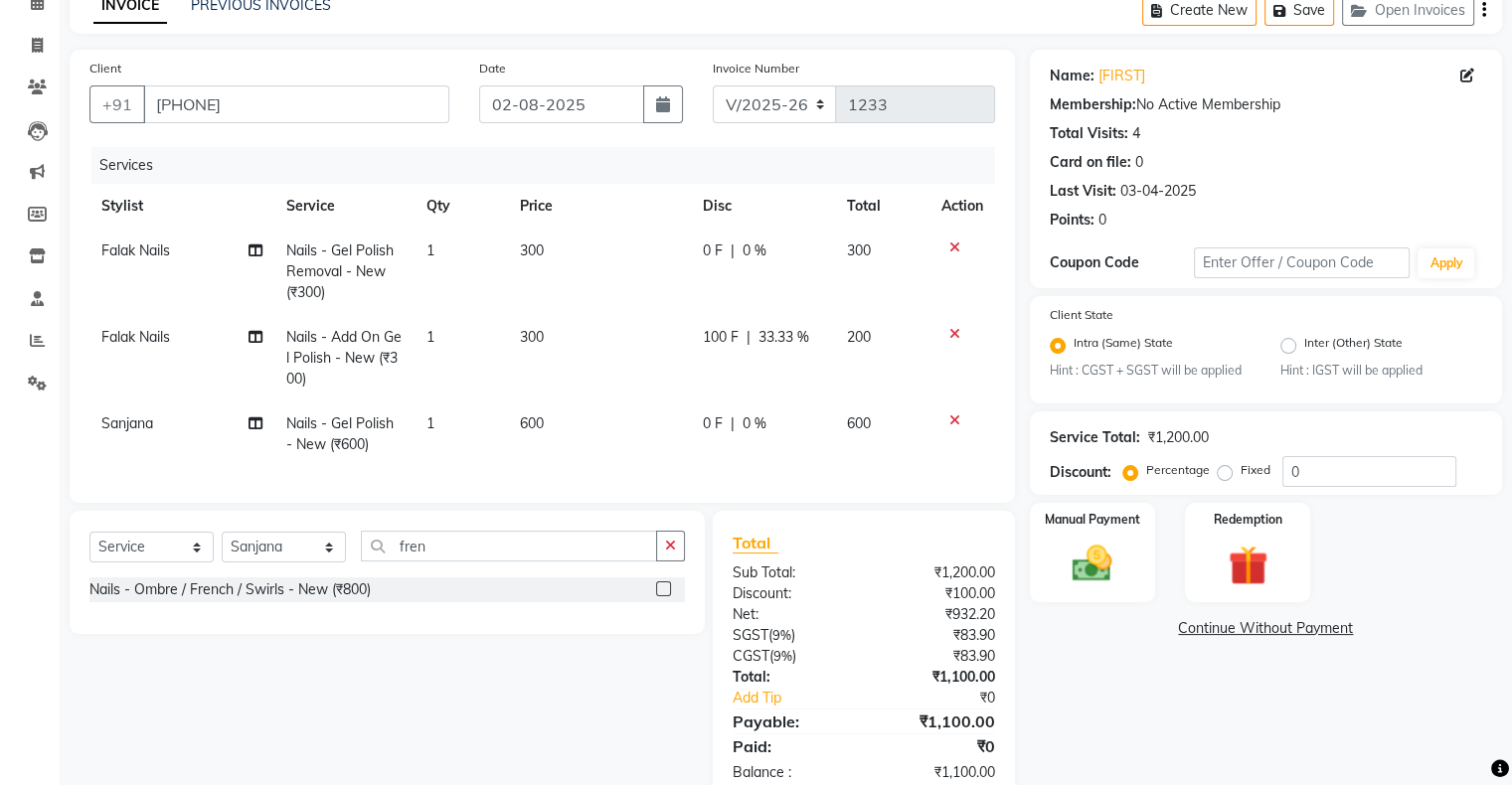 click 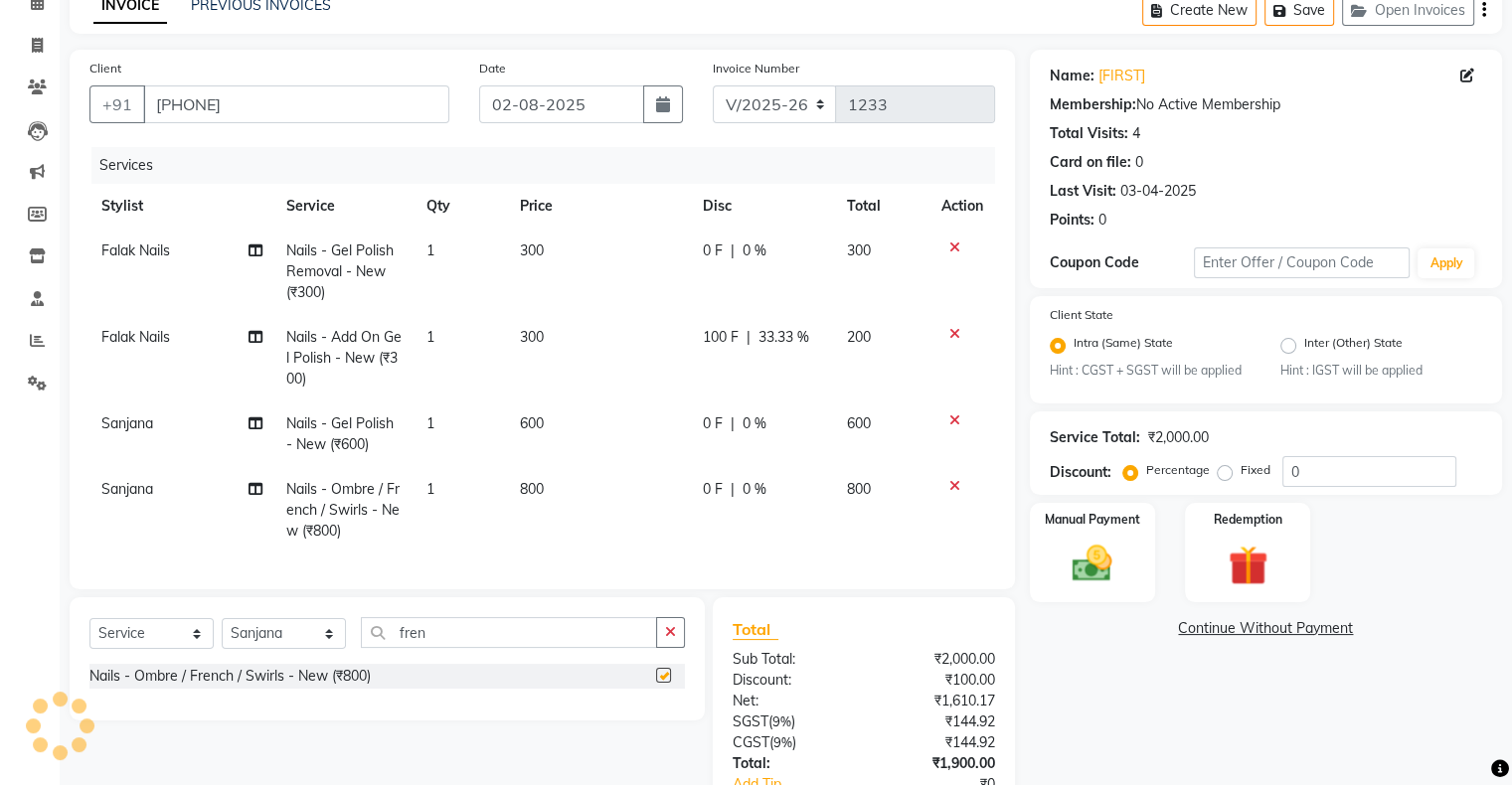 checkbox on "false" 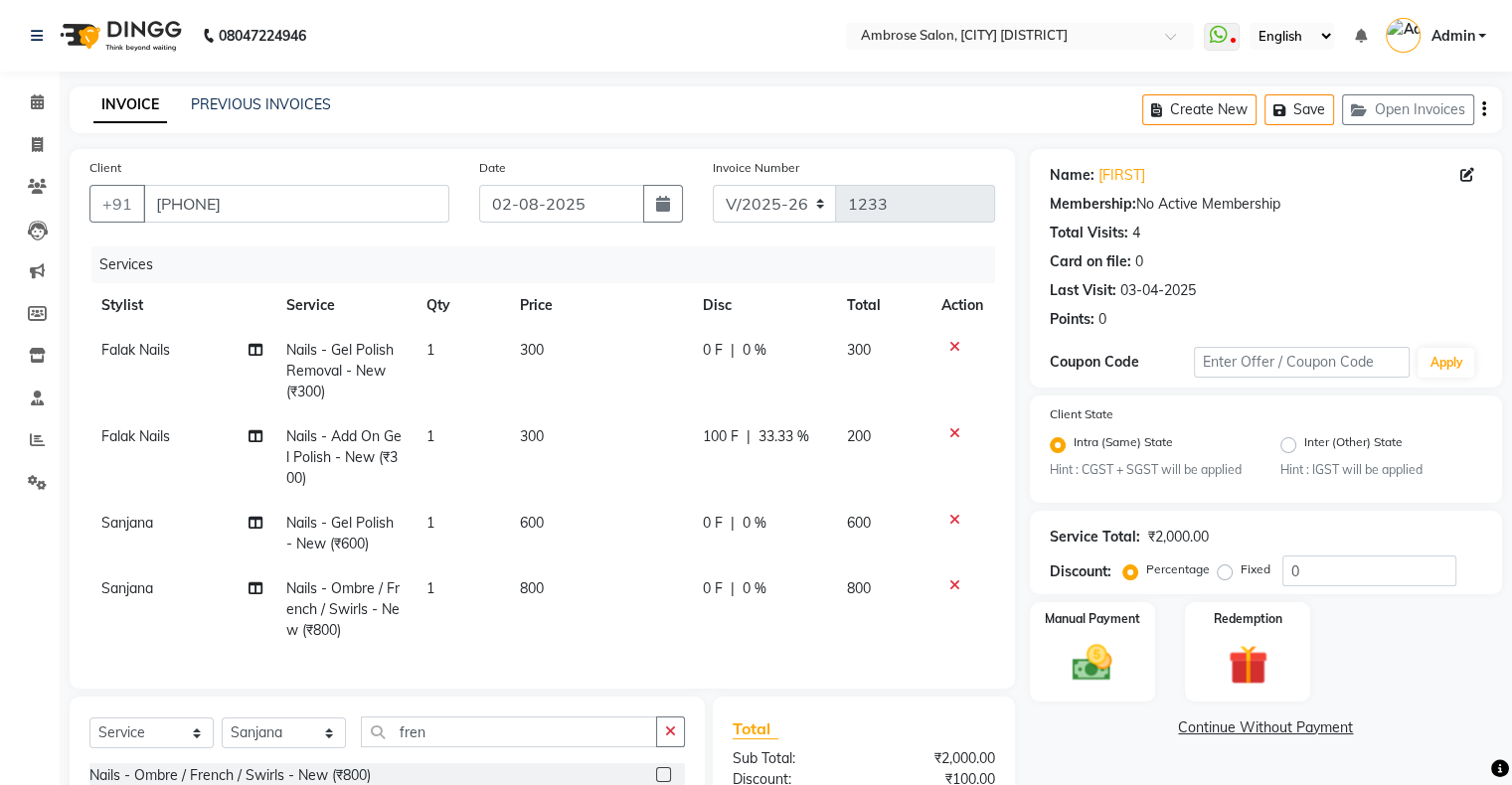 scroll, scrollTop: 99, scrollLeft: 0, axis: vertical 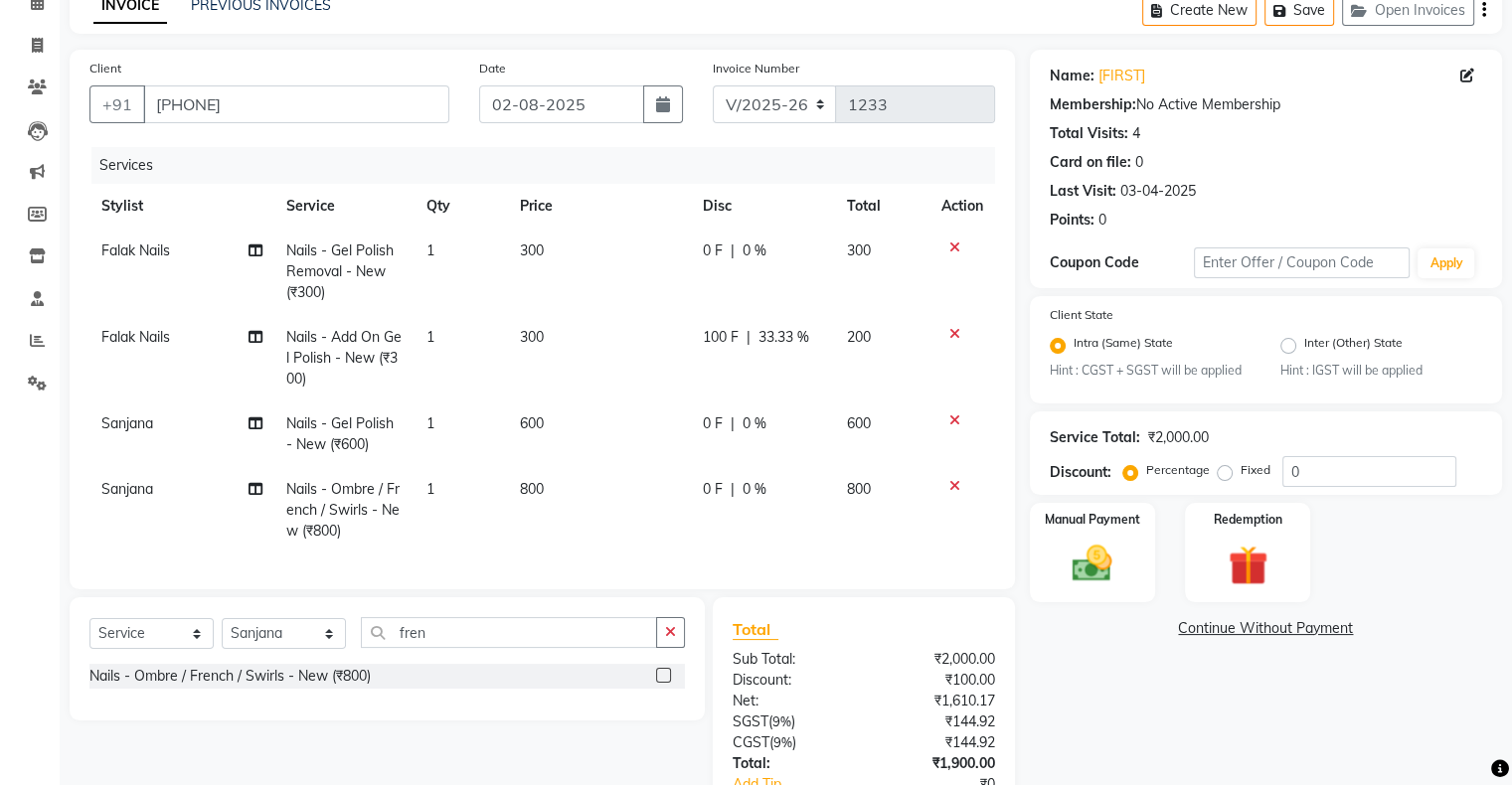 click 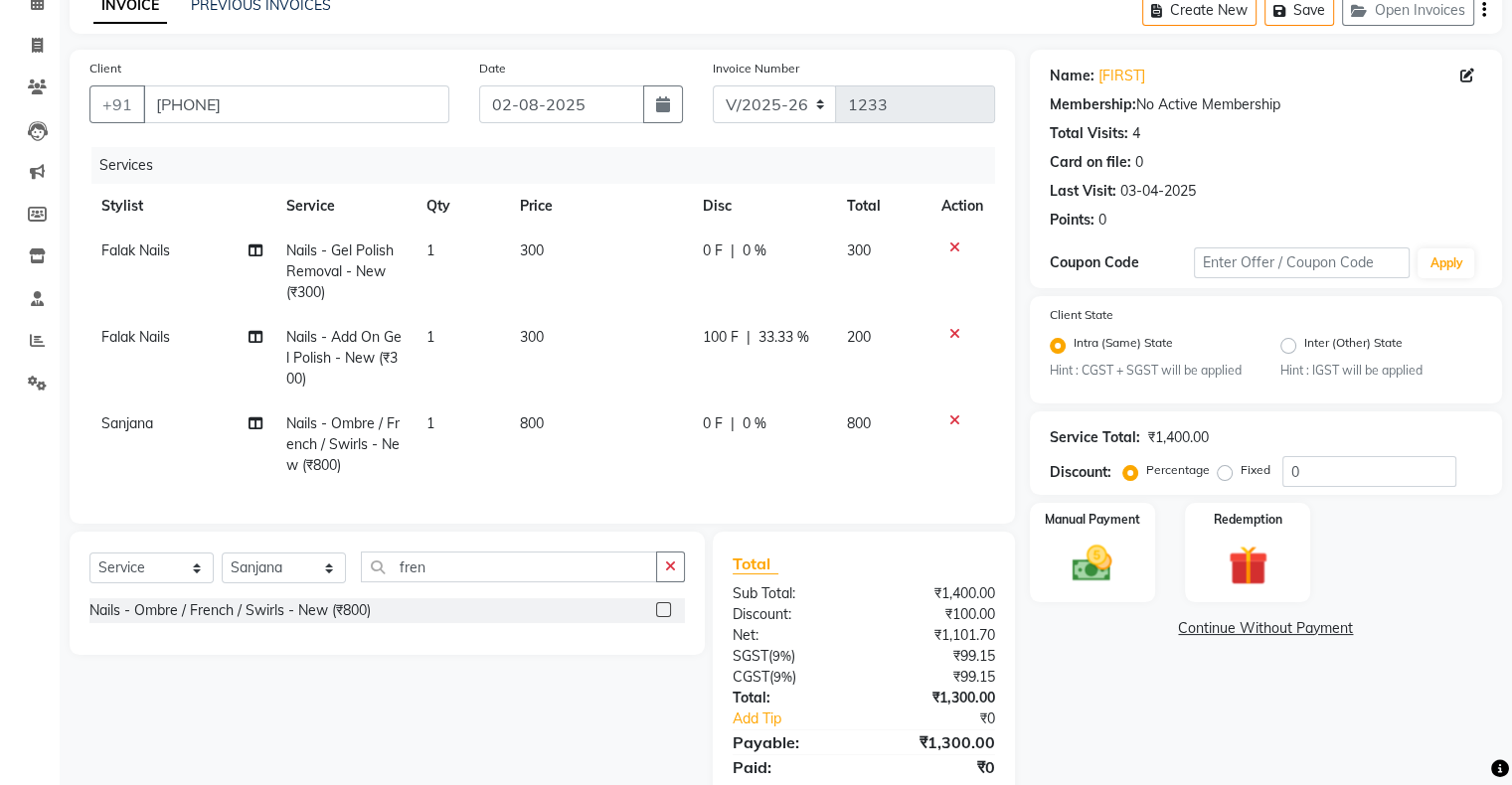 scroll, scrollTop: 183, scrollLeft: 0, axis: vertical 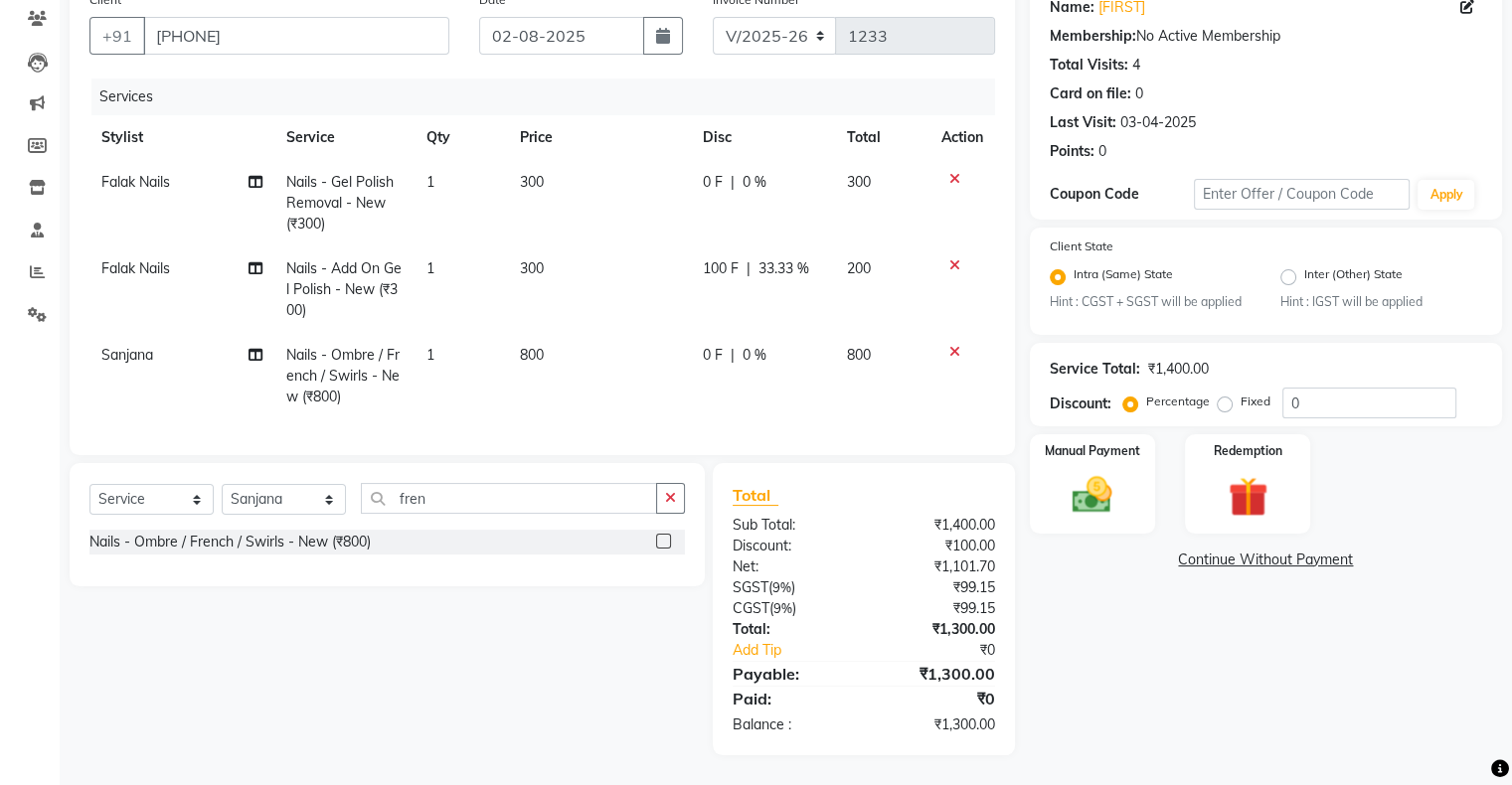 click on "1" 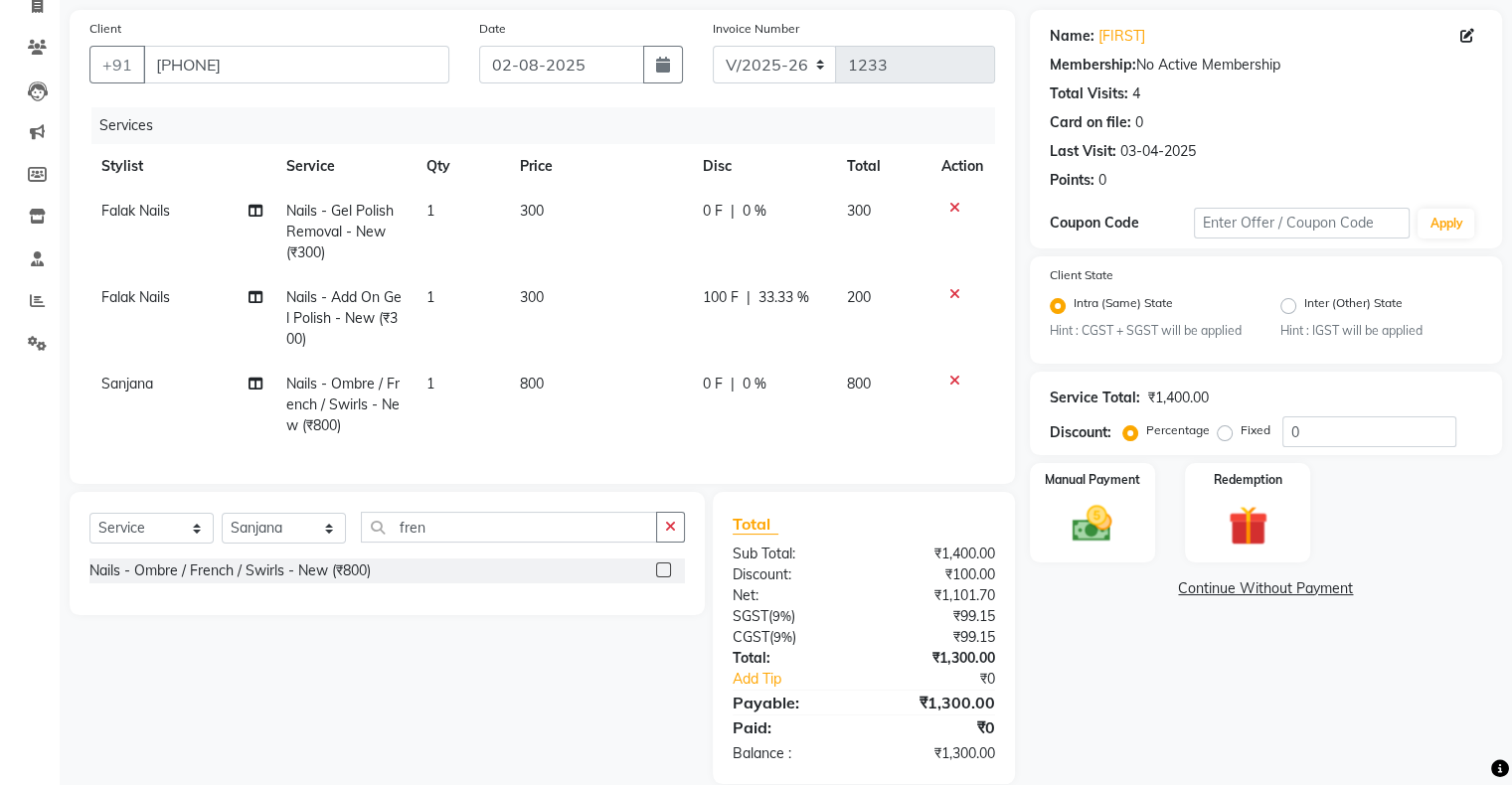 select on "82272" 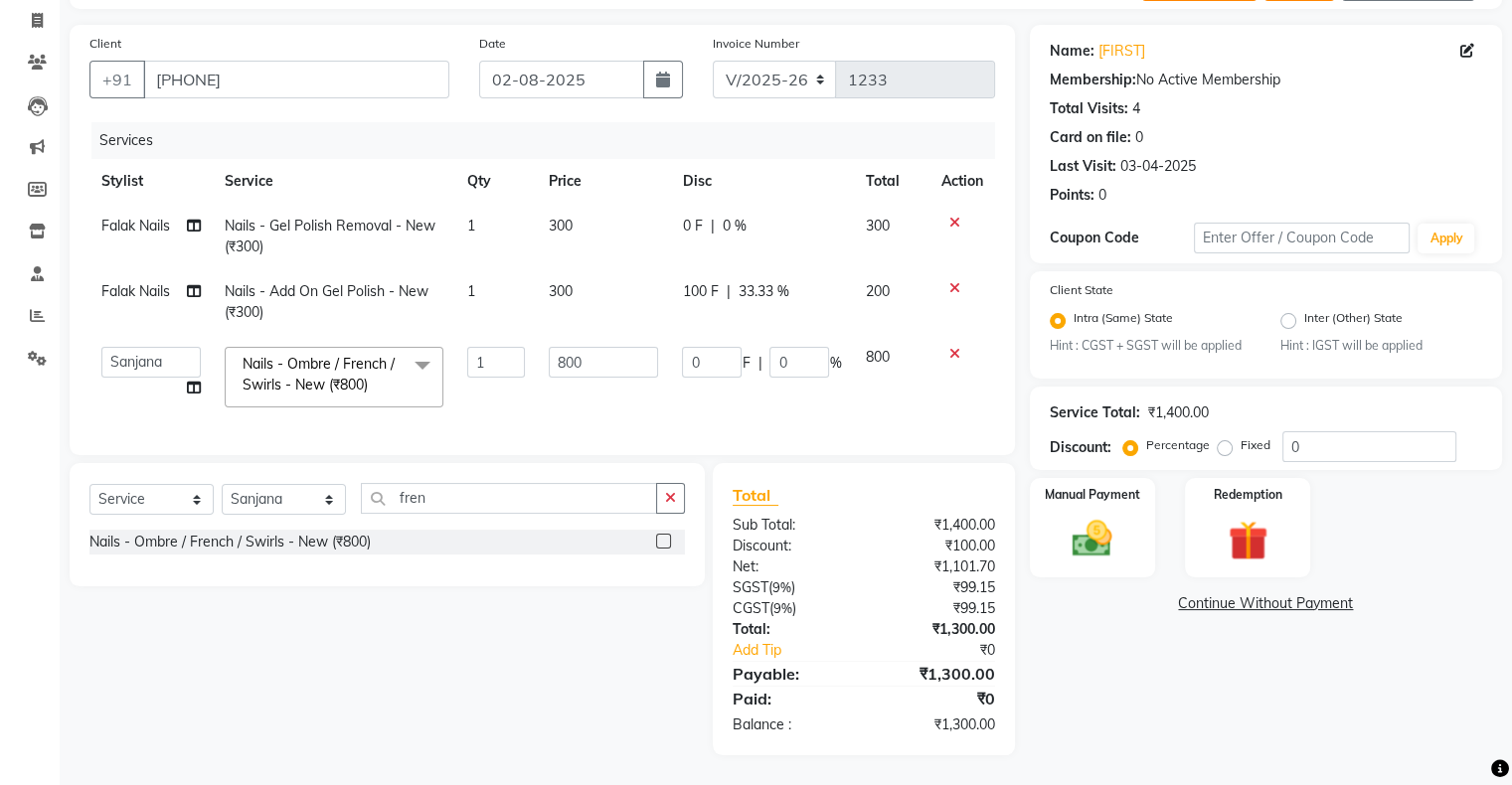 click on "800" 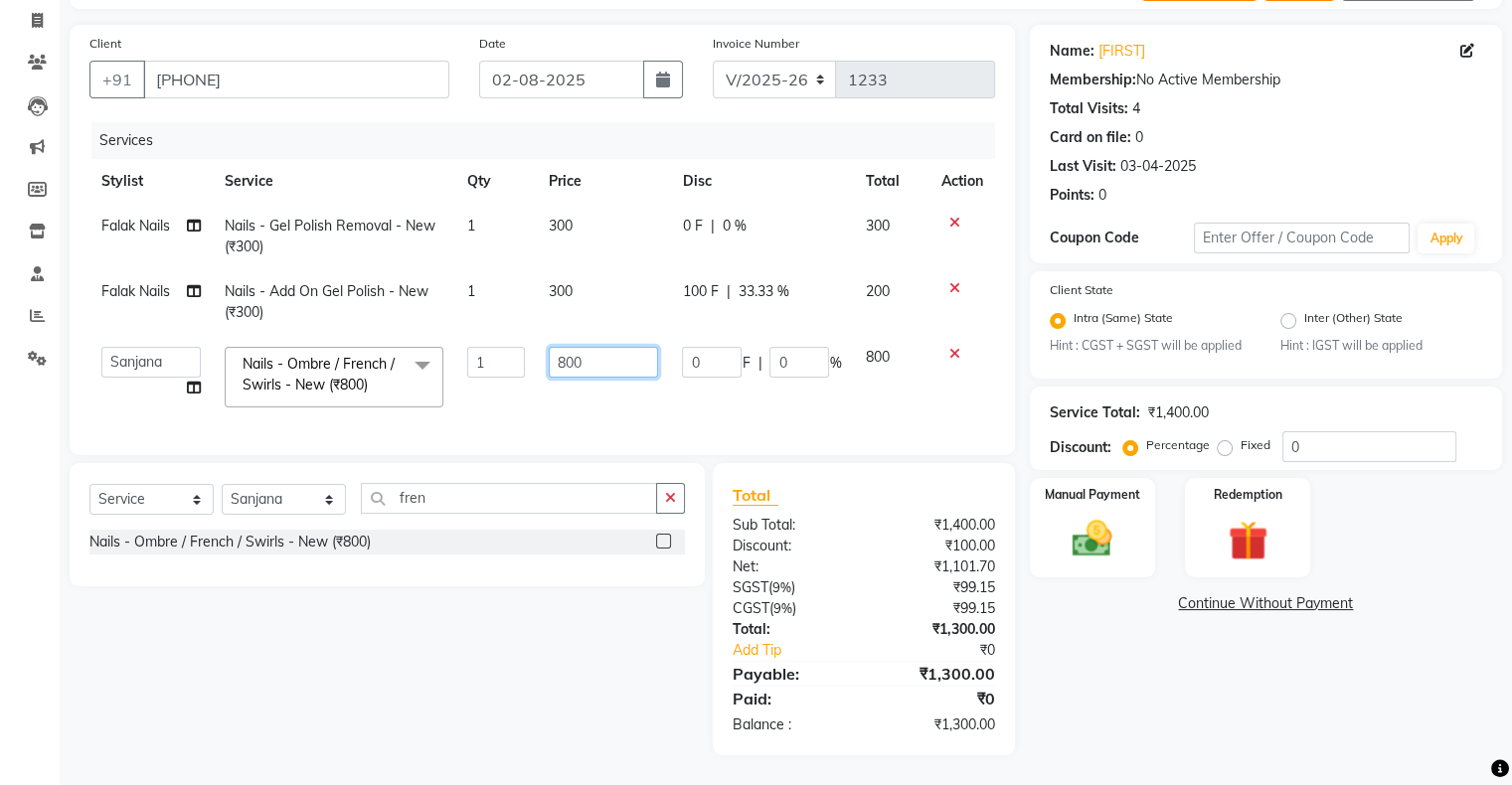 click on "800" 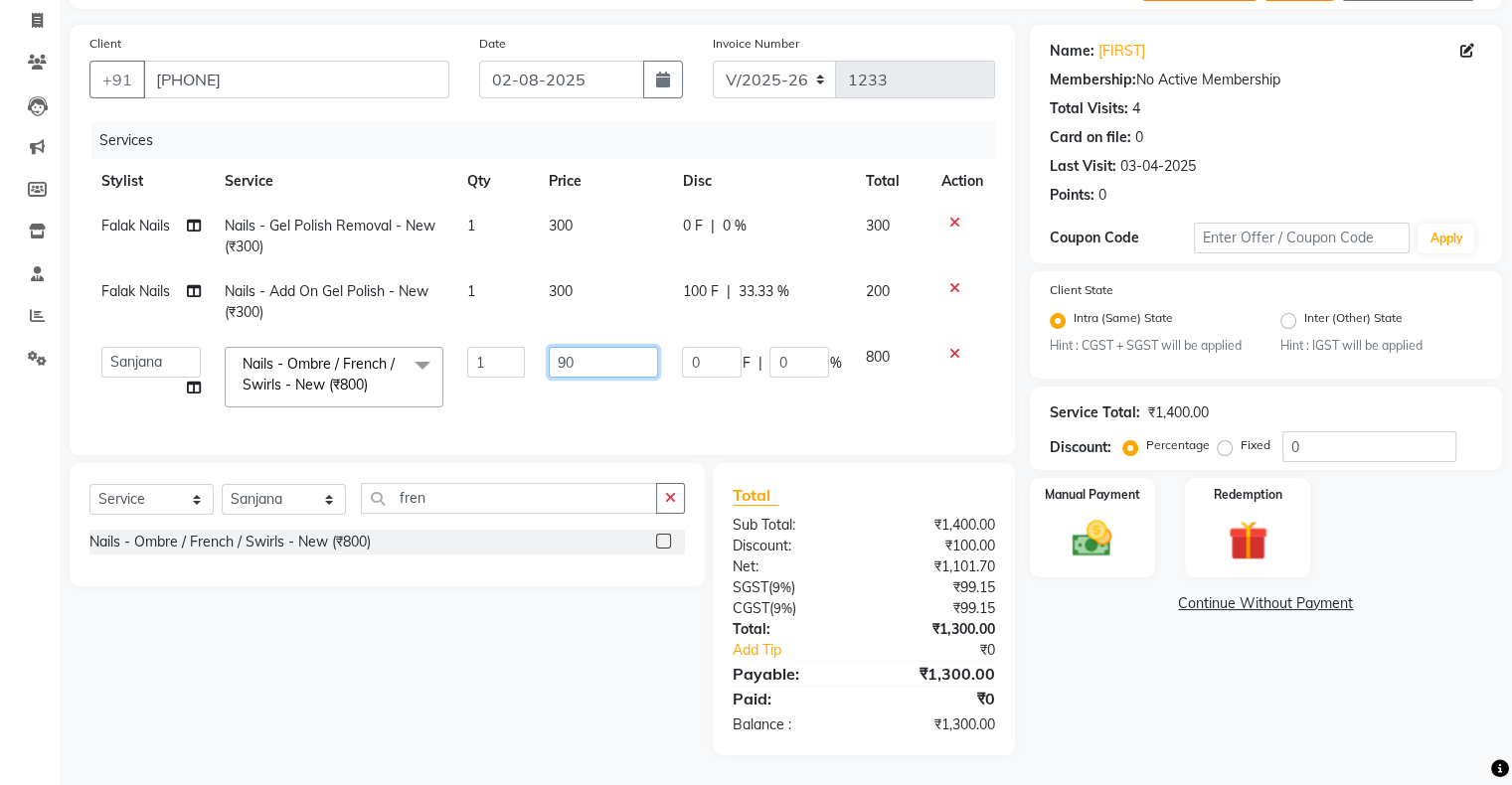type on "900" 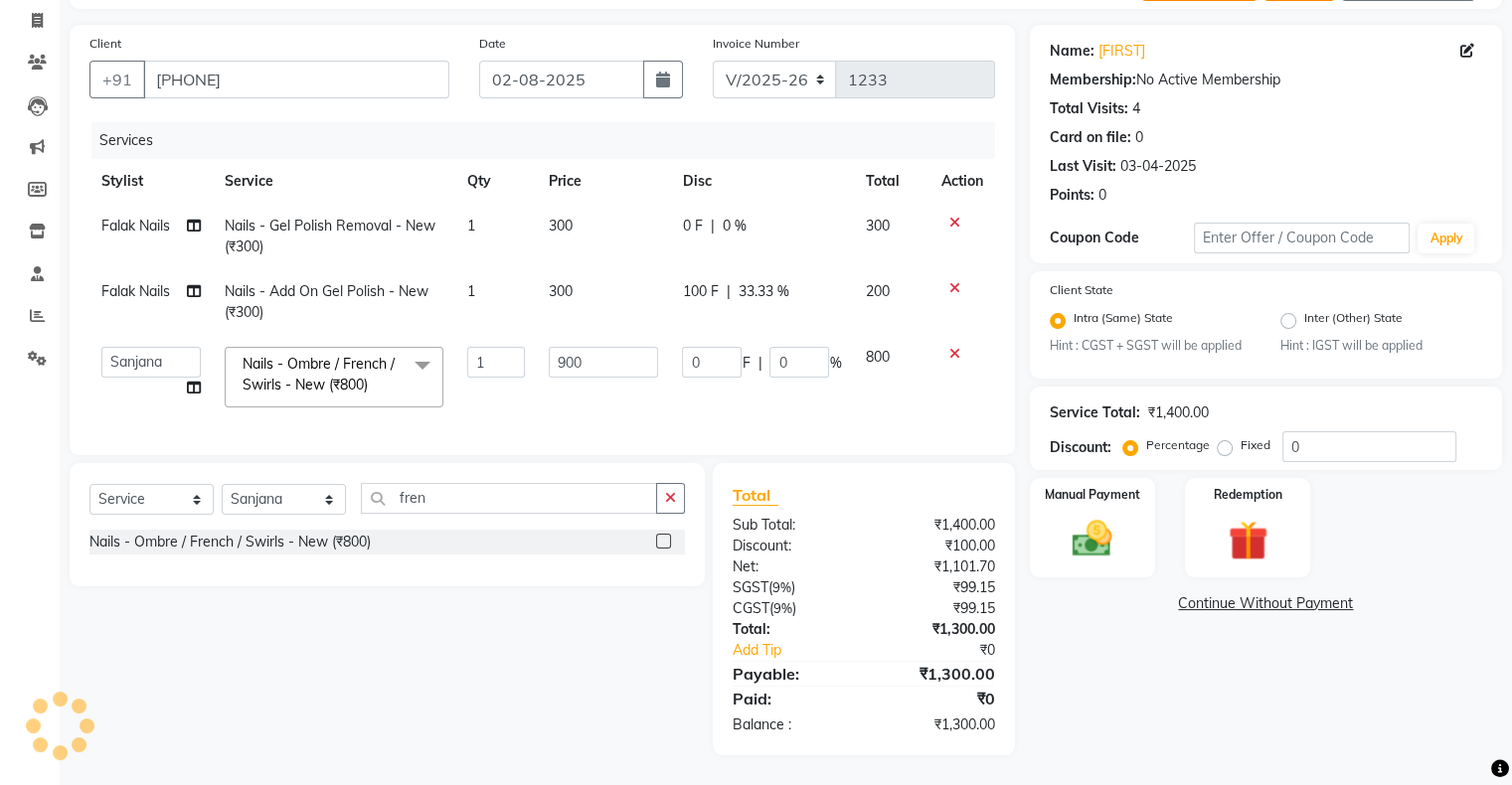 click on "0 F | 0 %" 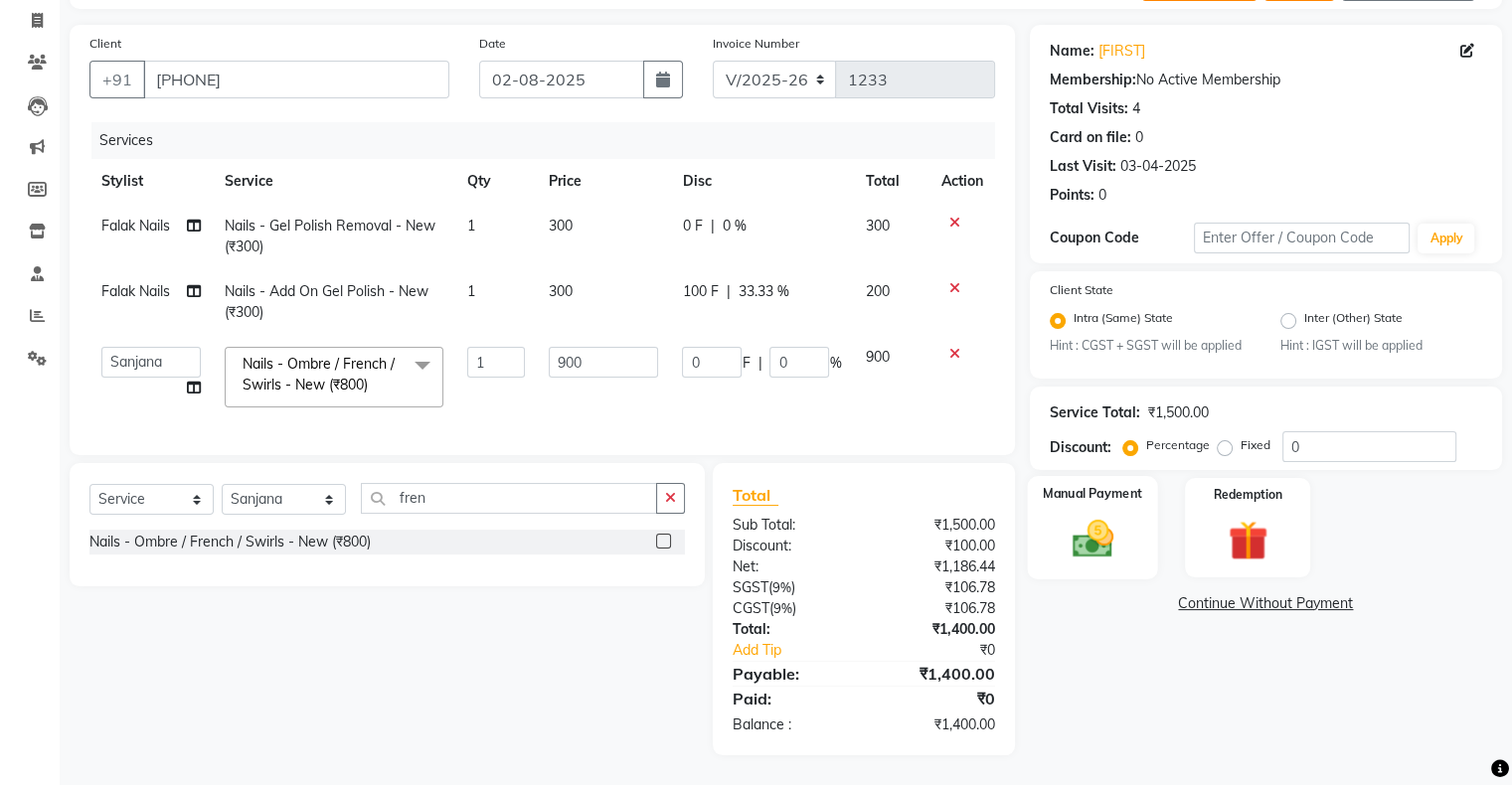 click on "Manual Payment" 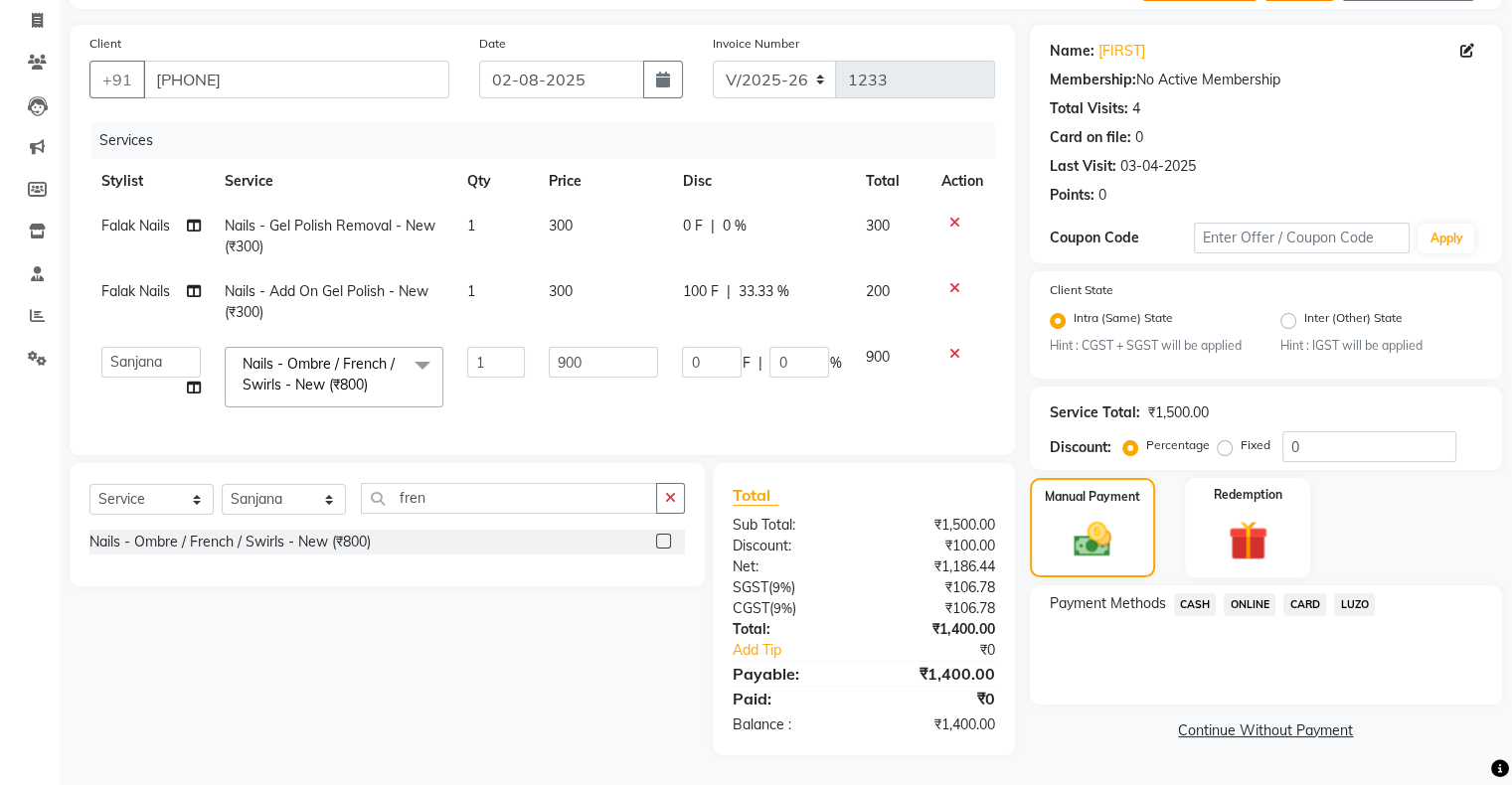 click on "CASH" 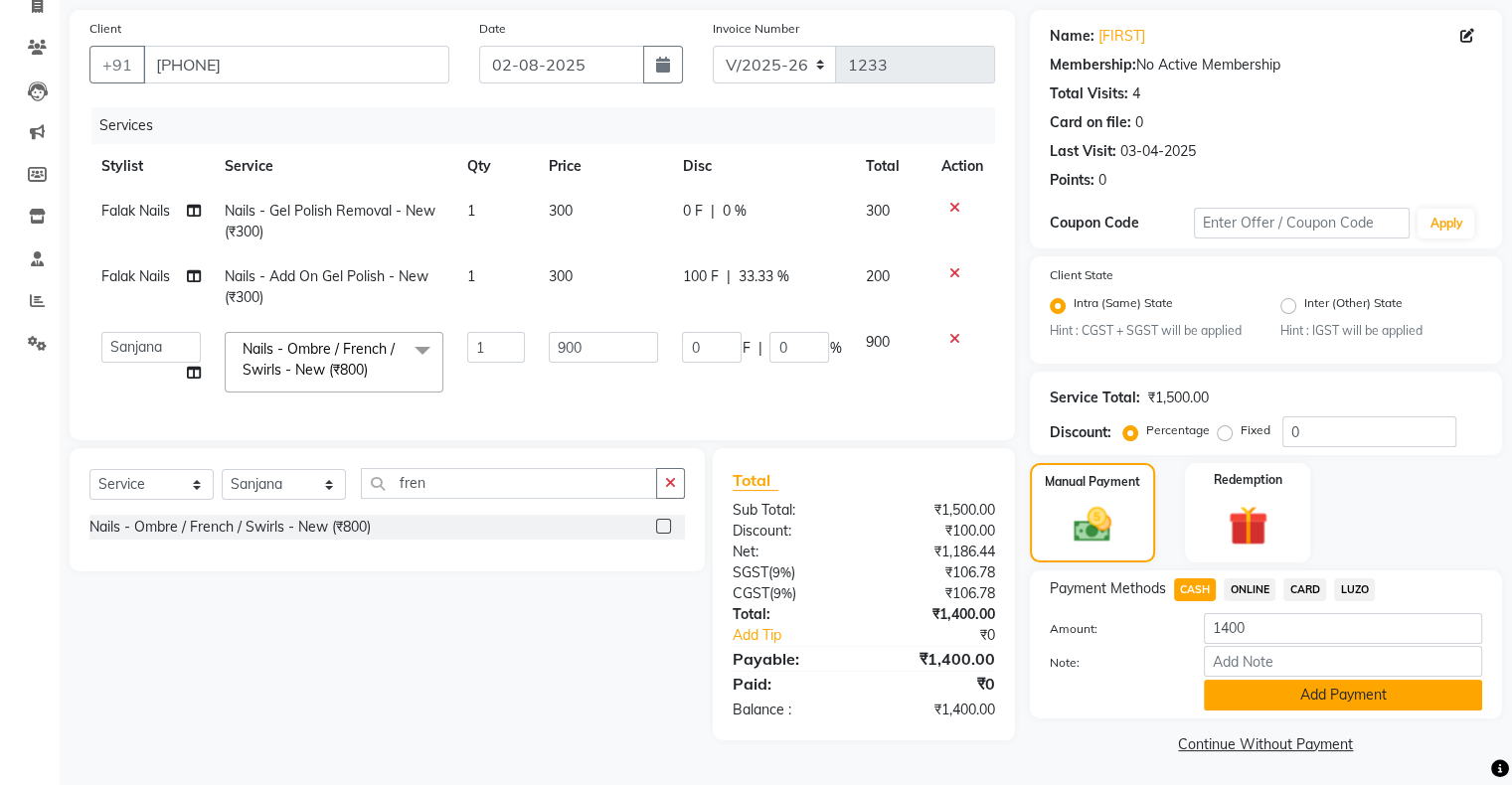 click on "Add Payment" 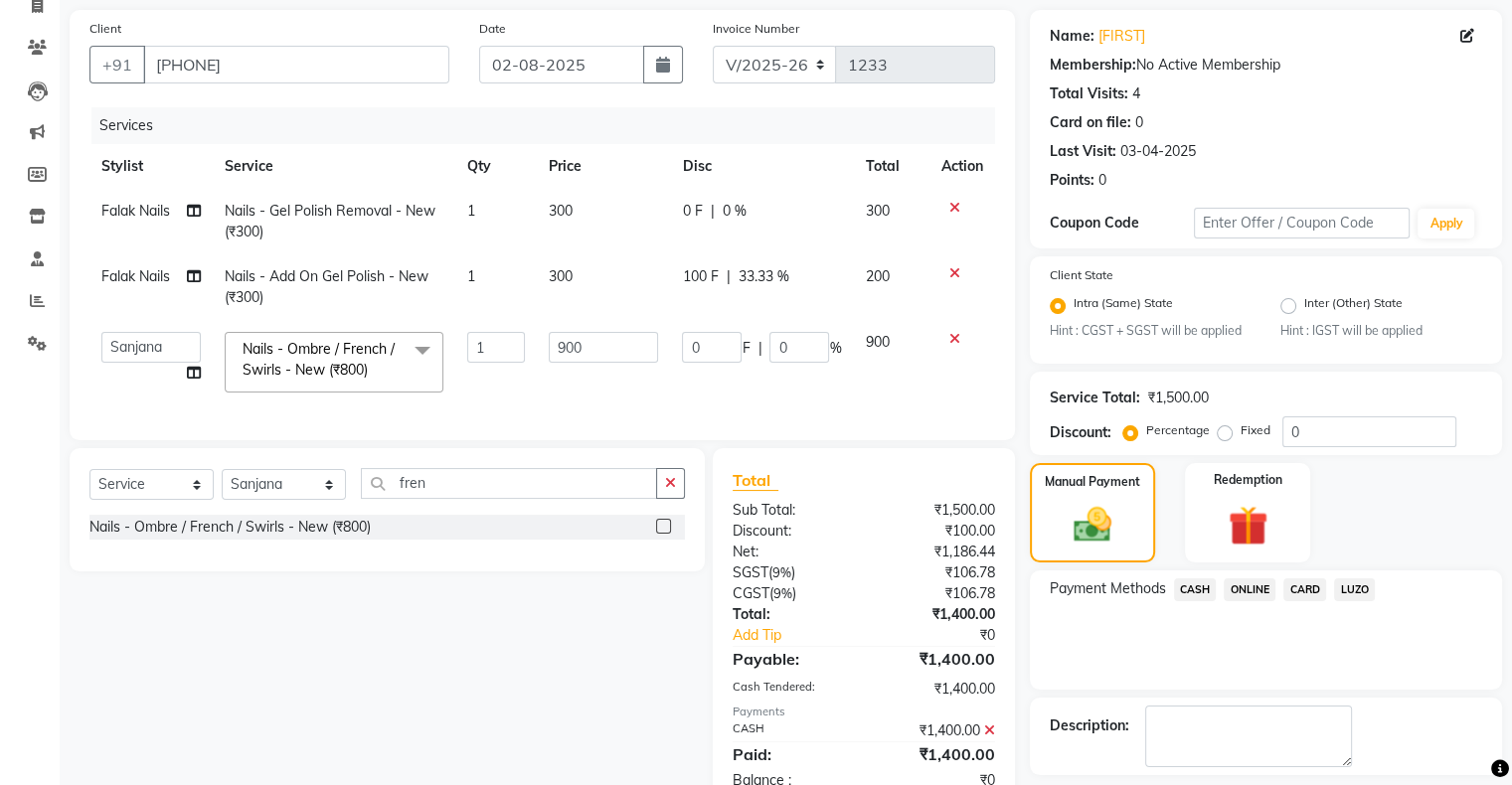scroll, scrollTop: 227, scrollLeft: 0, axis: vertical 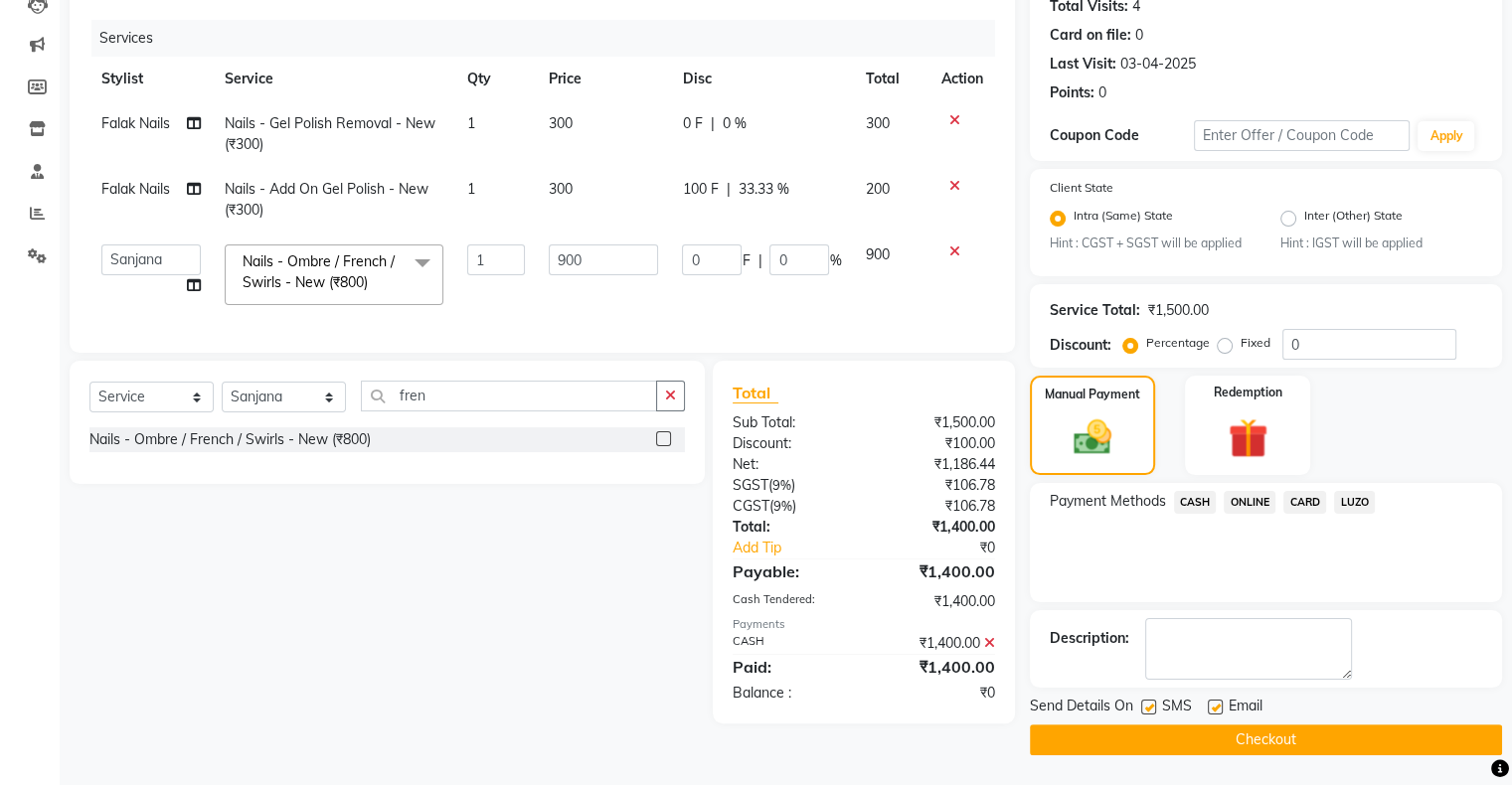 click on "Checkout" 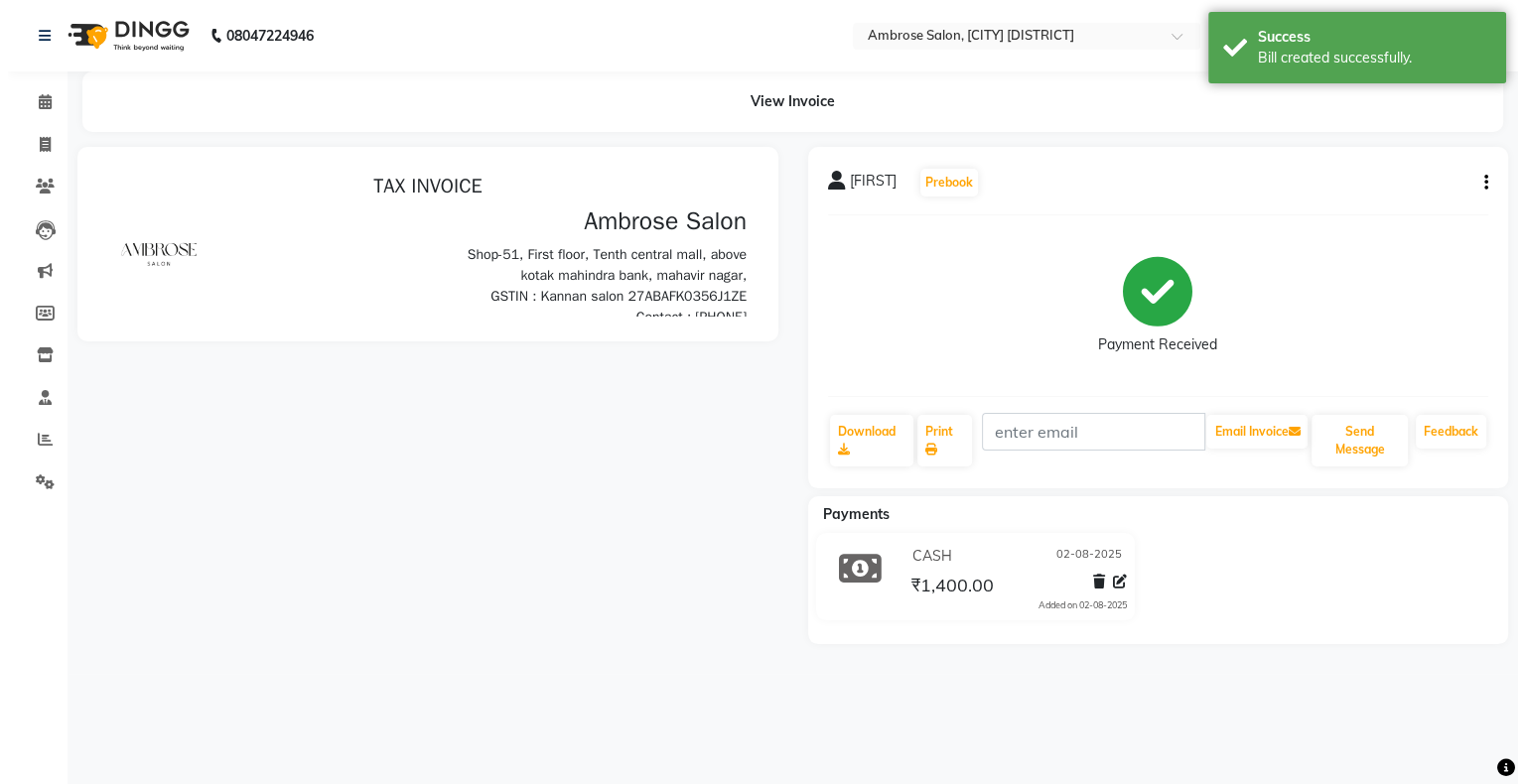 scroll, scrollTop: 0, scrollLeft: 0, axis: both 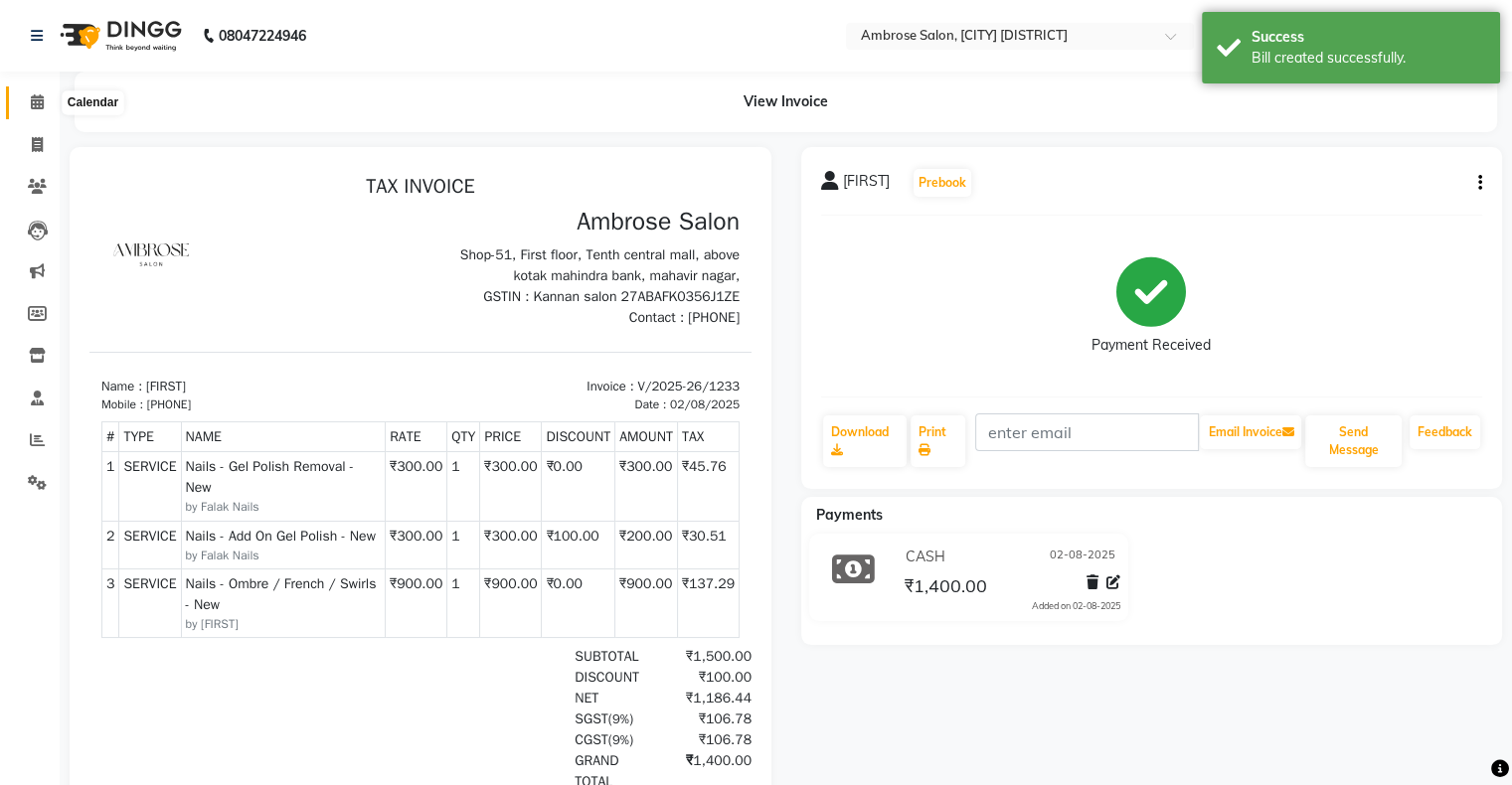 click 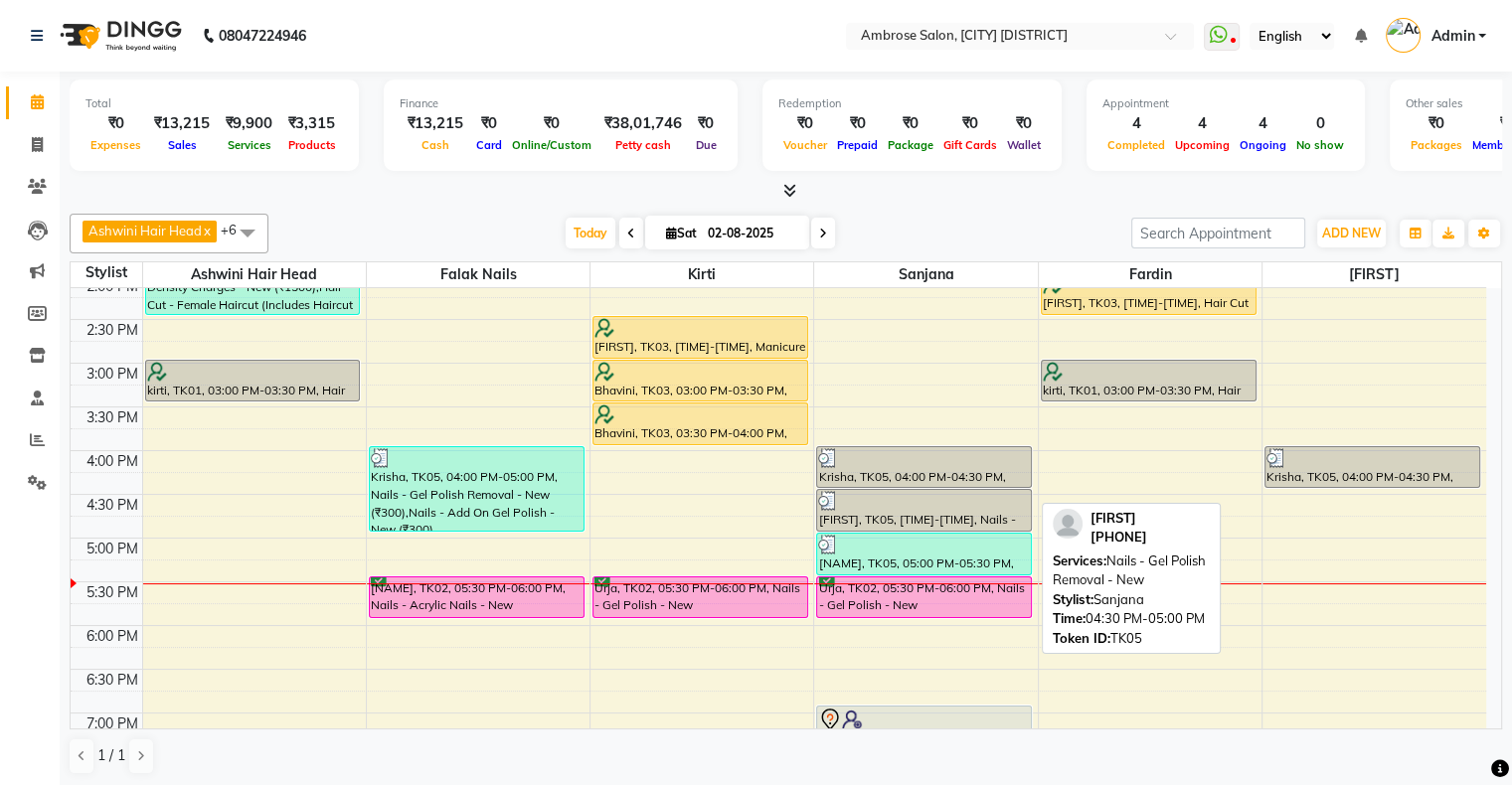 scroll, scrollTop: 397, scrollLeft: 0, axis: vertical 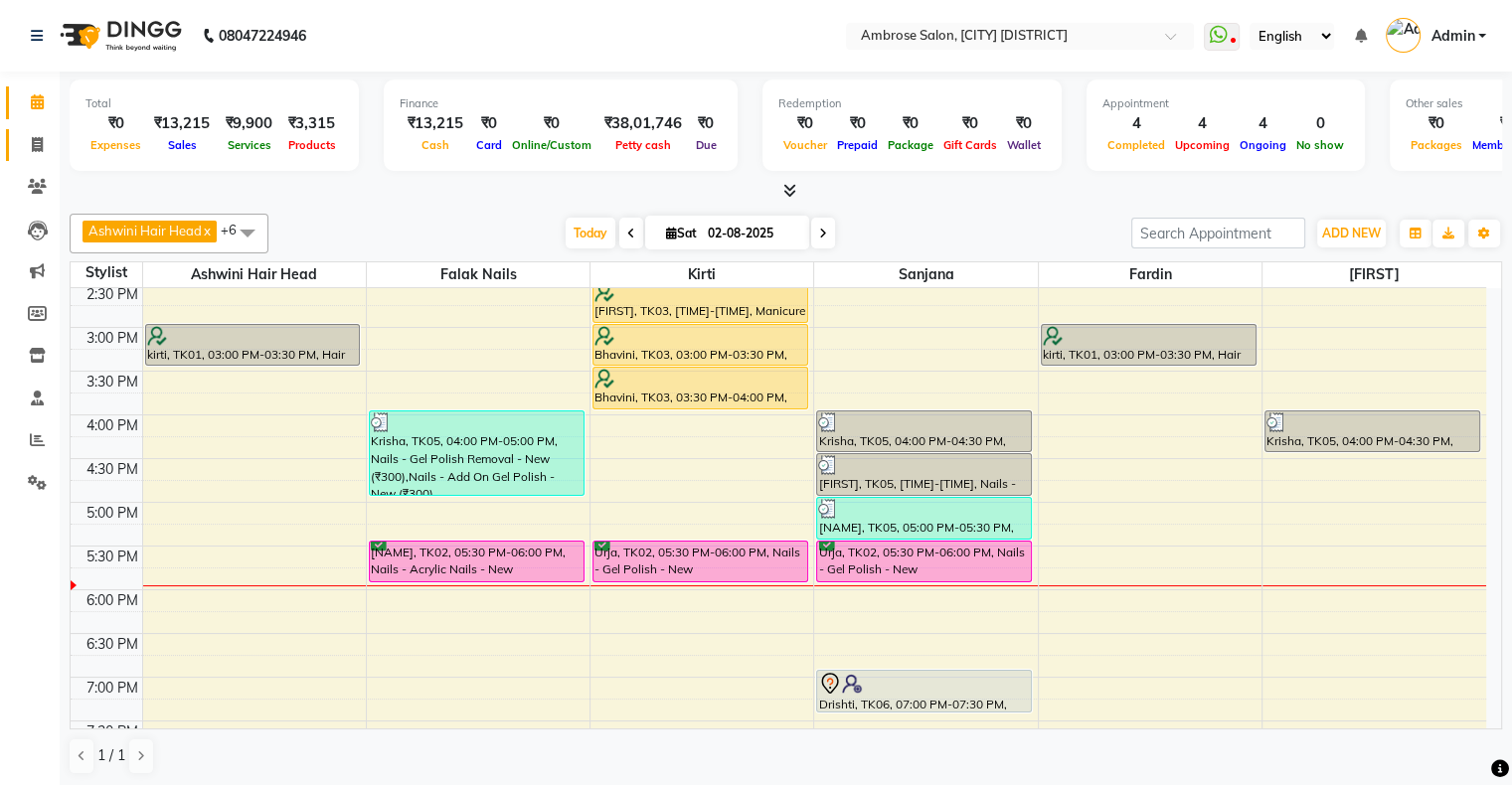 click on "Invoice" 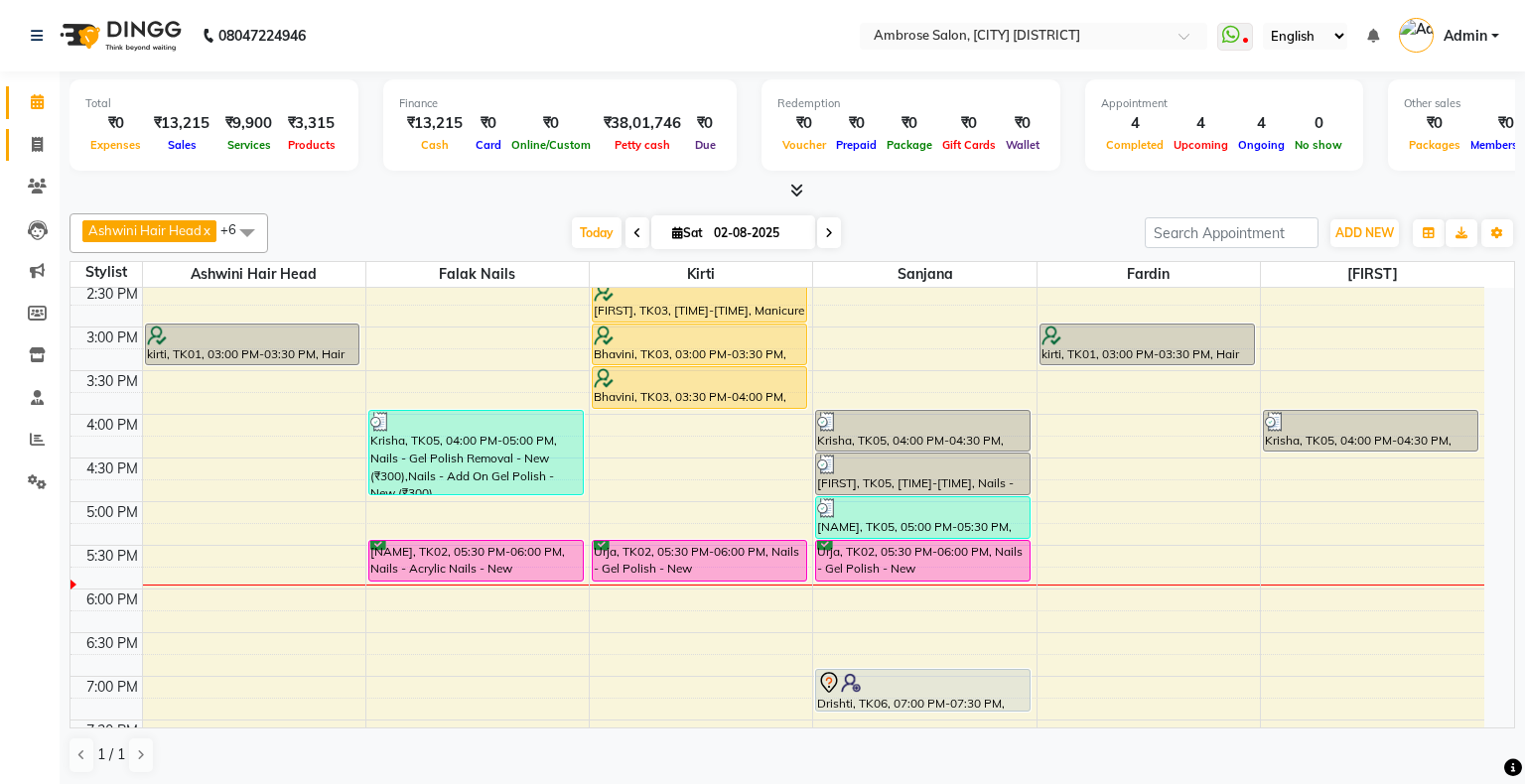 select on "4073" 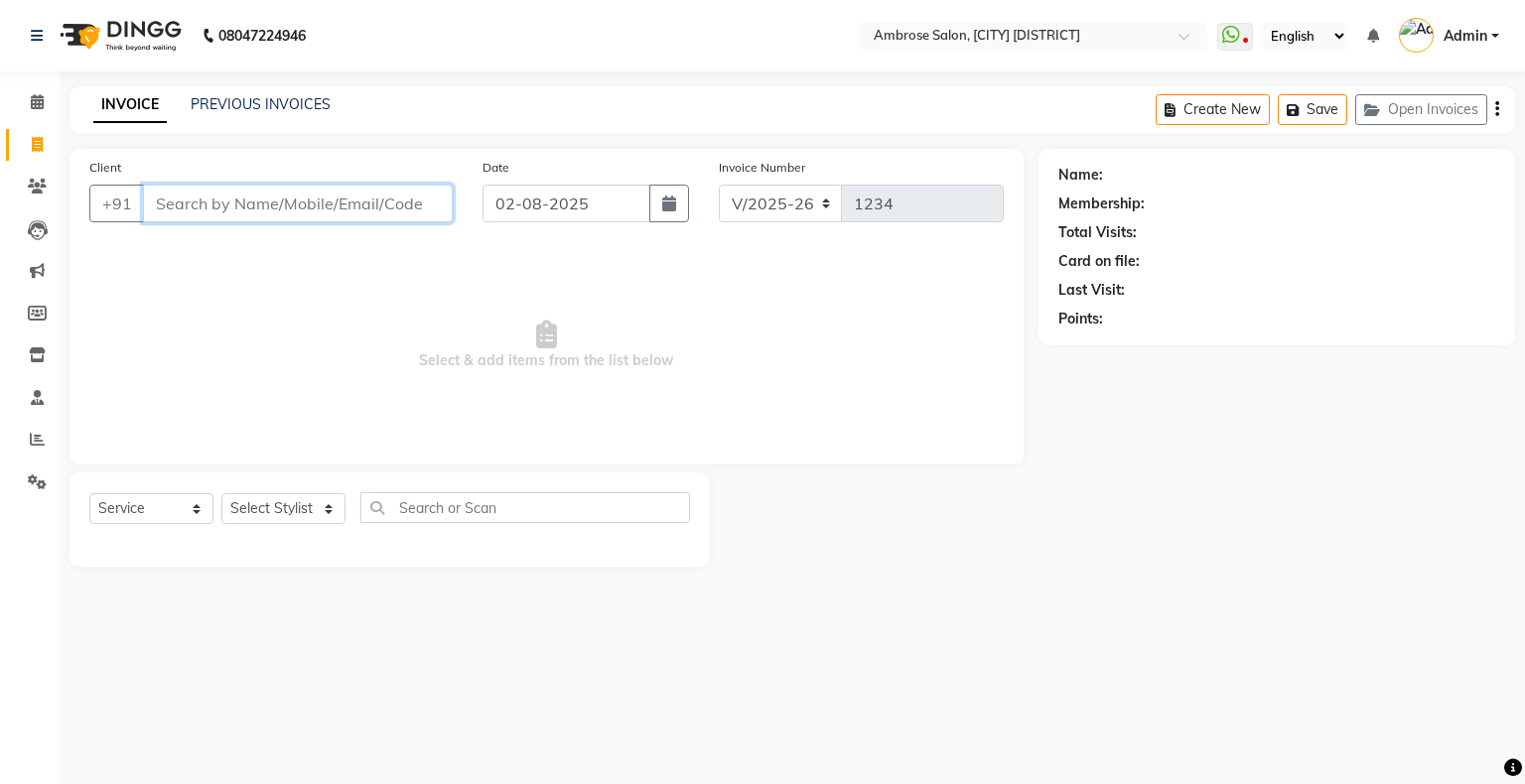 click on "Client" at bounding box center (298, 203) 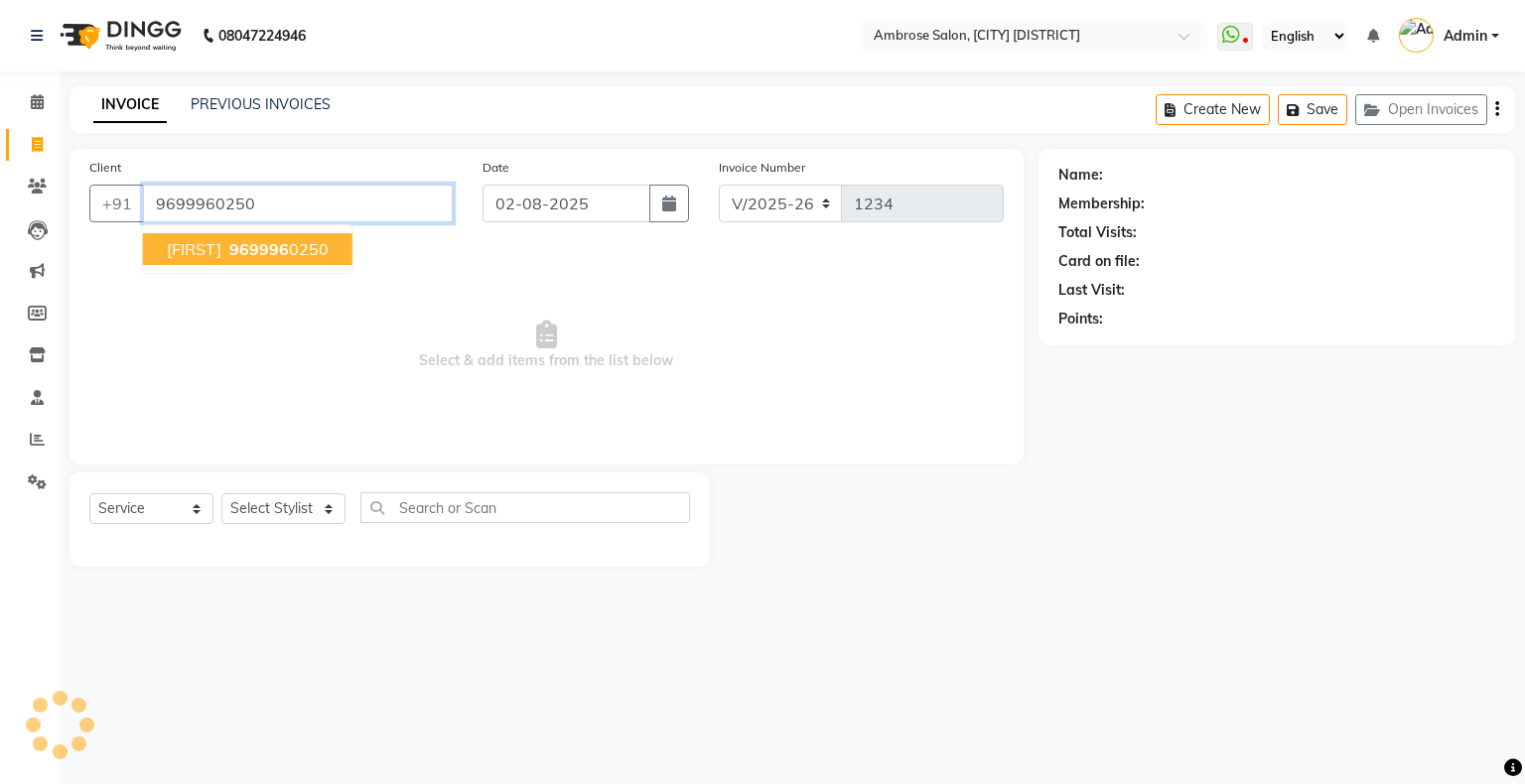 type on "9699960250" 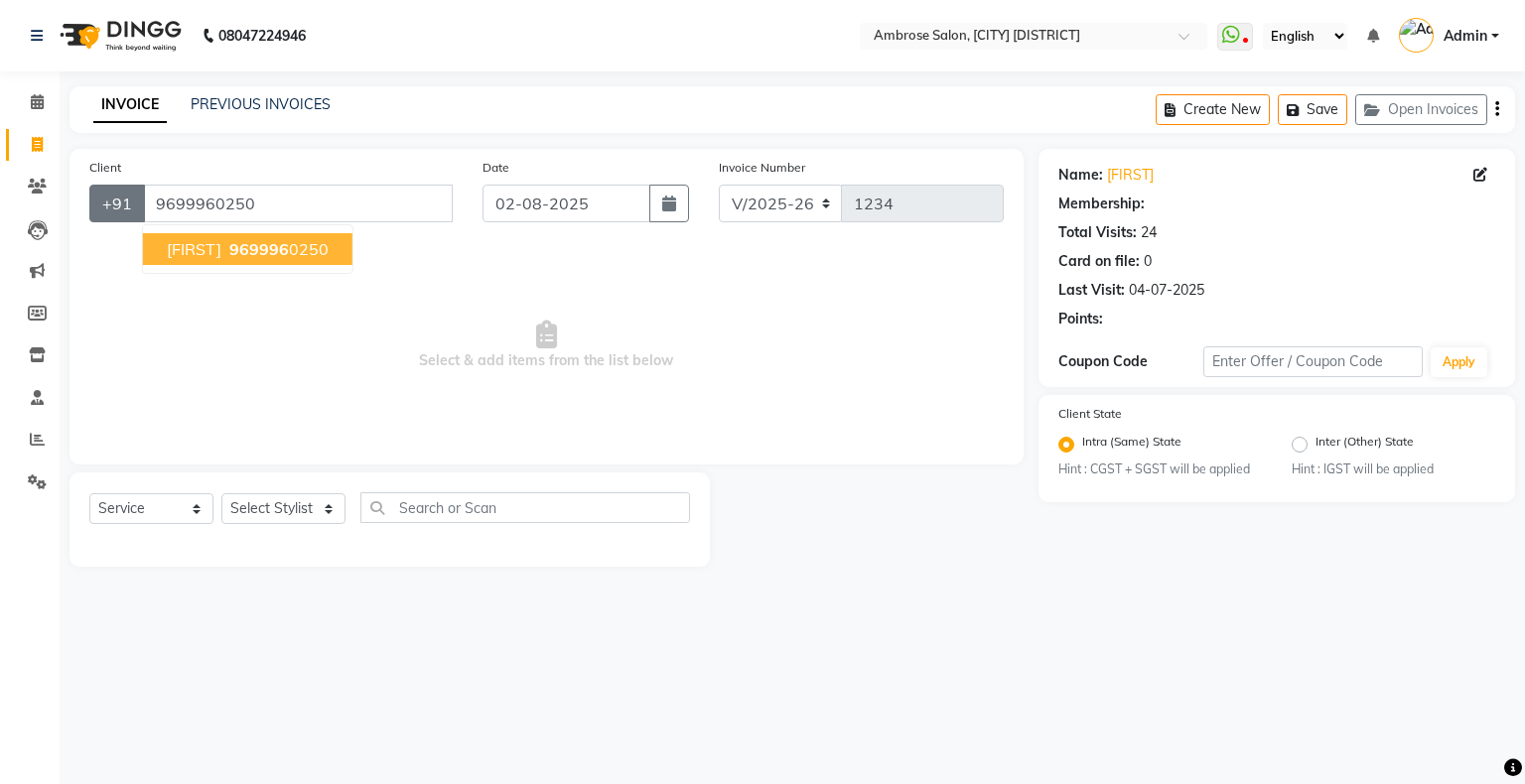 select on "1: Object" 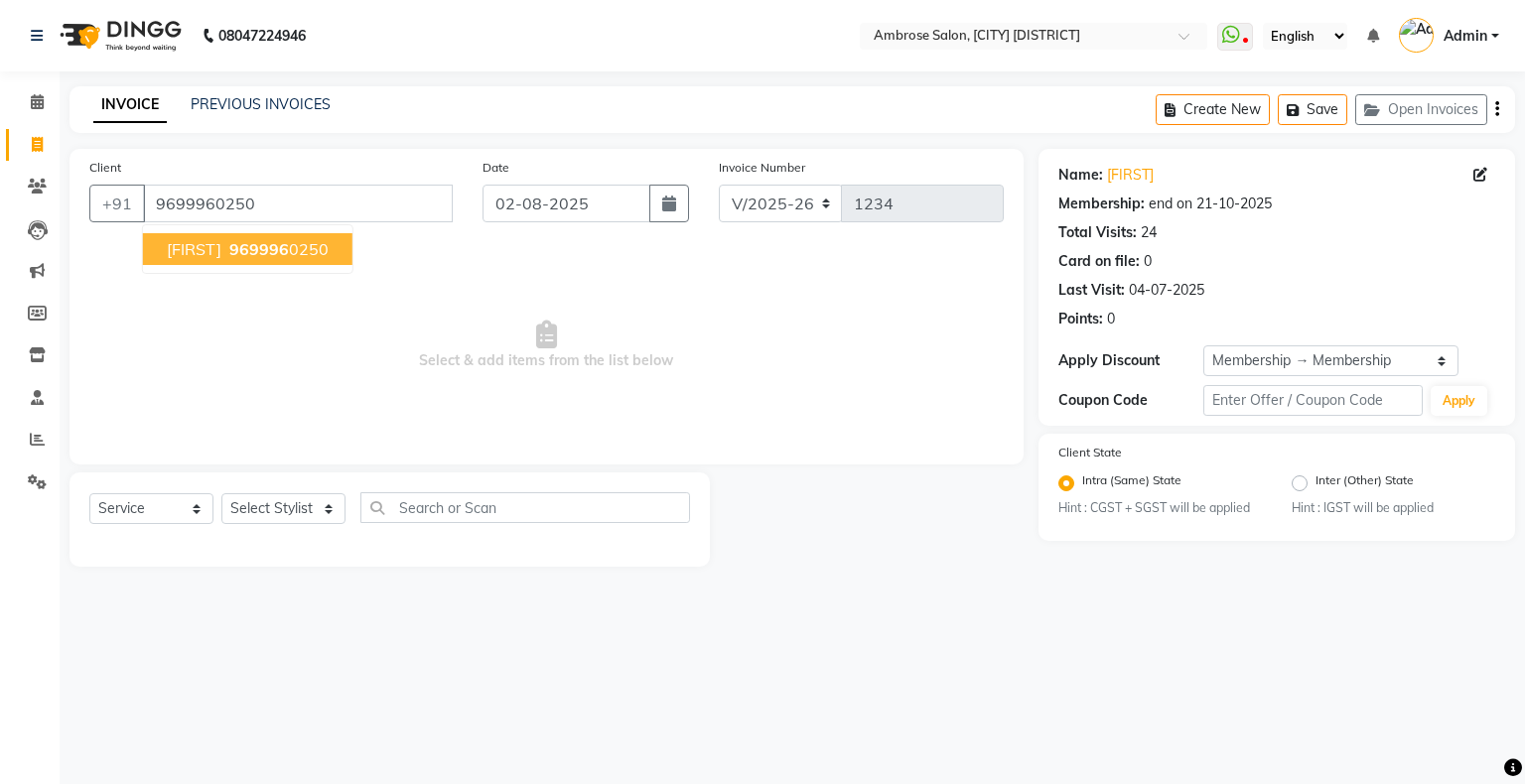 click on "[FIRST] [PHONE]" at bounding box center (247, 249) 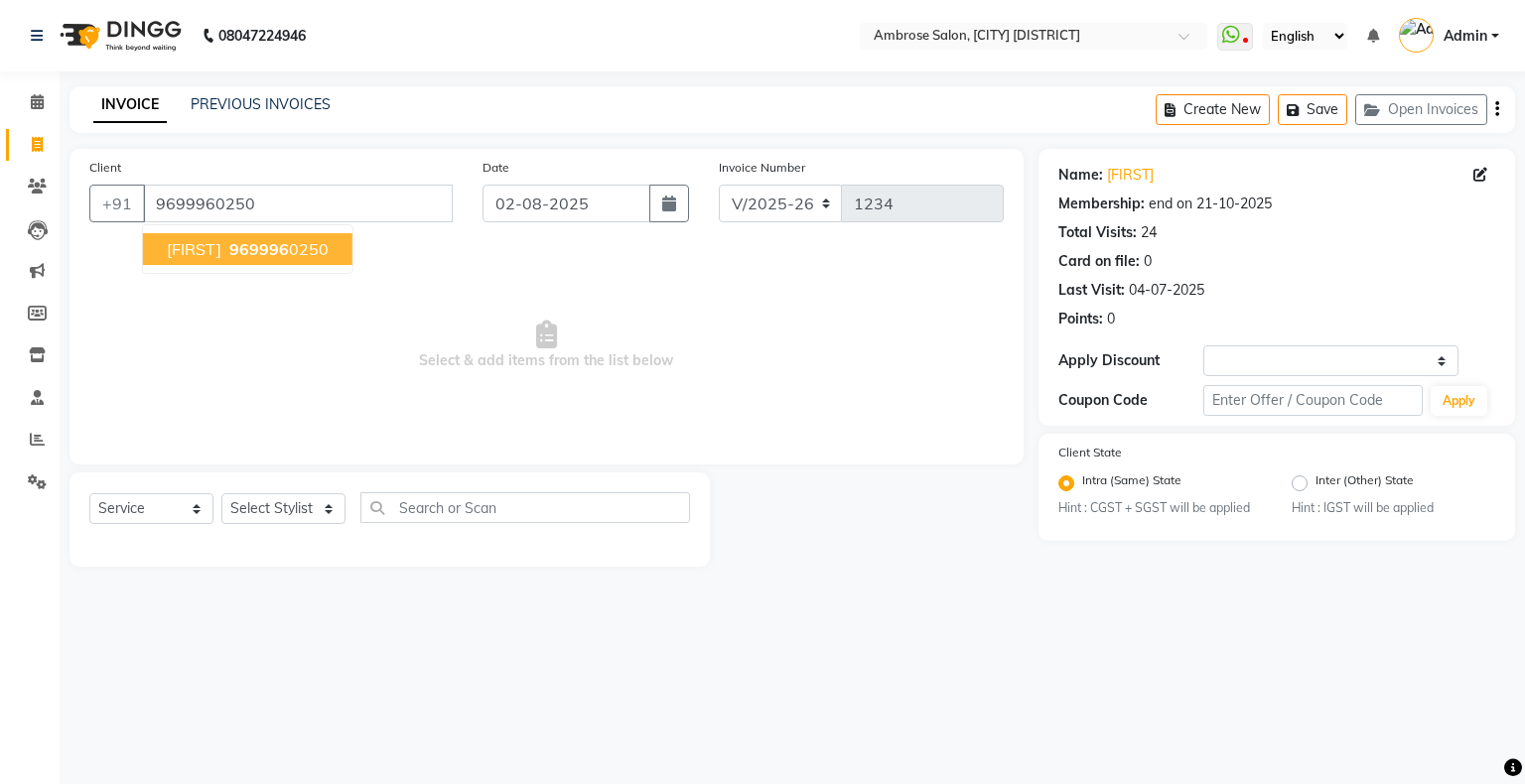 select on "1: Object" 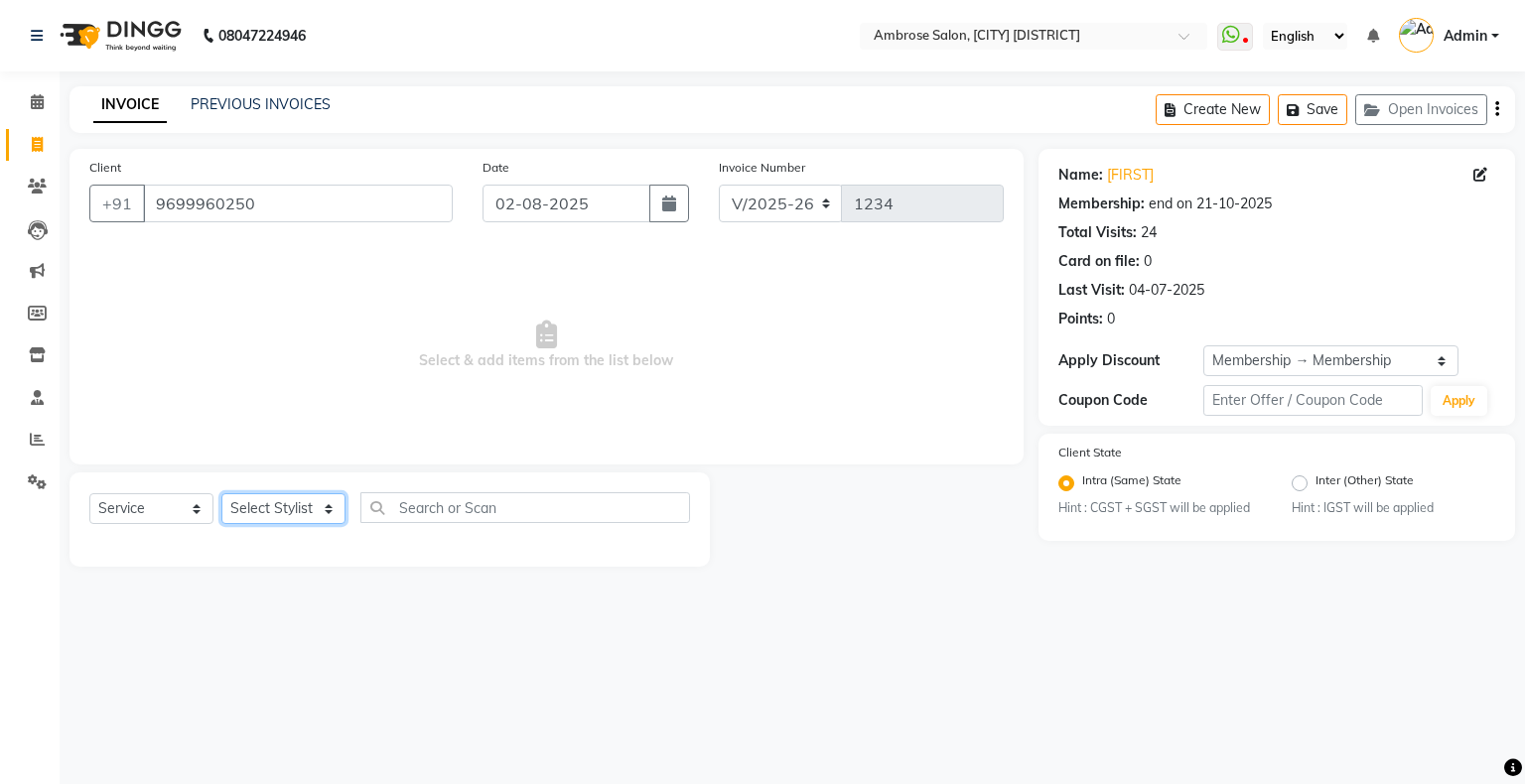click on "Select Stylist Akshay Divecha Ashwini Hair Head Falak Nails Fardin Kirti Nida FD Pradip Pradip Vaishnav Sanjana Vidhi Veera" 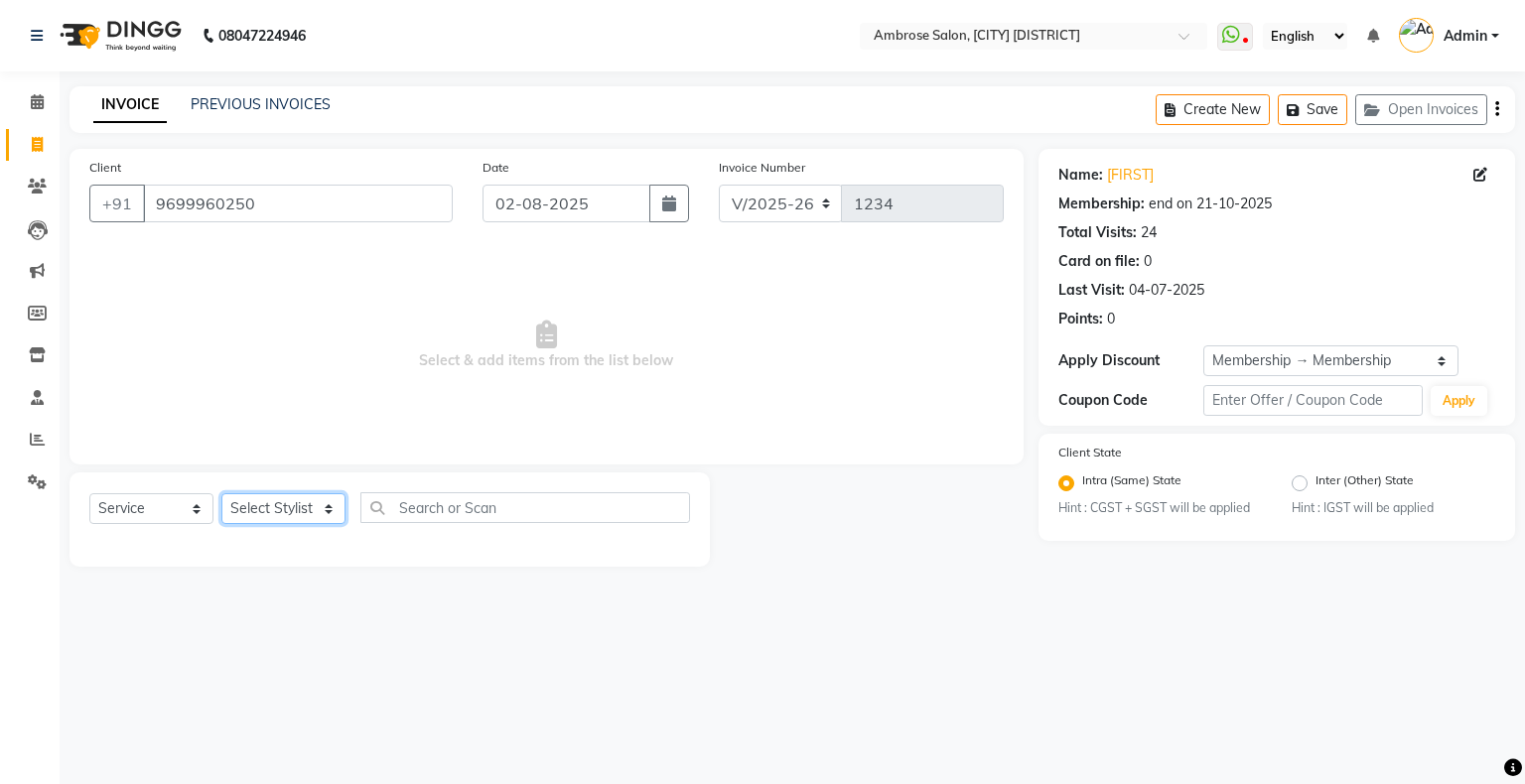 select on "87848" 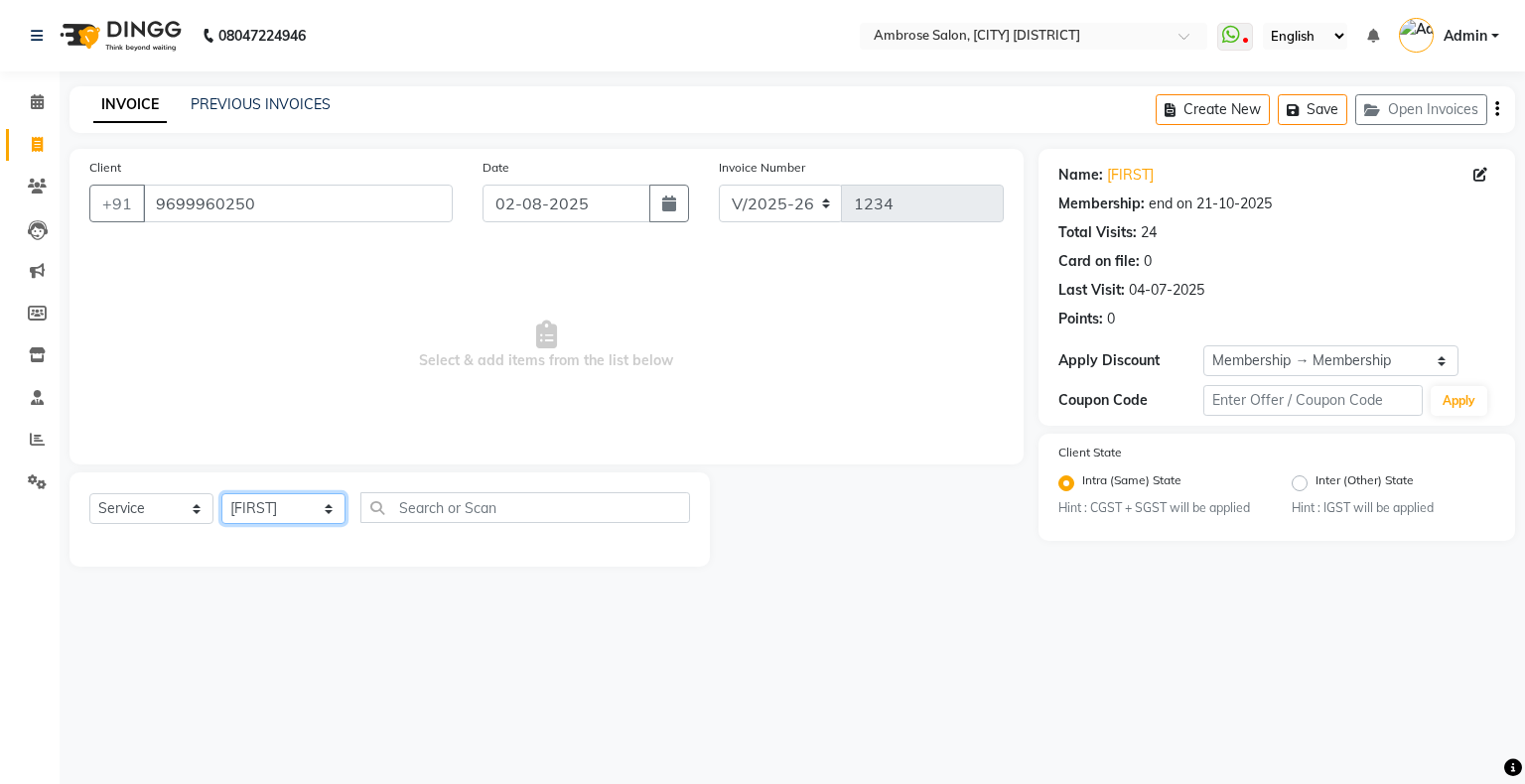 click on "Select Stylist Akshay Divecha Ashwini Hair Head Falak Nails Fardin Kirti Nida FD Pradip Pradip Vaishnav Sanjana Vidhi Veera" 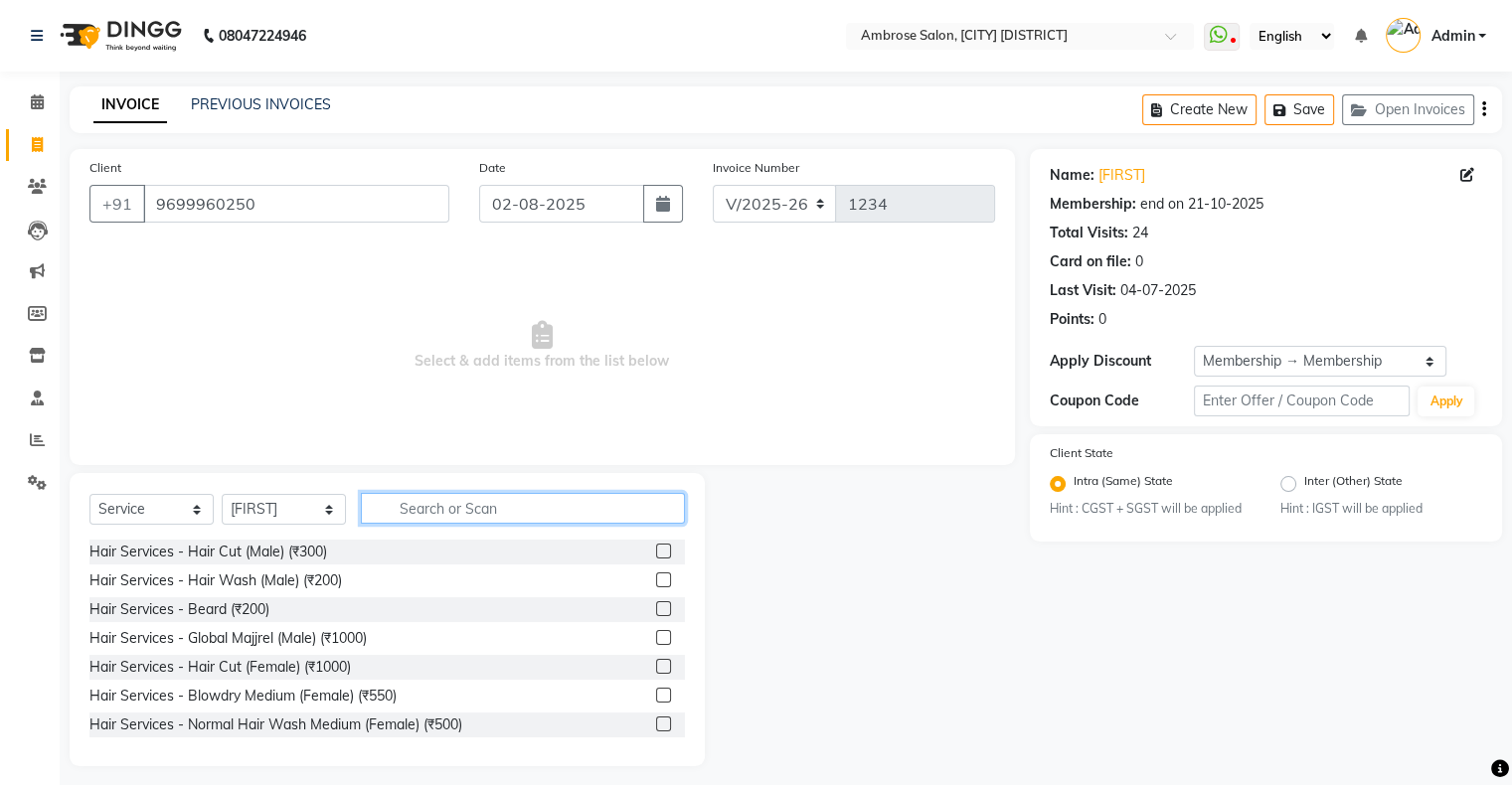 click 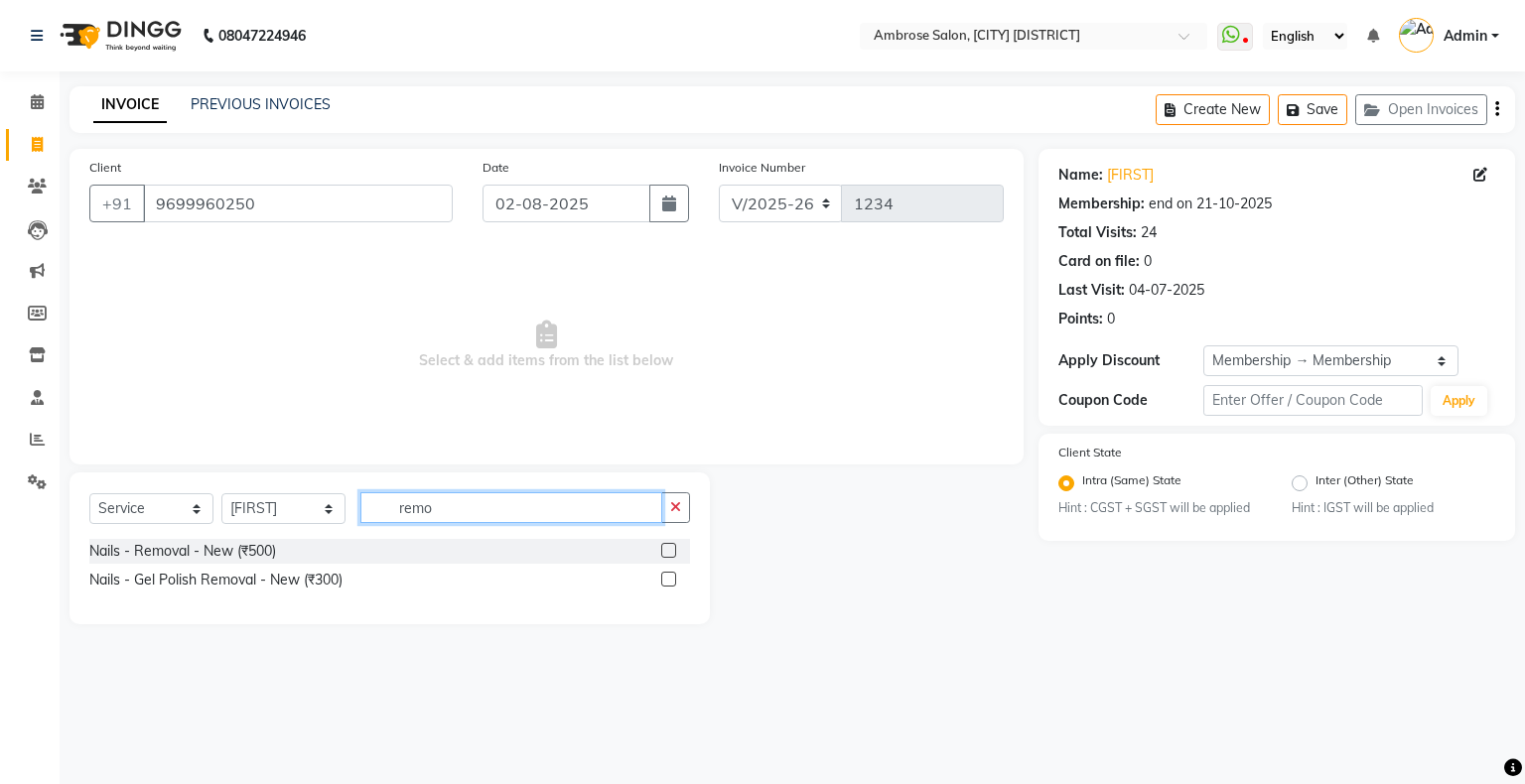type on "remo" 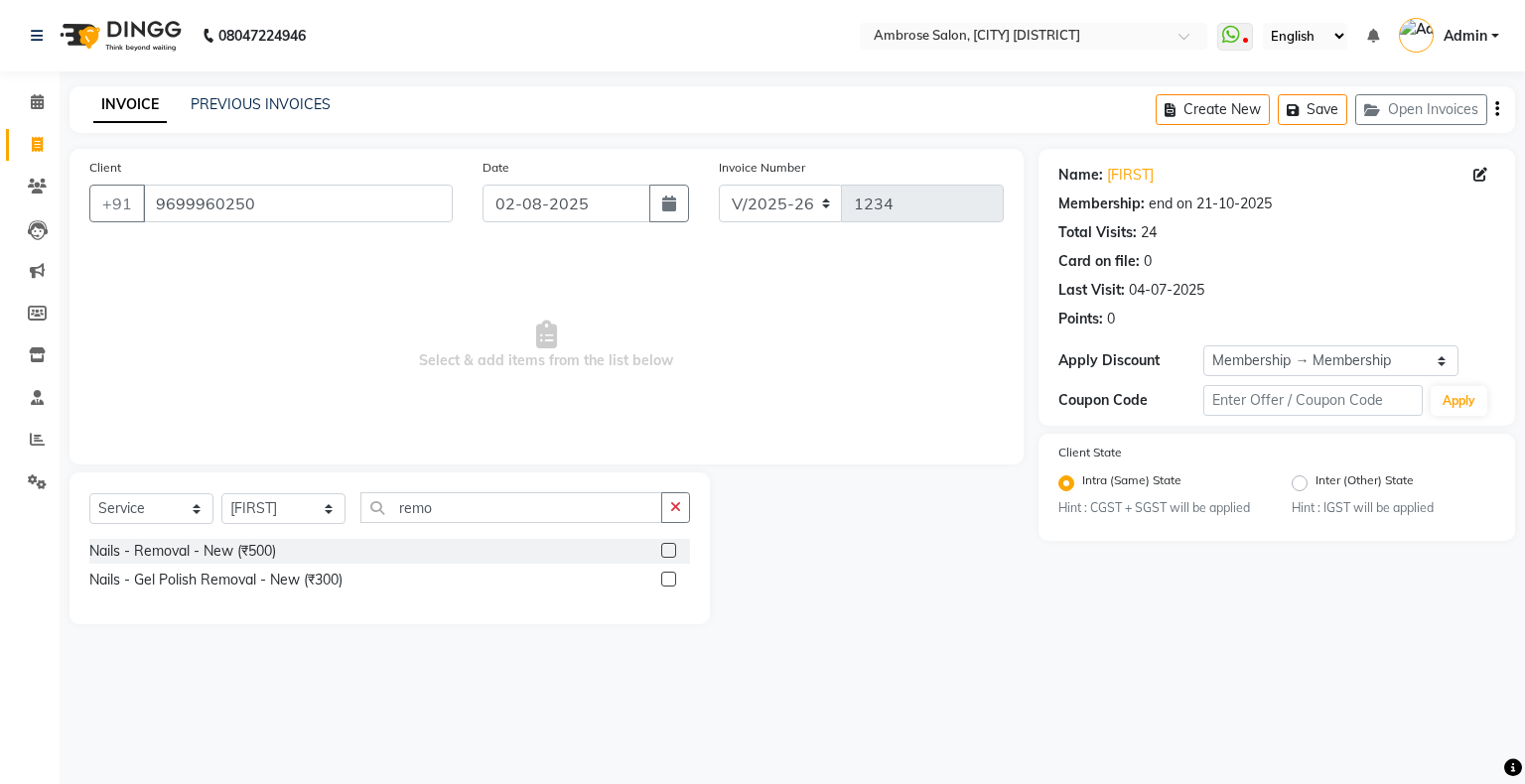 click 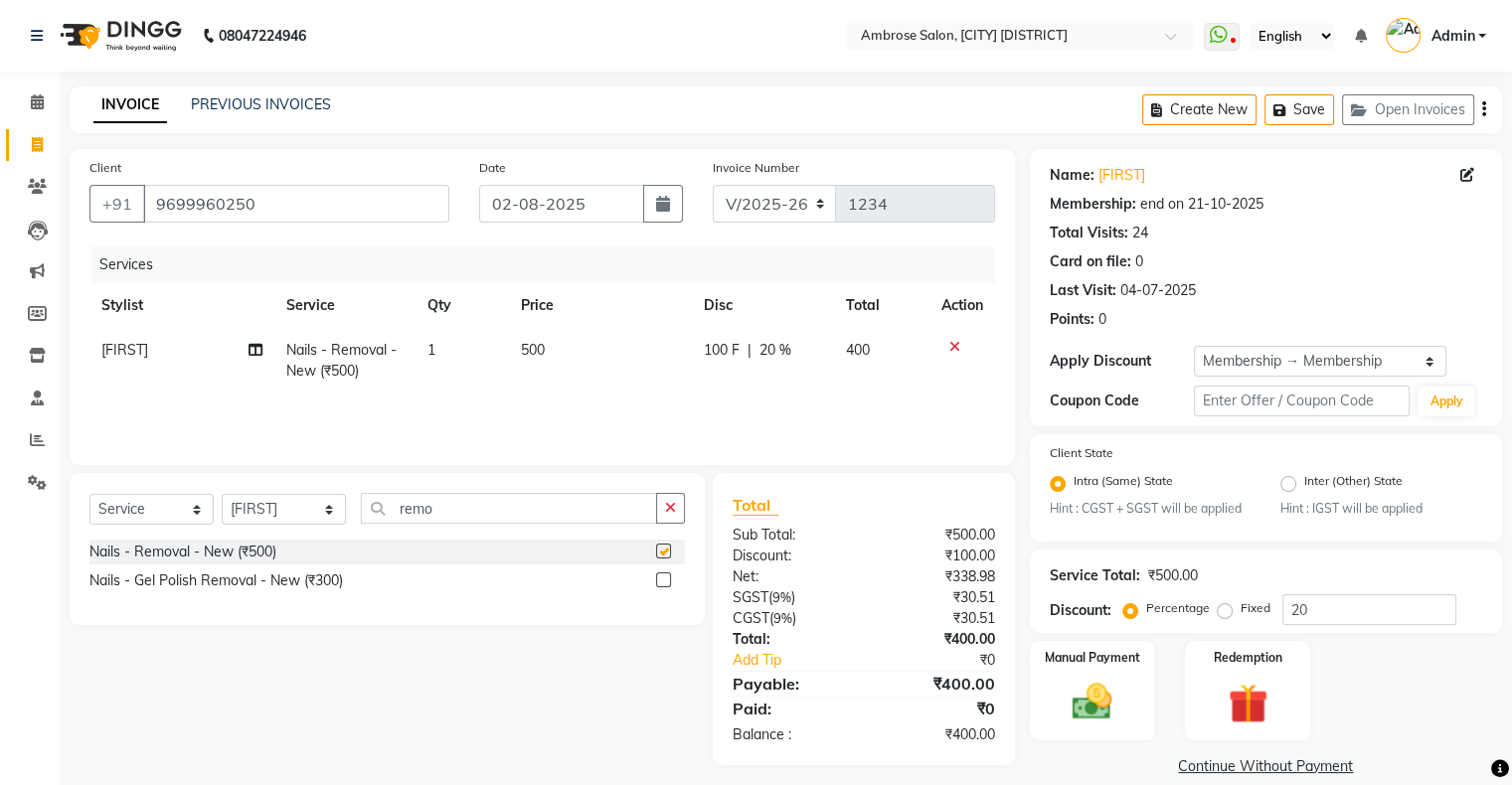 checkbox on "false" 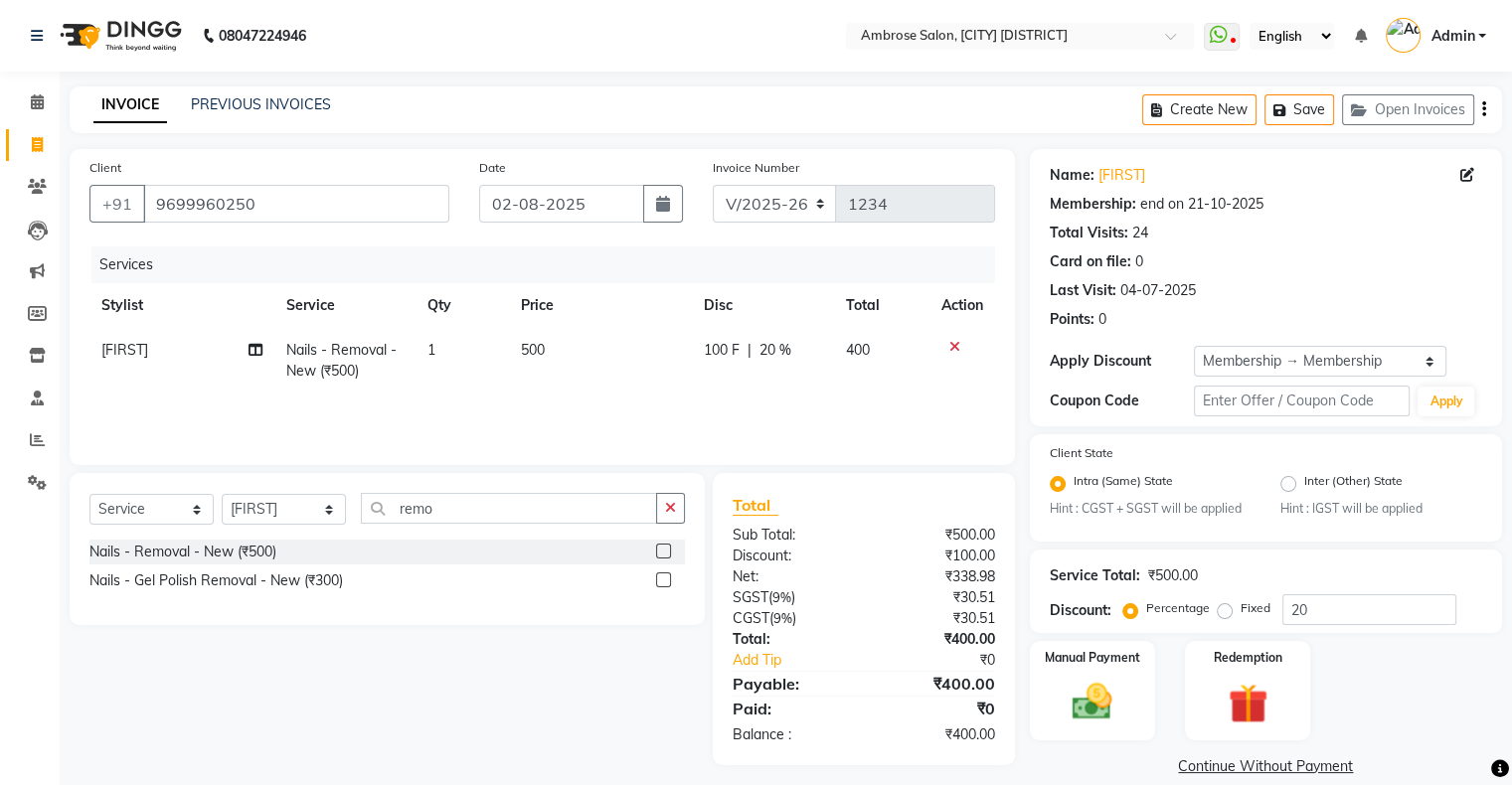 click on "100 F" 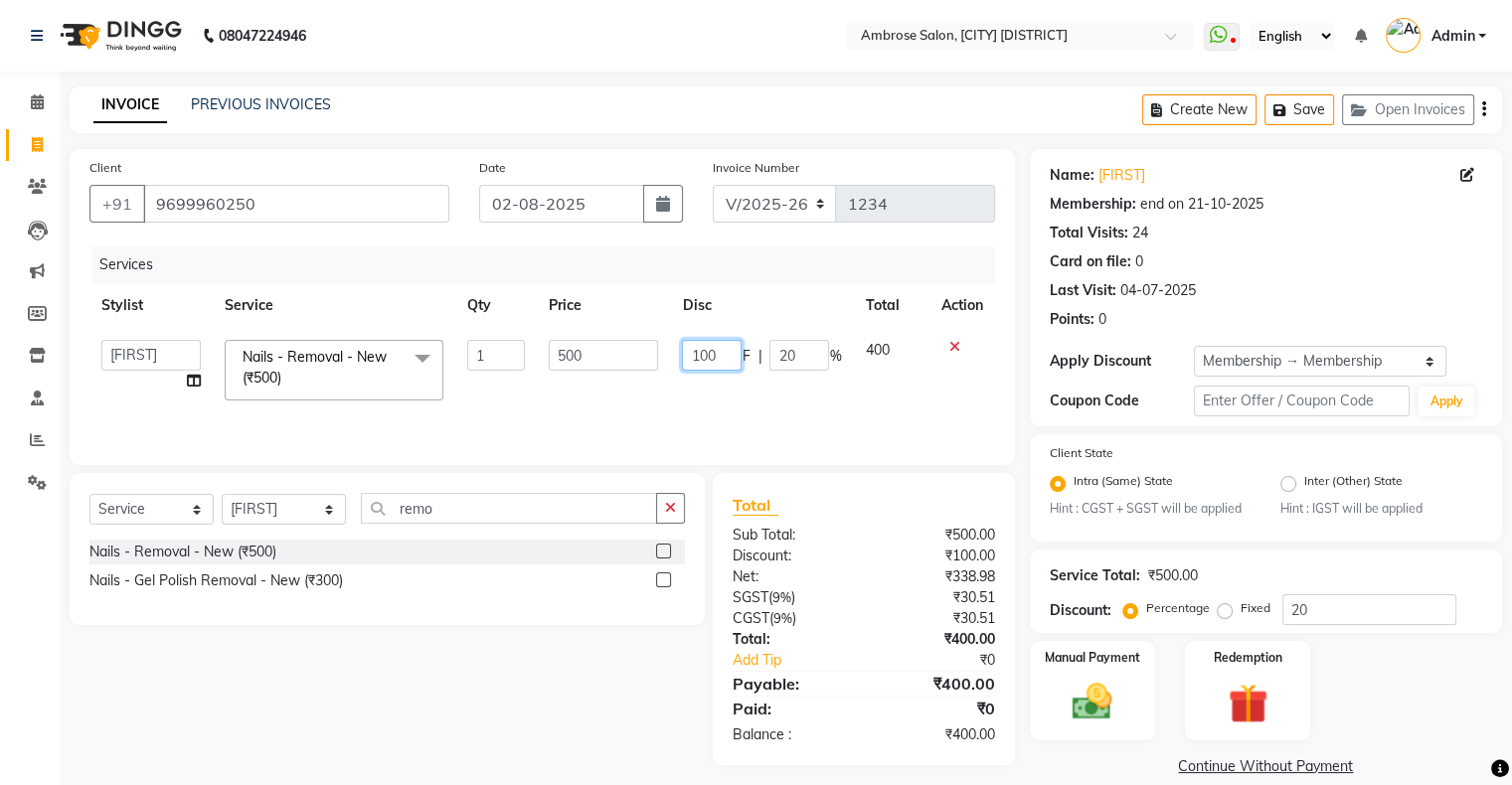 click on "100" 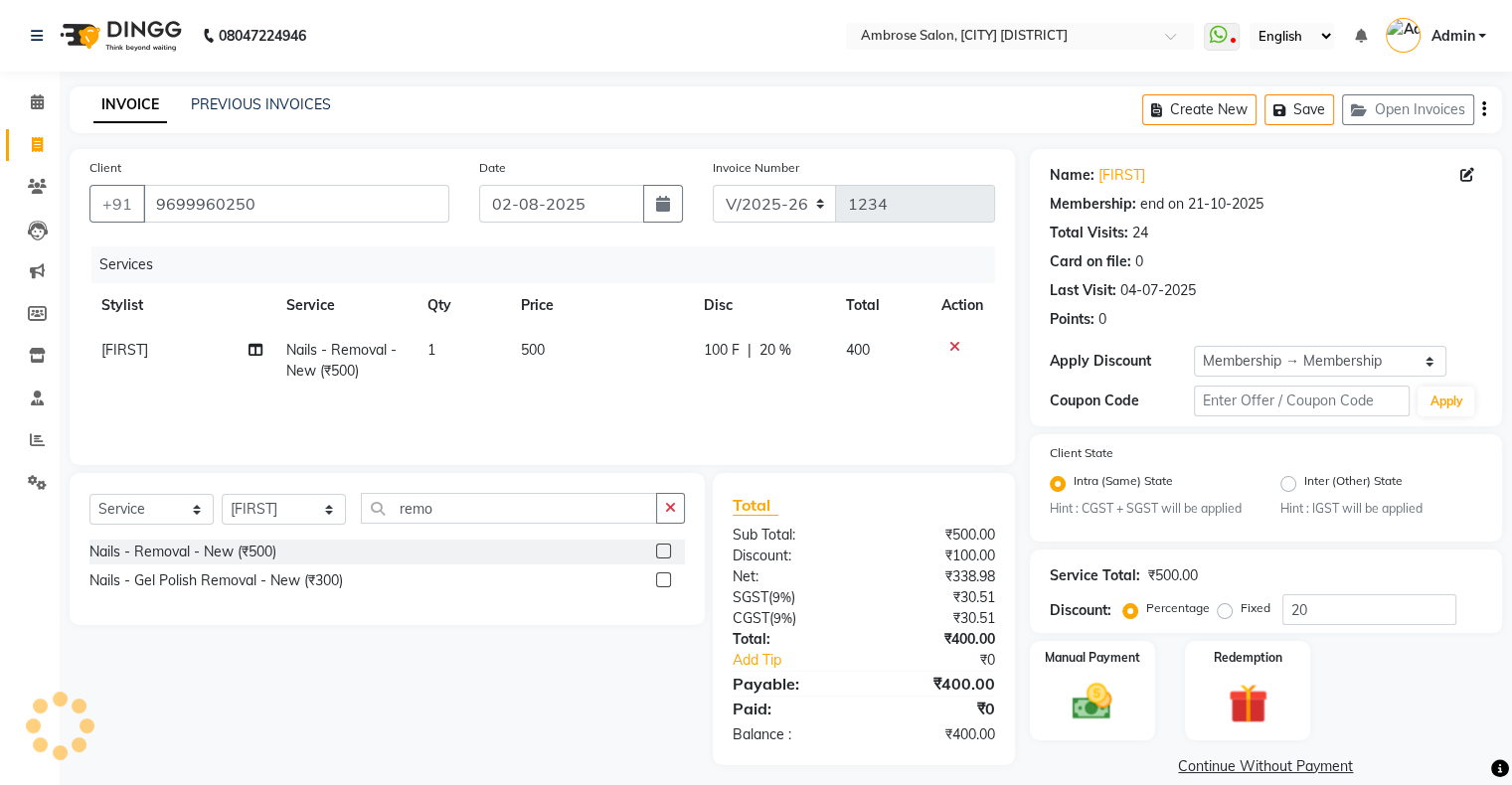 click on "100 F | 20 %" 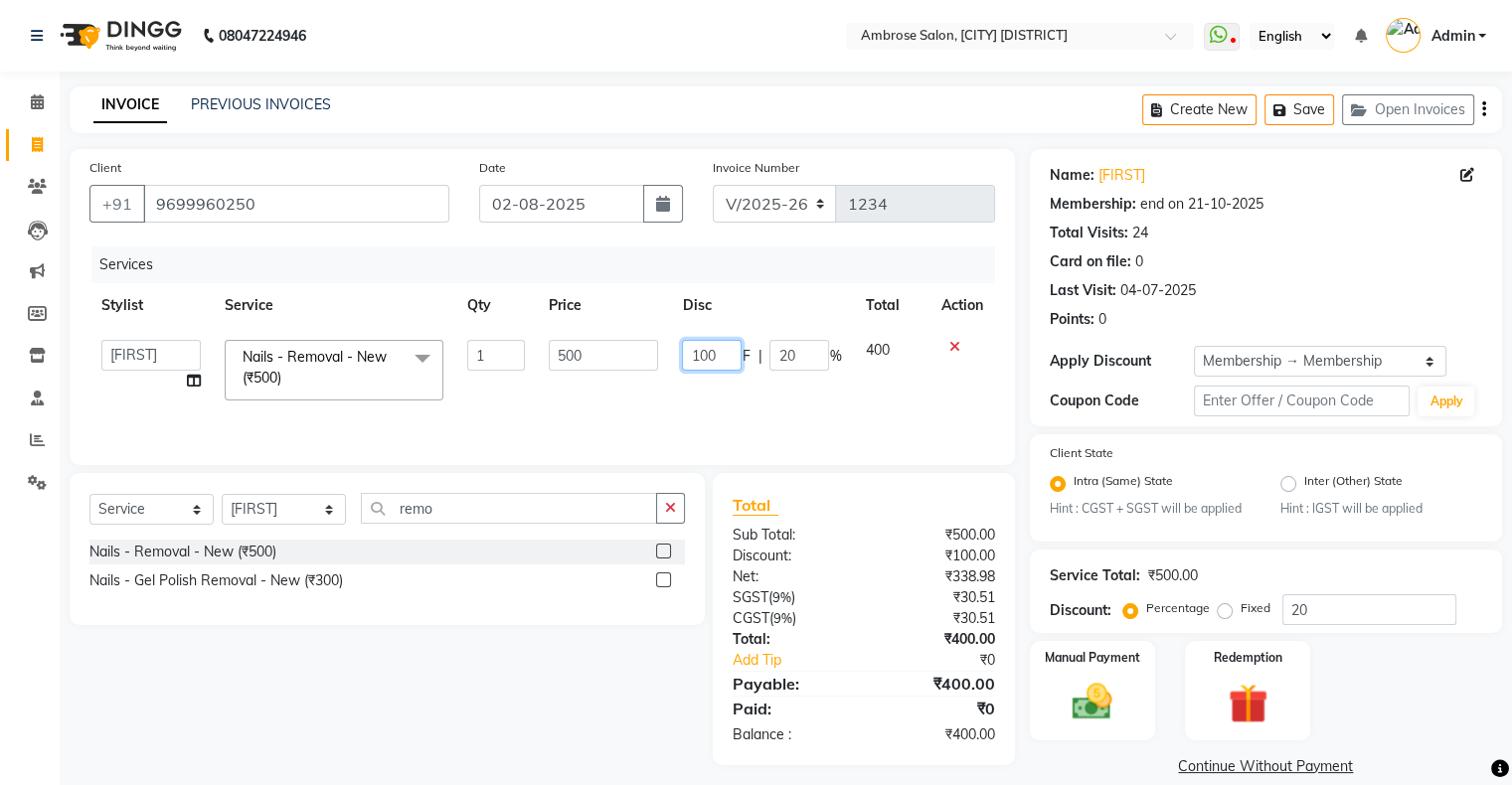 click on "100" 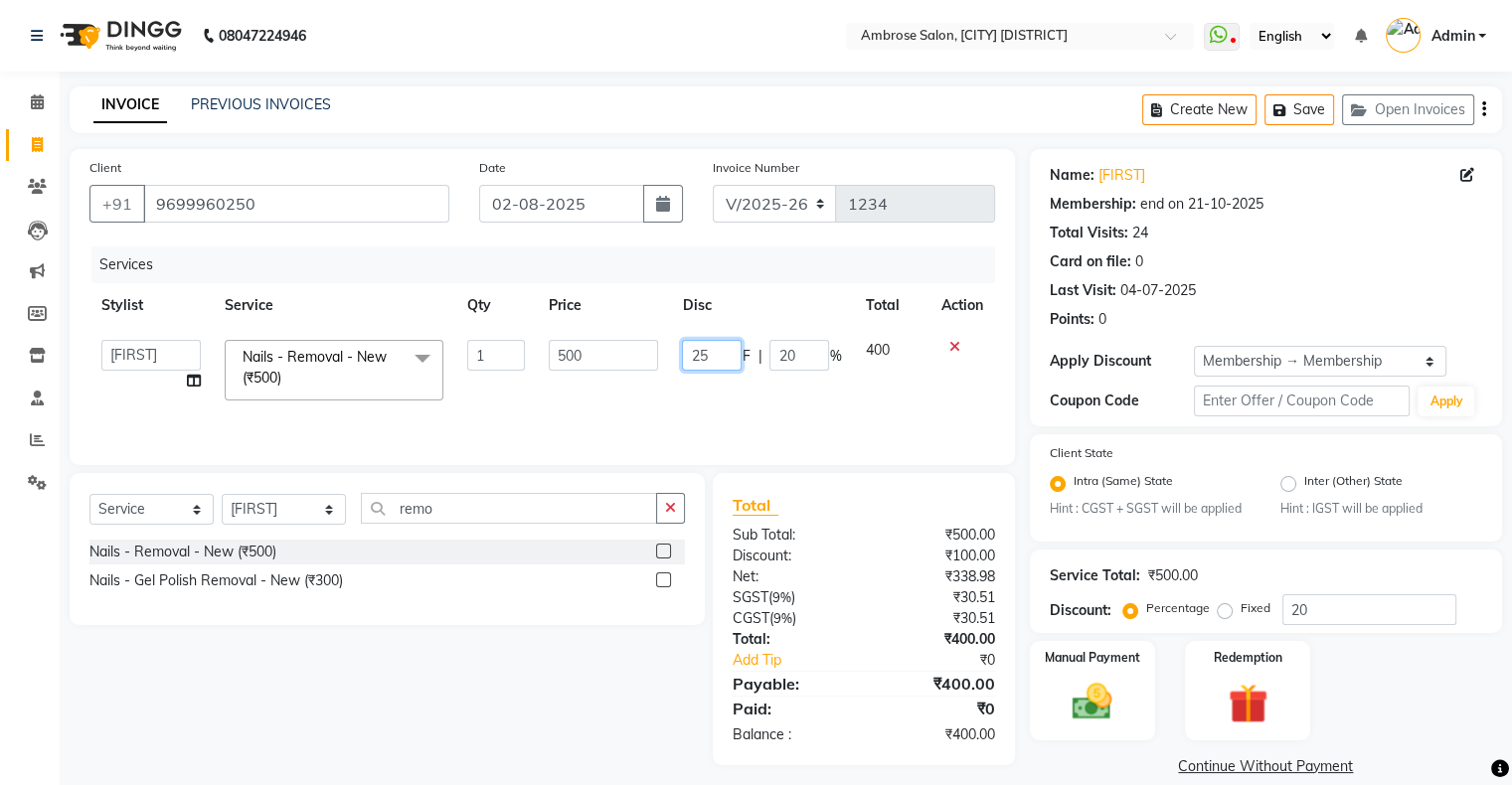 type on "250" 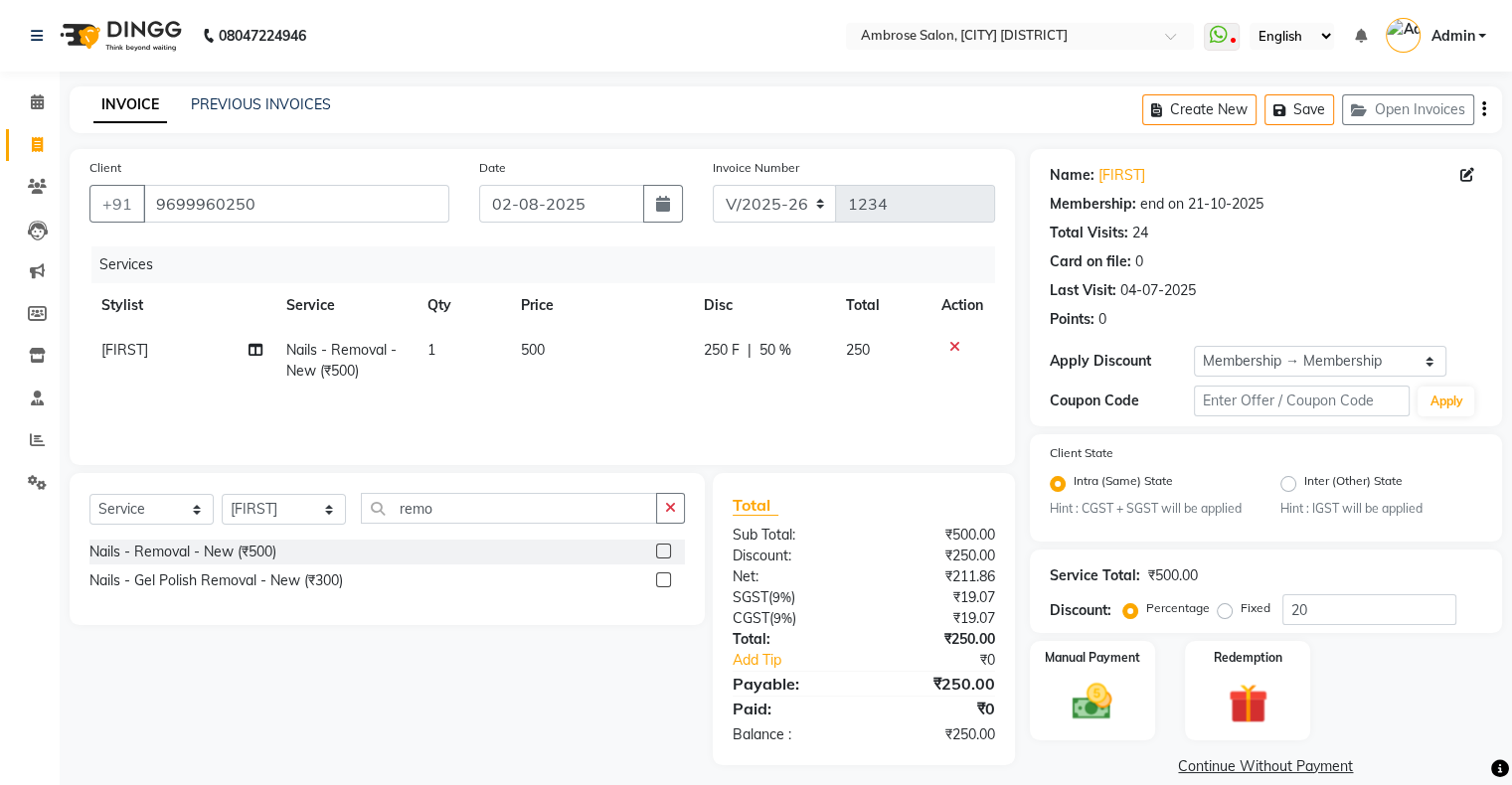 click on "Services Stylist Service Qty Price Disc Total Action Pradip Nails - Removal - New (₹500) 1 500 250 F | 50 % 250" 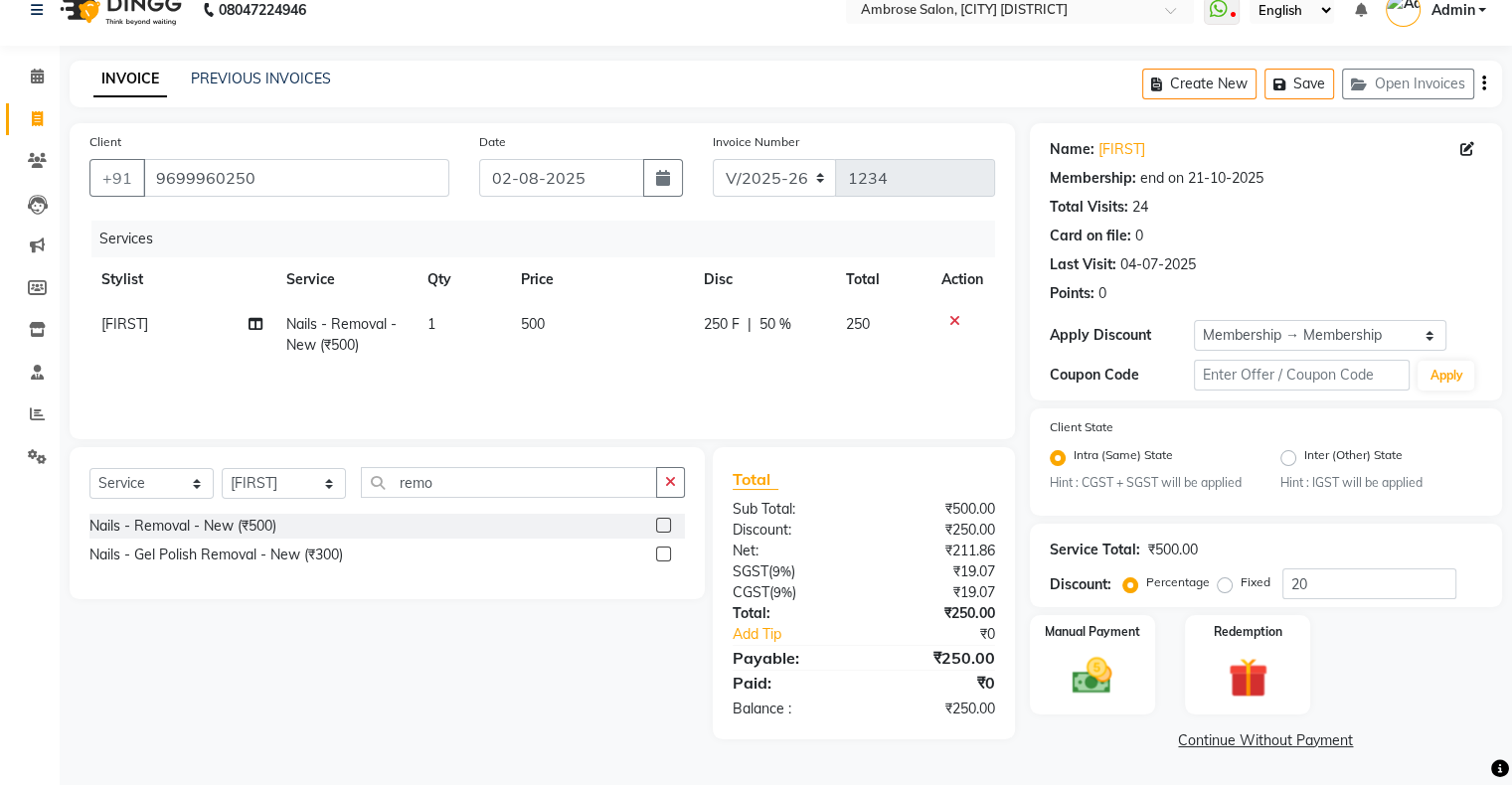 click on "250 F" 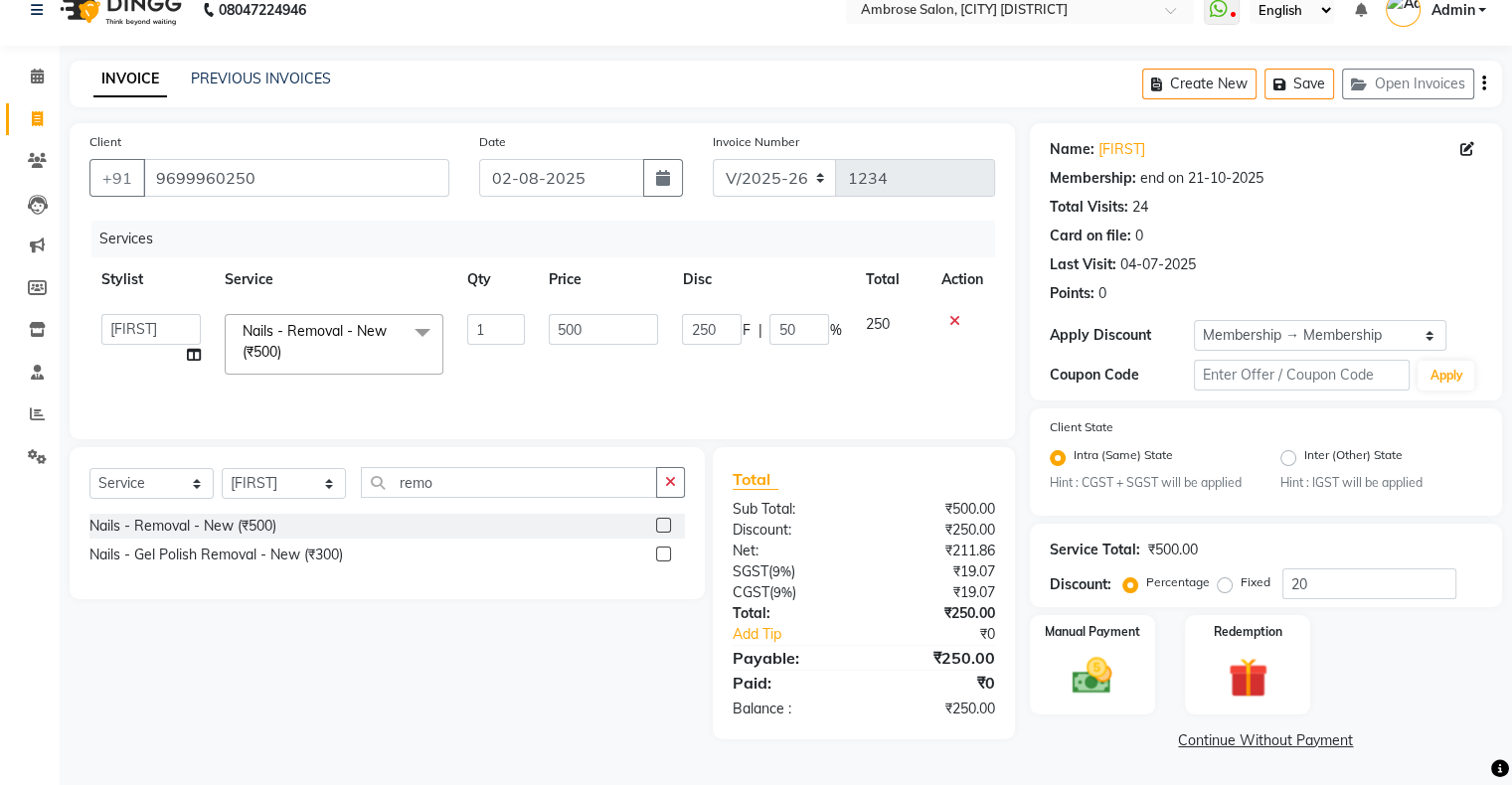 click on "250" 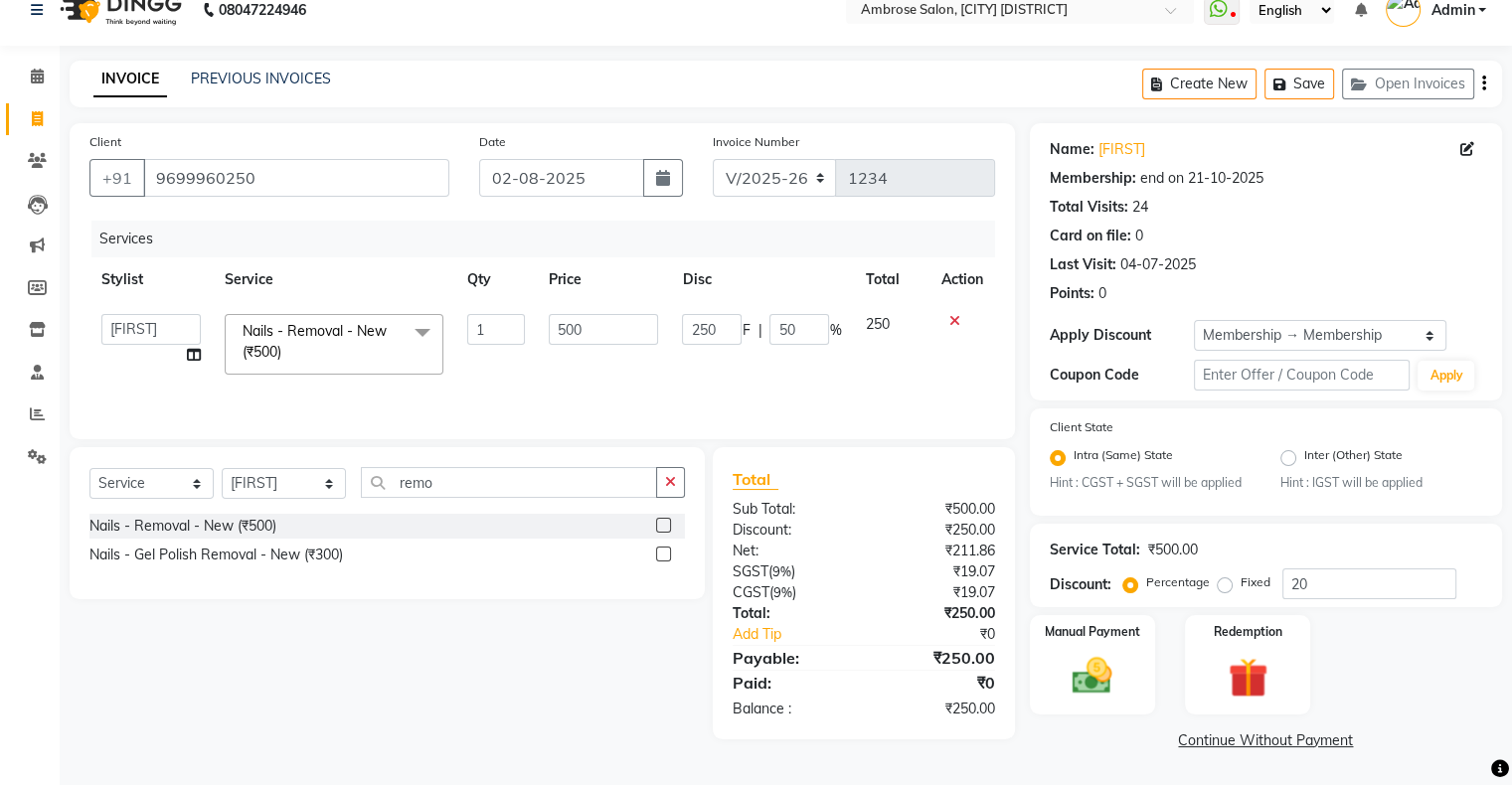 click on "250" 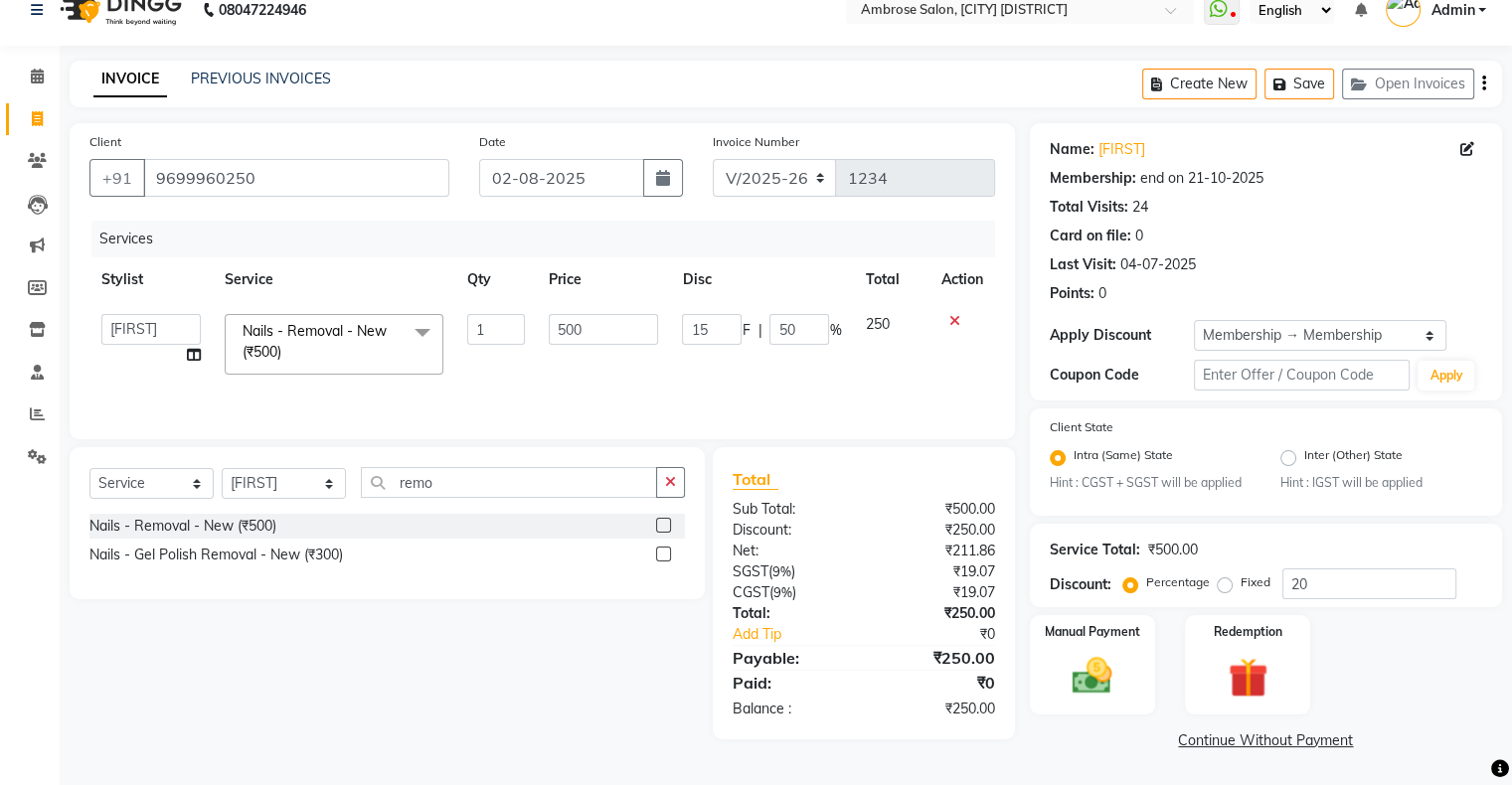 type on "150" 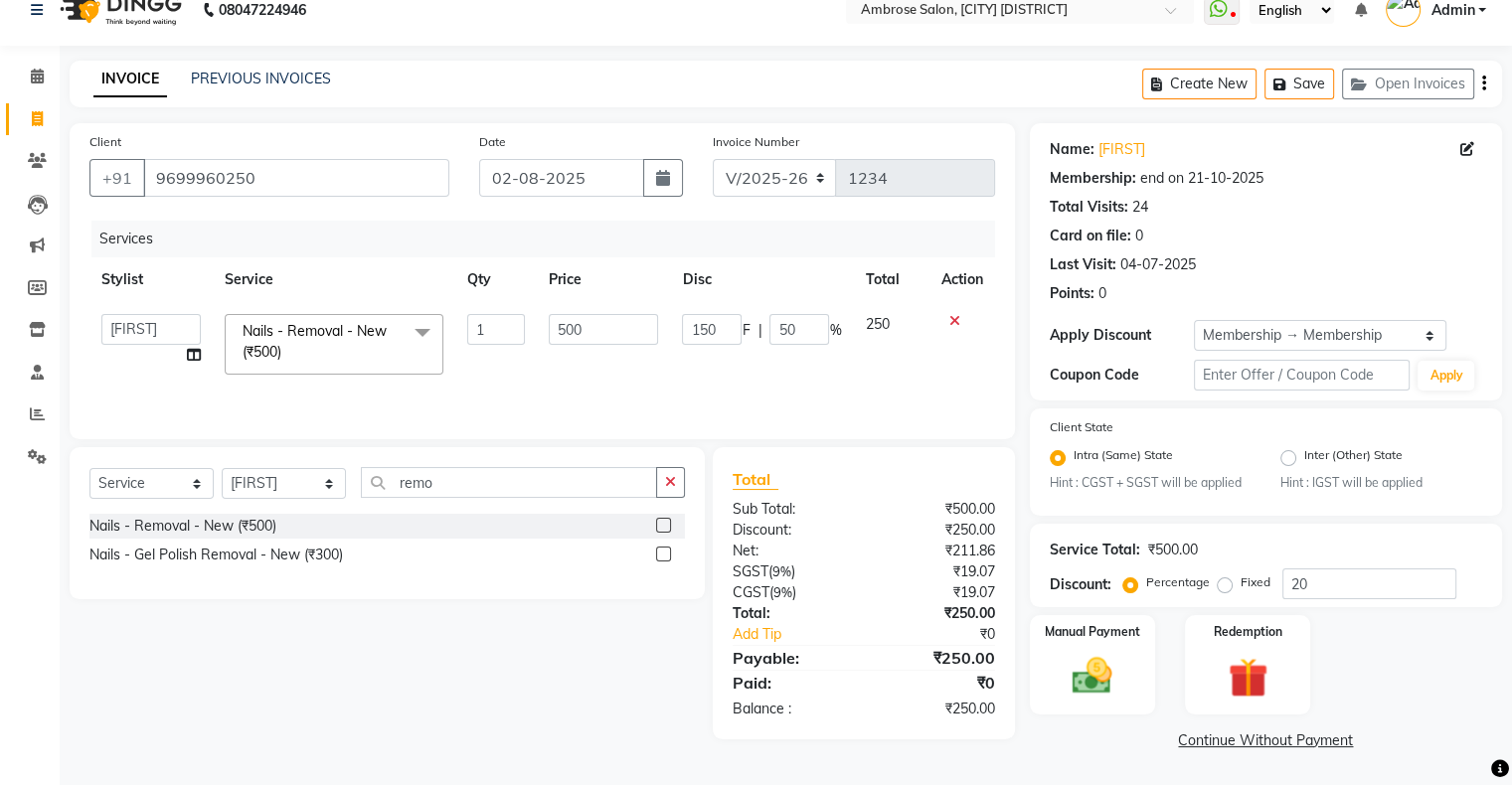 click on "Services Stylist Service Qty Price Disc Total Action  Akshay Divecha   Ashwini Hair Head   Falak Nails   Fardin   Kirti   Nida FD   Pradip   Pradip Vaishnav   Sanjana    Vidhi Veera  Nails - Removal - New (₹500)  x Hair Services - Hair Cut (Male) (₹300) Hair Services - Hair Wash (Male) (₹200) Hair Services - Beard (₹200) Hair Services - Global Majjrel (Male) (₹1000) Hair Services - Hair Cut (Female) (₹1000) Hair Services - Blowdry Medium (Female) (₹550) Hair Services - Normal Hair Wash Medium (Female) (₹500) Hair Services - Hair Spa Medium (Female) (₹1200) Threading-Full Face Threading (Female) (₹299) Honey wax Half Legs (Male) (₹1000) Flavoured Wax Underarms (Male) (₹499) Honey wax Half Arms (Female) (₹200) Honey wax Half Legs (Female) (₹400) Adult Hair Cut - Male Senior Stylist (₹600) Beard/Clean Shave - Male (₹250) Basic Styling - Male (₹250) Basic Styling Male - Senior Stylist (₹400) Side locks trim - Male (₹150) Brows Color - Male (₹200) Inner Nose - Male (₹150)" 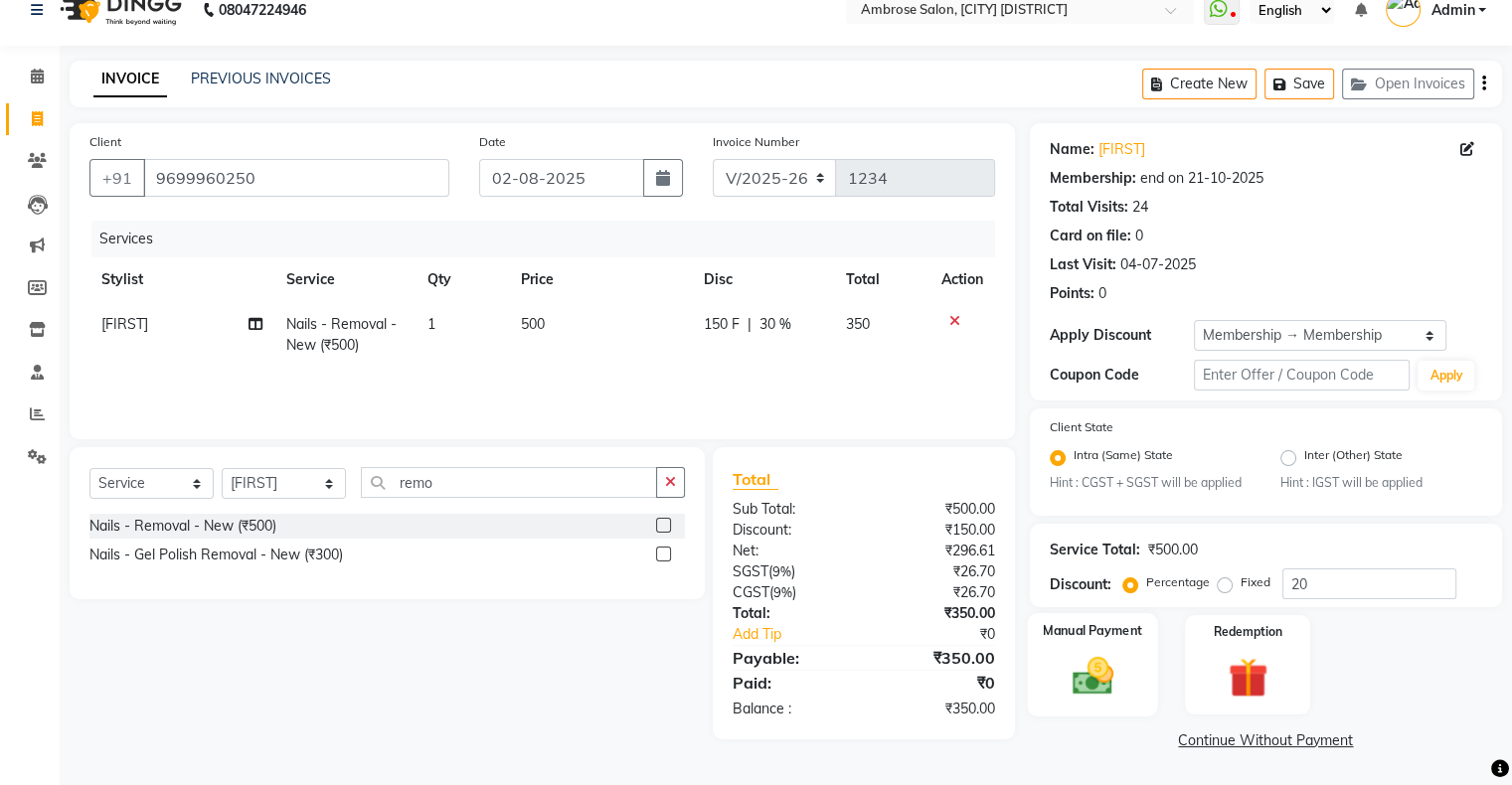 click 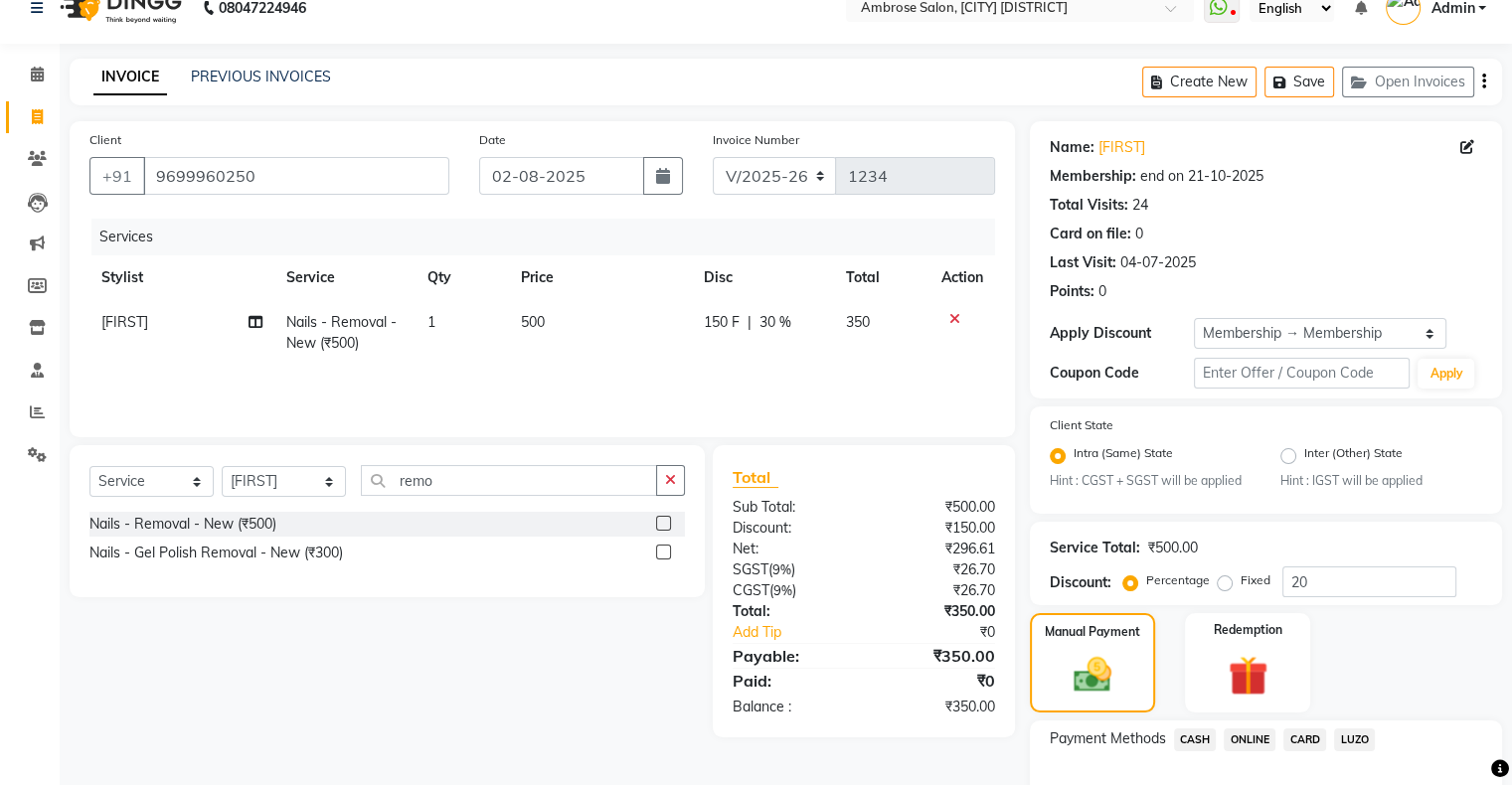 click on "ONLINE" 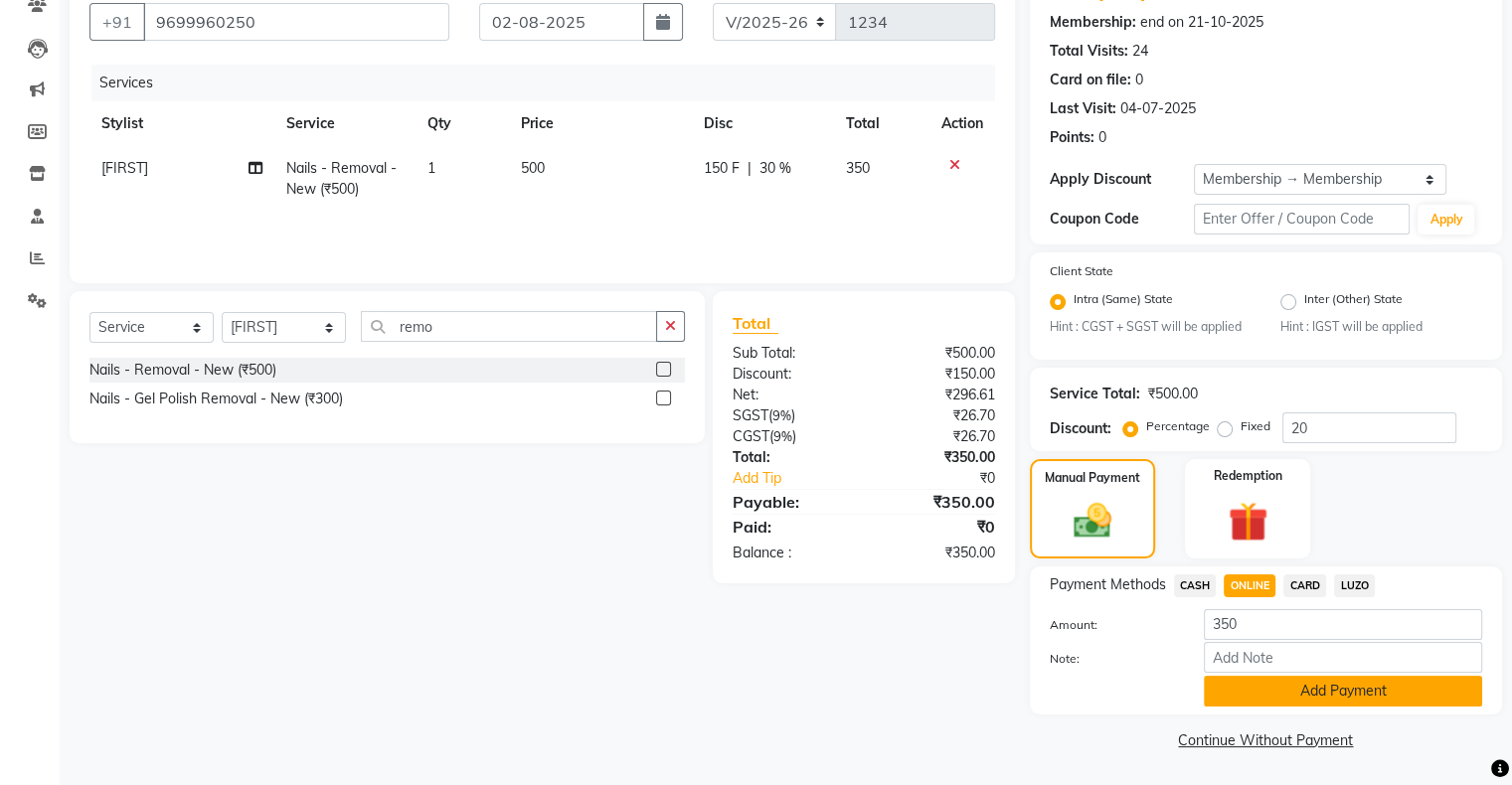 click on "Add Payment" 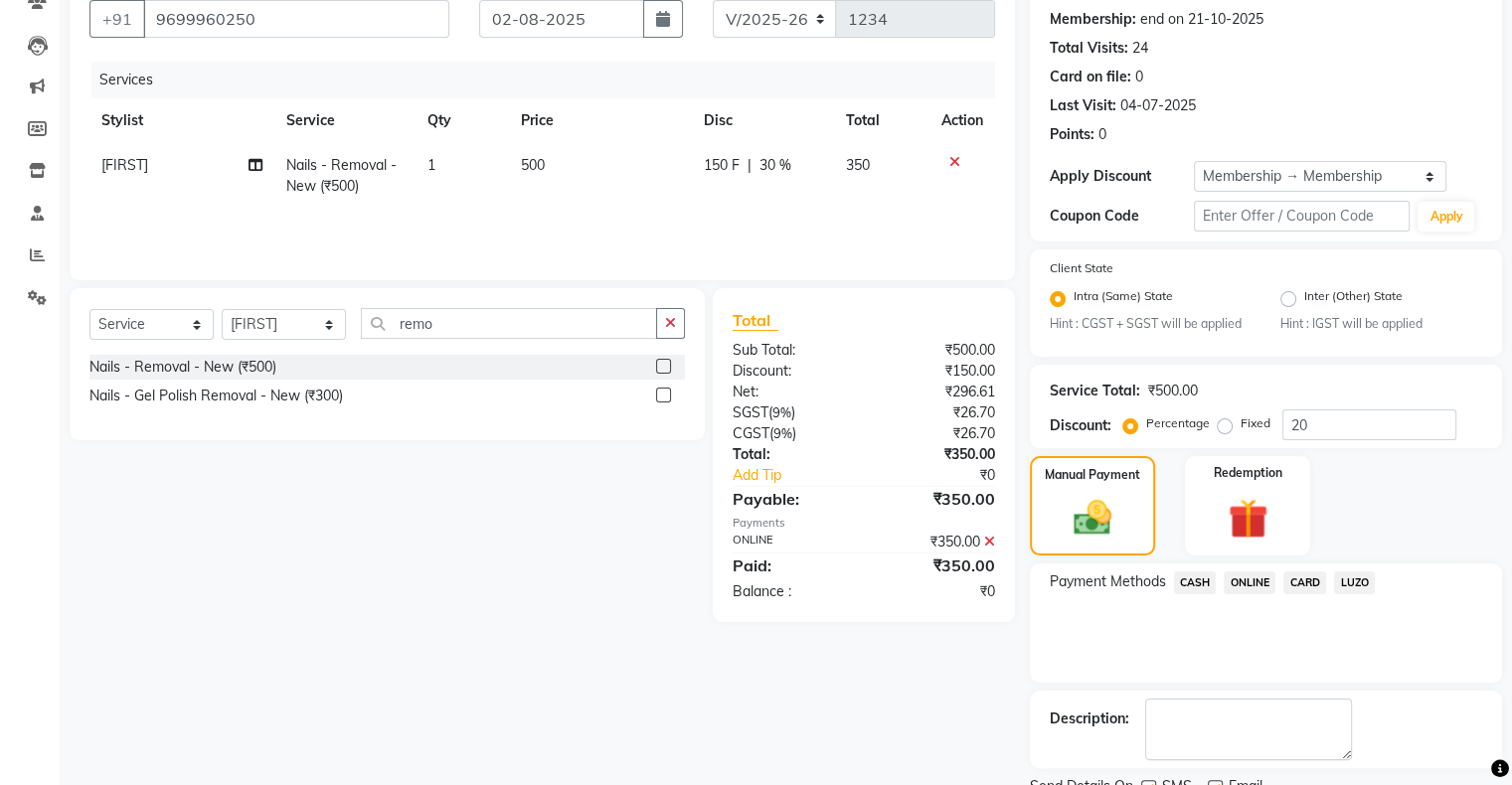 scroll, scrollTop: 266, scrollLeft: 0, axis: vertical 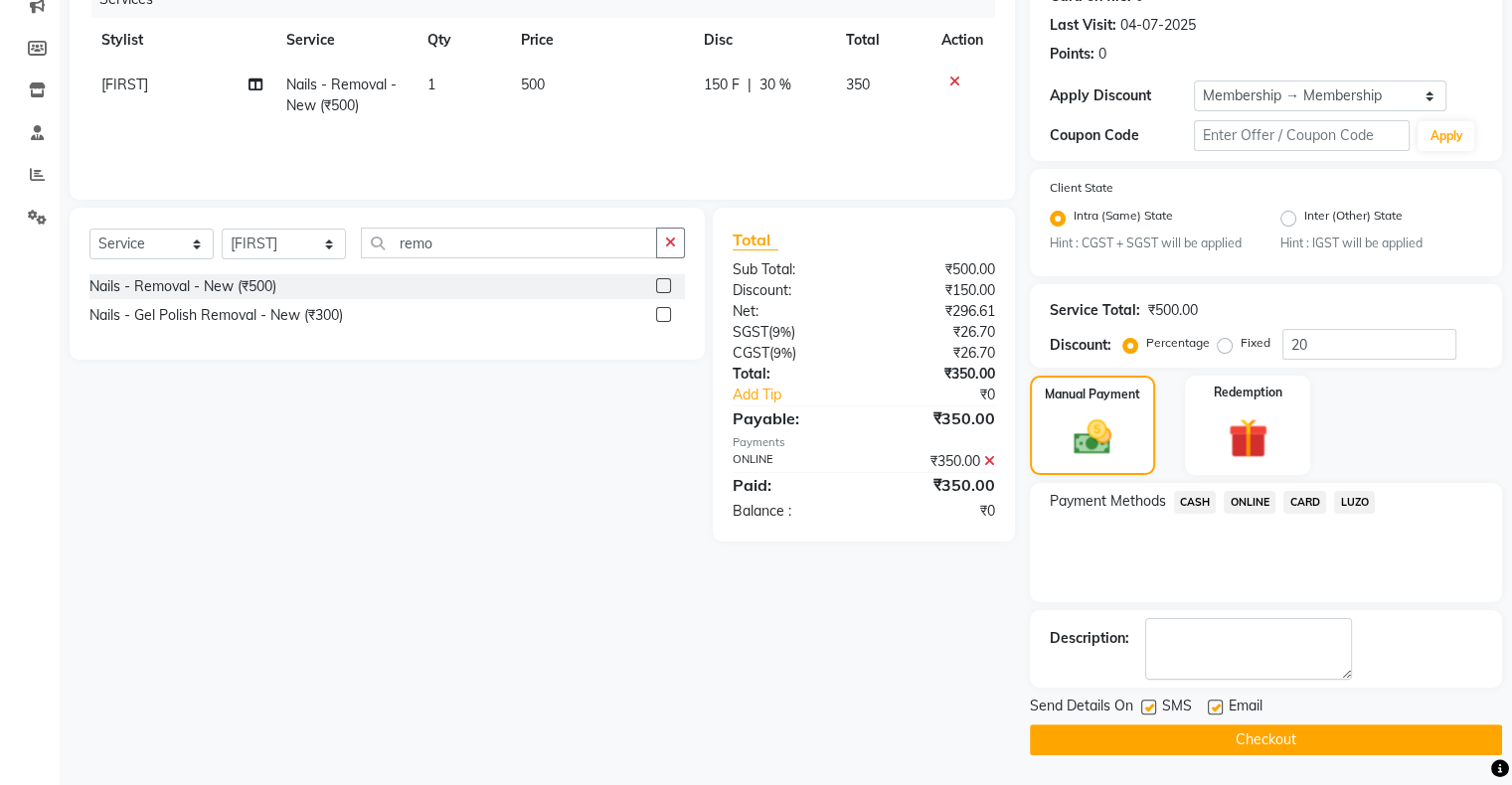 click on "Checkout" 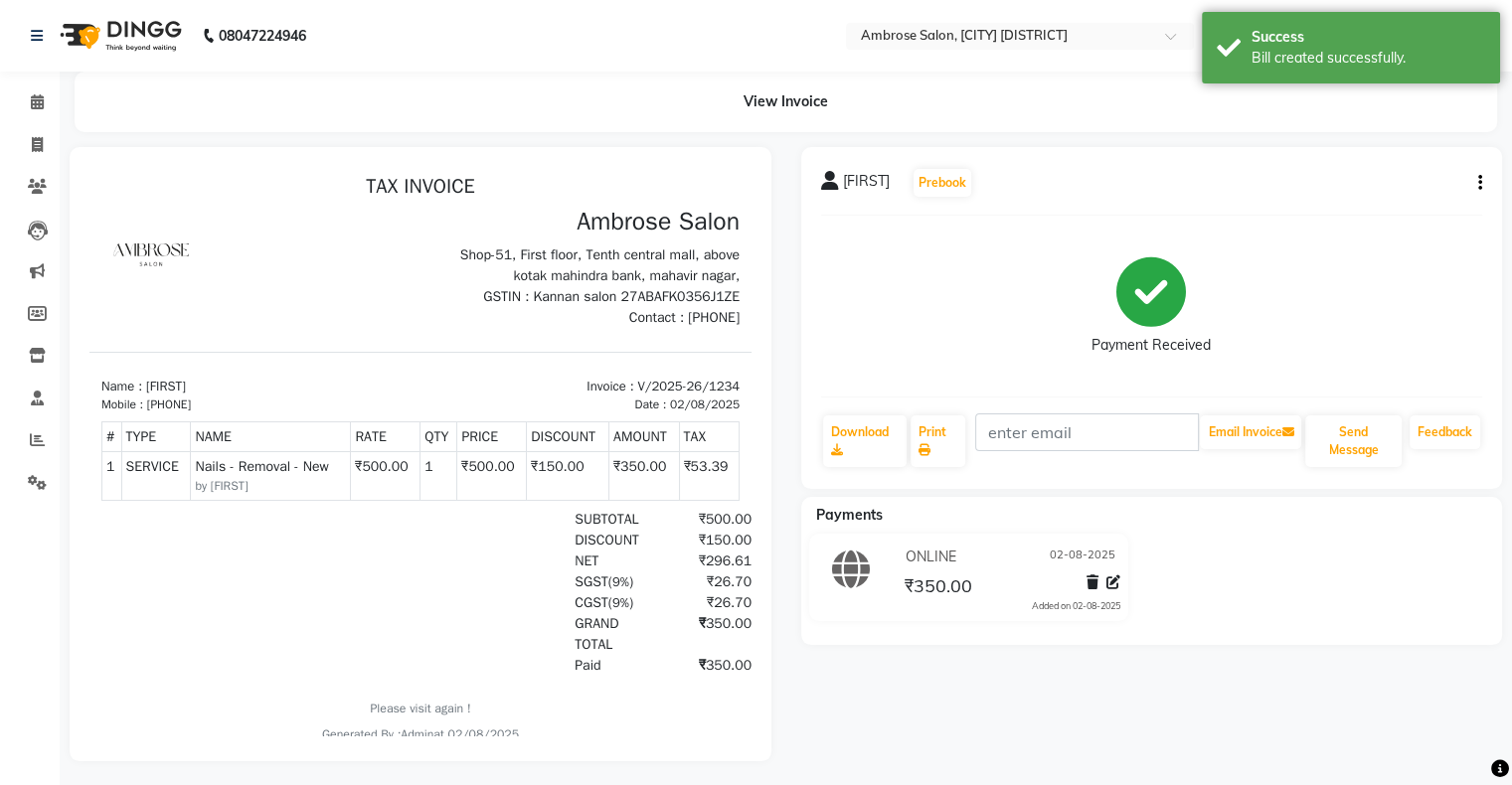 scroll, scrollTop: 0, scrollLeft: 0, axis: both 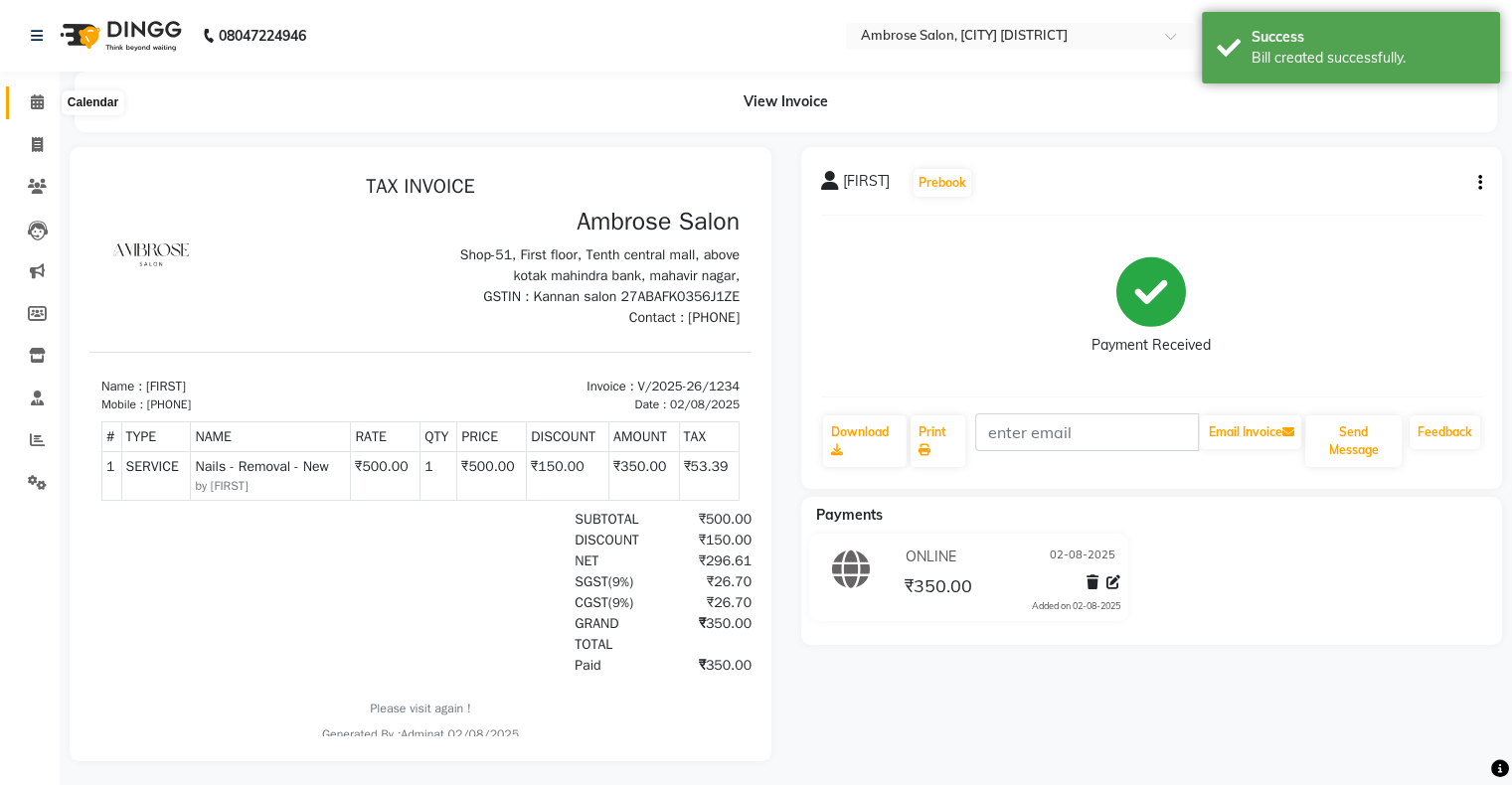 click 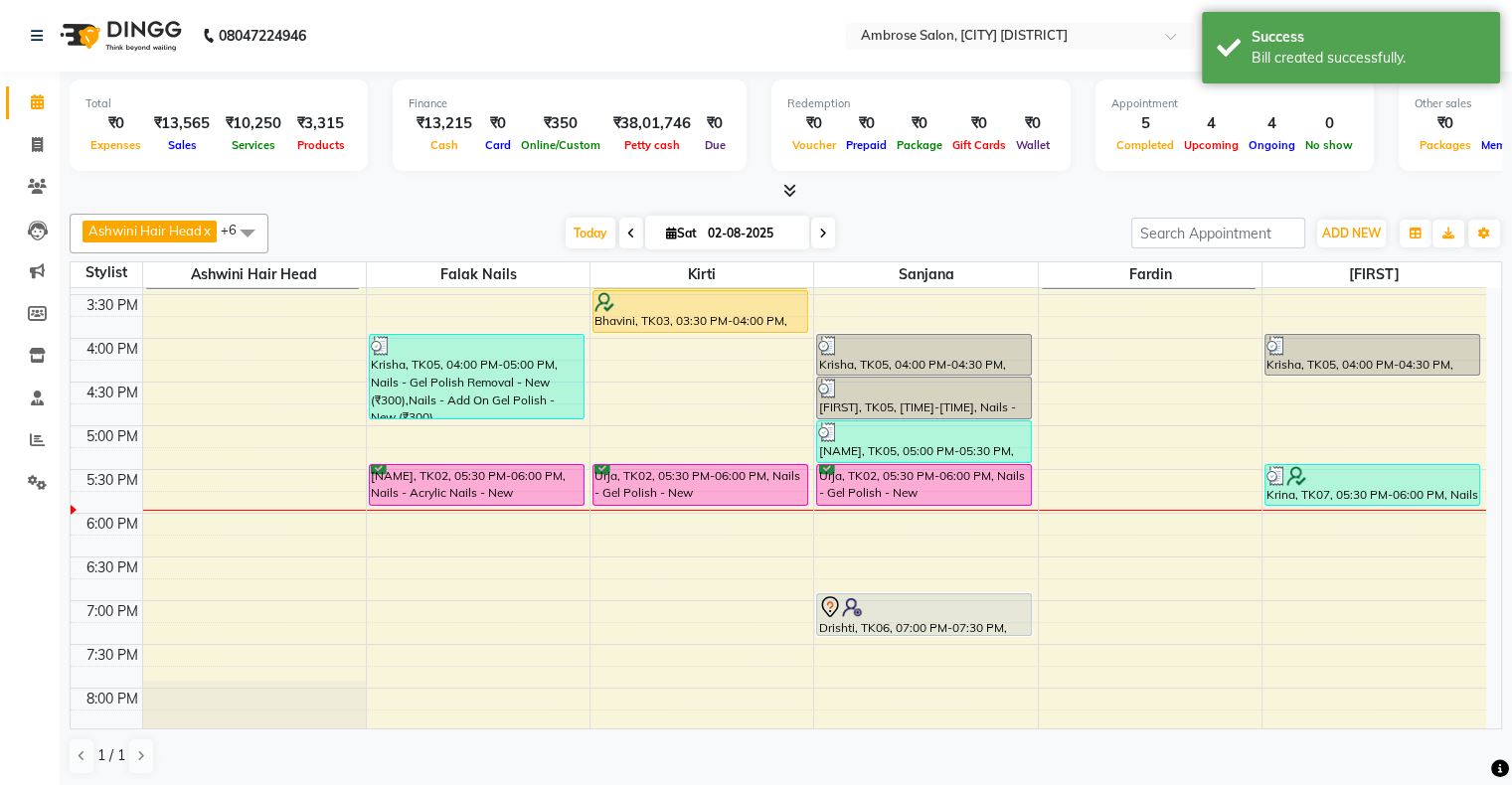 scroll, scrollTop: 685, scrollLeft: 0, axis: vertical 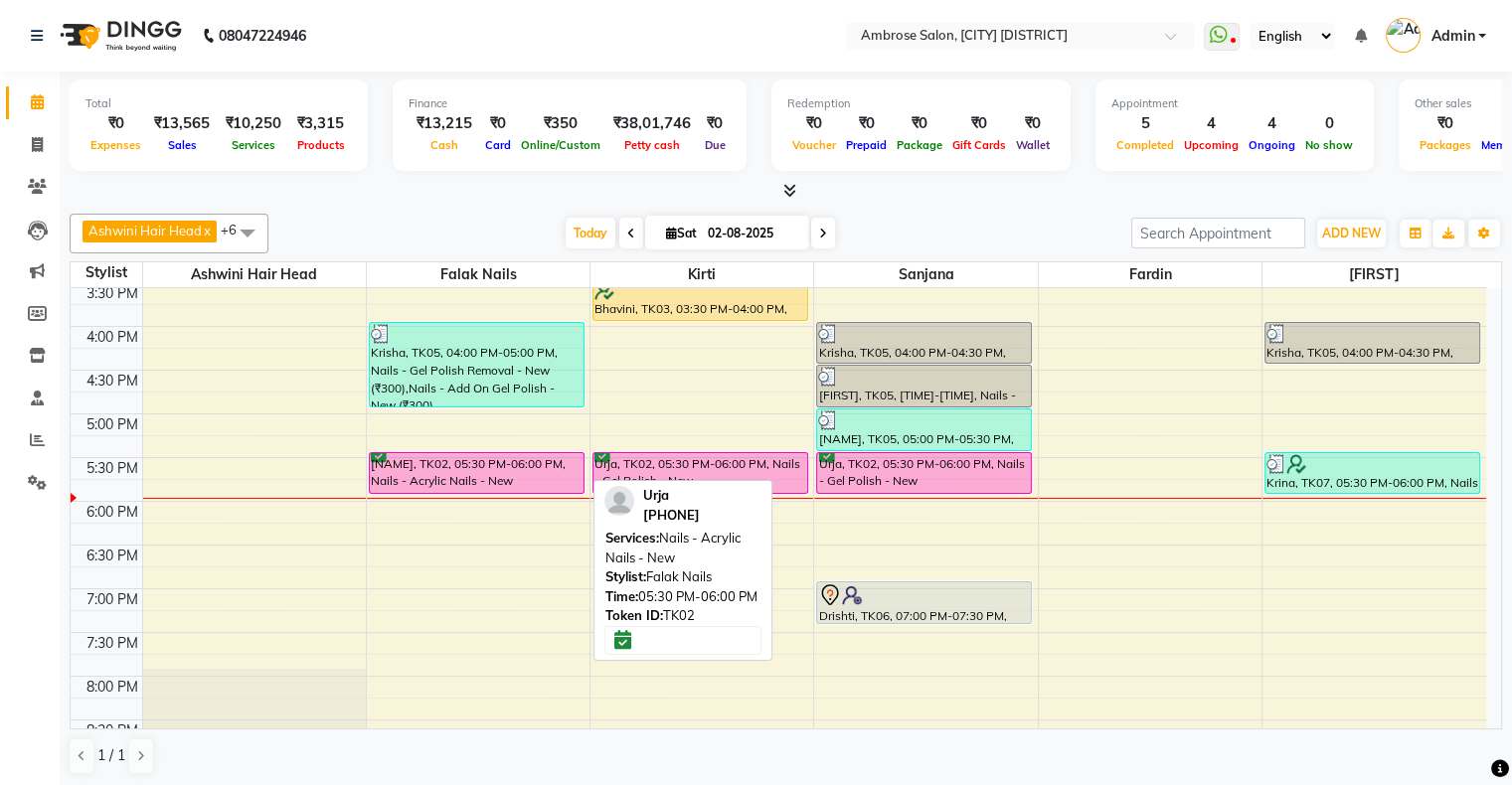 click on "[NAME], TK02, 05:30 PM-06:00 PM, Nails - Acrylic Nails - New" at bounding box center (476, 473) 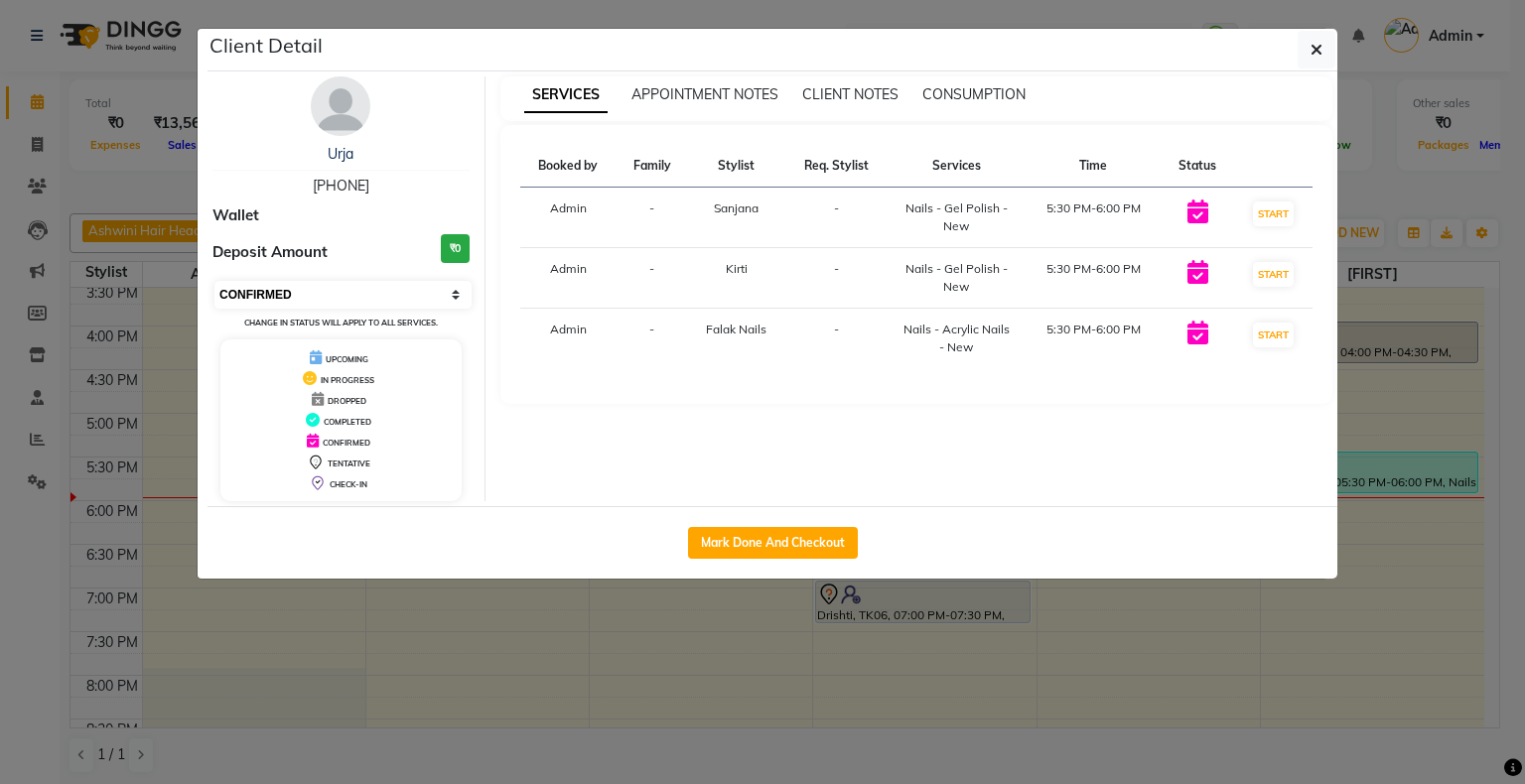 click on "Select IN SERVICE CONFIRMED TENTATIVE CHECK IN MARK DONE DROPPED UPCOMING" at bounding box center (343, 295) 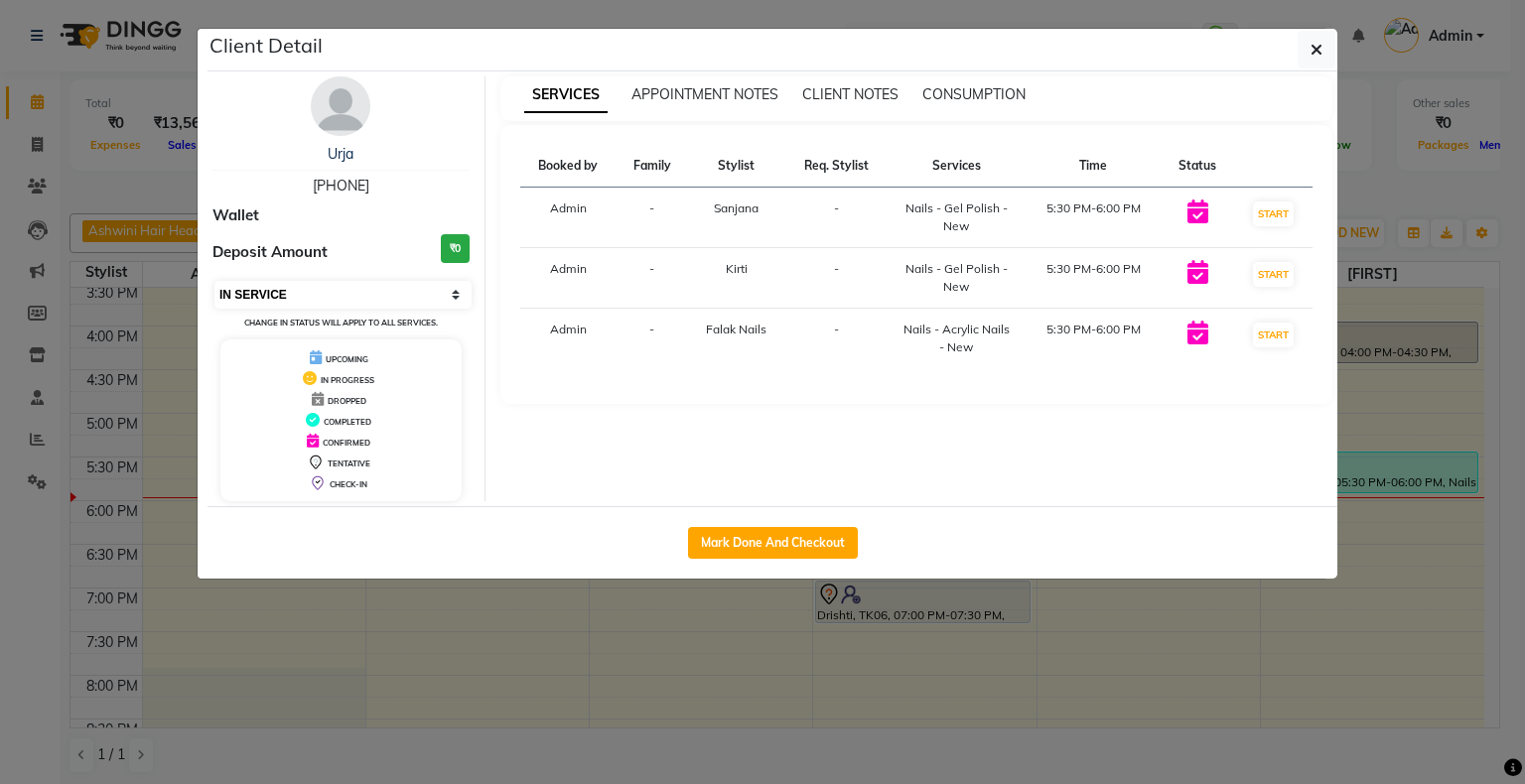 click on "Select IN SERVICE CONFIRMED TENTATIVE CHECK IN MARK DONE DROPPED UPCOMING" at bounding box center [343, 295] 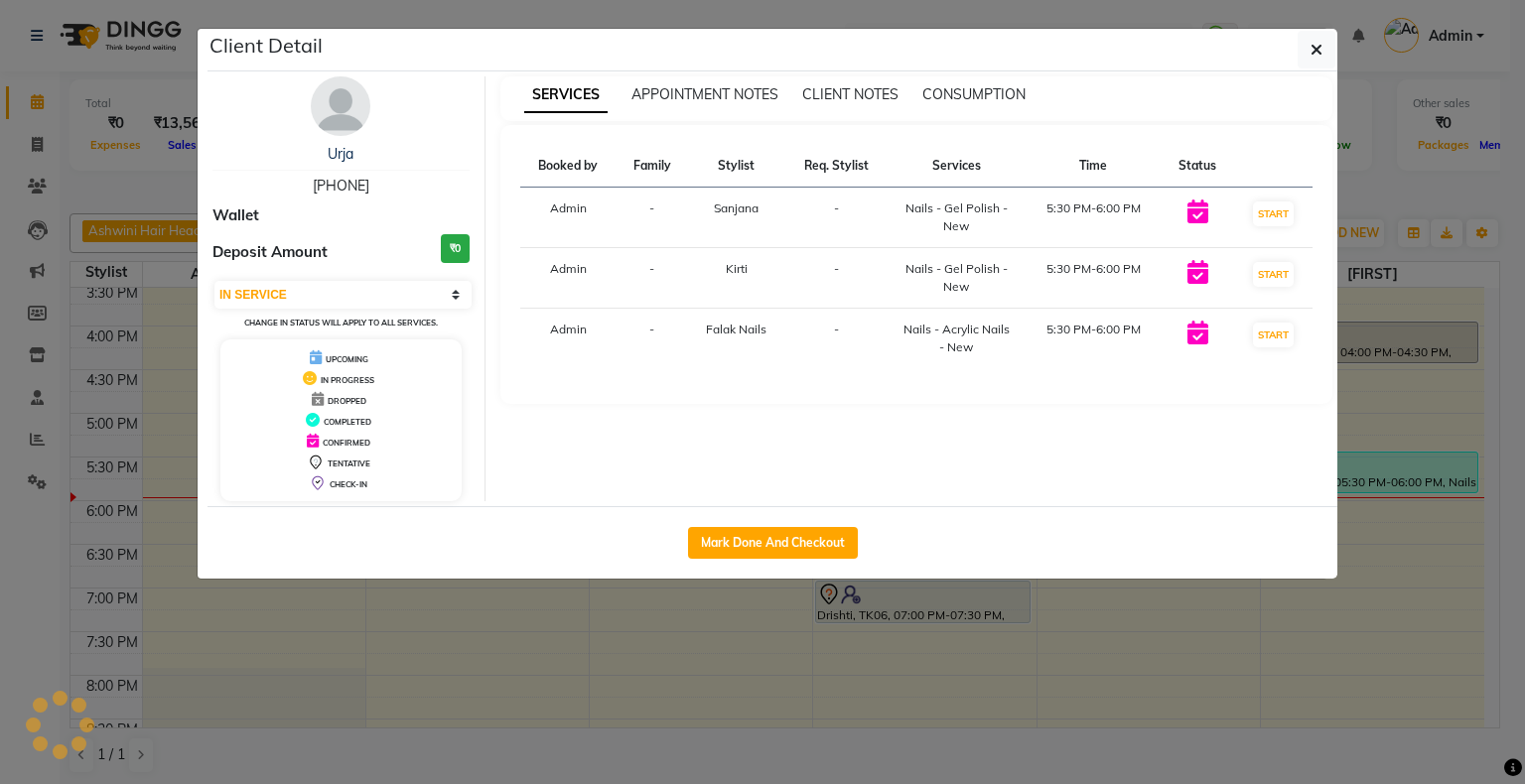 select on "select" 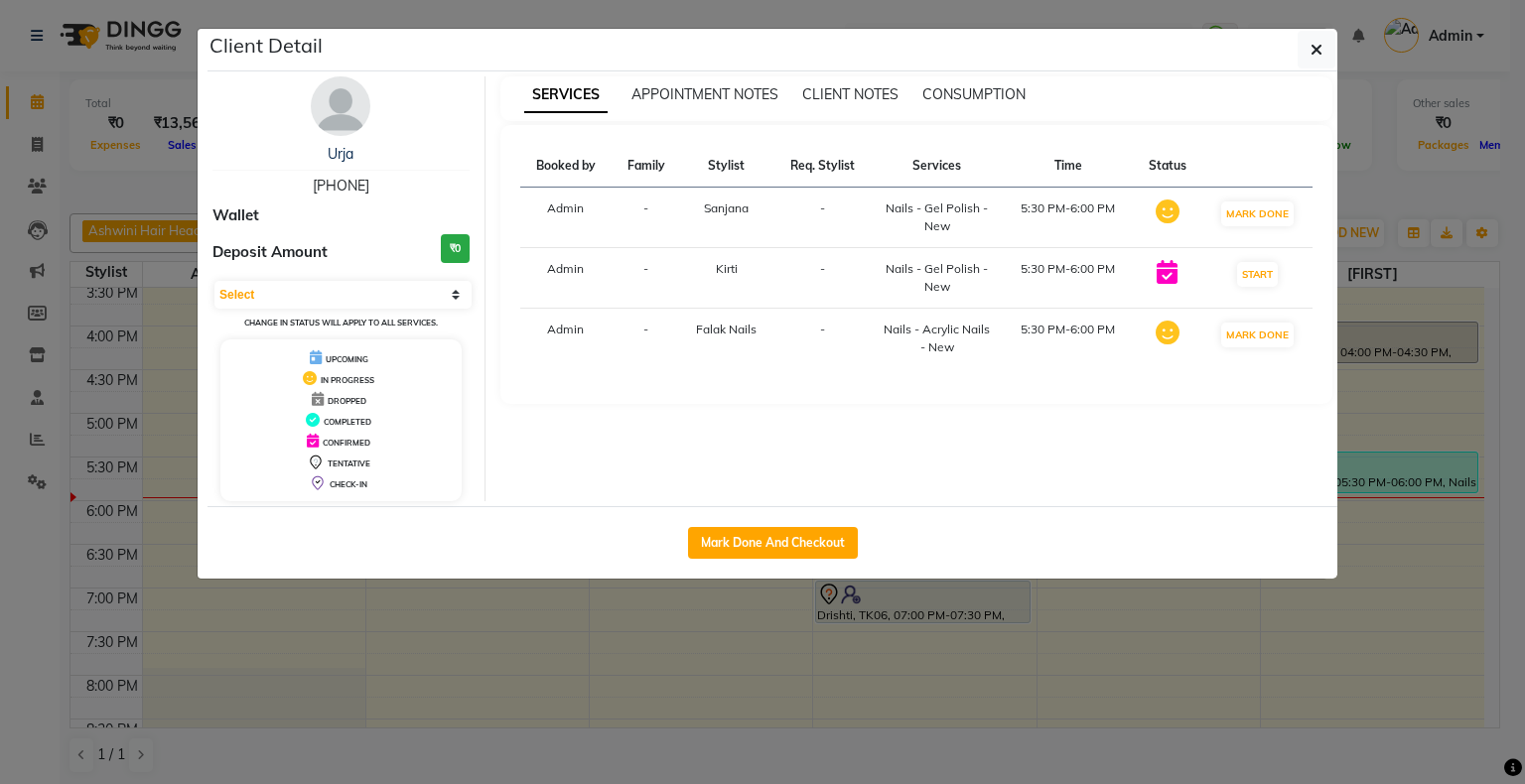 click on "Client Detail  Urja    [PHONE] Wallet Deposit Amount  ₹0  Select IN SERVICE CONFIRMED TENTATIVE CHECK IN MARK DONE DROPPED UPCOMING Change in status will apply to all services. UPCOMING IN PROGRESS DROPPED COMPLETED CONFIRMED TENTATIVE CHECK-IN SERVICES APPOINTMENT NOTES CLIENT NOTES CONSUMPTION Booked by Family Stylist Req. Stylist Services Time Status  Admin  - Sanjana  -  Nails - Gel Polish - New   5:30 PM-6:00 PM   MARK DONE   Admin  - Kirti -  Nails - Gel Polish - New   5:30 PM-6:00 PM   START   Admin  - Falak Nails -  Nails - Acrylic Nails - New   5:30 PM-6:00 PM   MARK DONE   Mark Done And Checkout" 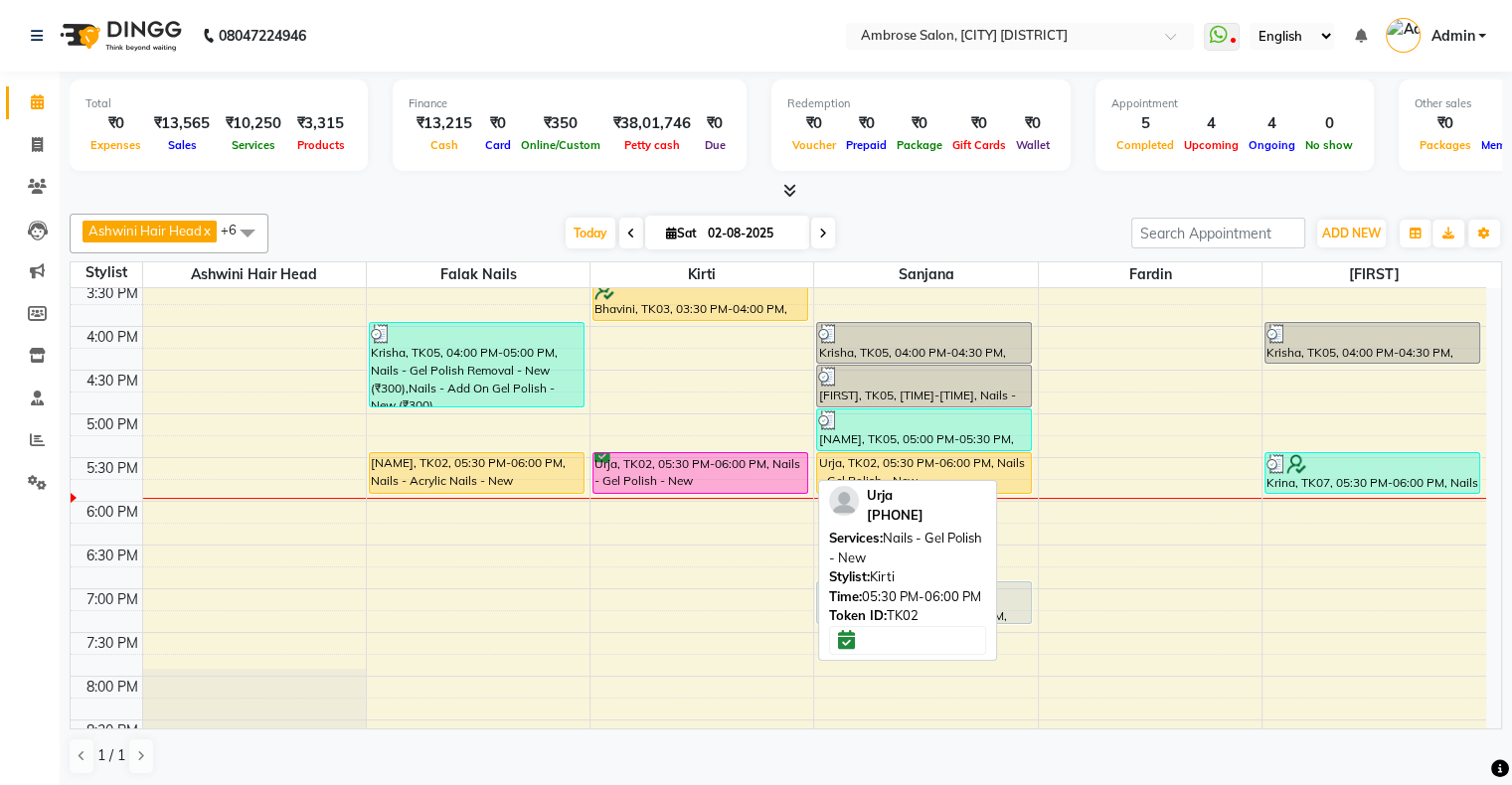 click on "Urja, TK02, 05:30 PM-06:00 PM, Nails - Gel Polish - New" at bounding box center (700, 473) 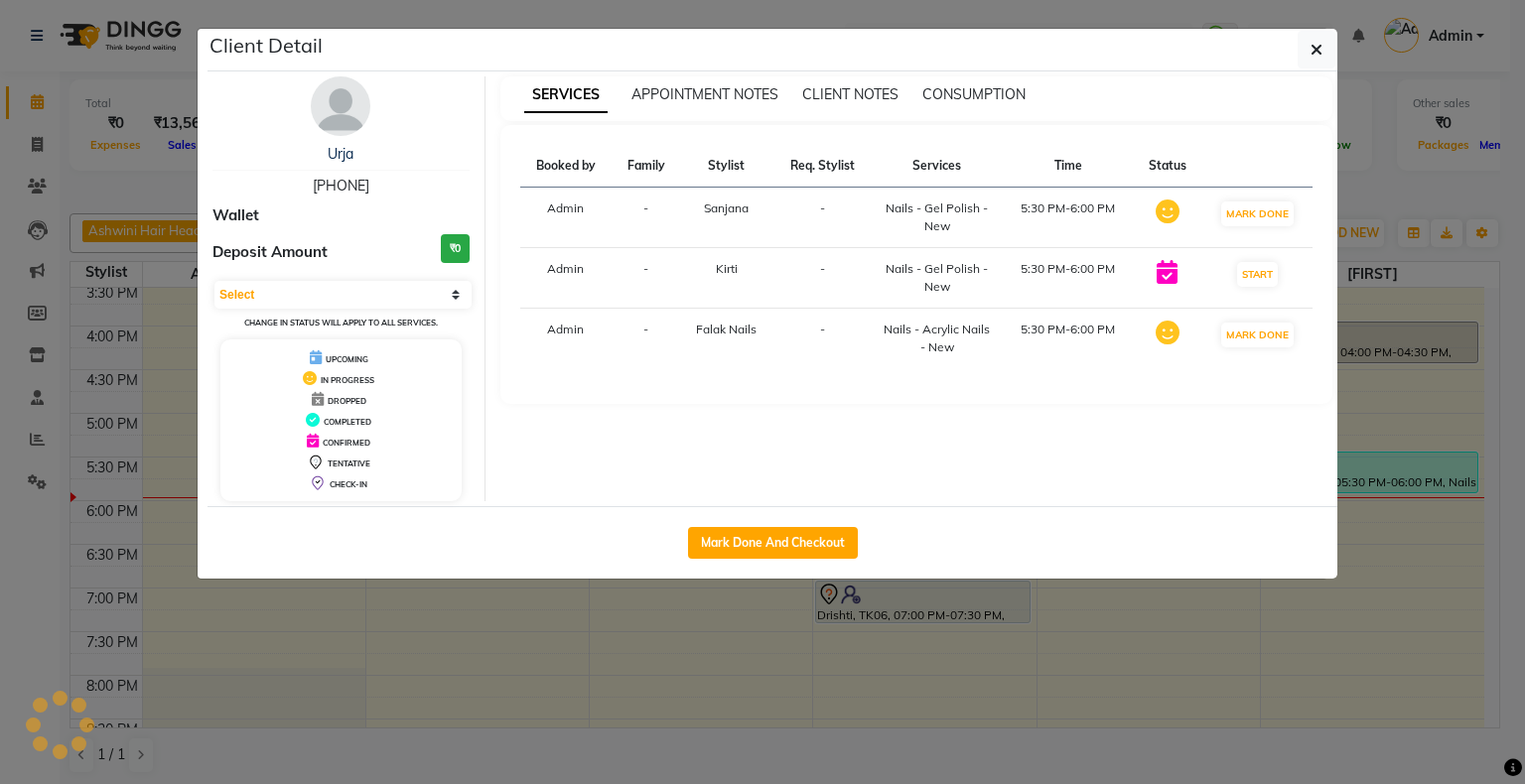 select on "1" 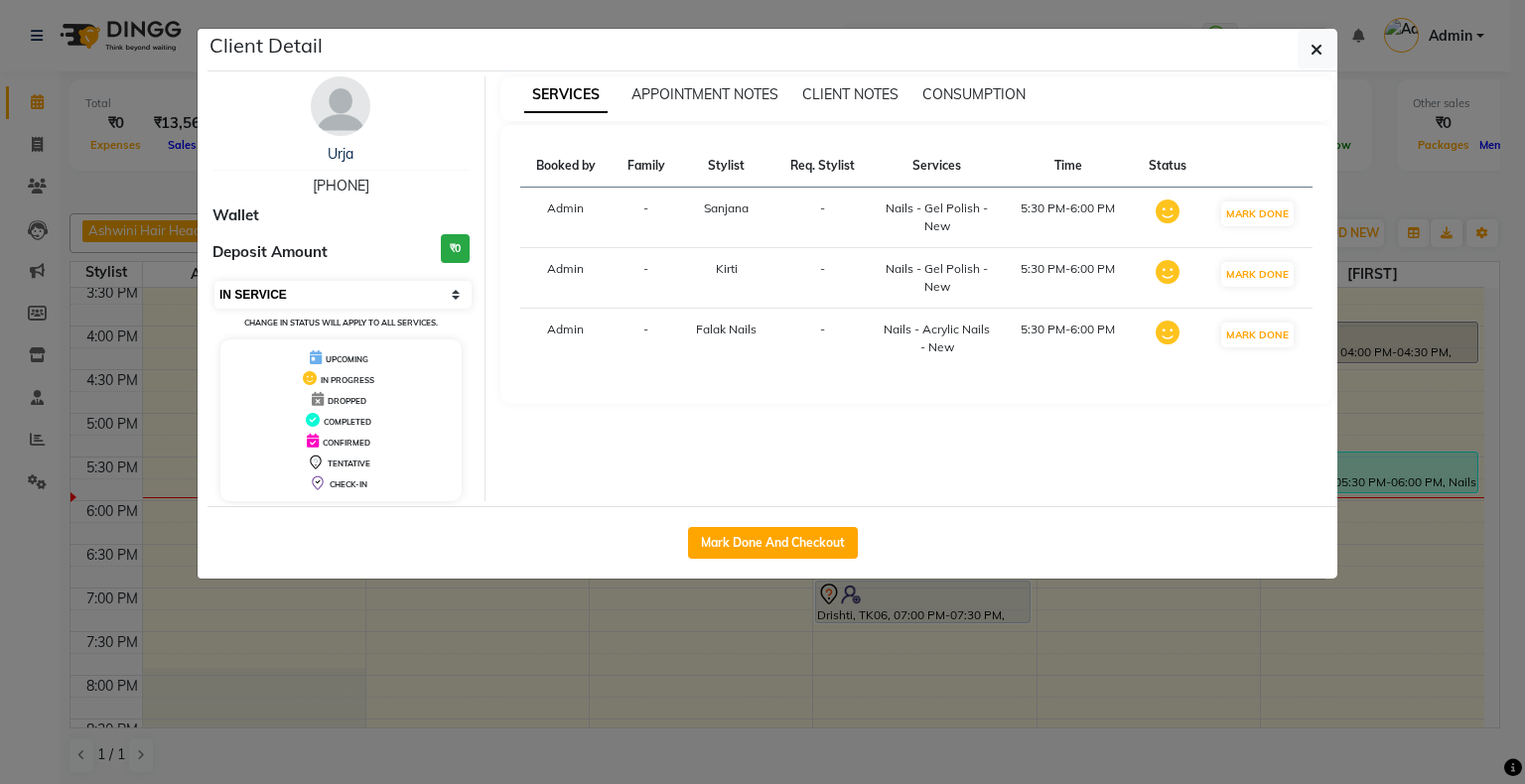 click on "Select IN SERVICE CONFIRMED TENTATIVE CHECK IN MARK DONE DROPPED UPCOMING" at bounding box center (343, 295) 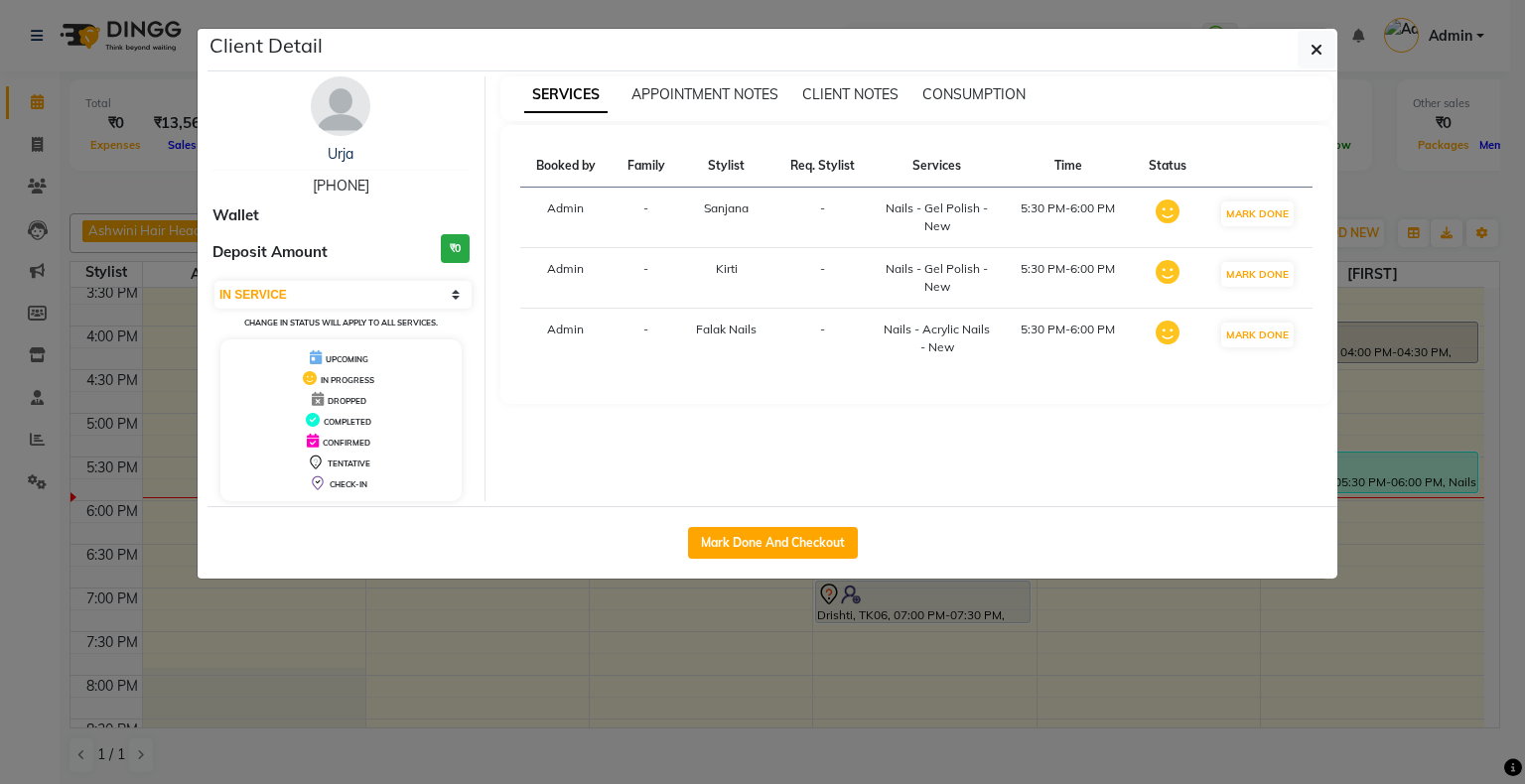 click on "Client Detail [FIRST] [PHONE] Wallet Deposit Amount ₹0 Select IN SERVICE CONFIRMED TENTATIVE CHECK IN MARK DONE DROPPED UPCOMING Change in status will apply to all services. UPCOMING IN PROGRESS DROPPED COMPLETED CONFIRMED TENTATIVE CHECK-IN SERVICES APPOINTMENT NOTES CLIENT NOTES CONSUMPTION Booked by Family Stylist Req. Stylist Services Time Status Admin - Sanjana - Nails - Gel Polish - New 5:30 PM-6:00 PM MARK DONE Admin - Kirti - Nails - Gel Polish - New 5:30 PM-6:00 PM MARK DONE Admin - Falak Nails - Nails - Acrylic Nails - New 5:30 PM-6:00 PM MARK DONE Mark Done And Checkout" 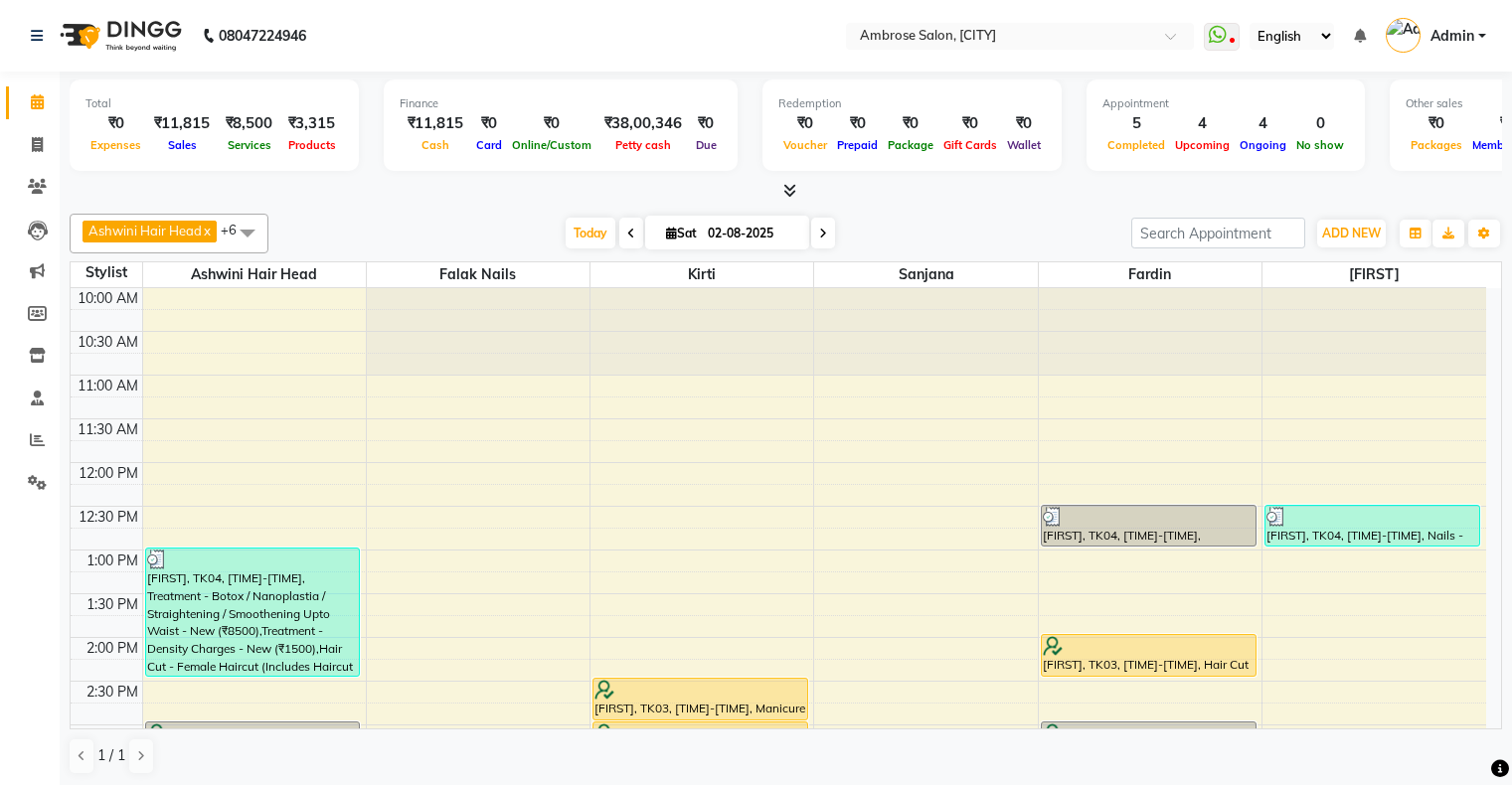 scroll, scrollTop: 0, scrollLeft: 0, axis: both 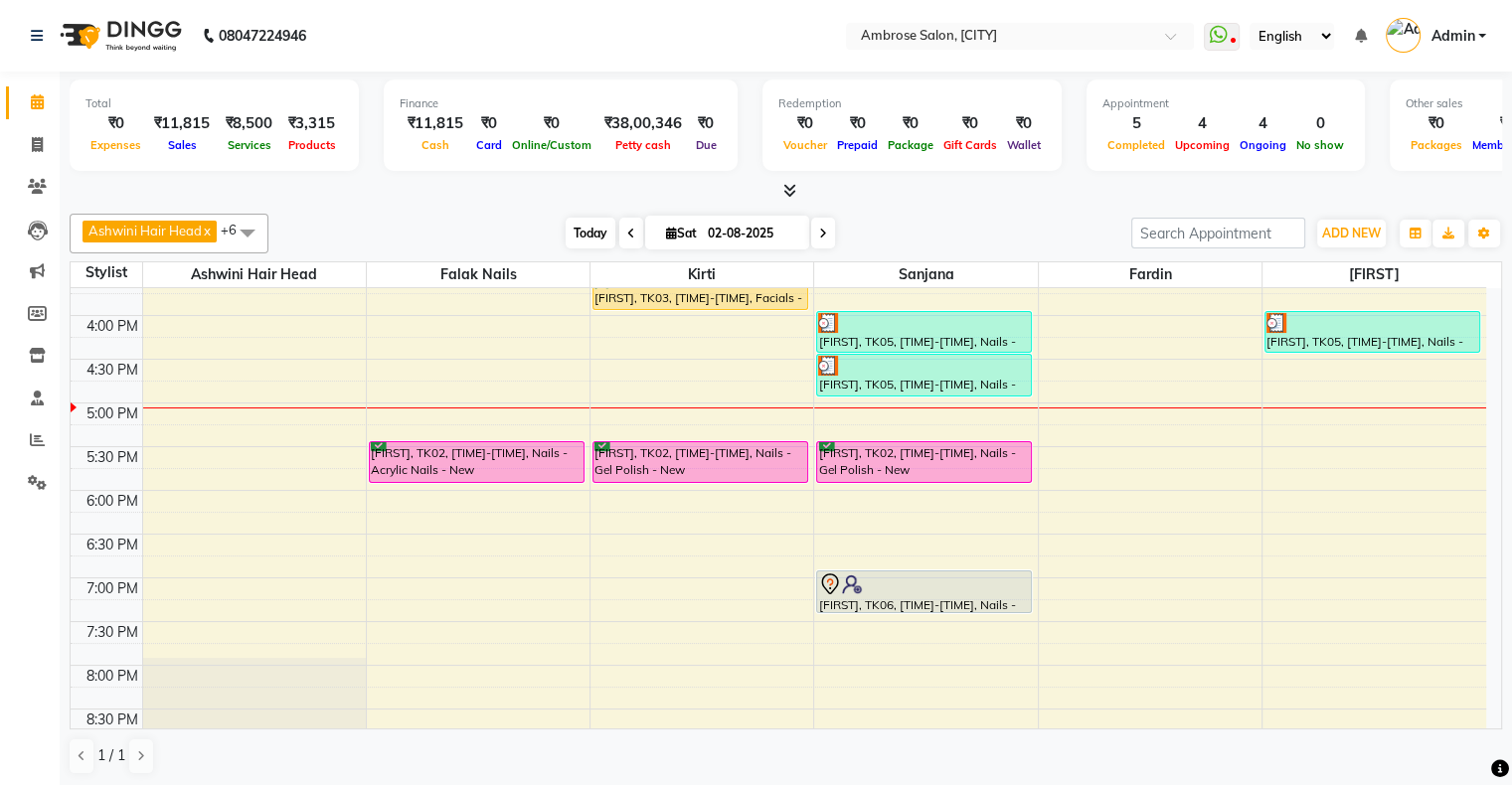 click on "Today" at bounding box center [590, 233] 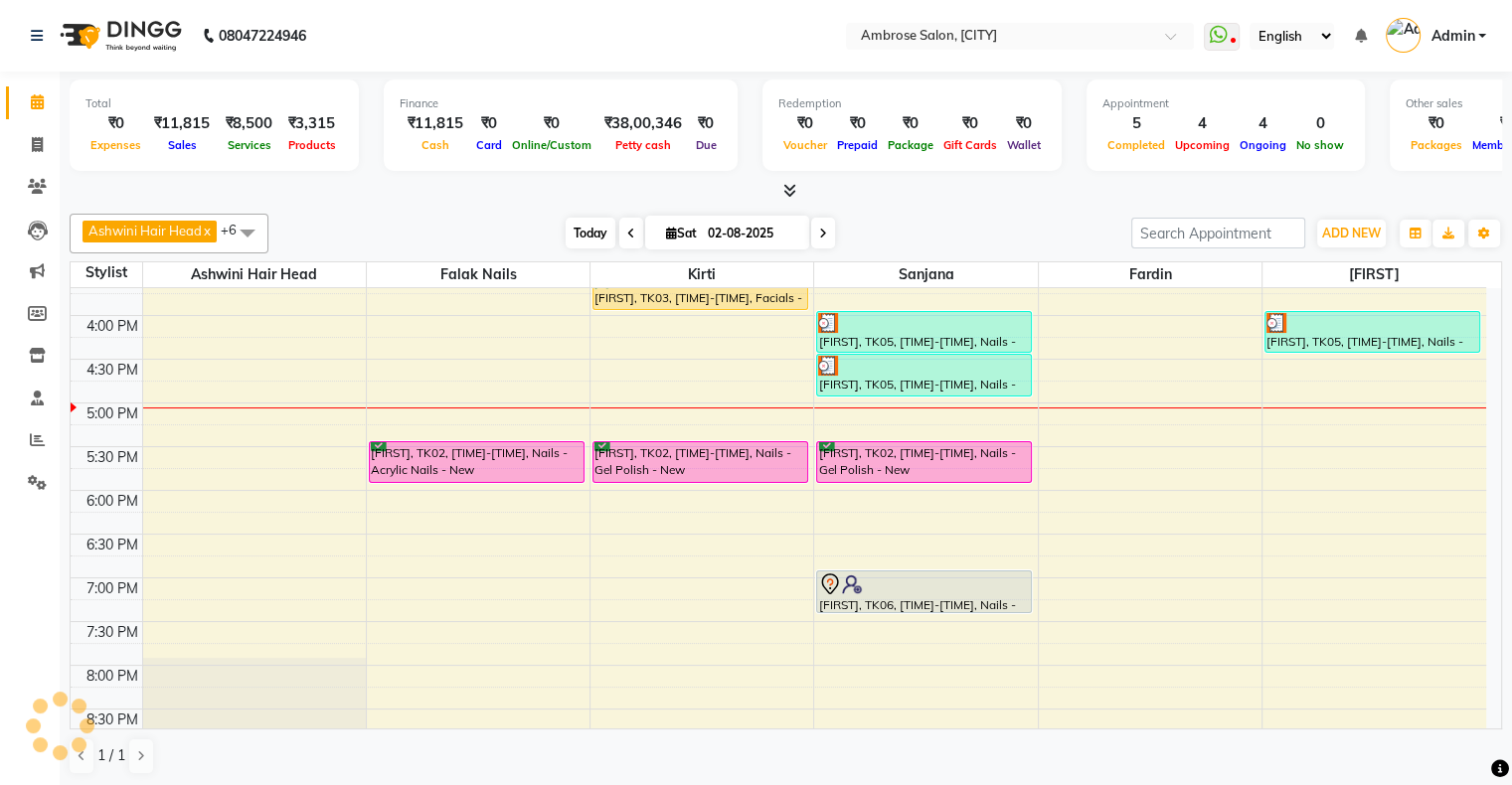 scroll, scrollTop: 608, scrollLeft: 0, axis: vertical 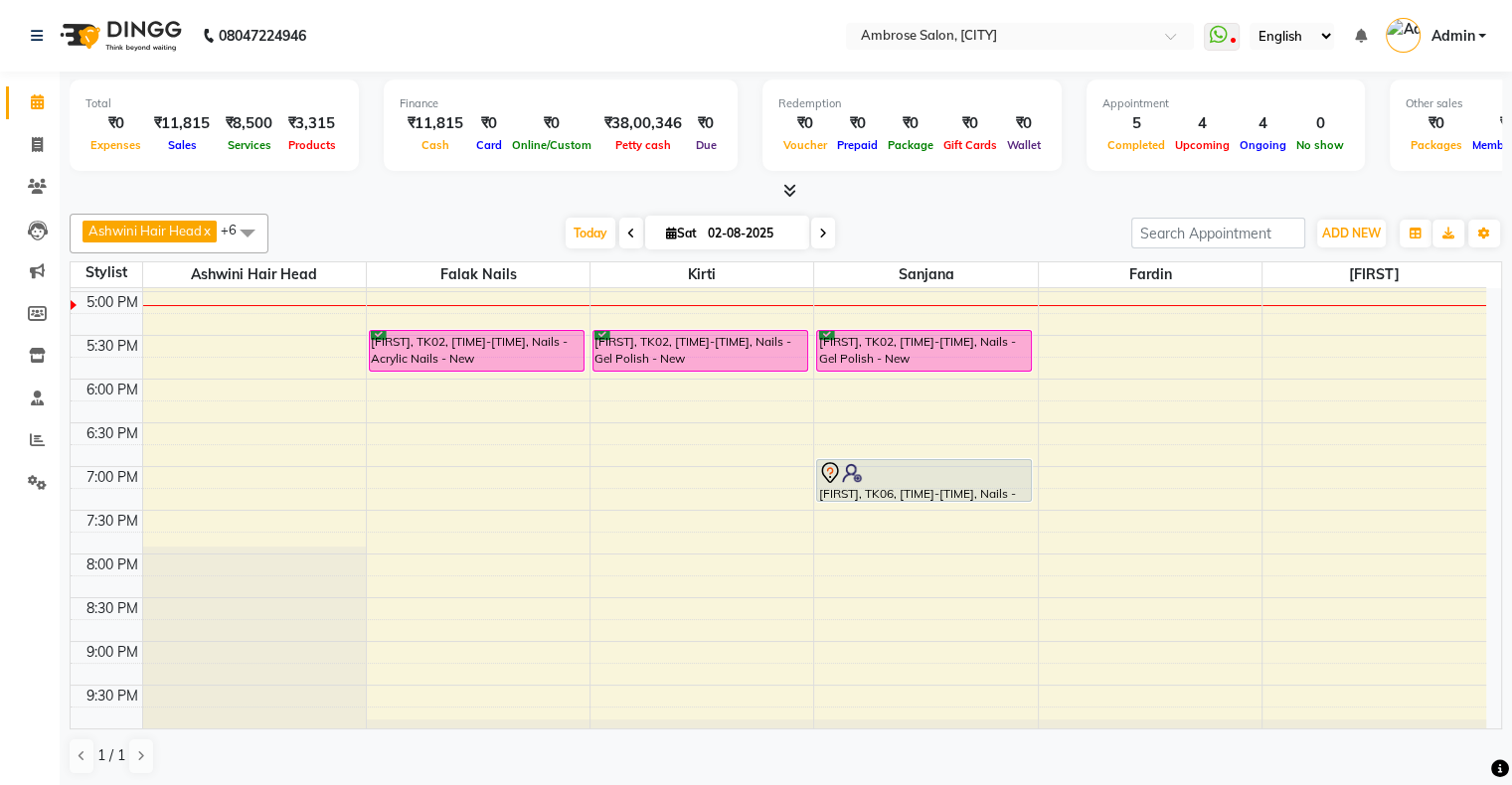 click on "Appointment  5 Completed 4 Upcoming 4 Ongoing 0 No show" at bounding box center [1226, 125] 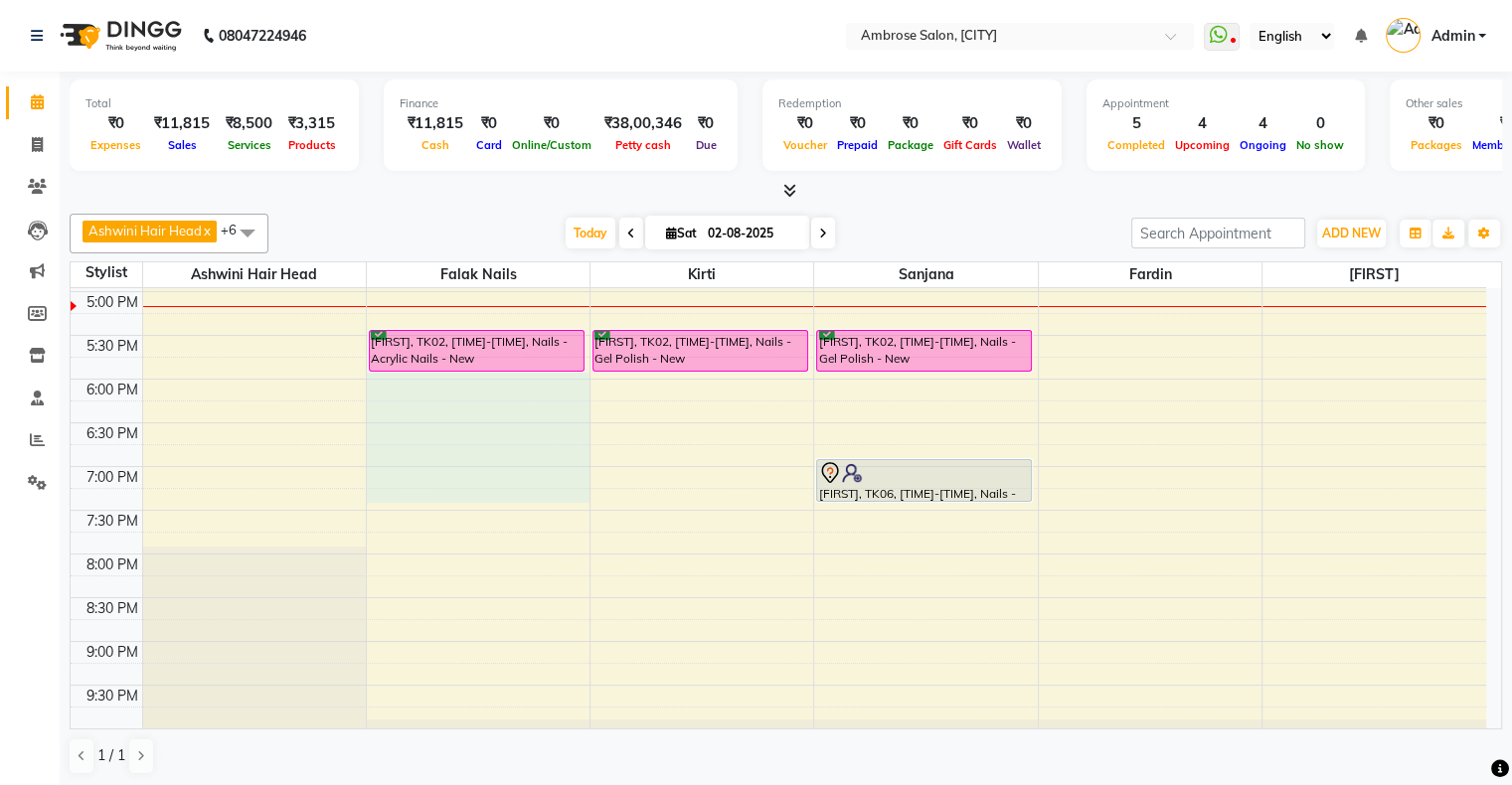 click on "10:00 AM 10:30 AM 11:00 AM 11:30 AM 12:00 PM 12:30 PM 1:00 PM 1:30 PM 2:00 PM 2:30 PM 3:00 PM 3:30 PM 4:00 PM 4:30 PM 5:00 PM 5:30 PM 6:00 PM 6:30 PM 7:00 PM 7:30 PM 8:00 PM 8:30 PM 9:00 PM 9:30 PM 10:00 PM 10:30 PM     Tejashri, TK04, 01:00 PM-02:30 PM, Treatment - Botox / Nanoplastia / Straightening / Smoothening Upto Waist - New (₹8500),Treatment - Density Charges  - New (₹1500),Hair Cut - Female Haircut (Includes Haircut & Blowdry) - New (₹1000)     kirti, TK01, 03:00 PM-03:30 PM, Hair Cut - Female Haircut (Includes Haircut & Blowdry) - New     Urja, TK02, 05:30 PM-06:00 PM, Nails - Acrylic Nails - New     Bhavini, TK03, 02:30 PM-03:00 PM, Manicure - Classic Manicure - New     Bhavini, TK03, 03:00 PM-03:30 PM, Pedicure - Classic Pedicure - New     Bhavini, TK03, 03:30 PM-04:00 PM, Facials - Hydra Boost Facial - New     Urja, TK02, 05:30 PM-06:00 PM, Nails - Gel Polish - New     Krisha, TK05, 04:00 PM-04:30 PM, Nails - Gel Polish - New         Urja, TK02, 05:30 PM-06:00 PM, Nails - Gel Polish - New" at bounding box center (778, 247) 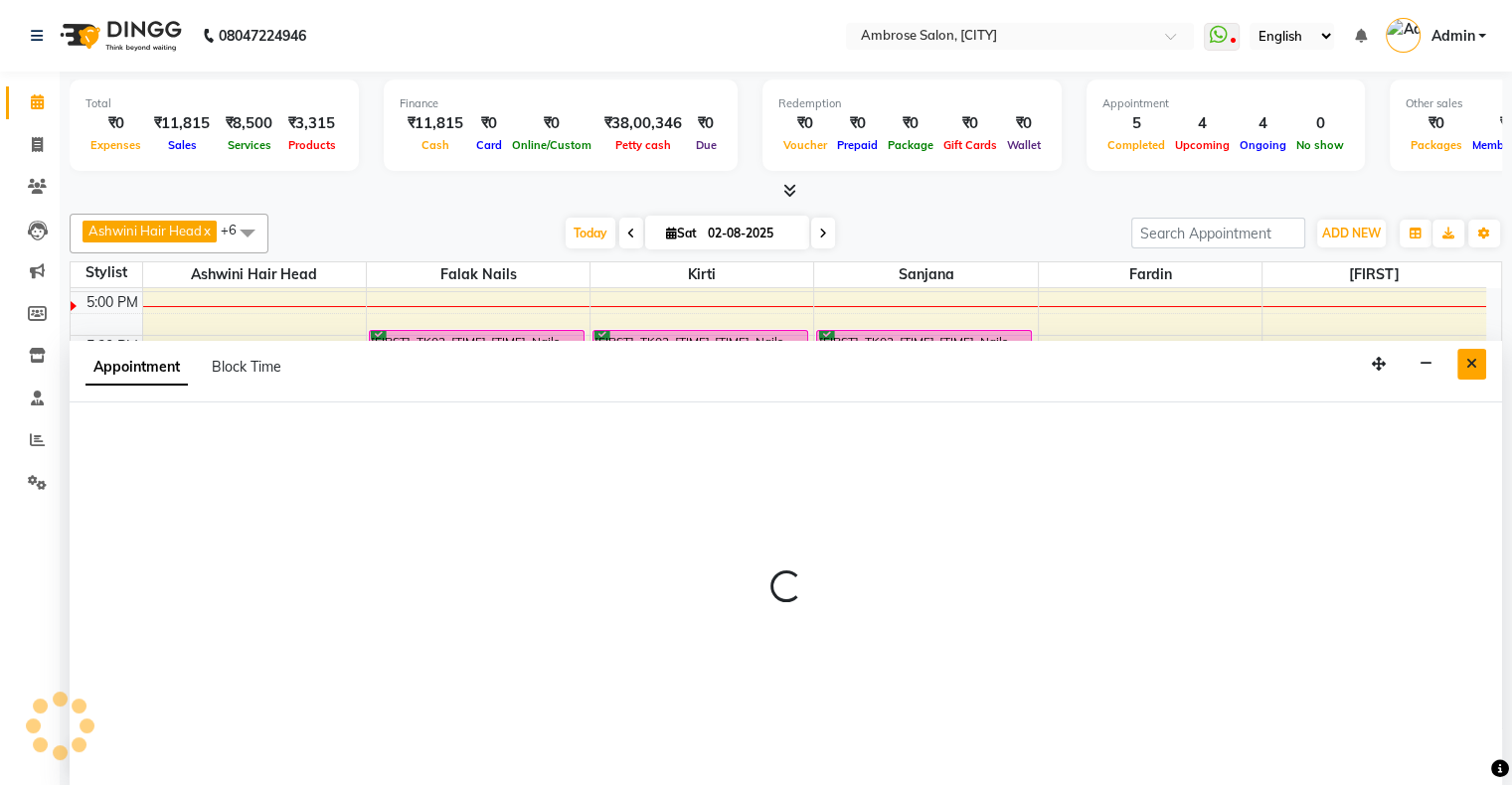 click at bounding box center (1471, 364) 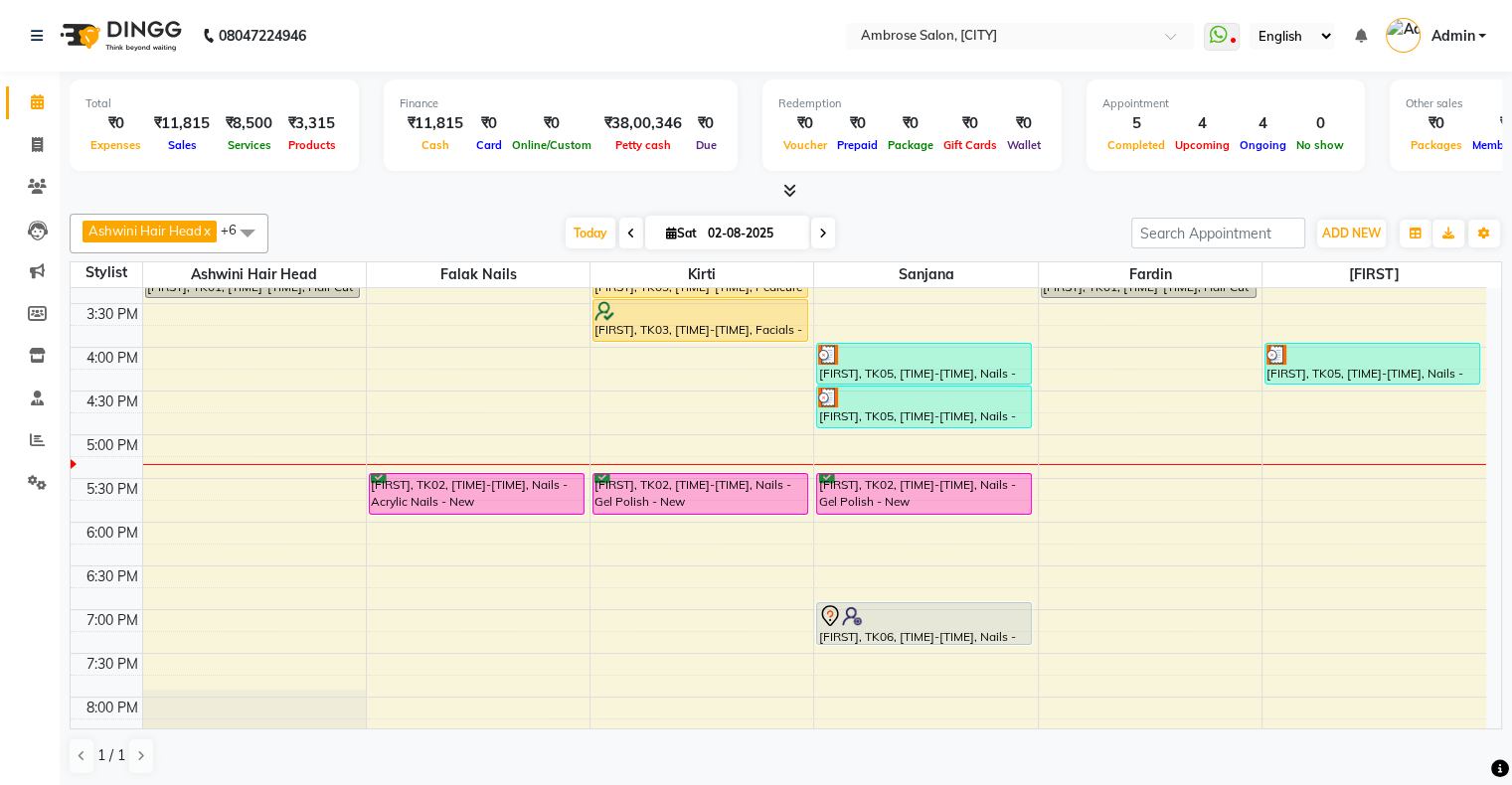 scroll, scrollTop: 509, scrollLeft: 0, axis: vertical 